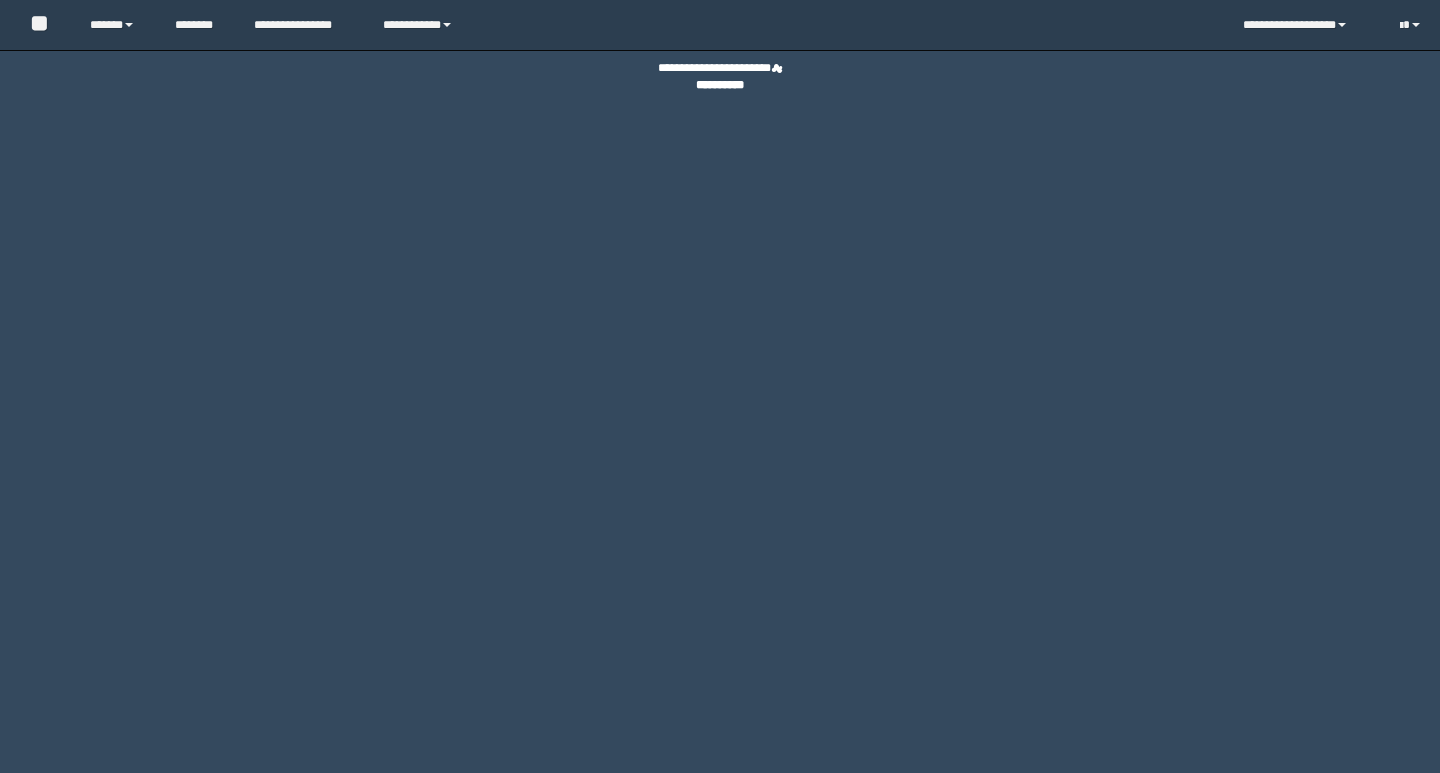 scroll, scrollTop: 0, scrollLeft: 0, axis: both 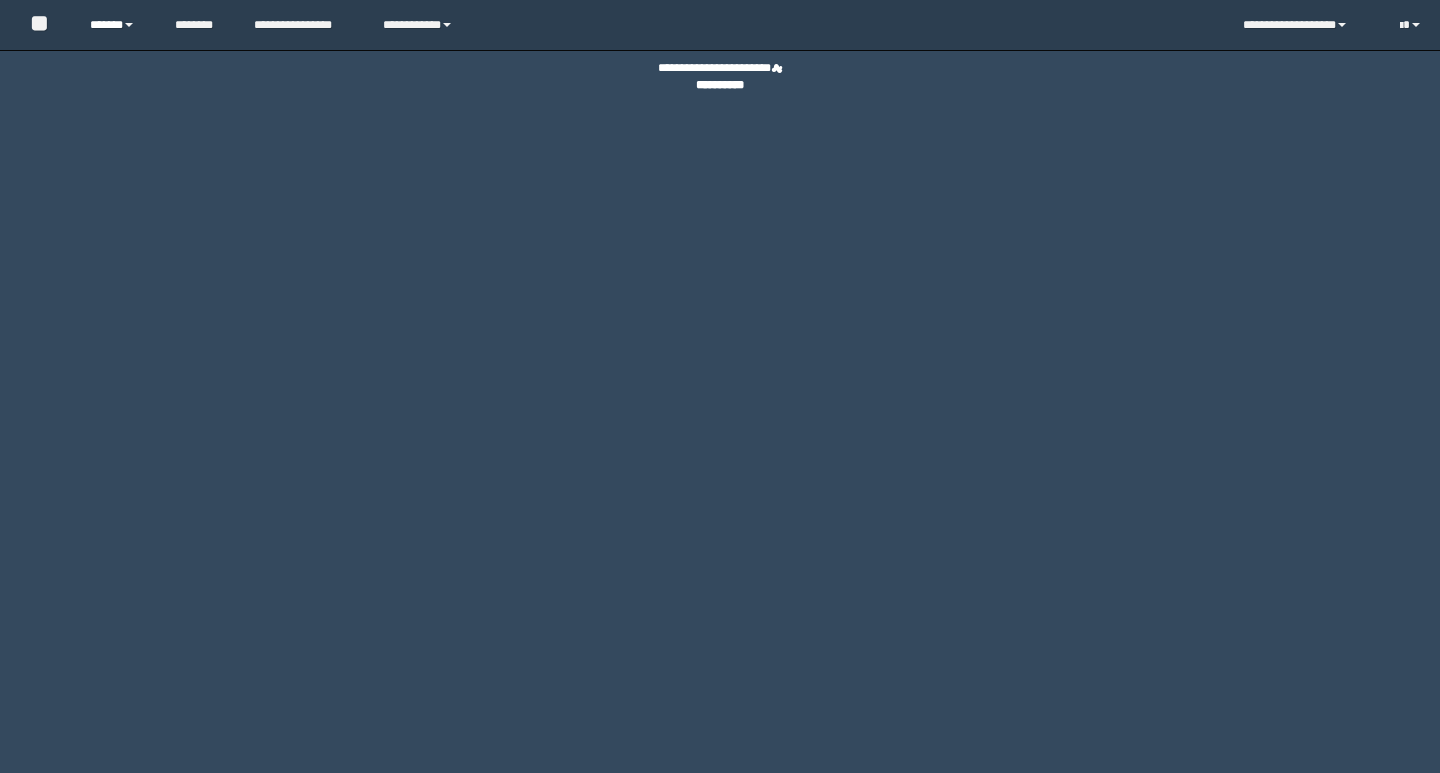 click on "******" at bounding box center [117, 25] 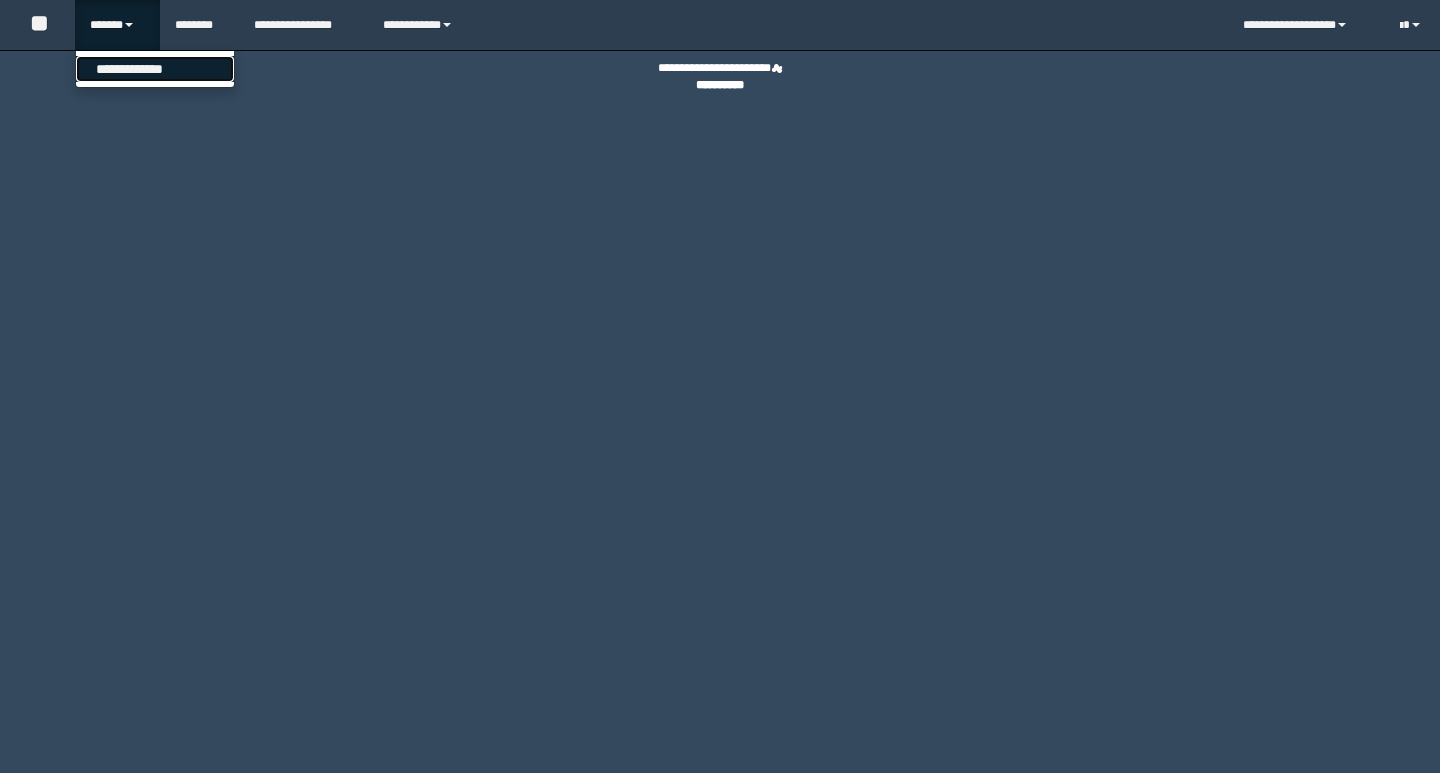 click on "**********" at bounding box center [155, 69] 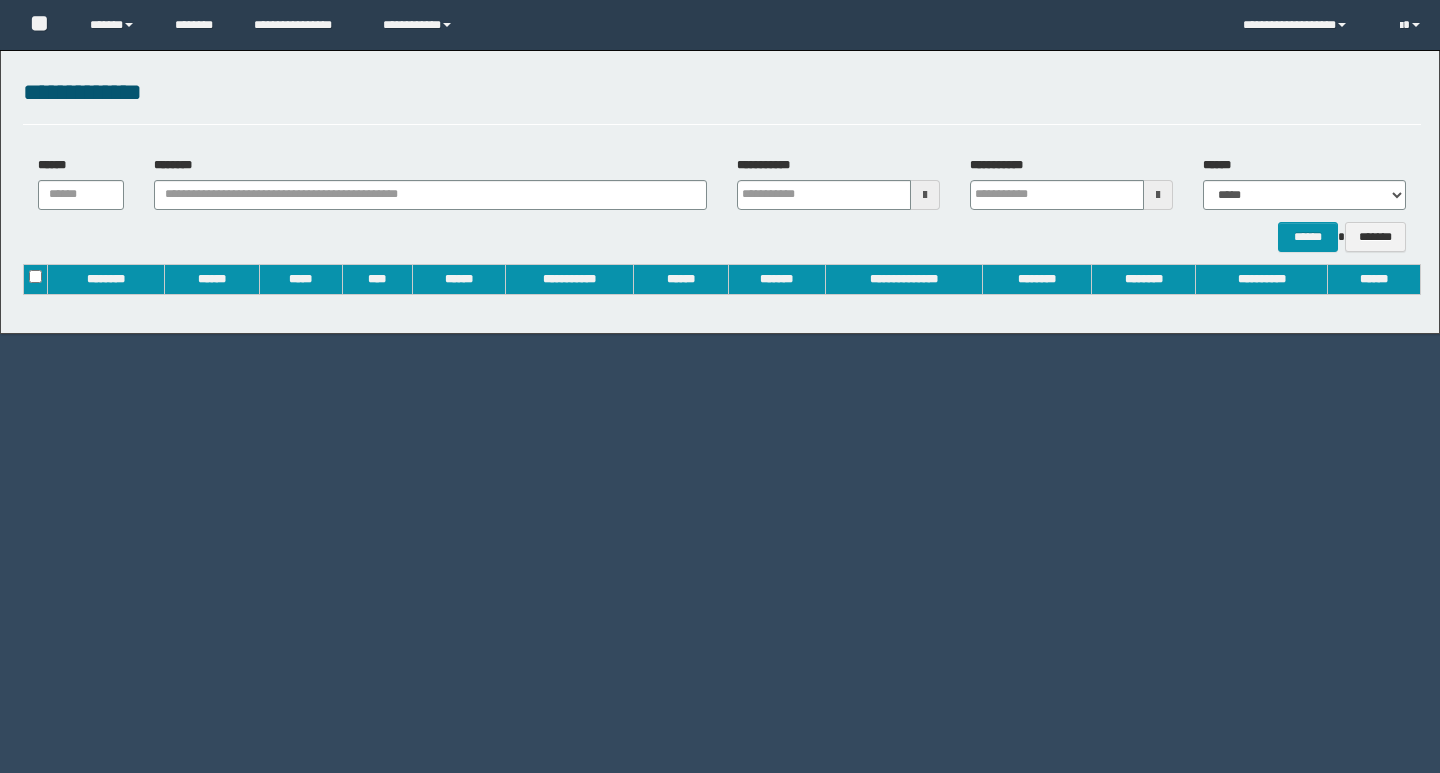 scroll, scrollTop: 0, scrollLeft: 0, axis: both 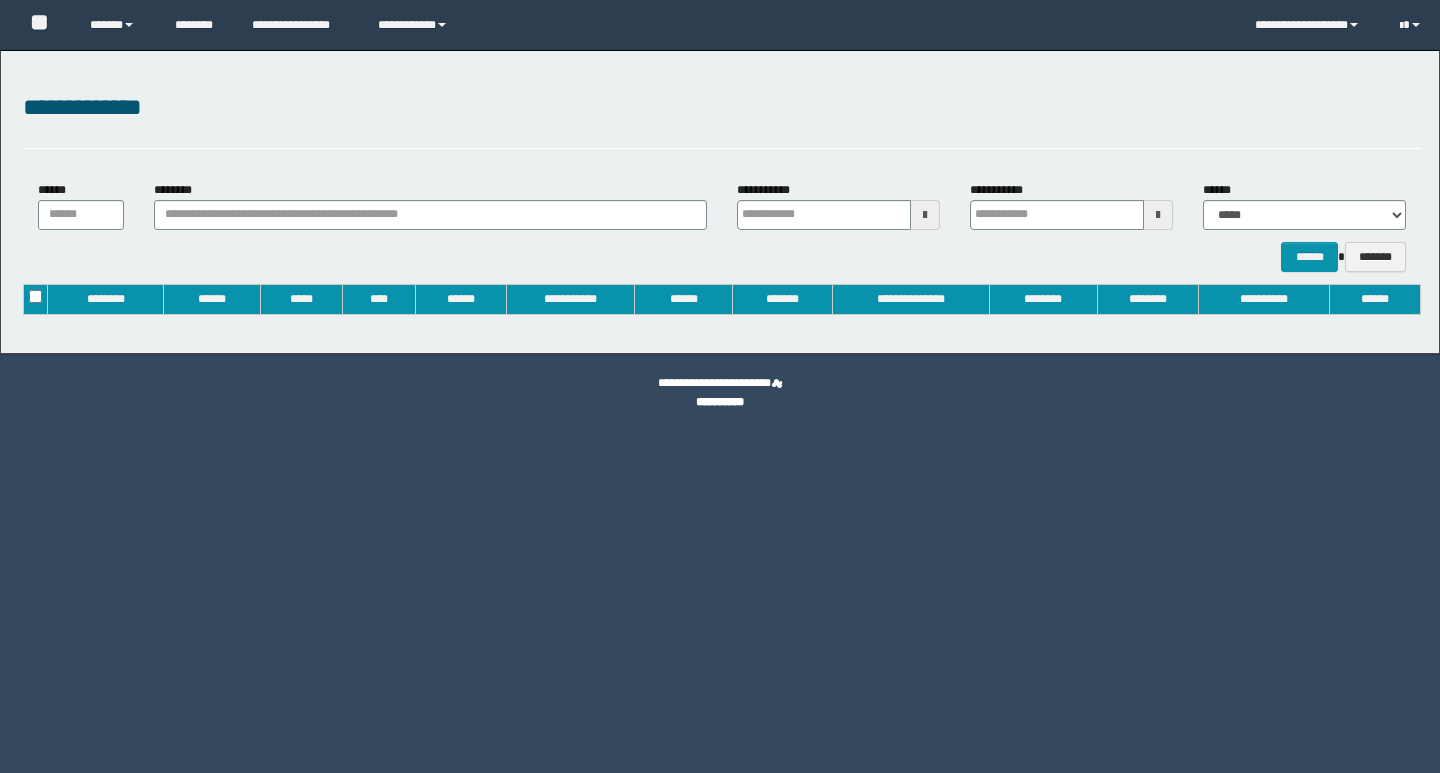 type on "**********" 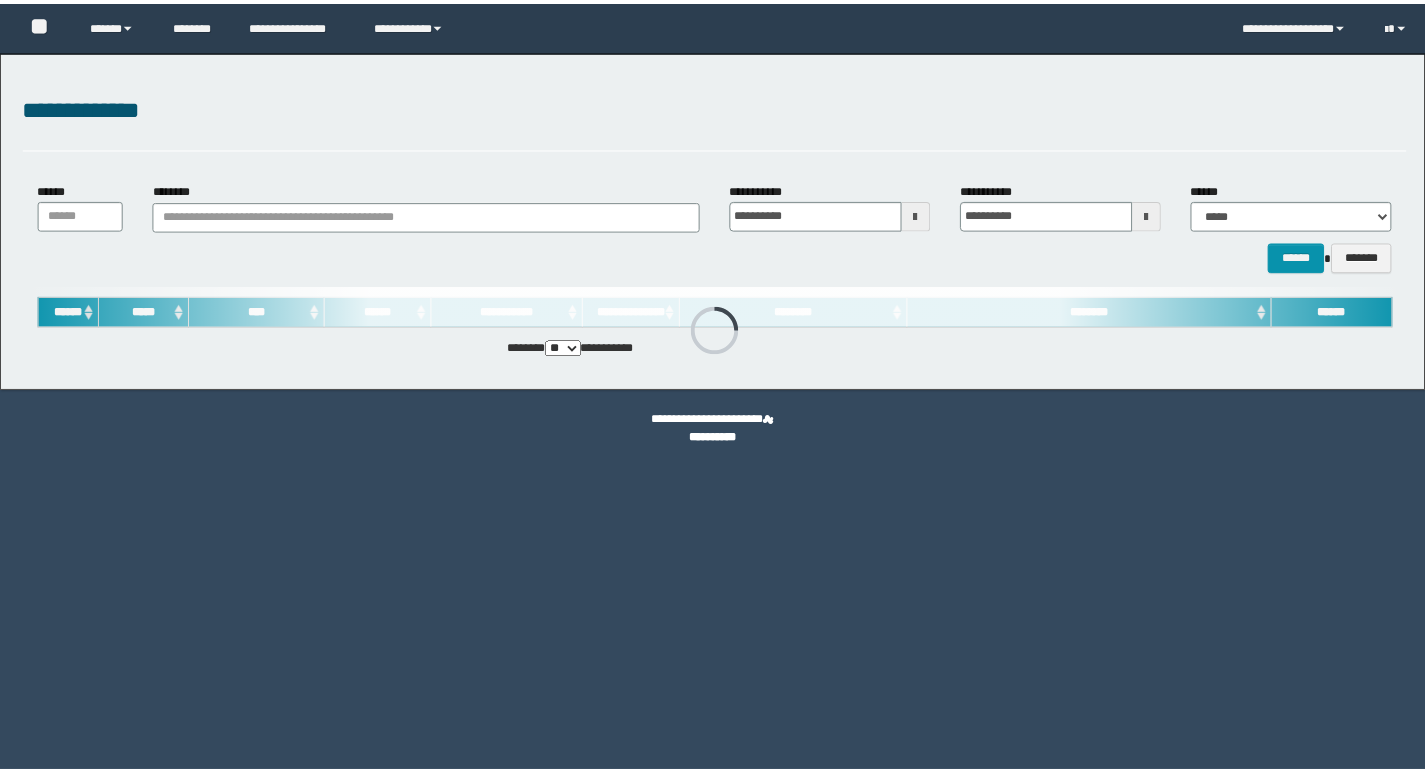scroll, scrollTop: 0, scrollLeft: 0, axis: both 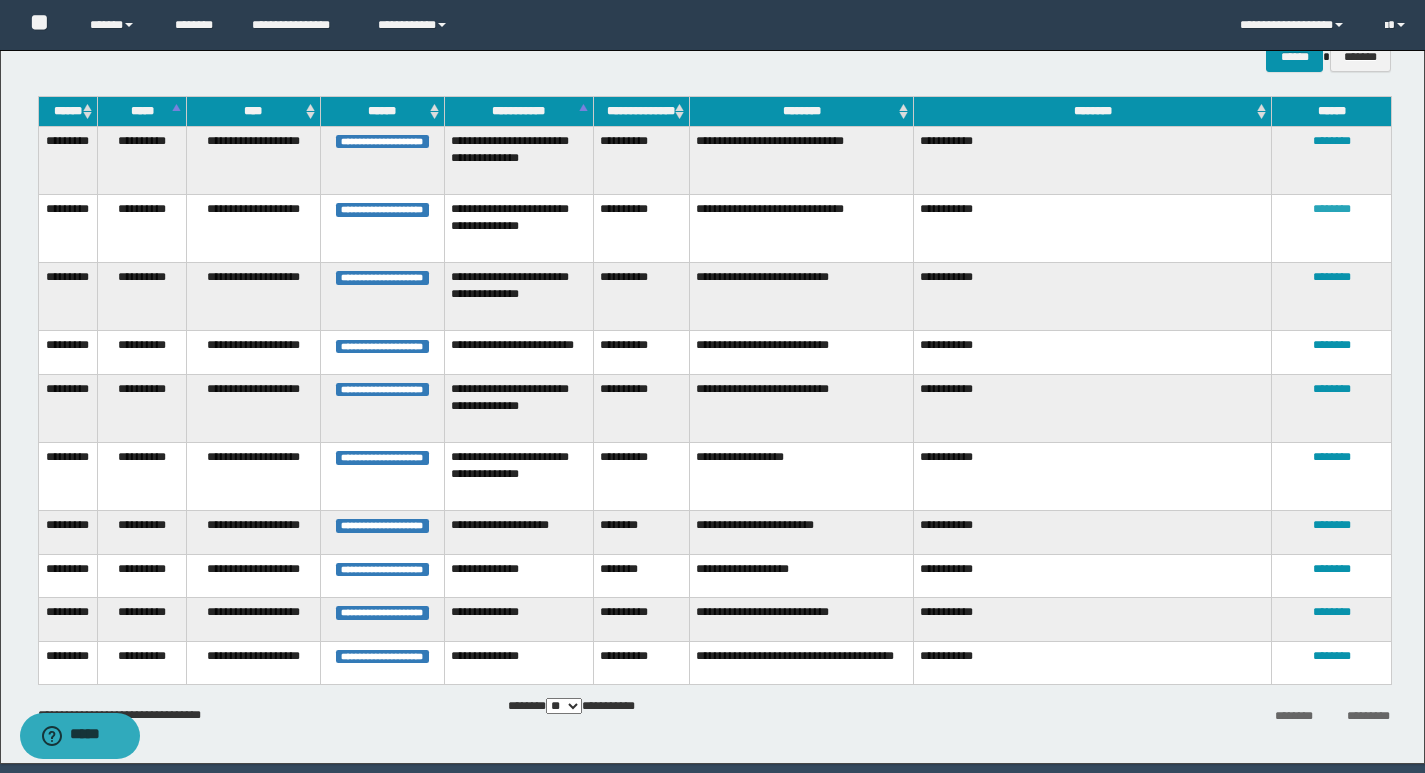 click on "********" at bounding box center (1332, 209) 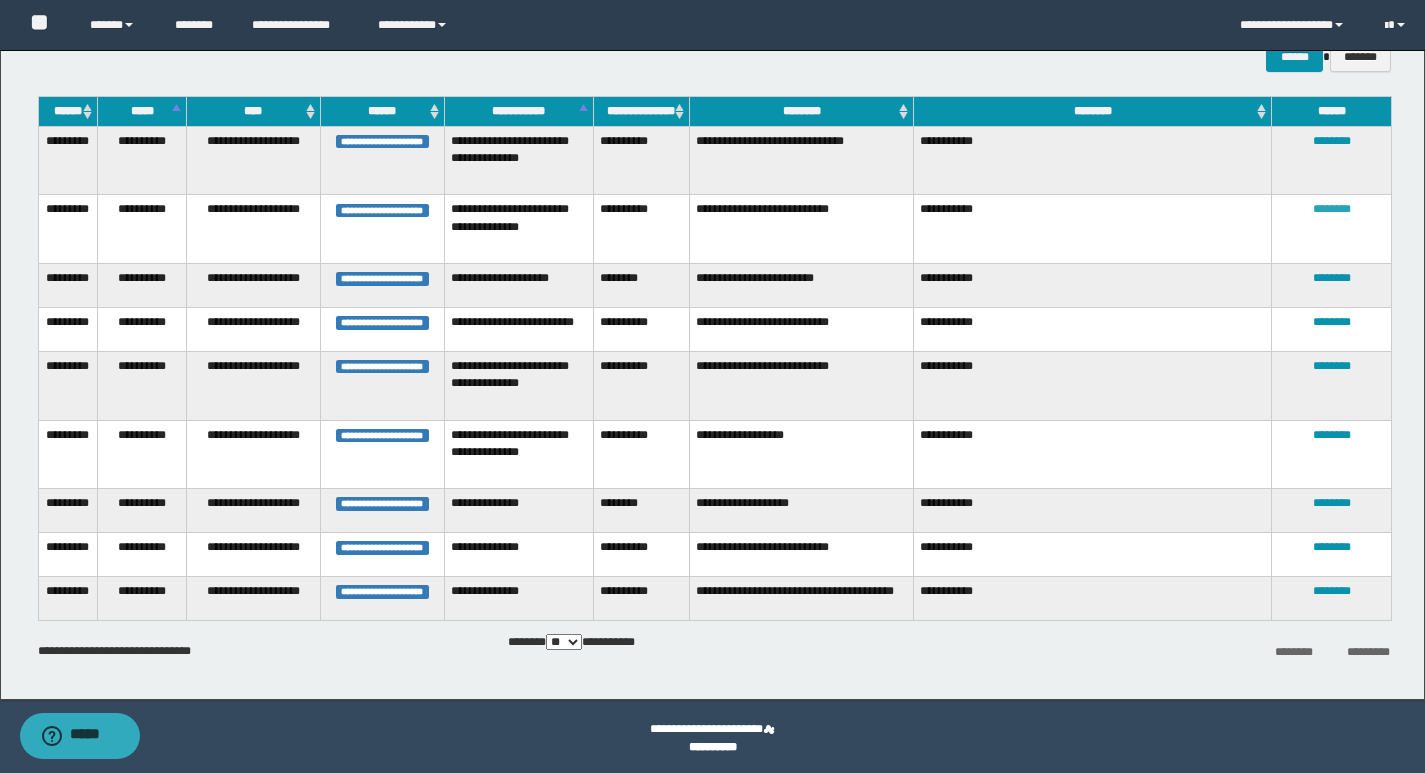 click on "********" at bounding box center [1332, 209] 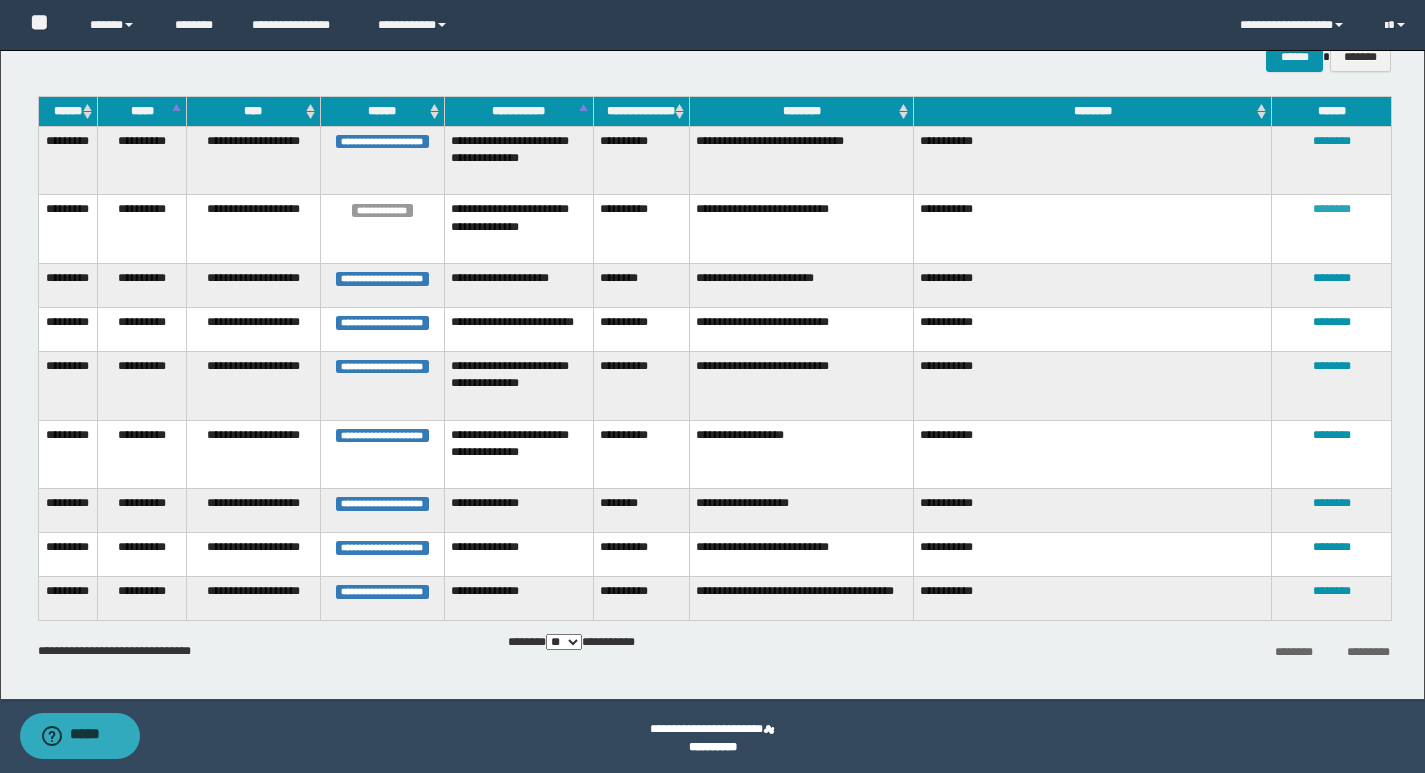 click on "********" at bounding box center (1332, 209) 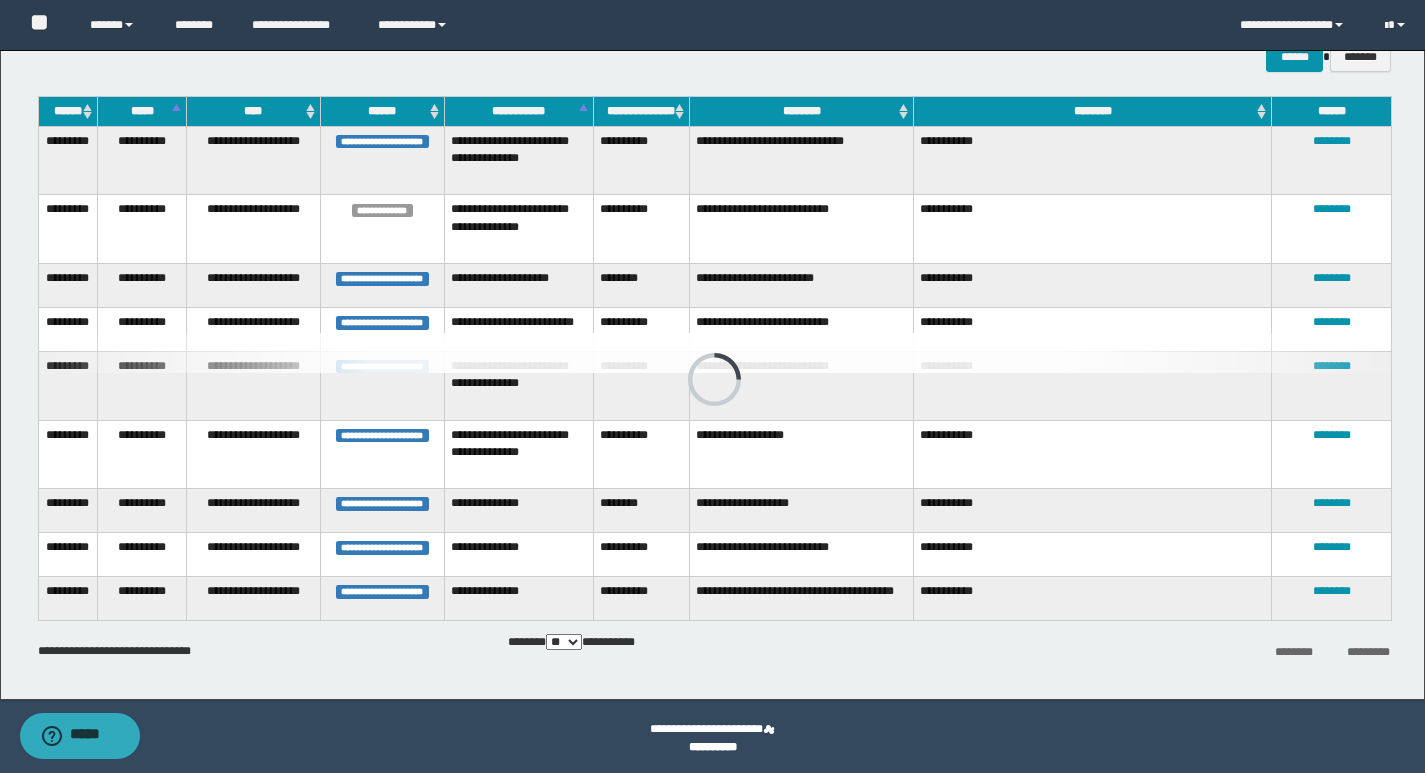 scroll, scrollTop: 140, scrollLeft: 0, axis: vertical 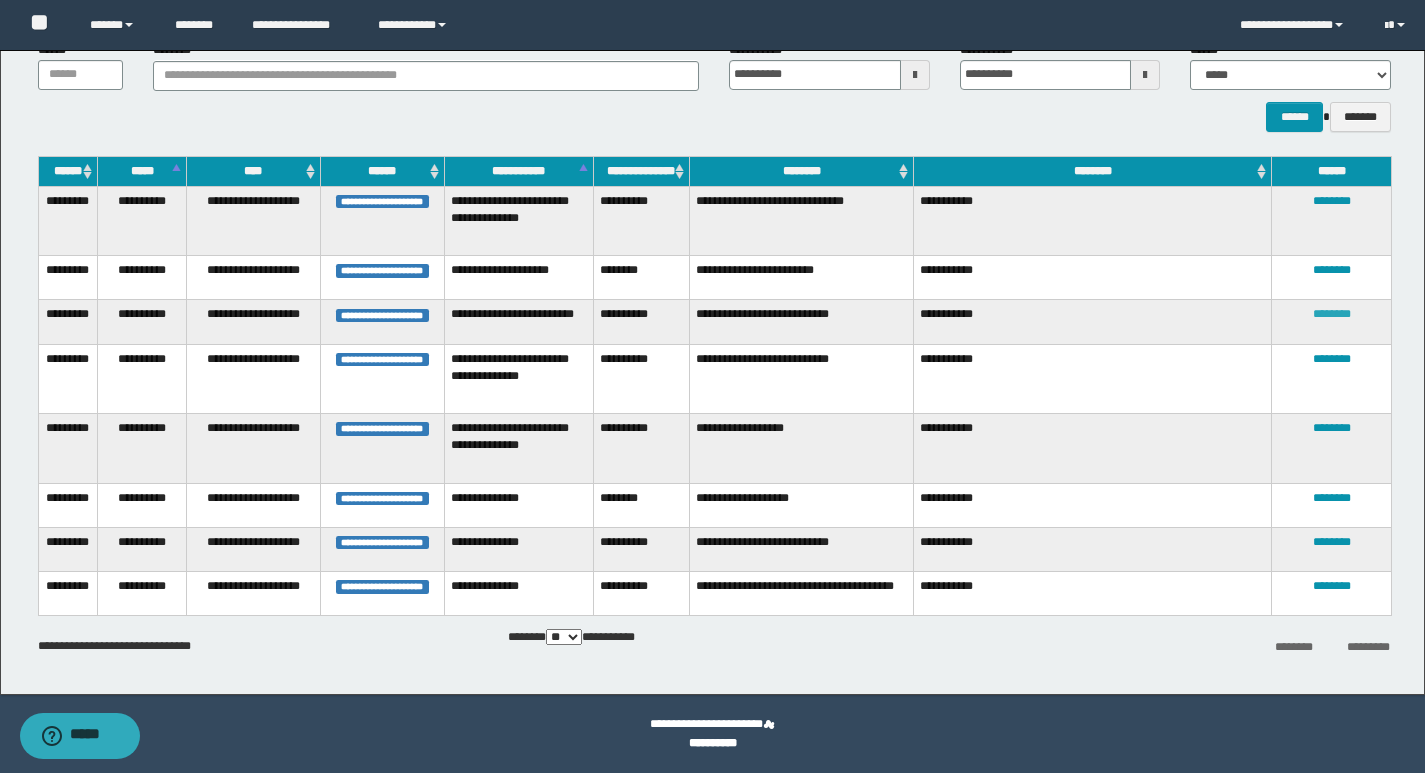 click on "********" at bounding box center [1332, 314] 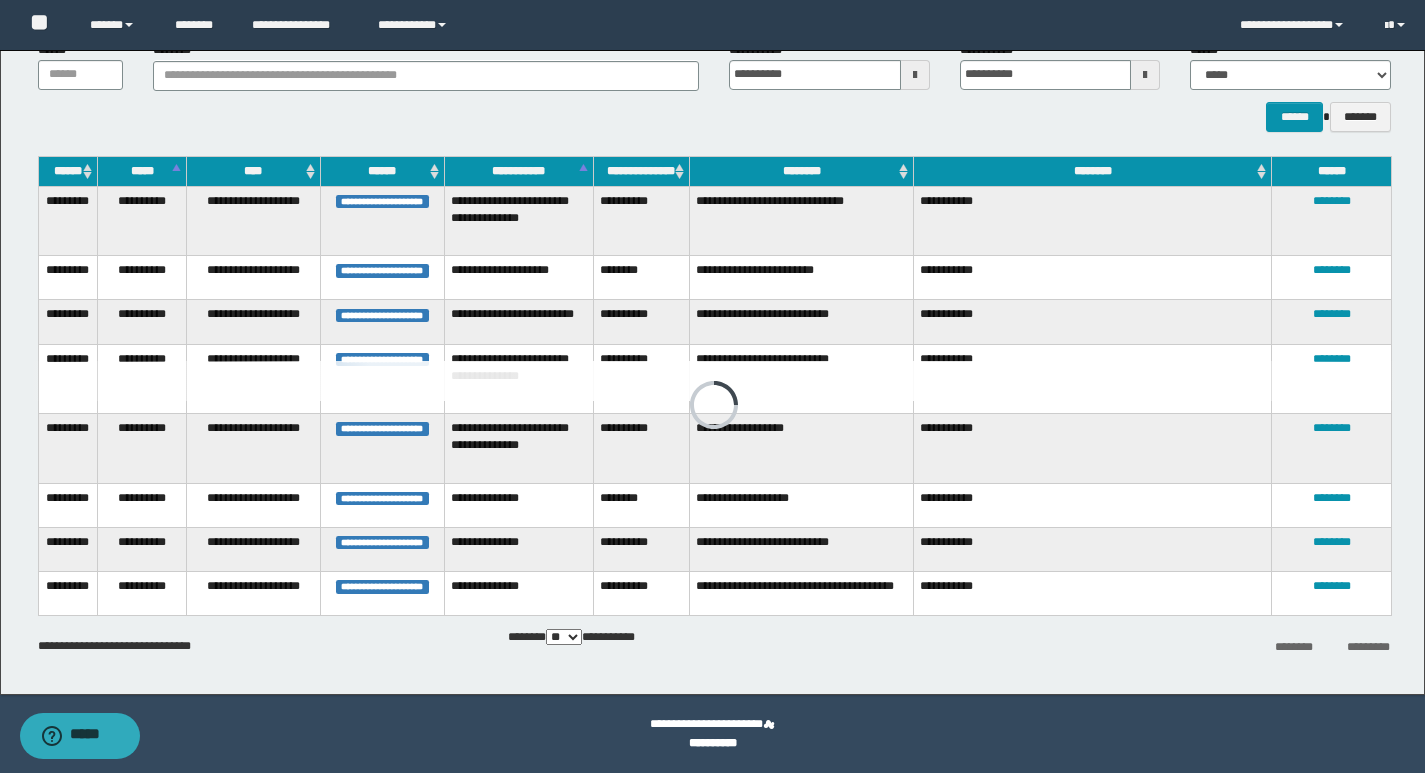 scroll, scrollTop: 93, scrollLeft: 0, axis: vertical 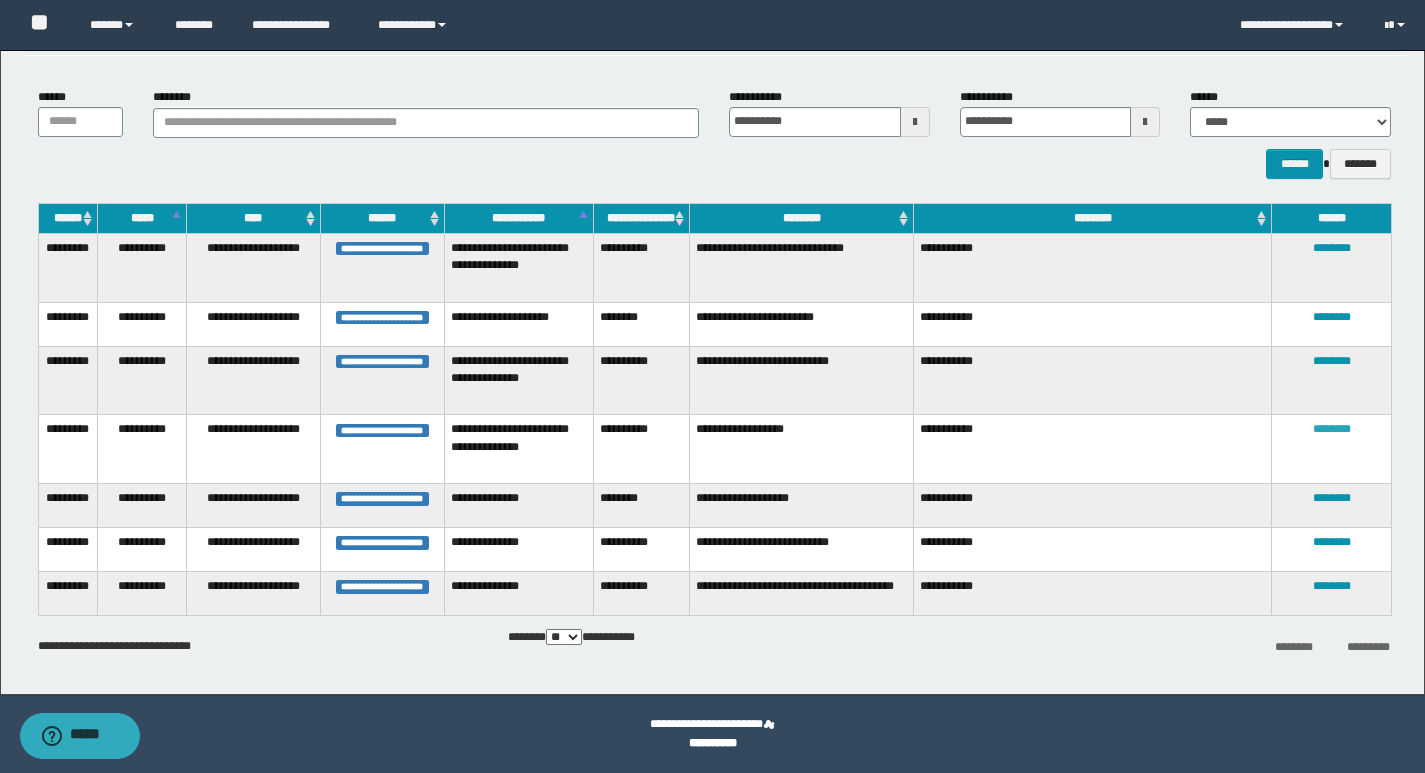 click on "********" at bounding box center (1332, 429) 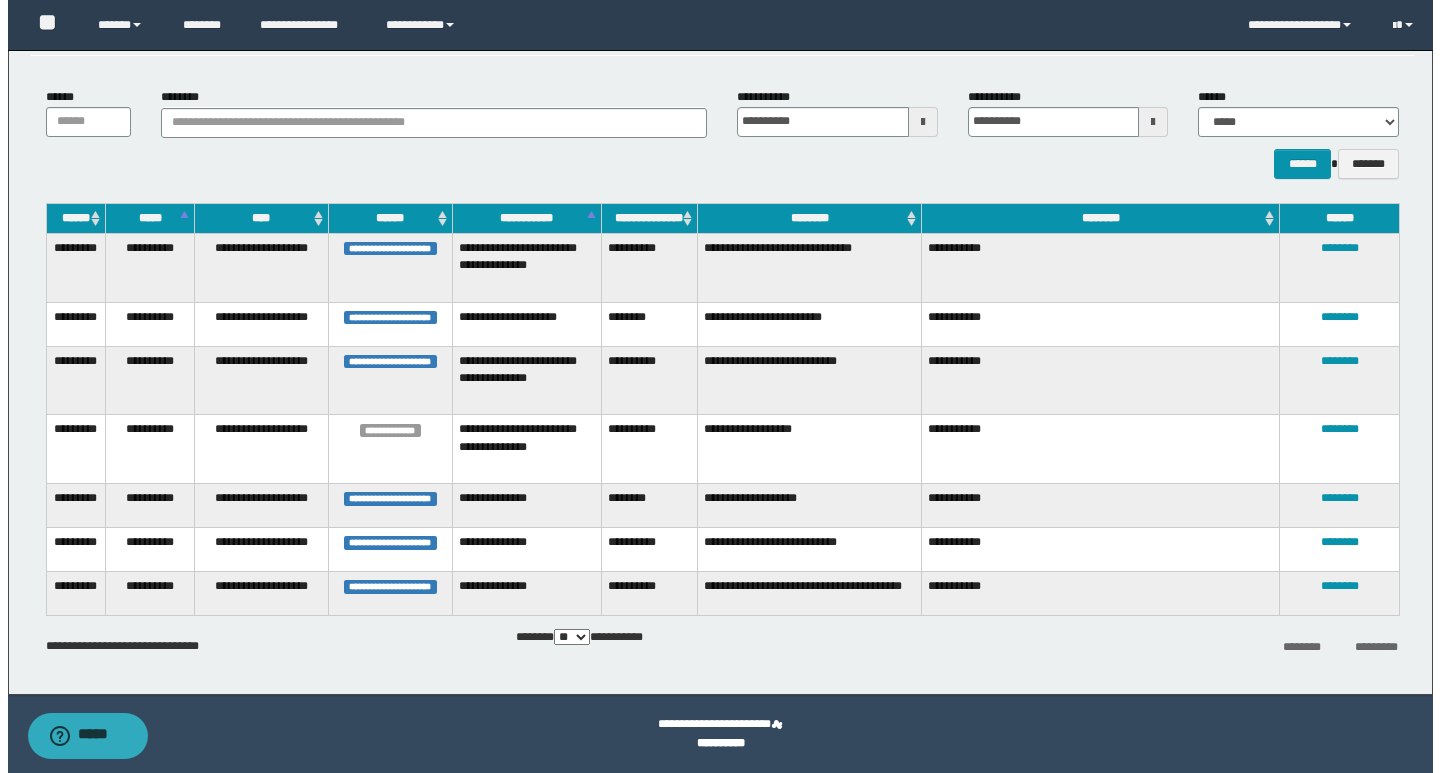 scroll, scrollTop: 0, scrollLeft: 0, axis: both 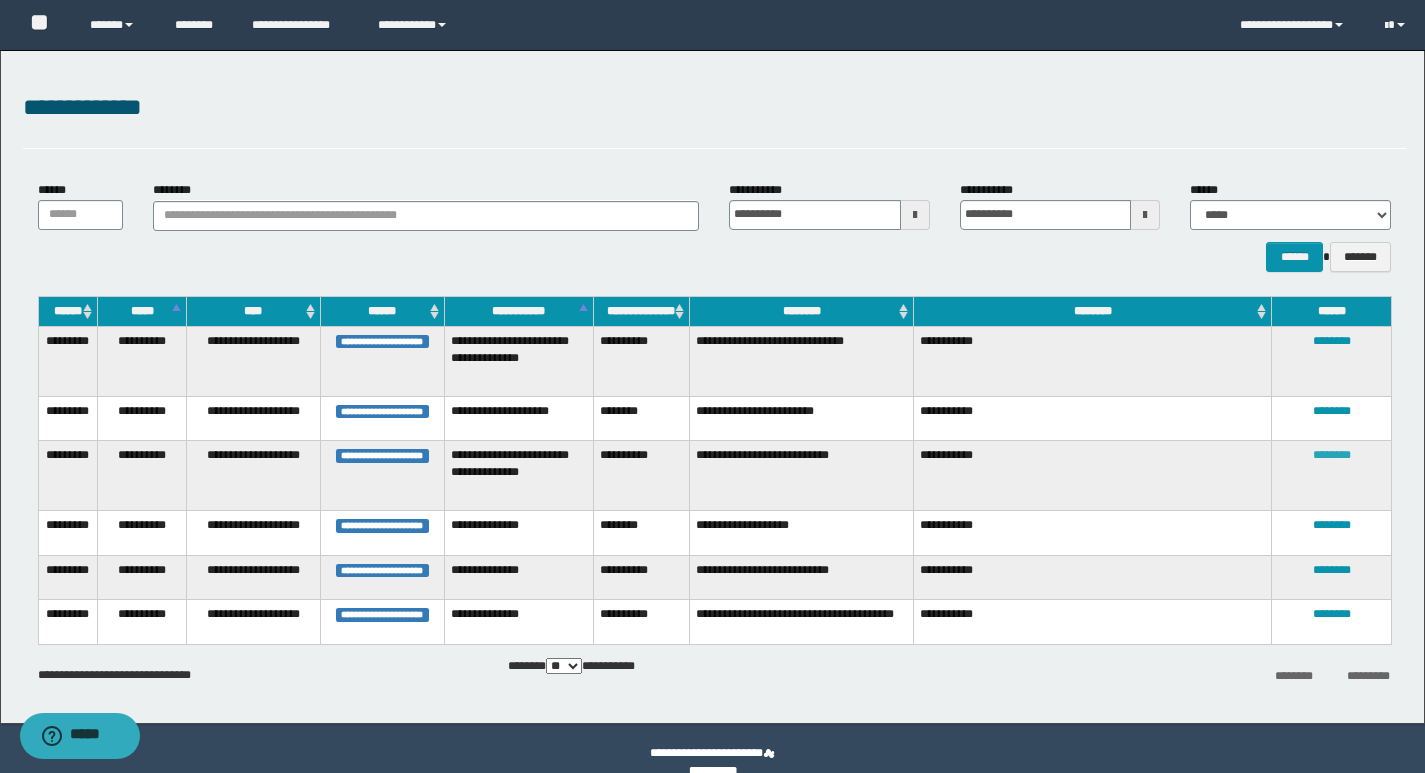 click on "********" at bounding box center [1332, 455] 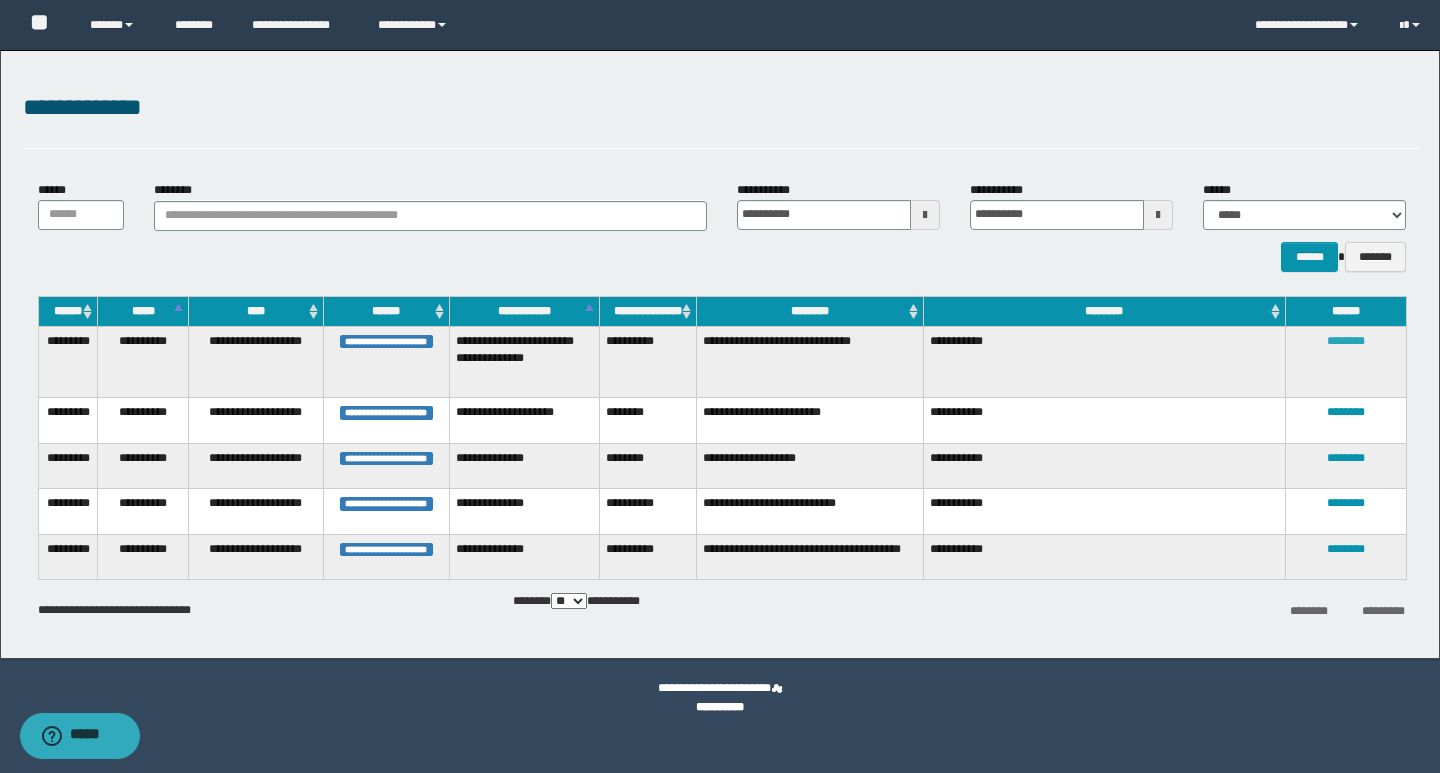 click on "********" at bounding box center [1346, 341] 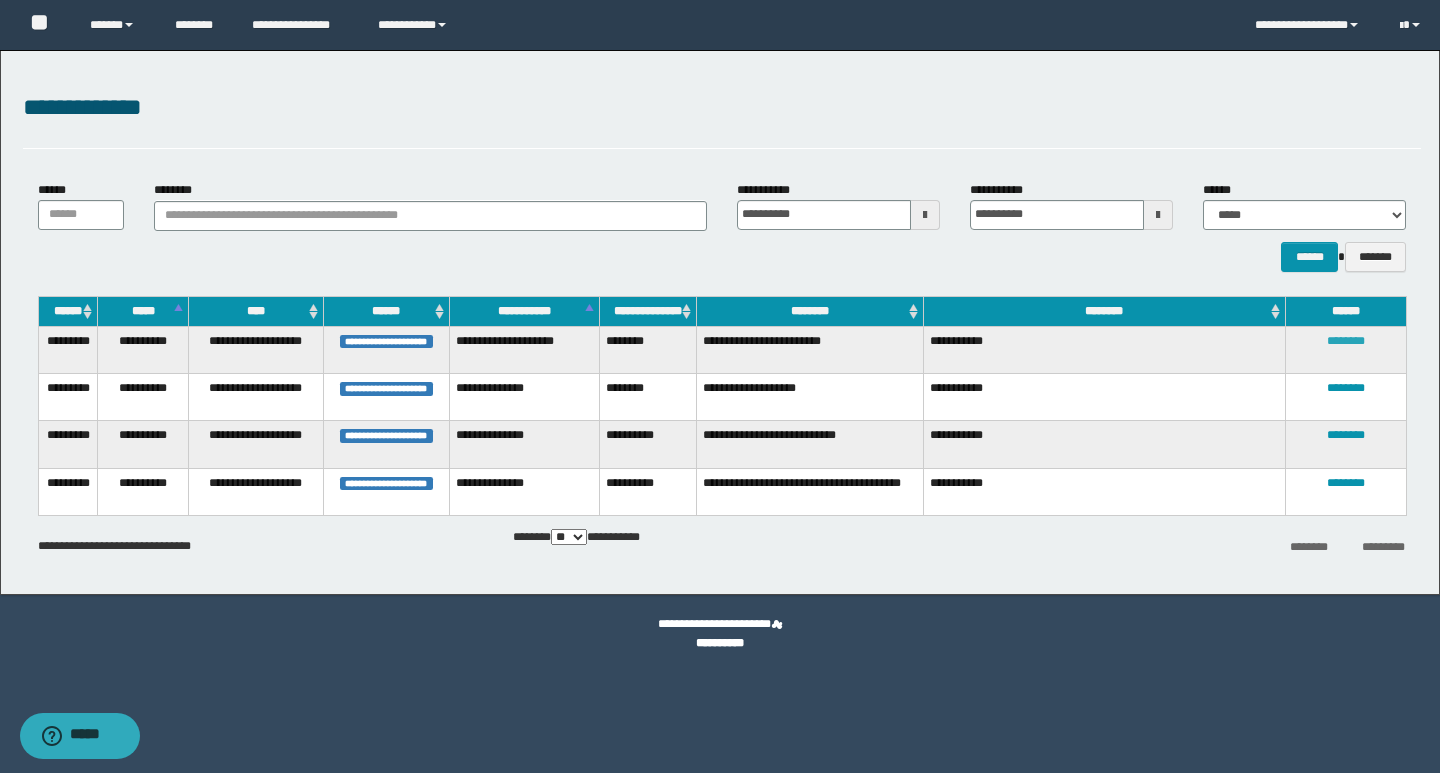 click on "********" at bounding box center [1346, 341] 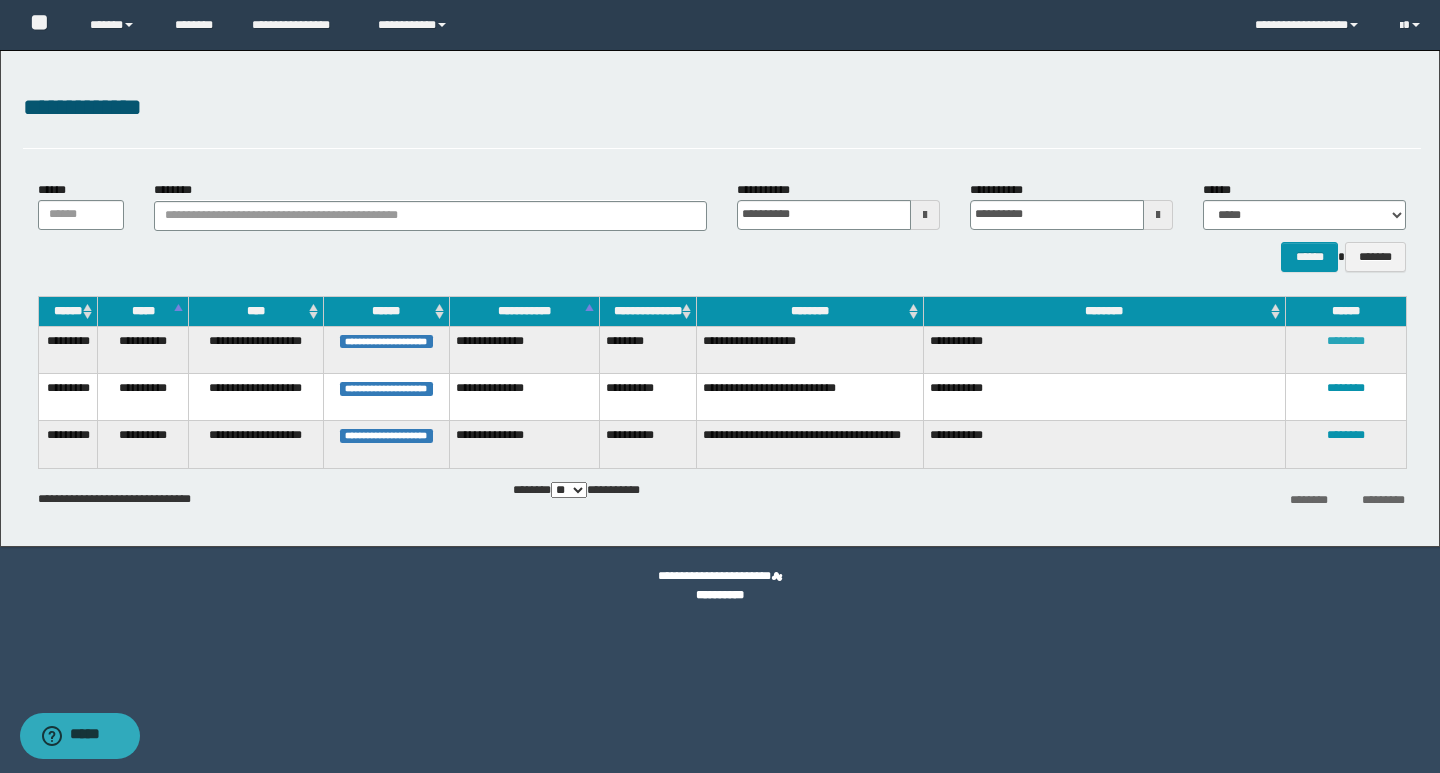 click on "********" at bounding box center (1346, 341) 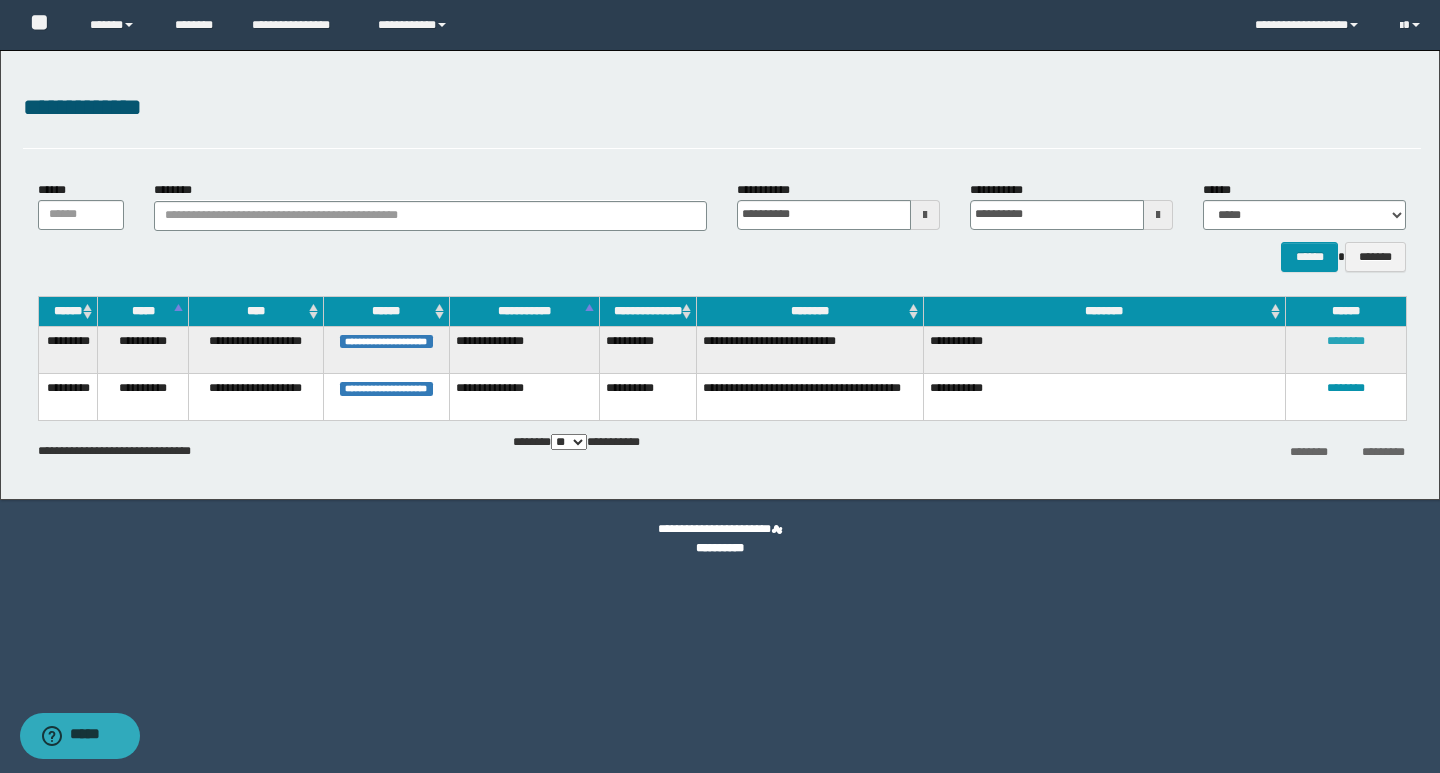 click on "********" at bounding box center (1346, 341) 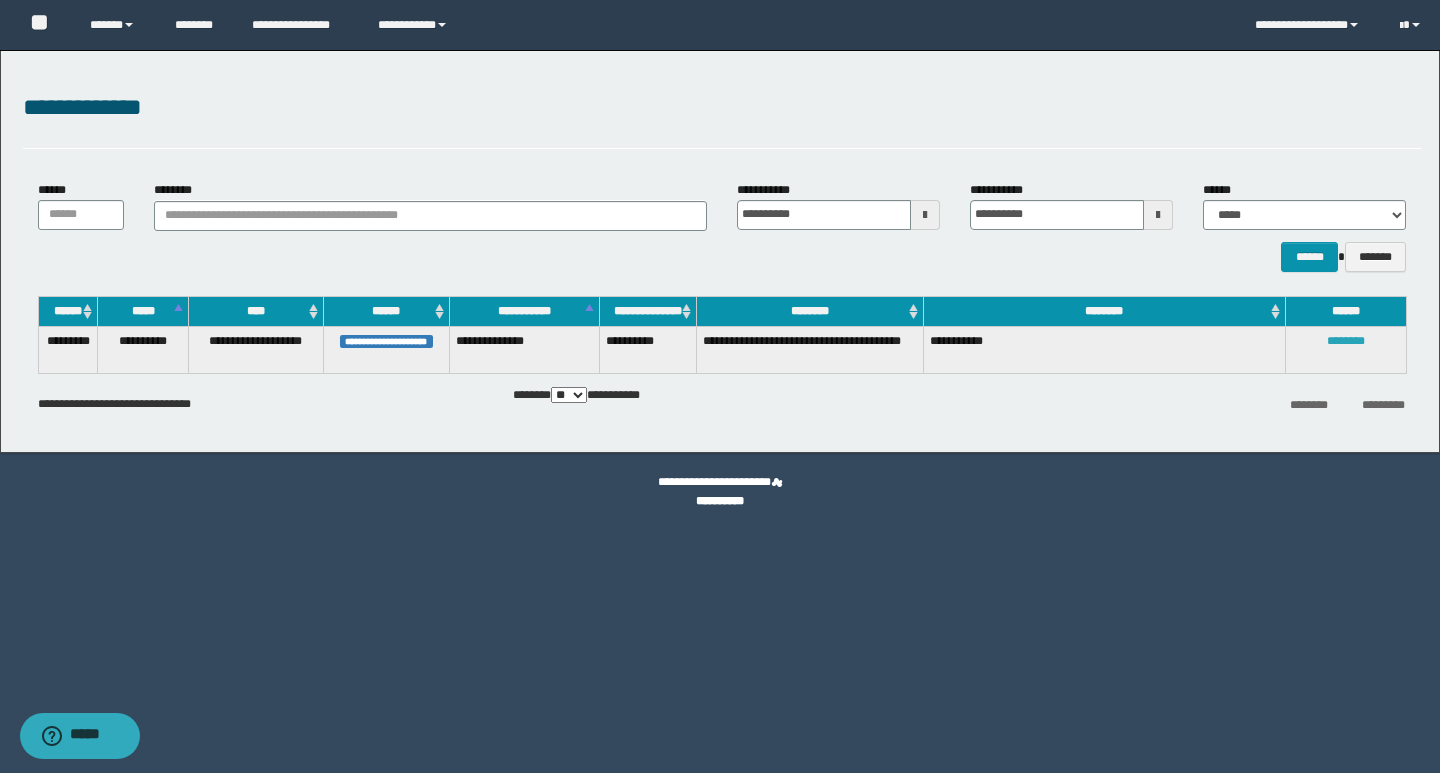 click on "********" at bounding box center (1346, 341) 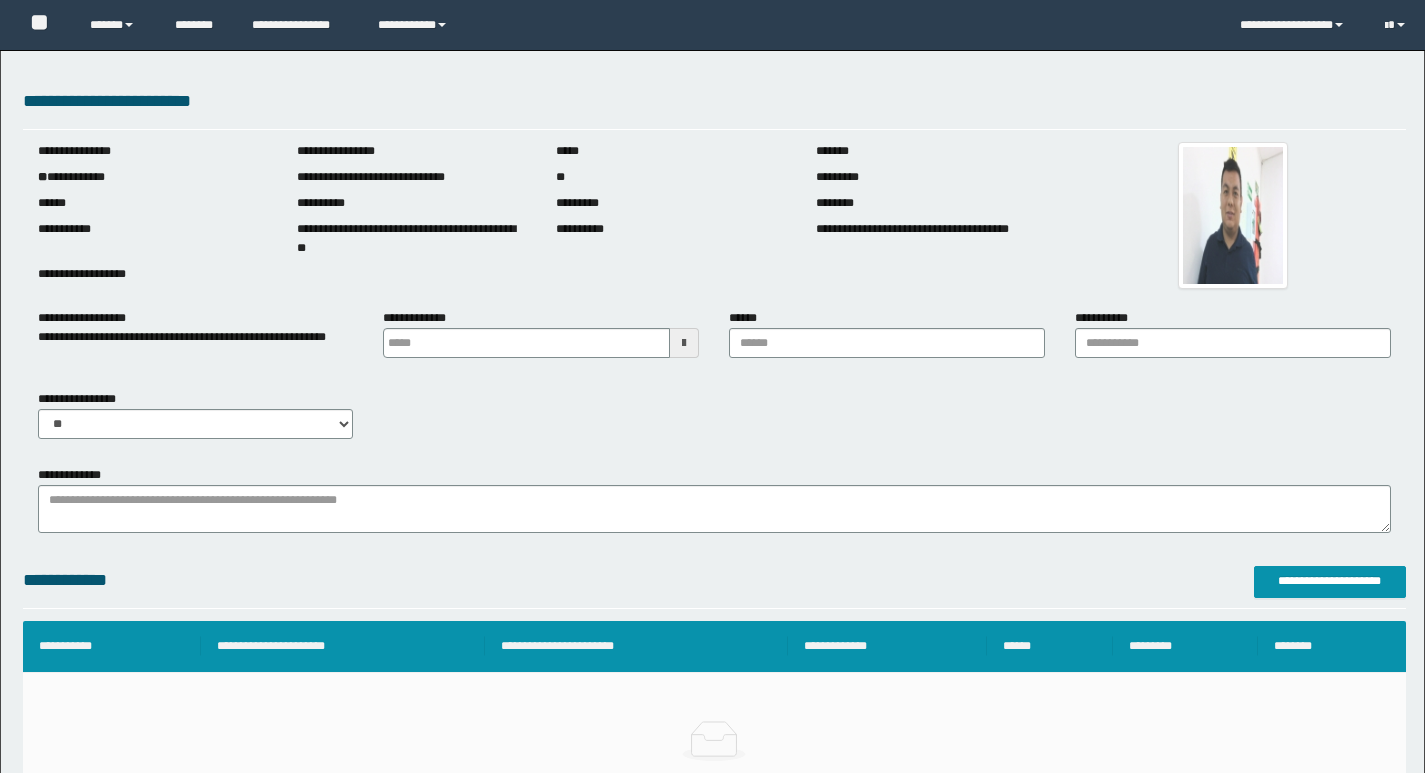scroll, scrollTop: 0, scrollLeft: 0, axis: both 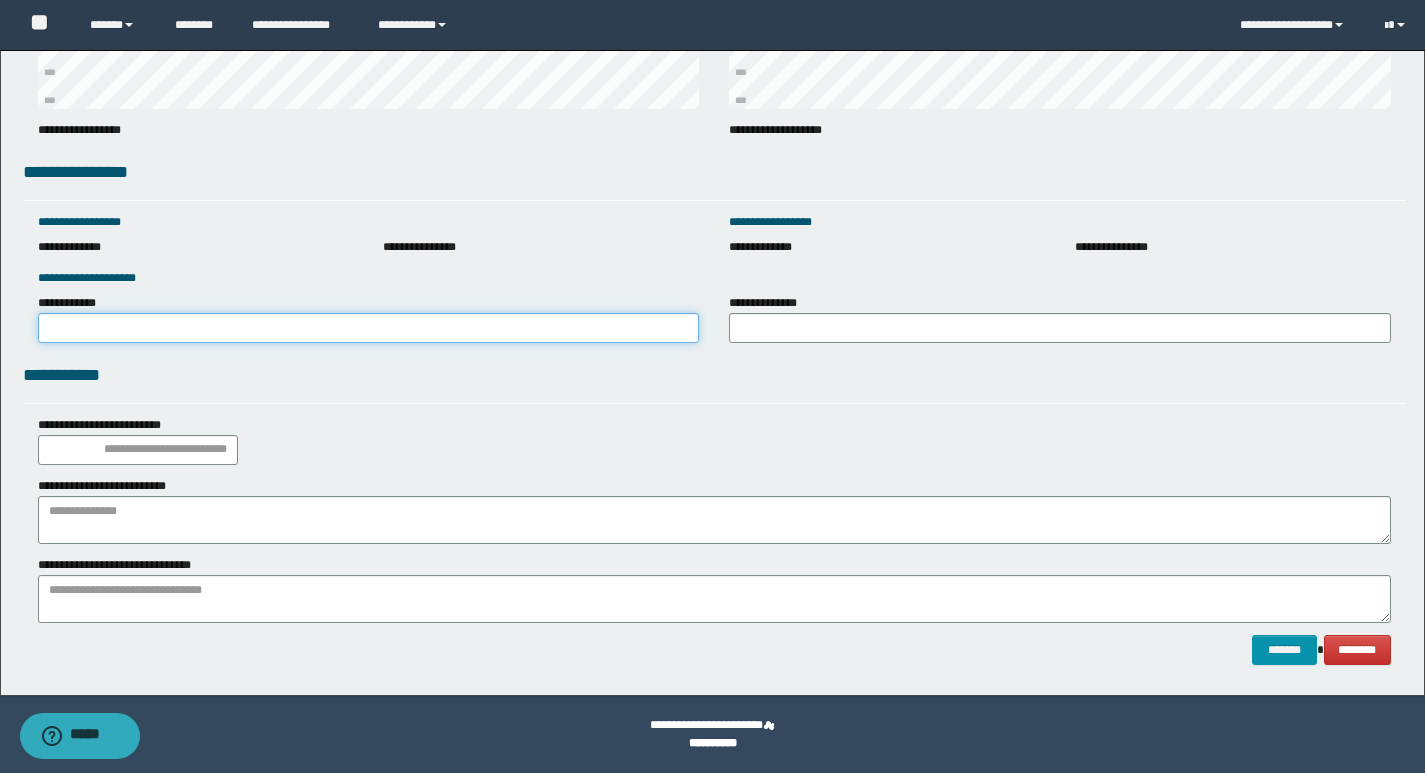 click on "**********" at bounding box center (369, 328) 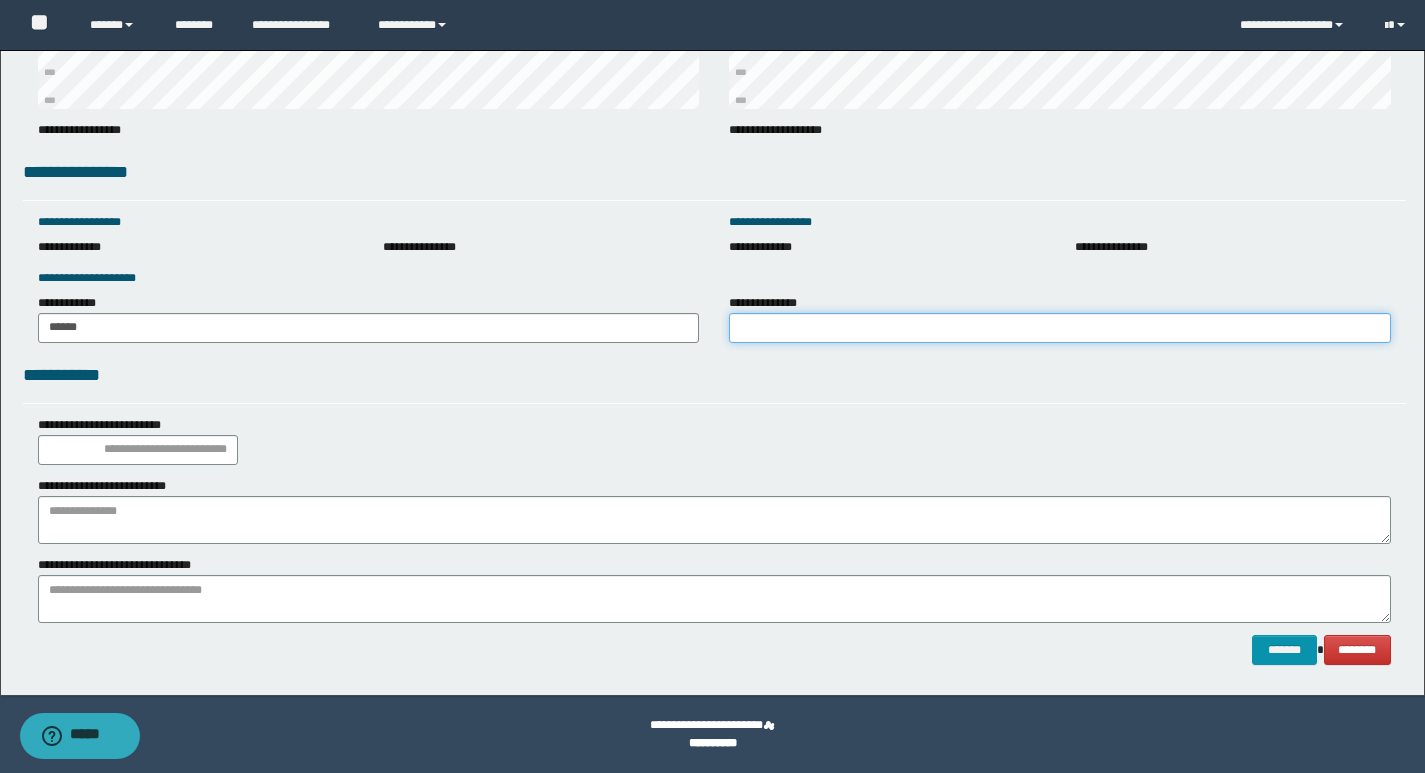 click on "**********" at bounding box center [1060, 328] 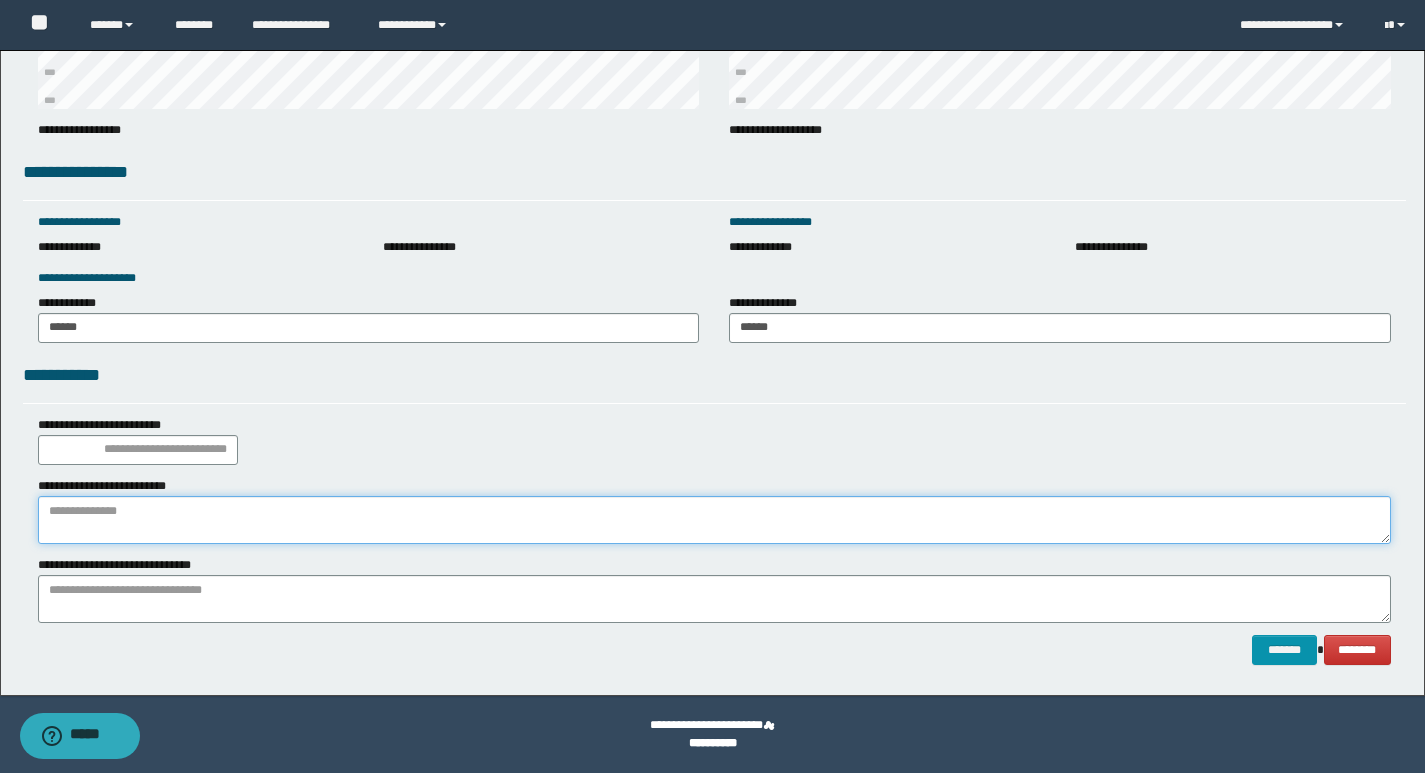 click at bounding box center (714, 520) 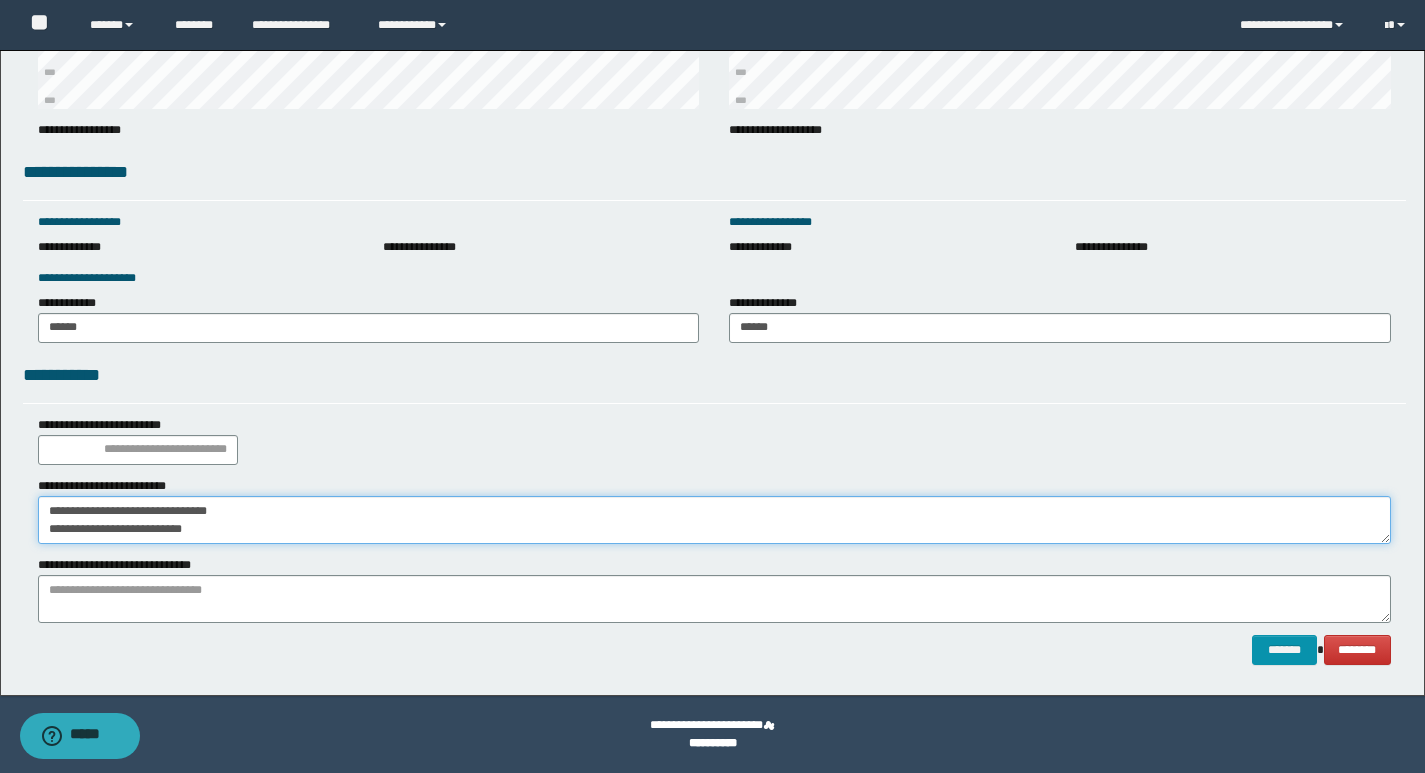drag, startPoint x: 251, startPoint y: 532, endPoint x: 0, endPoint y: 461, distance: 260.8486 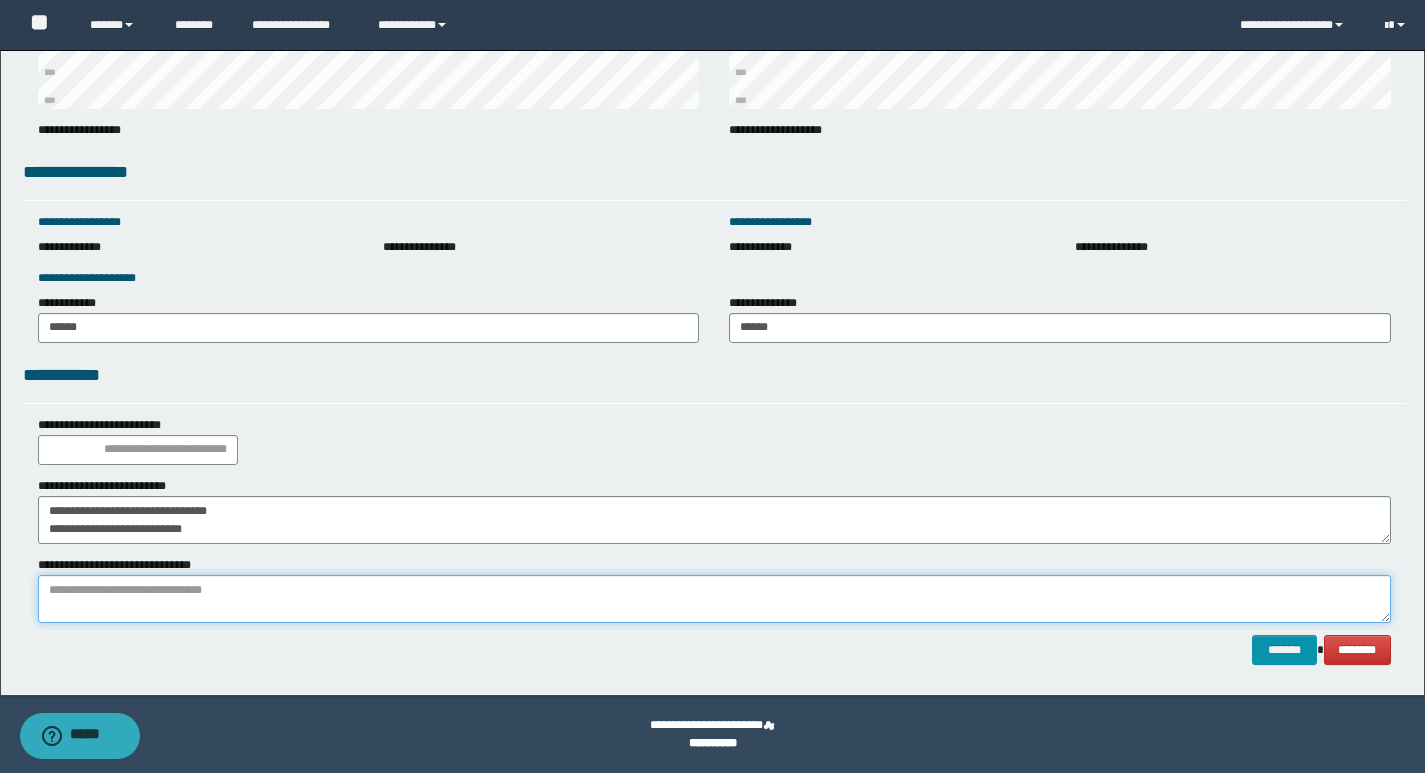 click at bounding box center [714, 599] 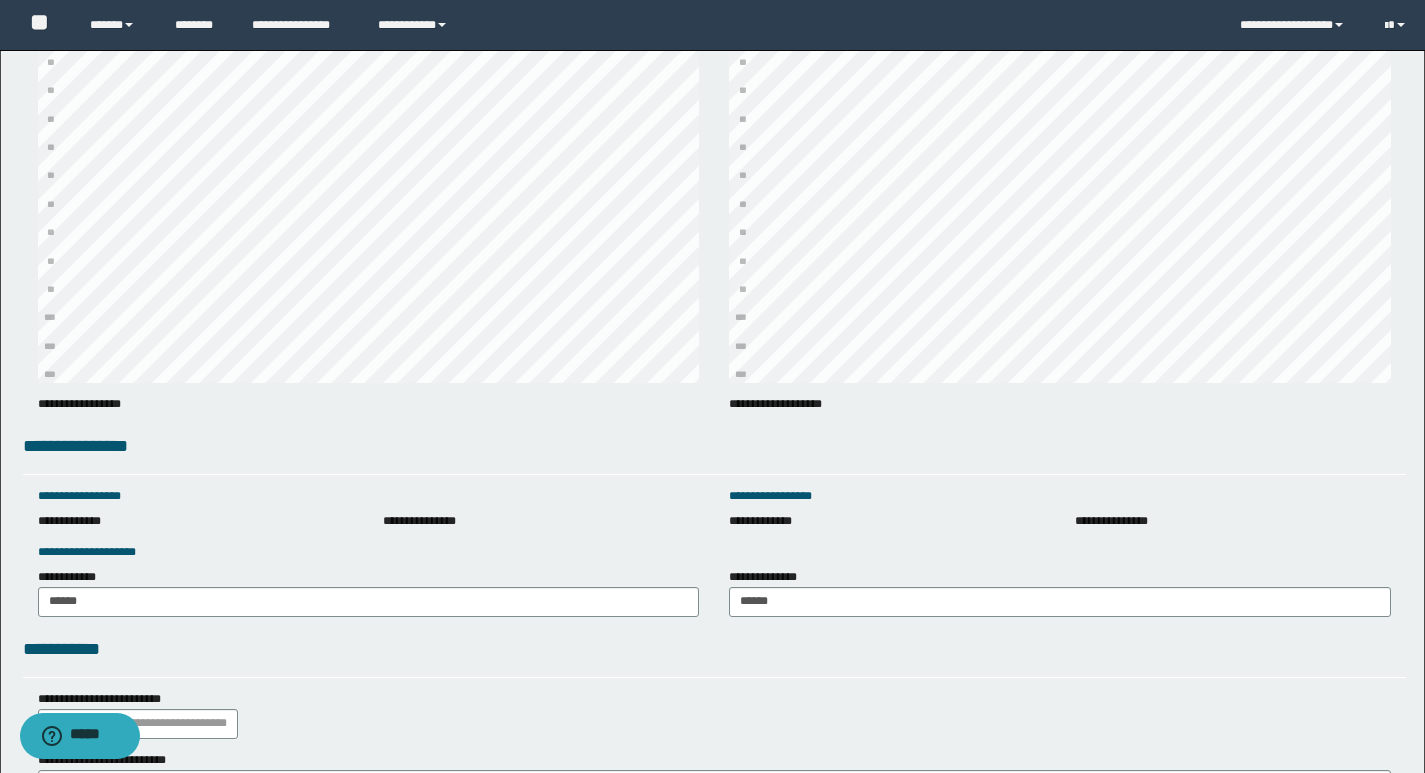 scroll, scrollTop: 2319, scrollLeft: 0, axis: vertical 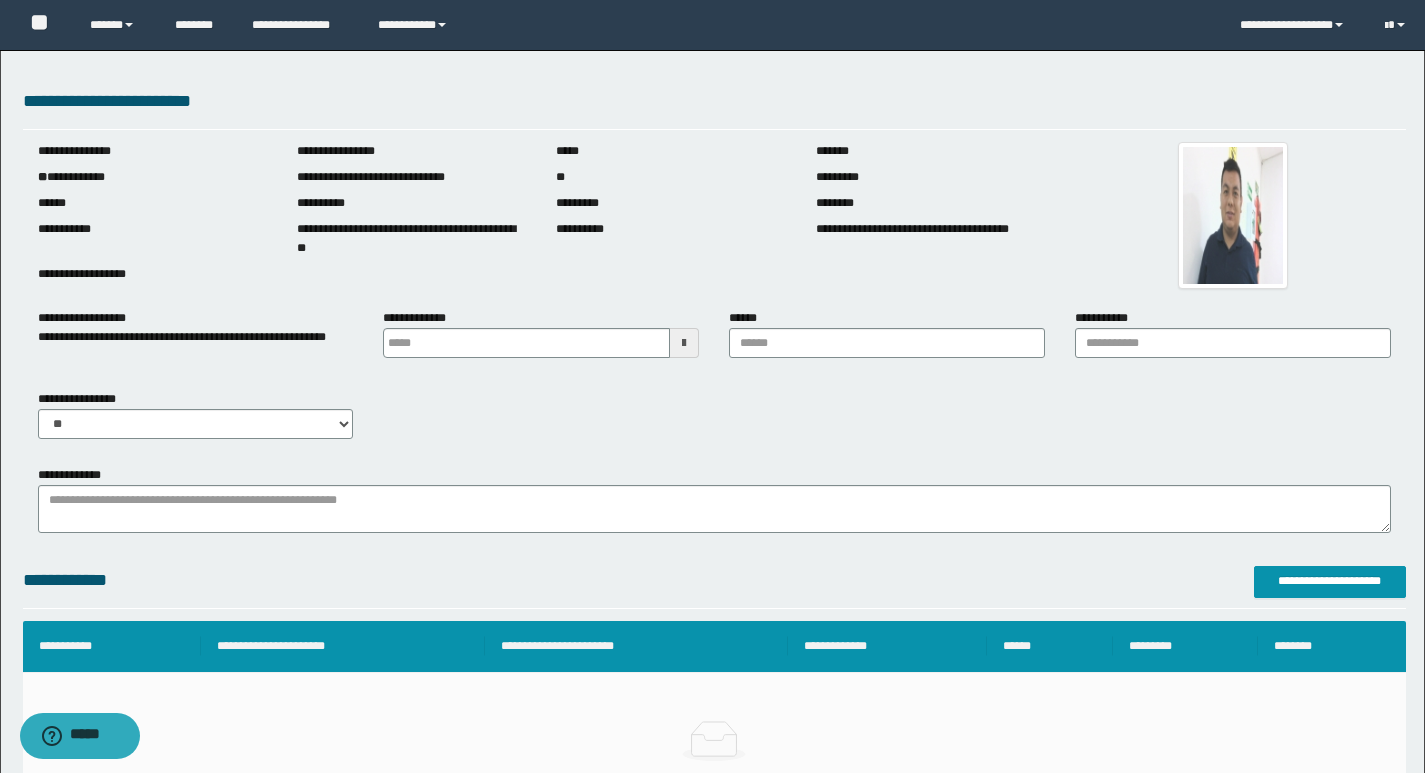 type on "**********" 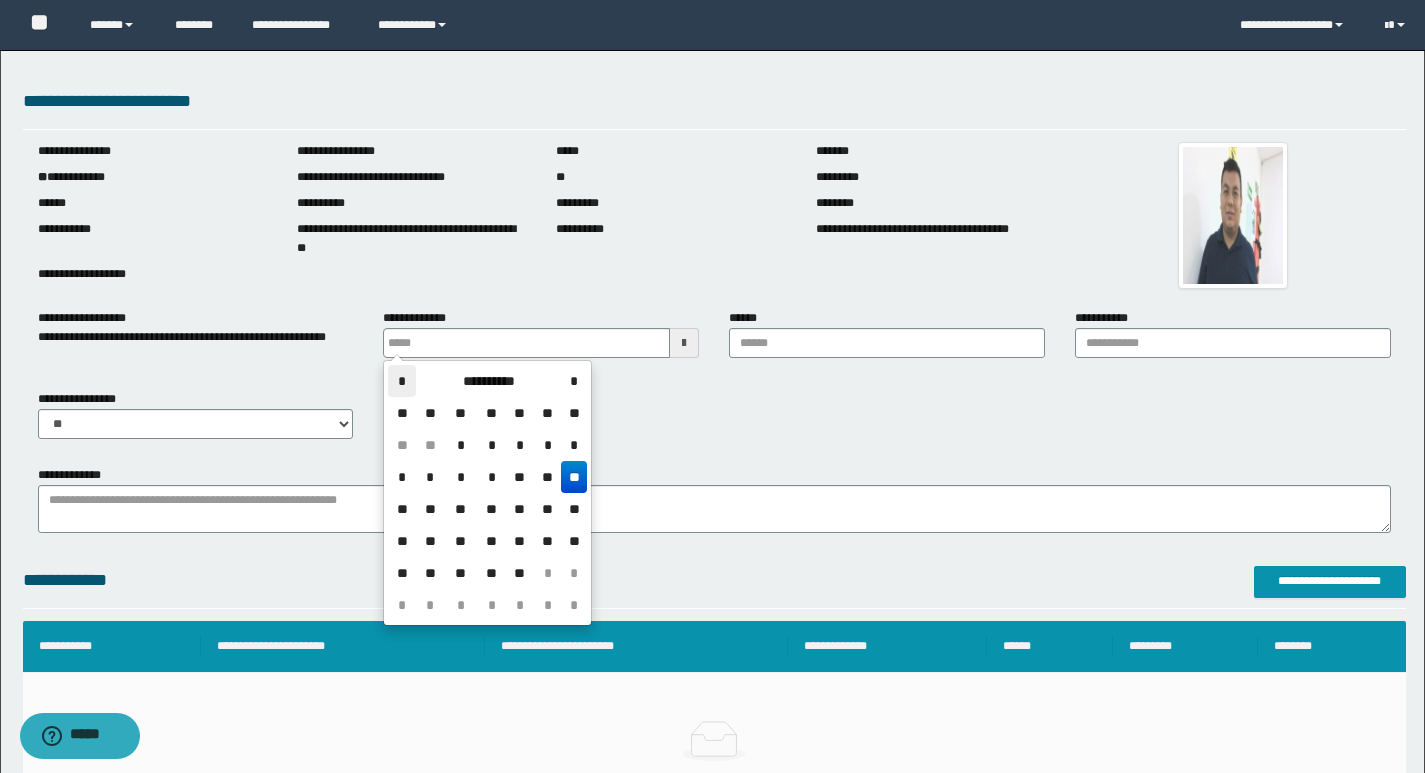click on "*" at bounding box center (402, 381) 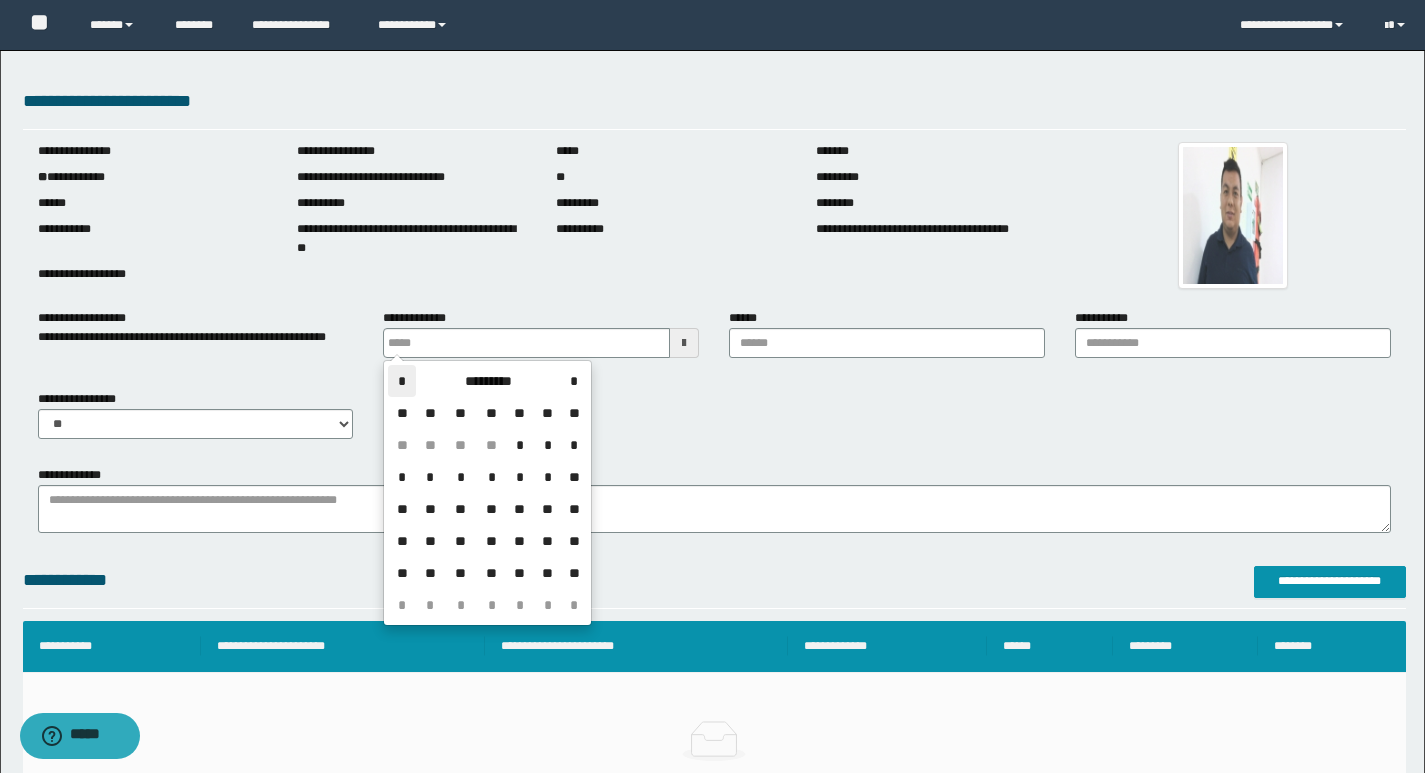 click on "*" at bounding box center (402, 381) 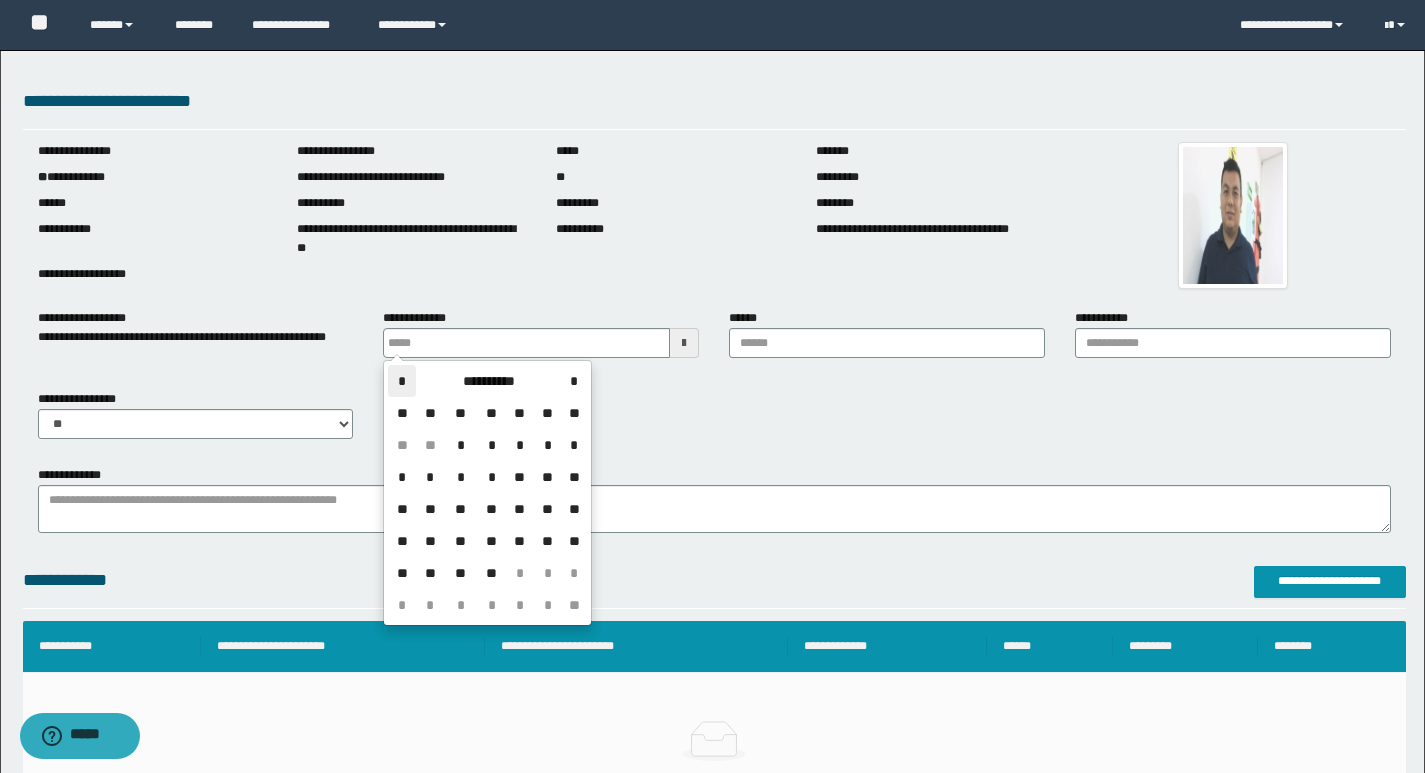 click on "*" at bounding box center [402, 381] 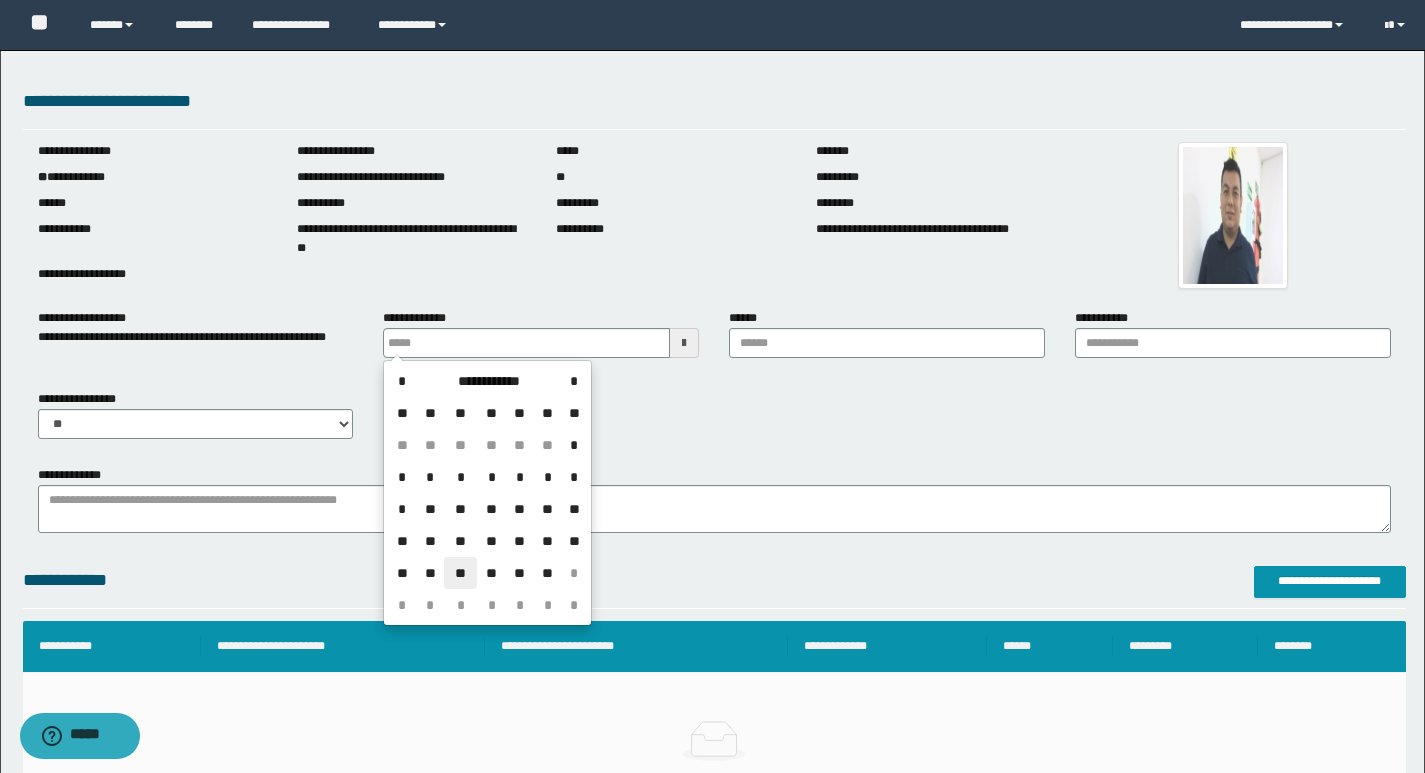 click on "**" at bounding box center (460, 573) 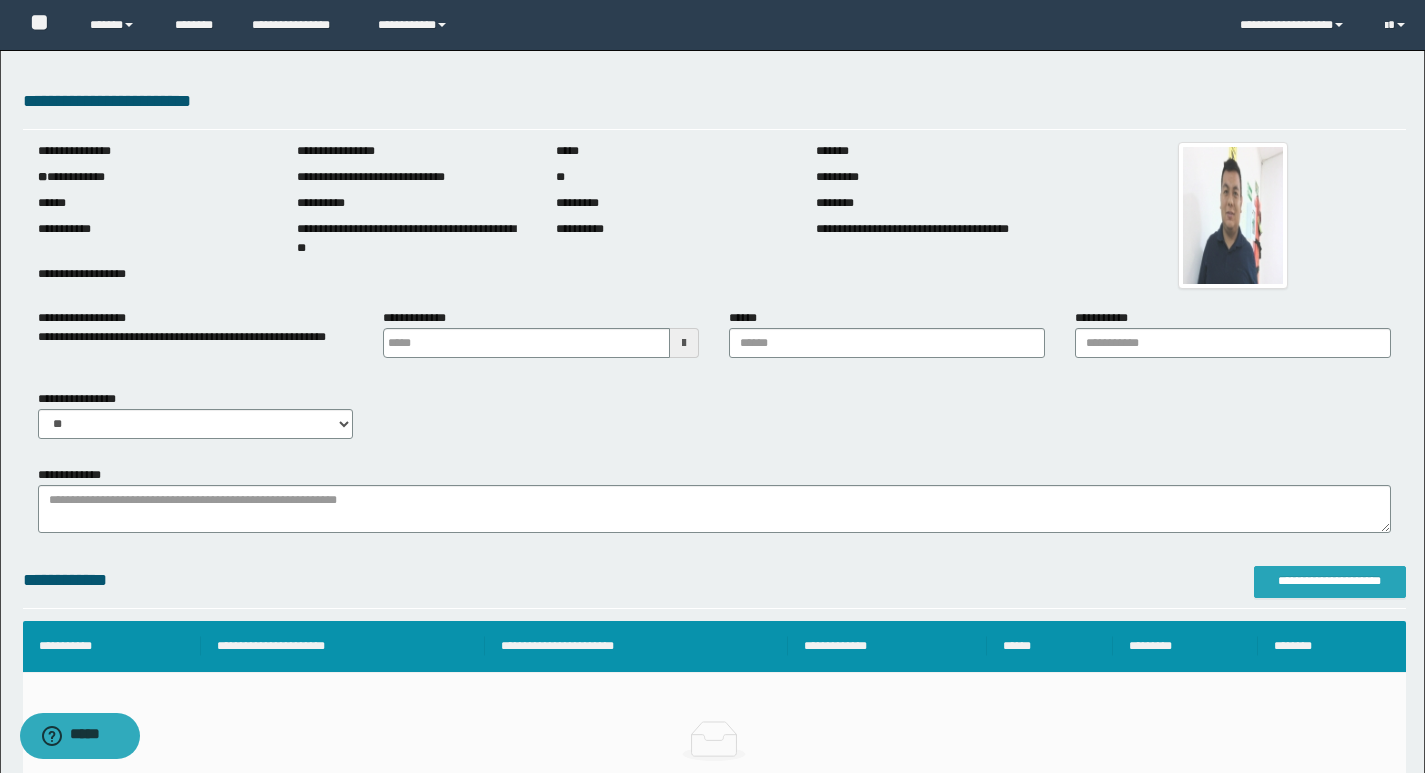 click on "**********" at bounding box center (1330, 582) 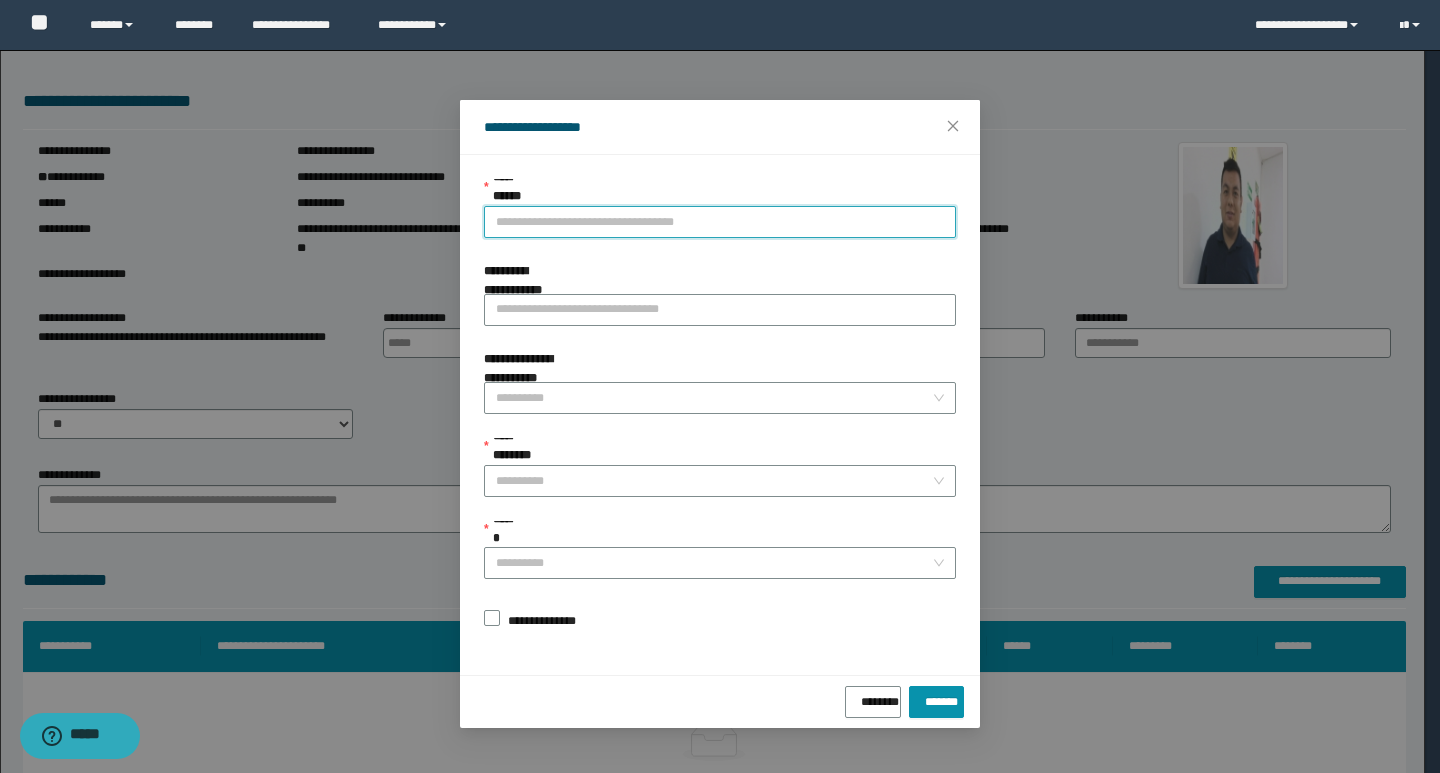 click on "**********" at bounding box center [720, 222] 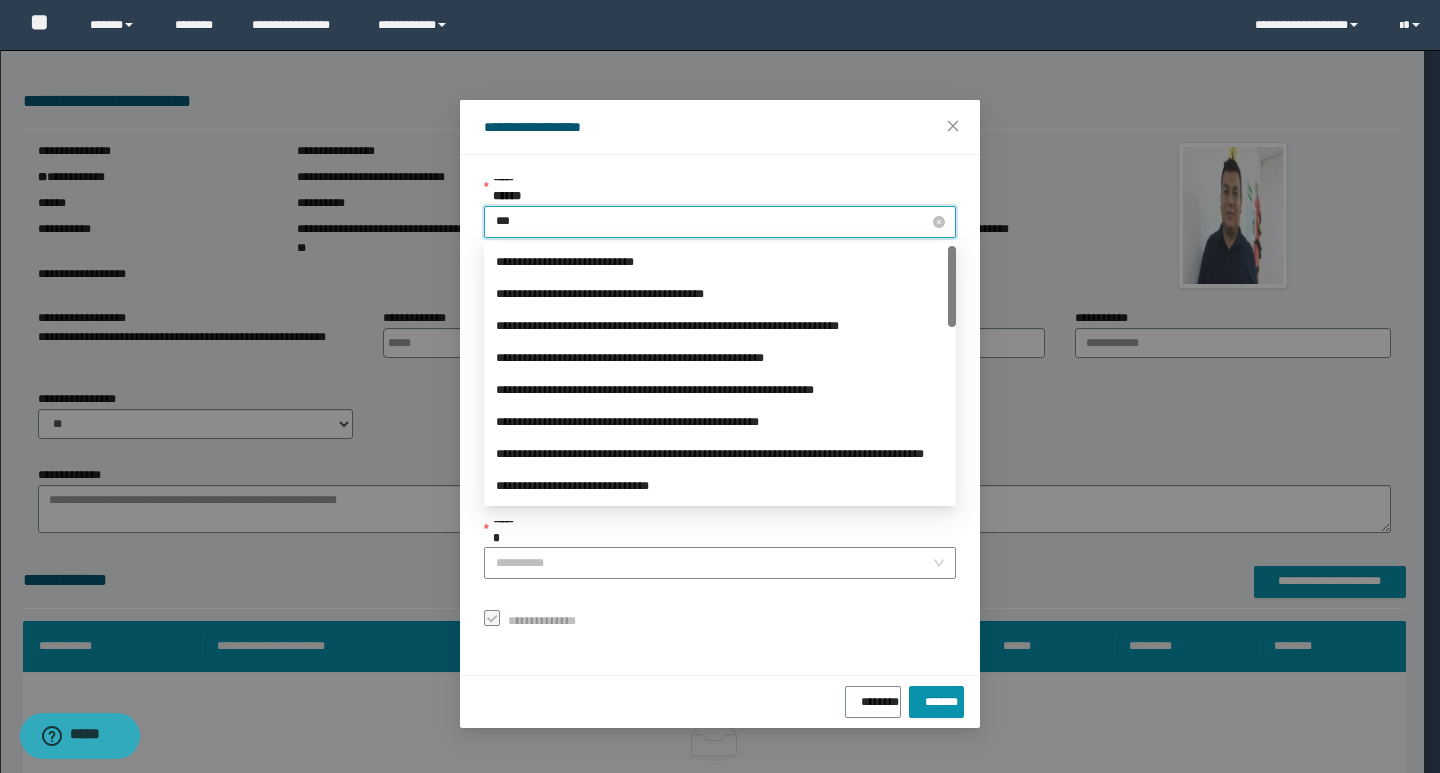 type on "****" 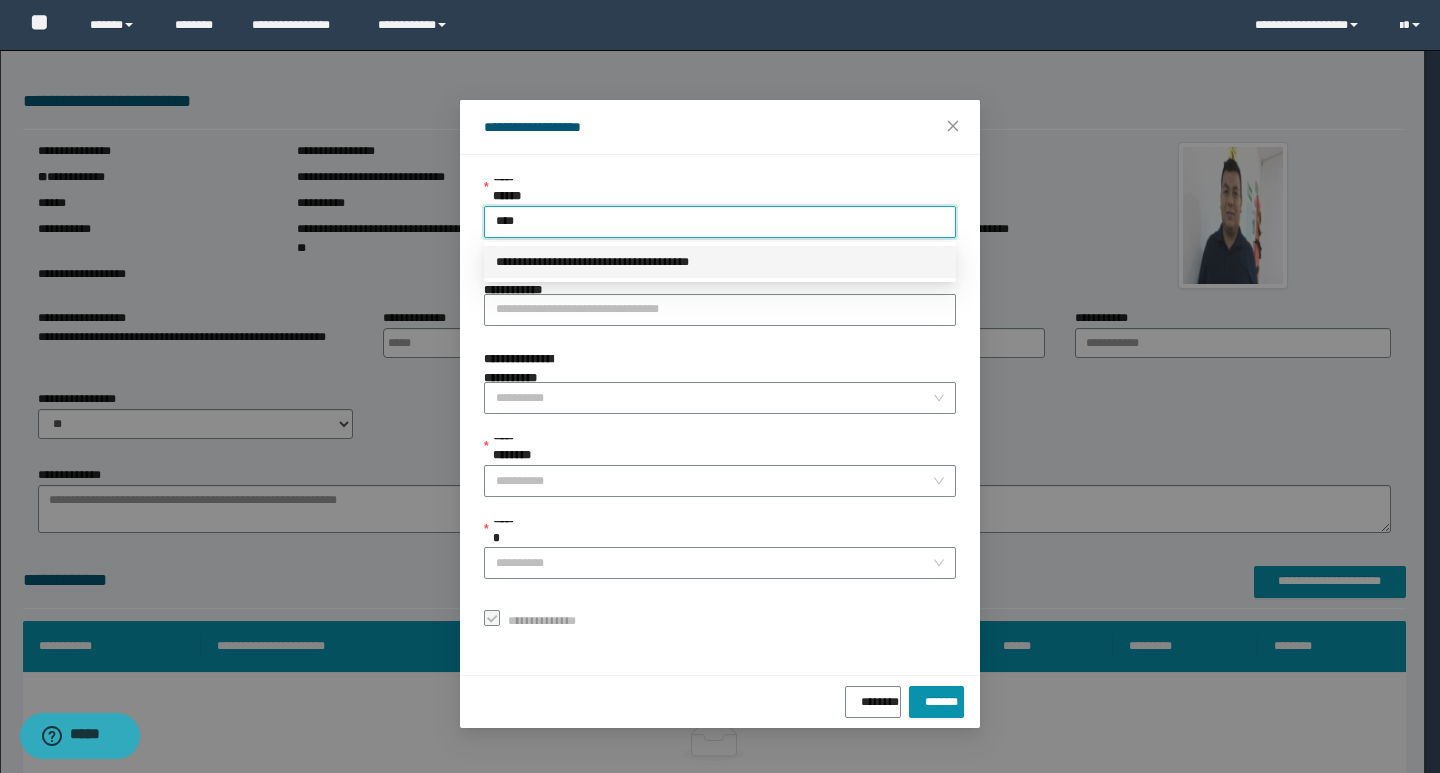 click on "**********" at bounding box center (720, 262) 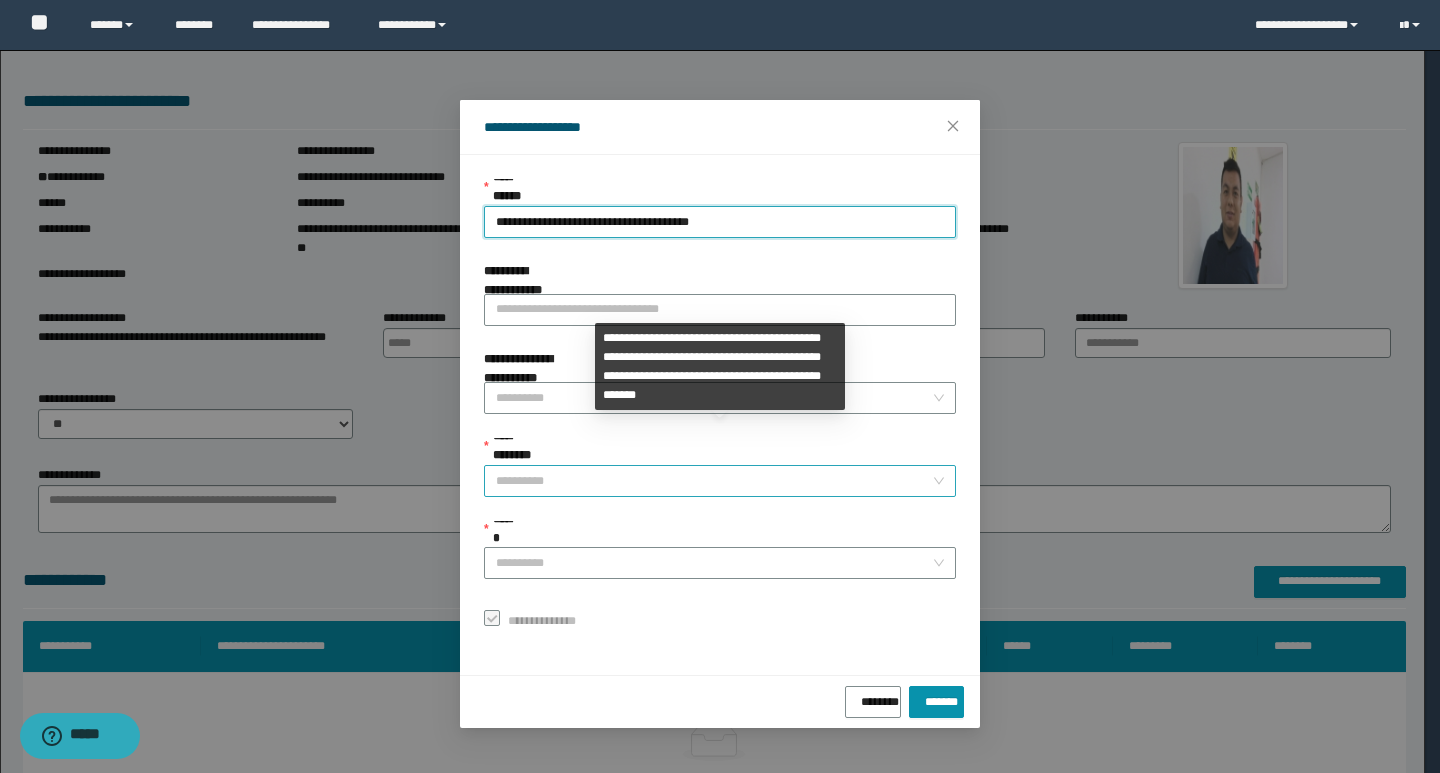 drag, startPoint x: 565, startPoint y: 499, endPoint x: 562, endPoint y: 472, distance: 27.166155 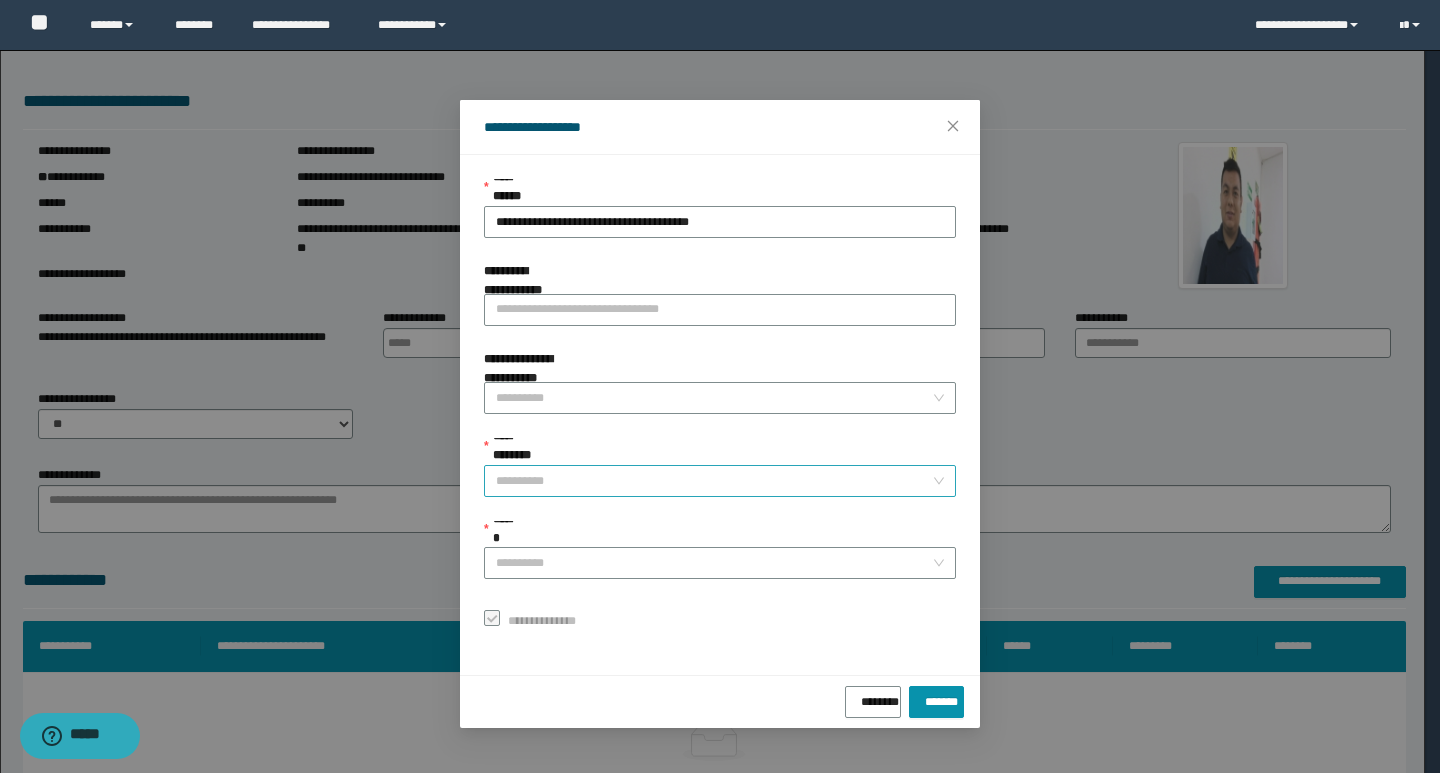 click on "**********" at bounding box center (714, 481) 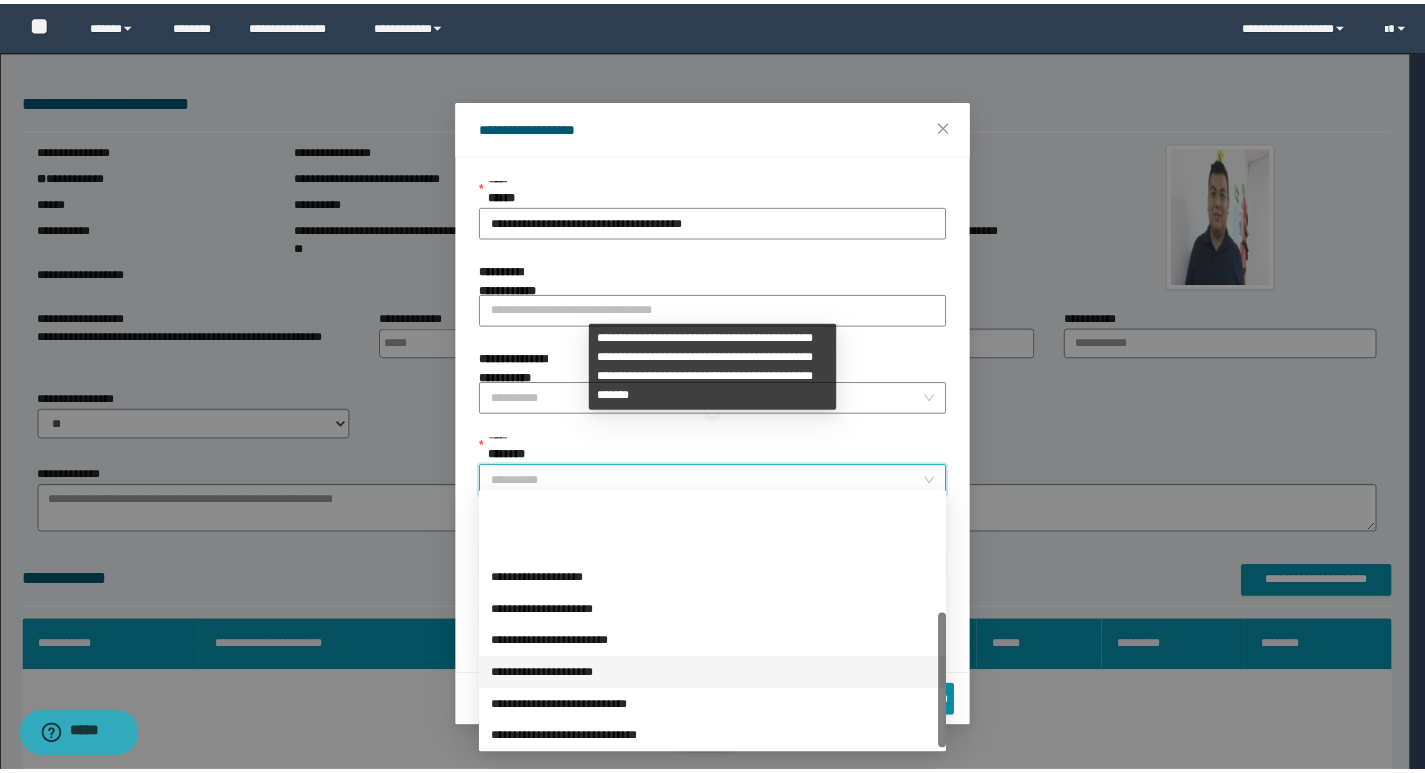scroll, scrollTop: 224, scrollLeft: 0, axis: vertical 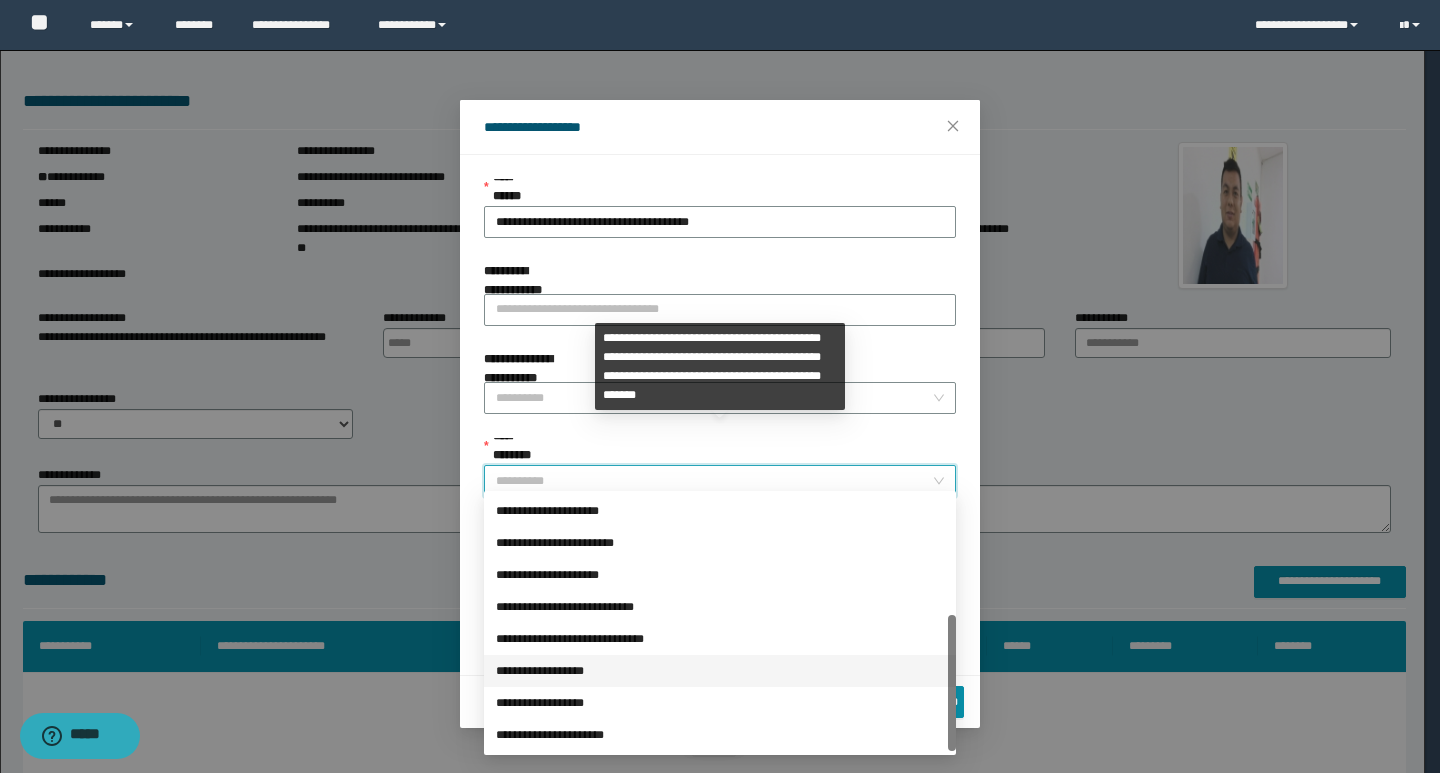 click on "**********" at bounding box center [720, 671] 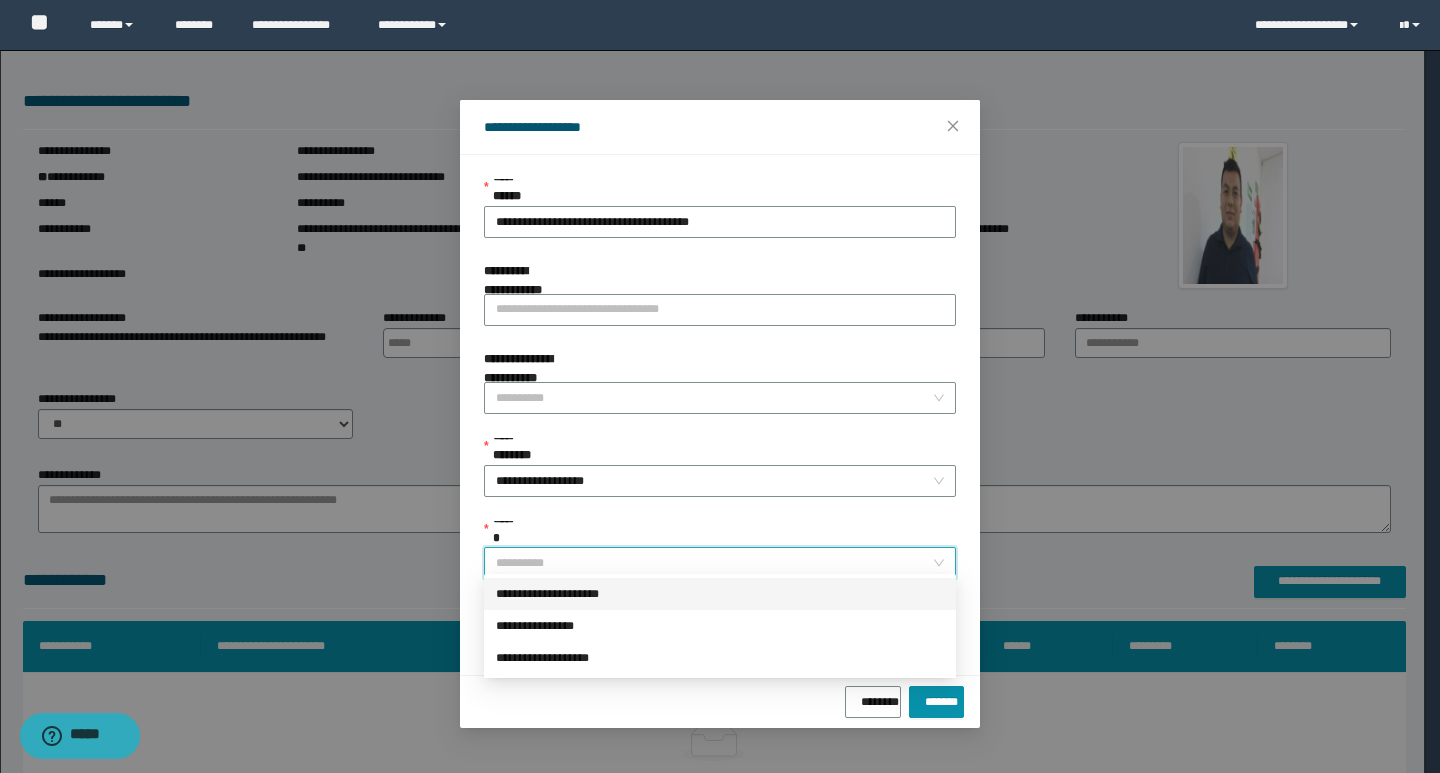 click on "******" at bounding box center (714, 563) 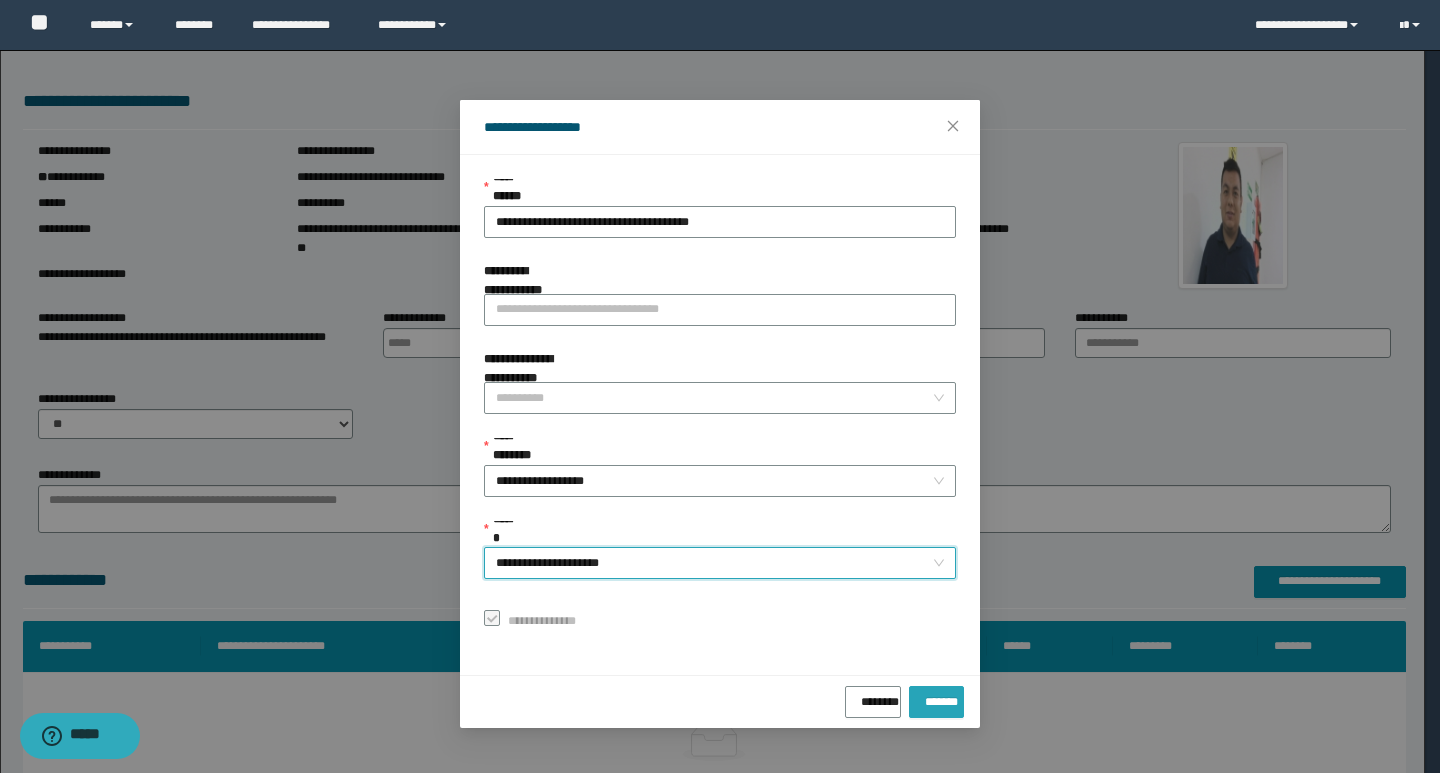 click on "*******" at bounding box center [936, 698] 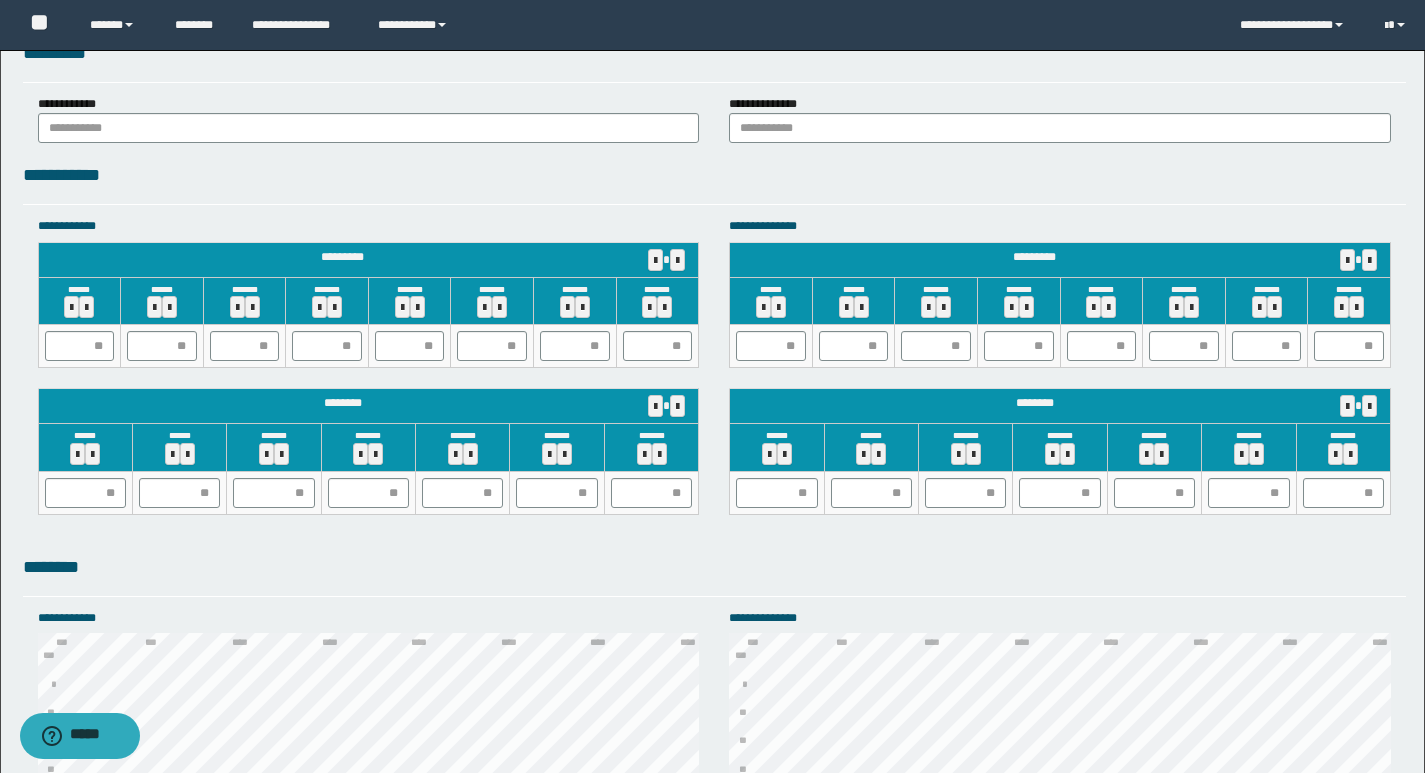 scroll, scrollTop: 1699, scrollLeft: 0, axis: vertical 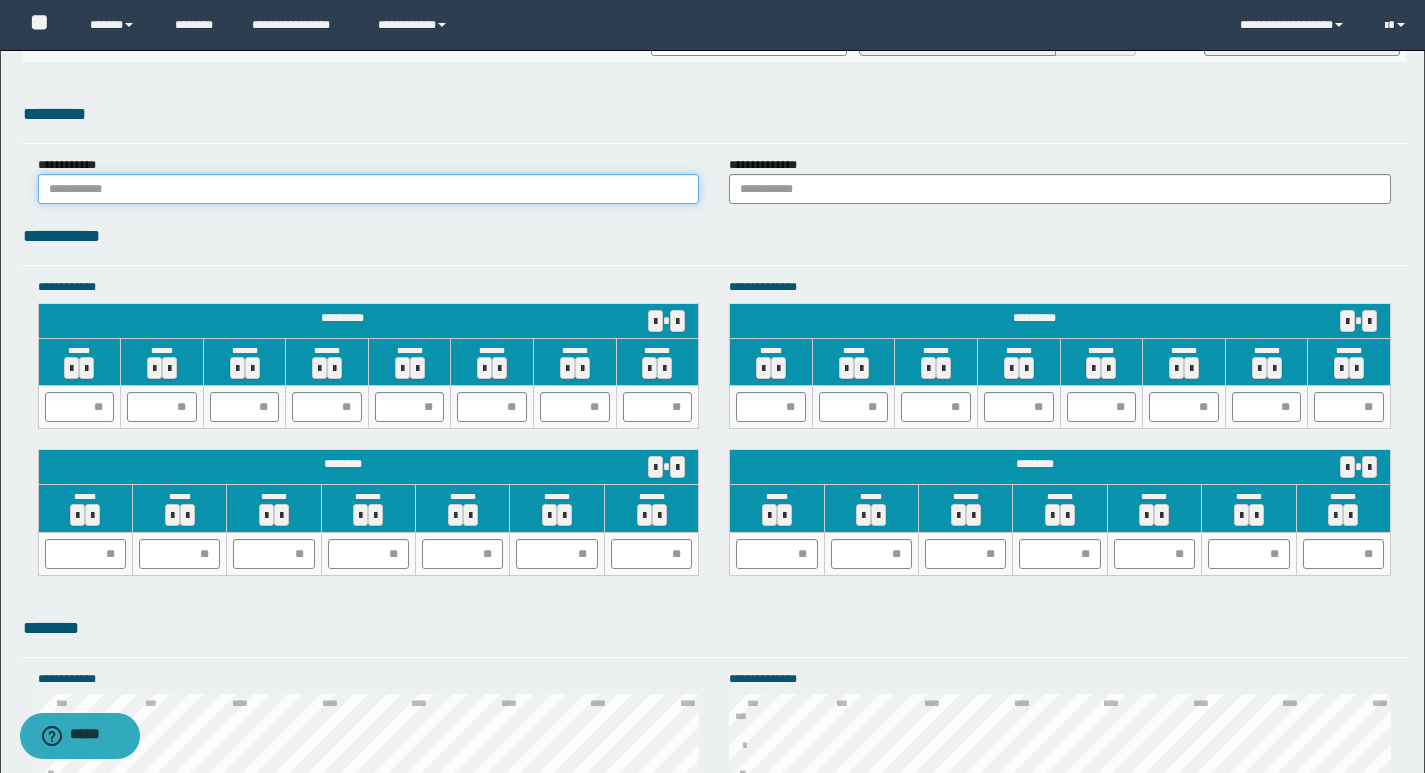 click at bounding box center [369, 189] 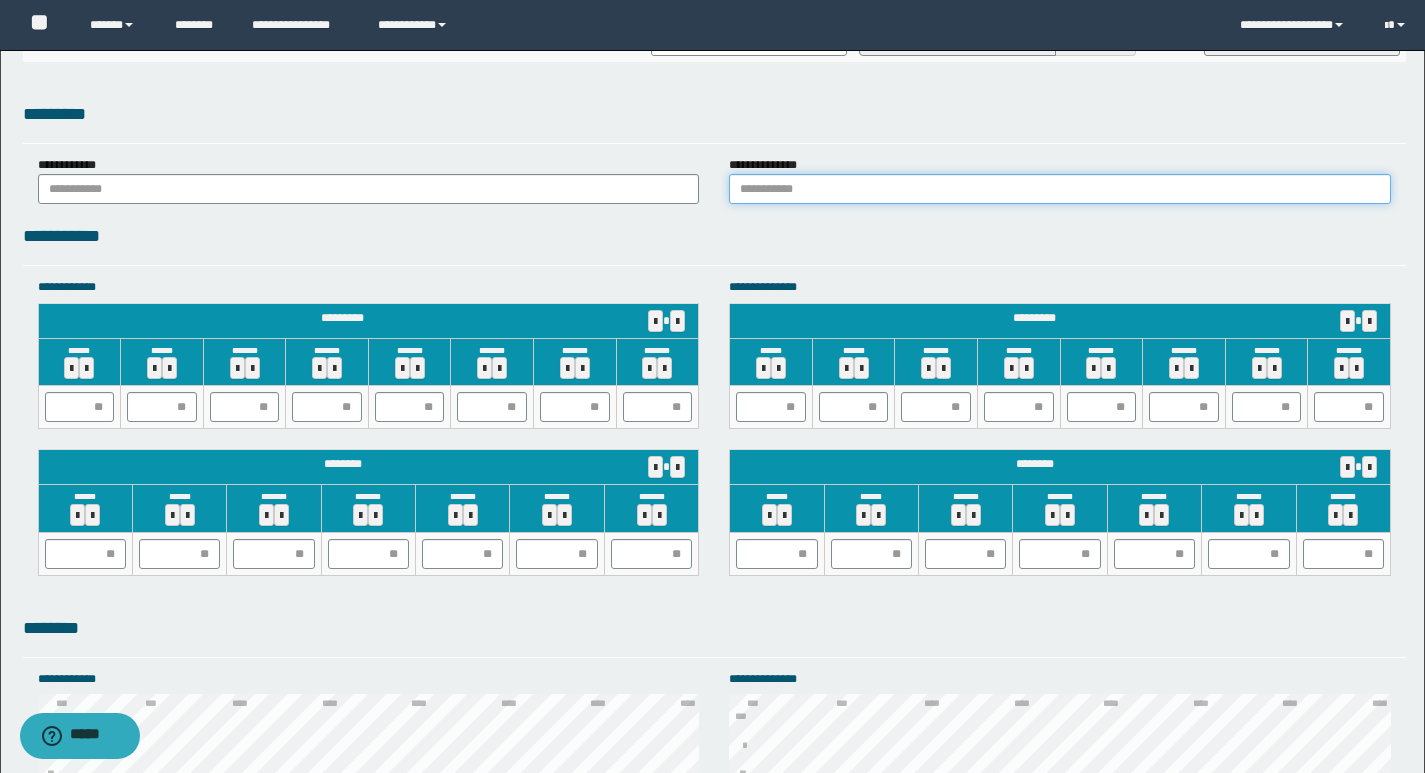 click at bounding box center [1060, 189] 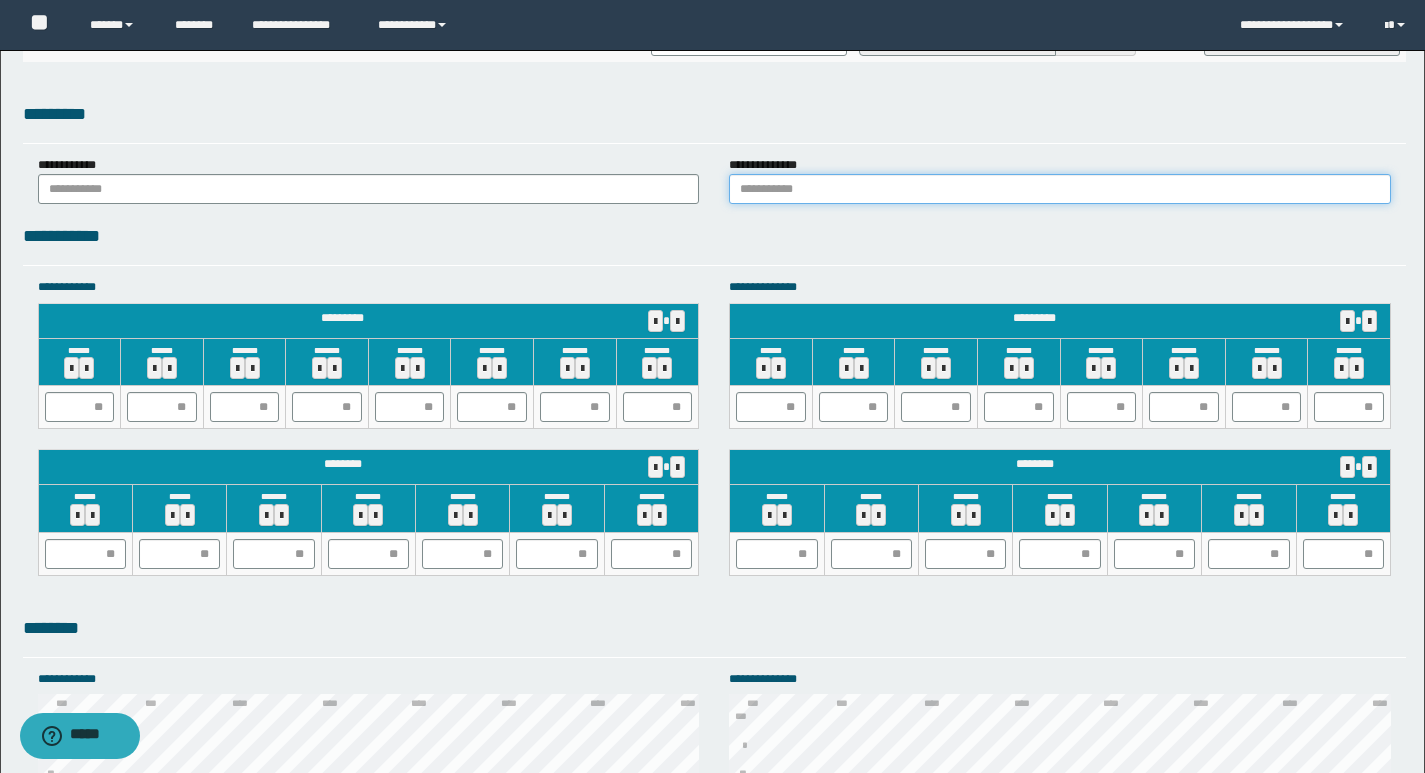 type on "******" 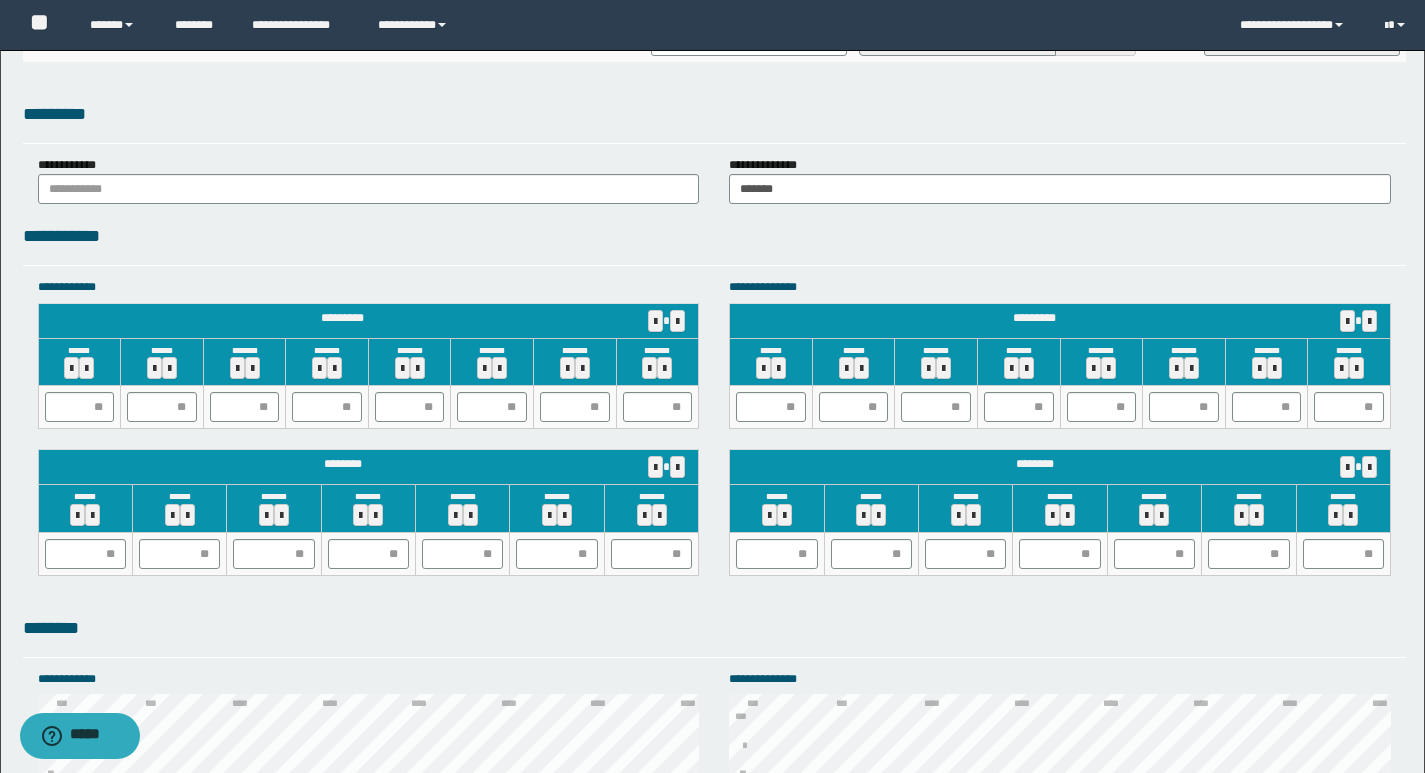 drag, startPoint x: 230, startPoint y: 210, endPoint x: 224, endPoint y: 199, distance: 12.529964 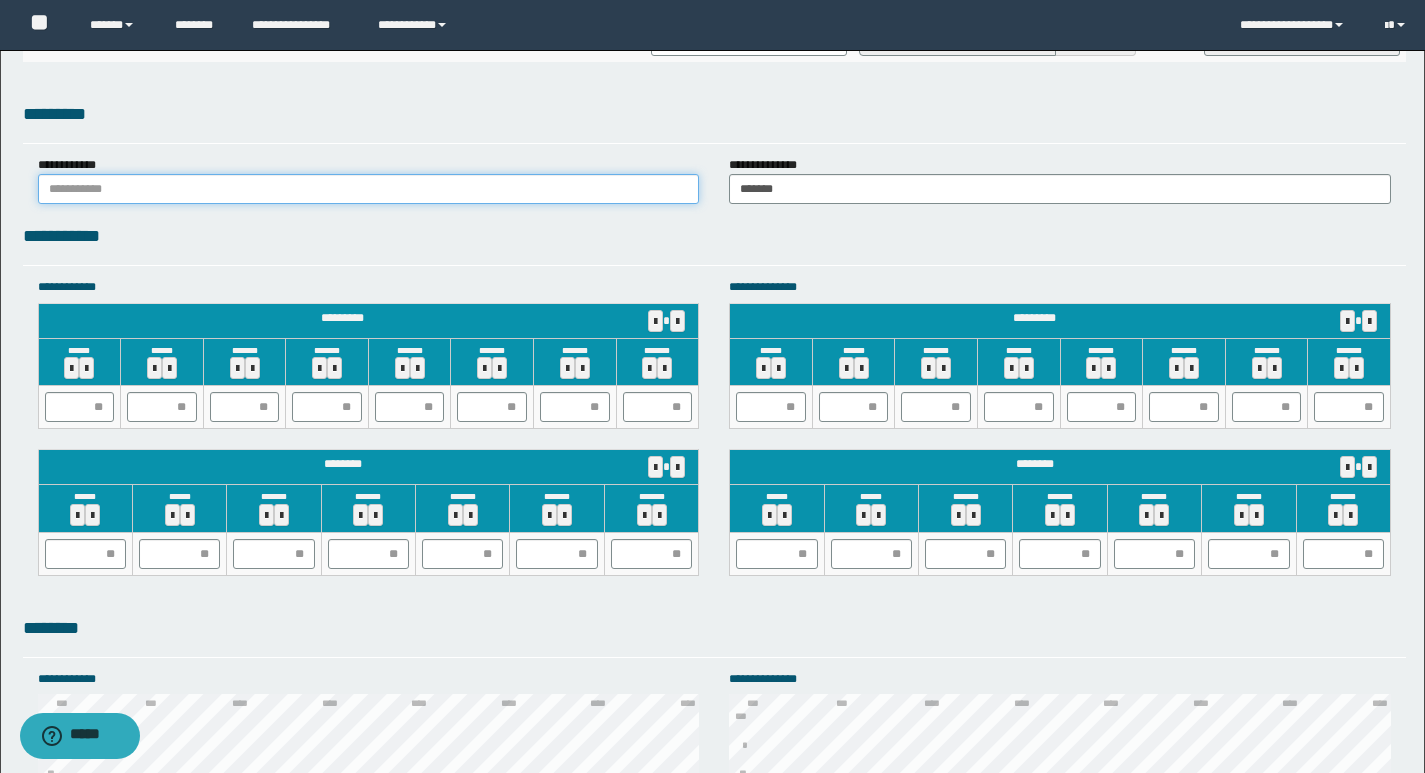 click at bounding box center (369, 189) 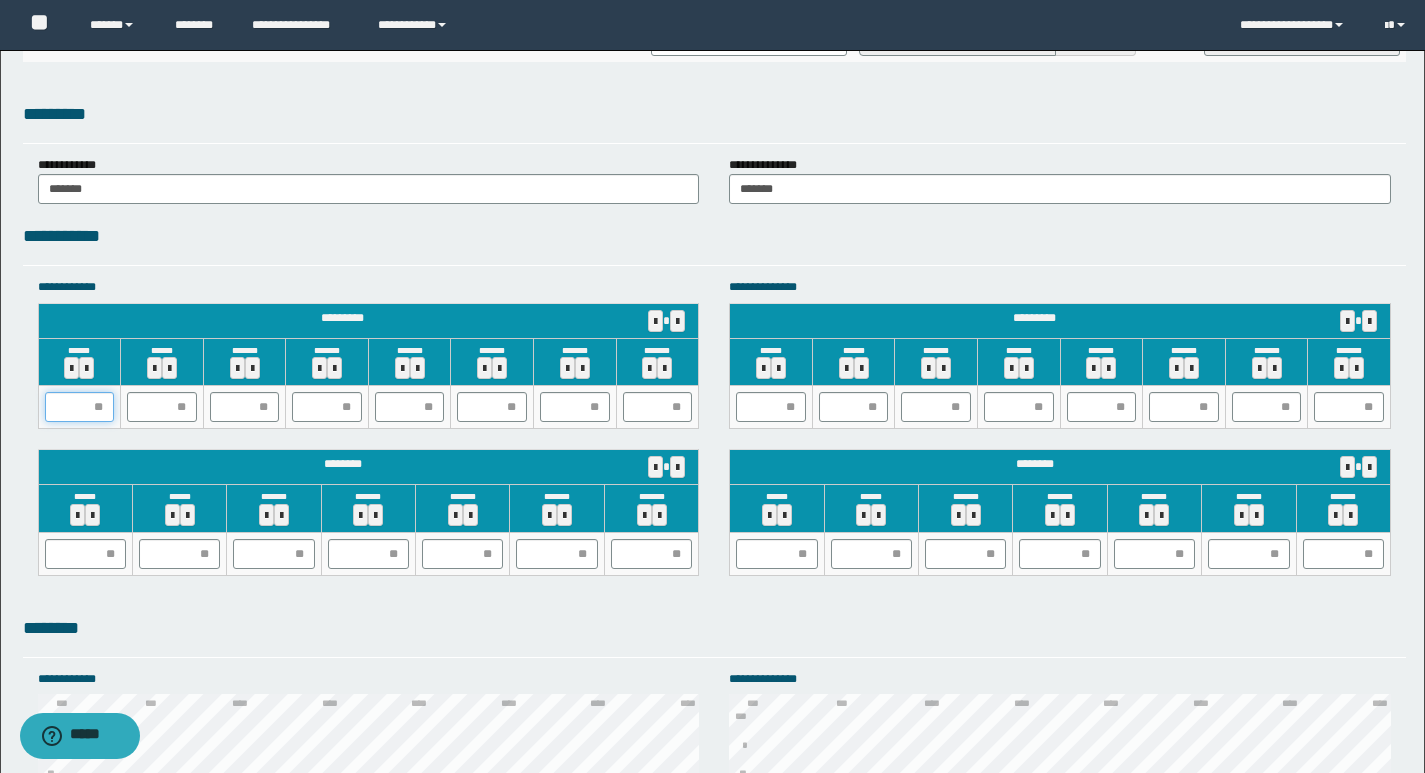 click at bounding box center [80, 407] 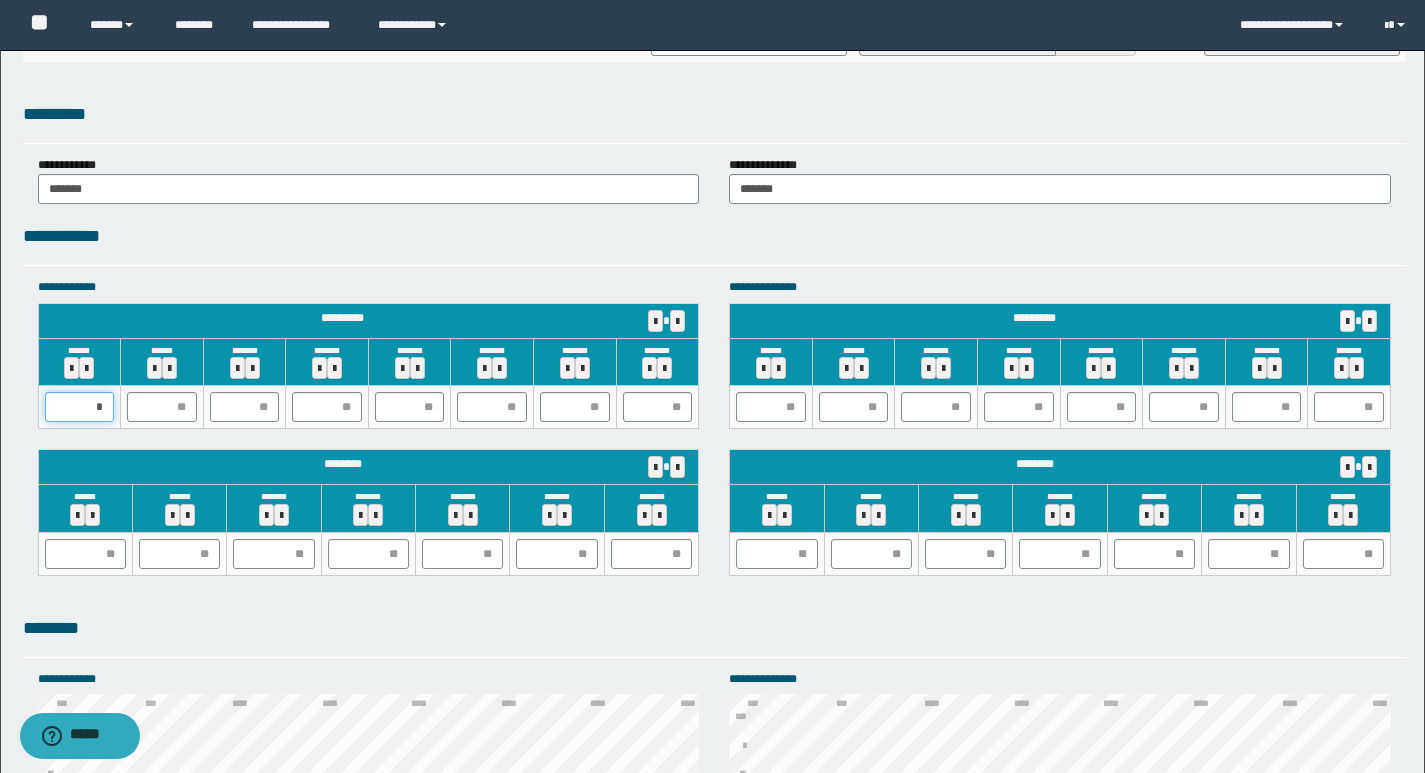 type on "**" 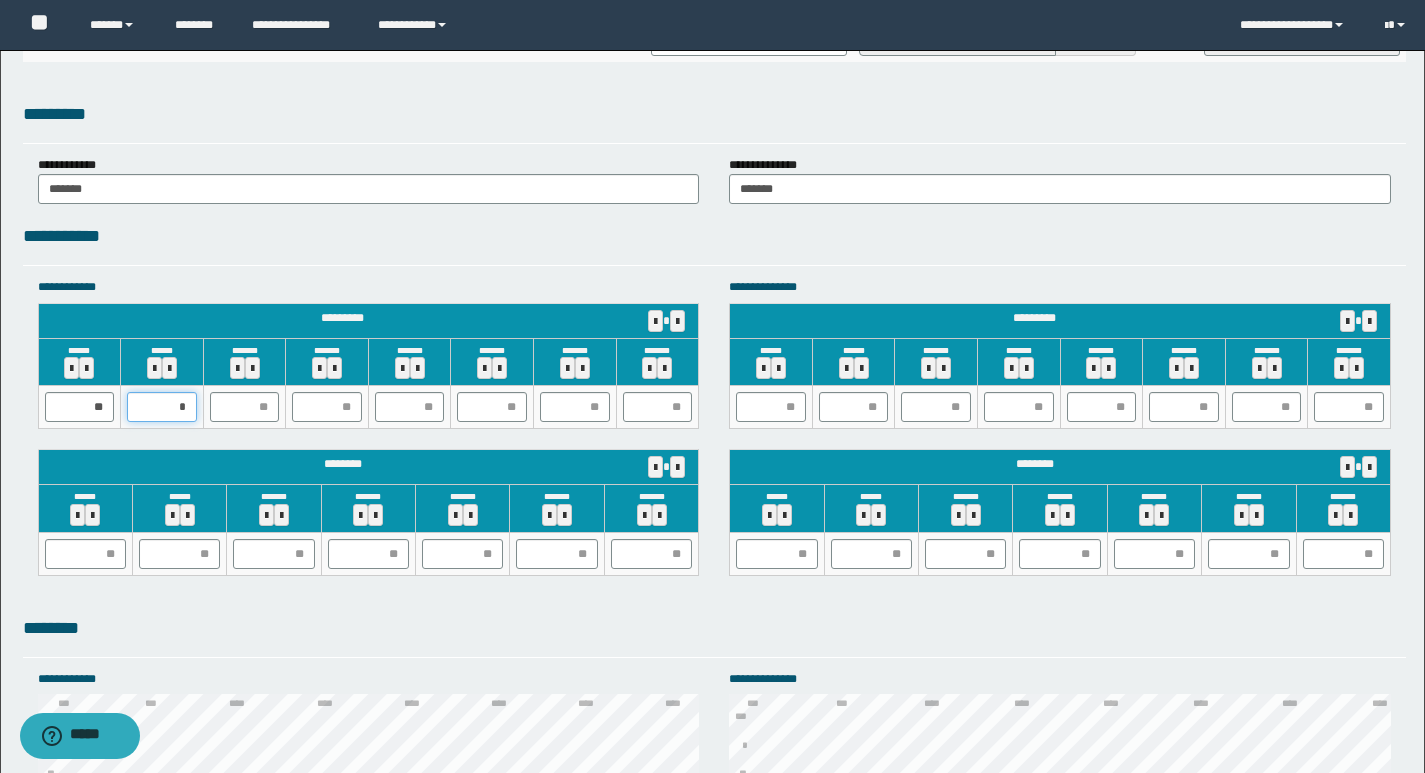 type on "**" 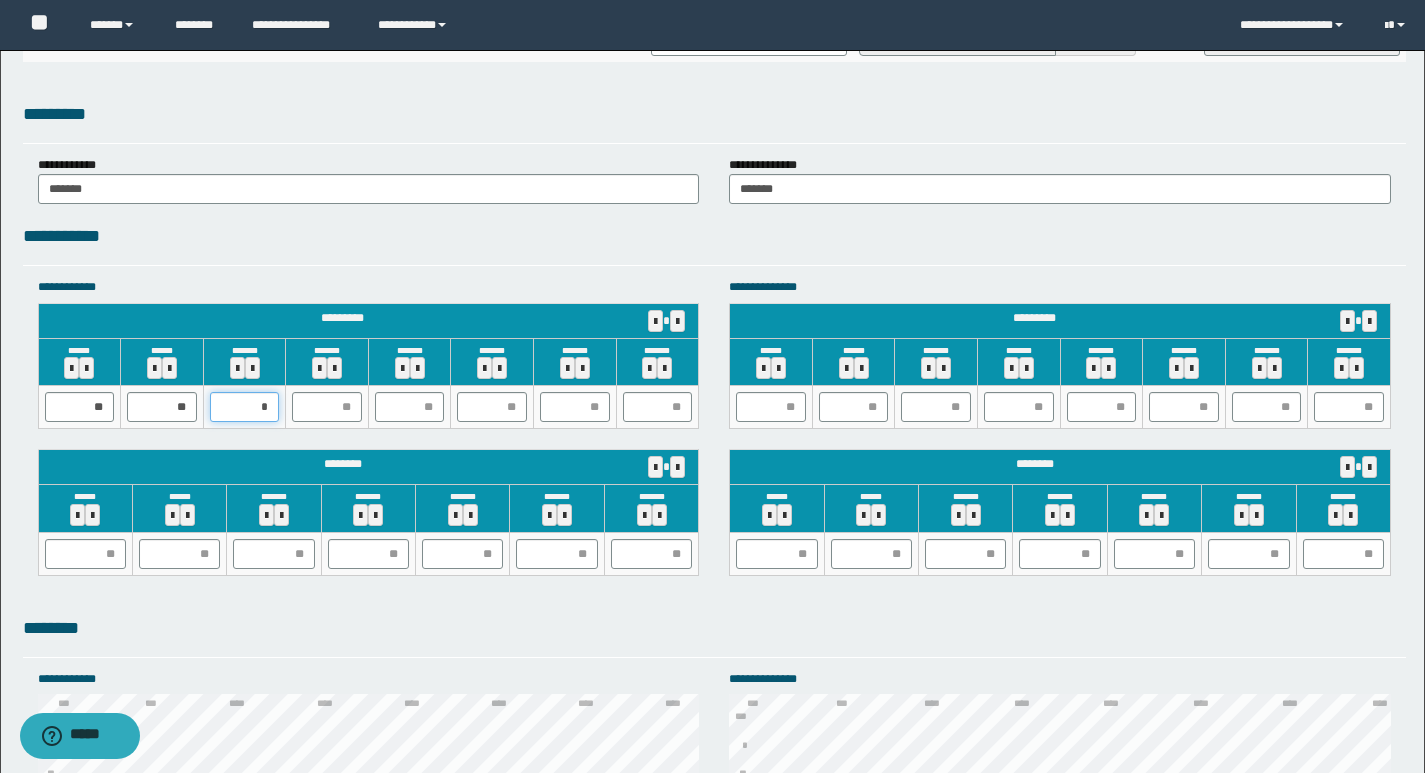 type on "**" 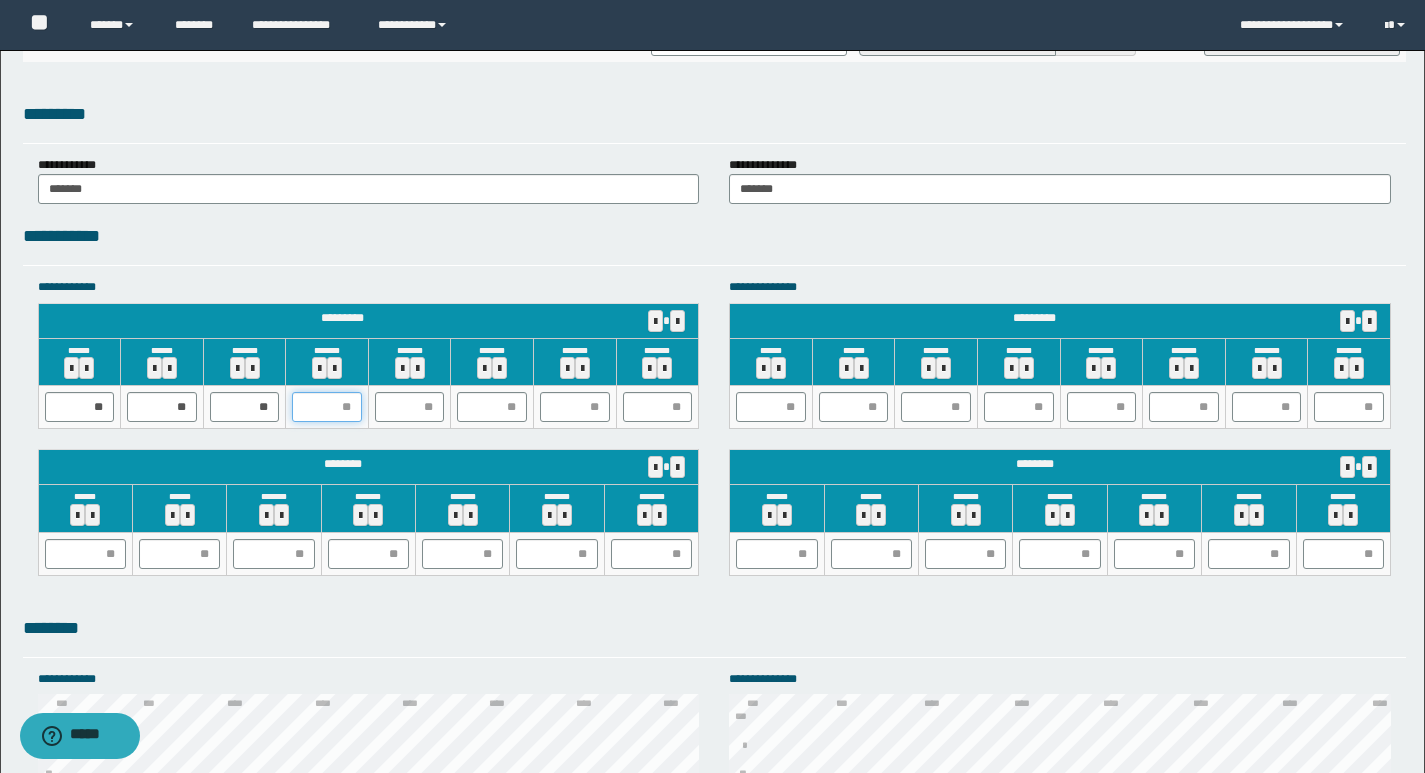 type on "*" 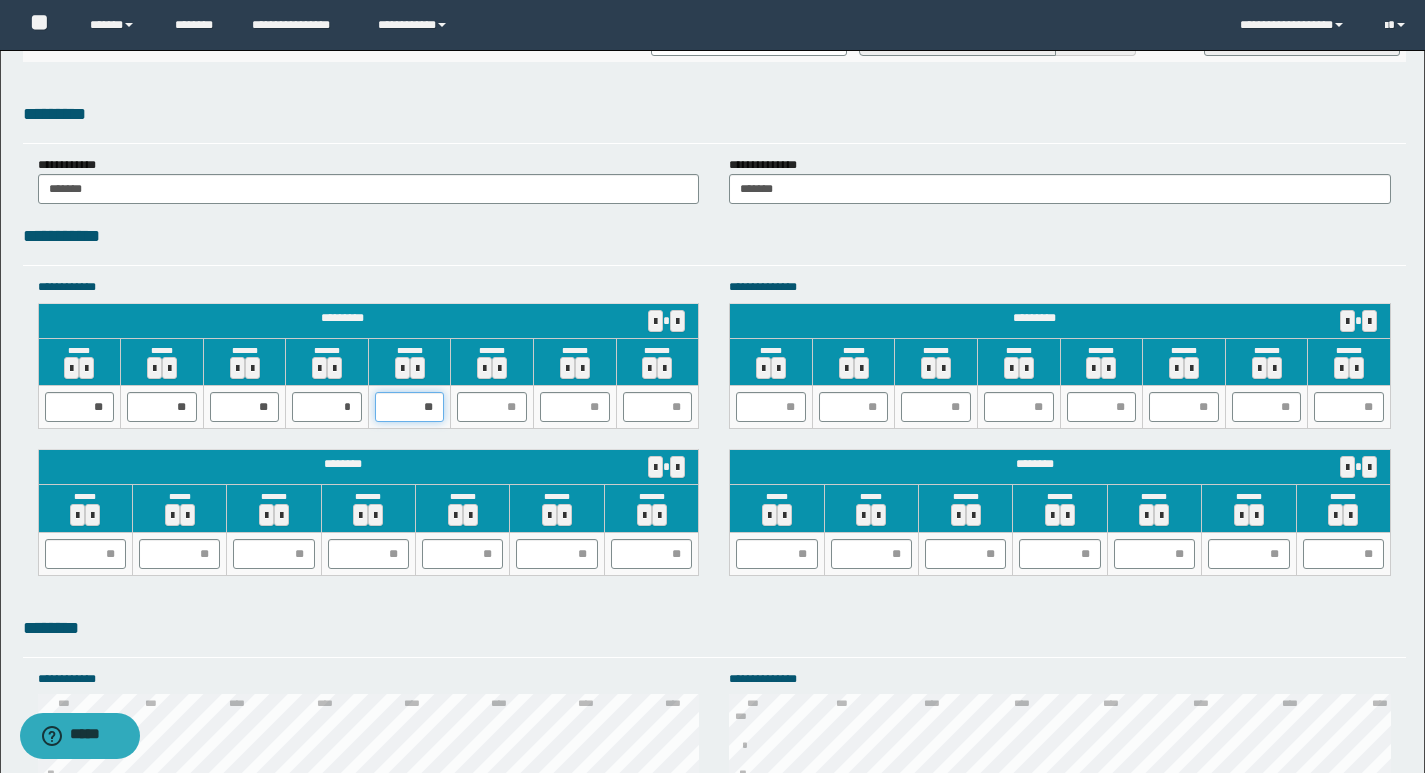 type on "***" 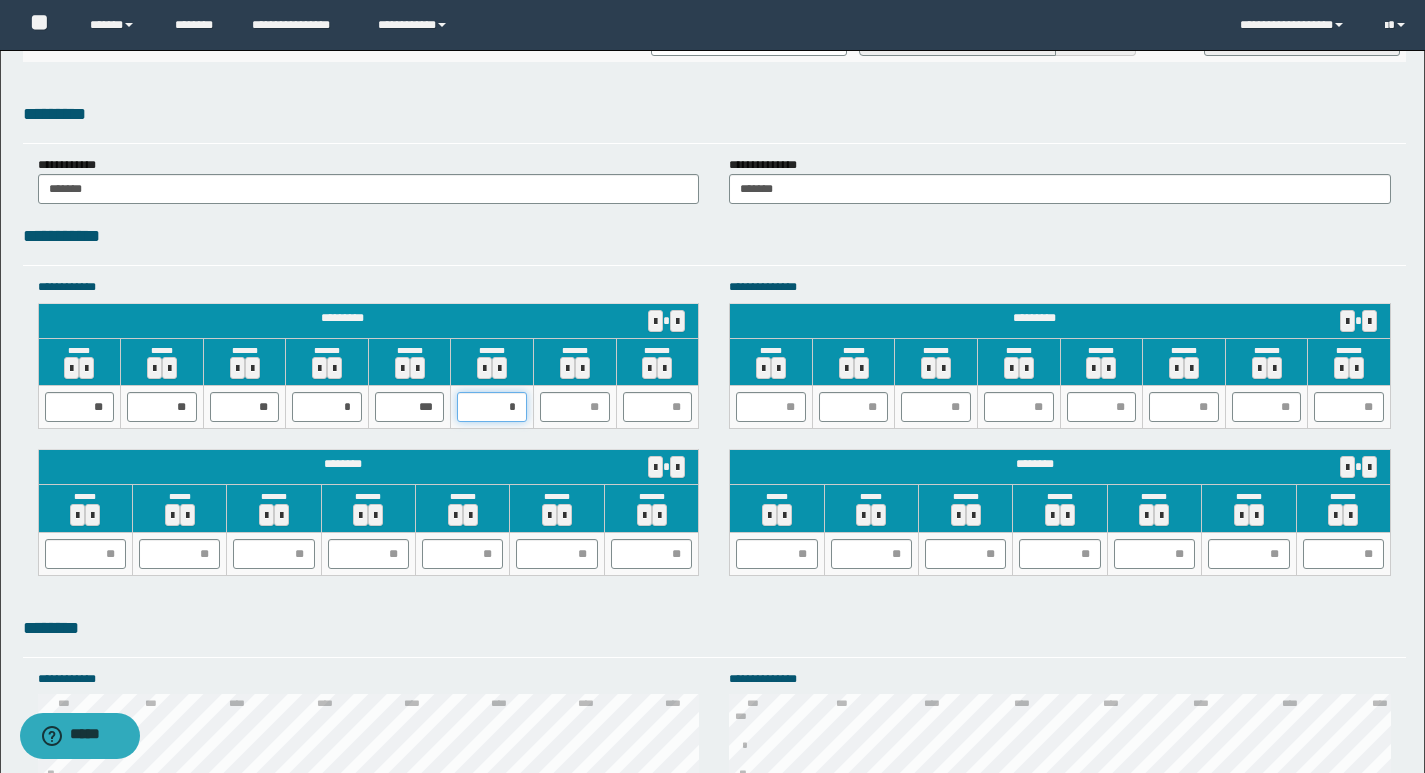 type on "**" 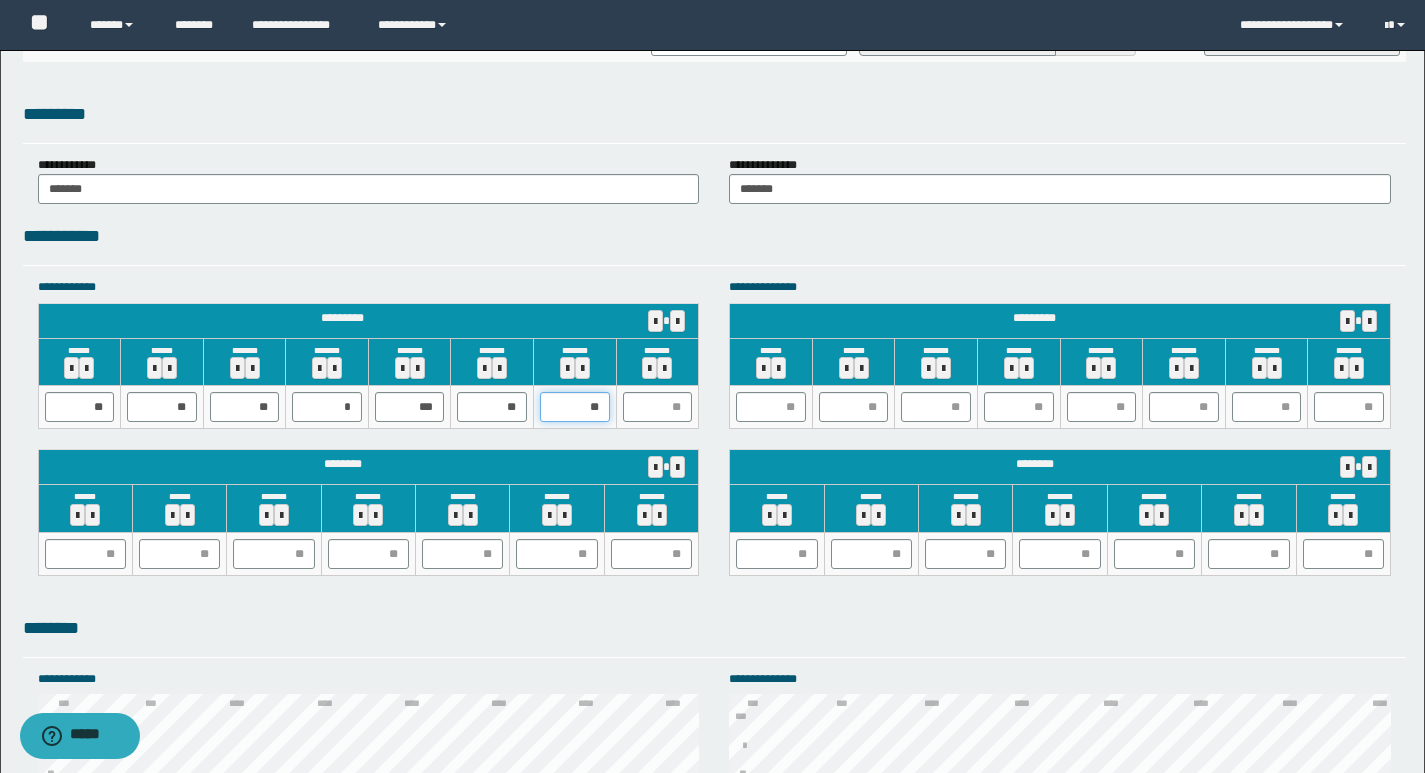 type on "***" 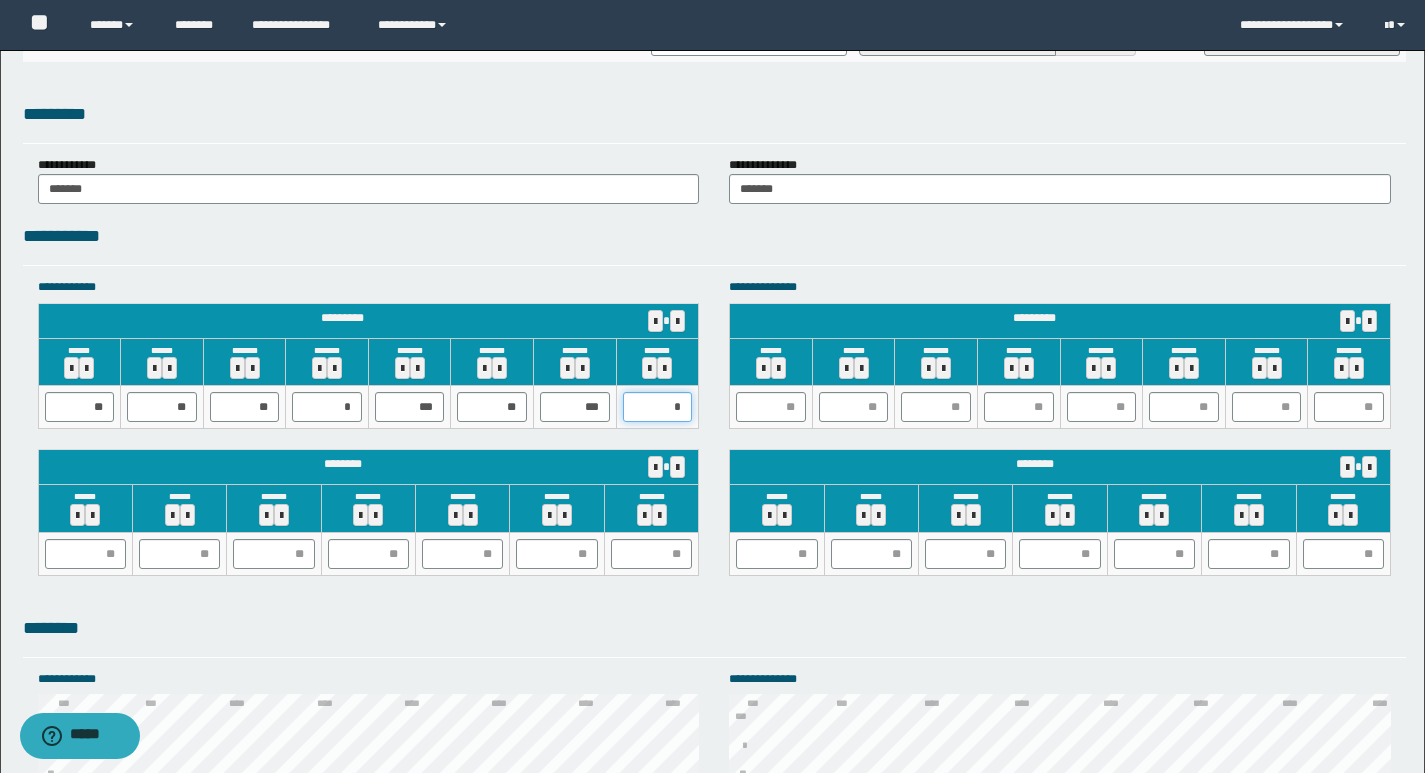 type on "**" 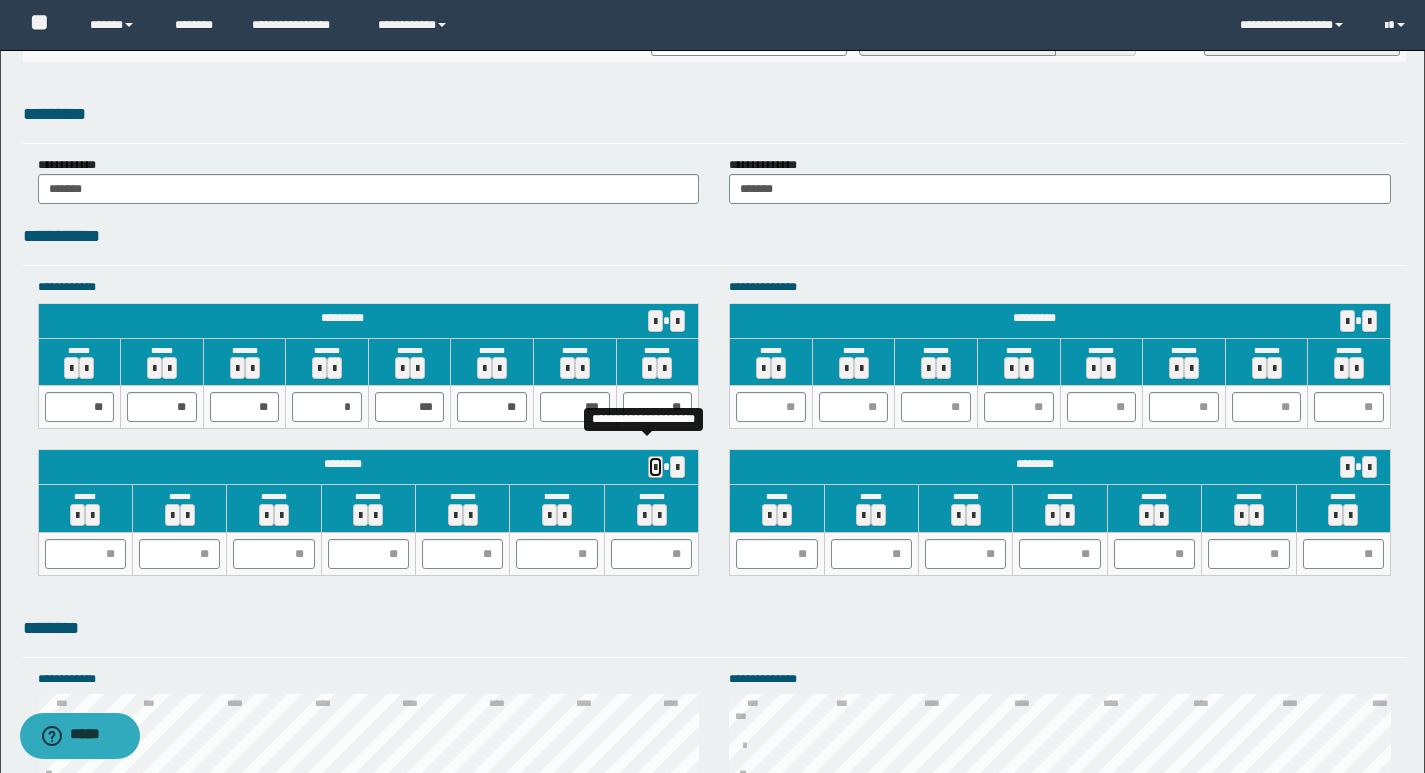 type 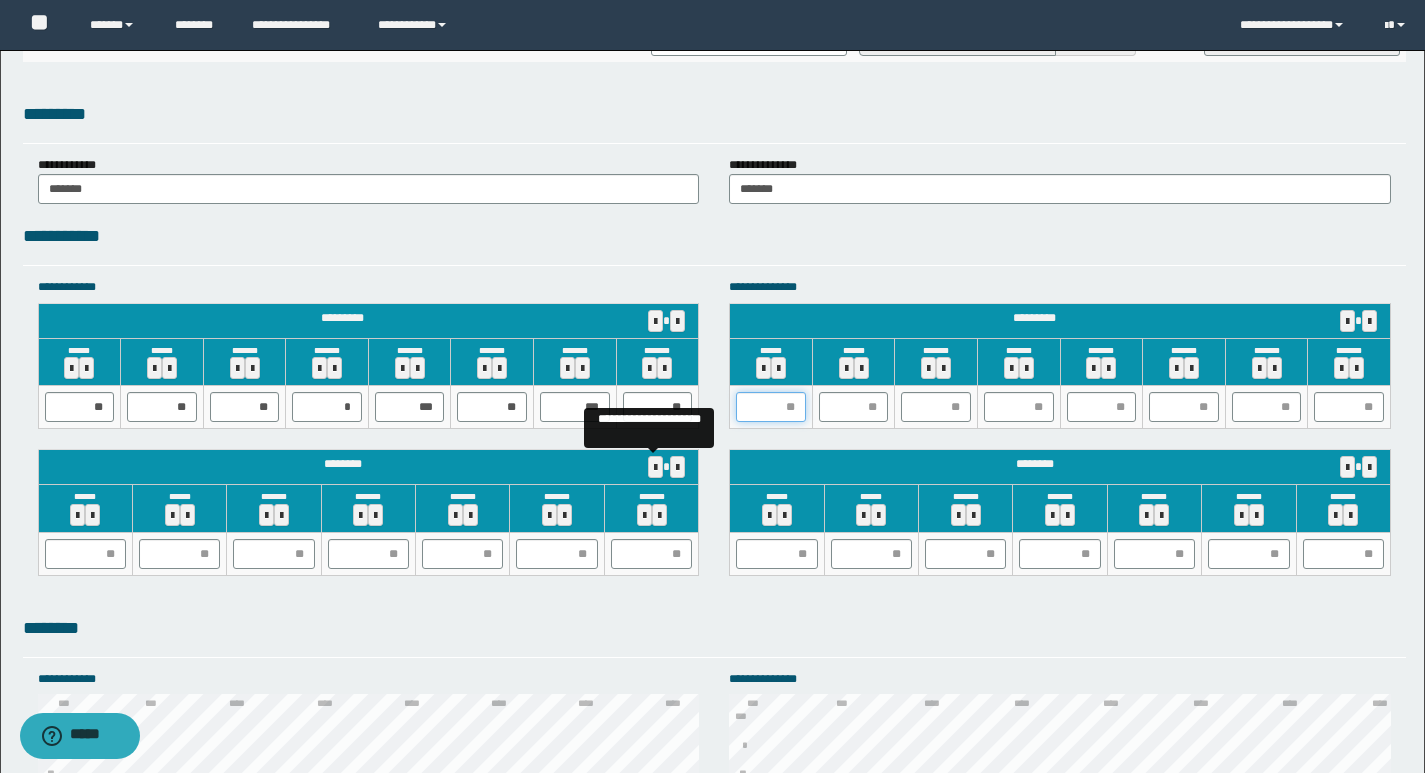 click at bounding box center (771, 407) 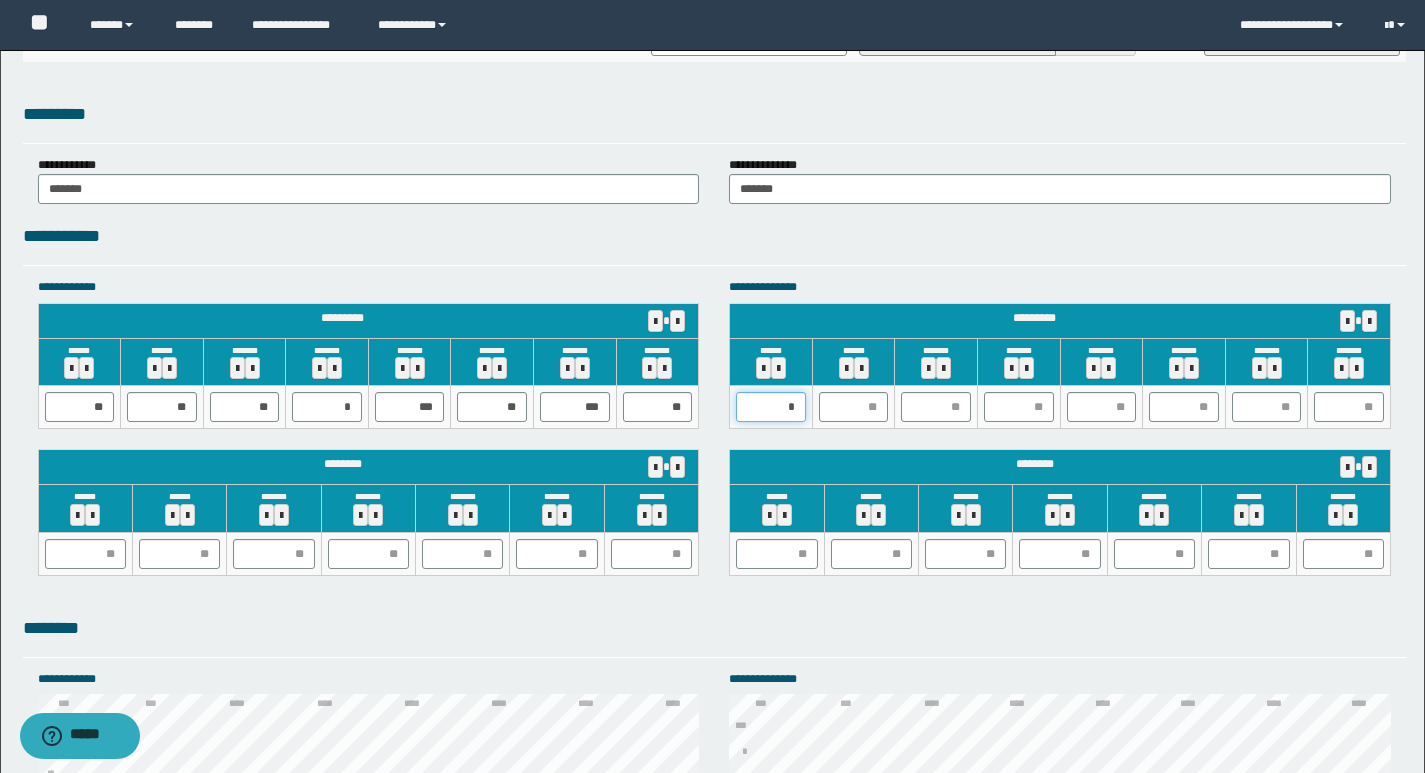 type on "**" 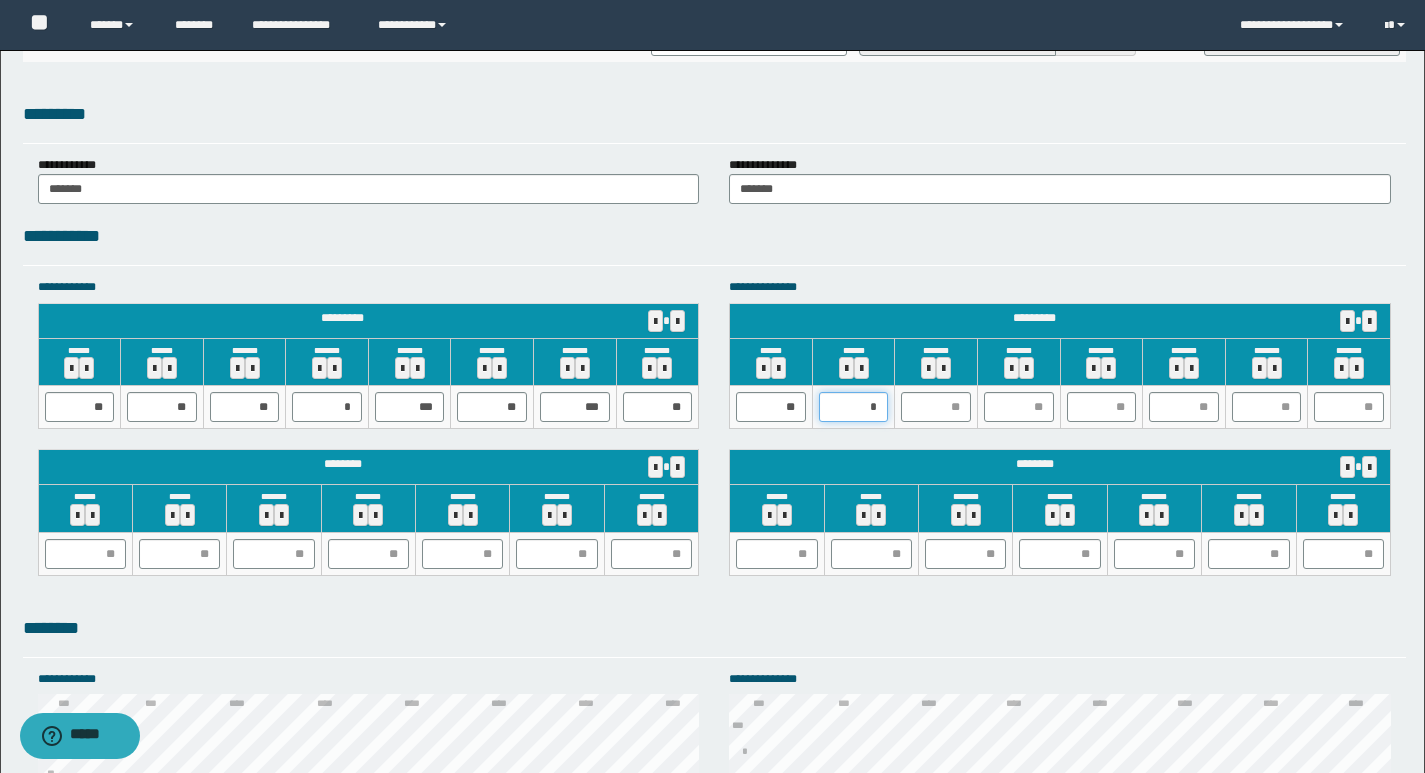 type on "**" 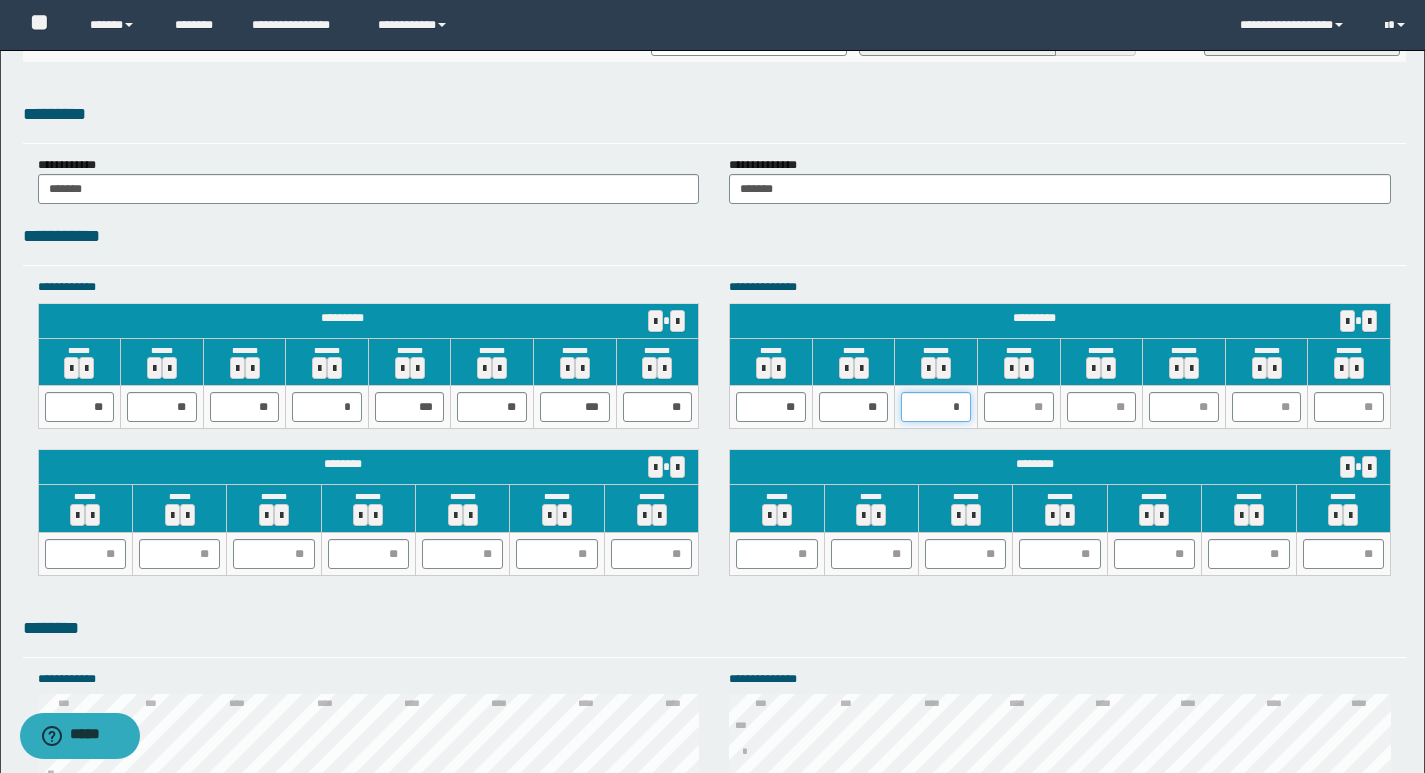 type on "**" 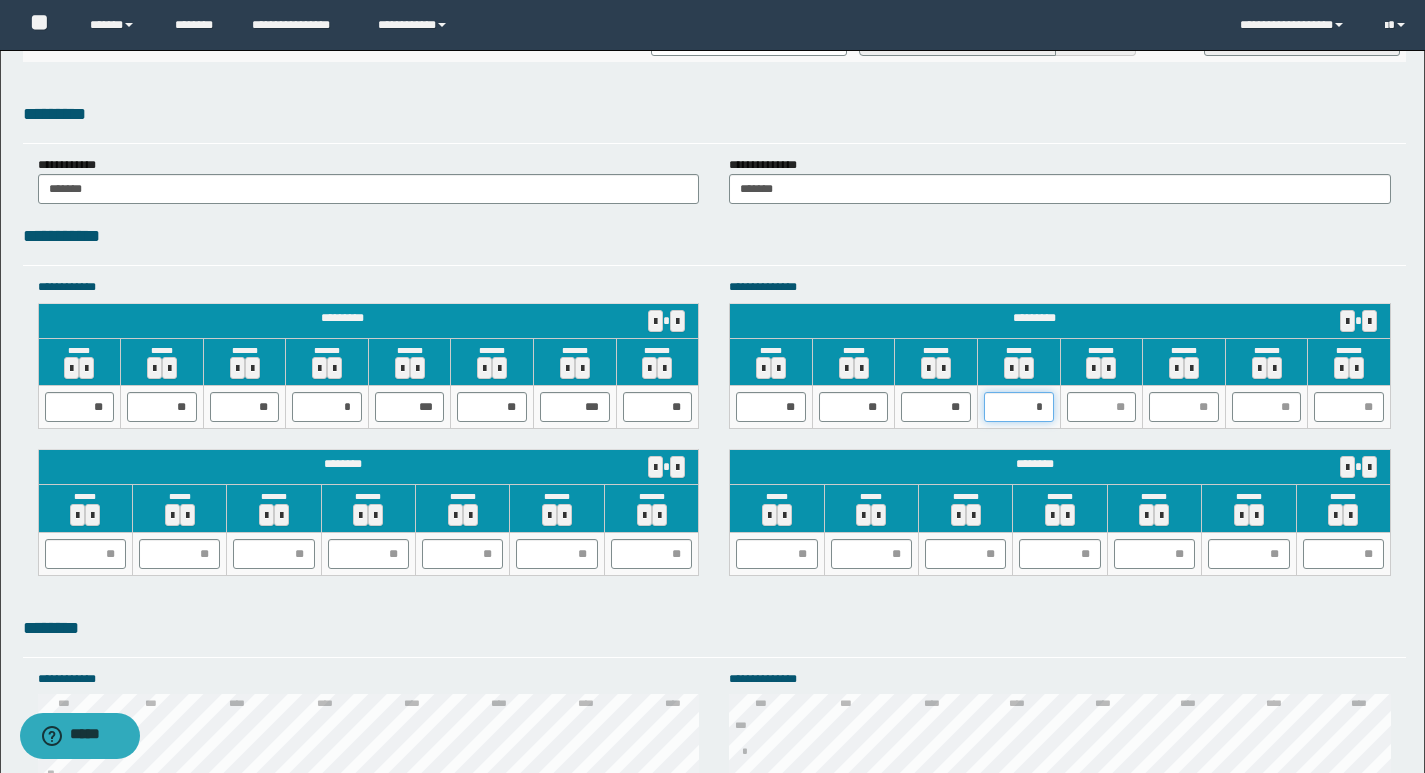 type on "**" 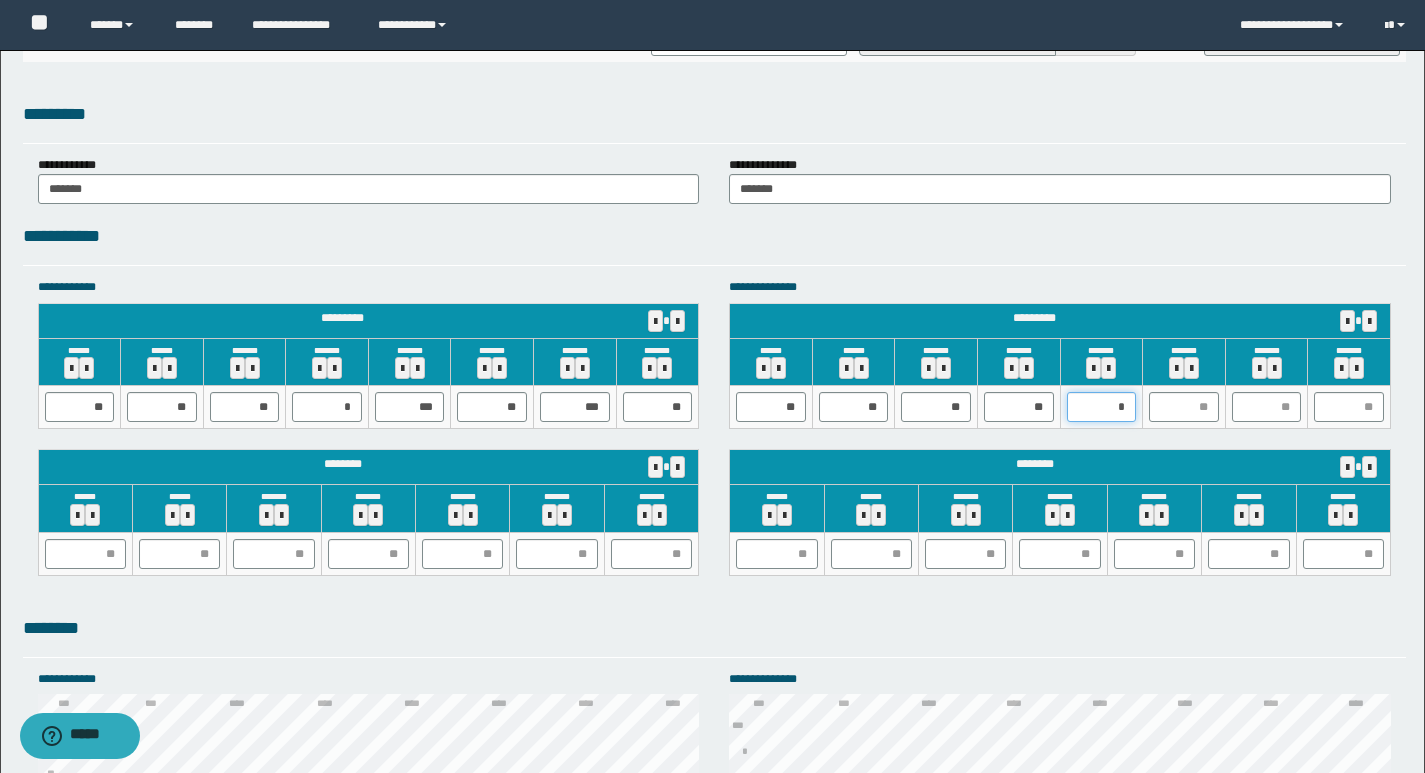 type on "**" 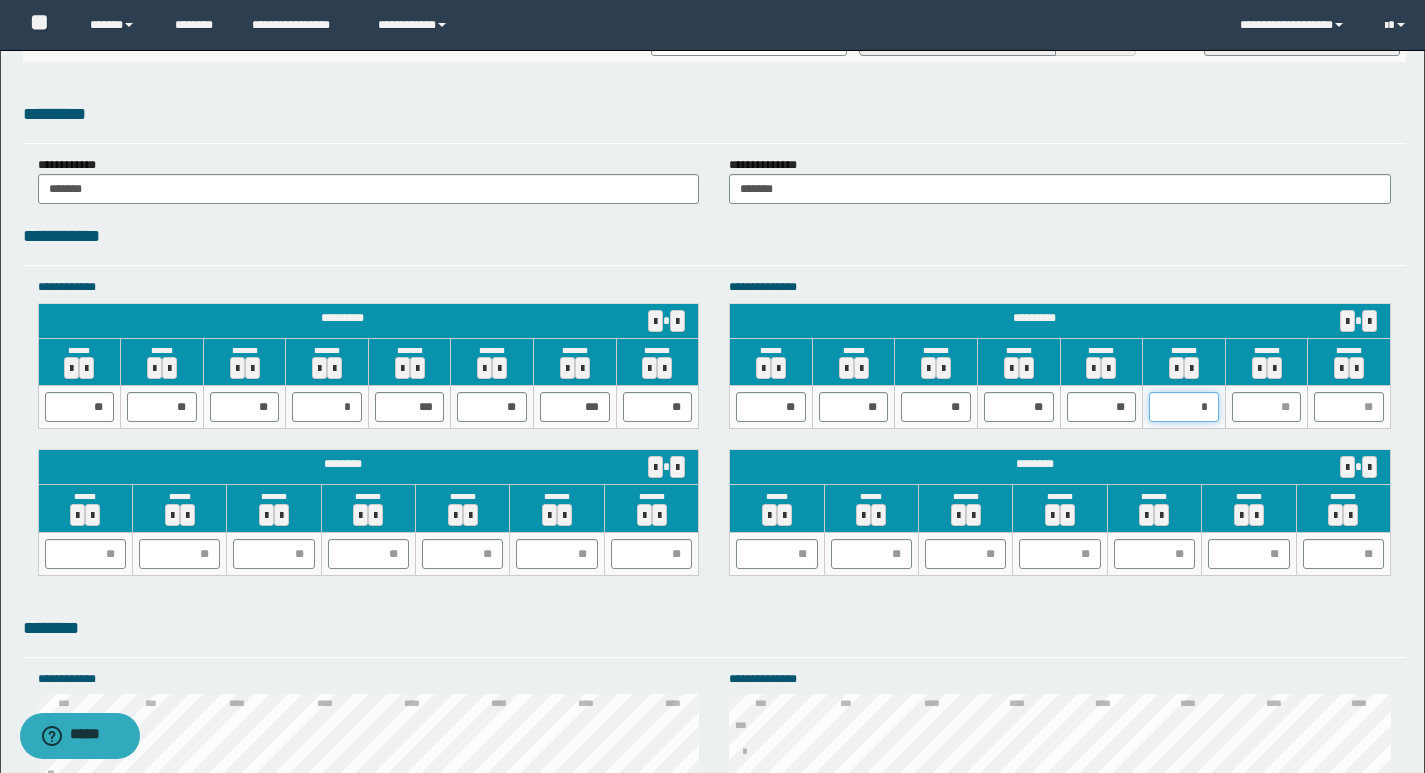 type on "**" 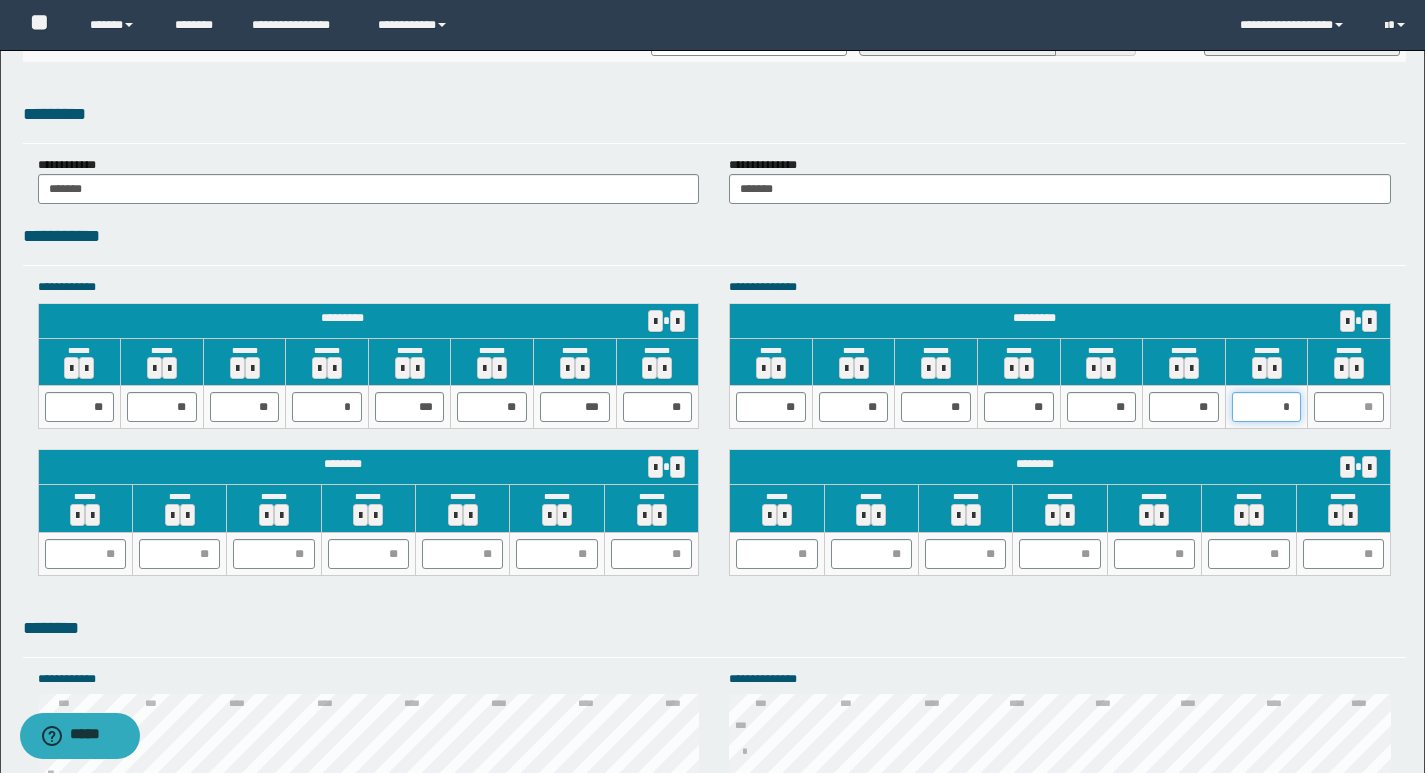 type on "**" 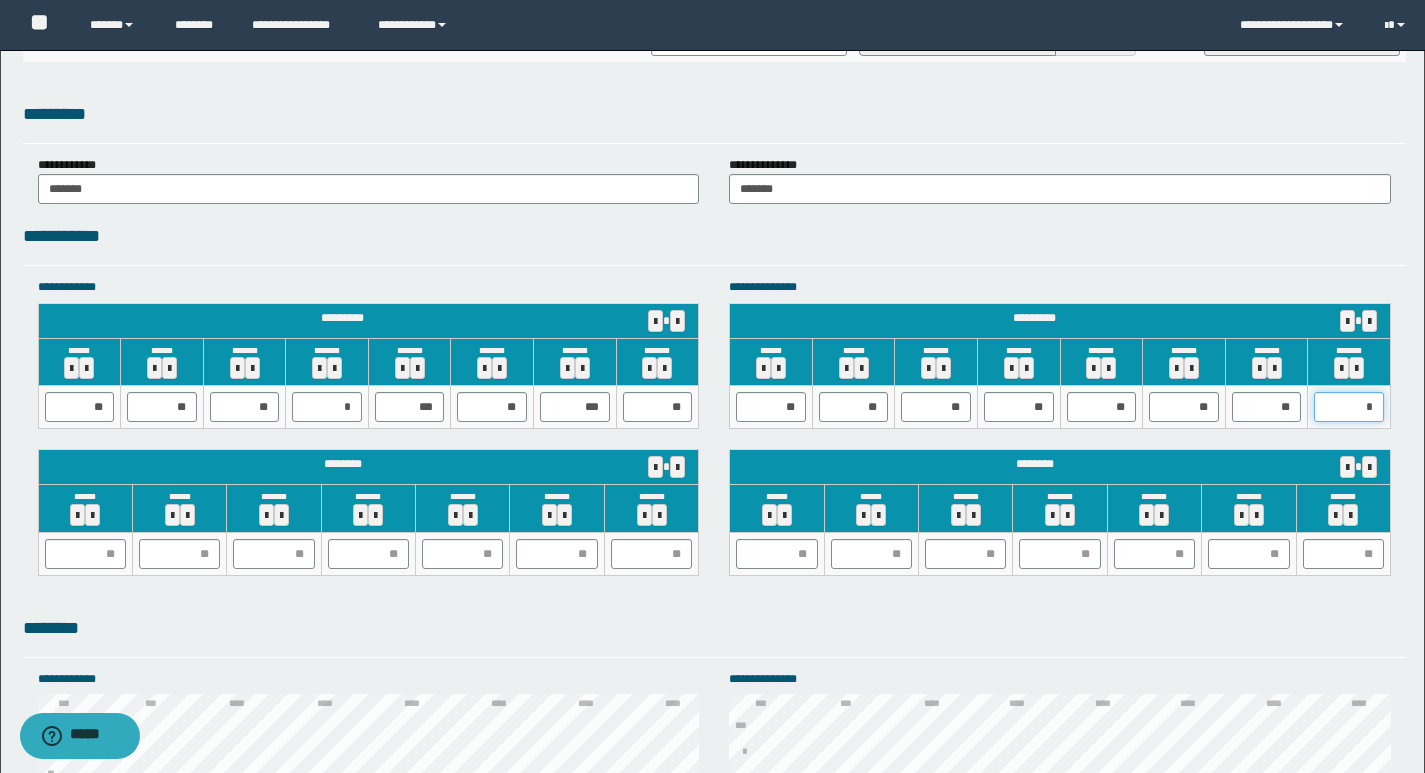 type on "**" 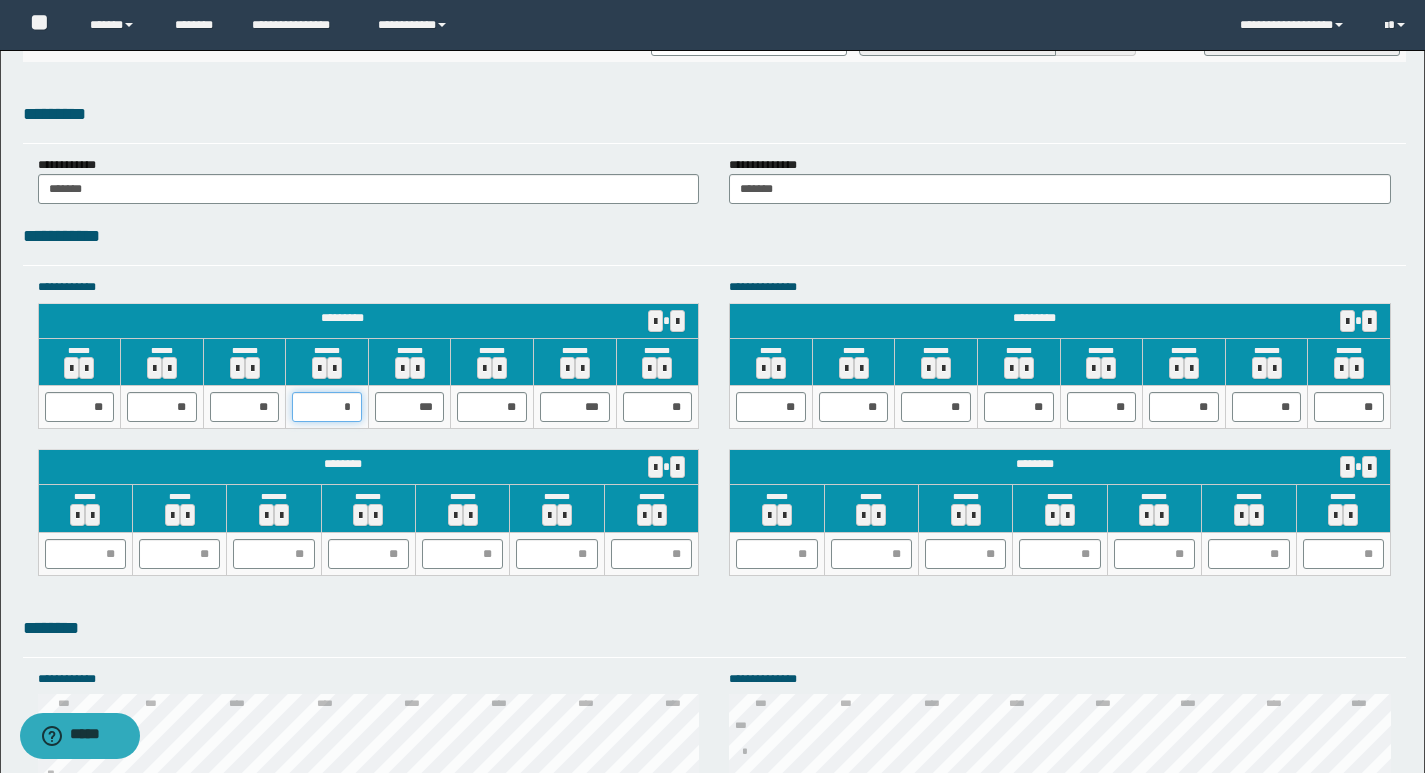 click on "*" at bounding box center [327, 407] 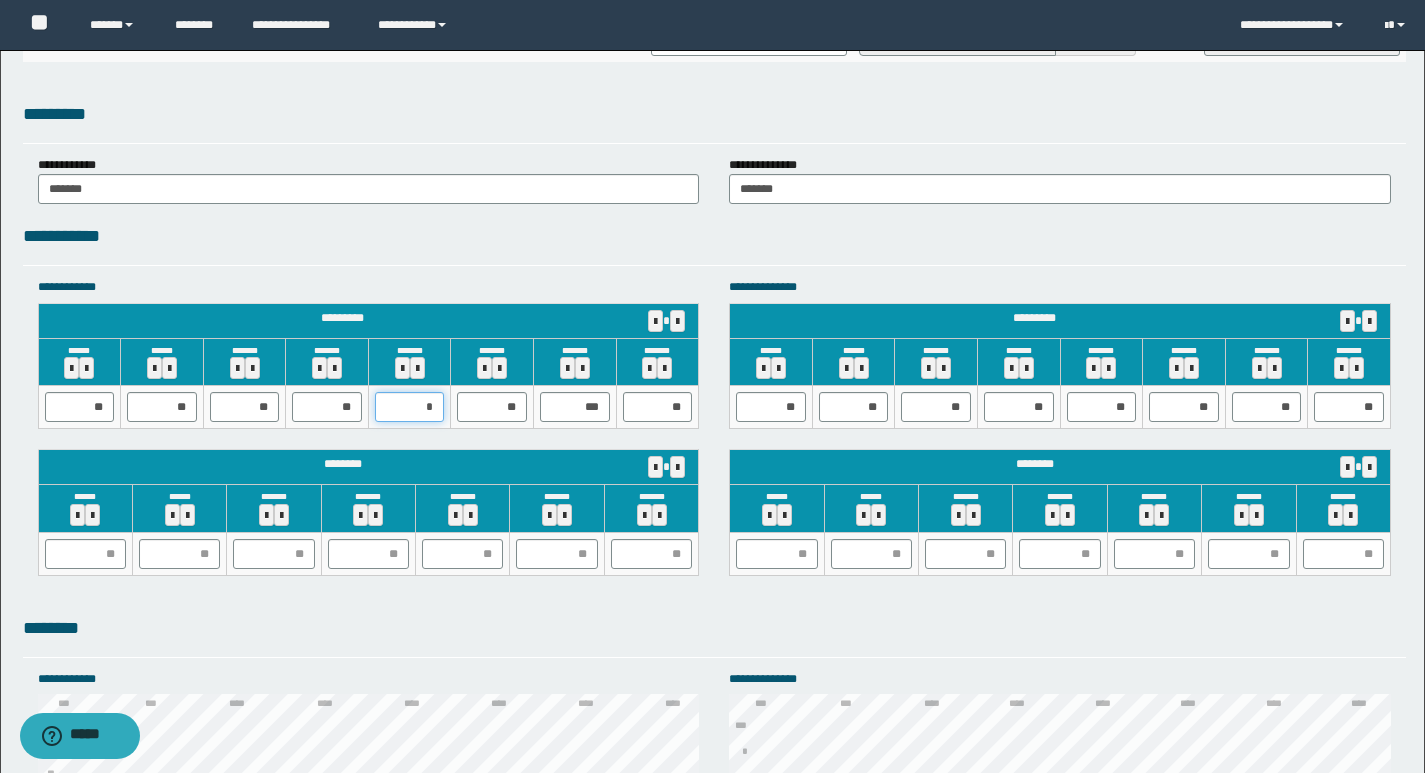 type on "**" 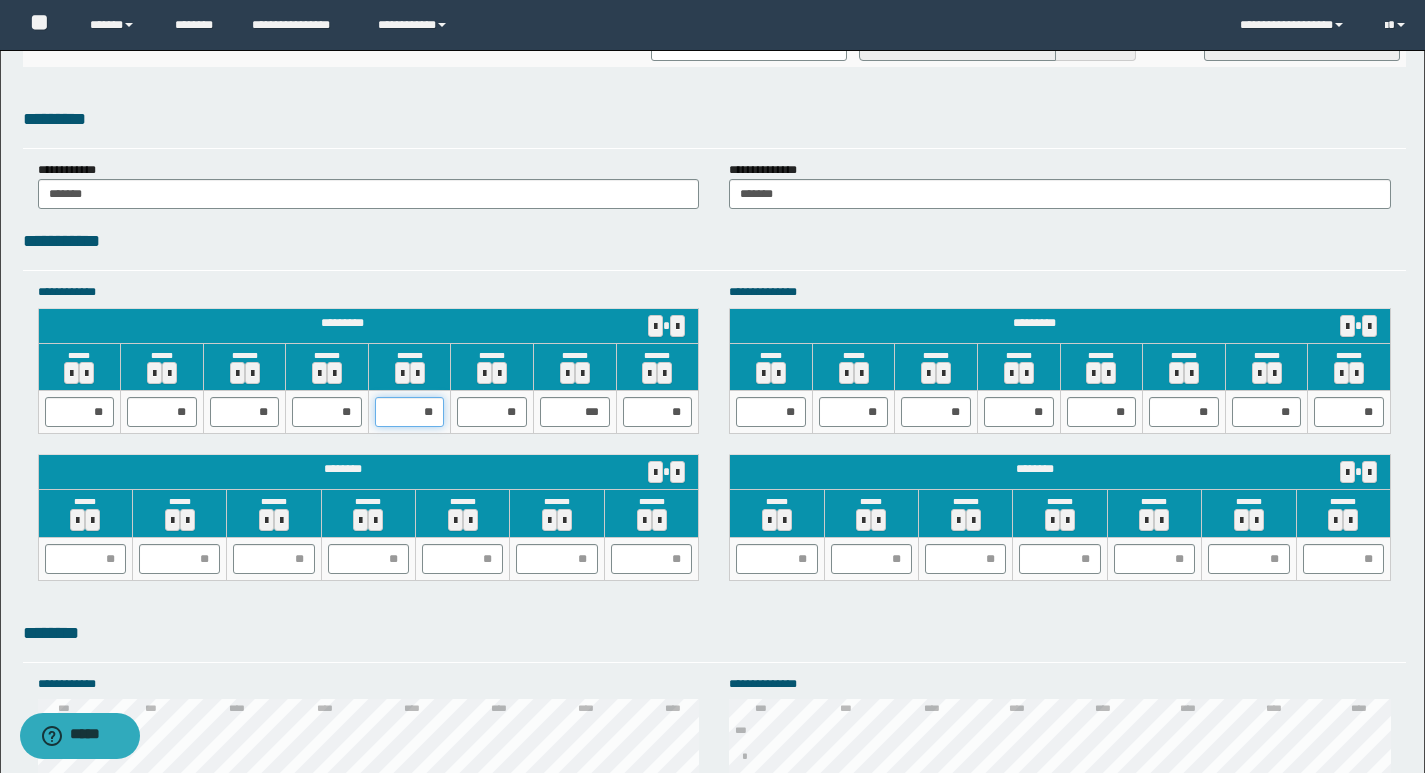 scroll, scrollTop: 1599, scrollLeft: 0, axis: vertical 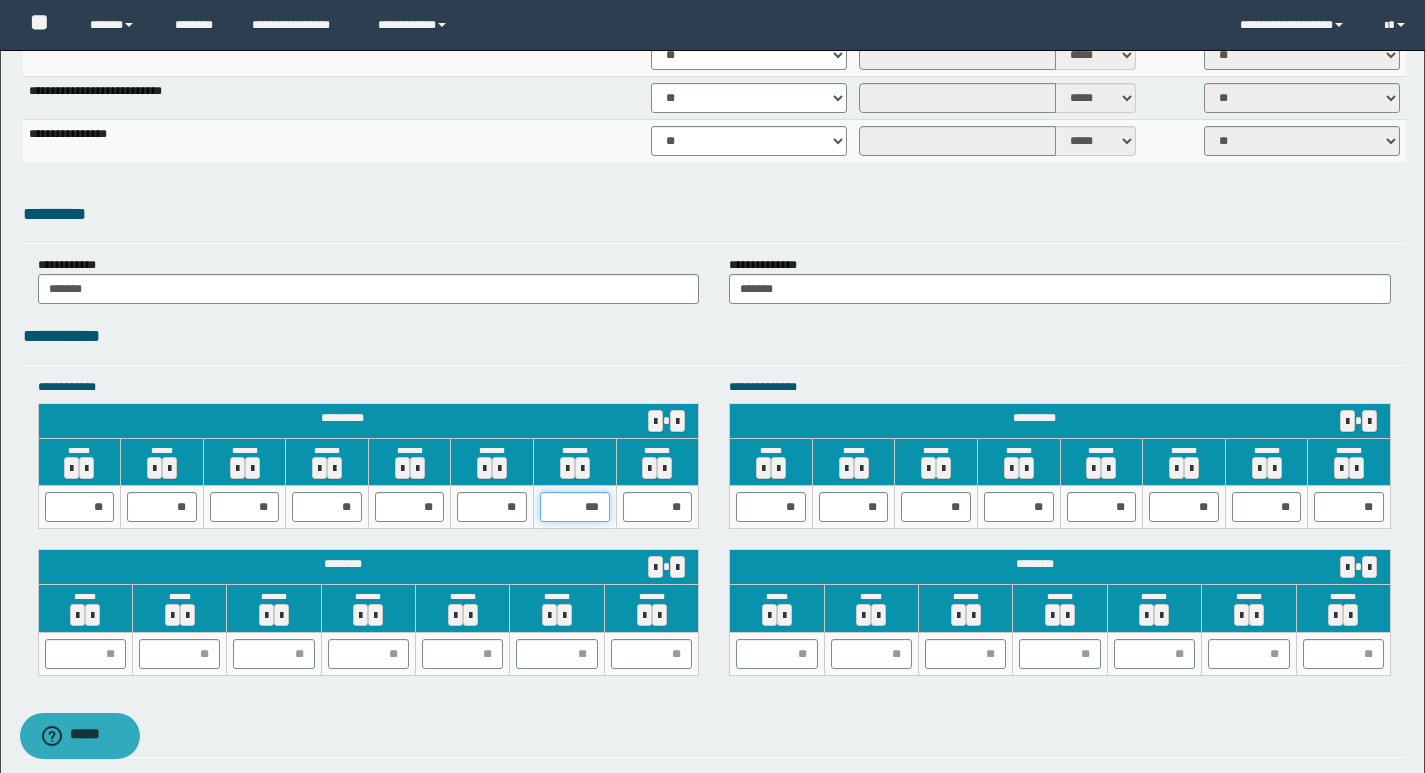 click on "***" at bounding box center [575, 507] 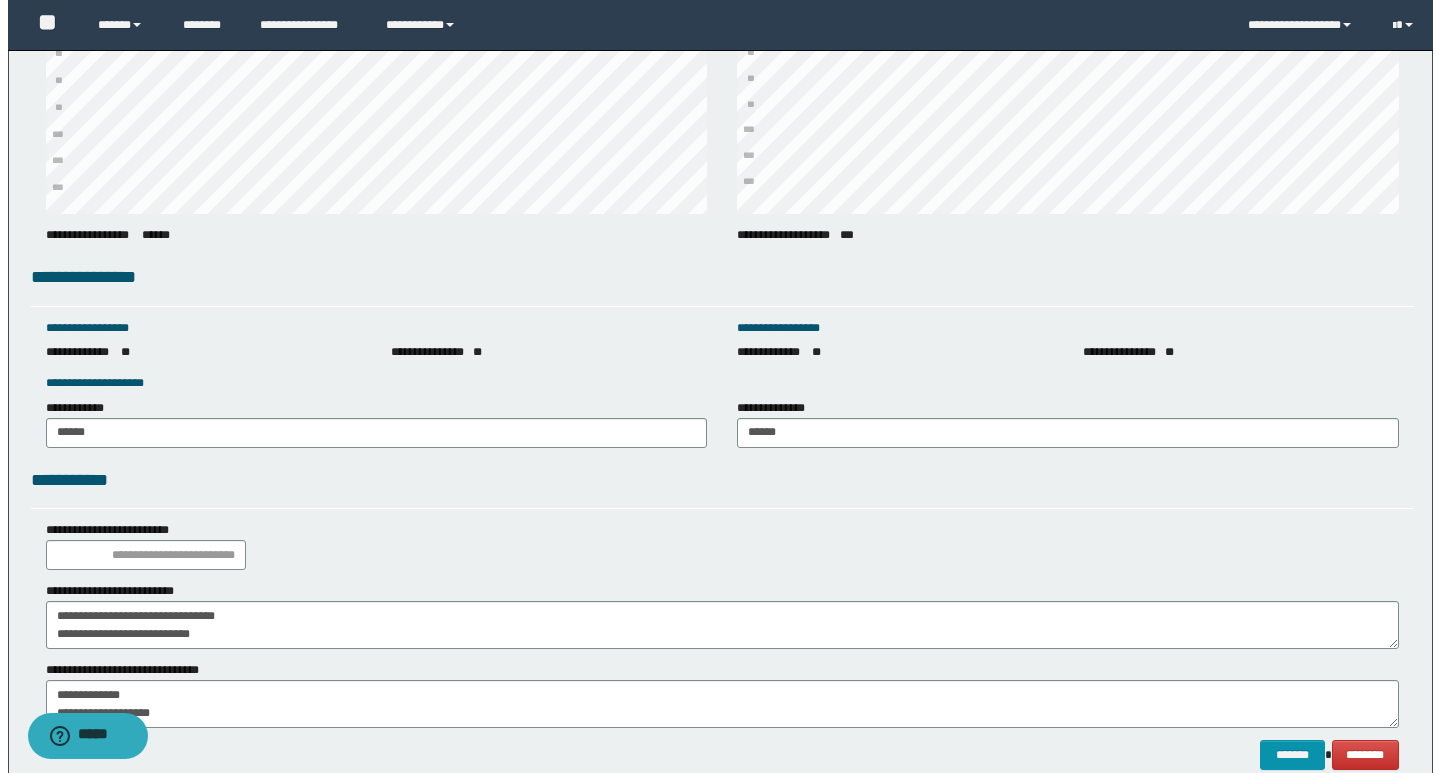 scroll, scrollTop: 2684, scrollLeft: 0, axis: vertical 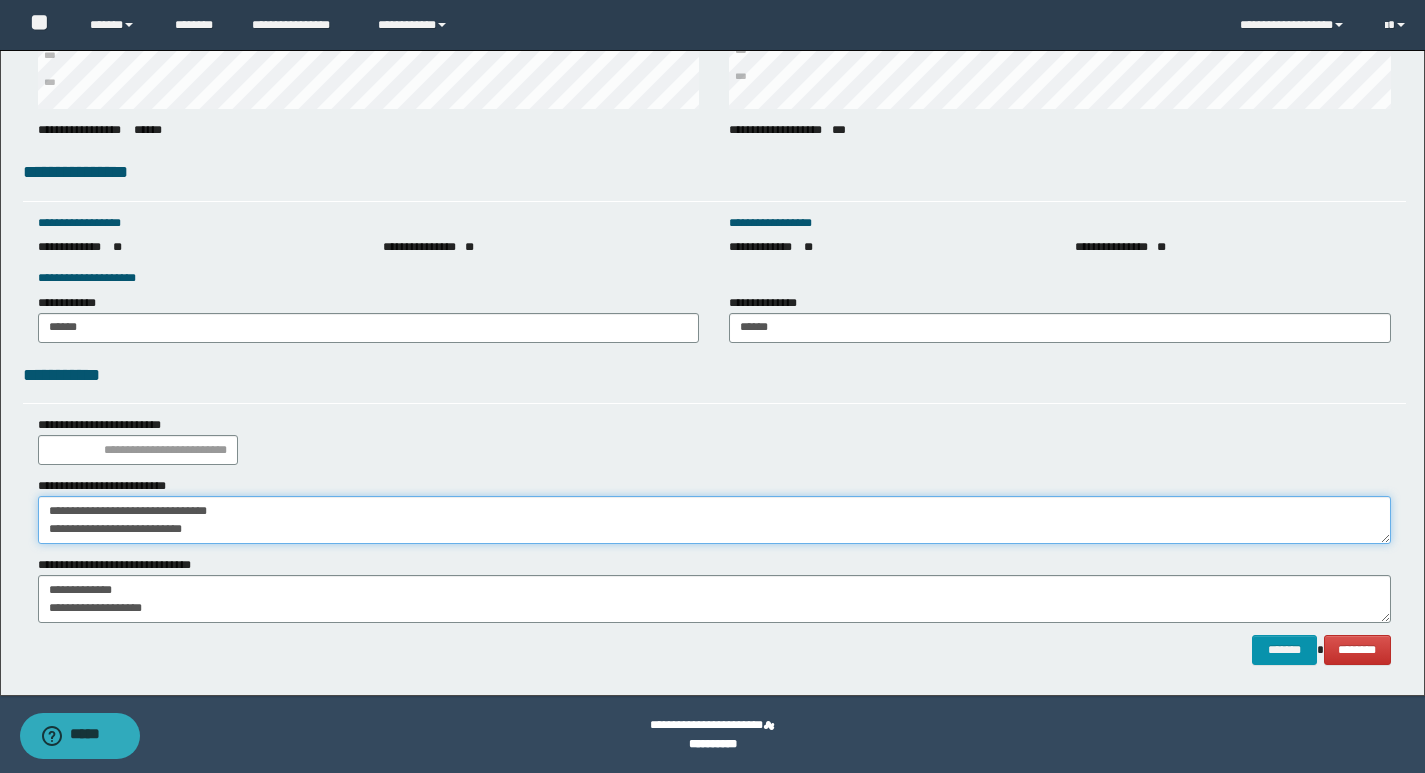 drag, startPoint x: 171, startPoint y: 534, endPoint x: 0, endPoint y: 534, distance: 171 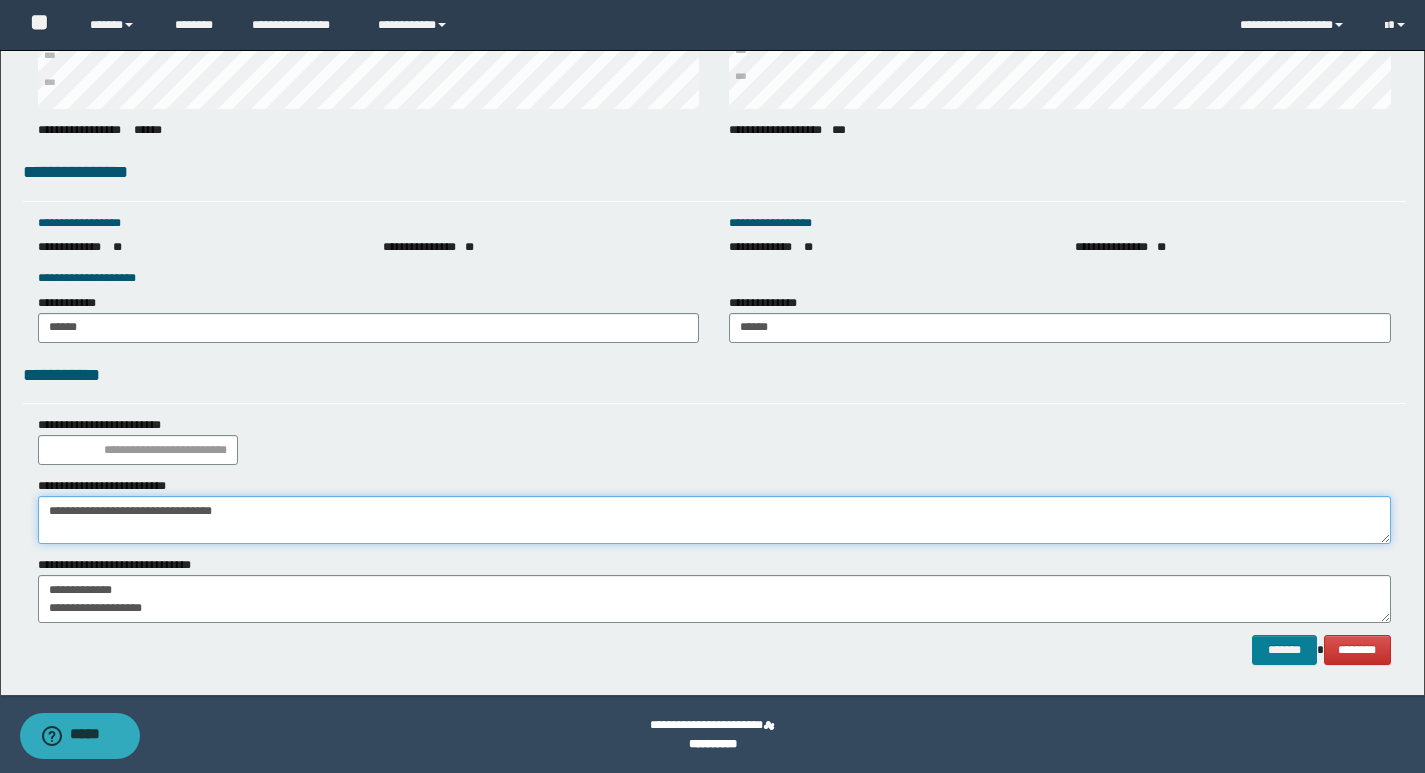 type on "**********" 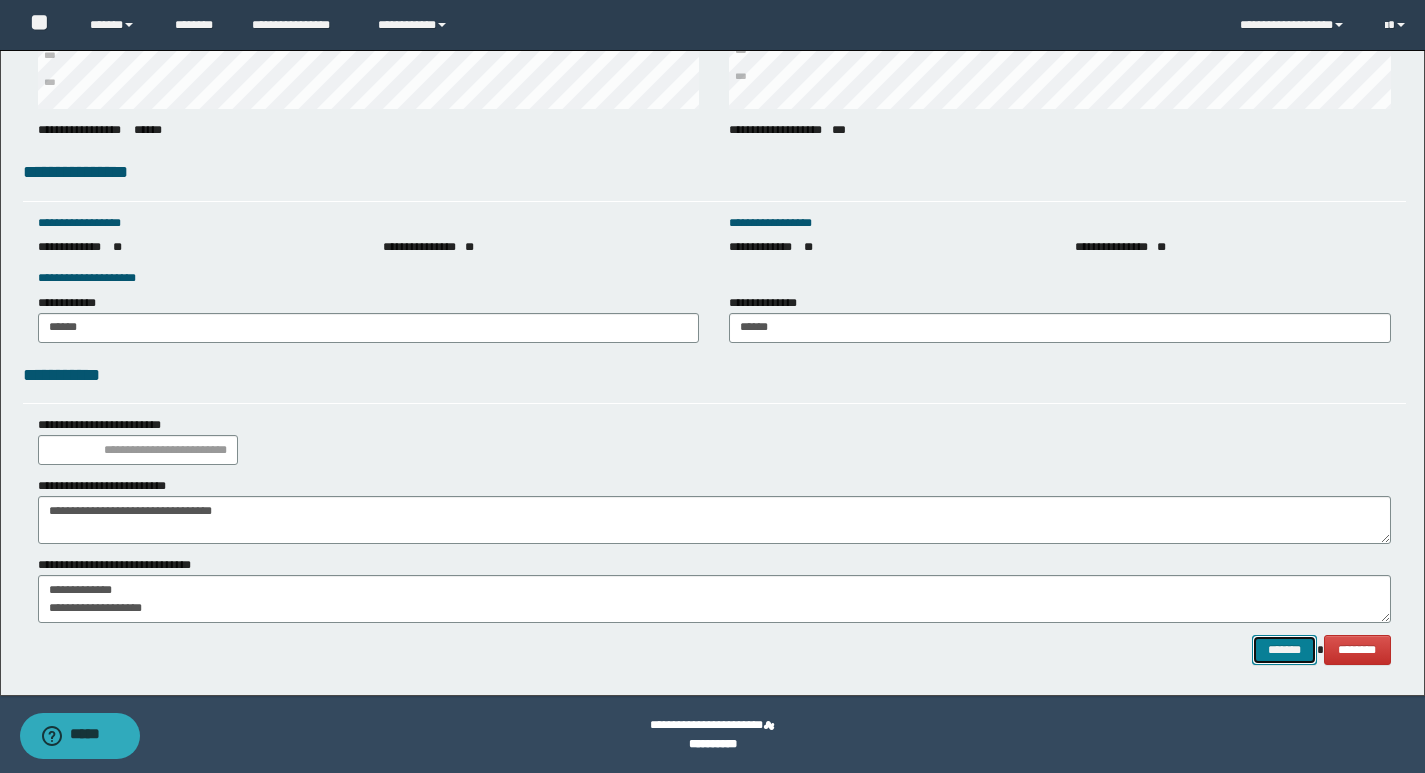 click on "*******" at bounding box center (1284, 650) 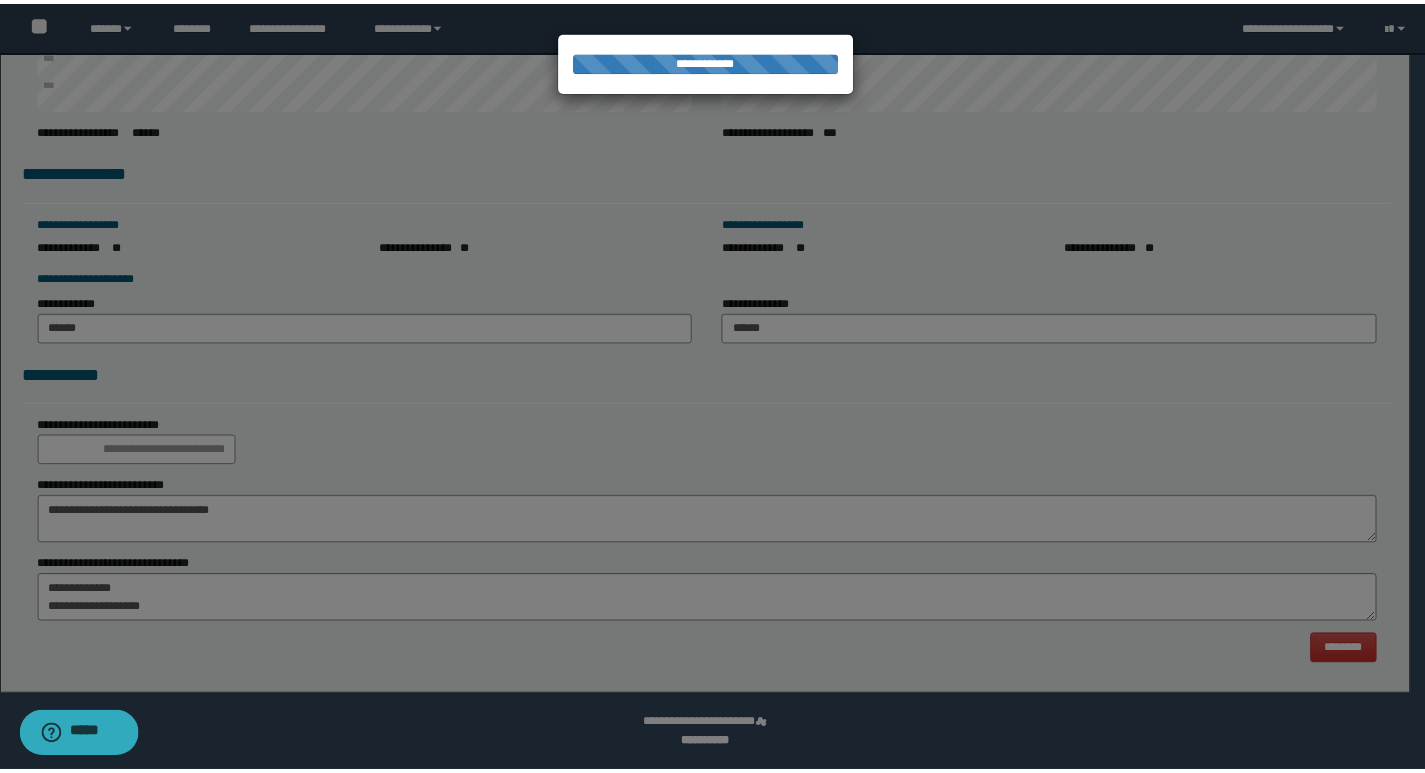 scroll, scrollTop: 0, scrollLeft: 0, axis: both 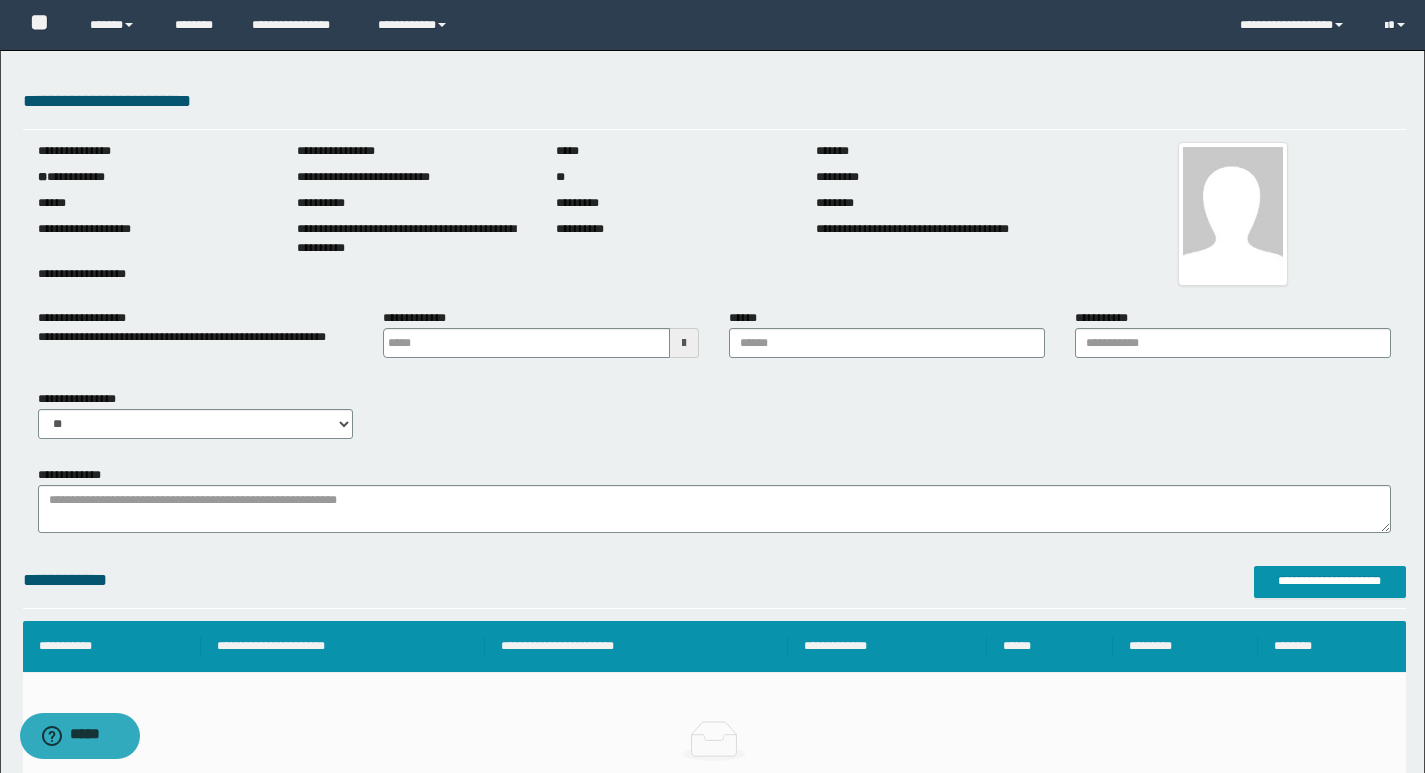 click at bounding box center (684, 343) 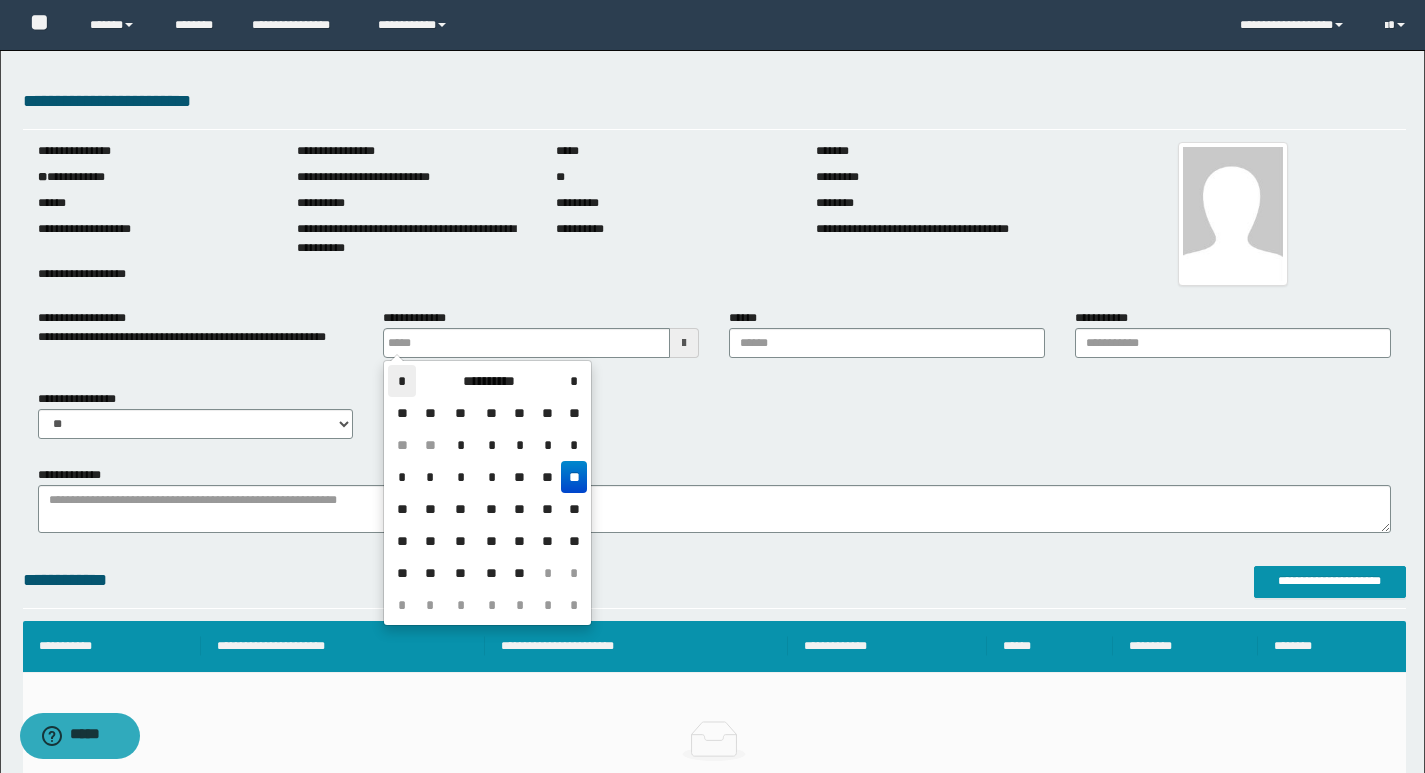 click on "*" at bounding box center [402, 381] 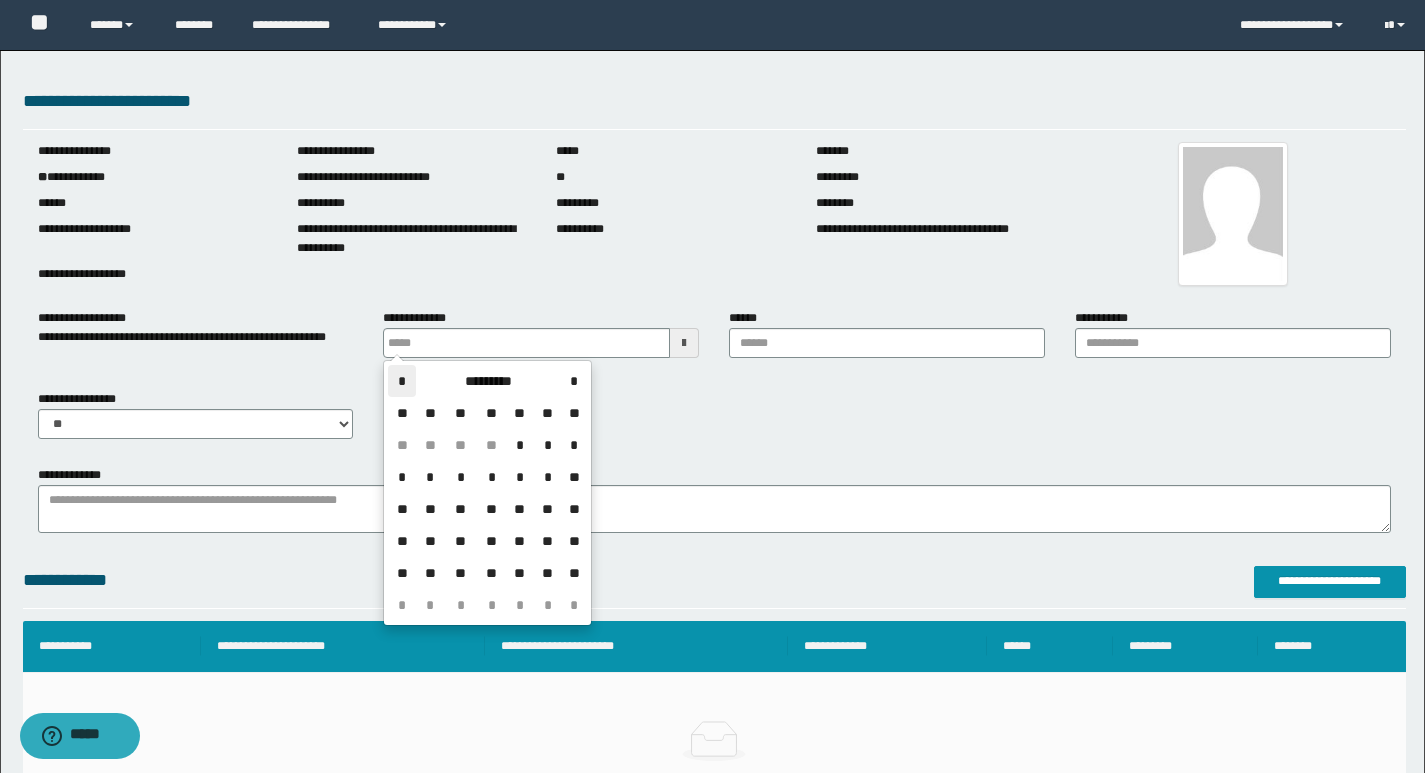 click on "*" at bounding box center (402, 381) 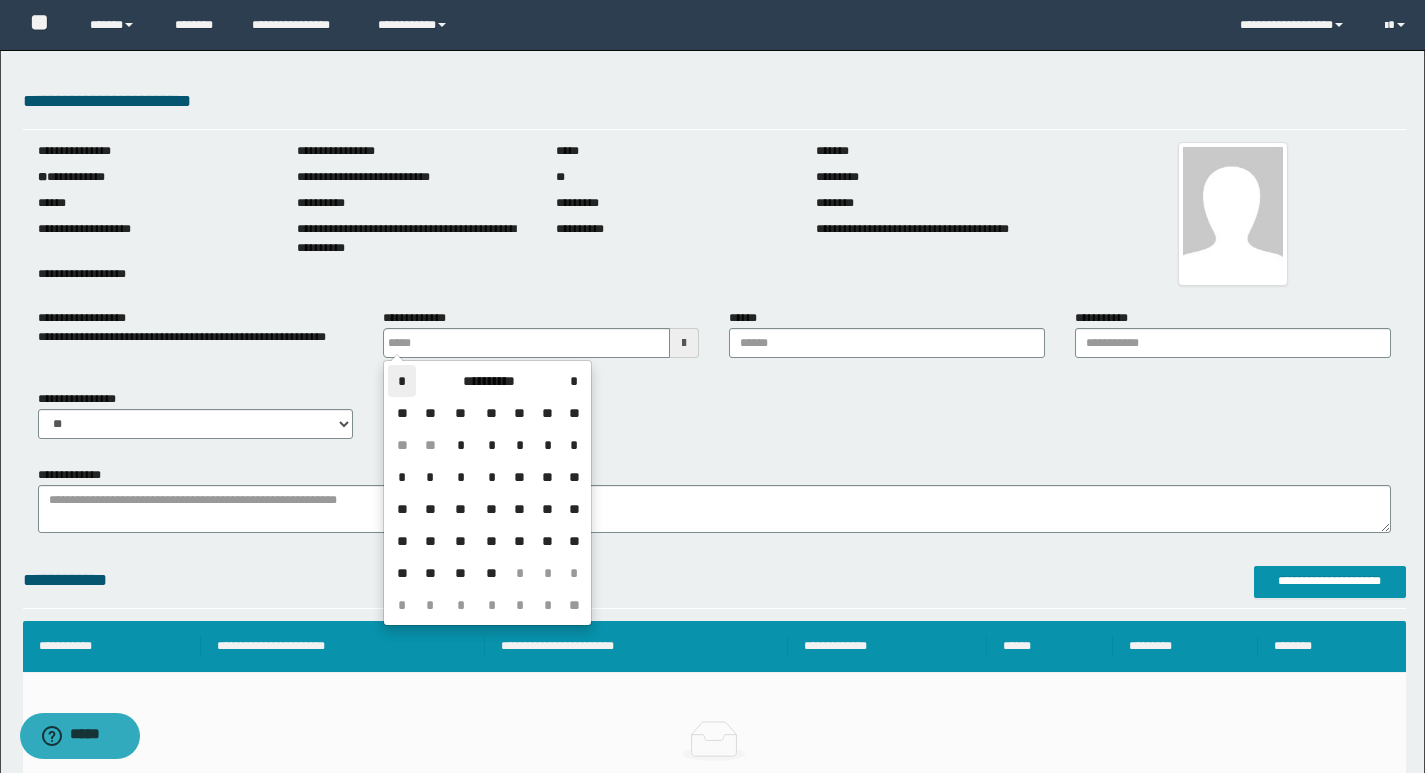 click on "*" at bounding box center (402, 381) 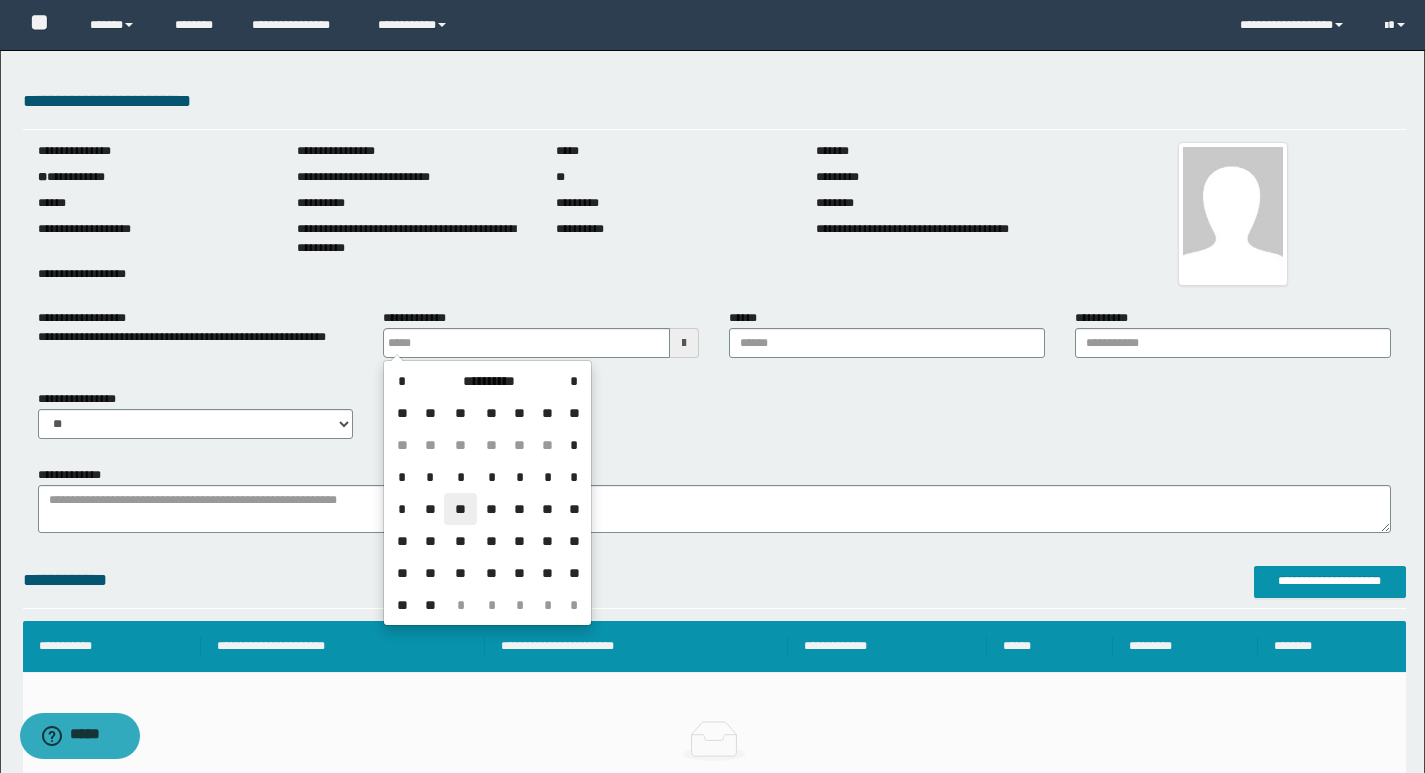 click on "**" at bounding box center (460, 509) 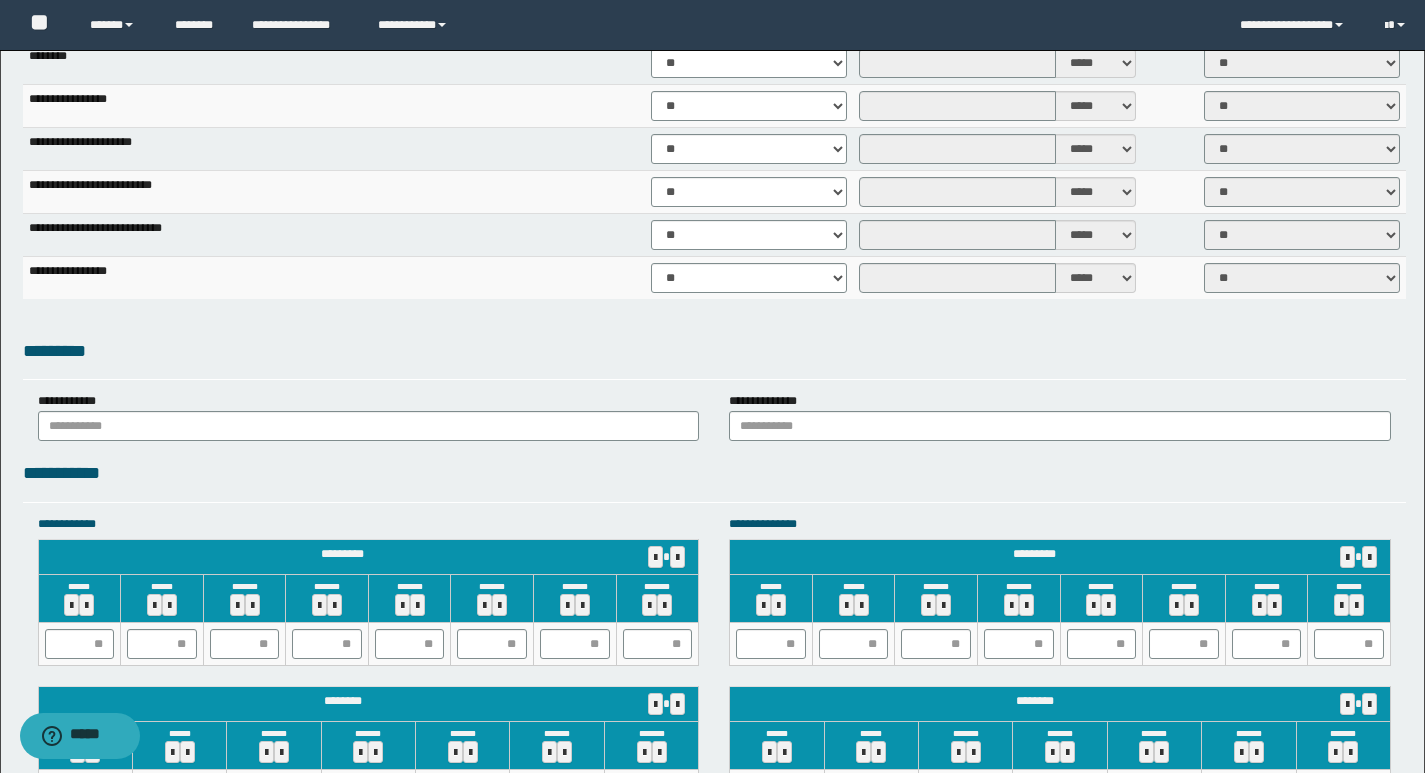 scroll, scrollTop: 1532, scrollLeft: 0, axis: vertical 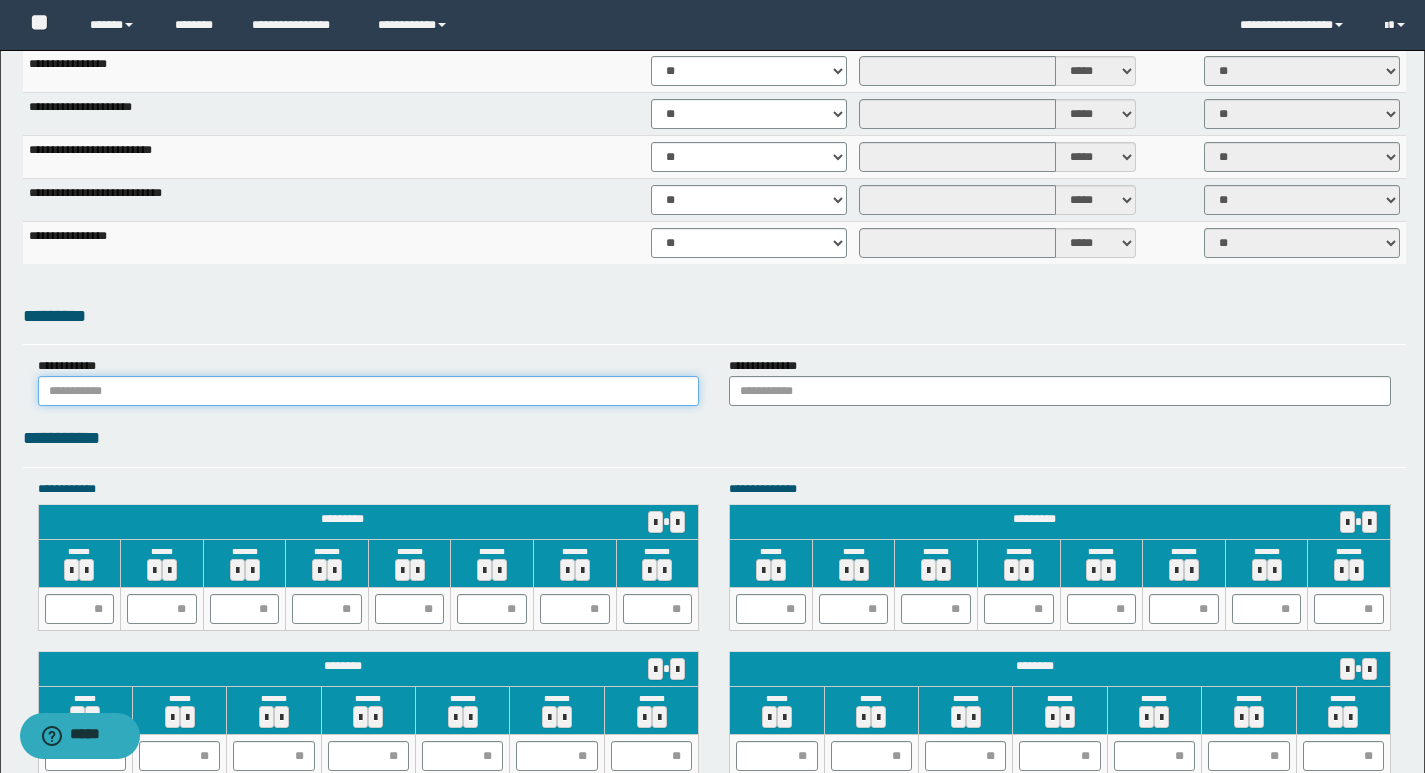 drag, startPoint x: 168, startPoint y: 393, endPoint x: 70, endPoint y: 418, distance: 101.13852 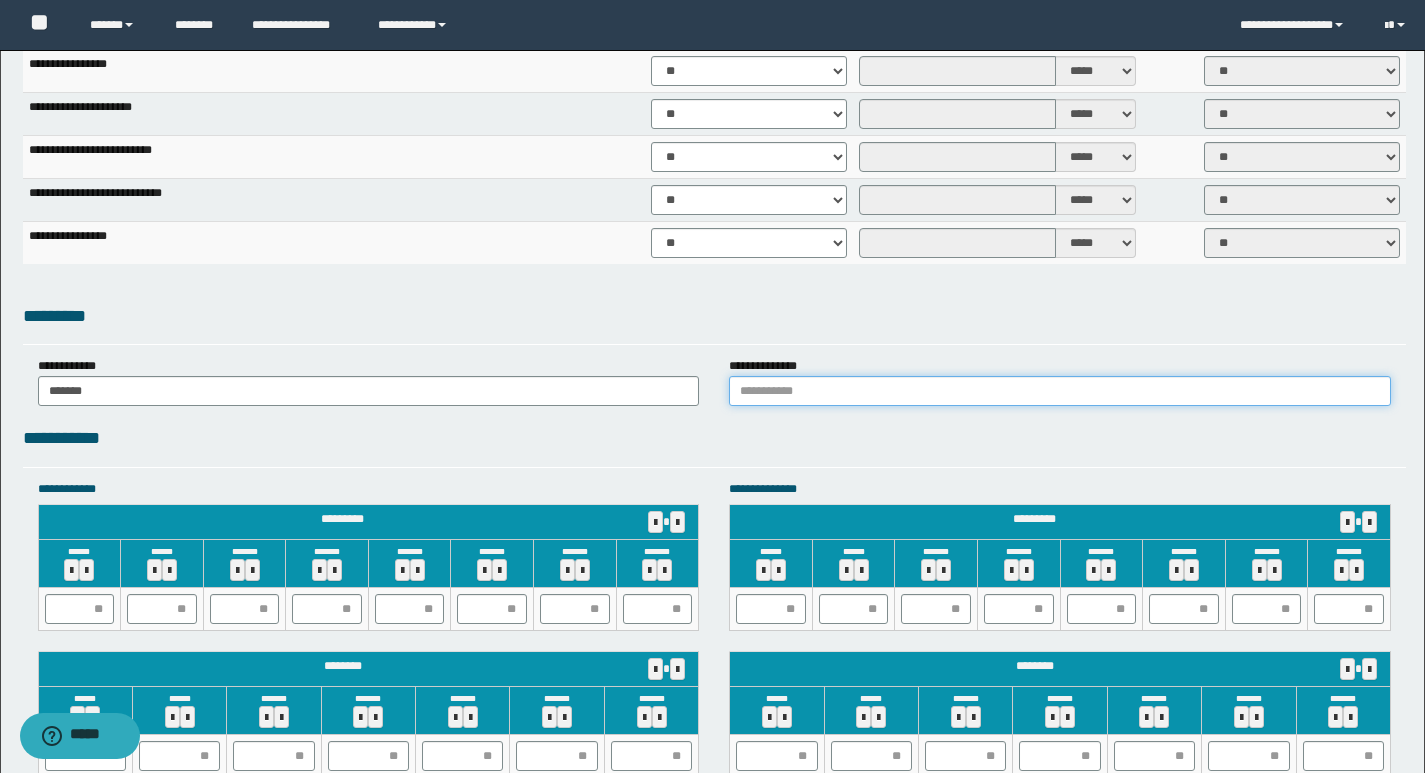 click at bounding box center [1060, 391] 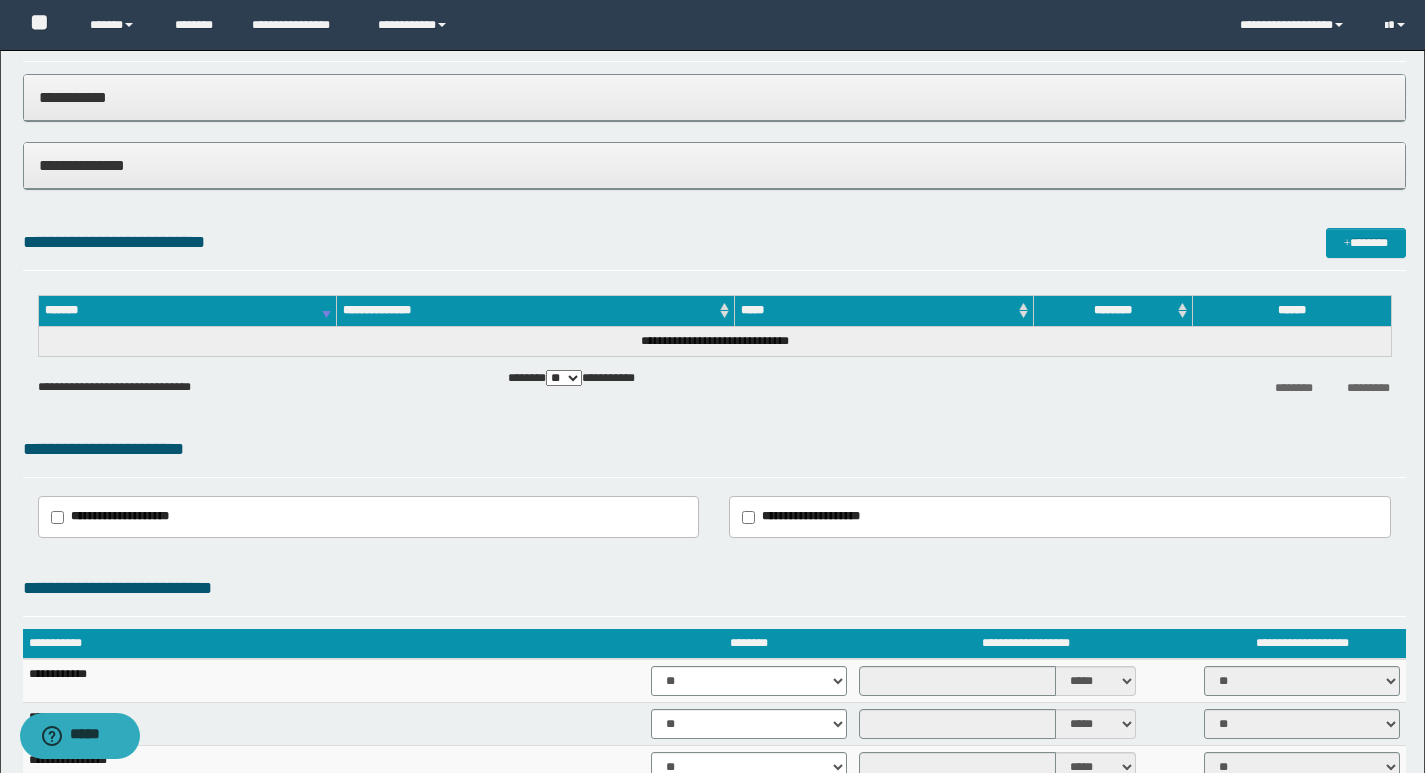 scroll, scrollTop: 832, scrollLeft: 0, axis: vertical 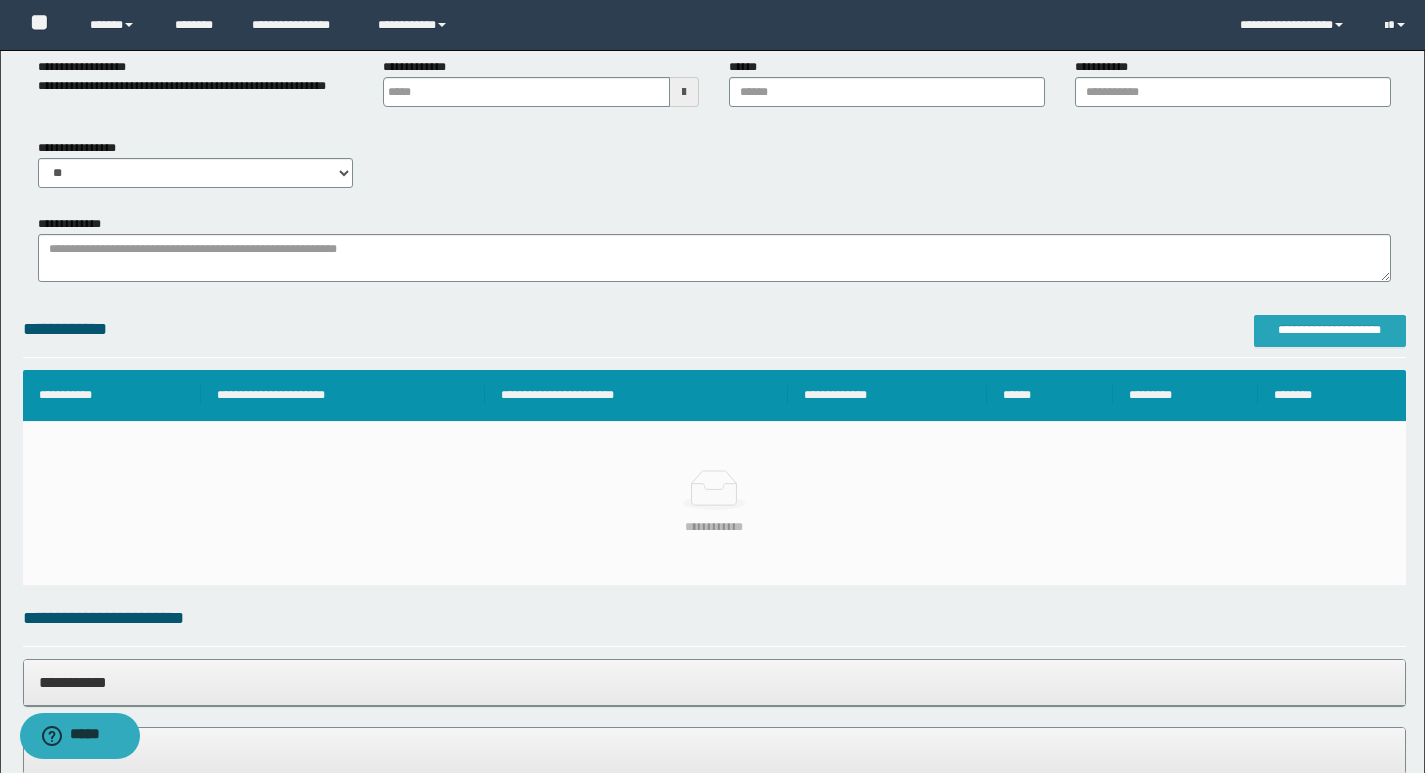 click on "**********" at bounding box center (1330, 330) 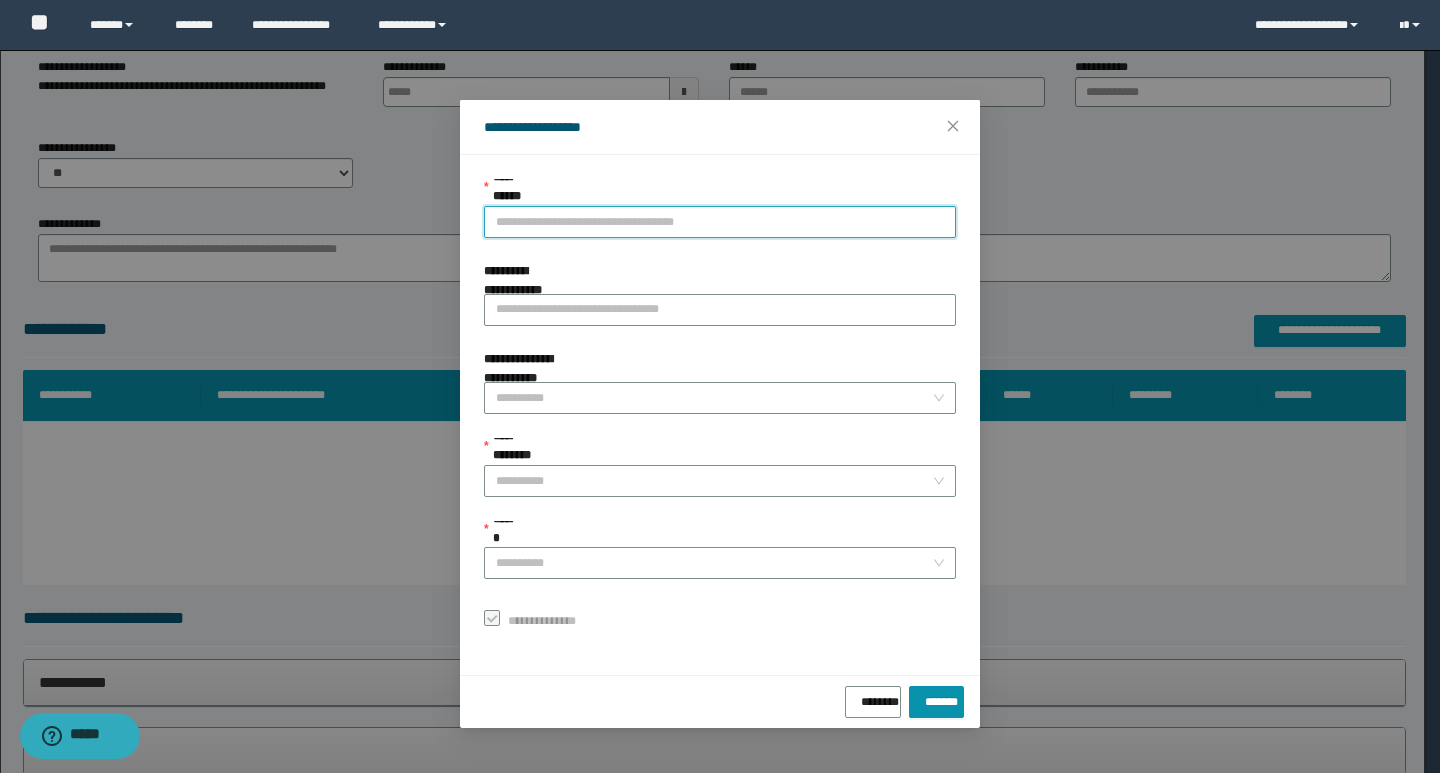 click on "**********" at bounding box center (720, 222) 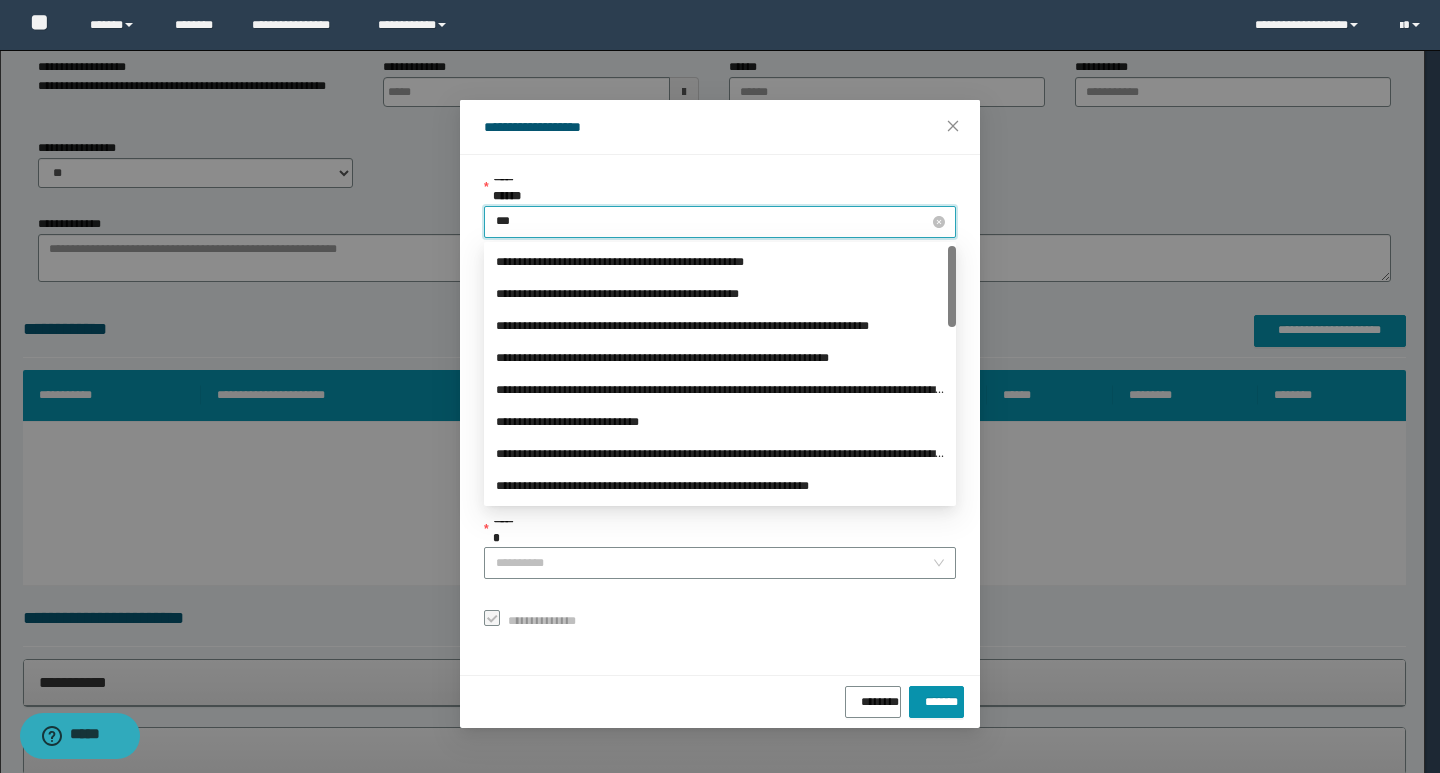 type on "****" 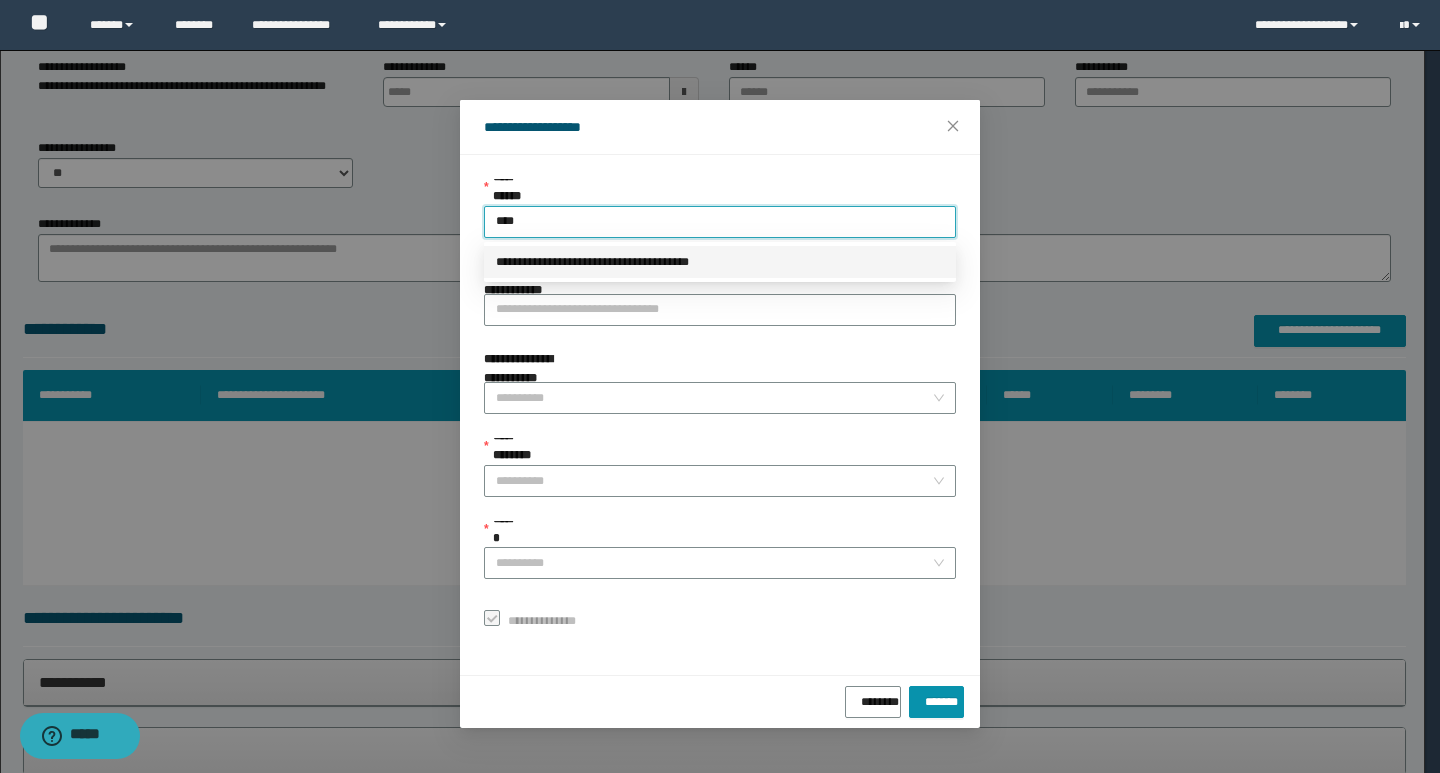 click on "**********" at bounding box center [720, 262] 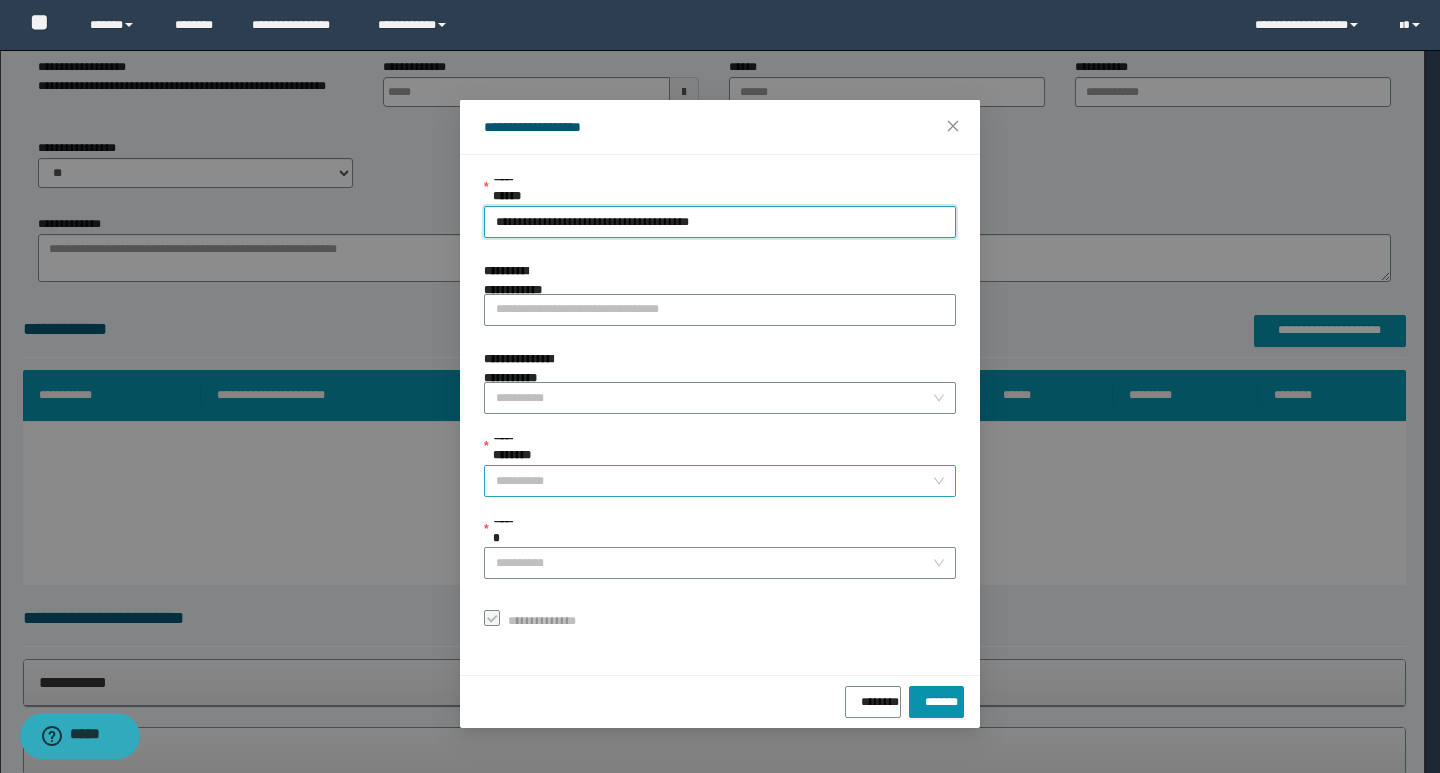 click on "**********" at bounding box center [714, 481] 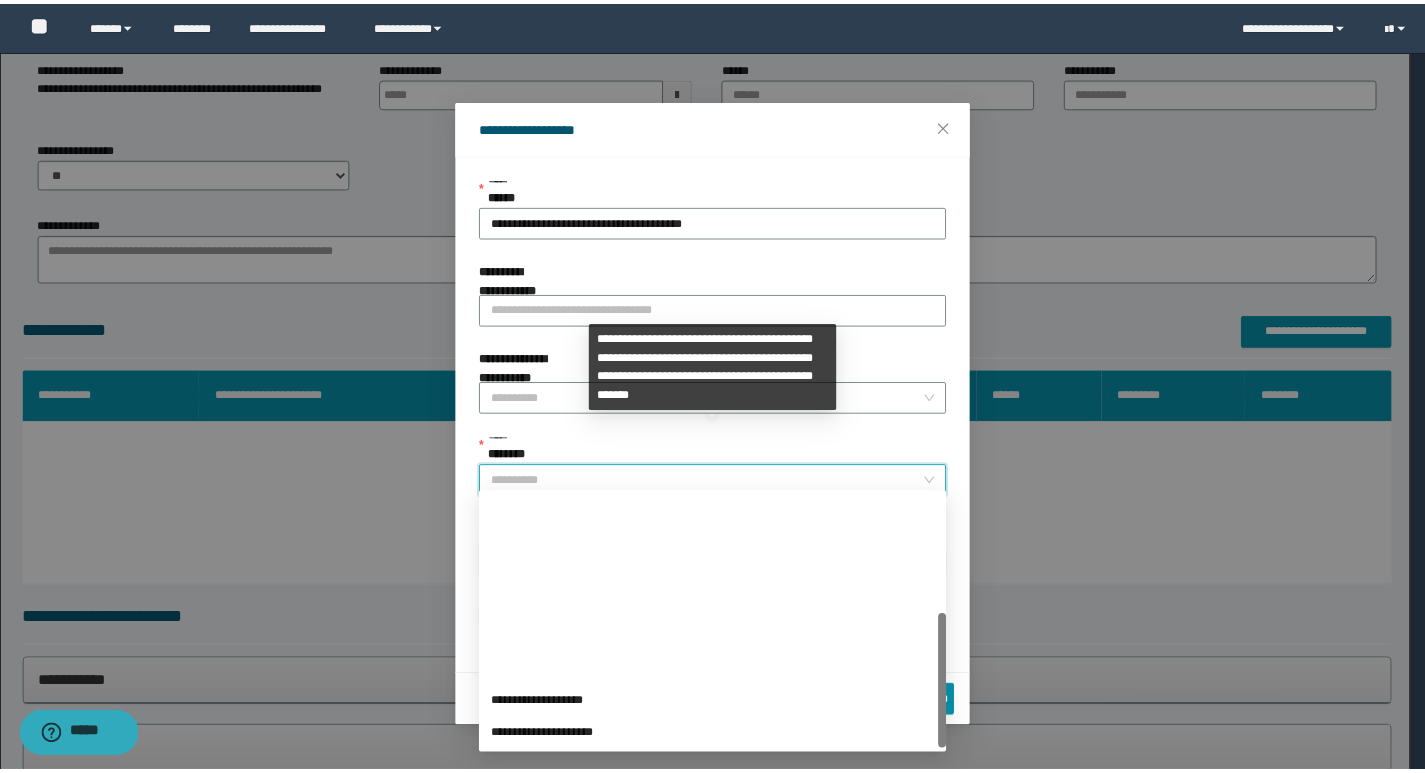scroll, scrollTop: 224, scrollLeft: 0, axis: vertical 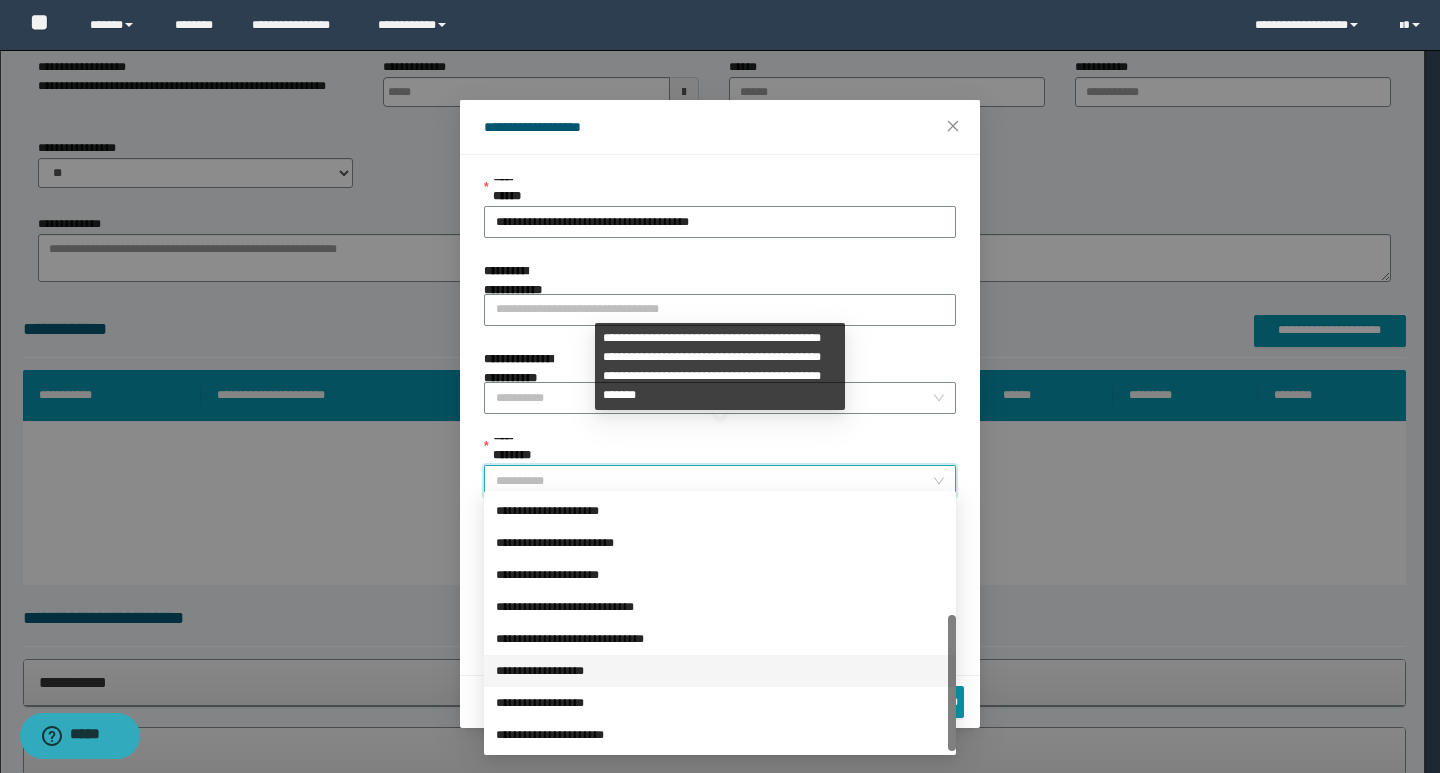 click on "**********" at bounding box center [720, 671] 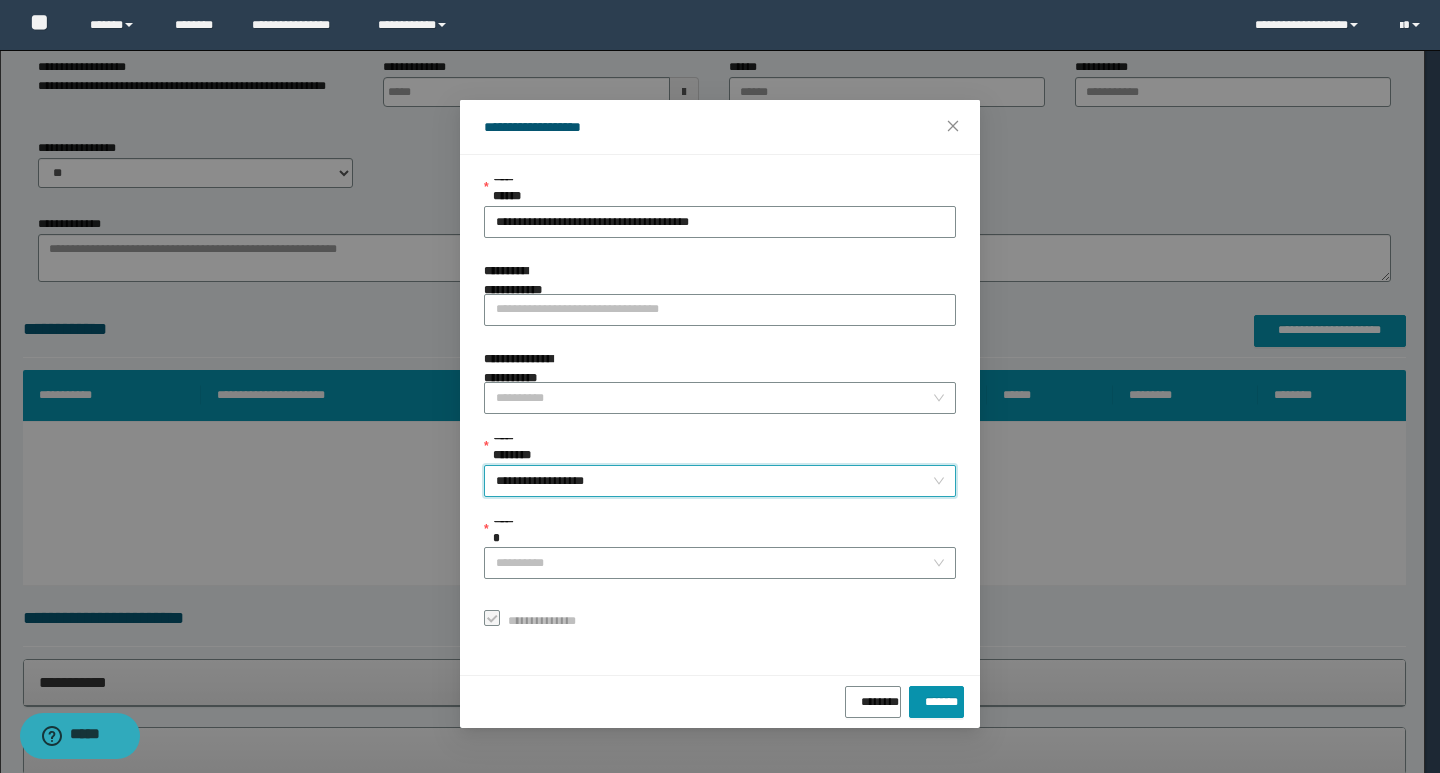 click on "******" at bounding box center (720, 534) 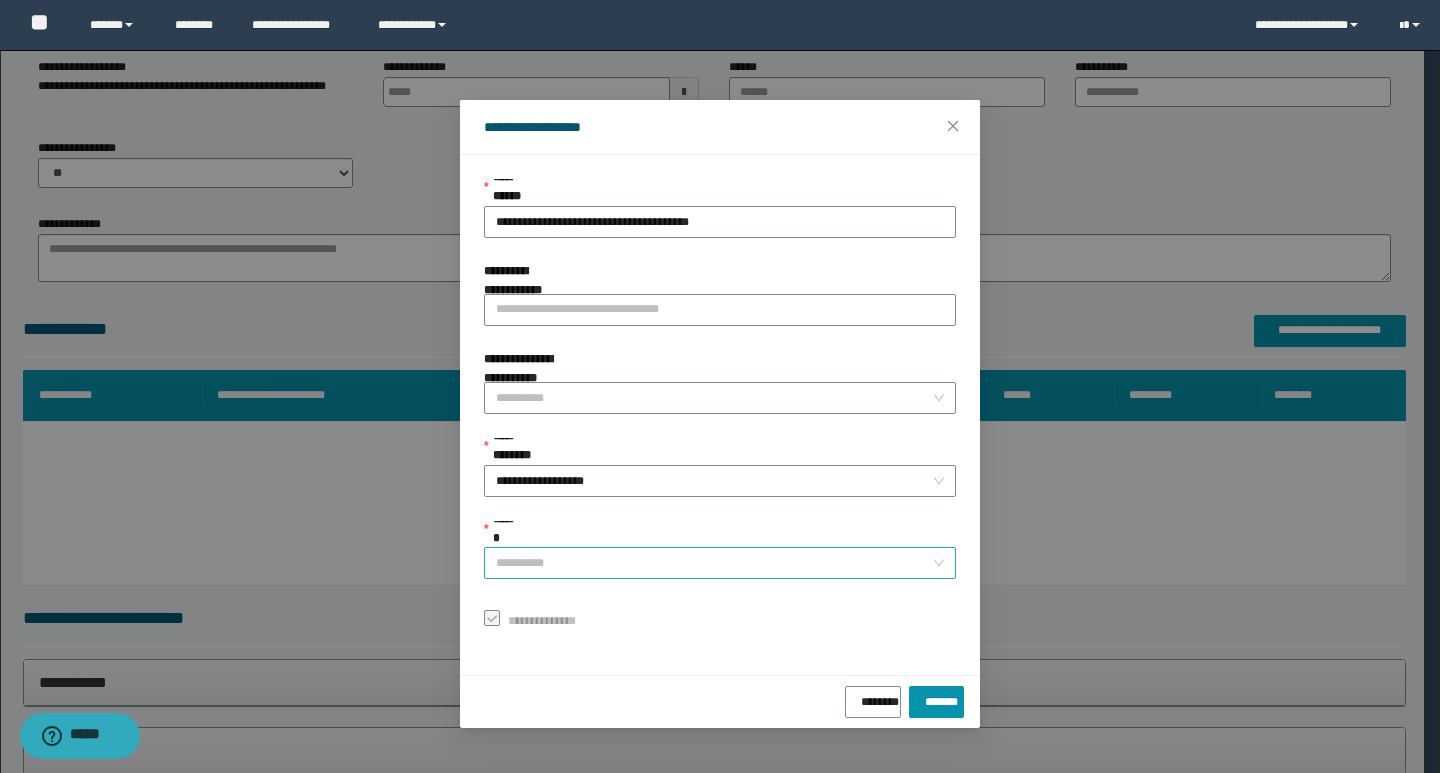 click on "******" at bounding box center [714, 563] 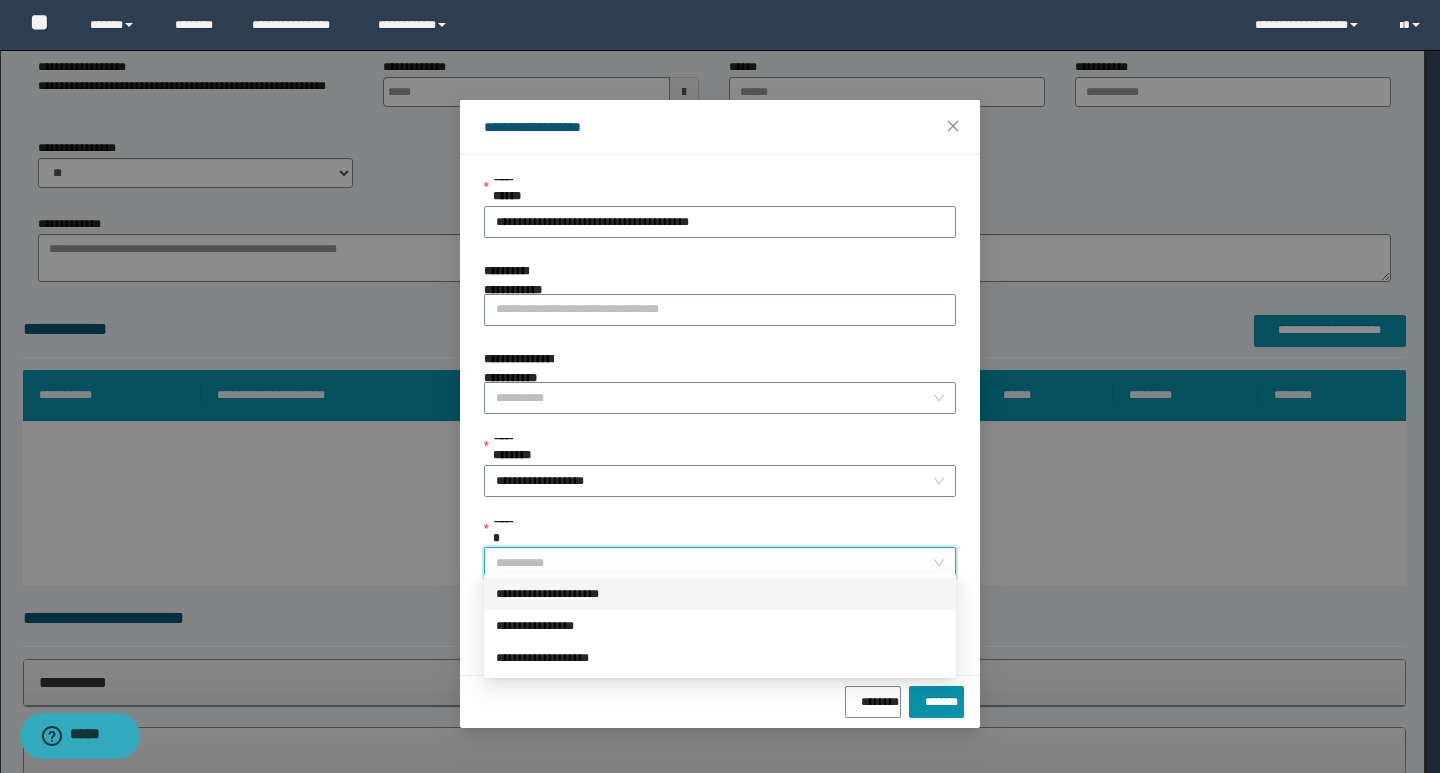 click on "**********" at bounding box center (720, 594) 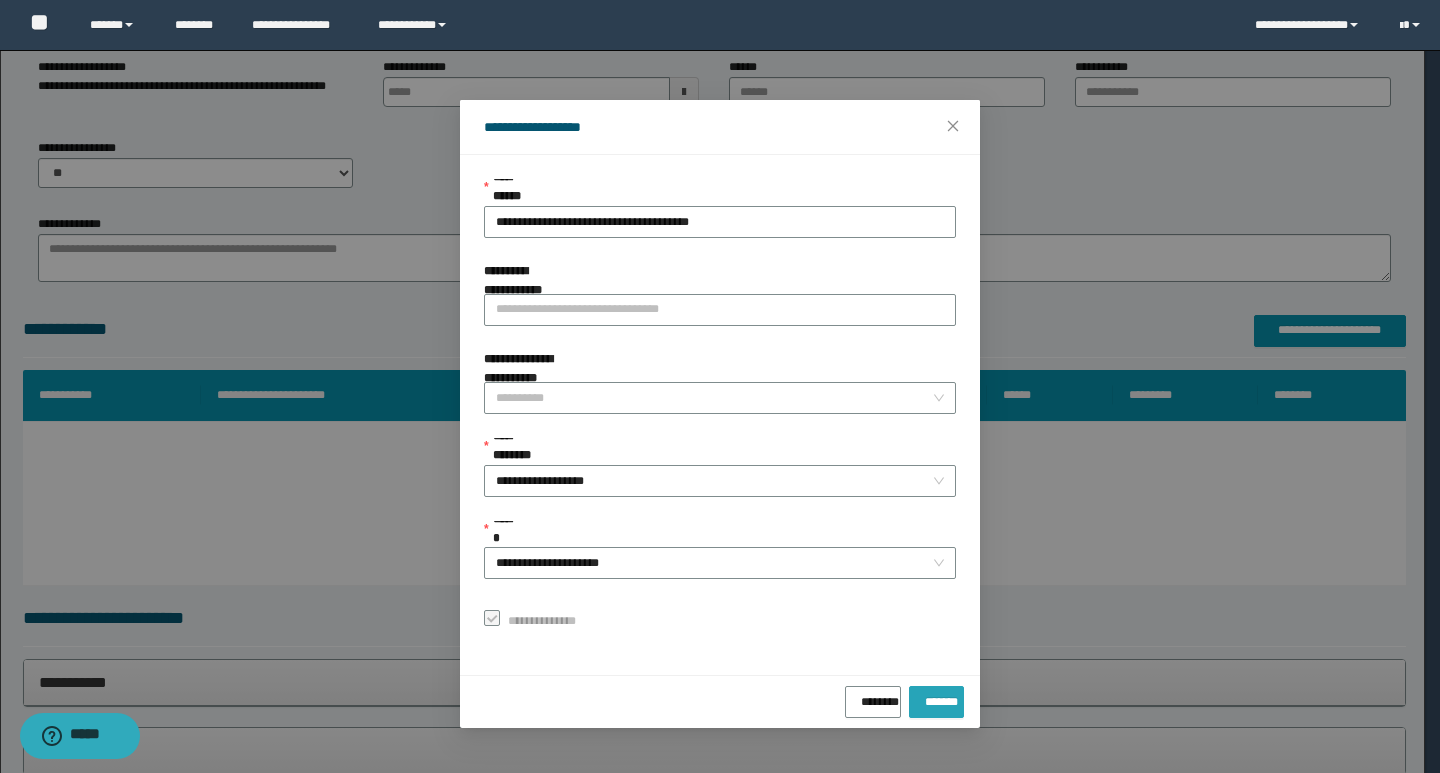 click on "*******" at bounding box center [936, 702] 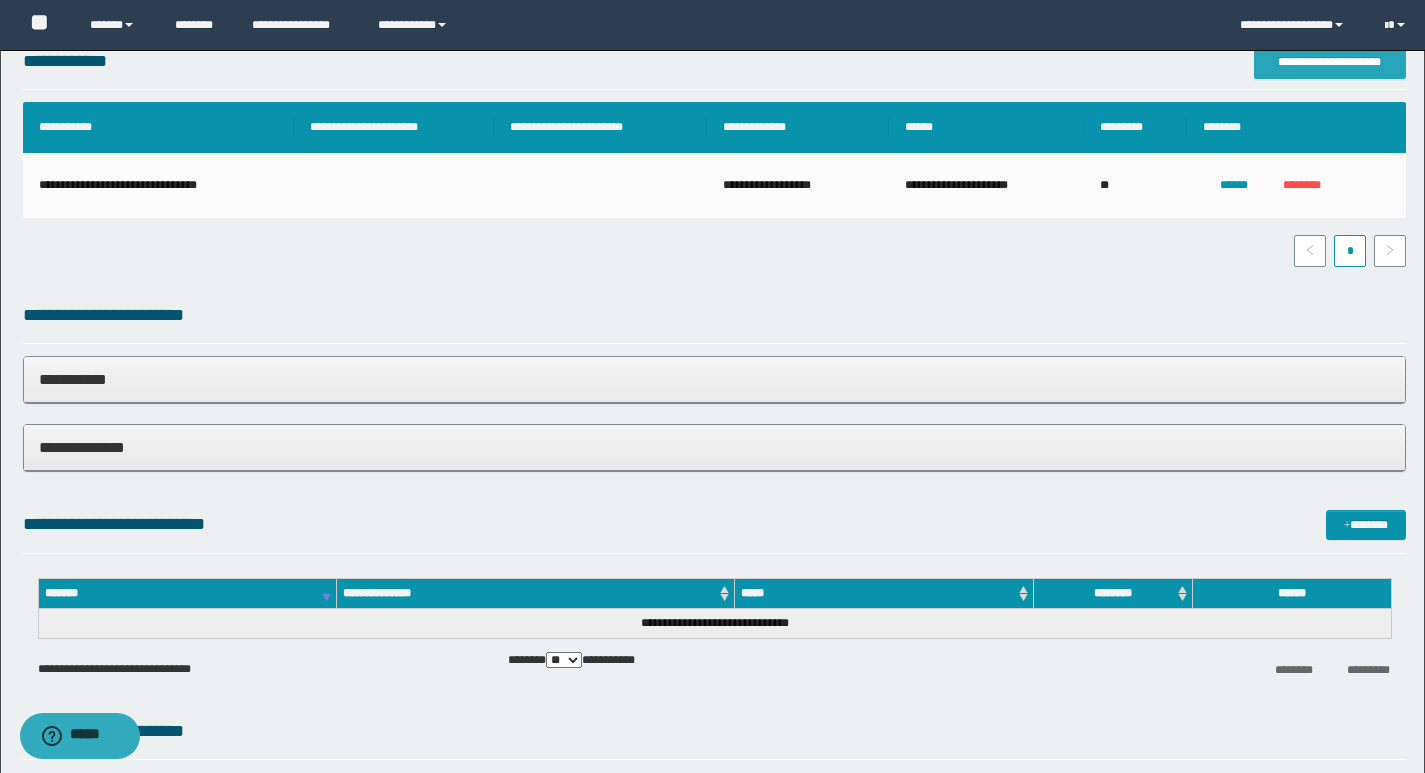 scroll, scrollTop: 537, scrollLeft: 0, axis: vertical 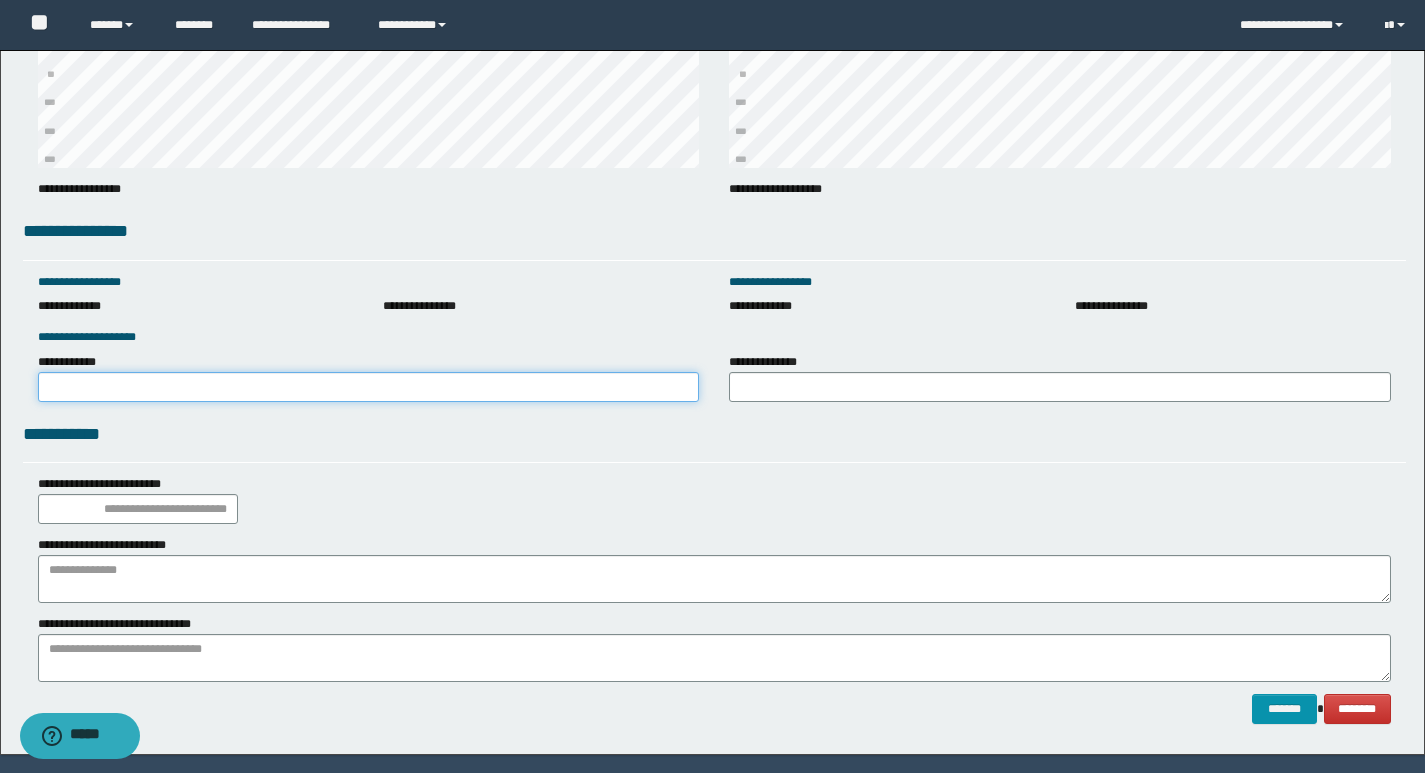 click on "**********" at bounding box center (369, 387) 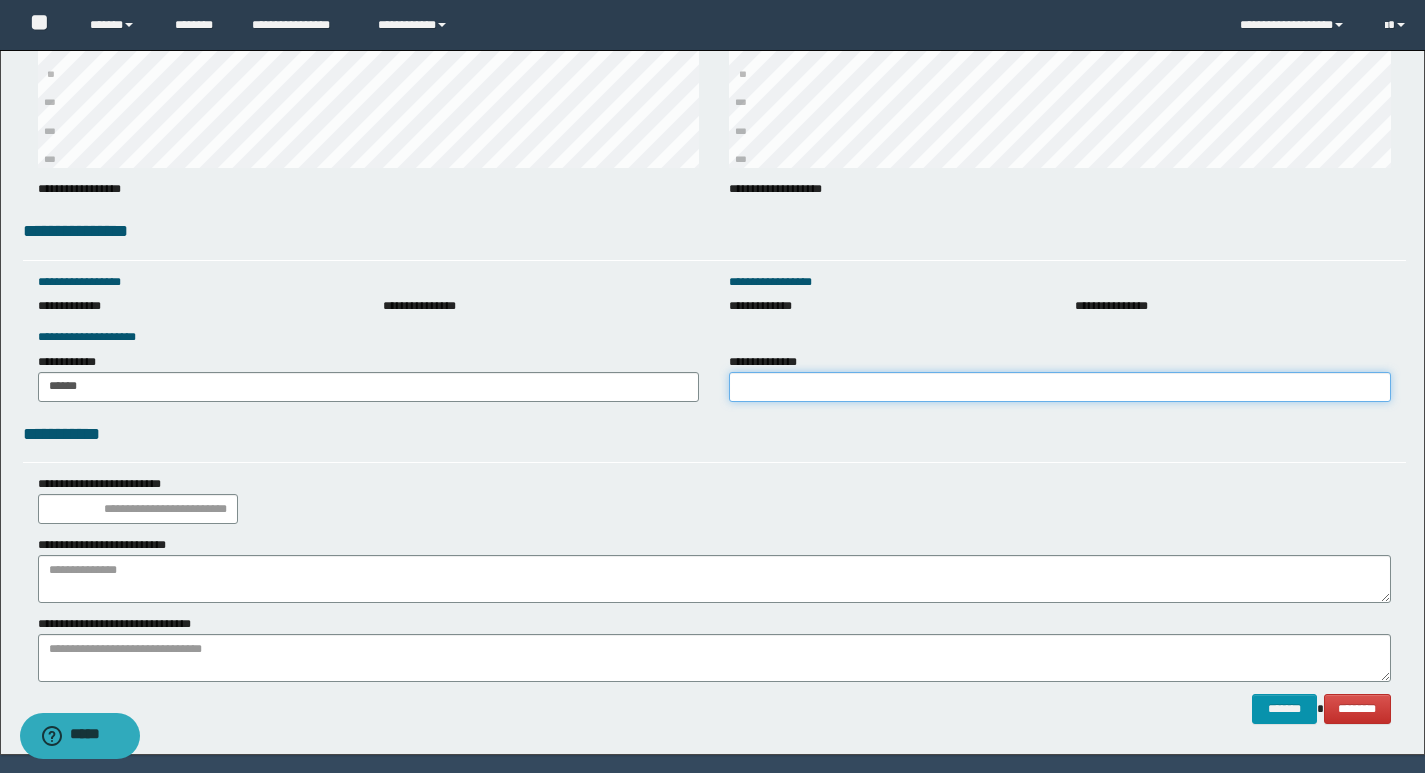 click on "**********" at bounding box center (1060, 387) 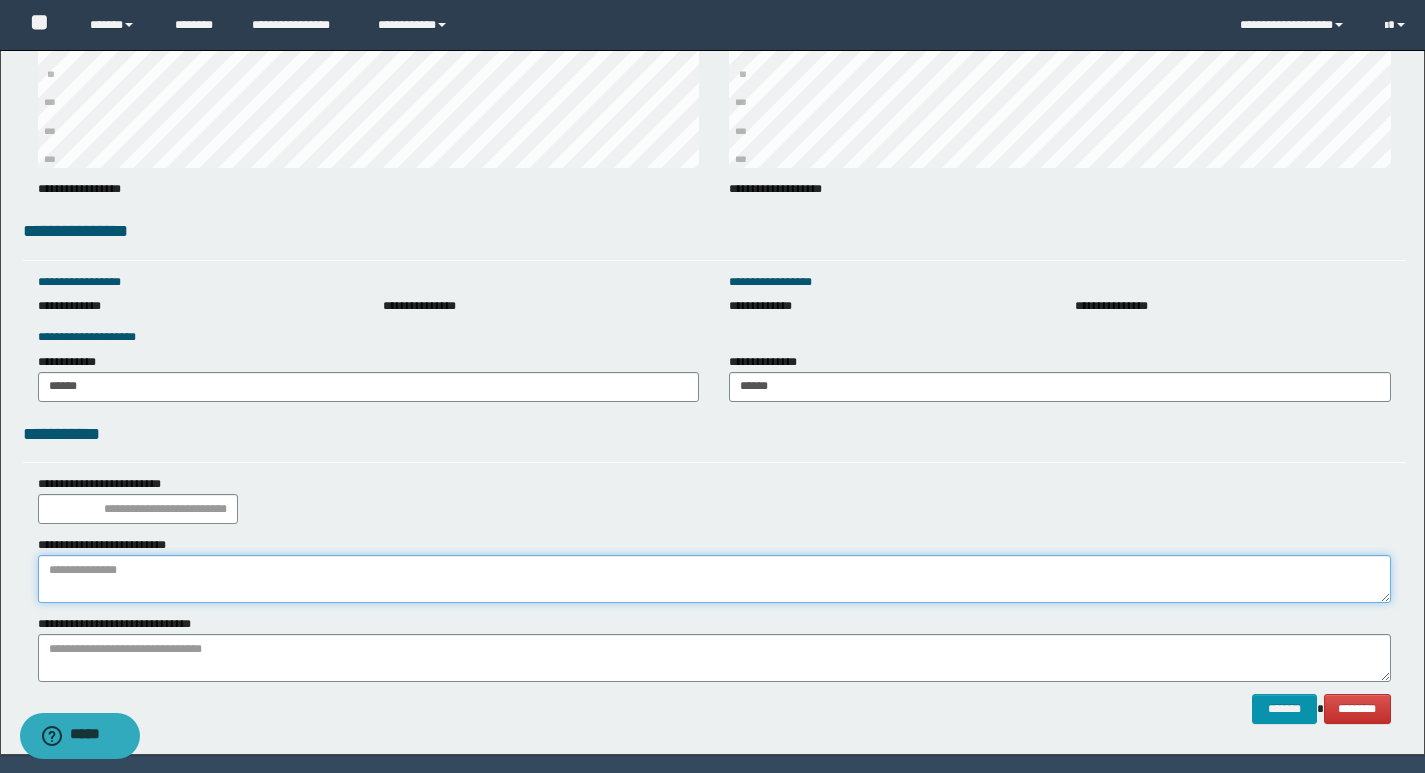 paste on "**********" 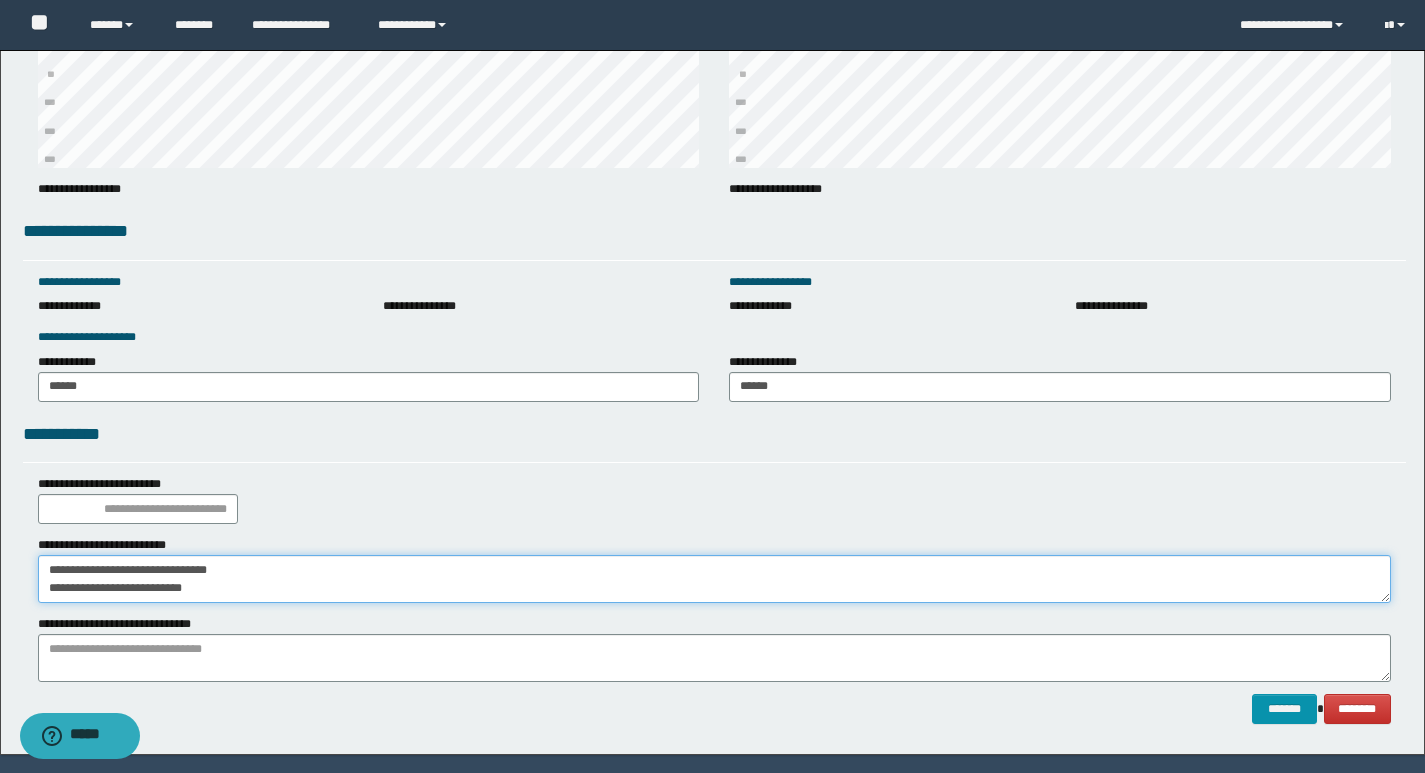 drag, startPoint x: 242, startPoint y: 592, endPoint x: 0, endPoint y: 653, distance: 249.56963 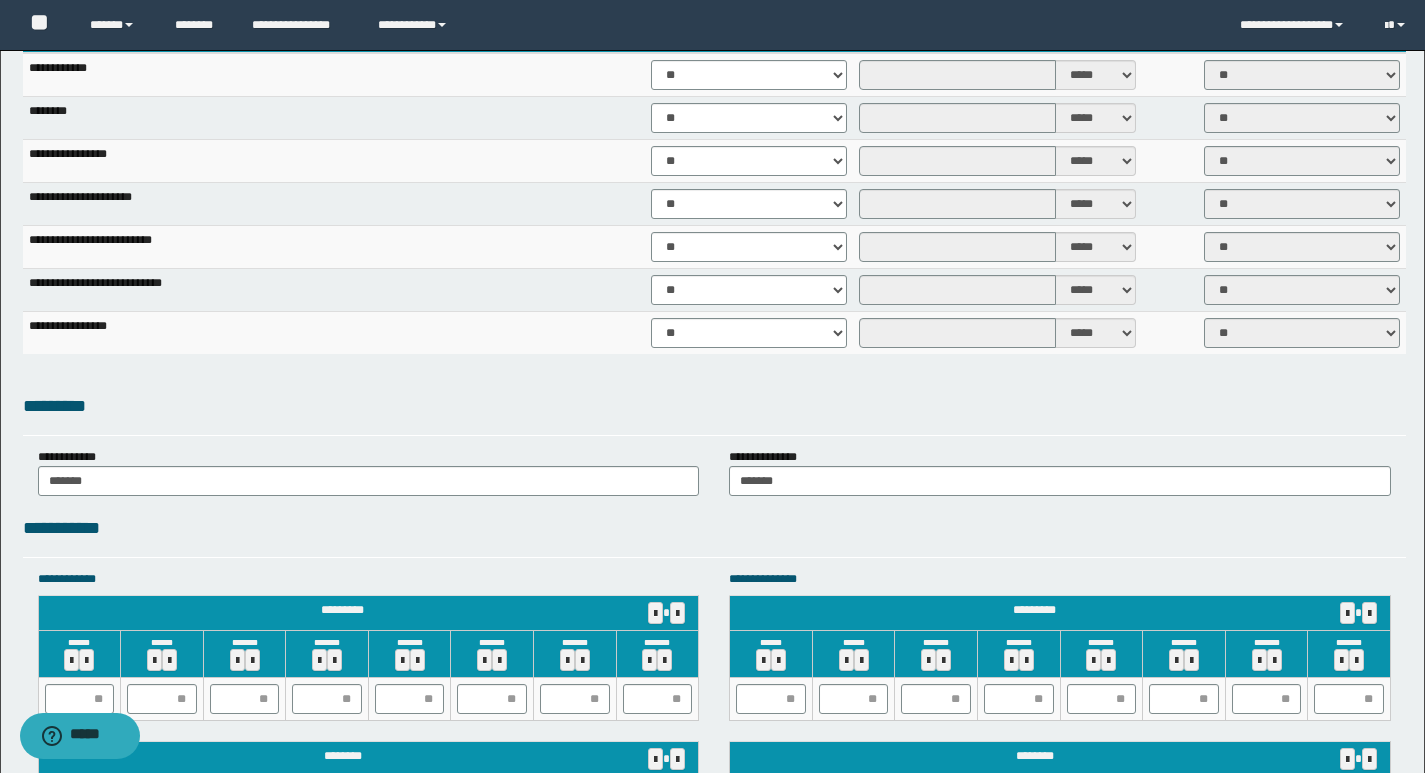scroll, scrollTop: 1491, scrollLeft: 0, axis: vertical 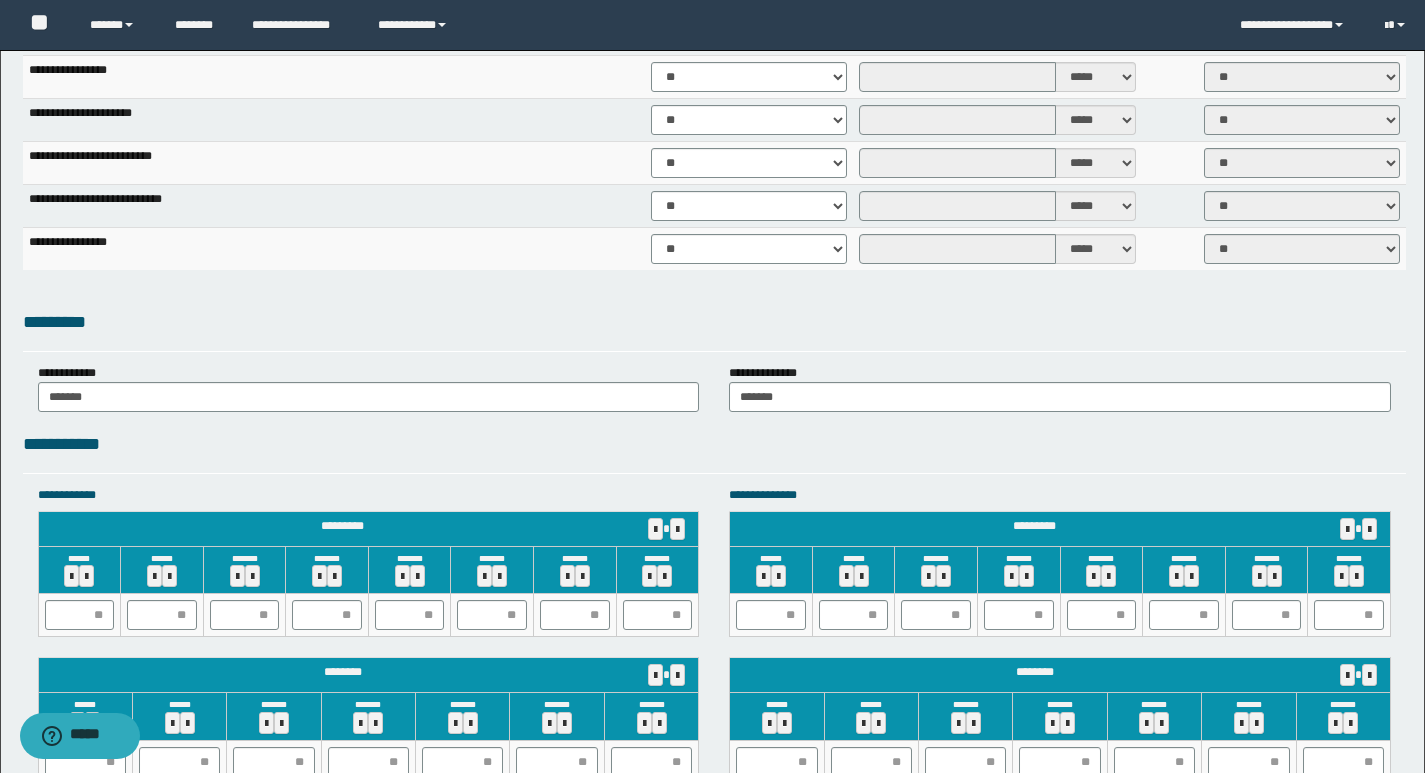 type on "**********" 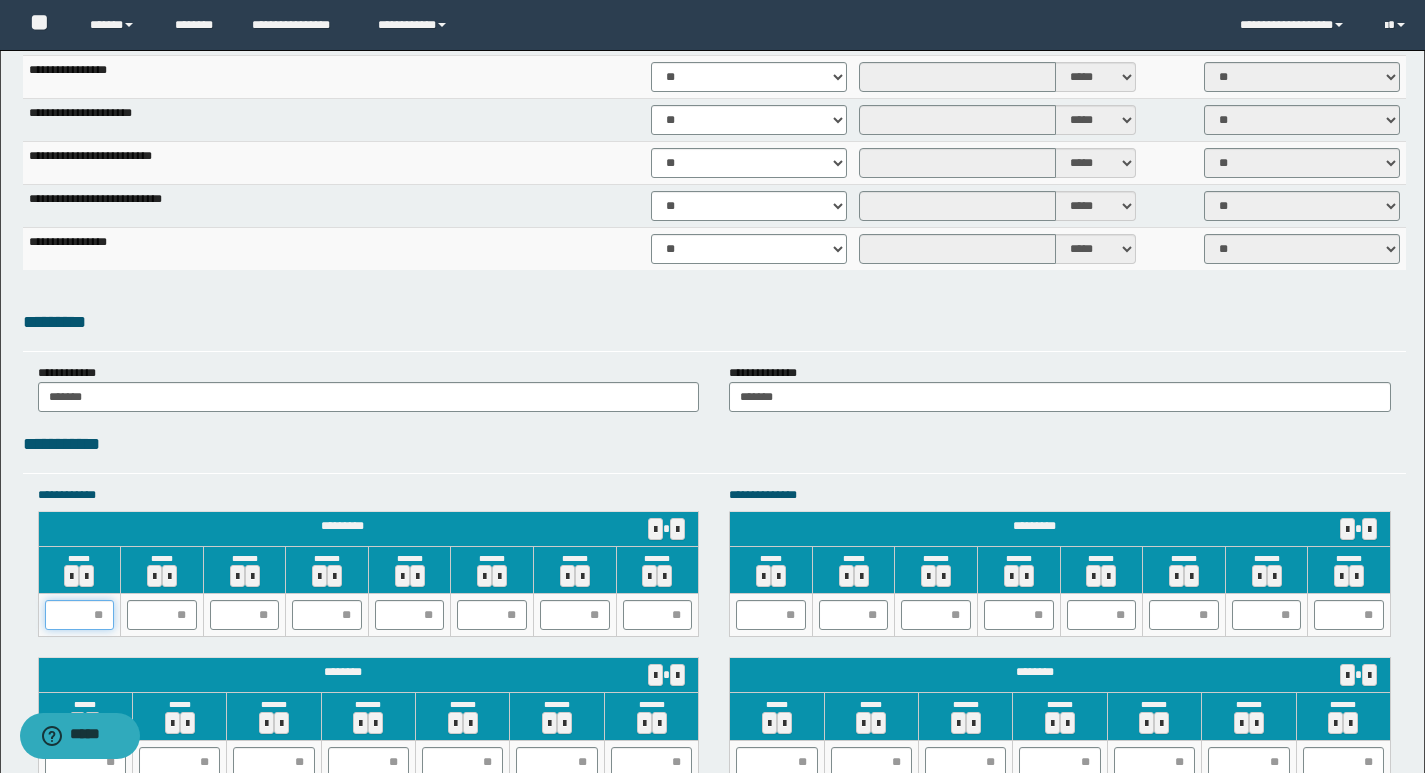 drag, startPoint x: 86, startPoint y: 608, endPoint x: 97, endPoint y: 612, distance: 11.7046995 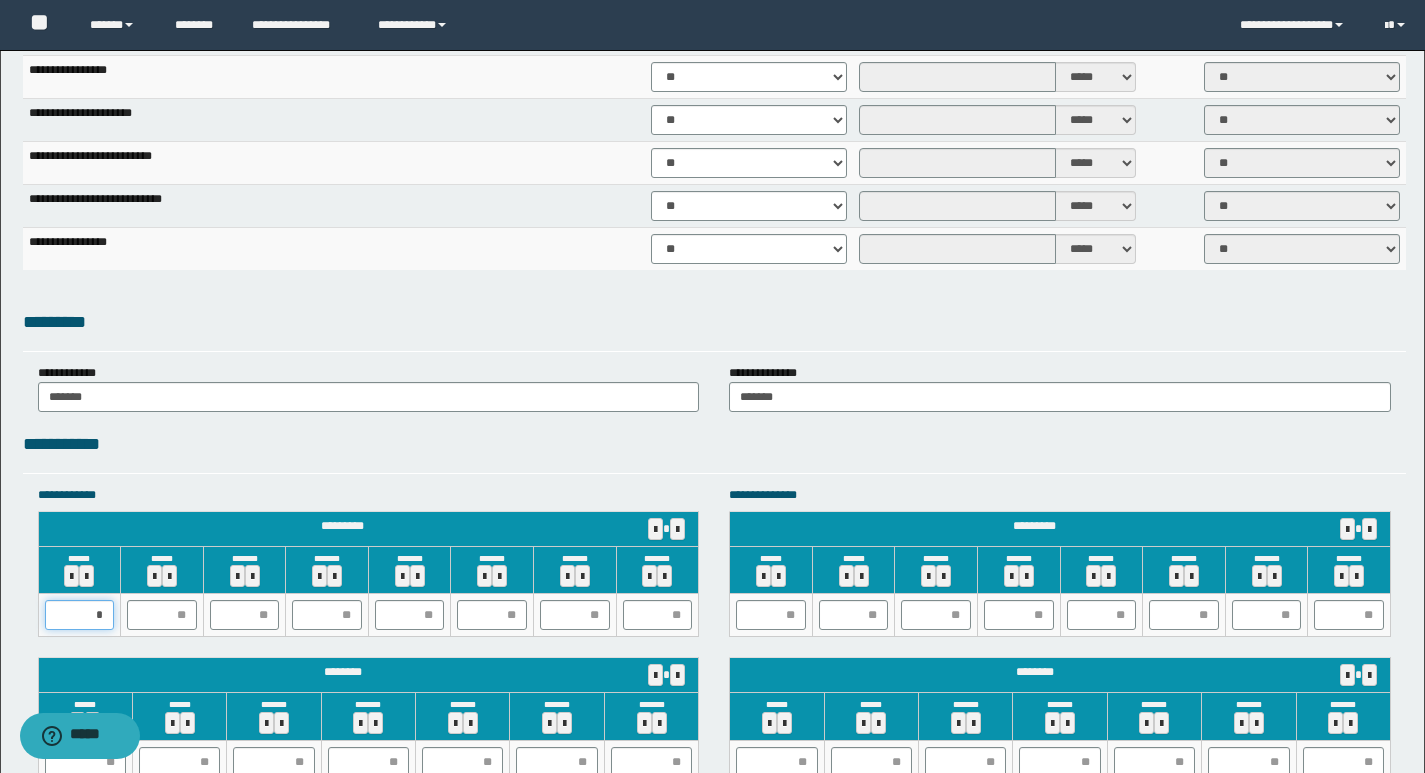 type on "**" 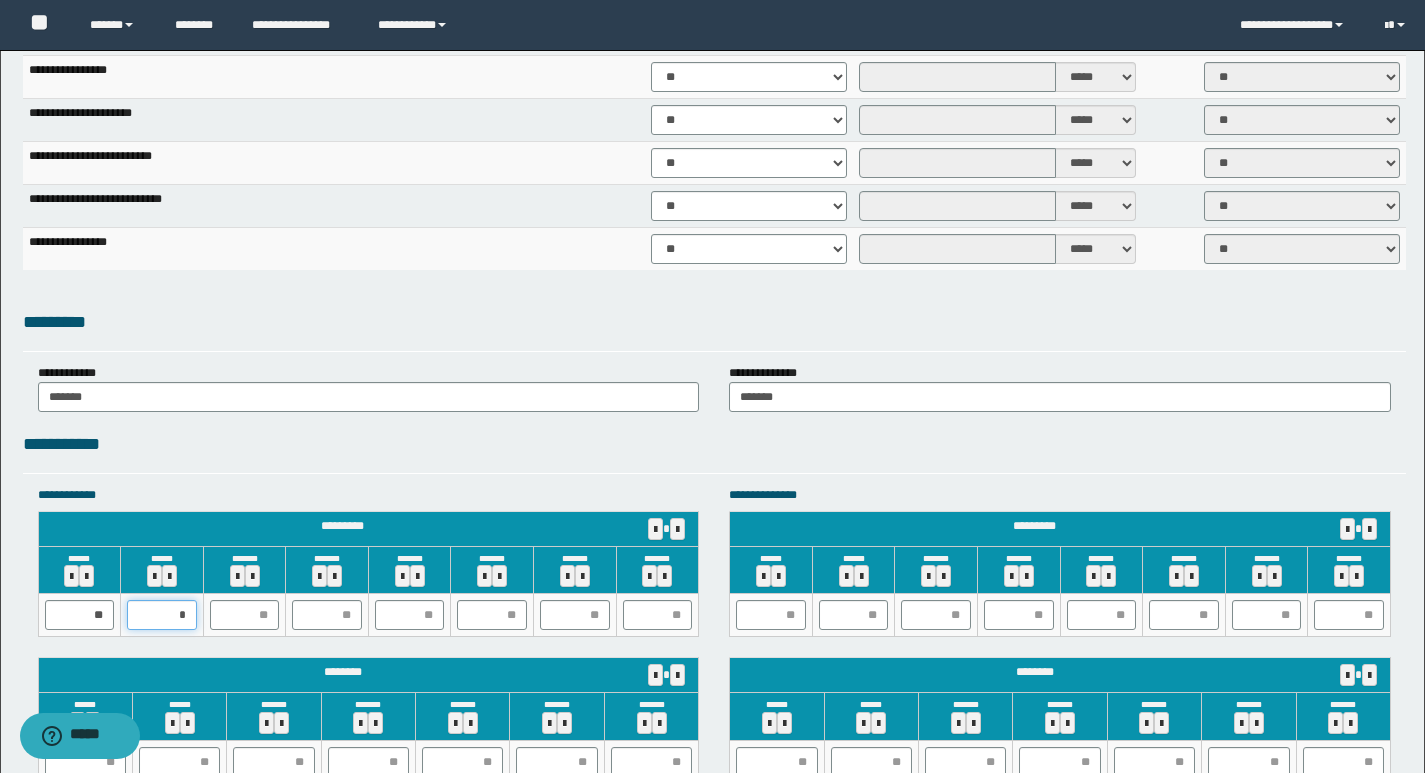 type on "**" 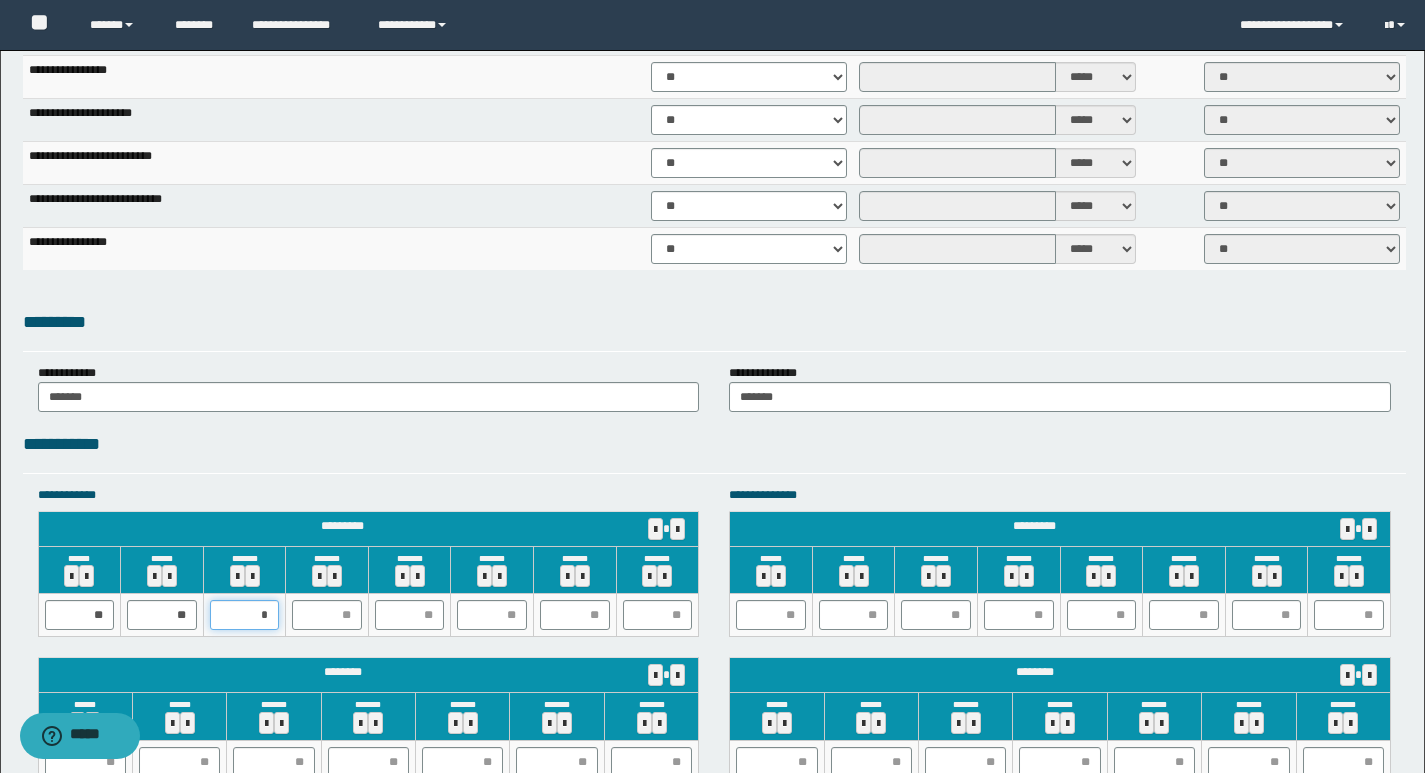 type on "**" 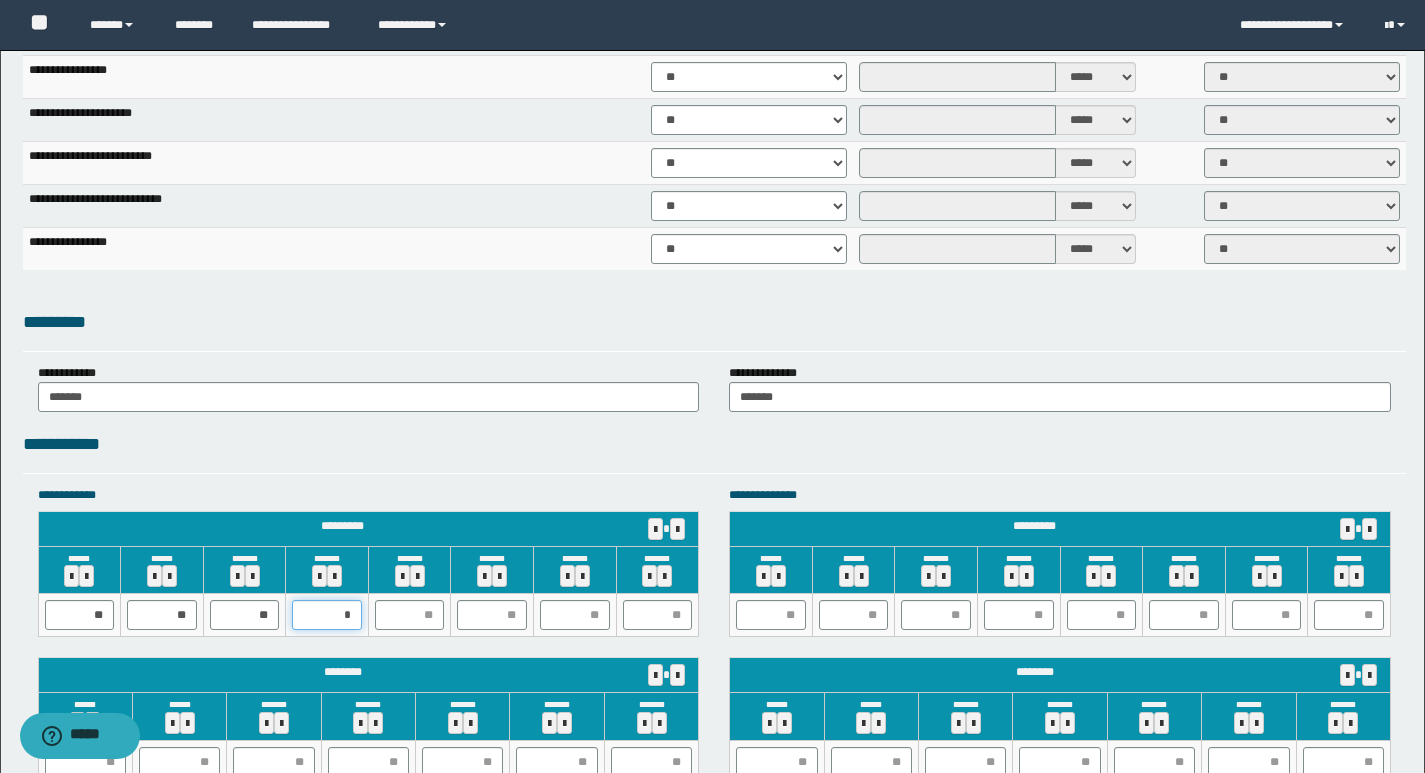 type on "**" 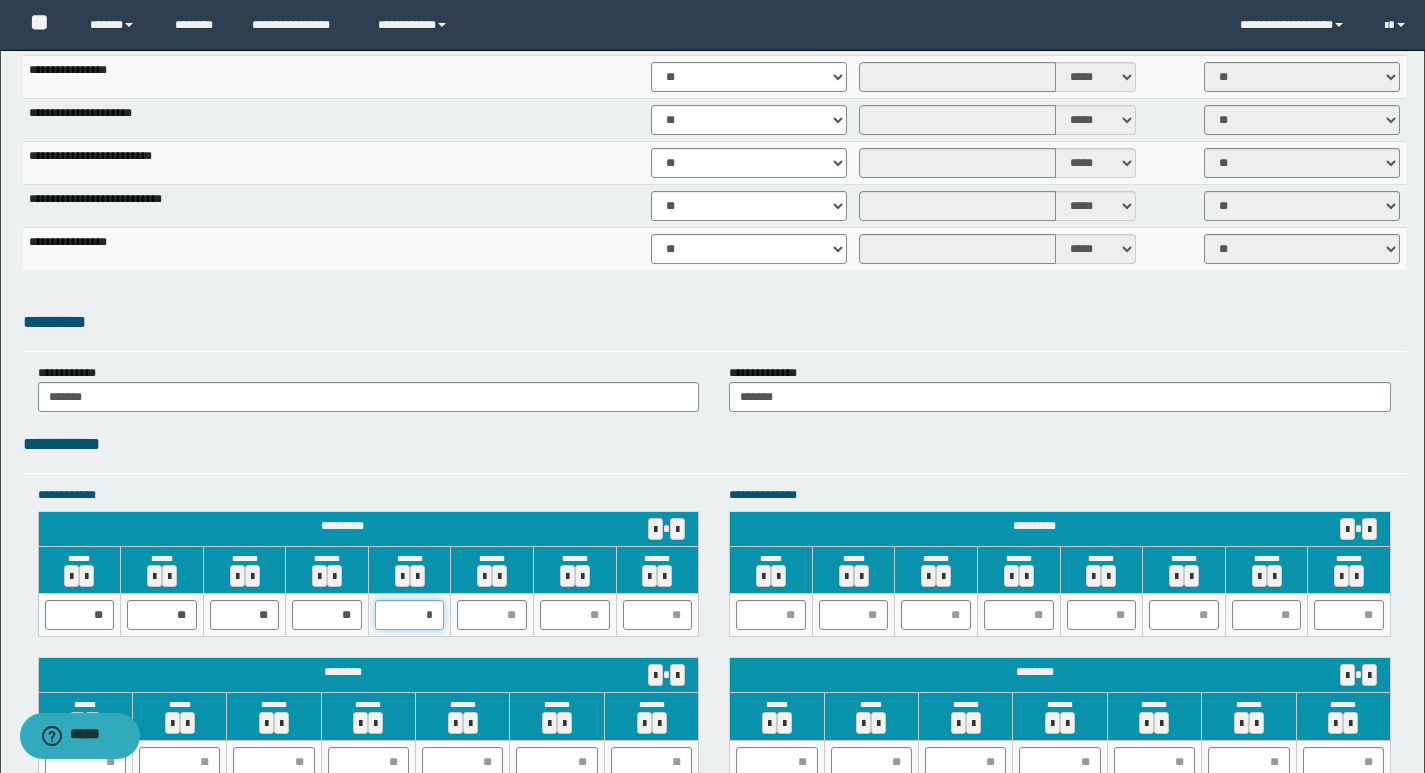 type on "**" 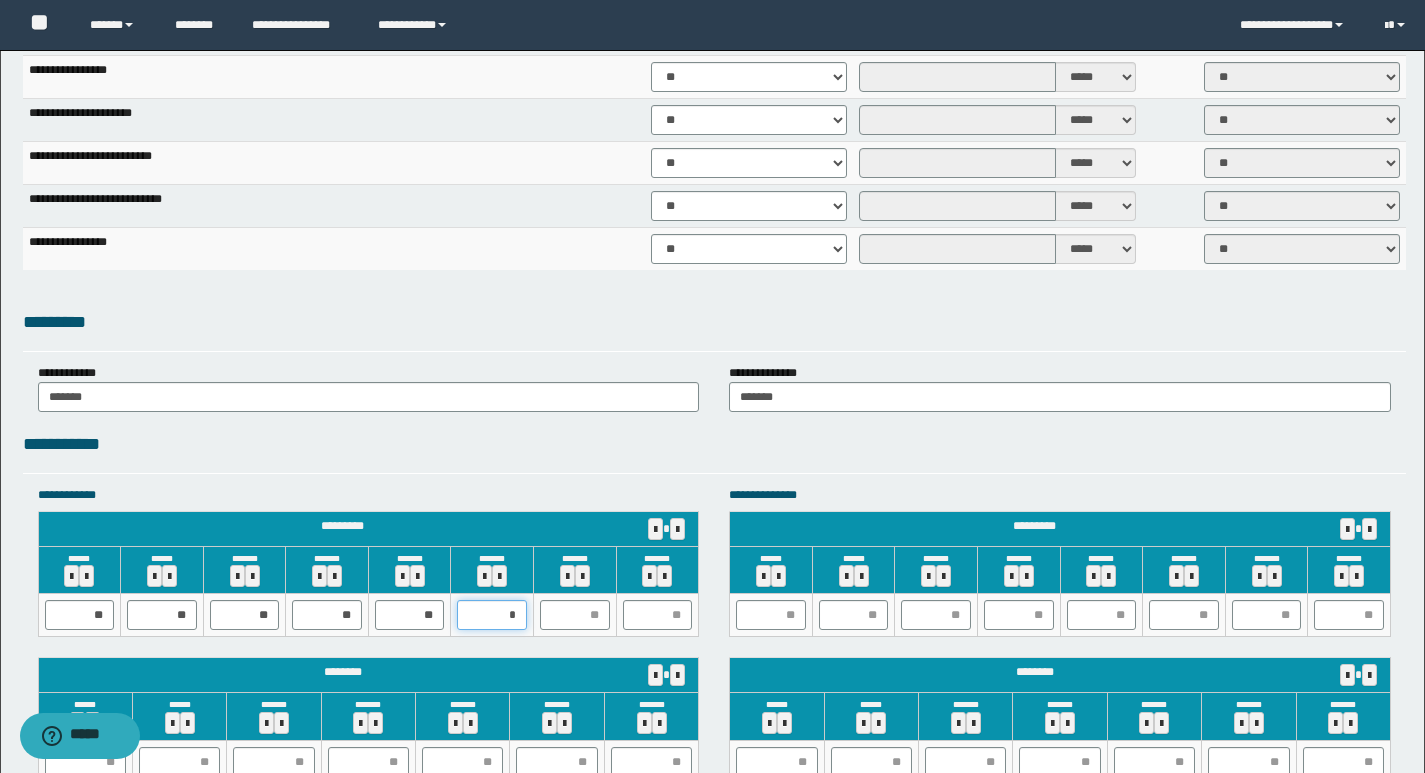 type on "**" 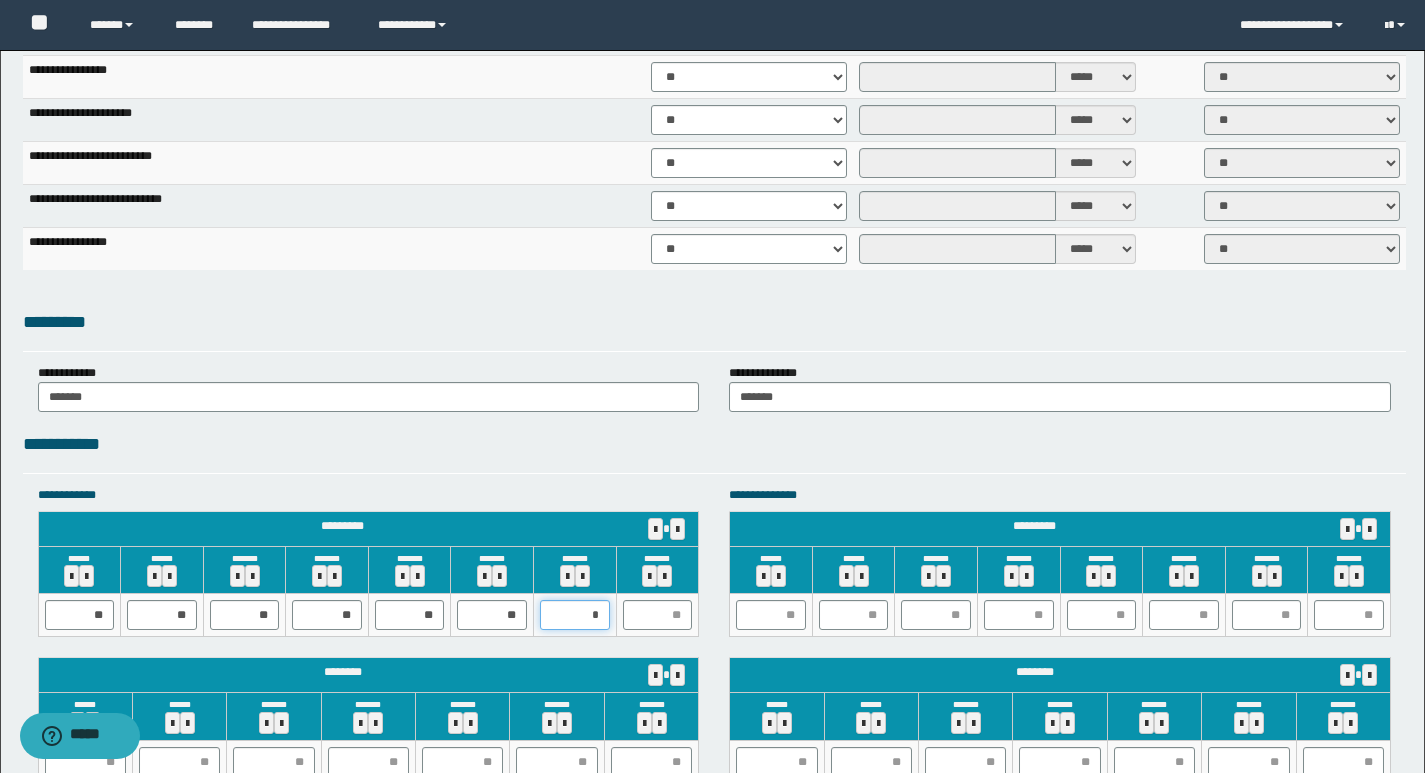 type on "**" 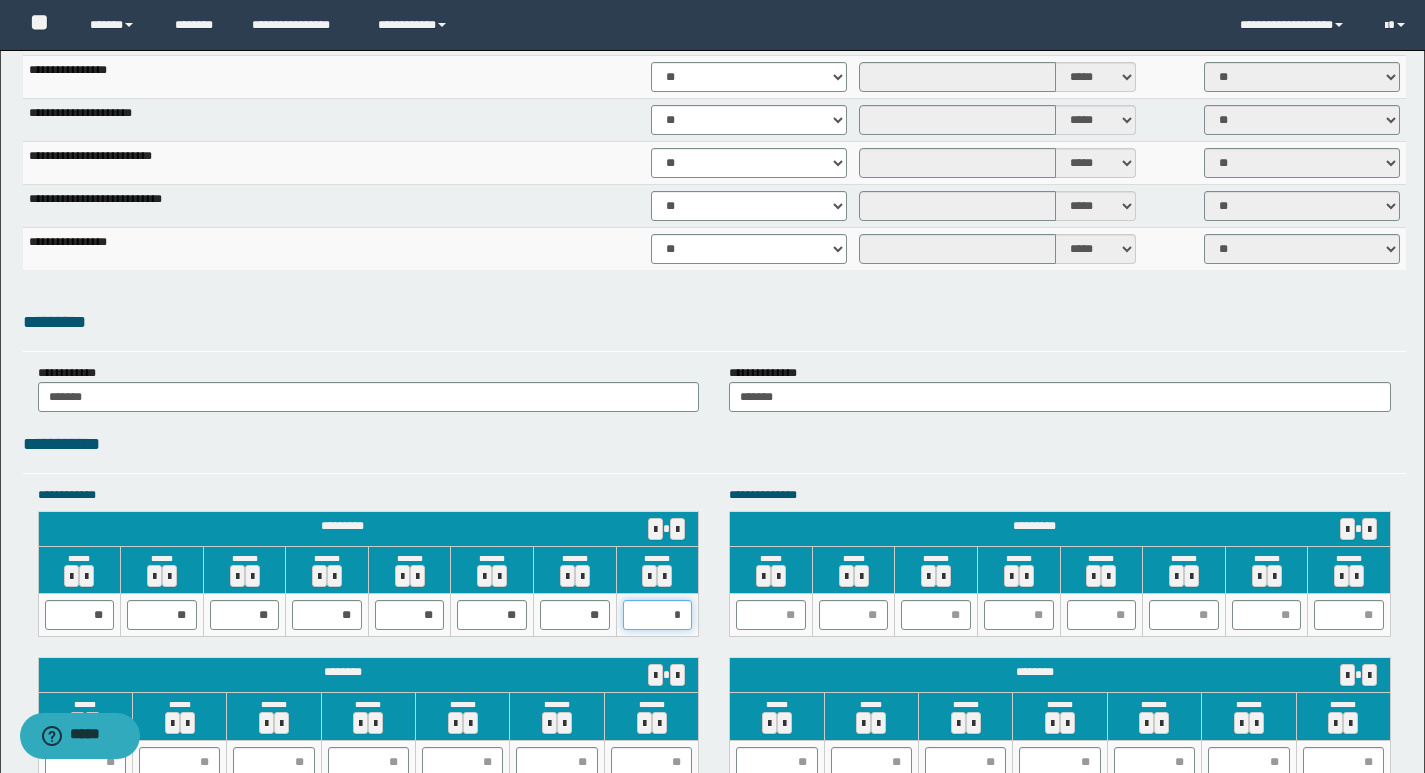 type on "**" 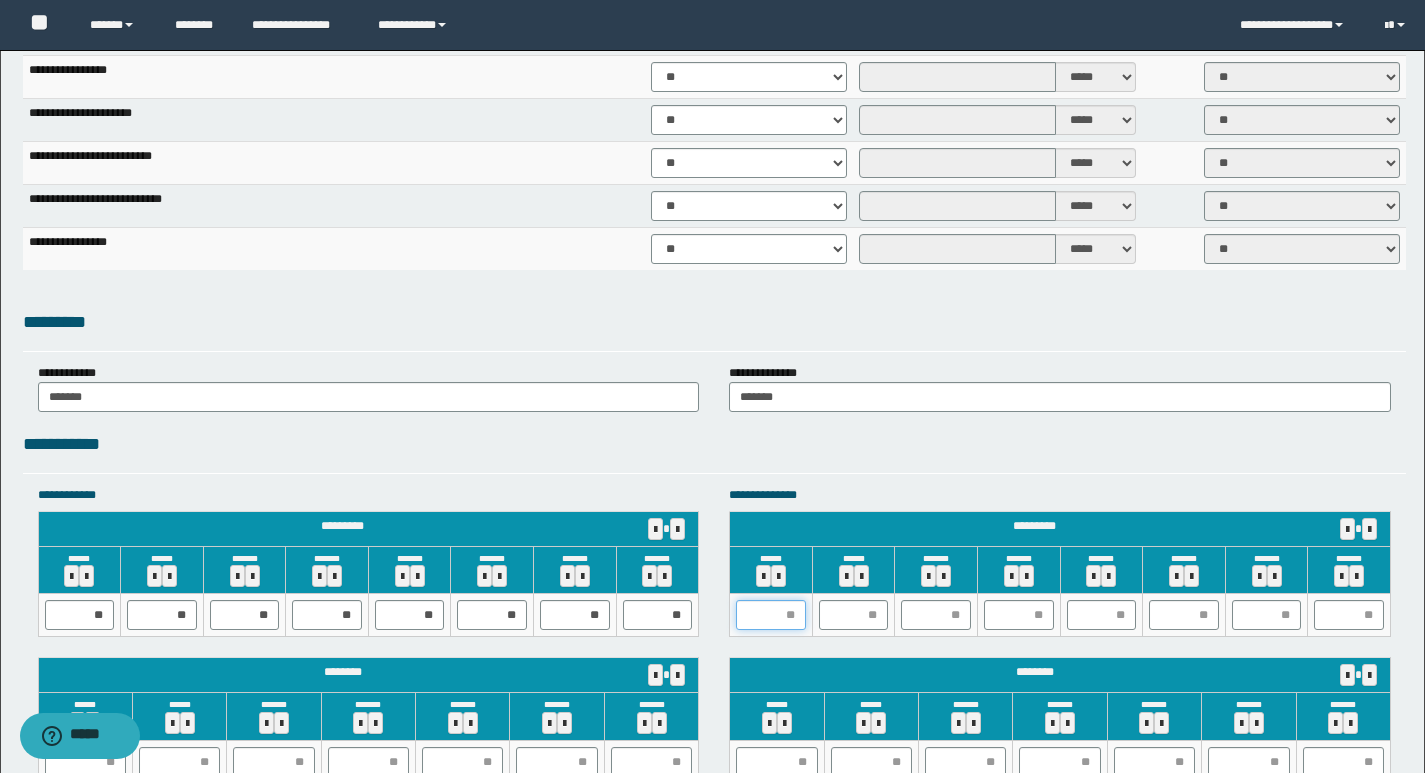 click at bounding box center (771, 615) 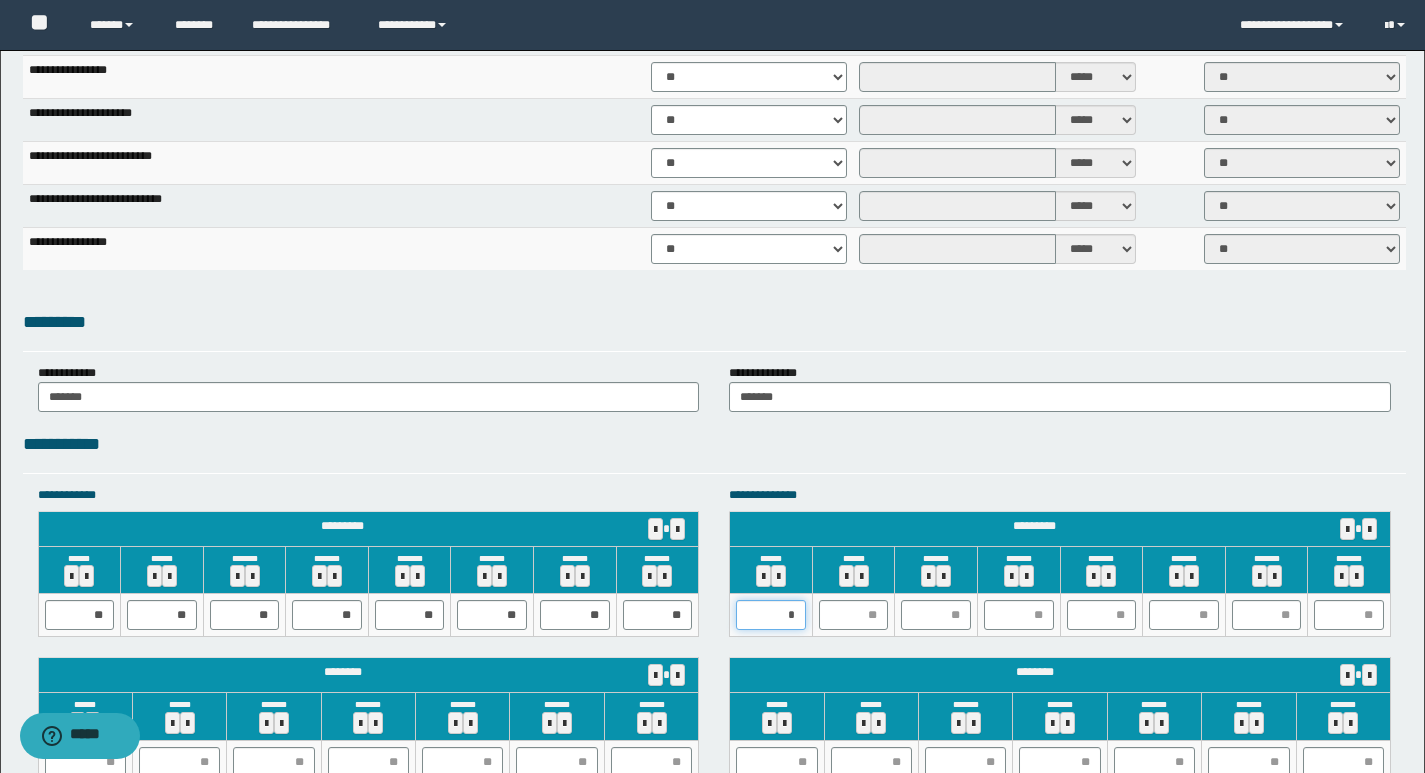 type on "**" 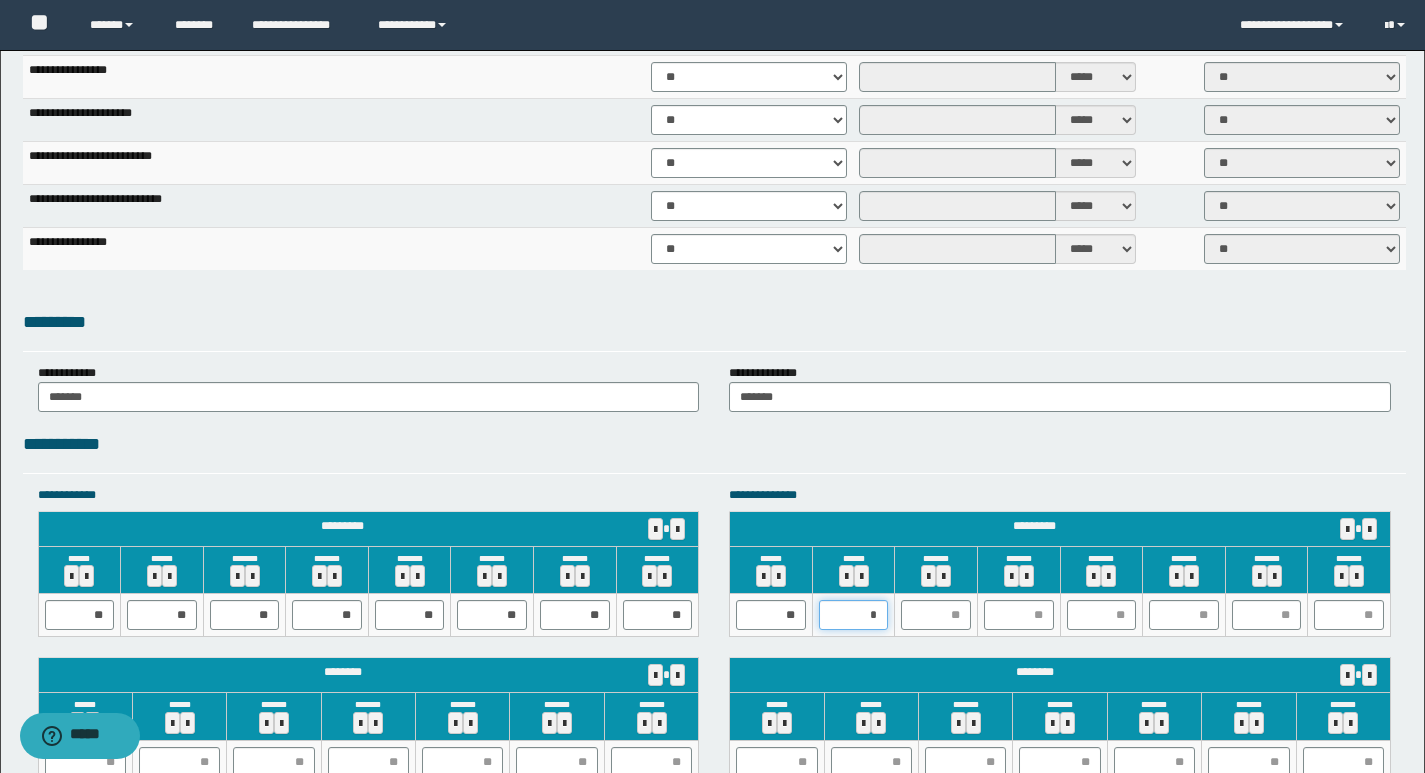 type on "**" 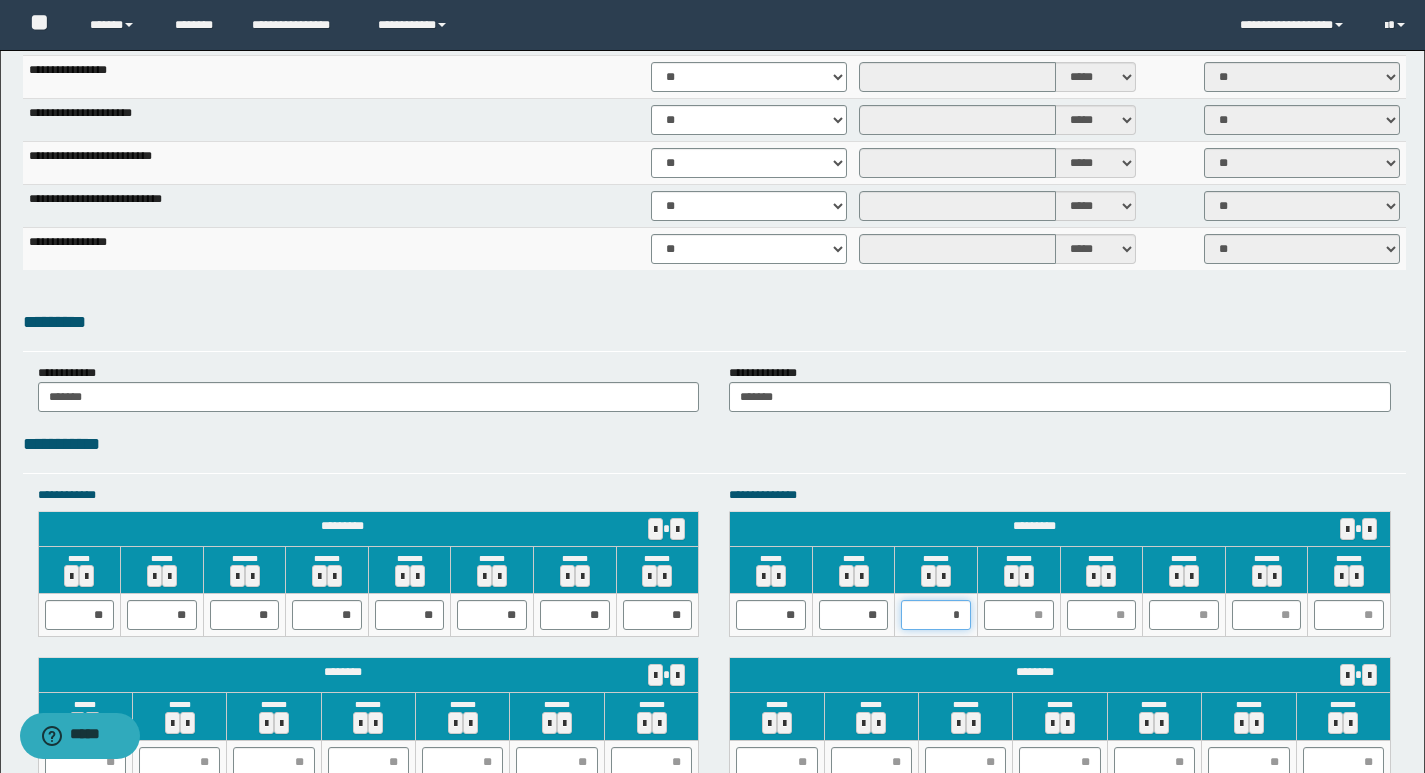 type on "**" 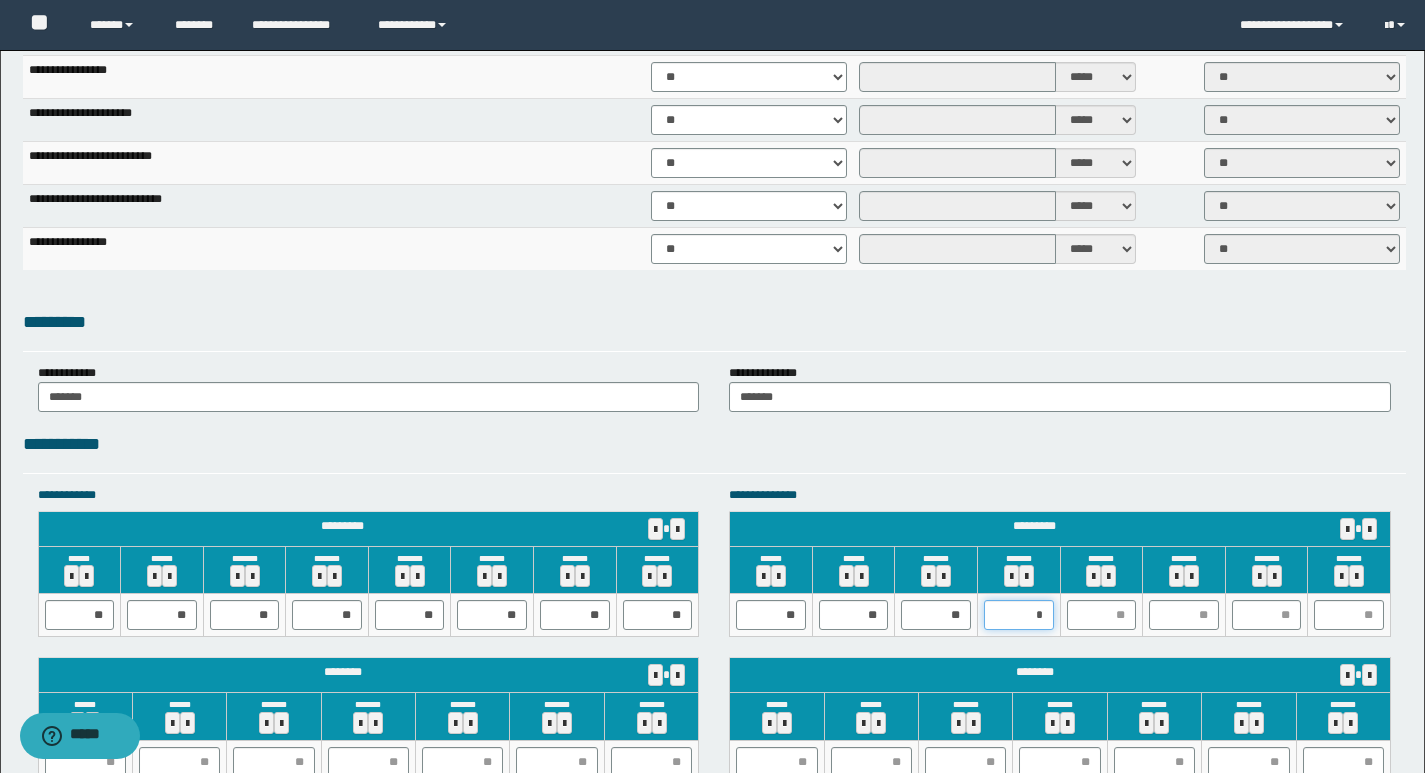 type on "**" 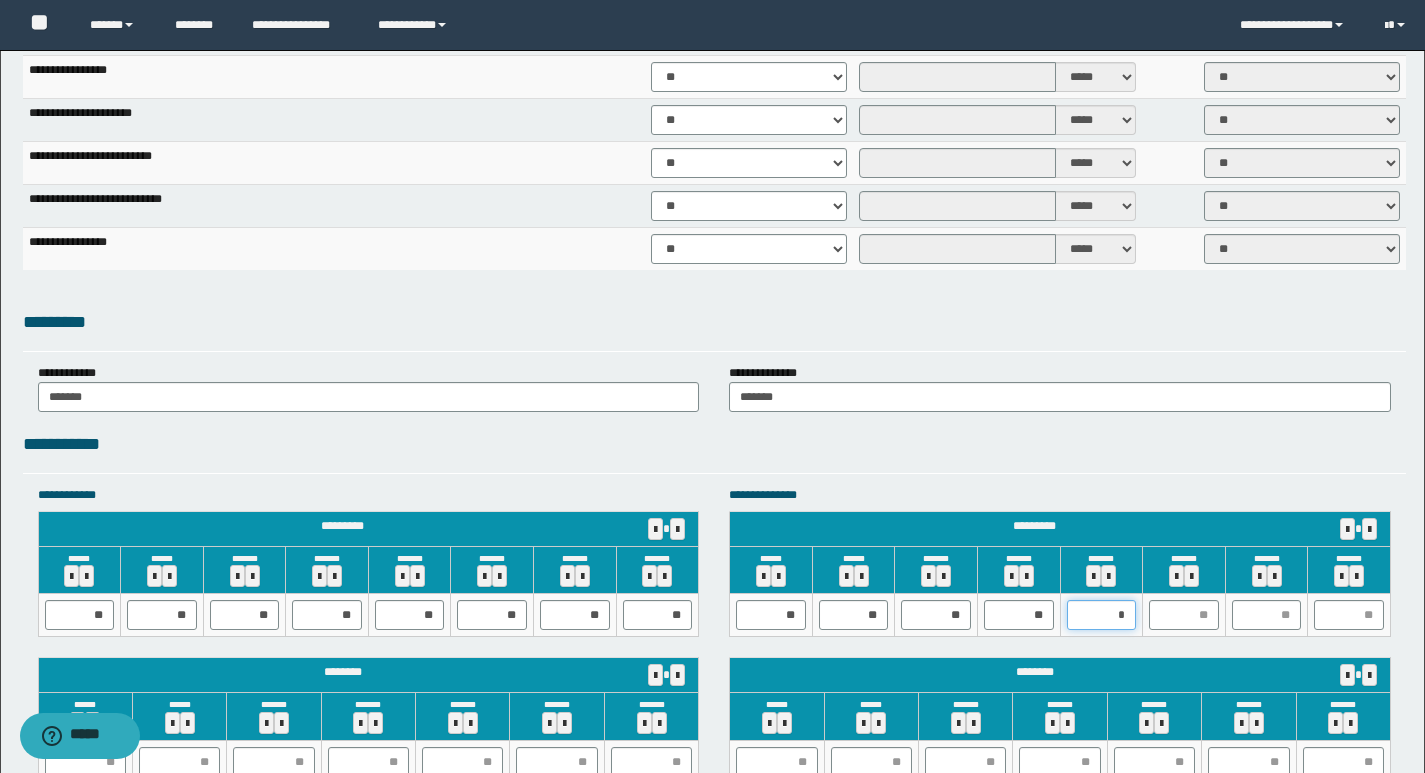 type on "**" 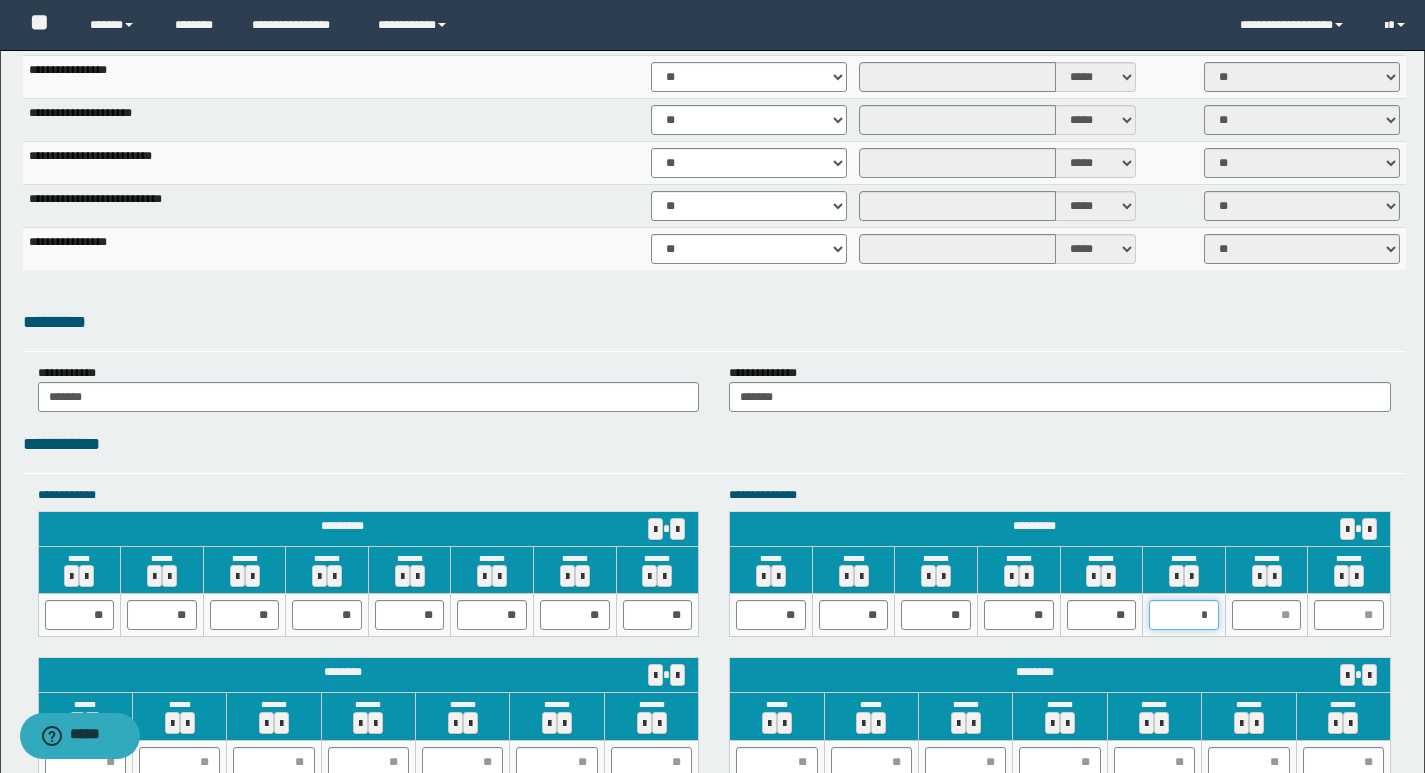 type on "**" 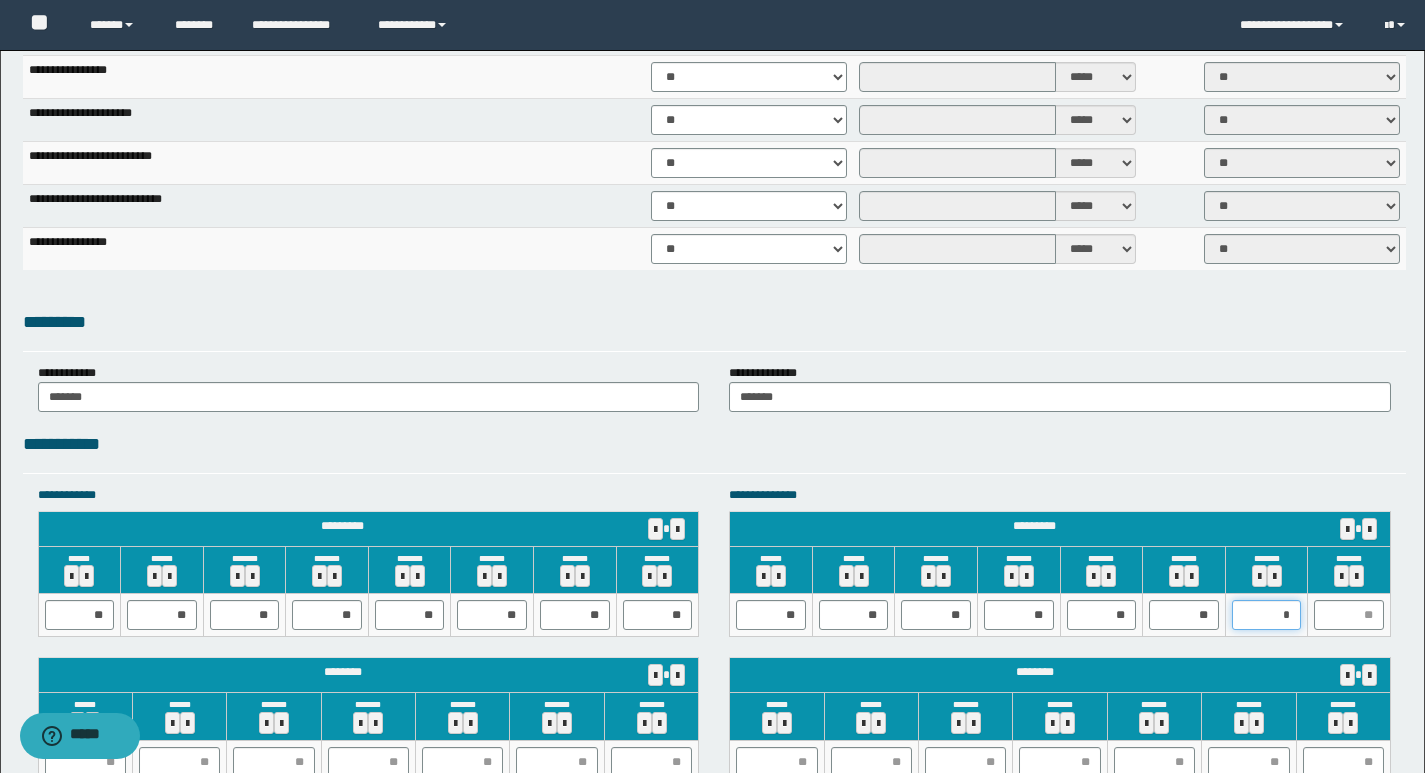 type on "**" 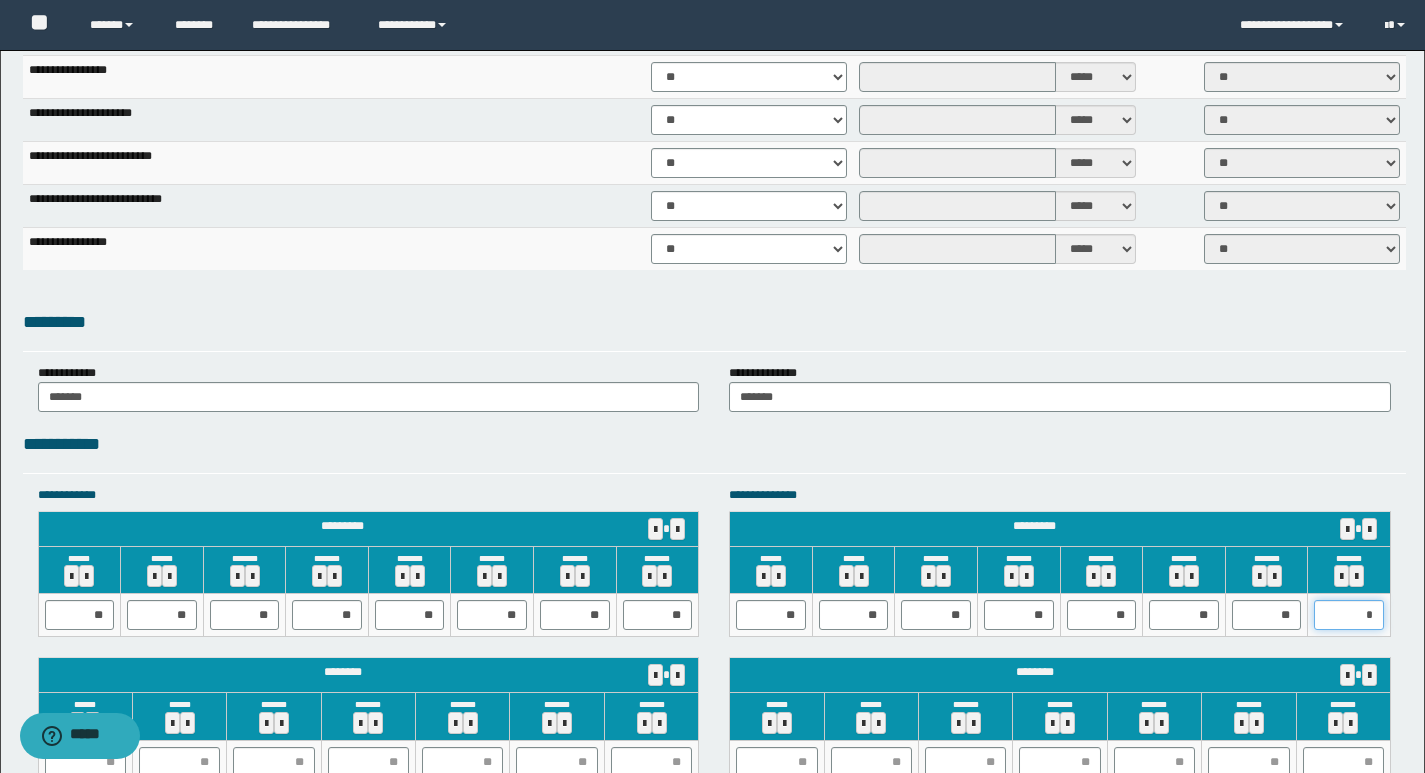 type on "**" 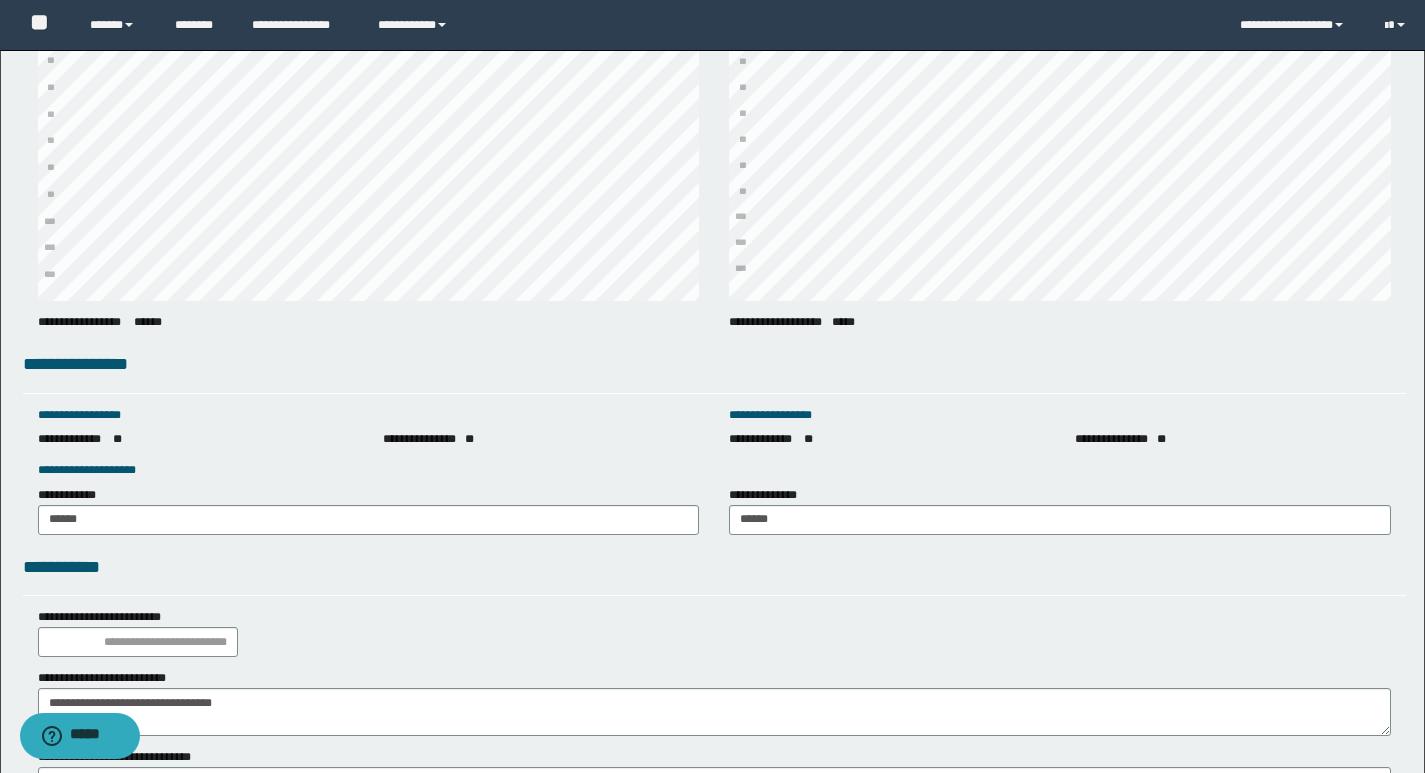 scroll, scrollTop: 2684, scrollLeft: 0, axis: vertical 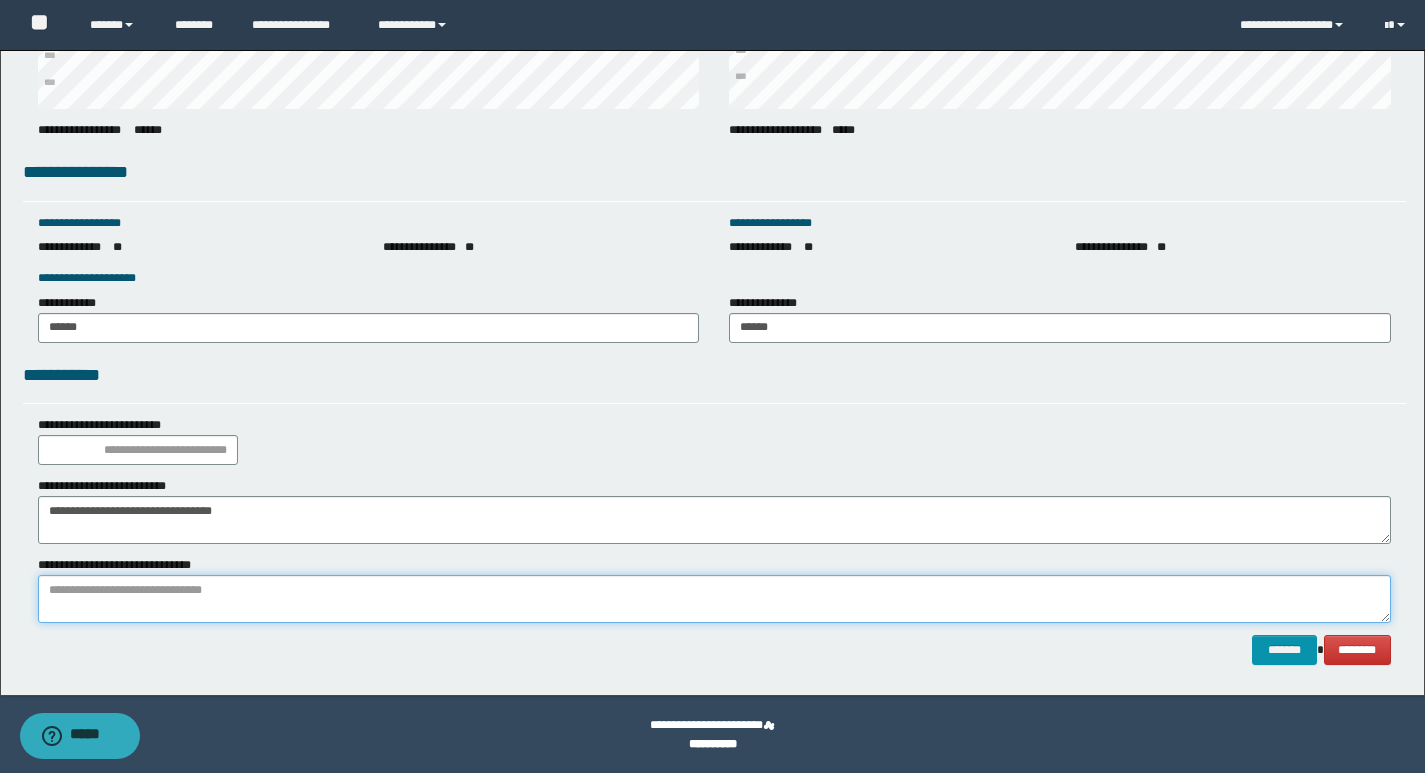 click at bounding box center [714, 599] 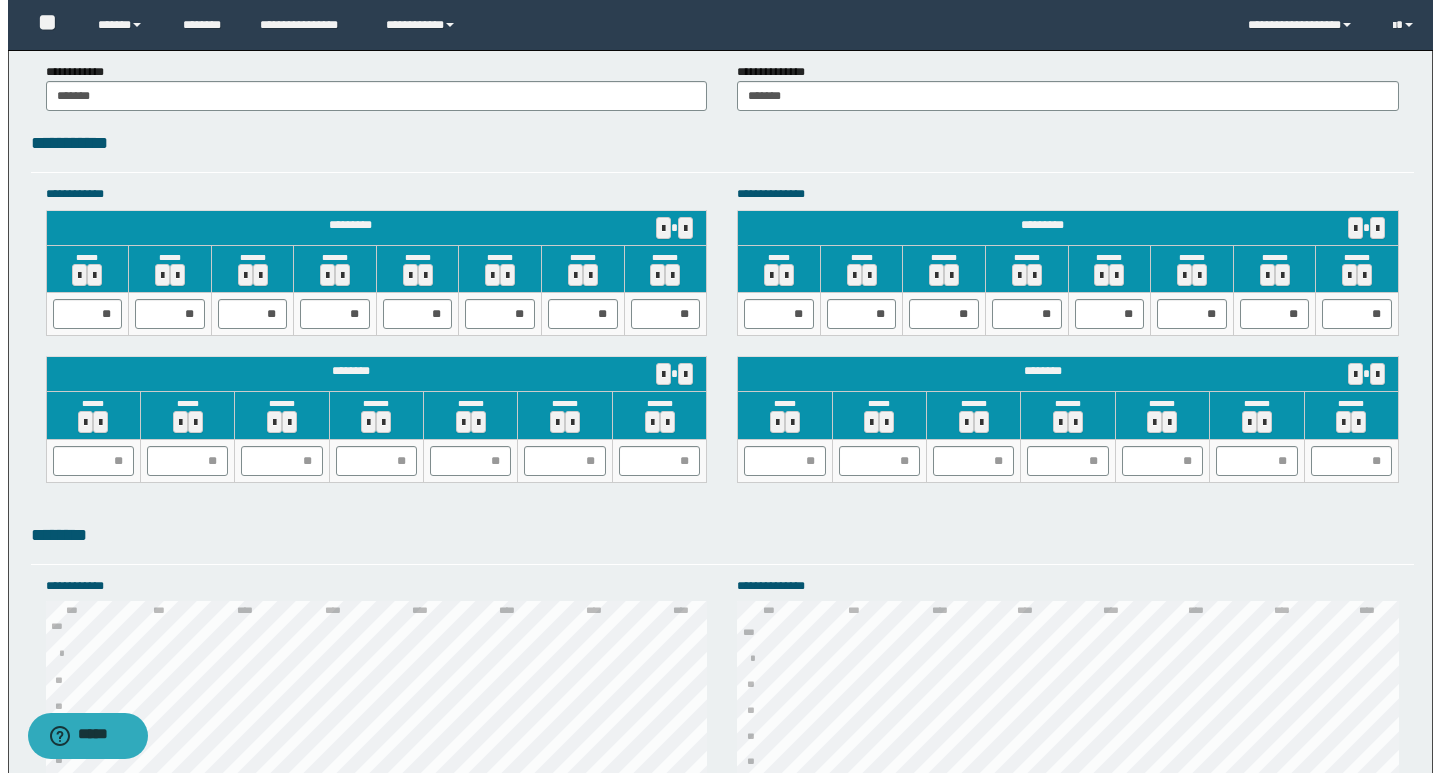 scroll, scrollTop: 2684, scrollLeft: 0, axis: vertical 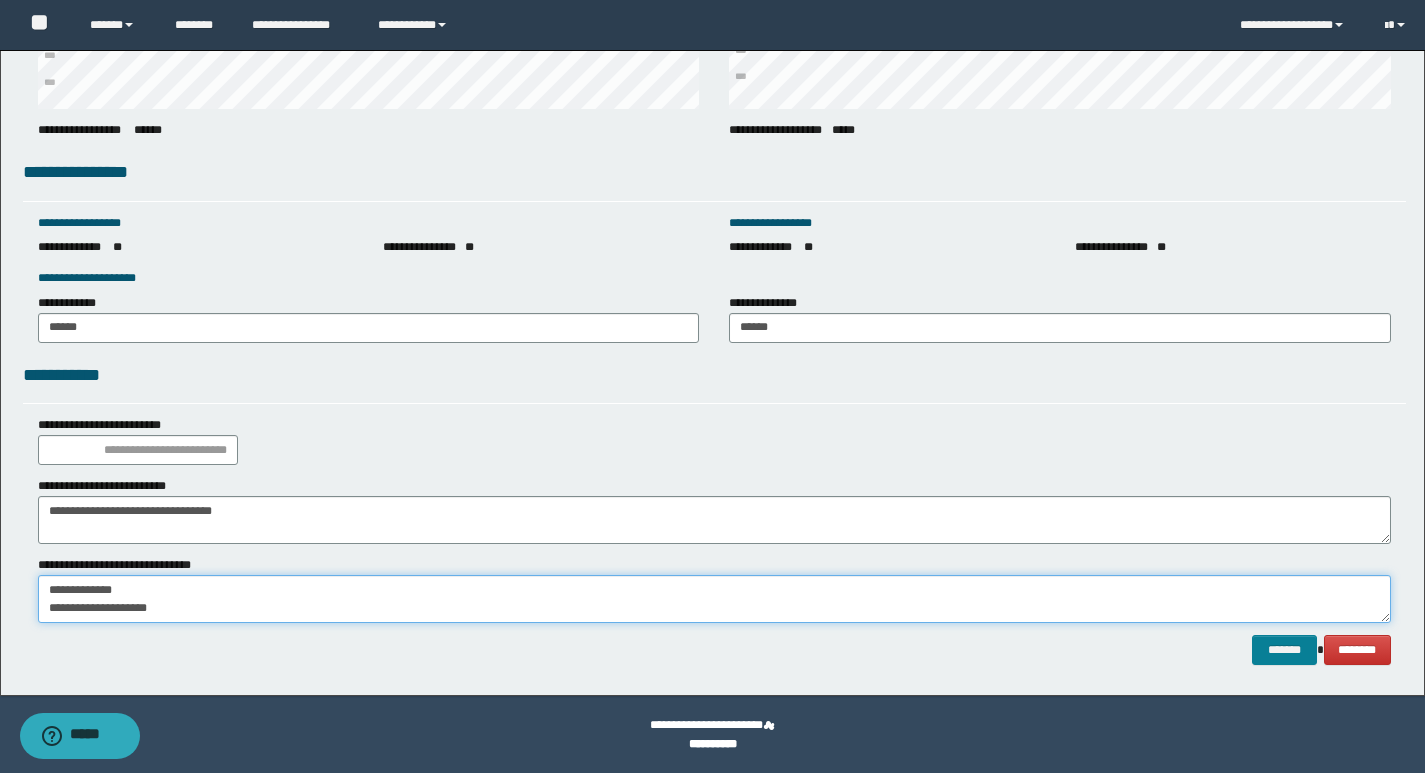 type on "**********" 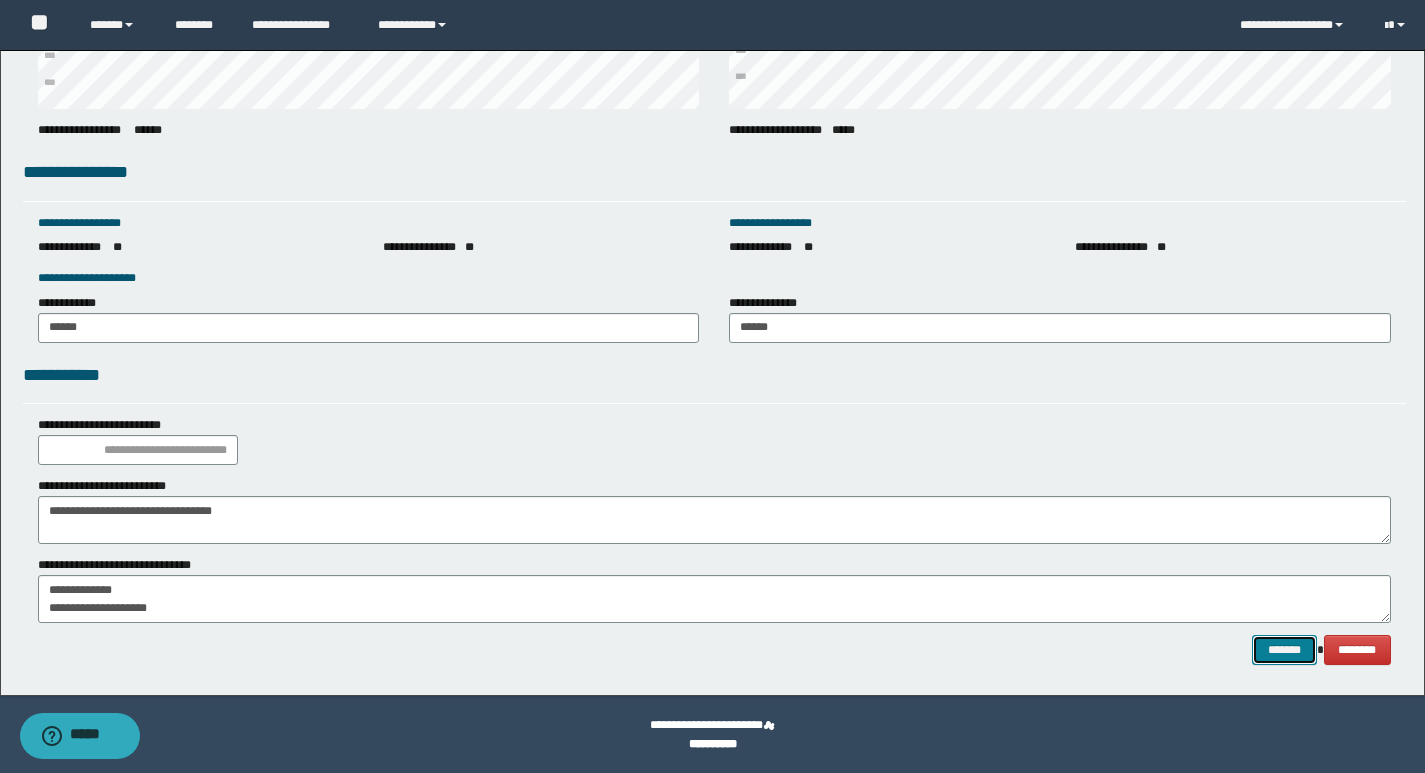 click on "*******" at bounding box center (1284, 650) 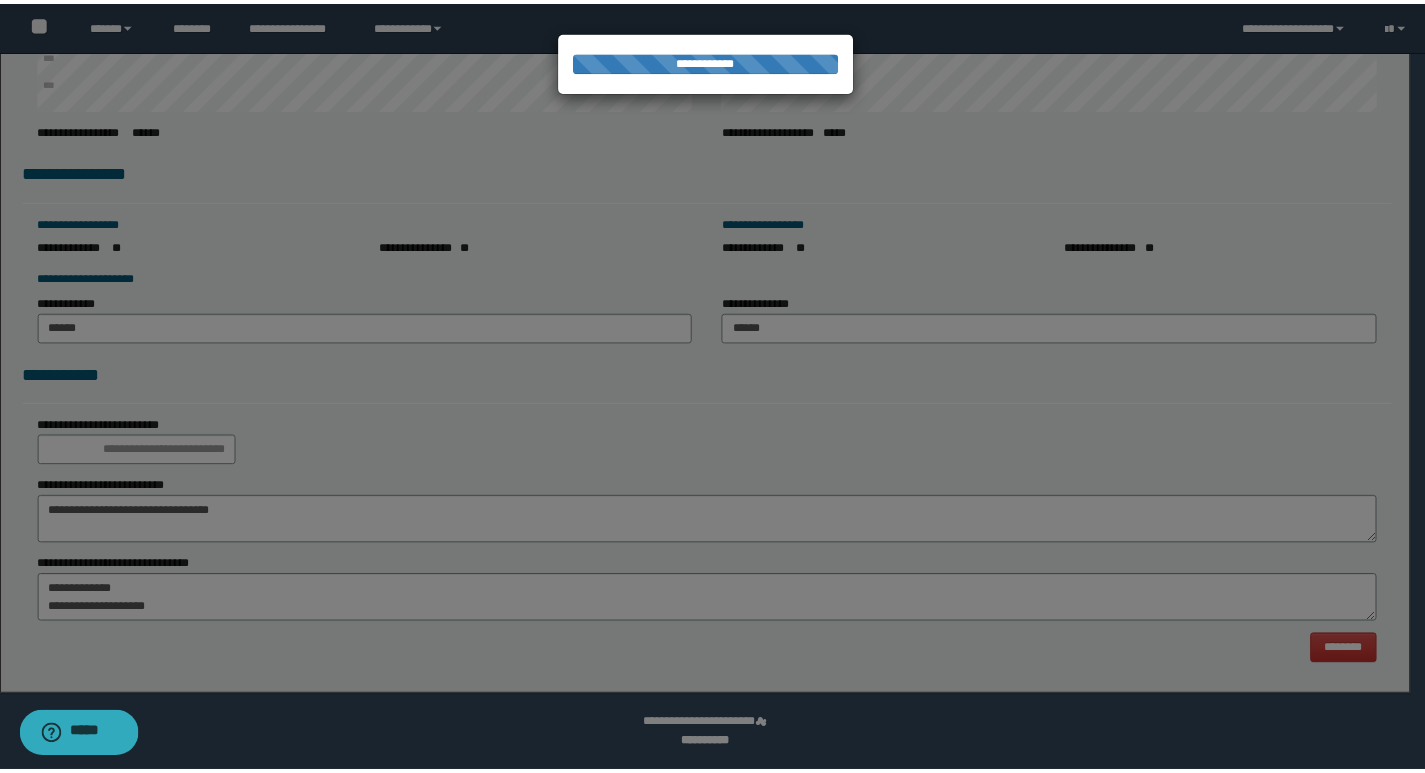 scroll, scrollTop: 0, scrollLeft: 0, axis: both 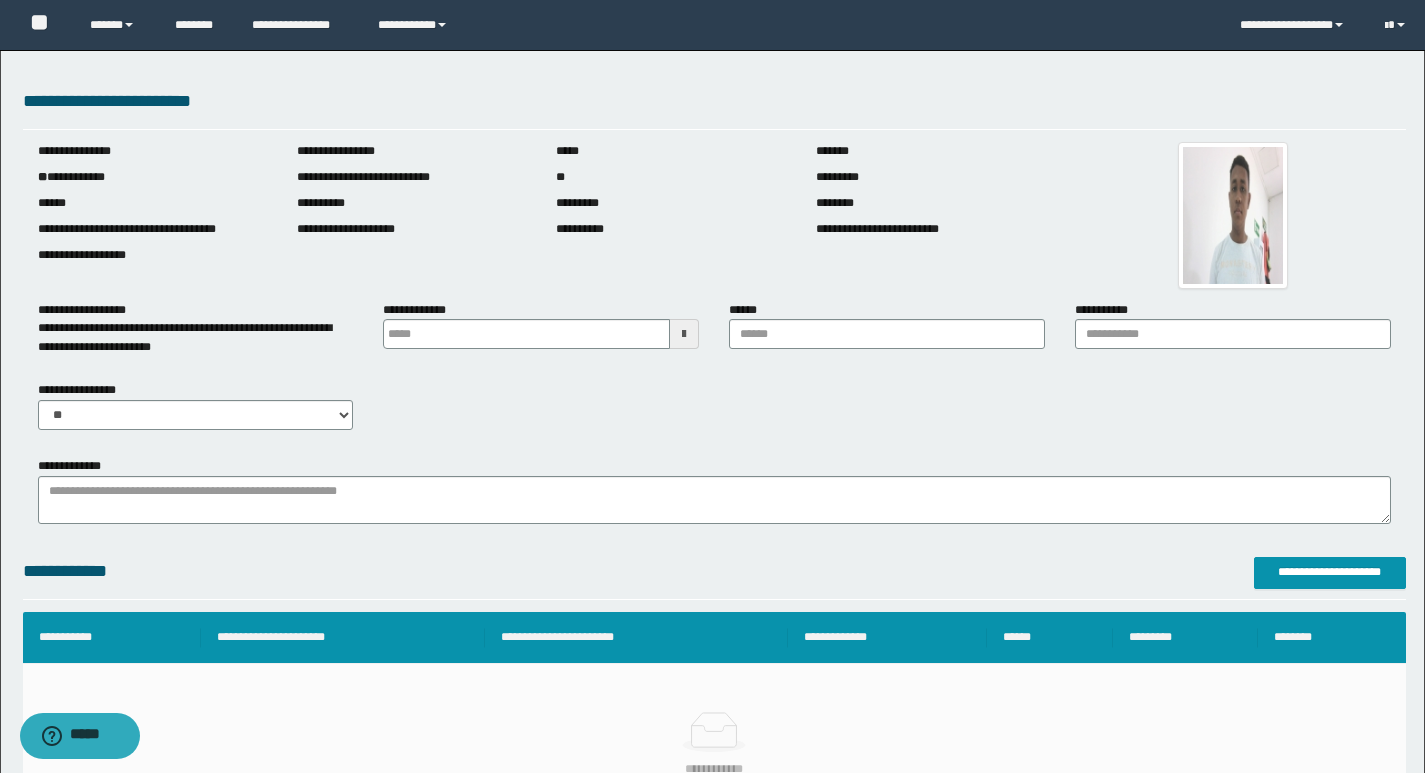 click on "**********" at bounding box center [714, 413] 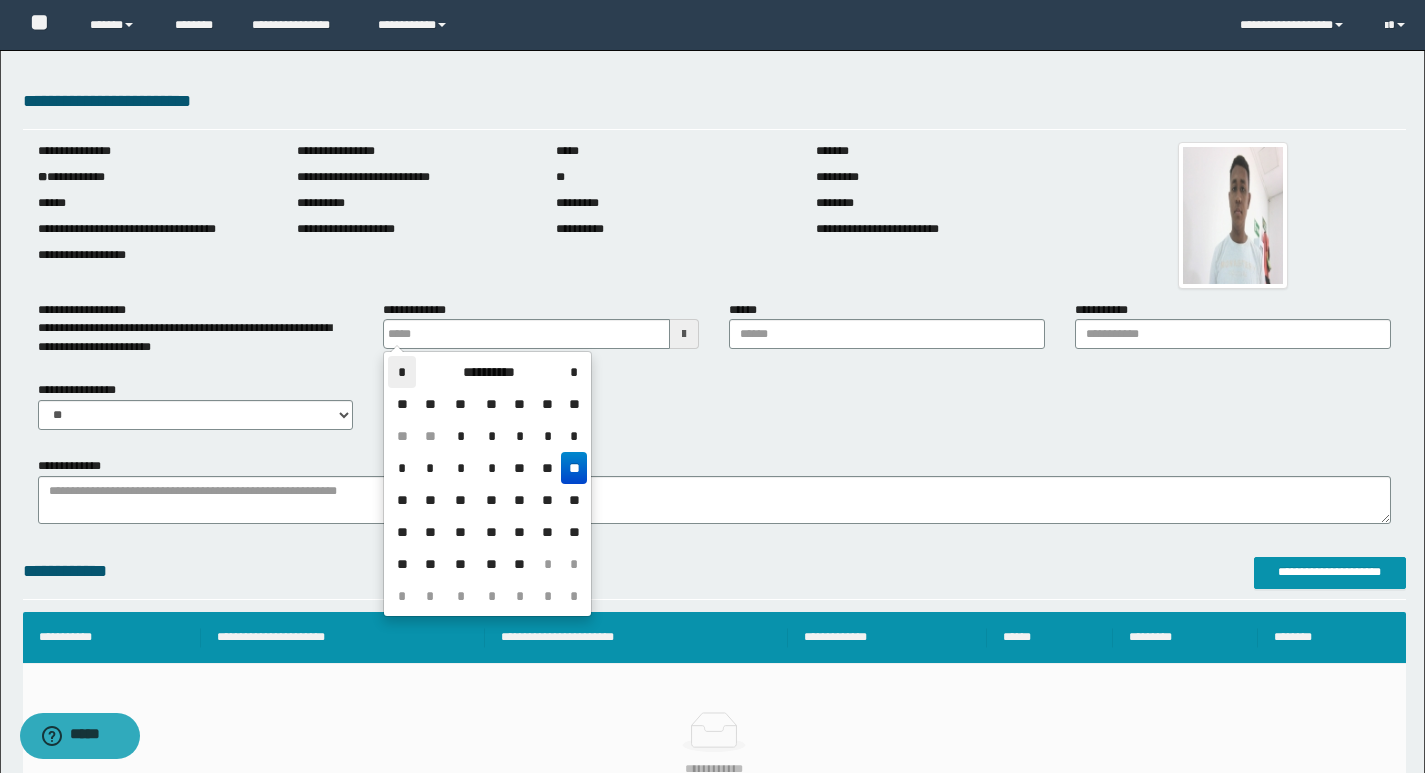 click on "*" at bounding box center (402, 372) 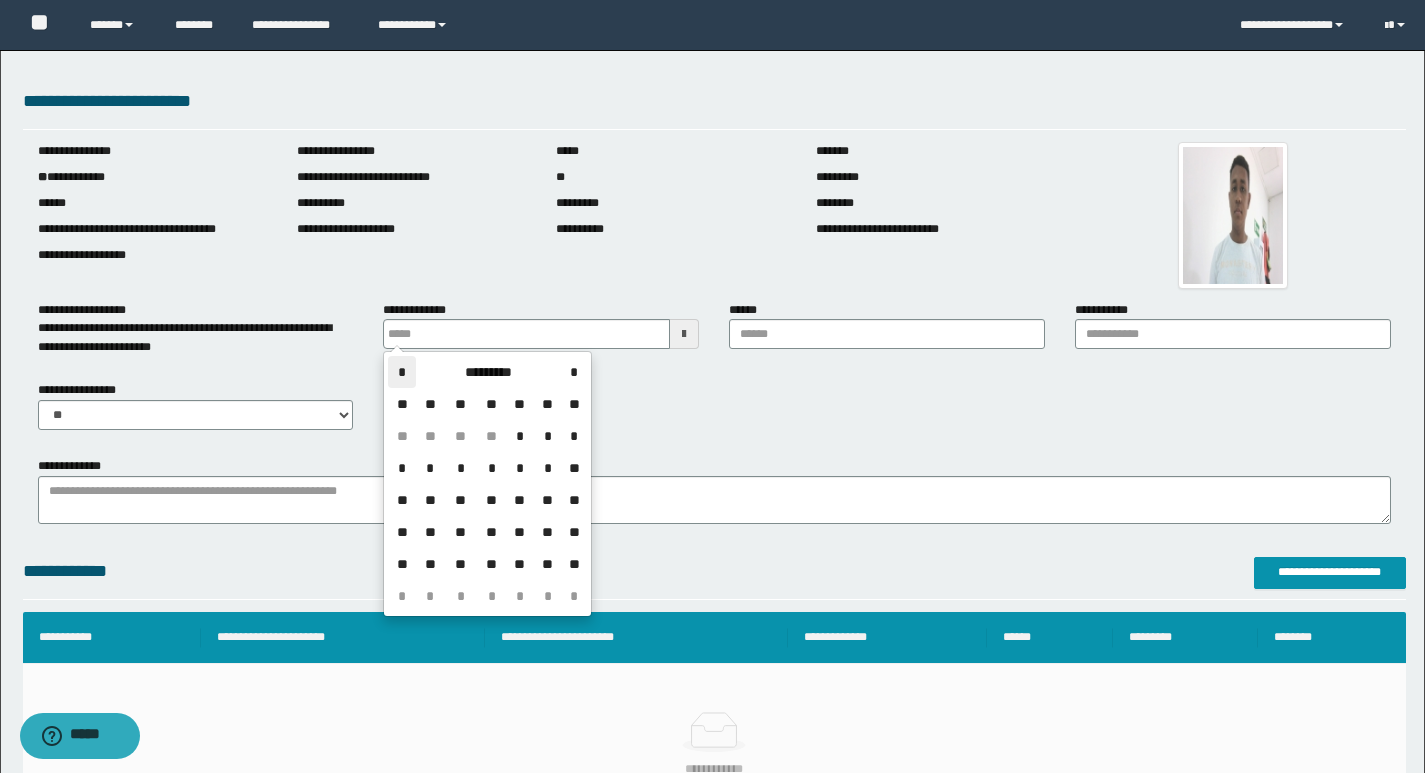 click on "*" at bounding box center [402, 372] 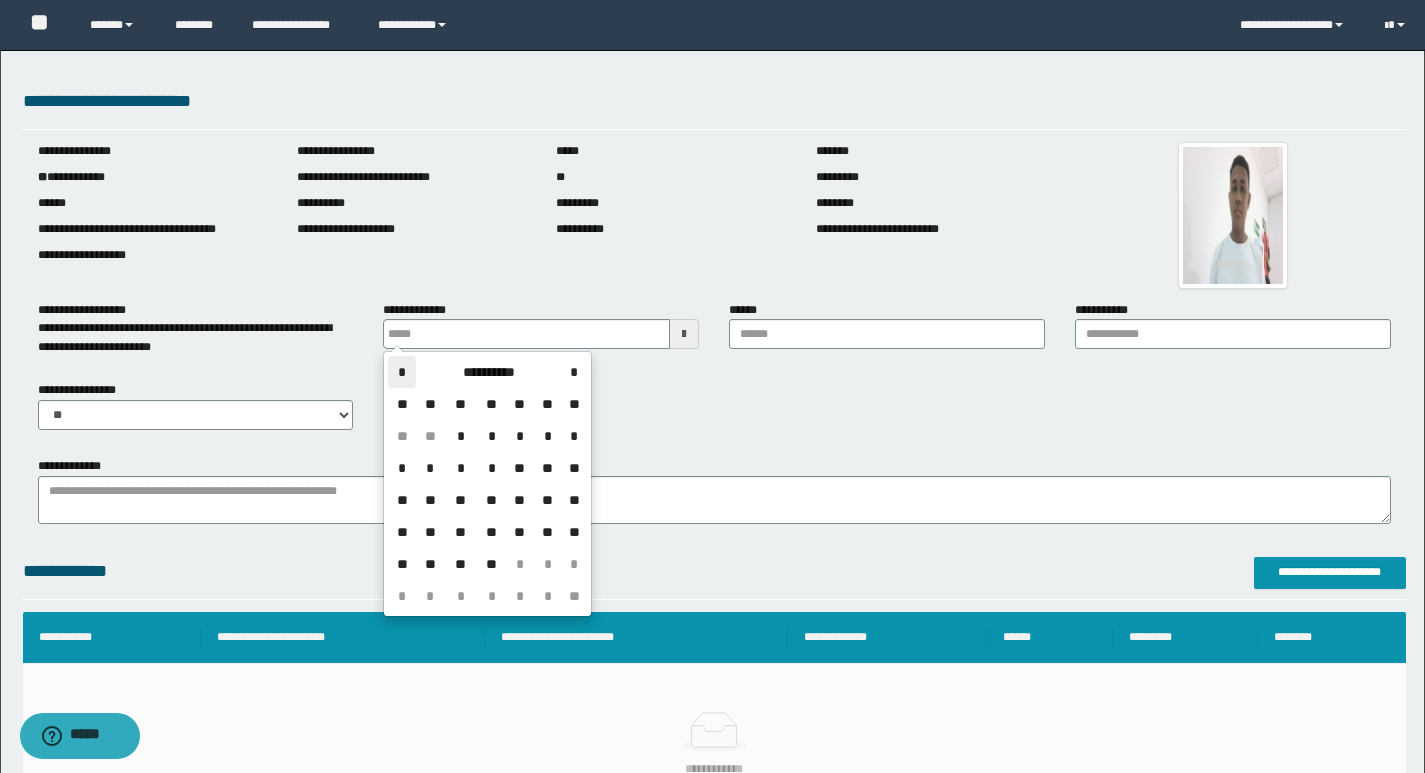 click on "*" at bounding box center (402, 372) 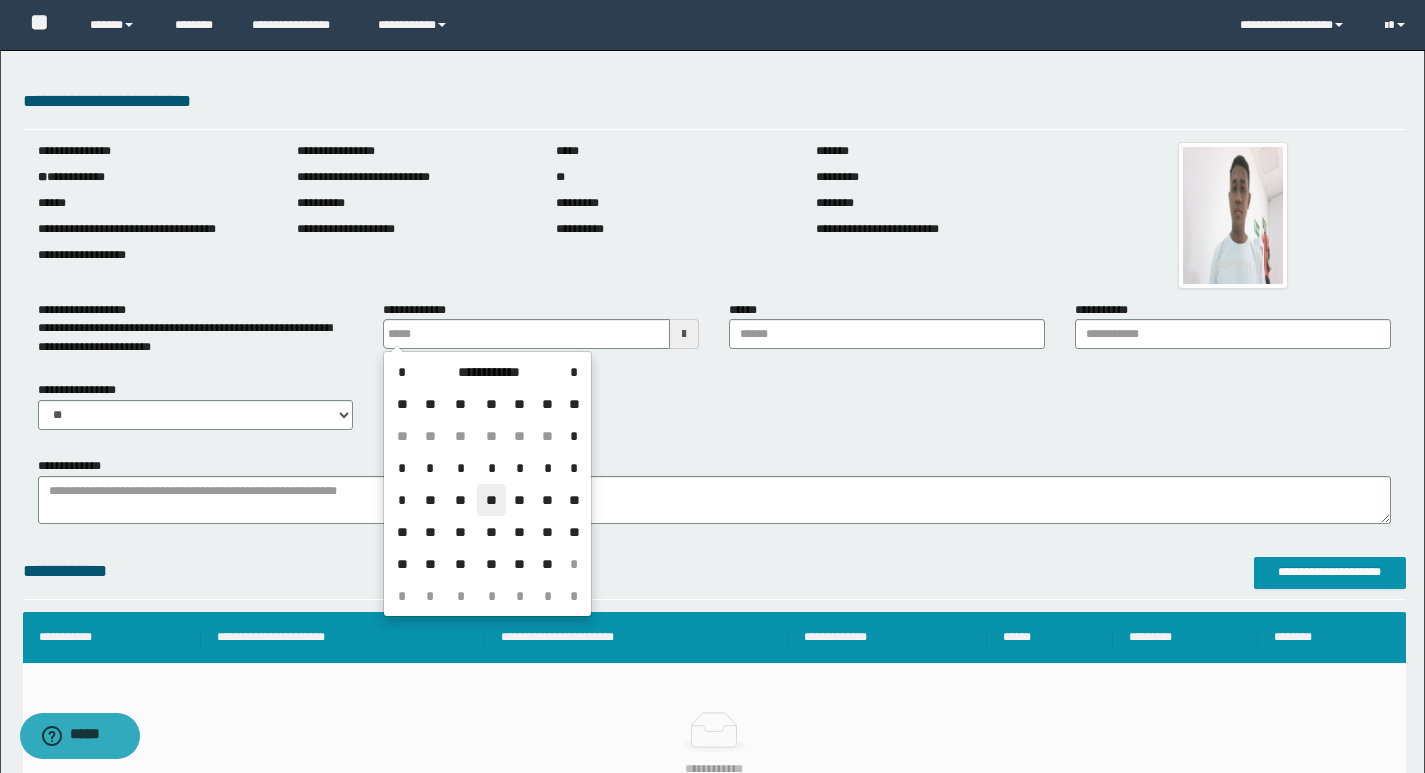 drag, startPoint x: 482, startPoint y: 508, endPoint x: 534, endPoint y: 502, distance: 52.34501 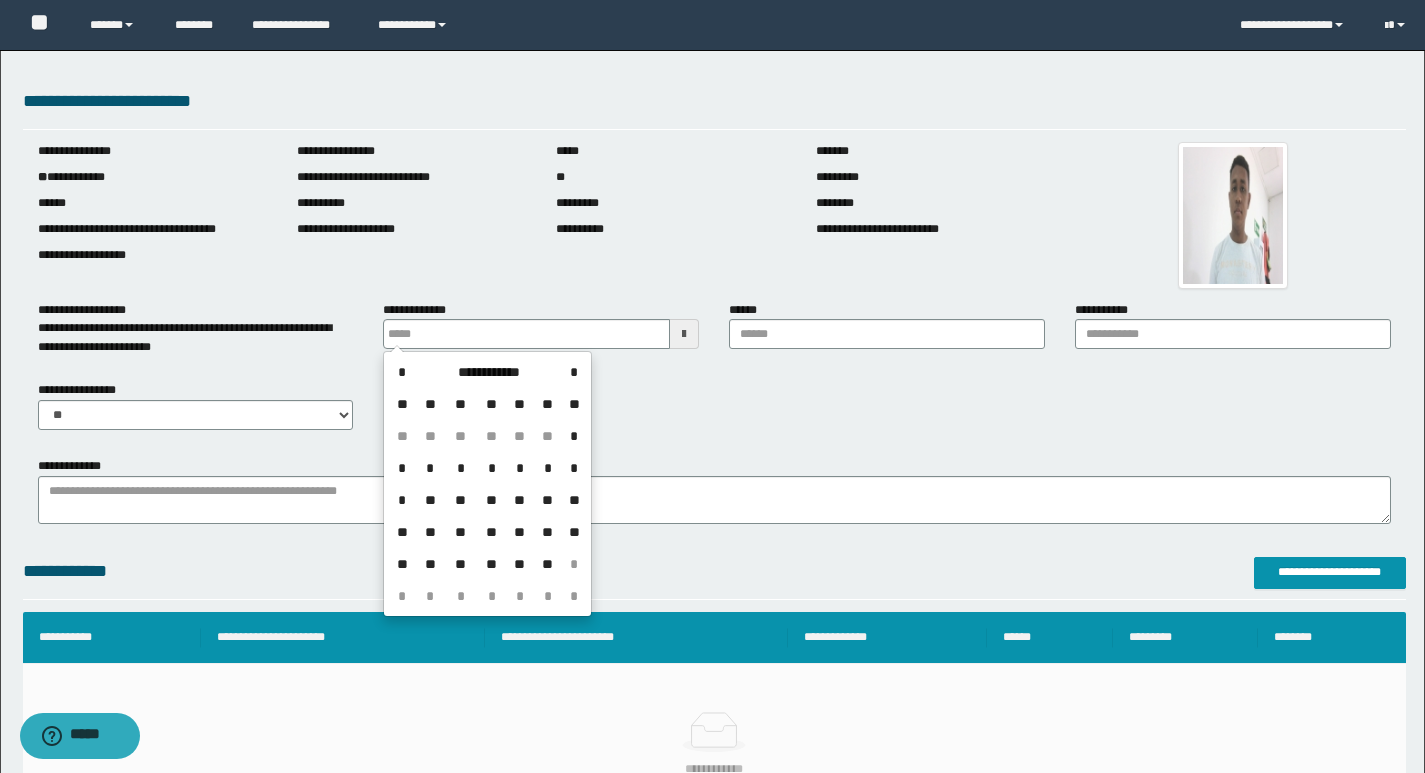 click on "**" at bounding box center [491, 500] 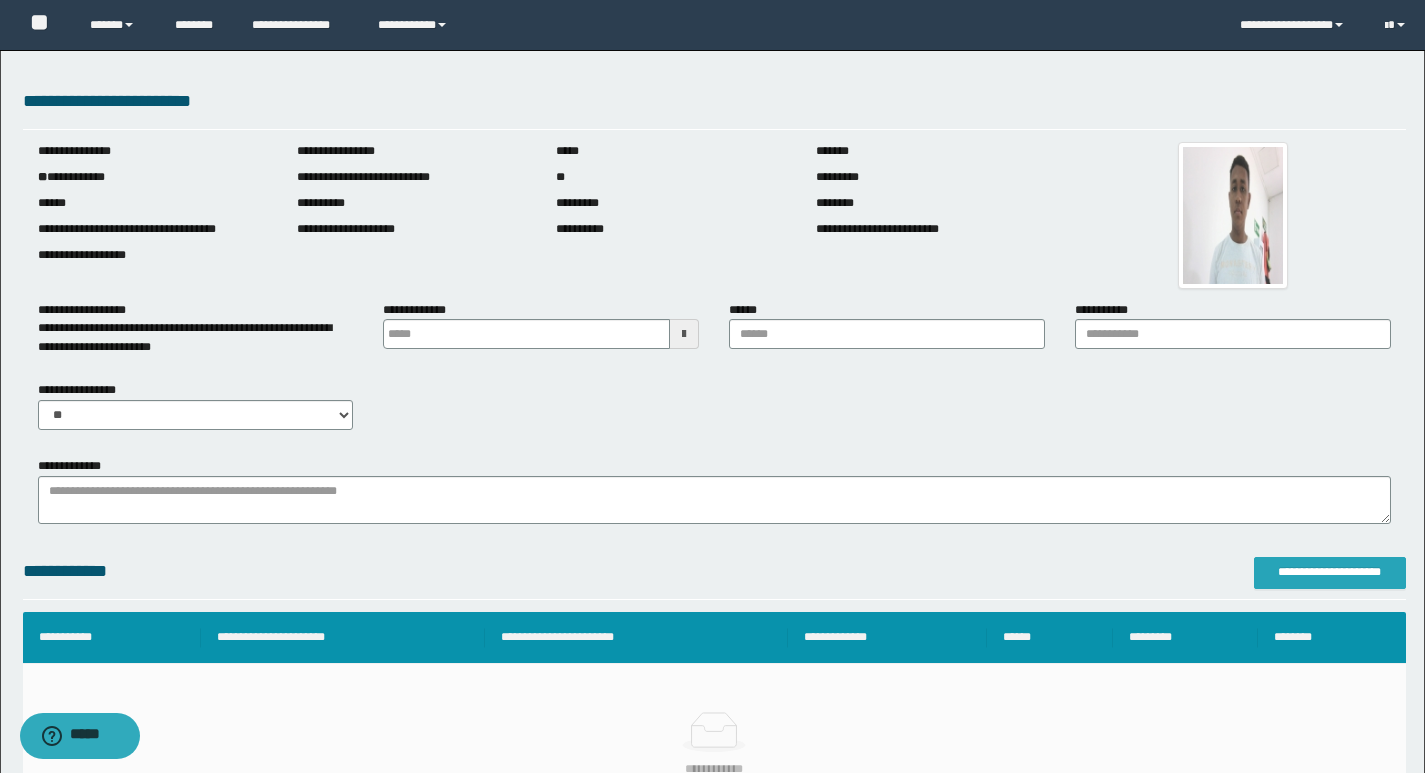 click on "**********" at bounding box center (1330, 572) 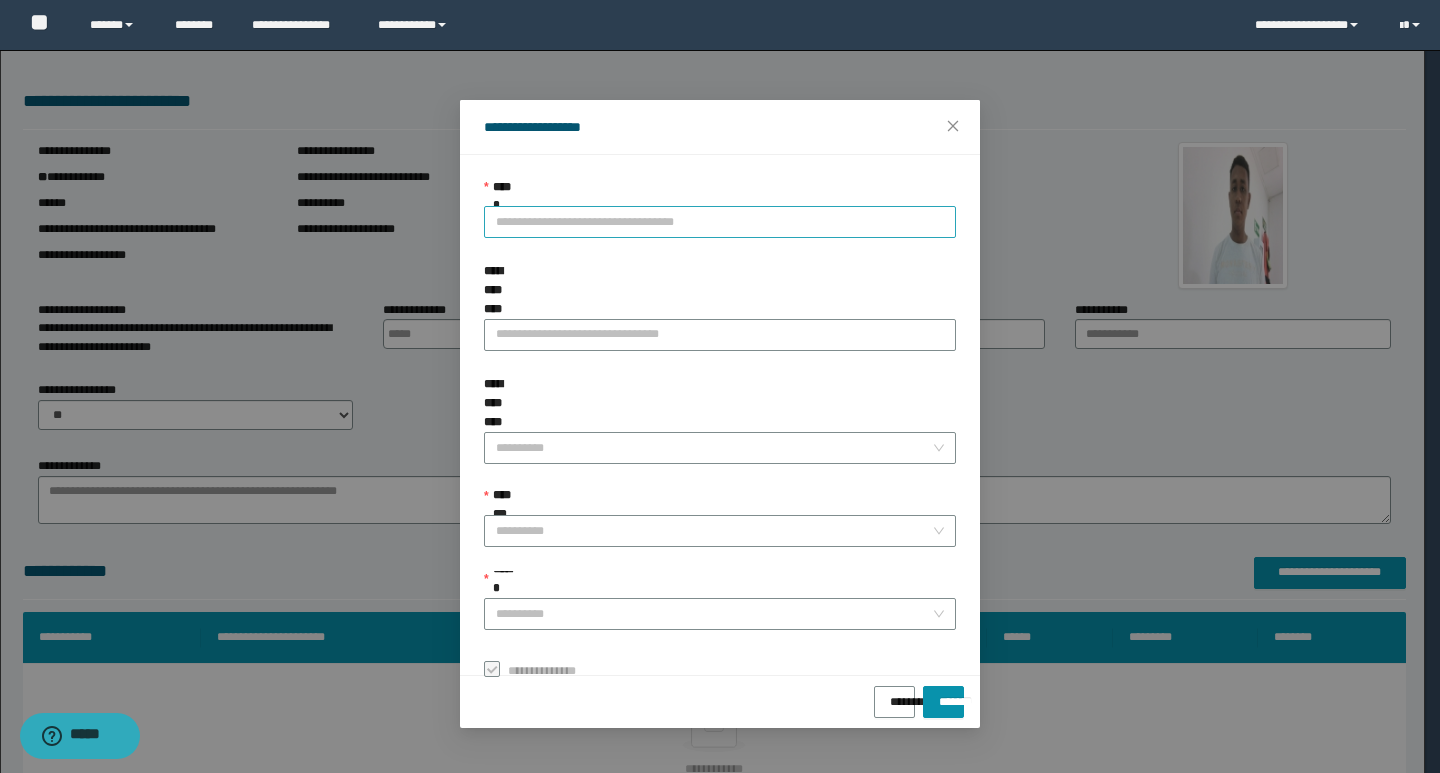click on "**********" at bounding box center [720, 222] 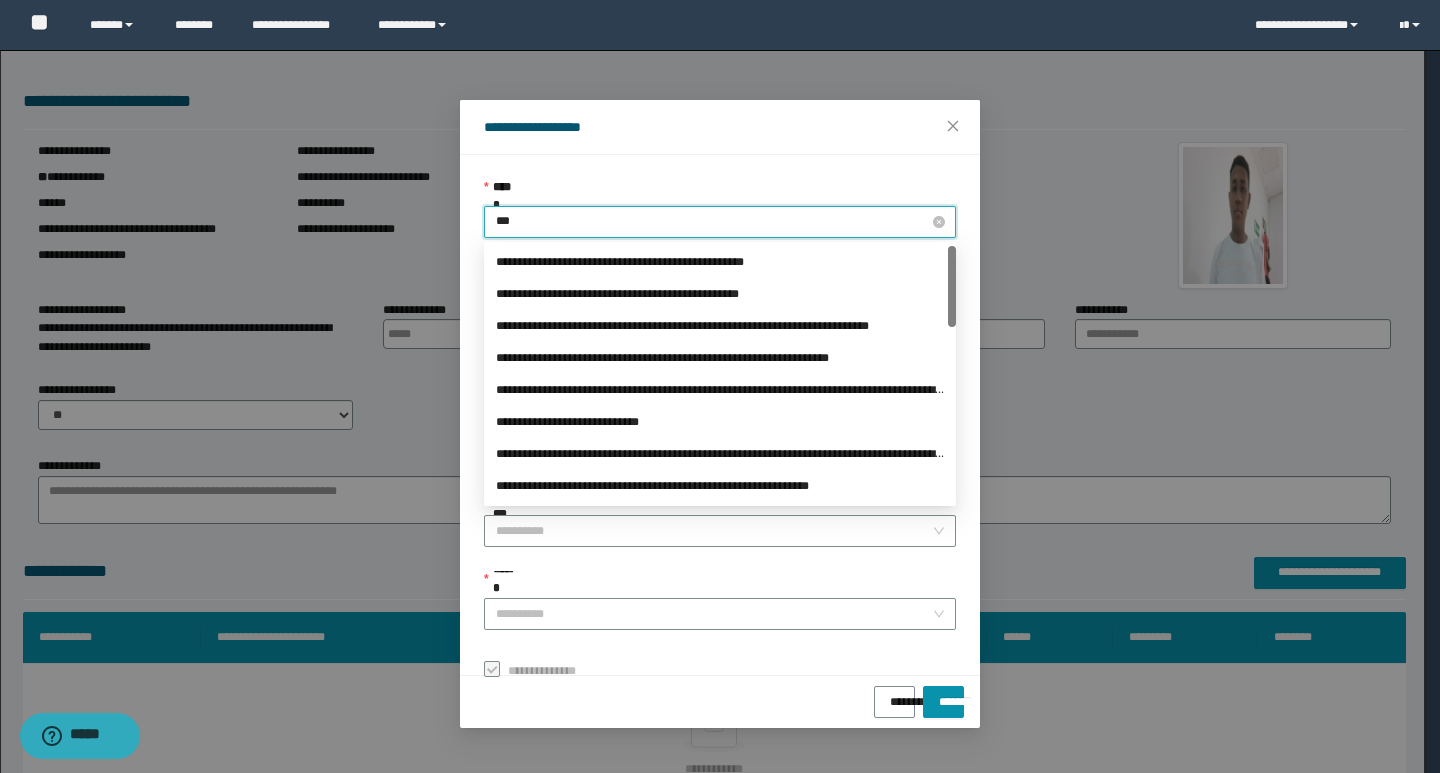type on "****" 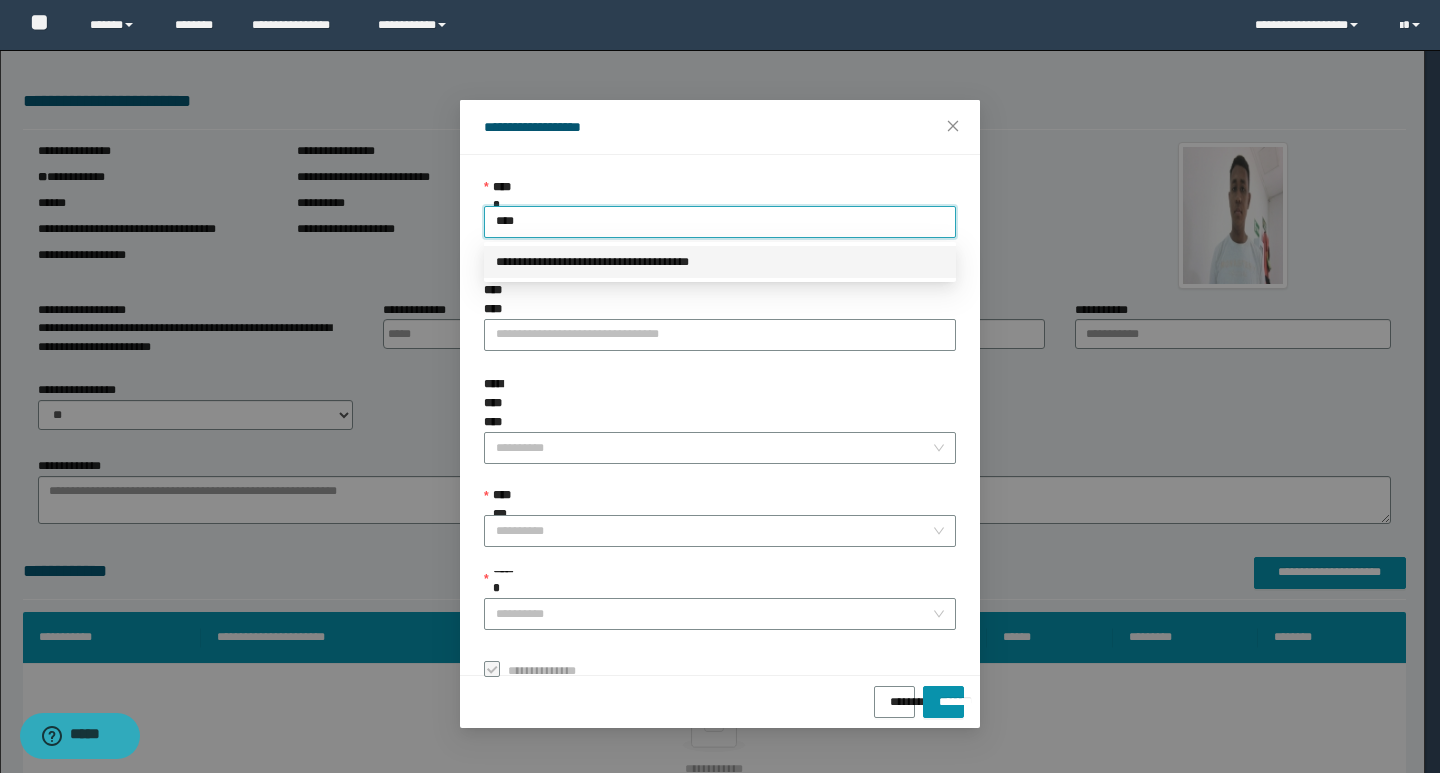 click on "**********" at bounding box center [720, 262] 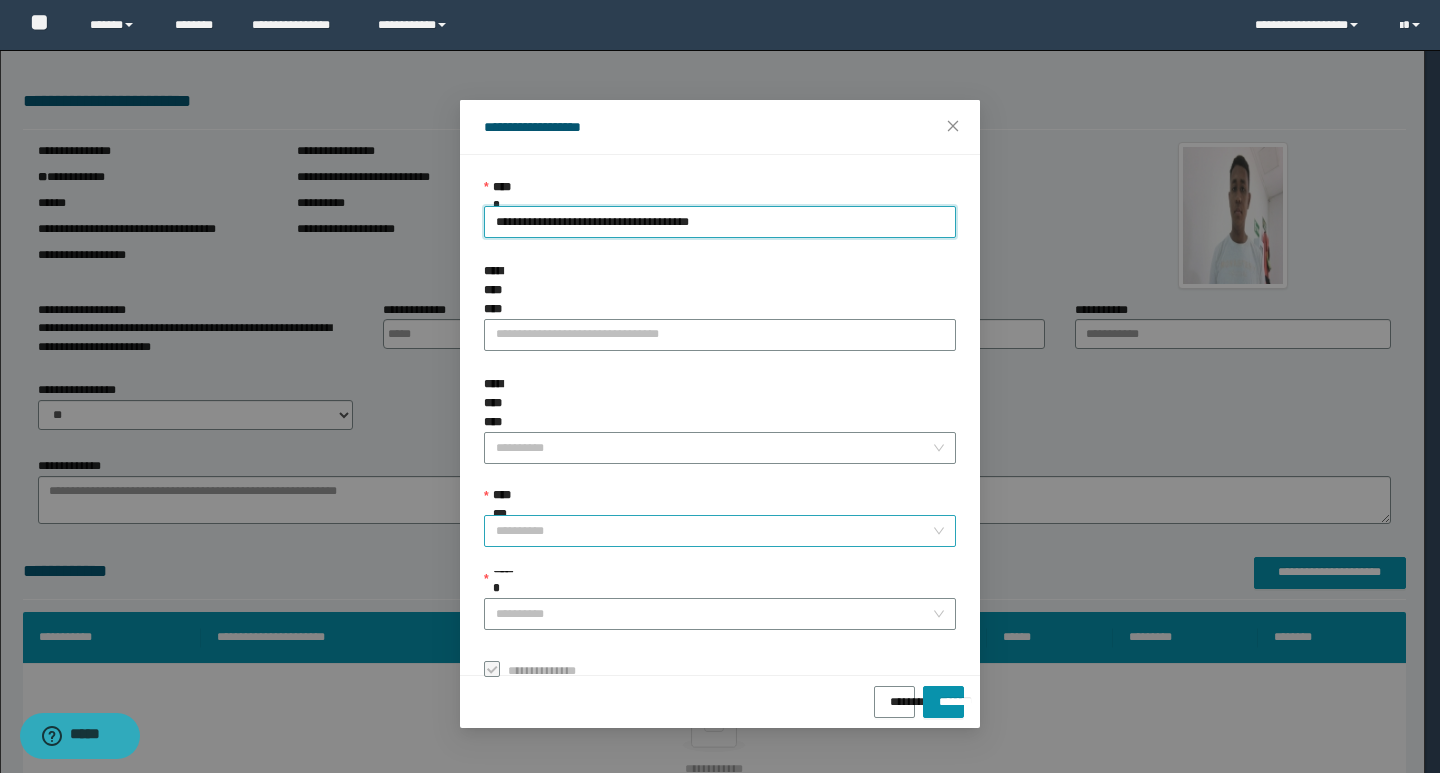 click on "**********" at bounding box center (714, 531) 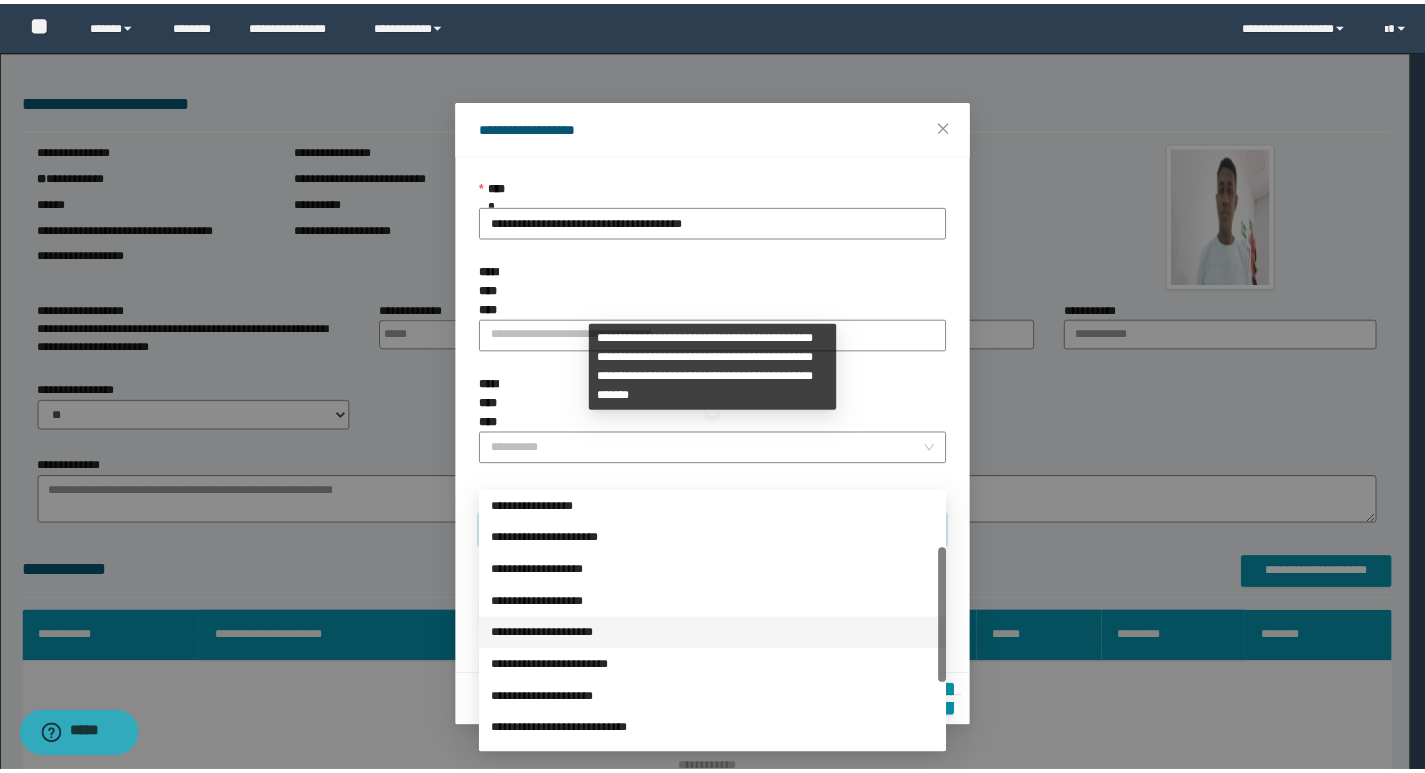 scroll, scrollTop: 224, scrollLeft: 0, axis: vertical 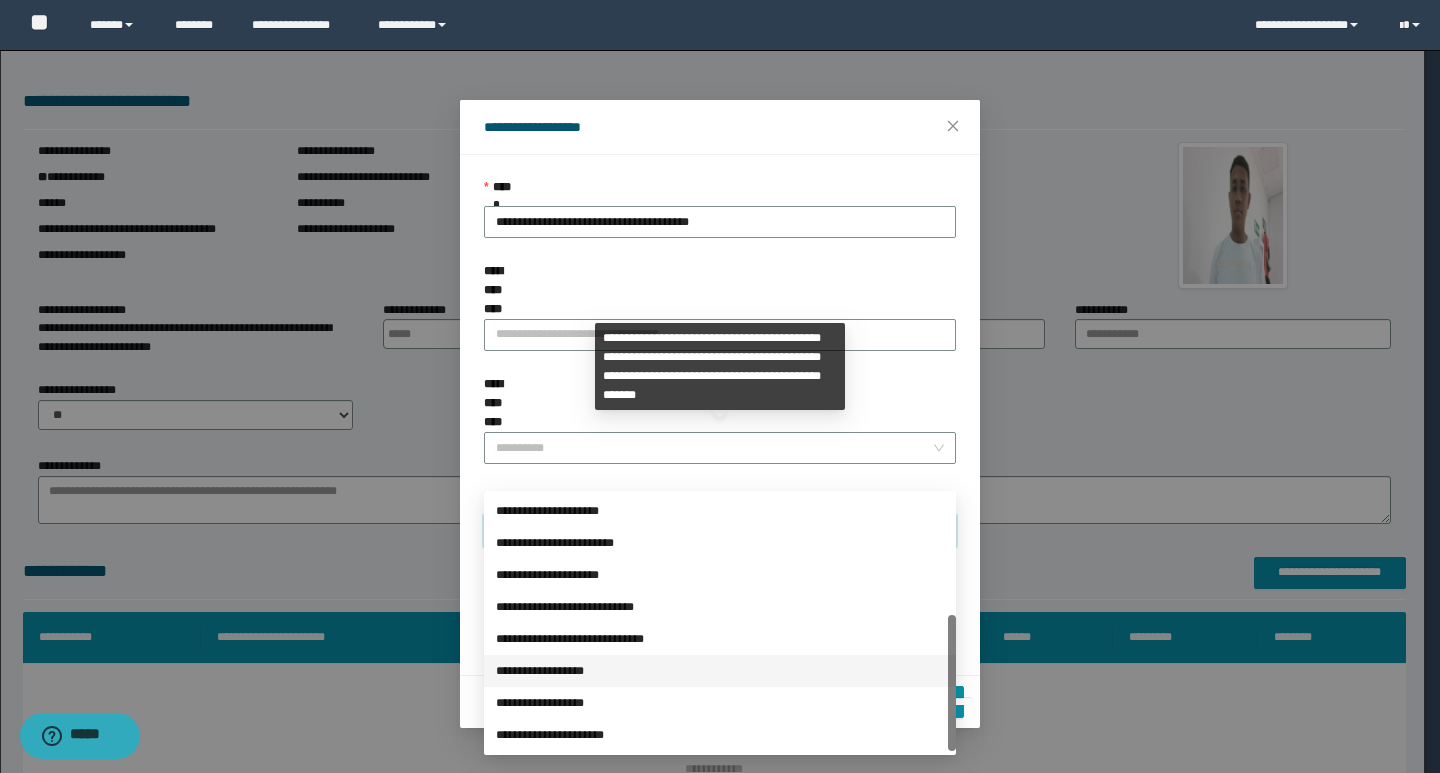 drag, startPoint x: 606, startPoint y: 666, endPoint x: 603, endPoint y: 641, distance: 25.179358 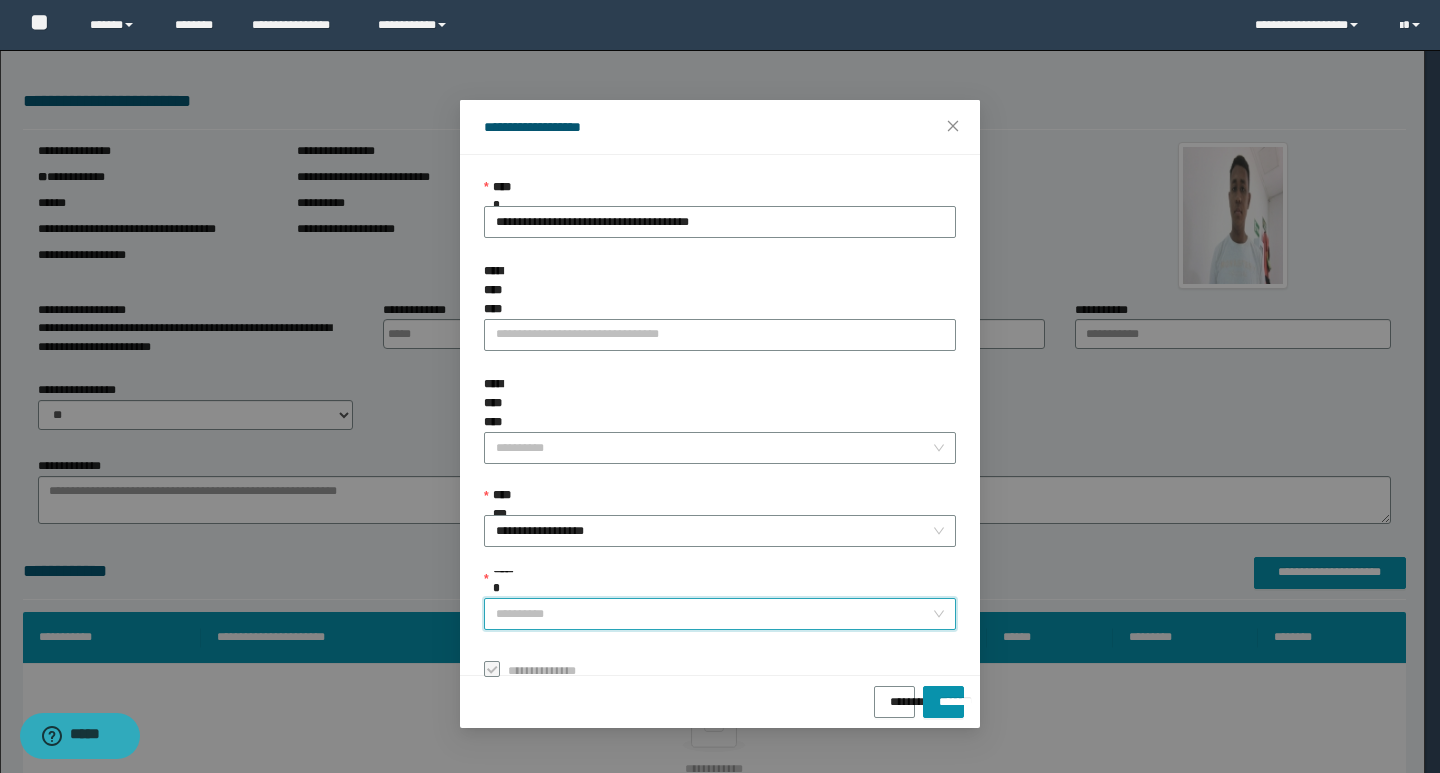 click on "******" at bounding box center (714, 614) 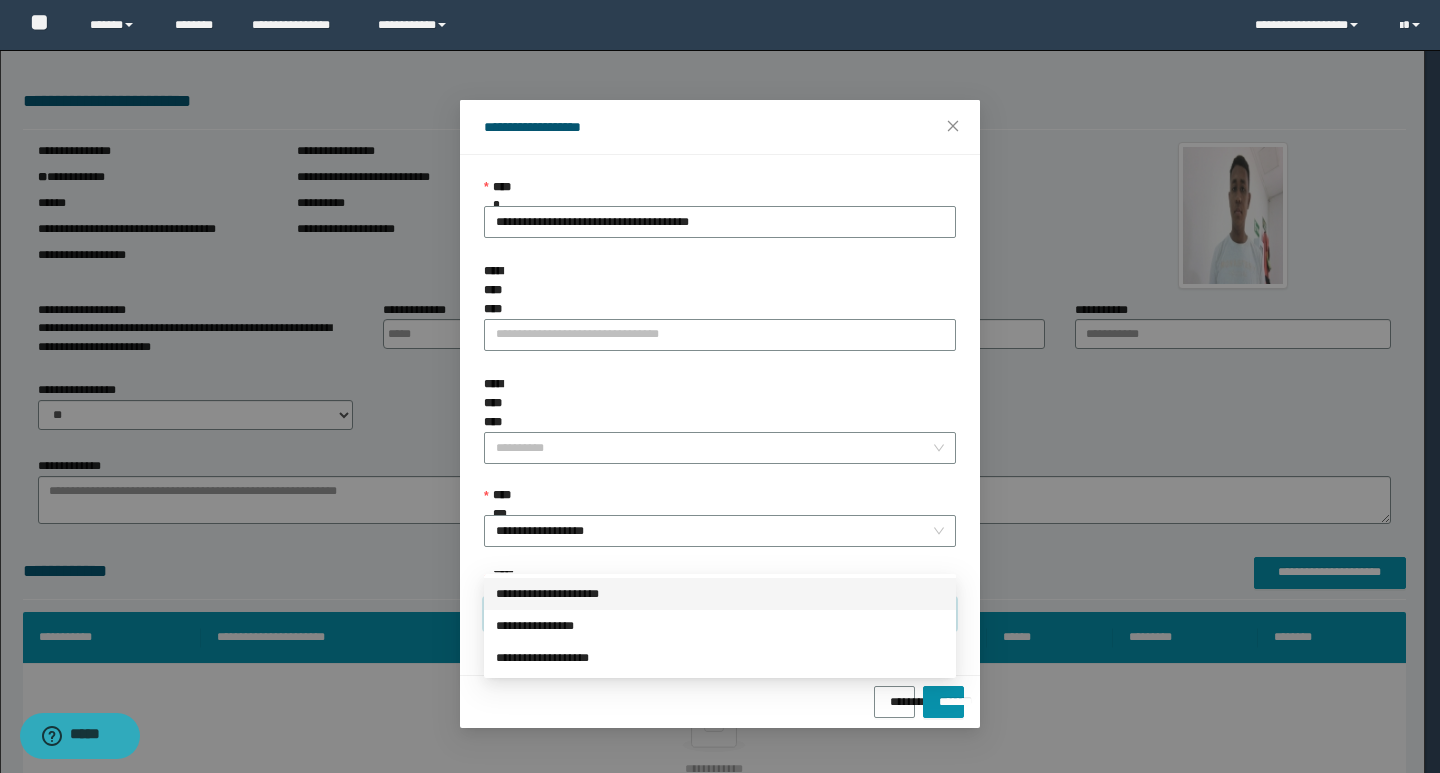 click on "**********" at bounding box center (720, 594) 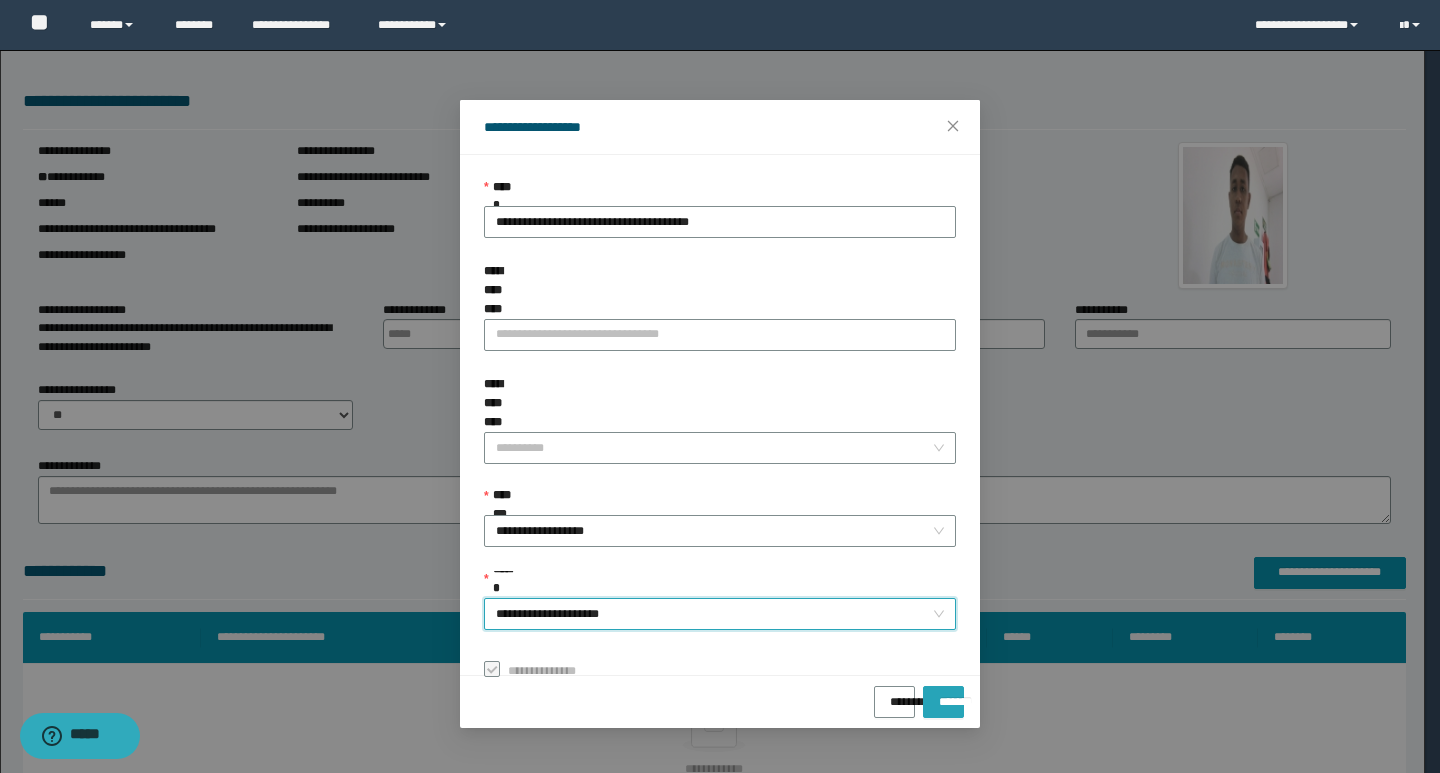 click on "*******" at bounding box center (943, 702) 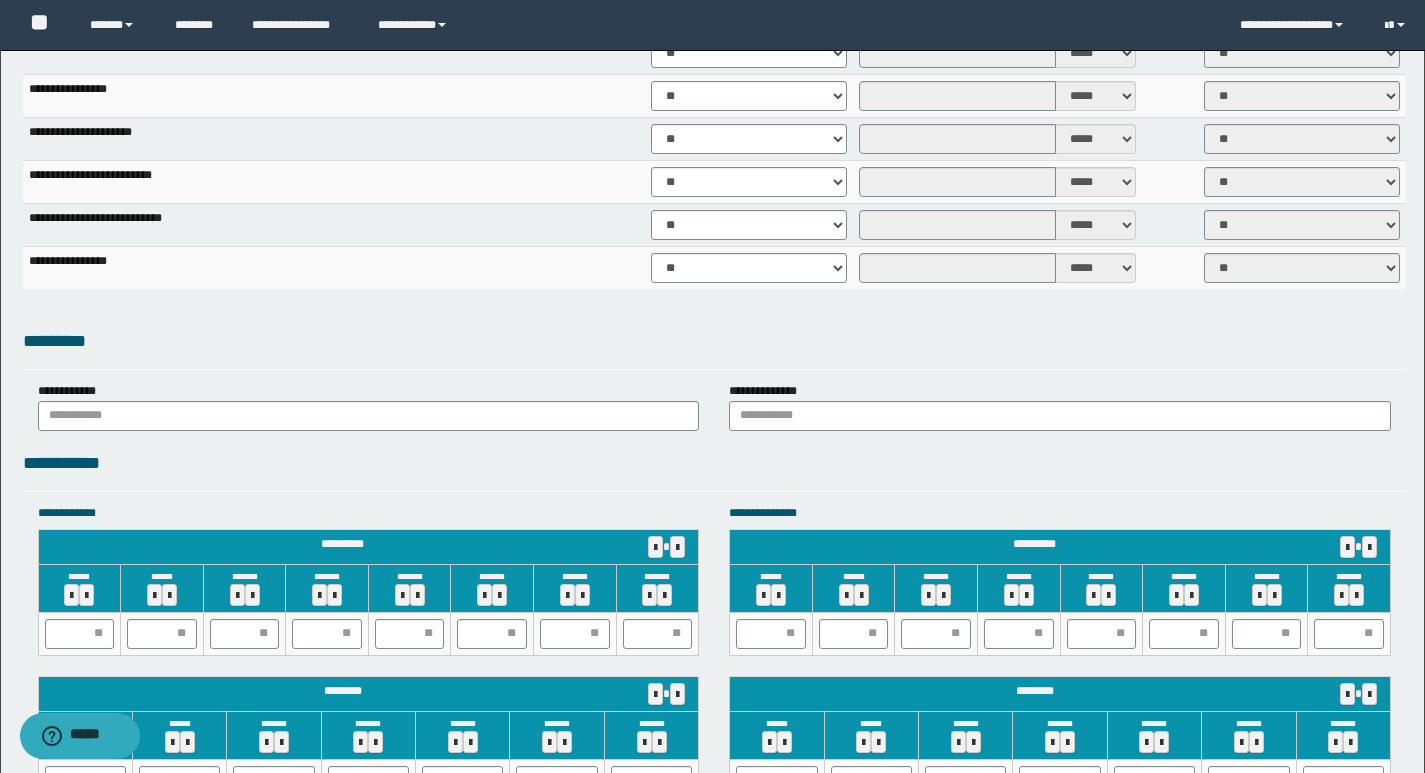 scroll, scrollTop: 1478, scrollLeft: 0, axis: vertical 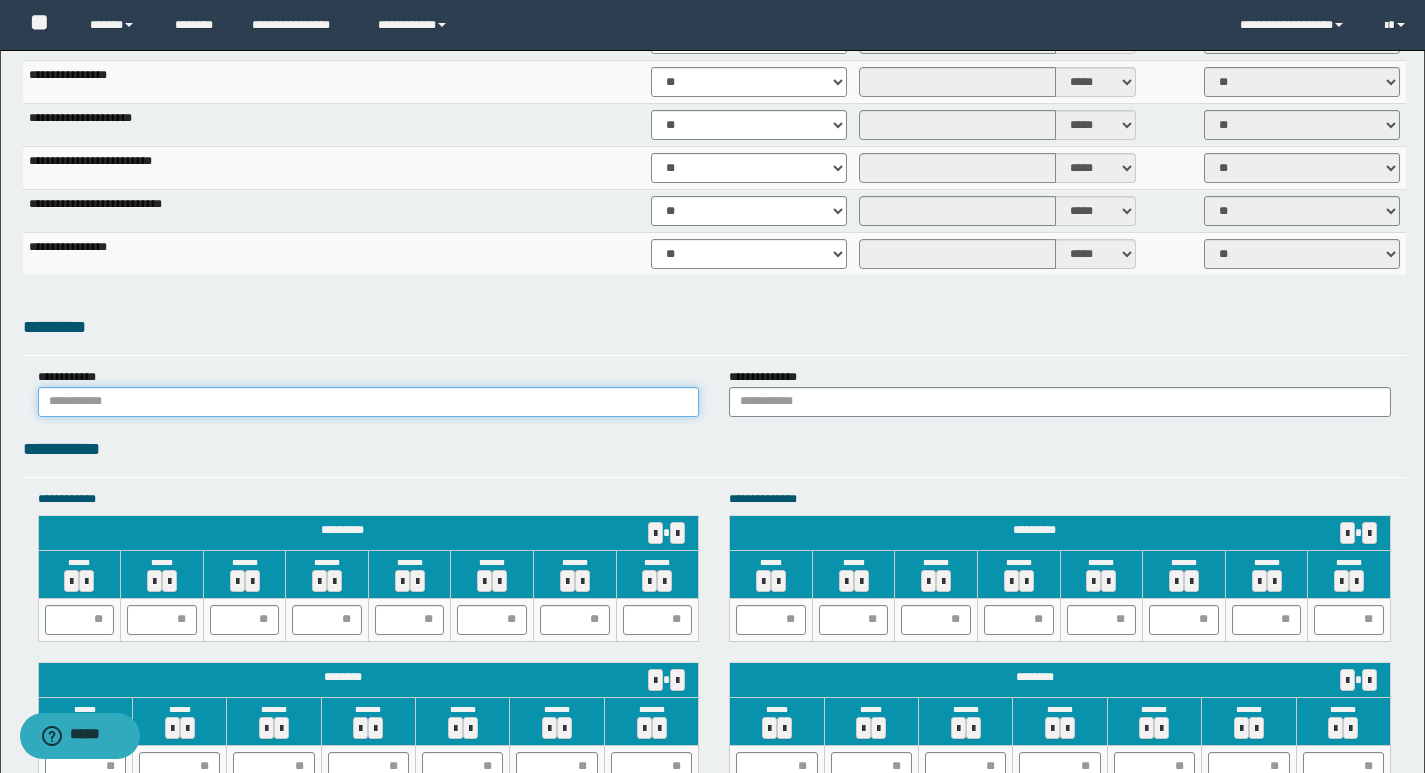 click at bounding box center [369, 402] 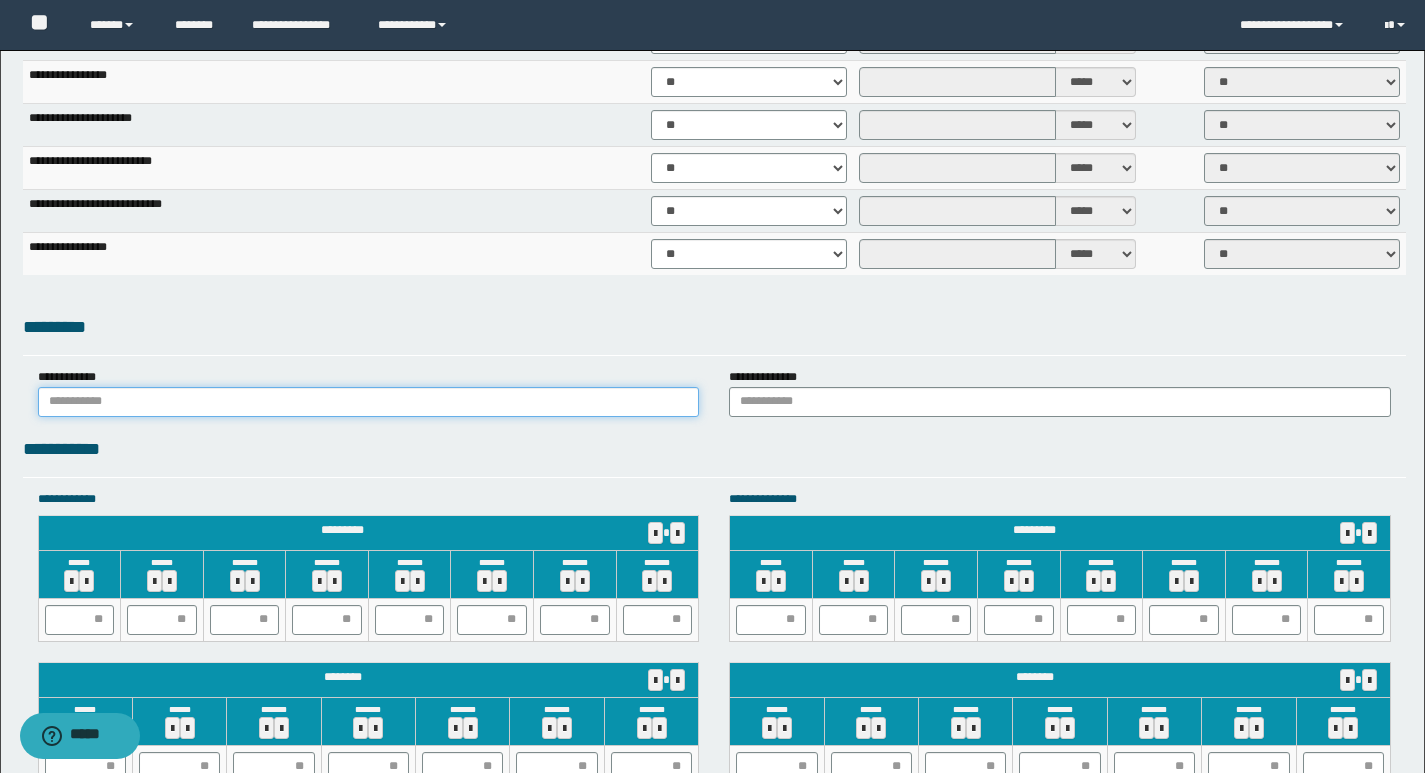 type on "******" 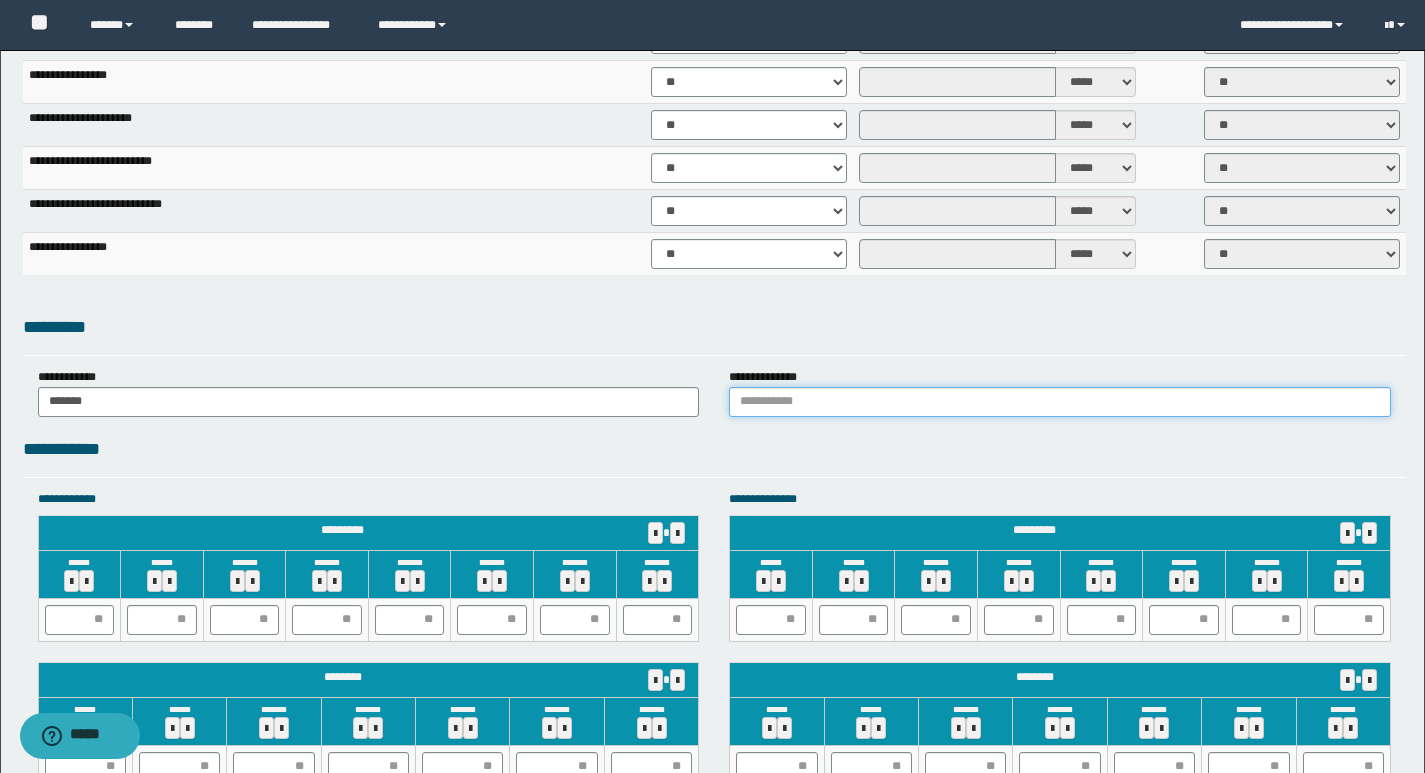 click at bounding box center (1060, 402) 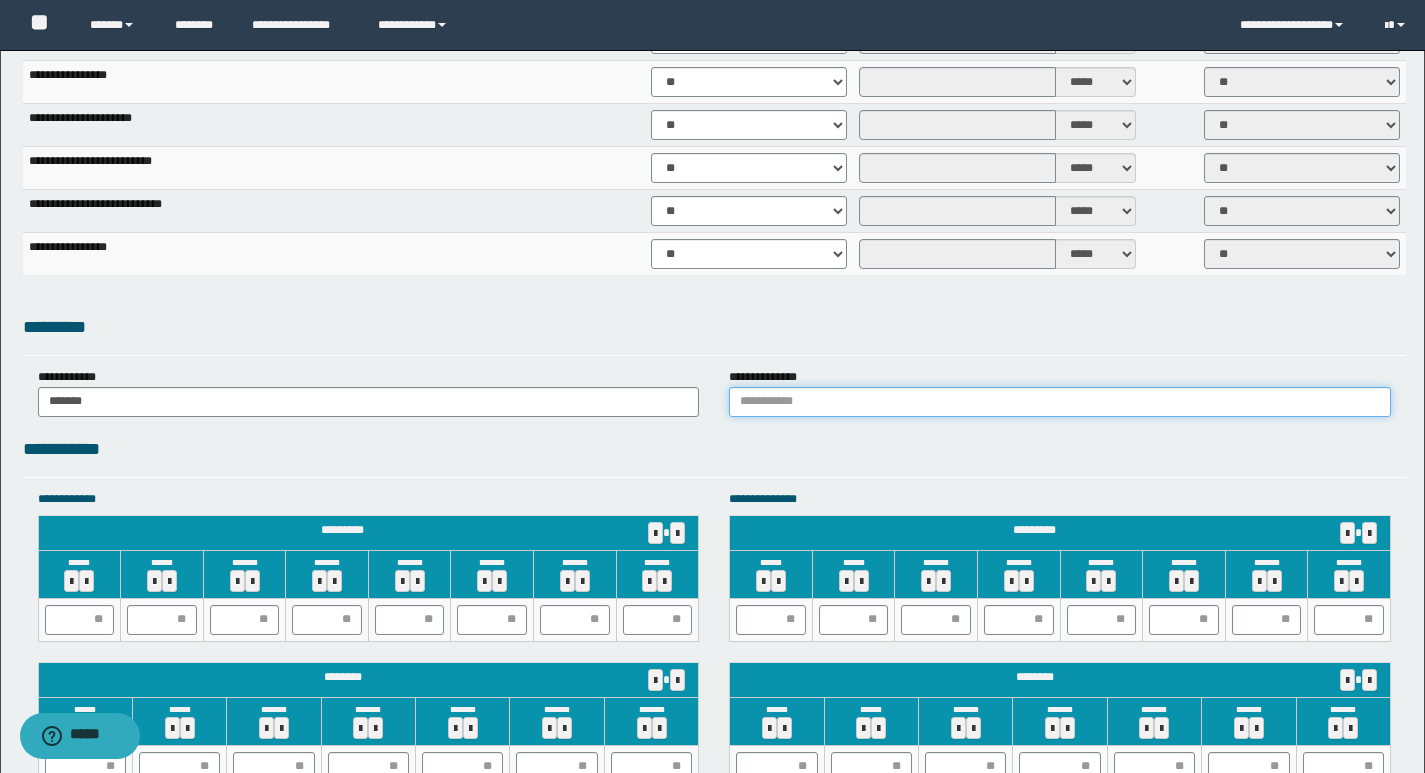 type on "******" 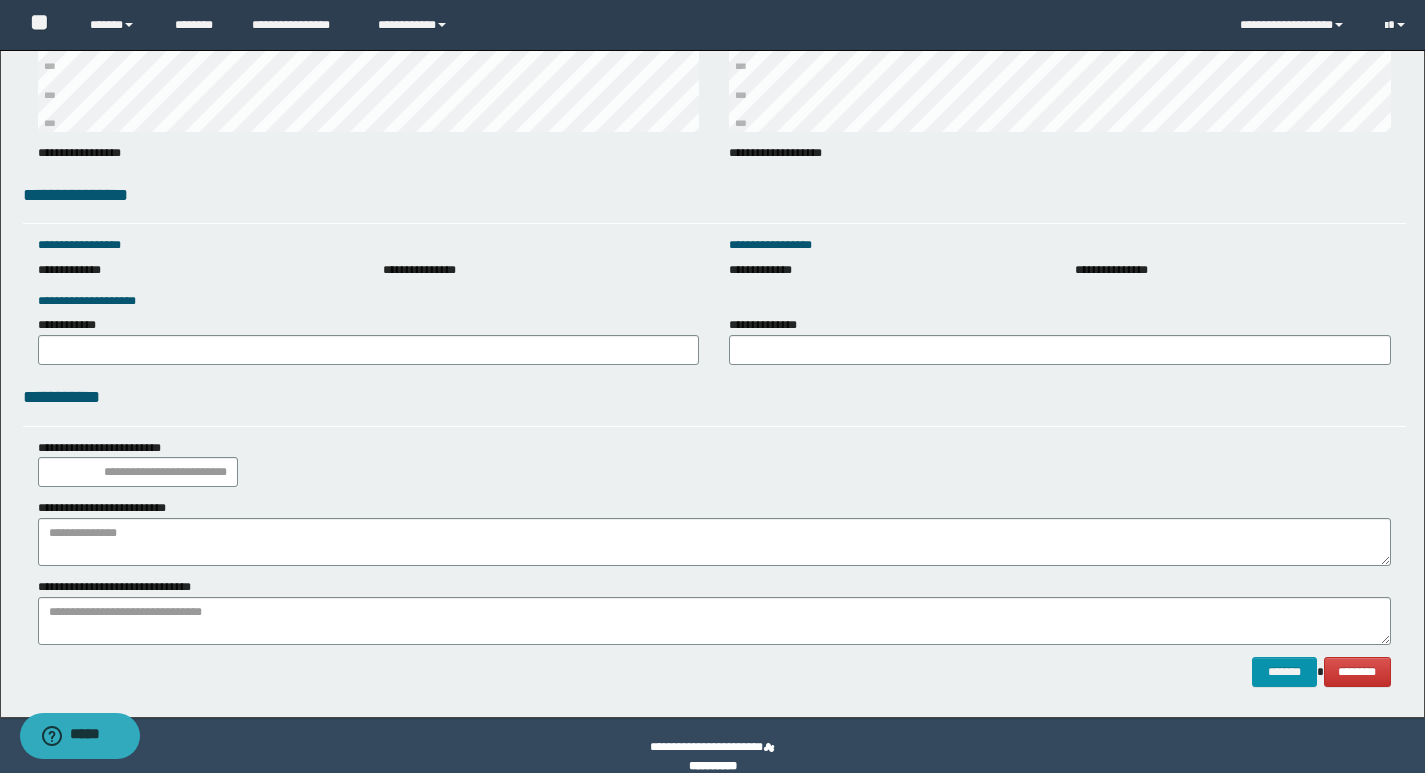 scroll, scrollTop: 2676, scrollLeft: 0, axis: vertical 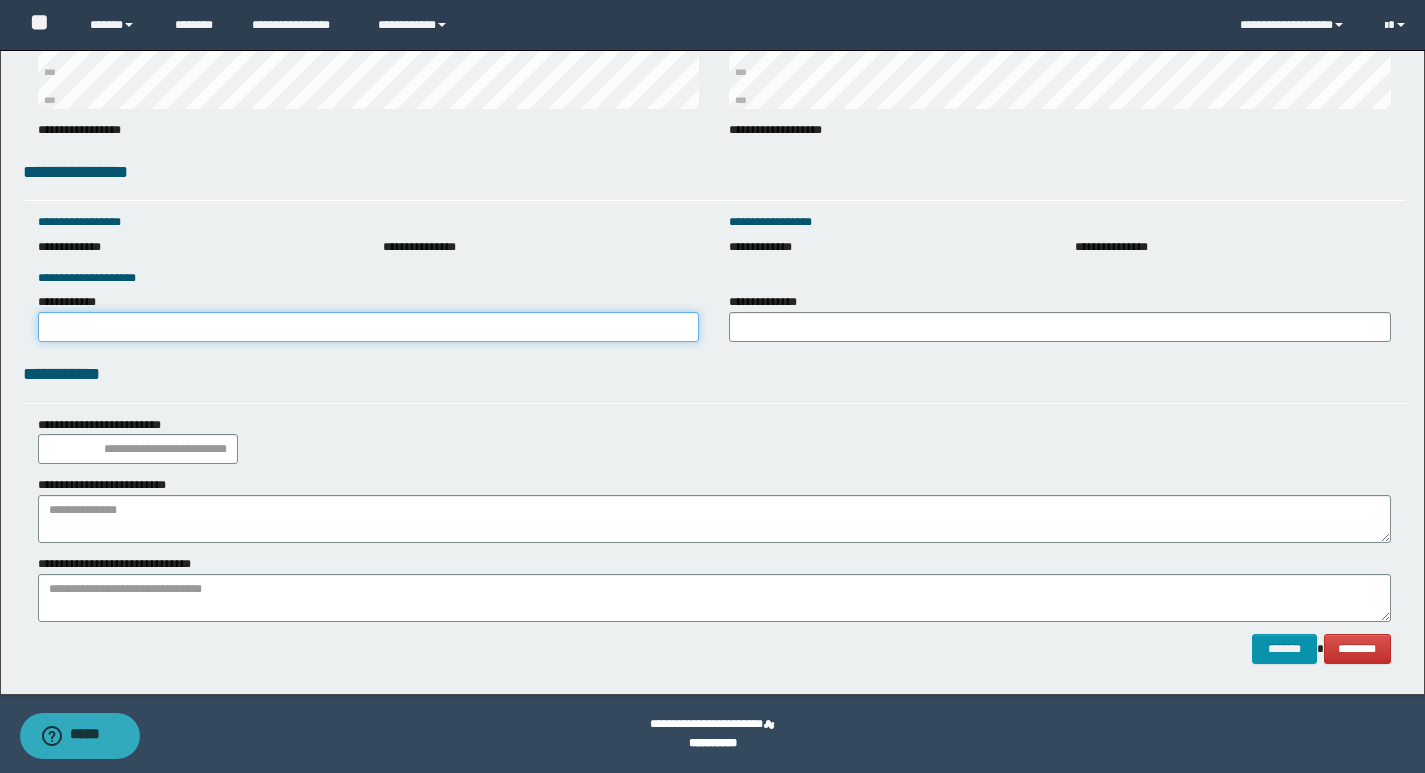 click on "**********" at bounding box center (369, 327) 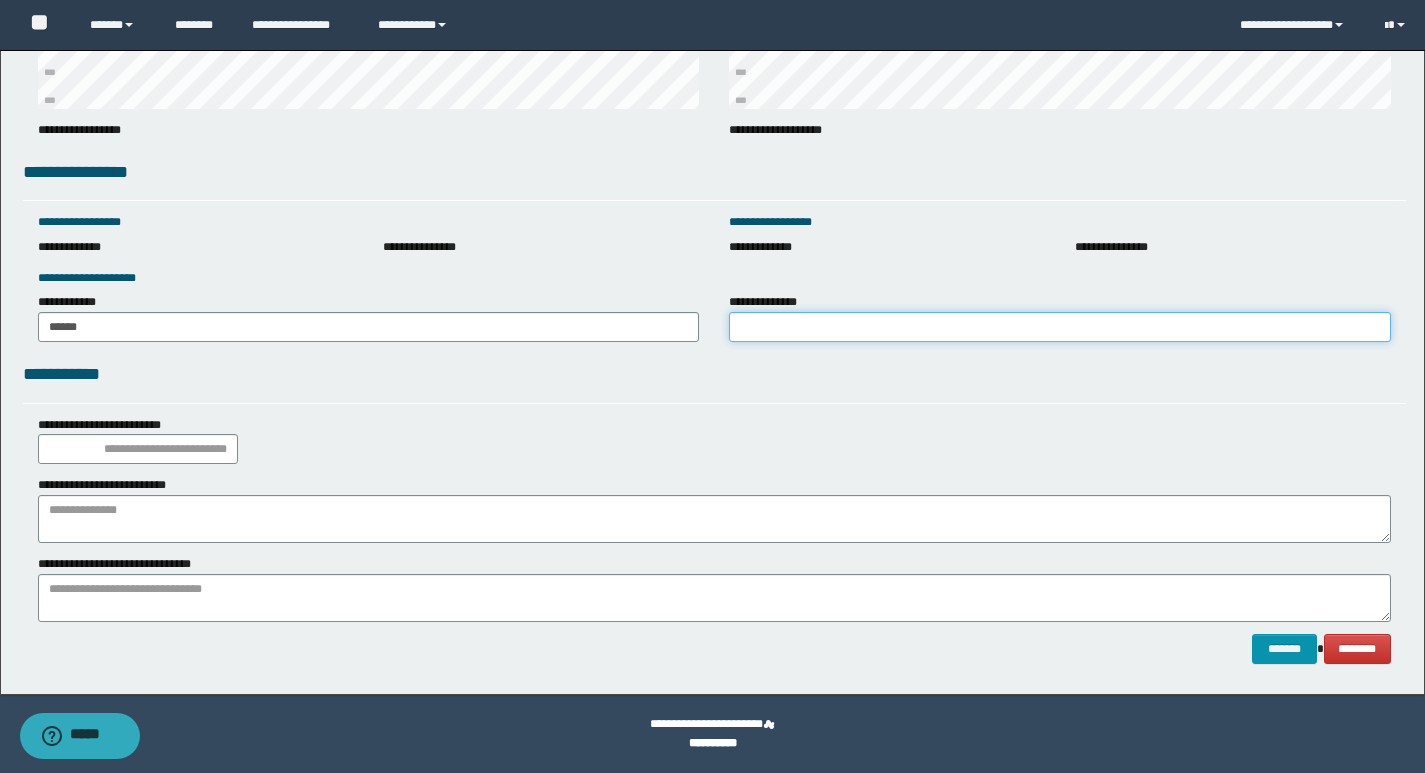 click on "**********" at bounding box center (1060, 327) 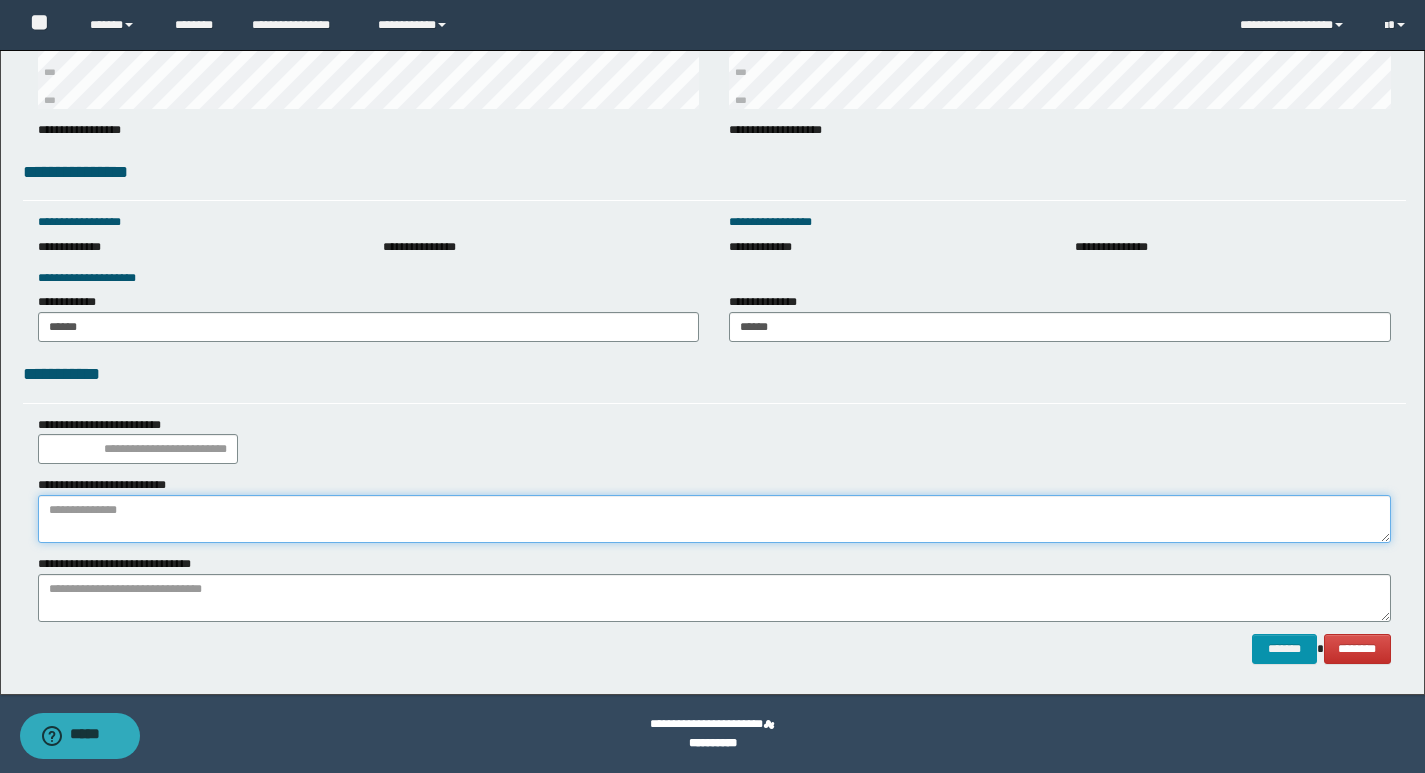 paste on "**********" 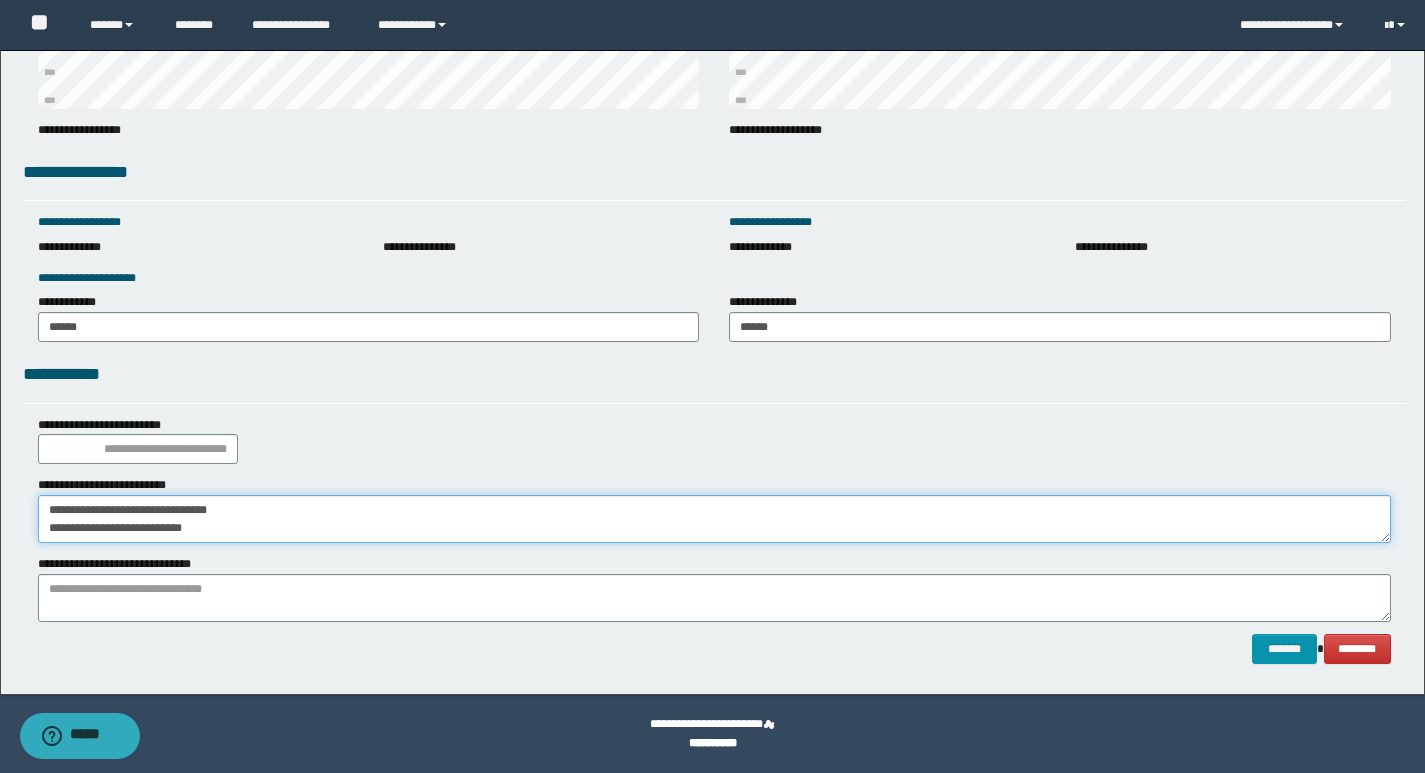 drag, startPoint x: 249, startPoint y: 534, endPoint x: 61, endPoint y: 538, distance: 188.04254 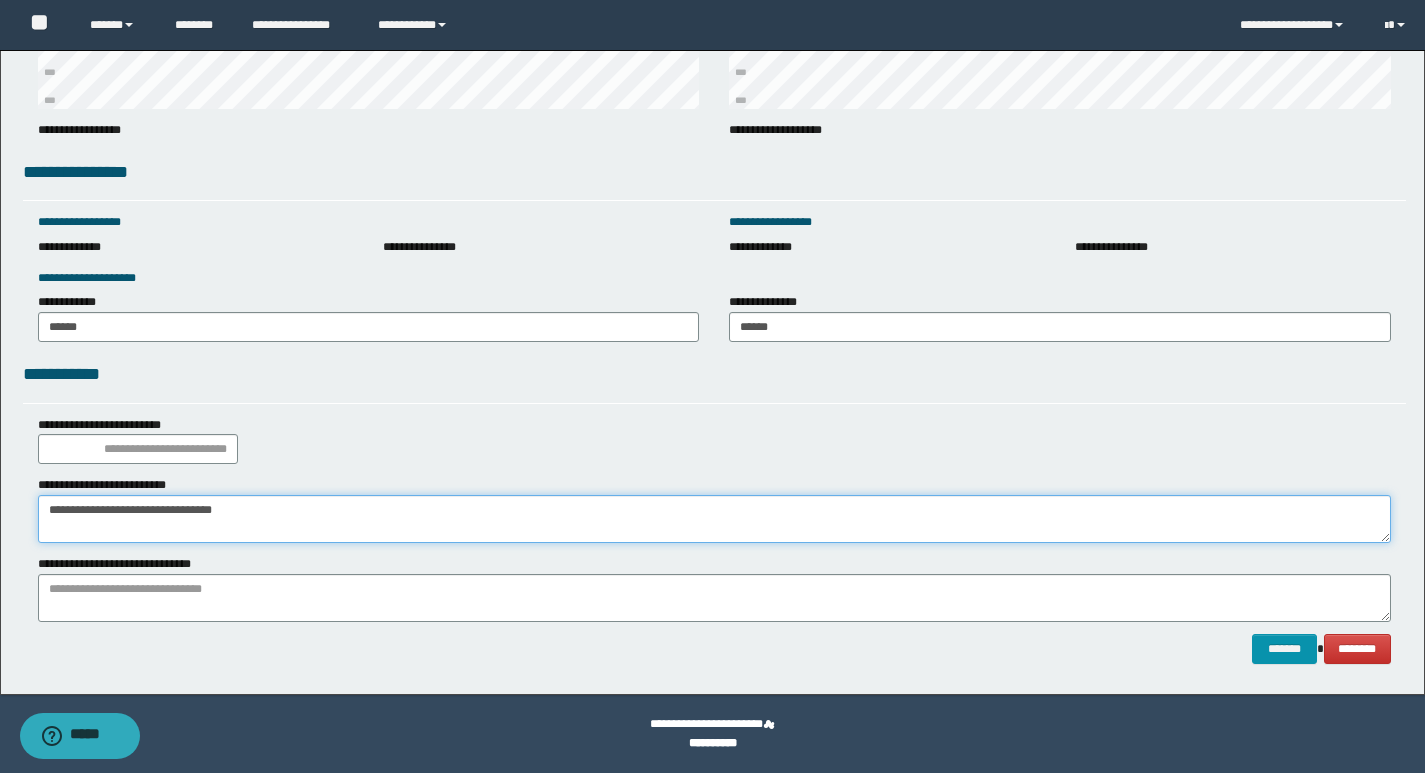 type on "**********" 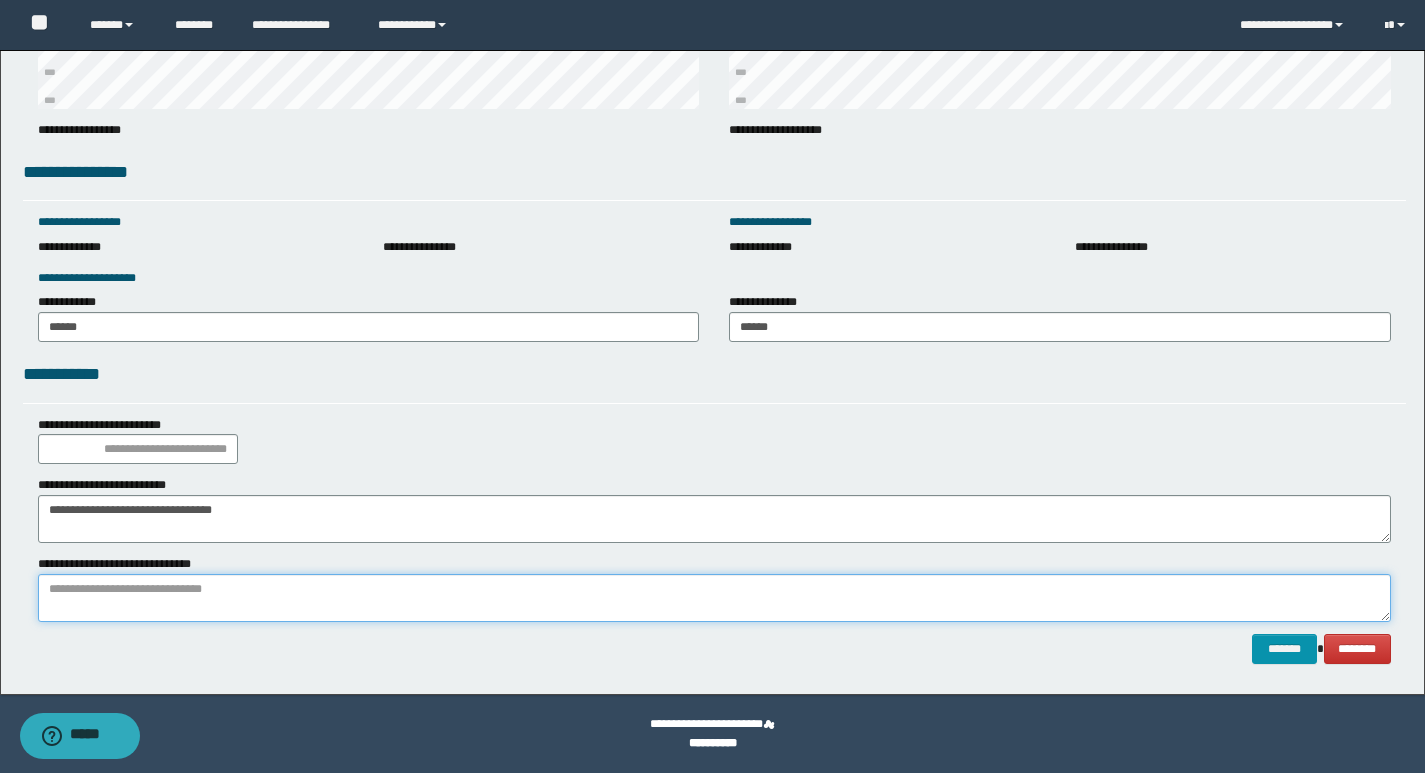 click at bounding box center [714, 598] 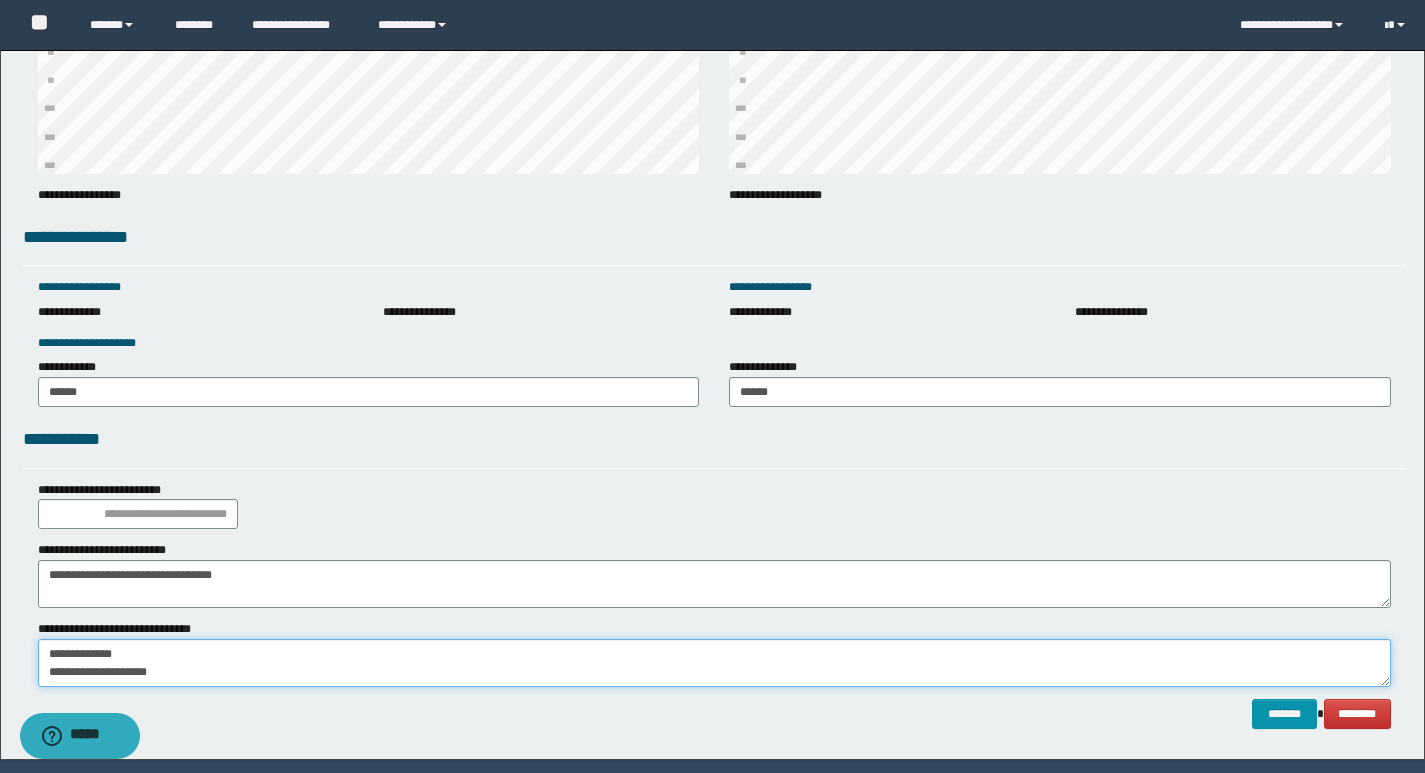 scroll, scrollTop: 2576, scrollLeft: 0, axis: vertical 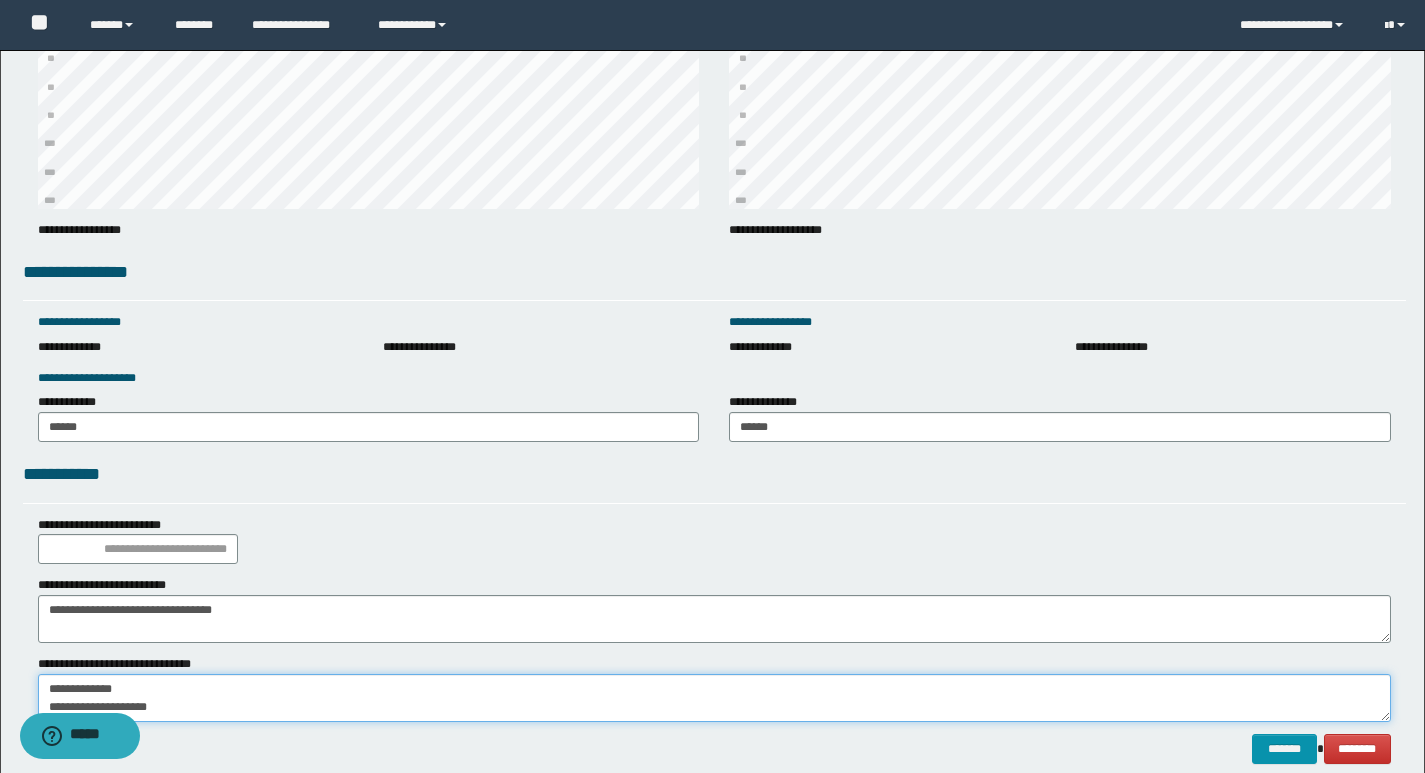 type on "**********" 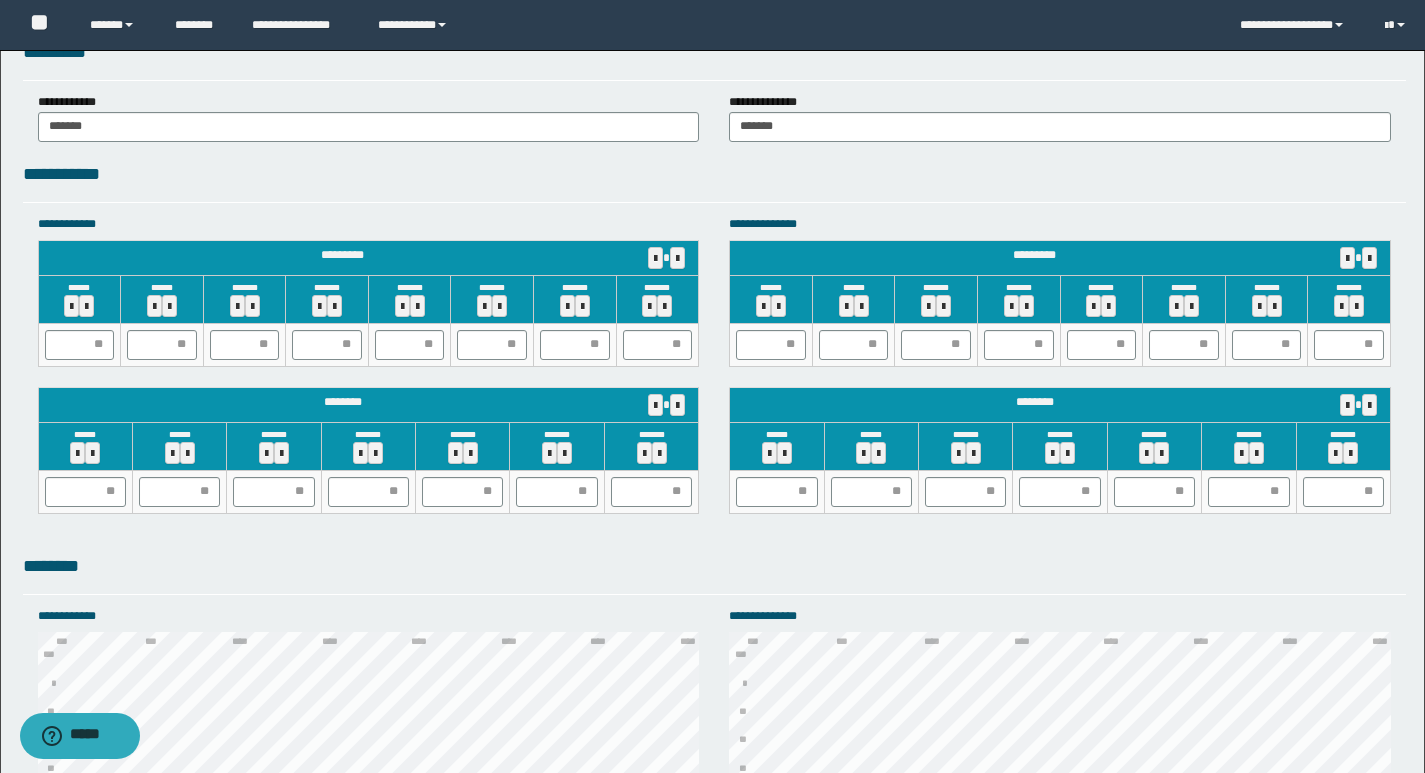 scroll, scrollTop: 1757, scrollLeft: 0, axis: vertical 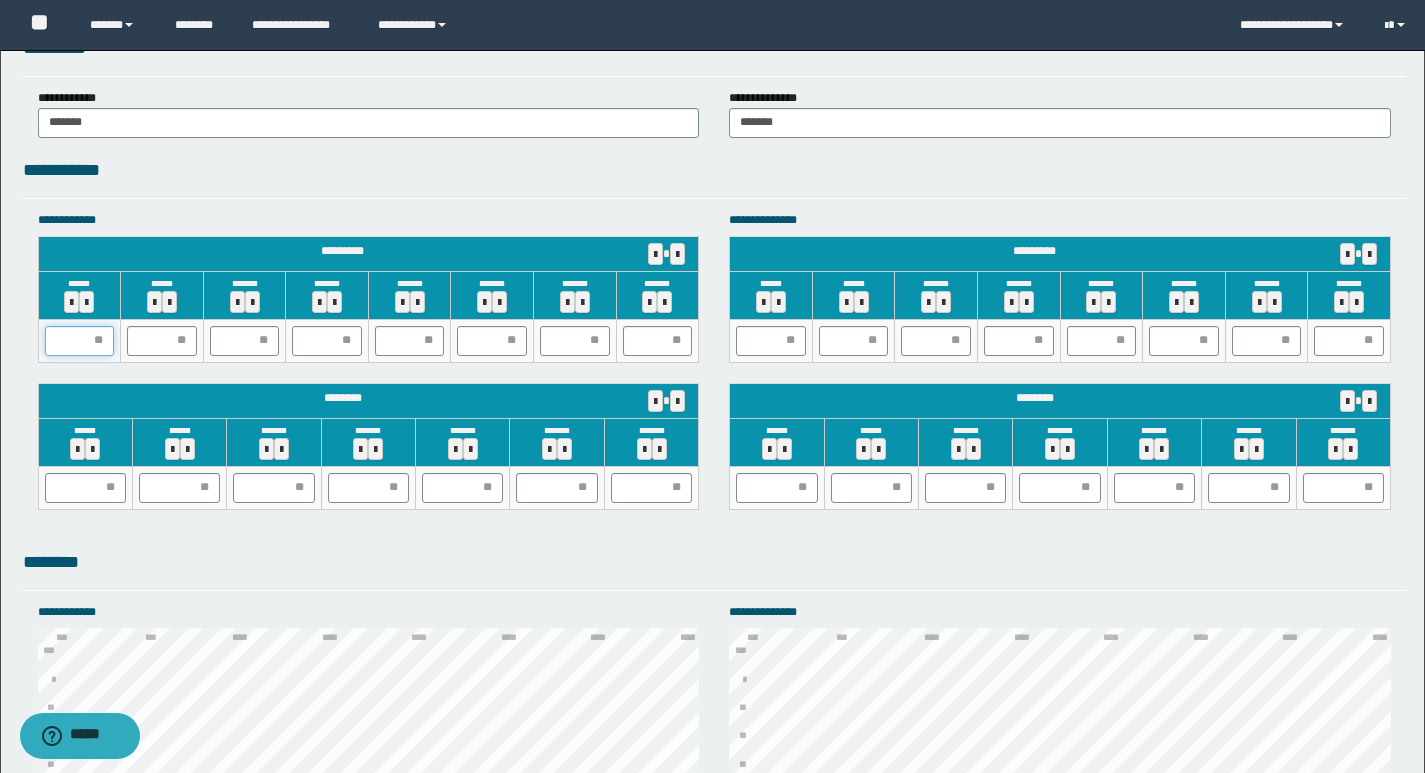 click at bounding box center [80, 341] 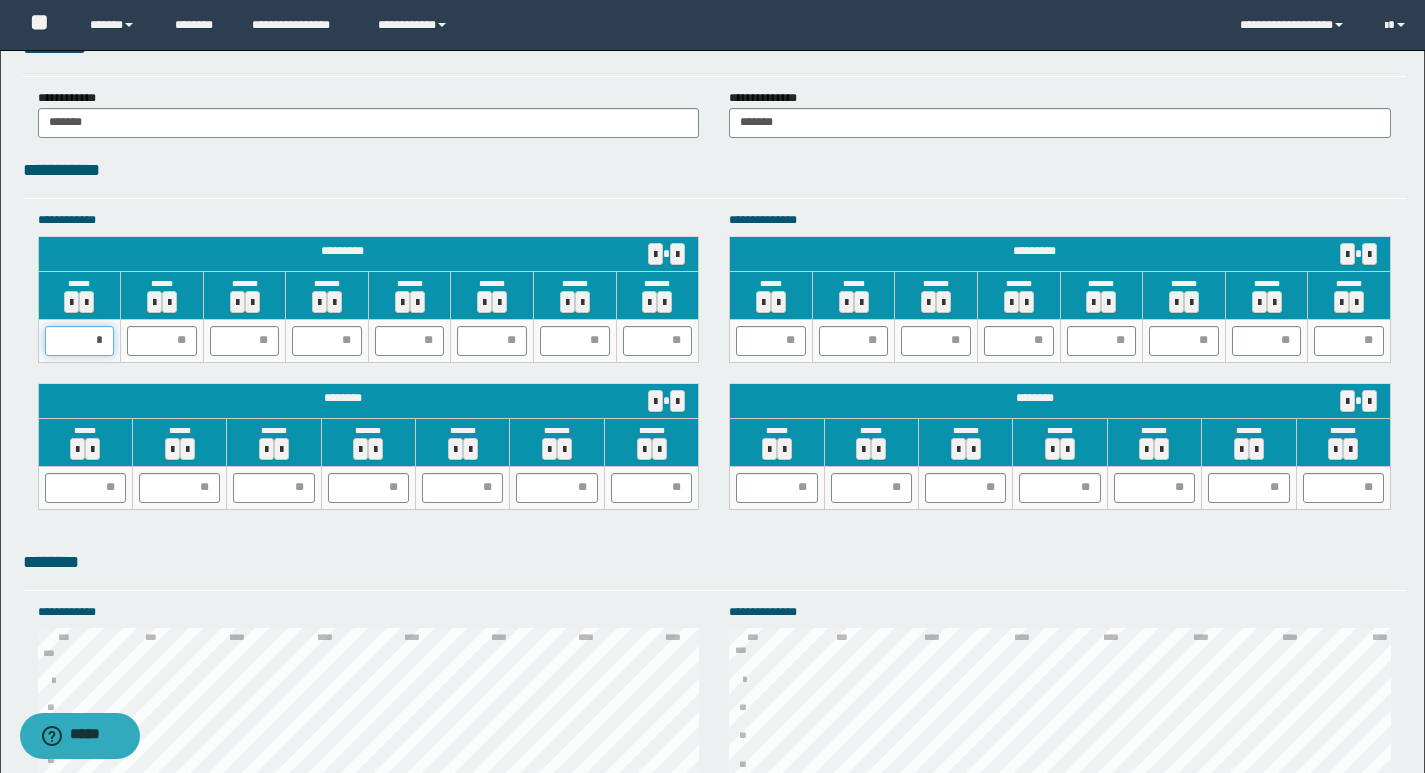 type on "**" 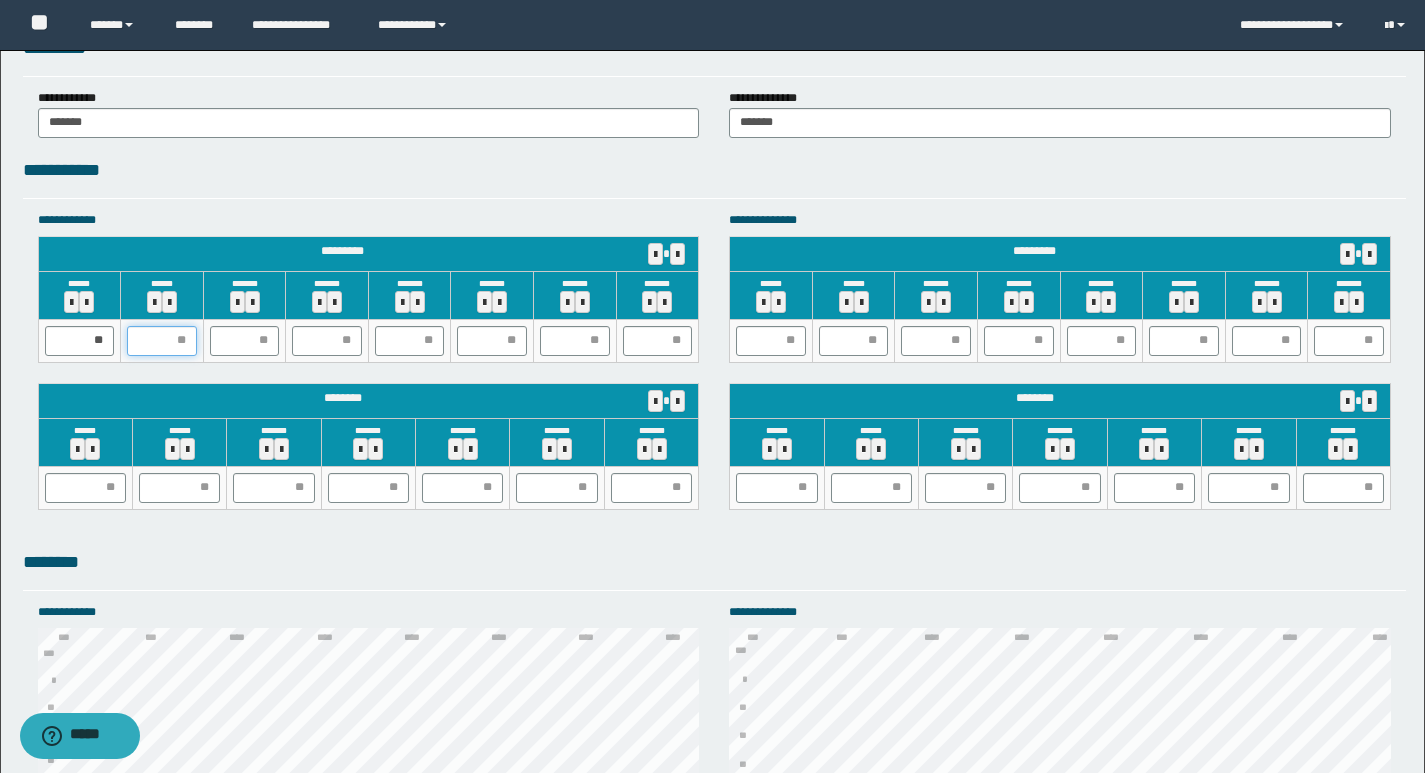 type on "*" 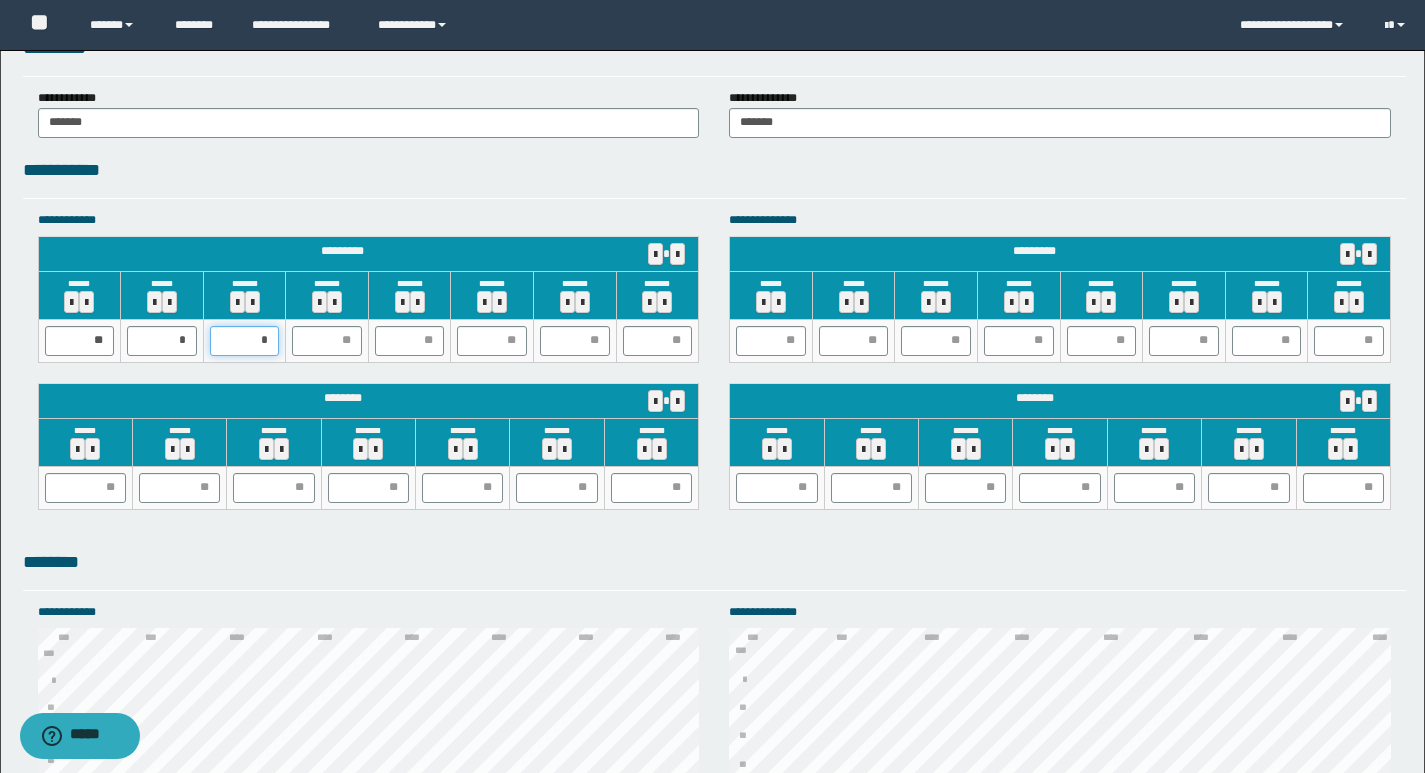 type on "**" 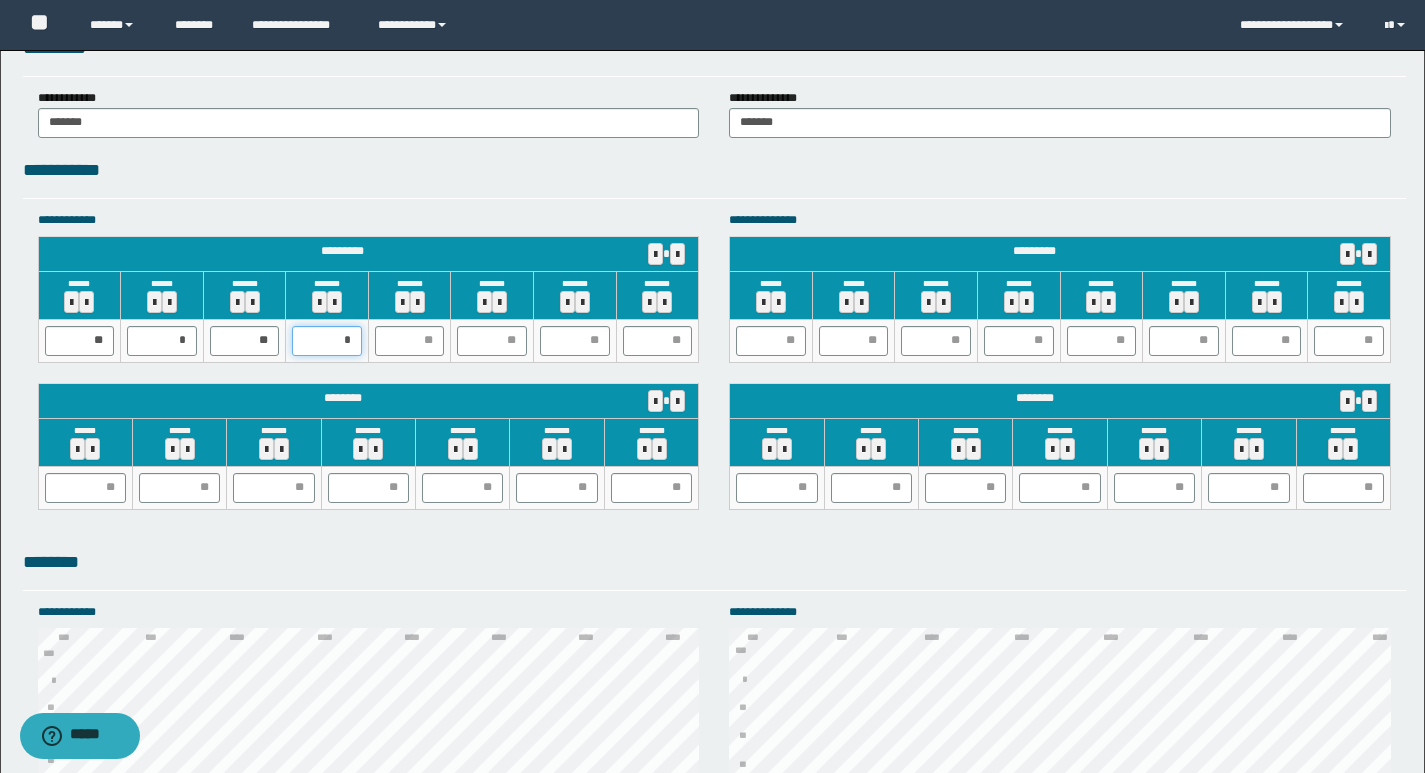 type on "**" 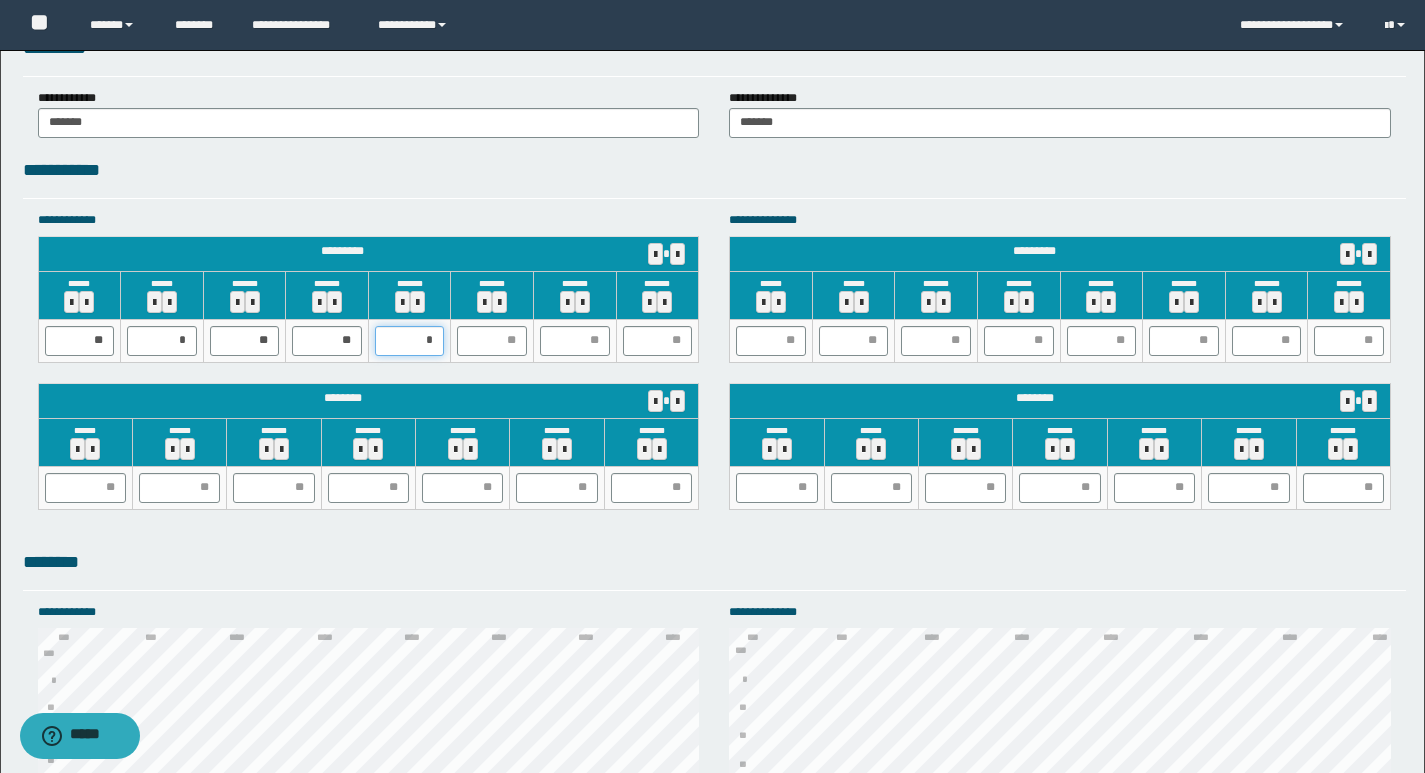 type on "**" 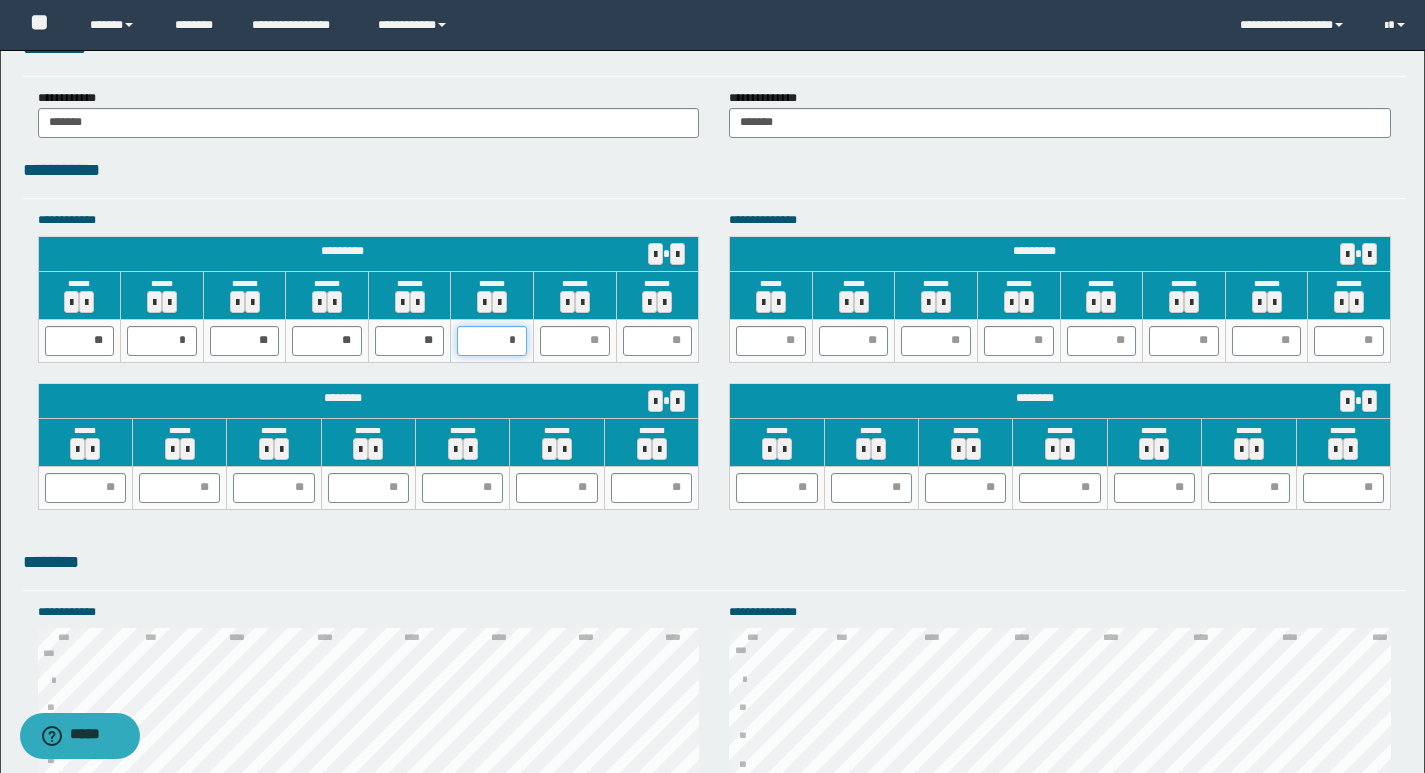 type on "**" 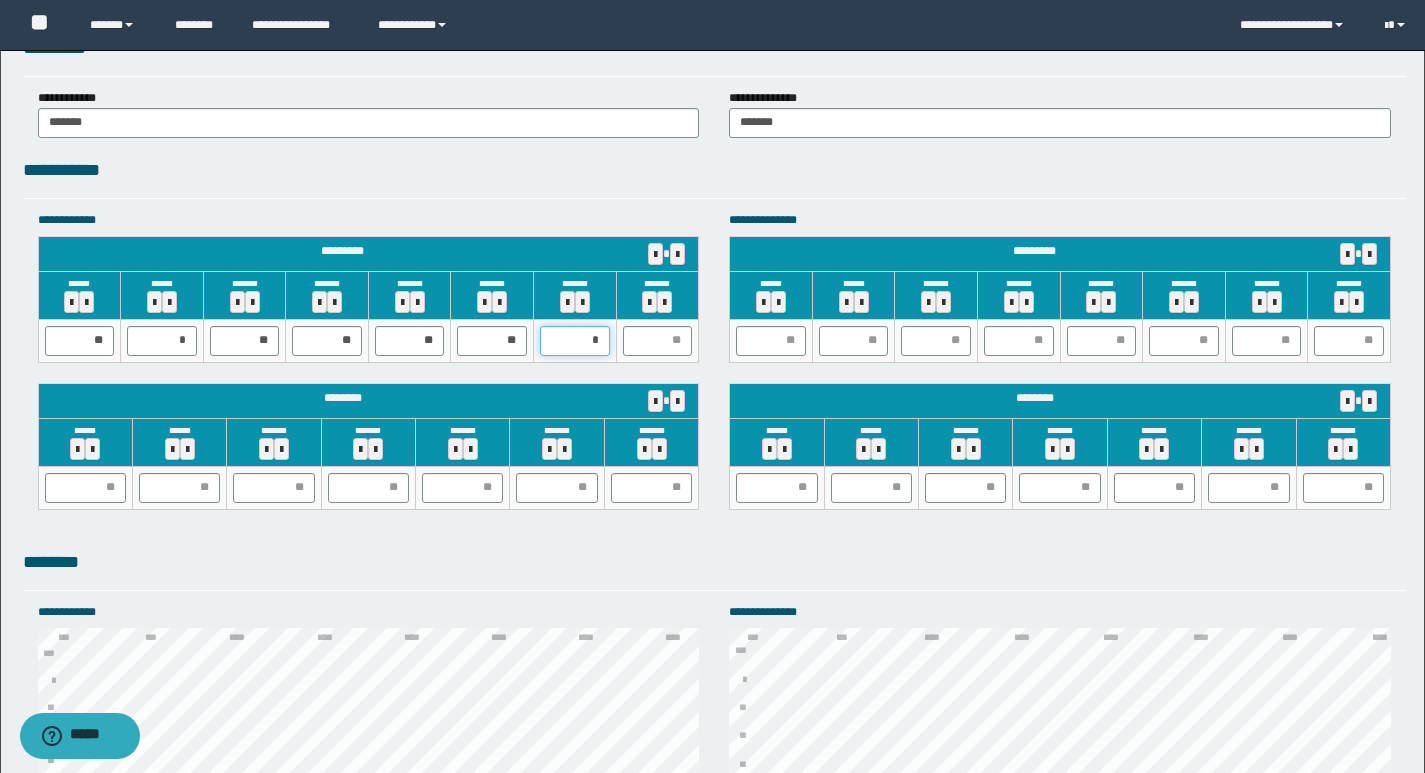 type on "**" 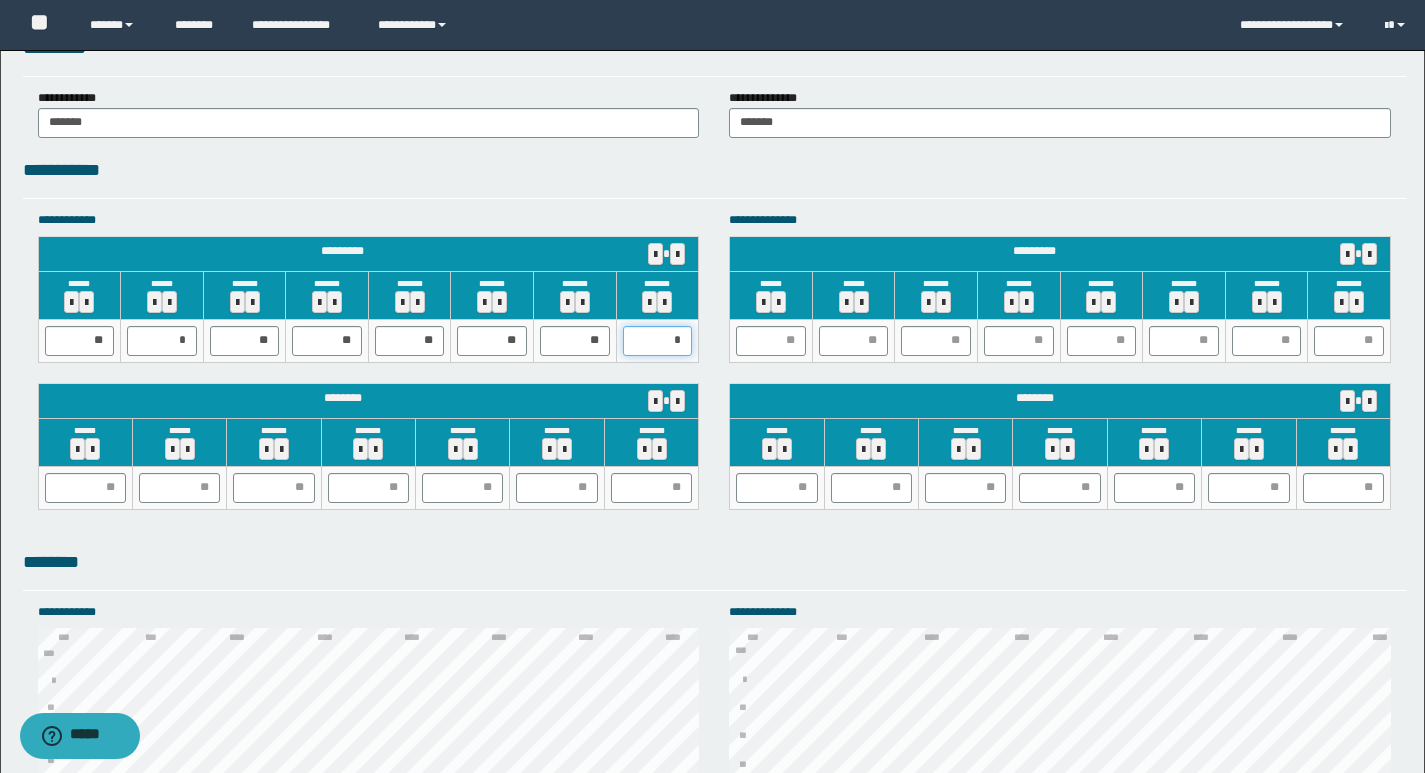 type on "**" 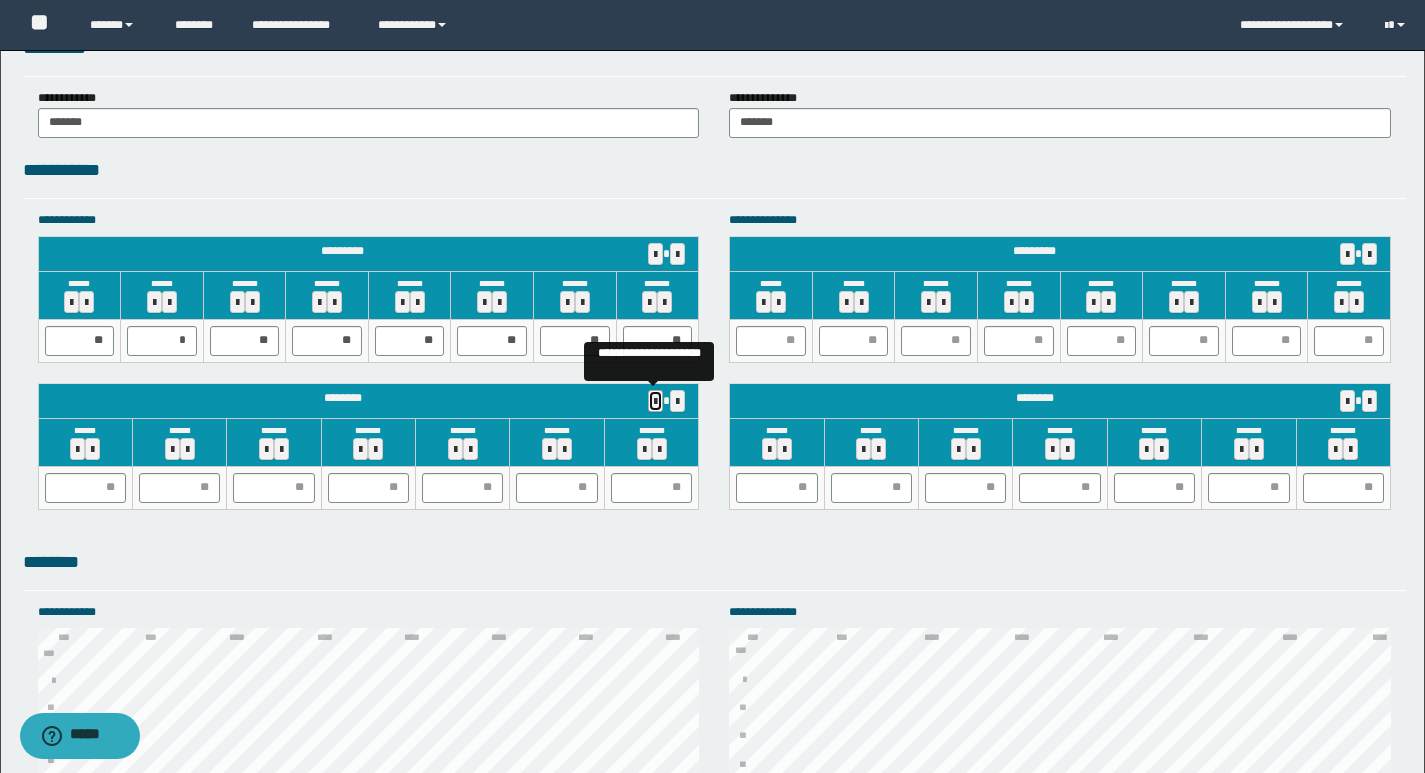 type 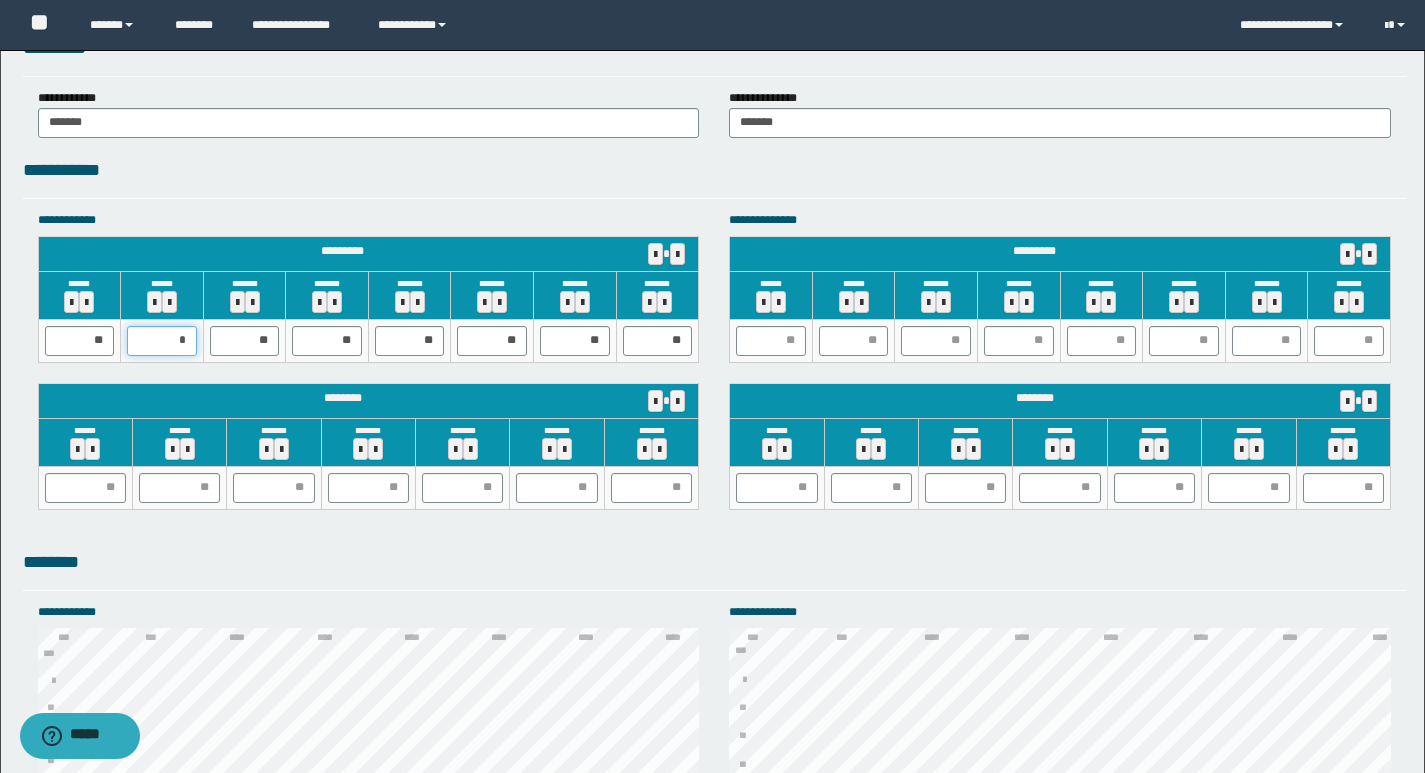 click on "*" at bounding box center (162, 341) 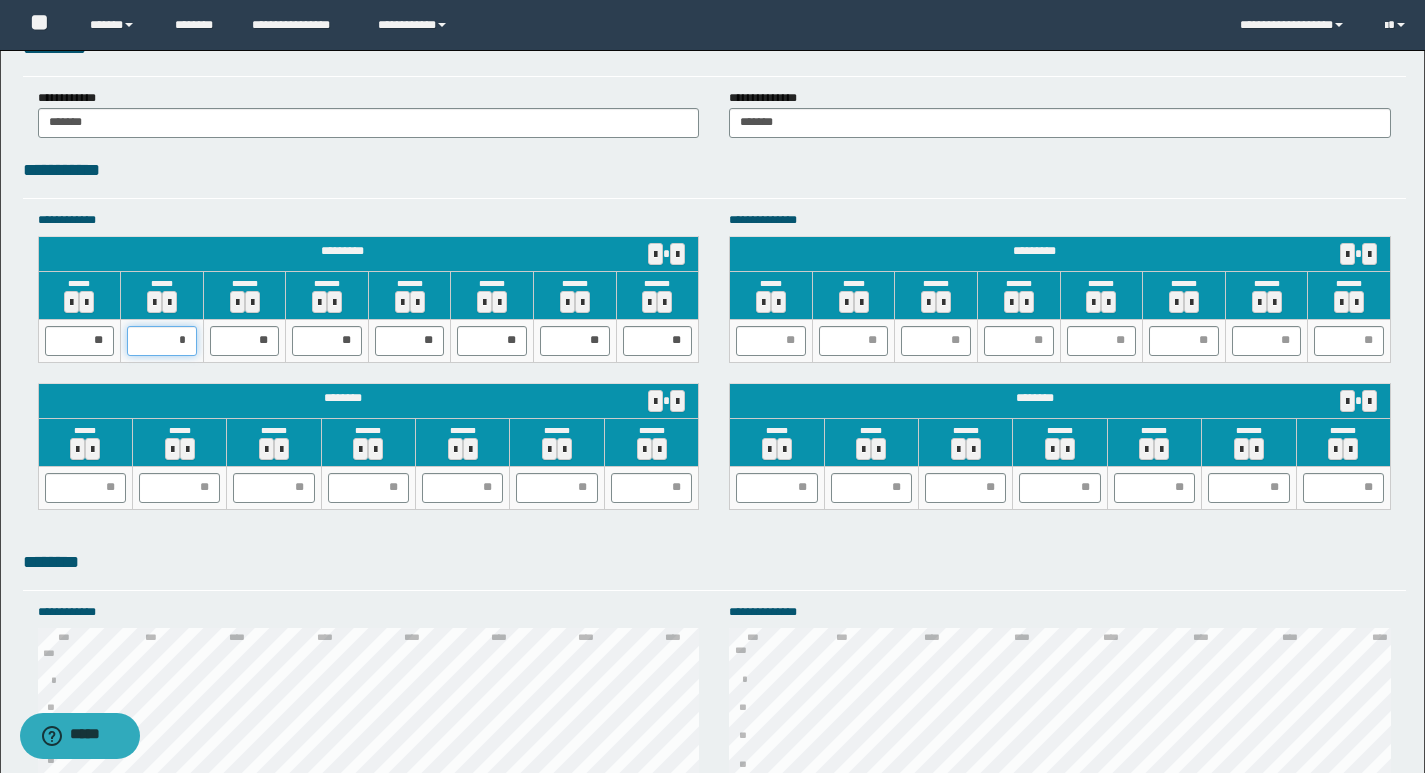 type on "**" 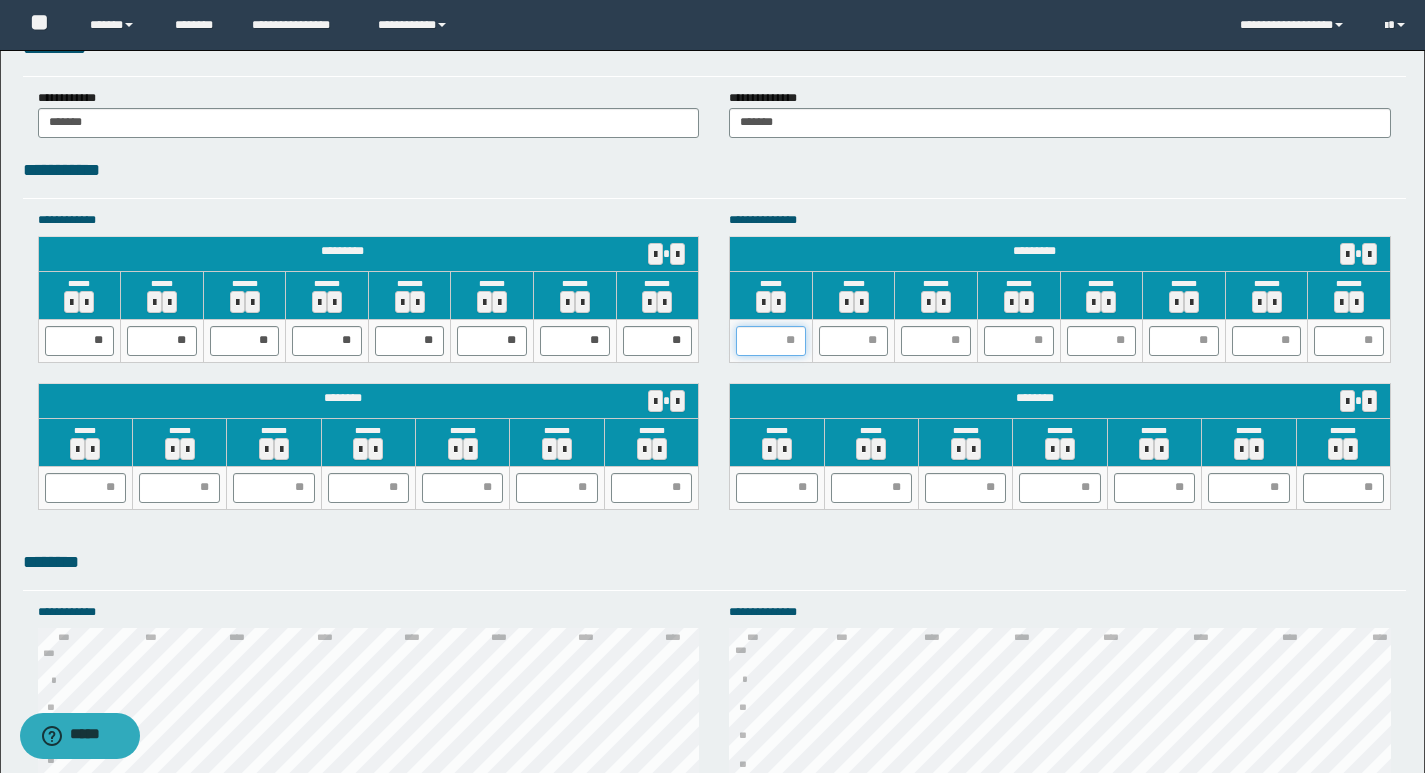 click at bounding box center [771, 341] 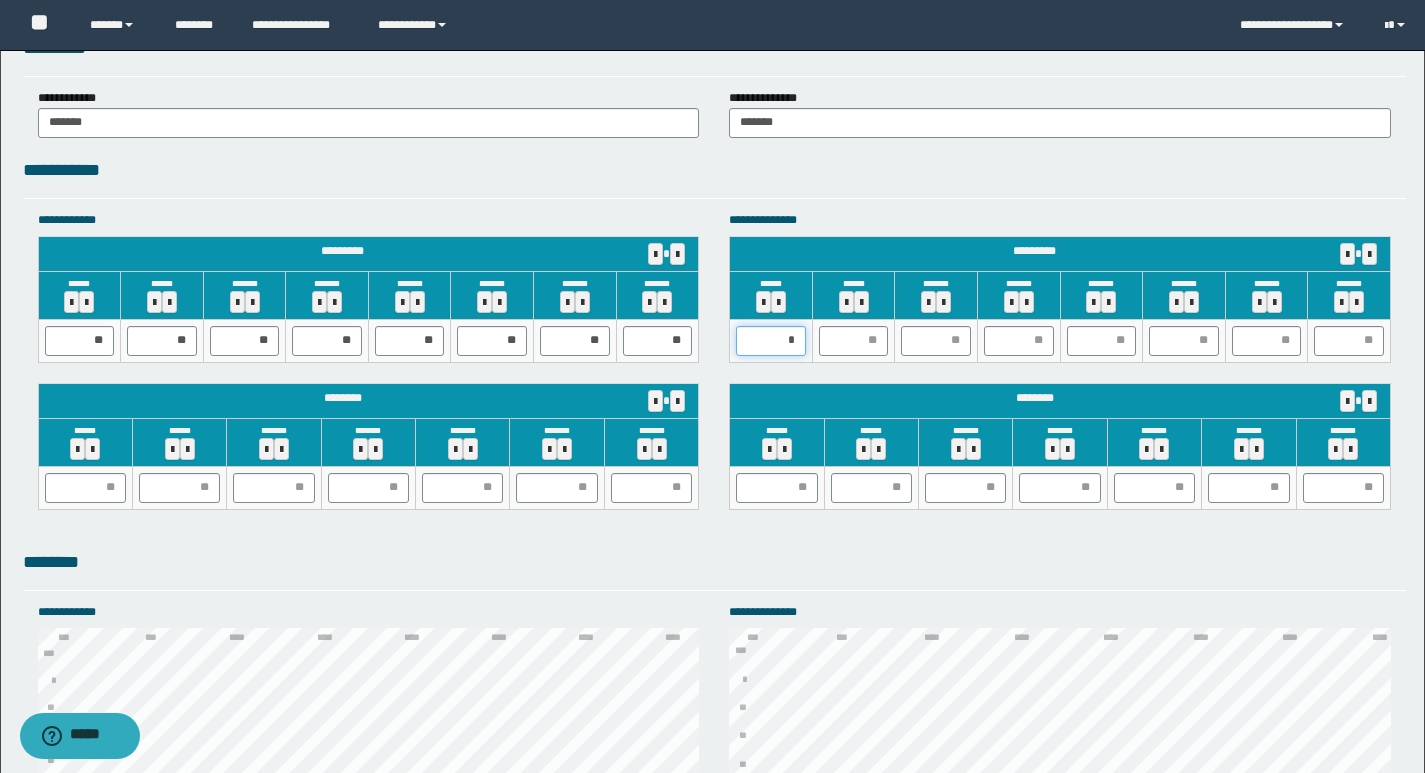 type on "**" 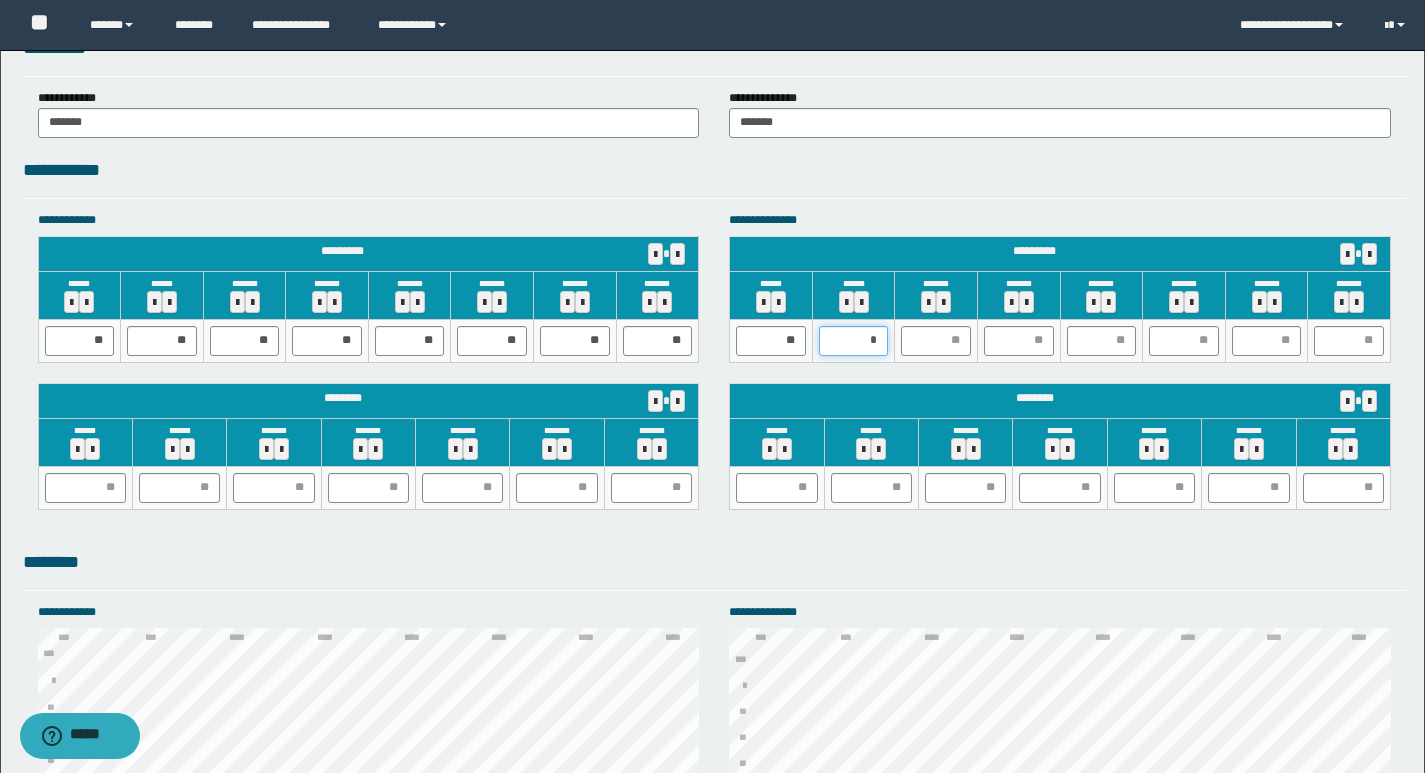 type on "**" 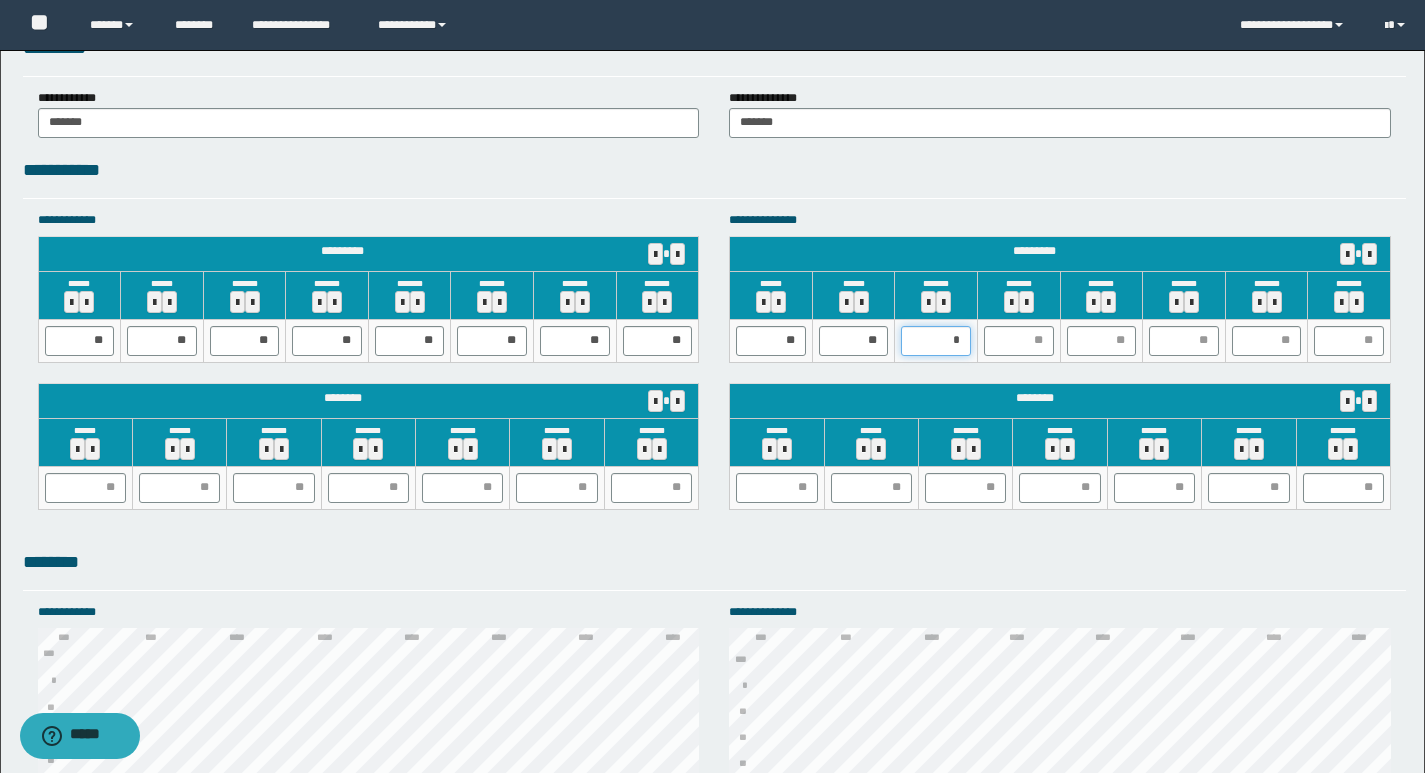 type on "**" 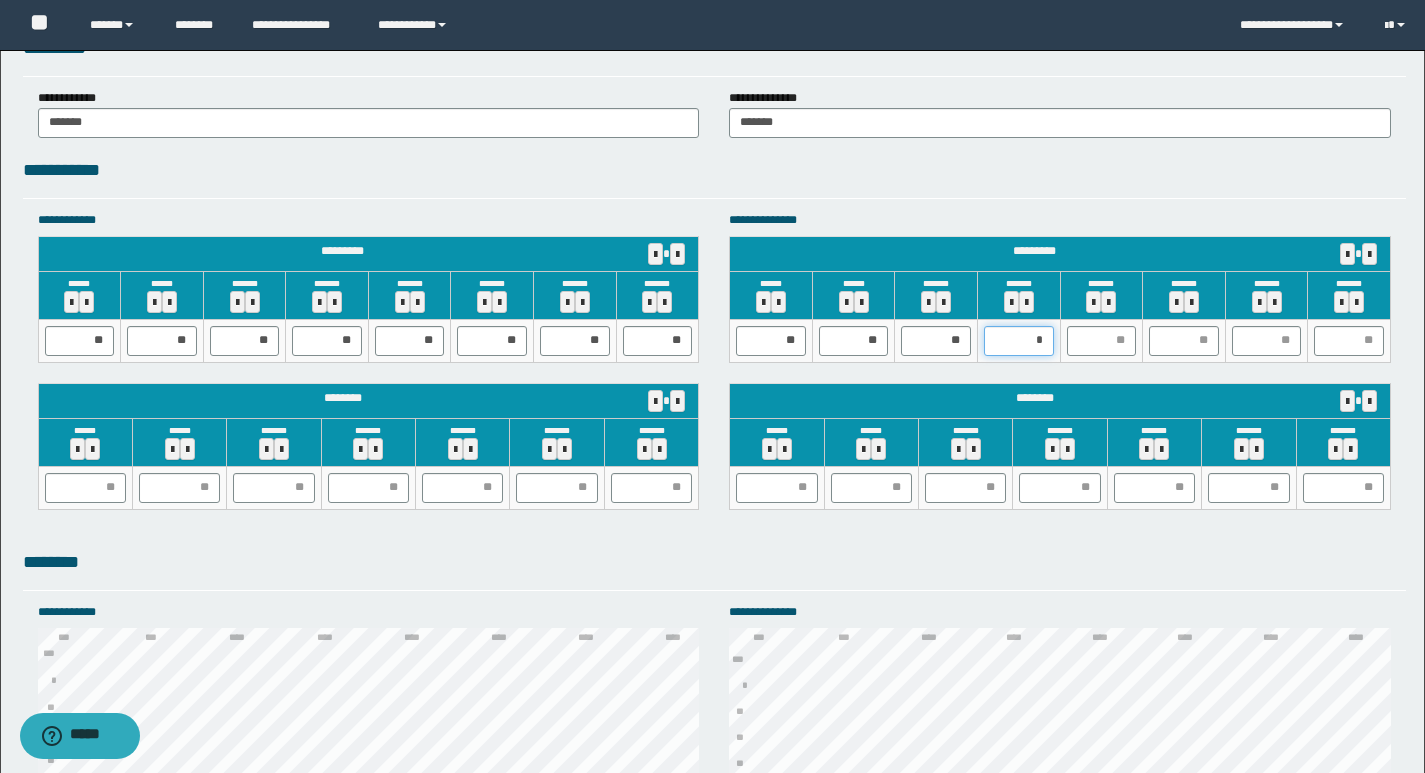 type on "**" 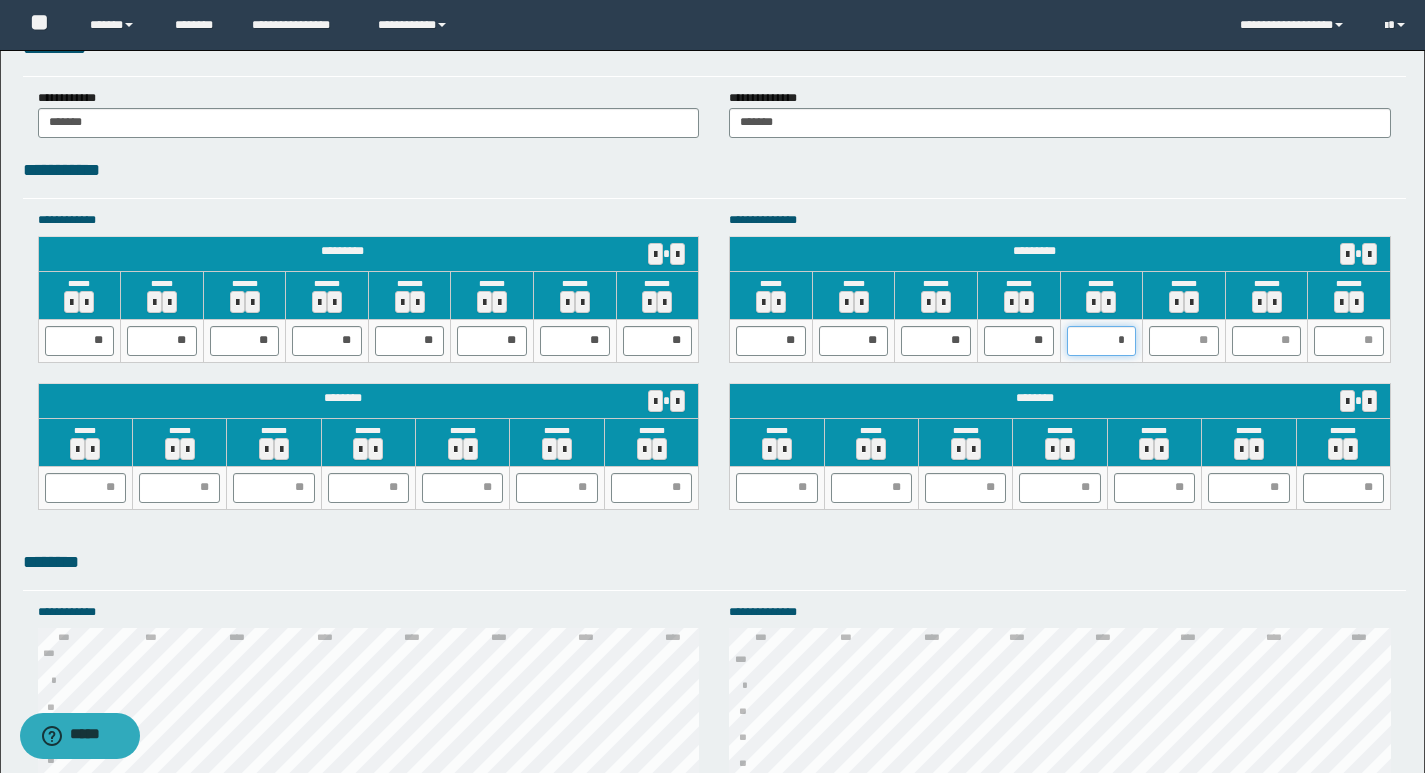 type on "**" 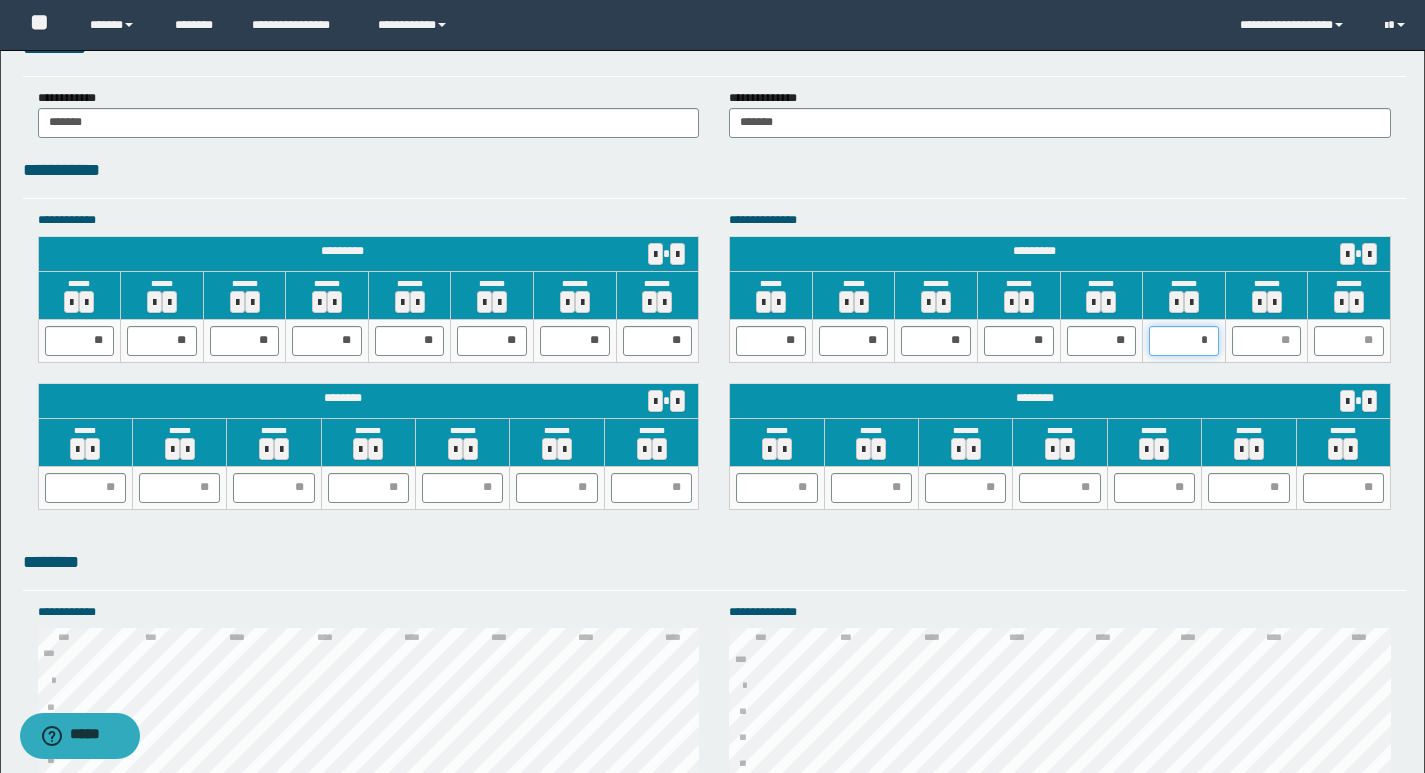 type on "**" 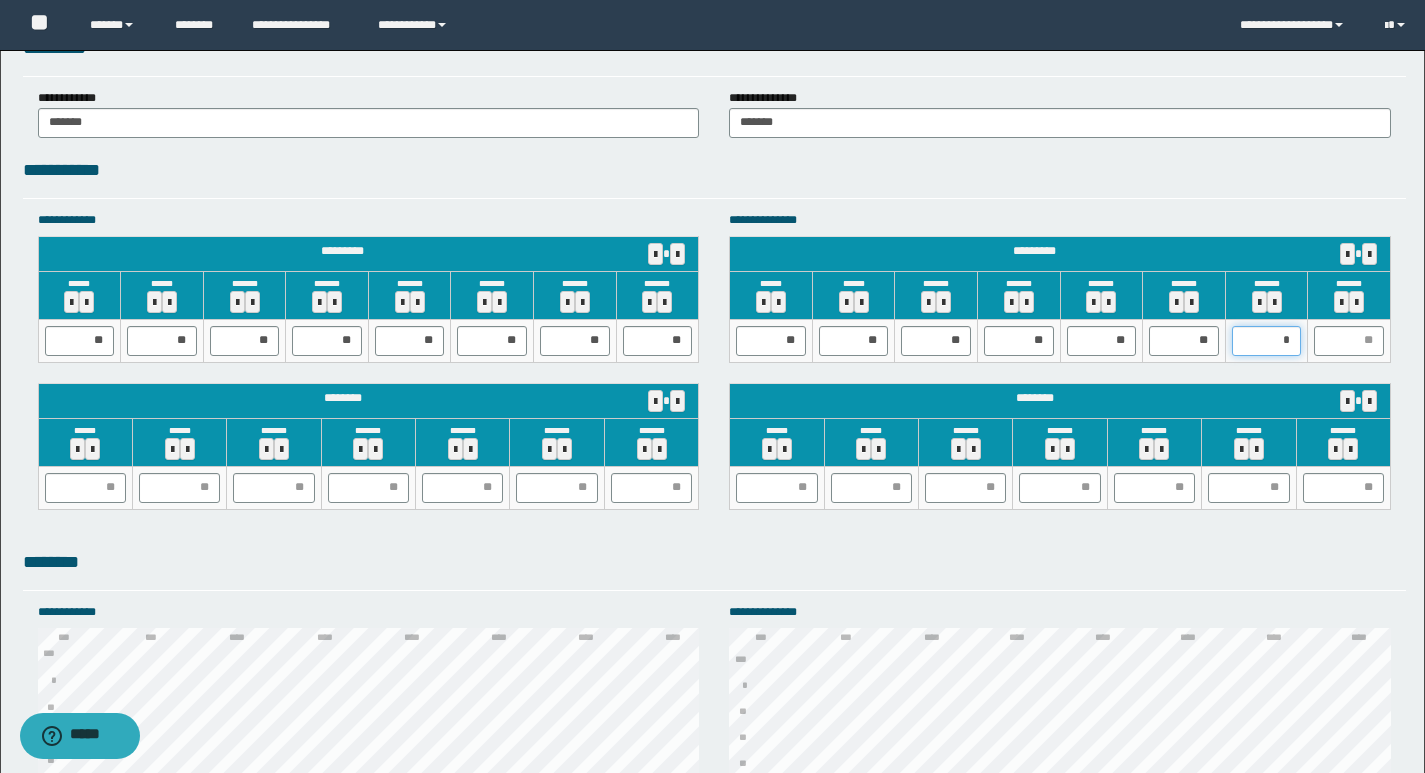 type on "**" 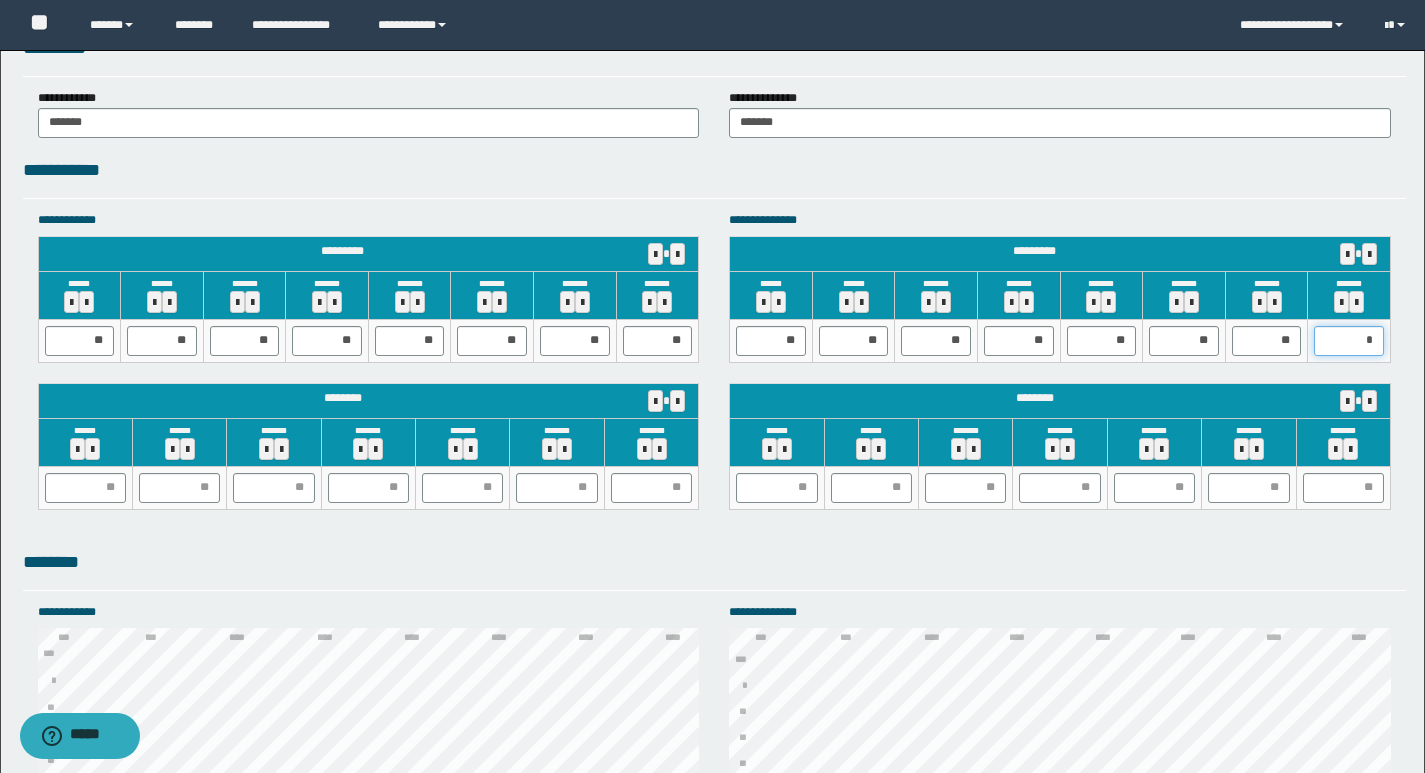type on "**" 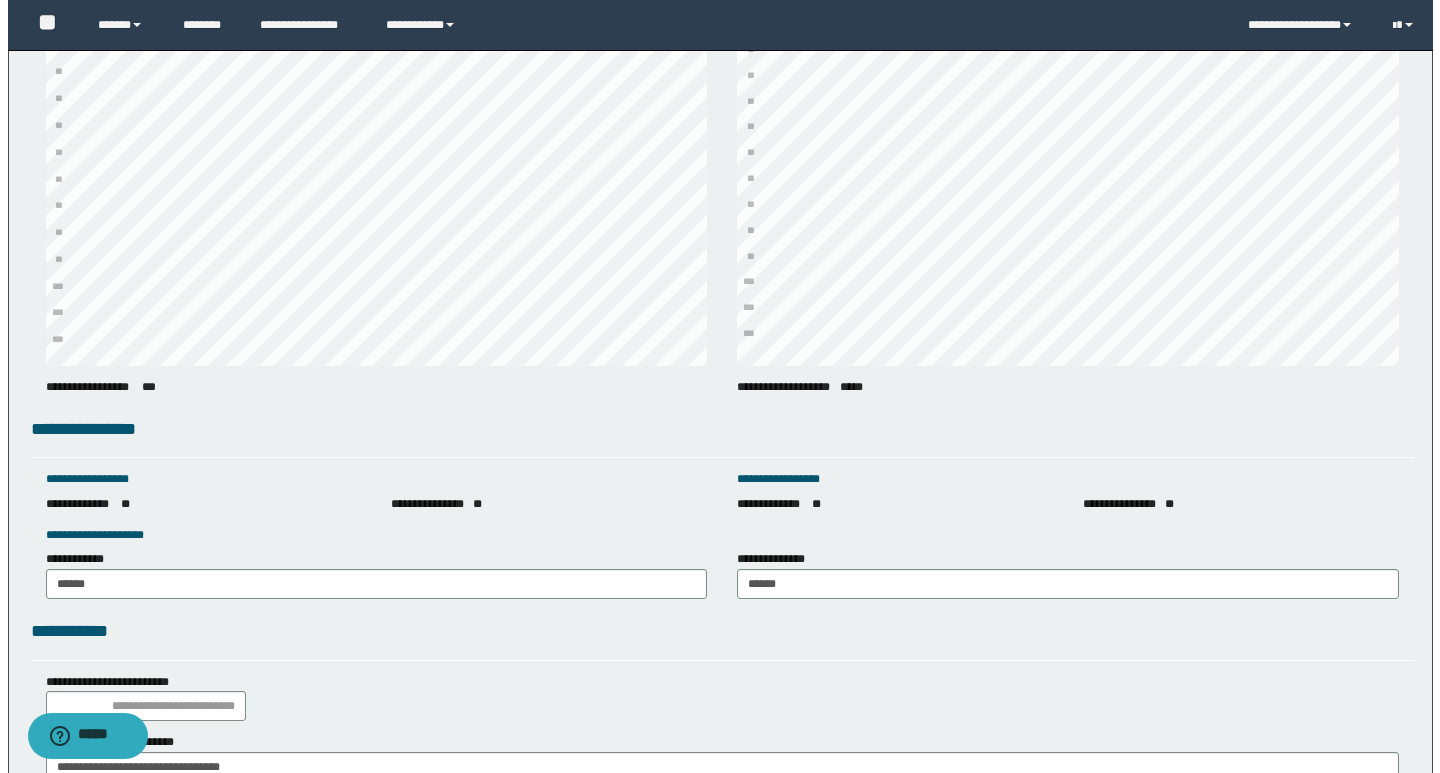 scroll, scrollTop: 2676, scrollLeft: 0, axis: vertical 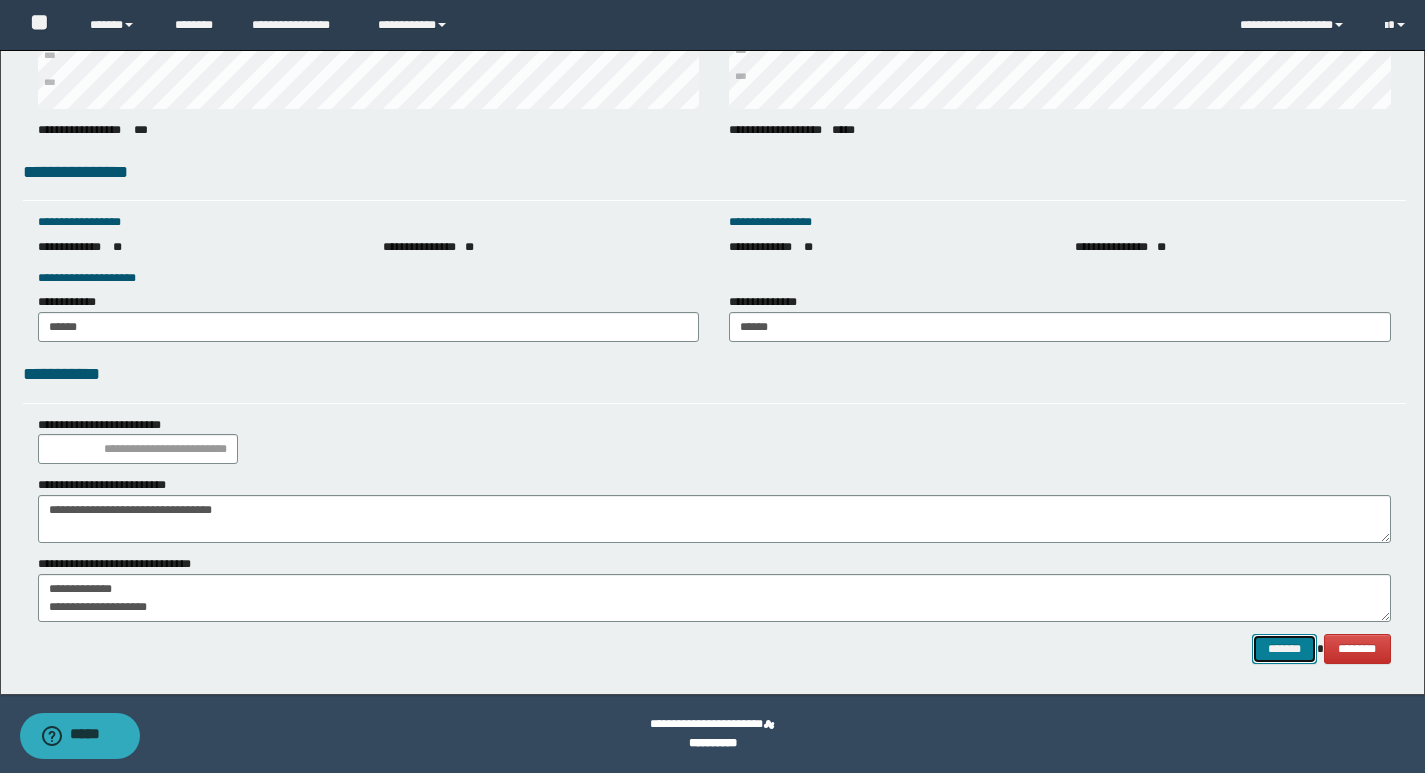 click on "*******" at bounding box center (1284, 649) 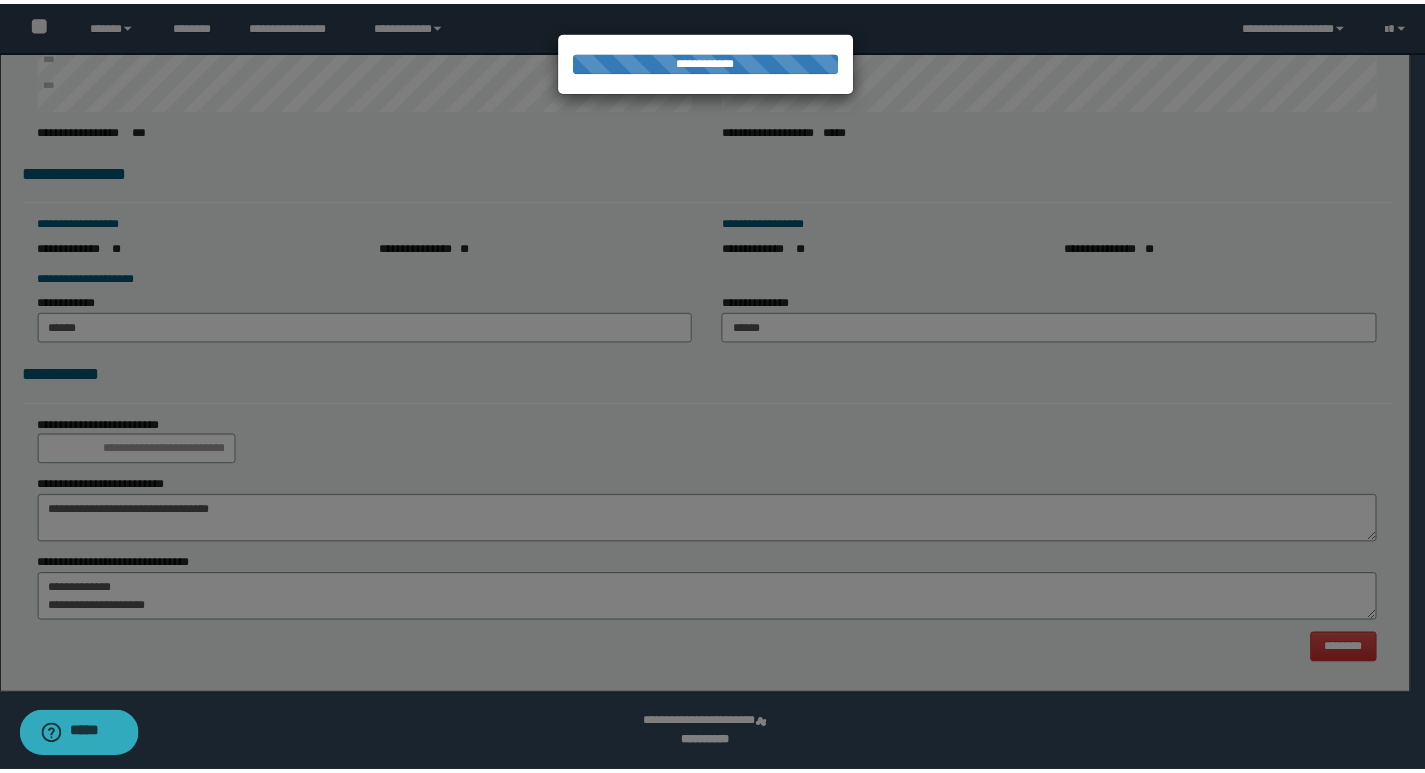 scroll, scrollTop: 0, scrollLeft: 0, axis: both 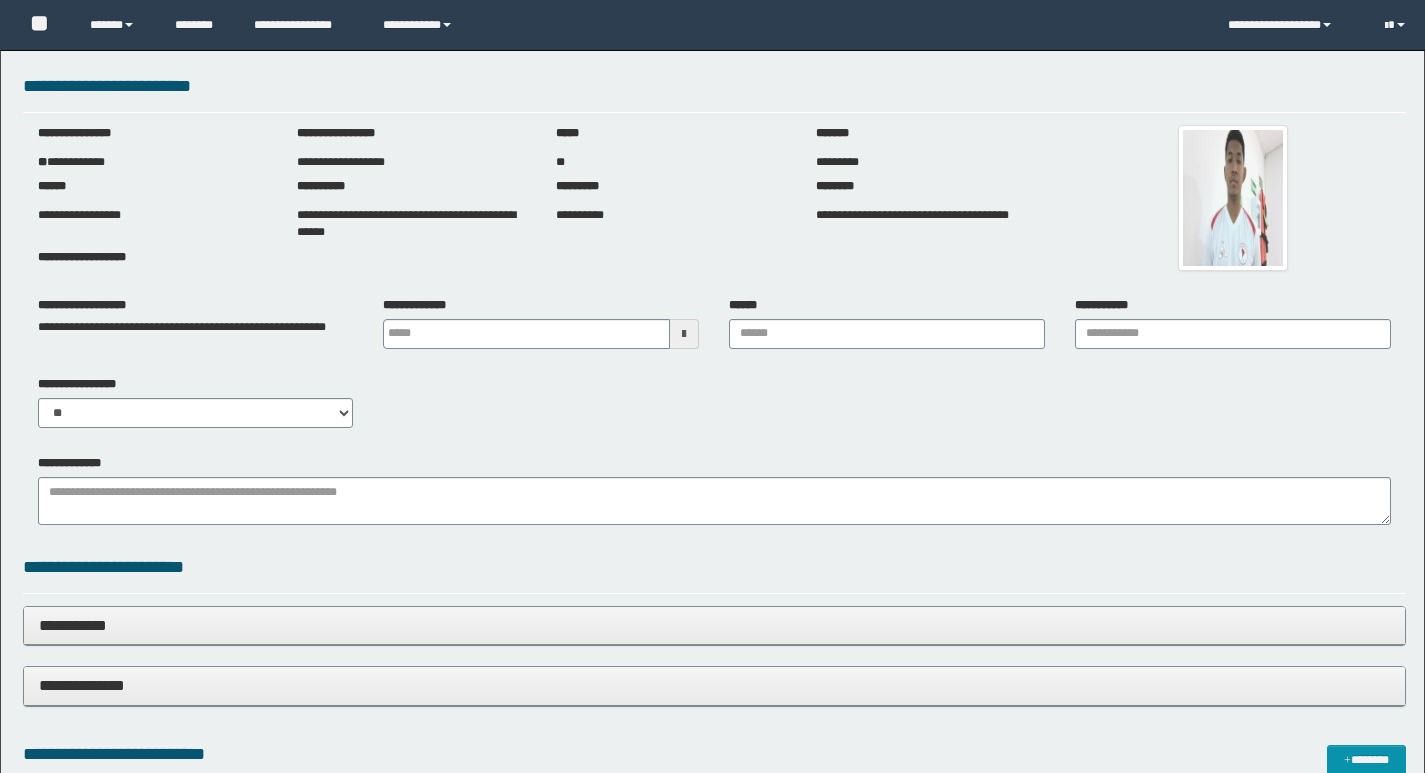 click at bounding box center [684, 334] 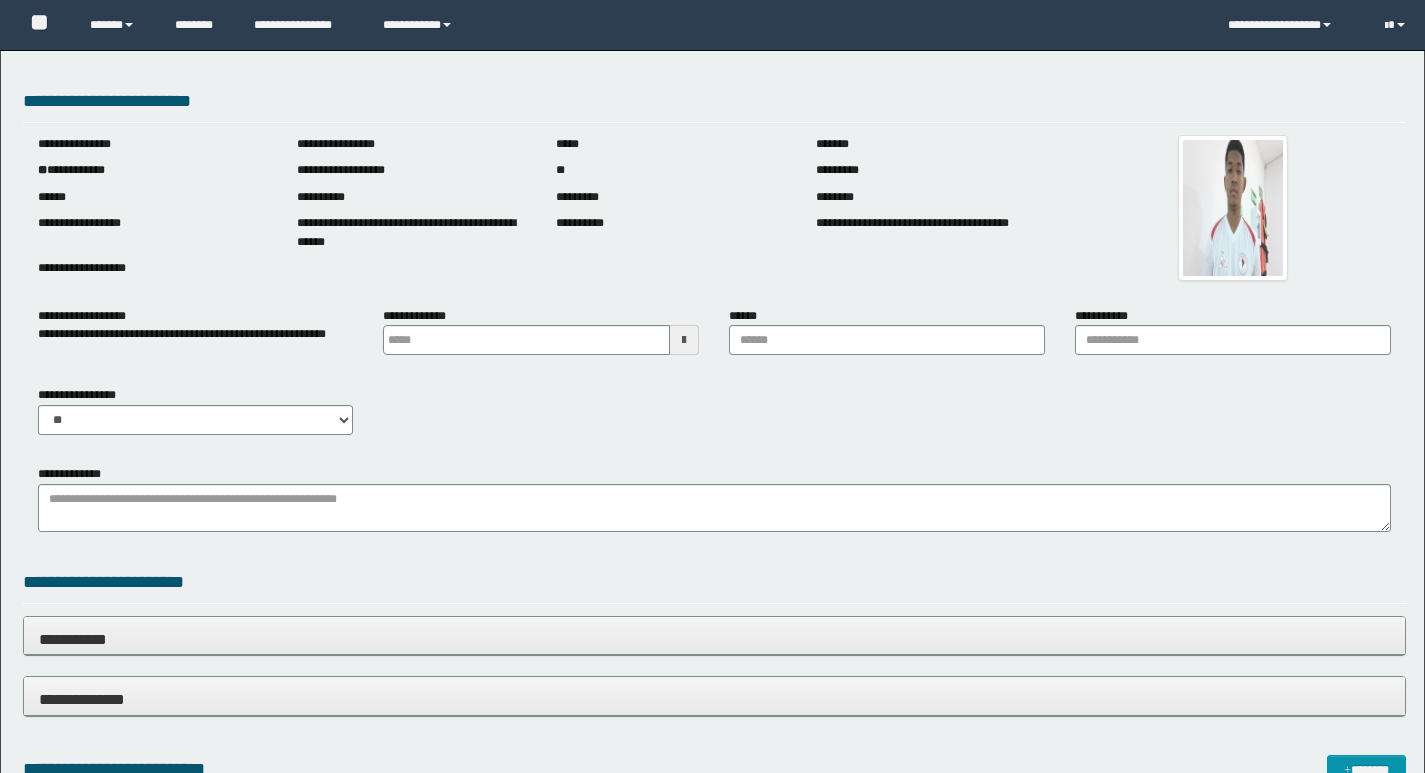 drag, startPoint x: 684, startPoint y: 335, endPoint x: 405, endPoint y: 352, distance: 279.51746 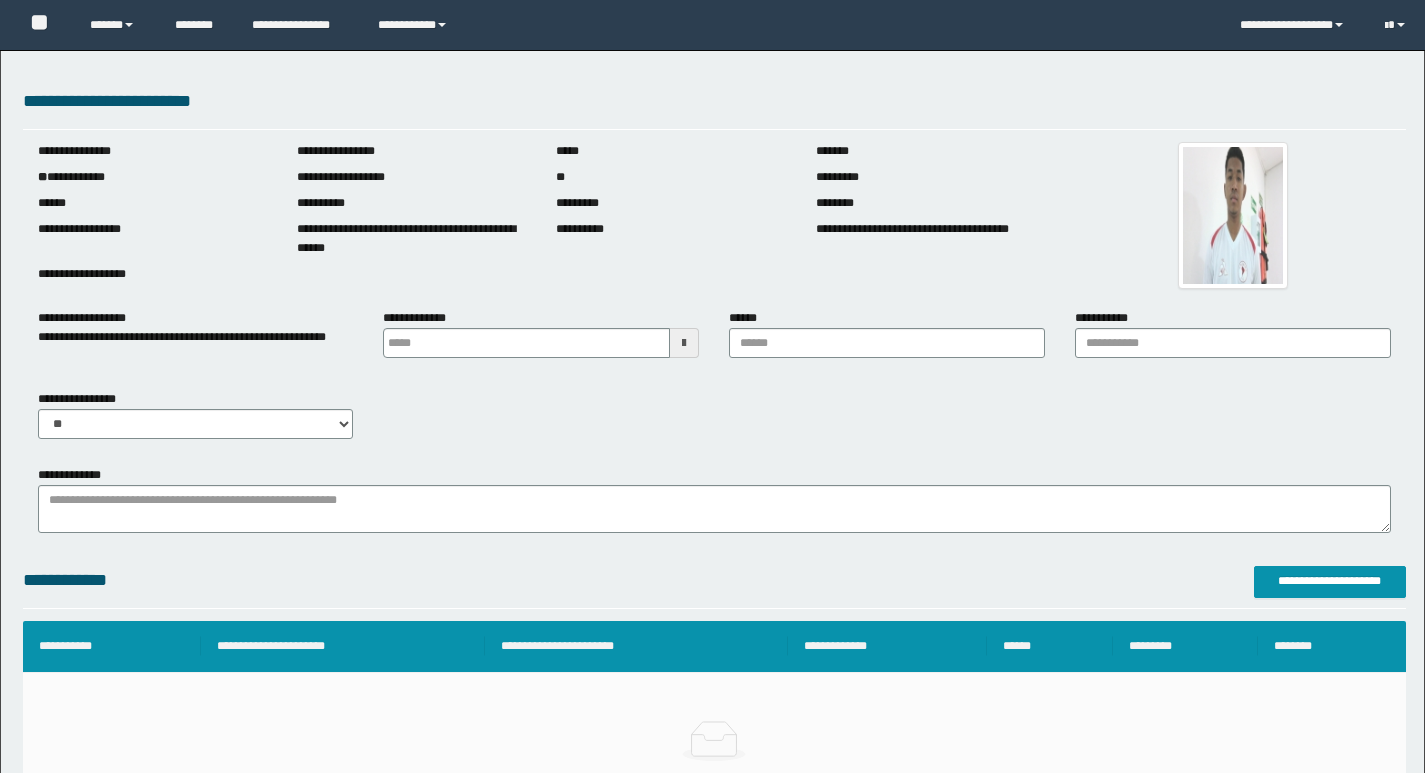 type 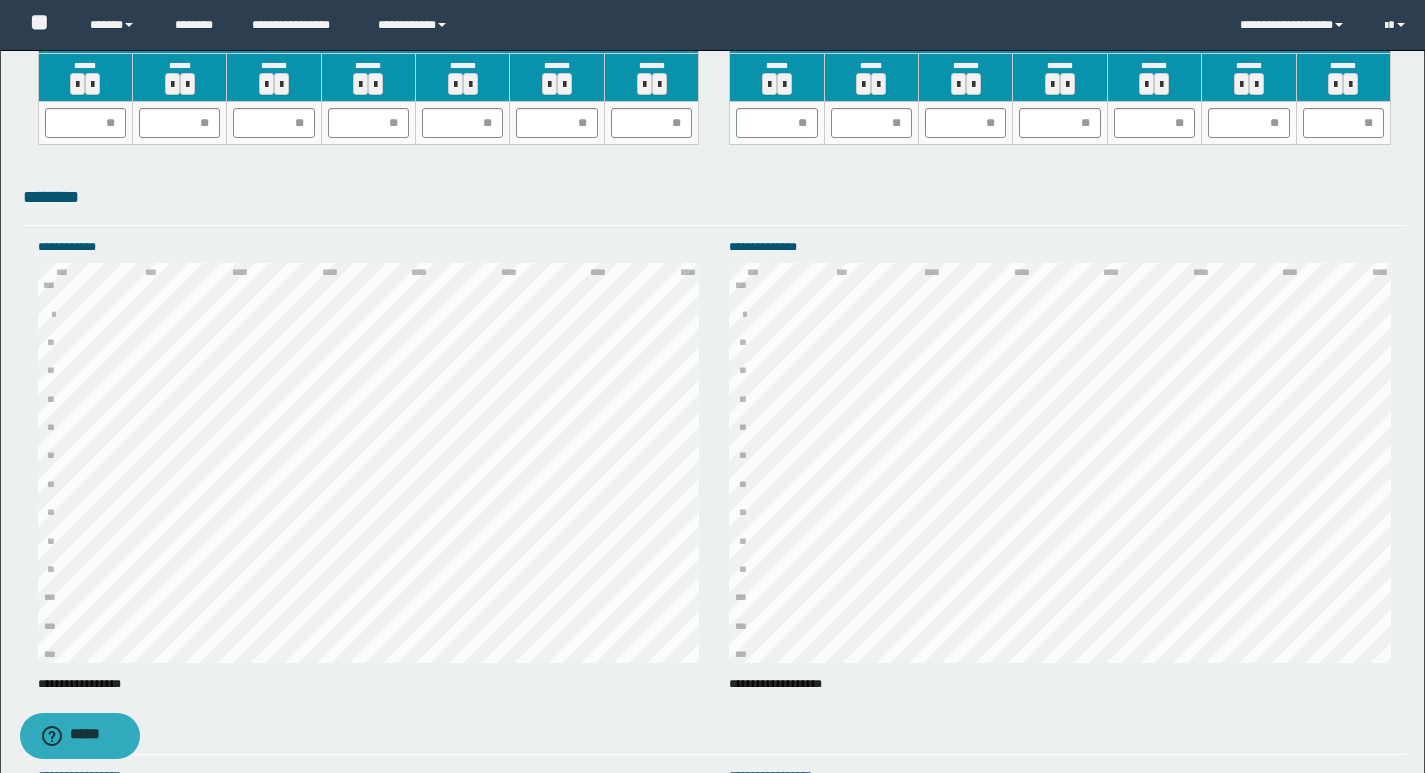 scroll, scrollTop: 2719, scrollLeft: 0, axis: vertical 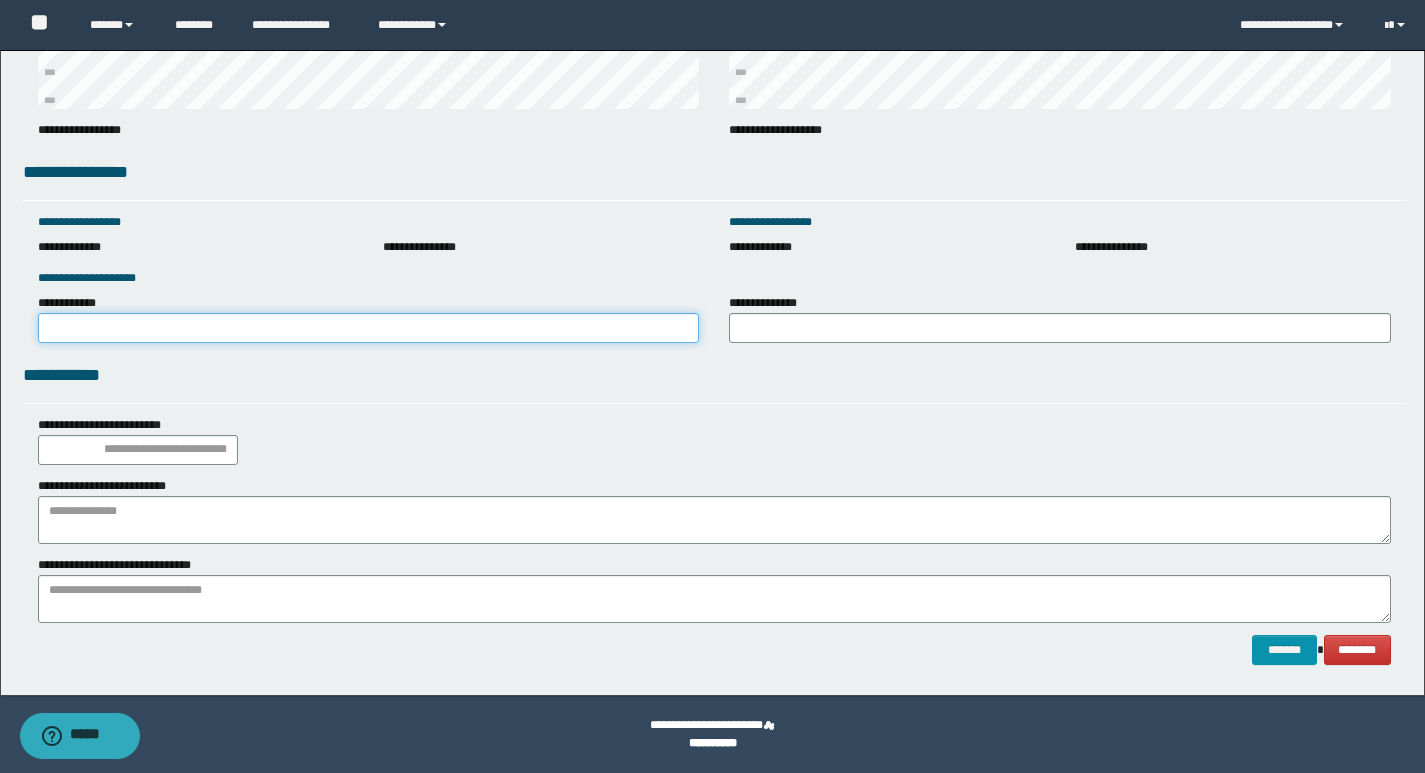 click on "**********" at bounding box center (369, 328) 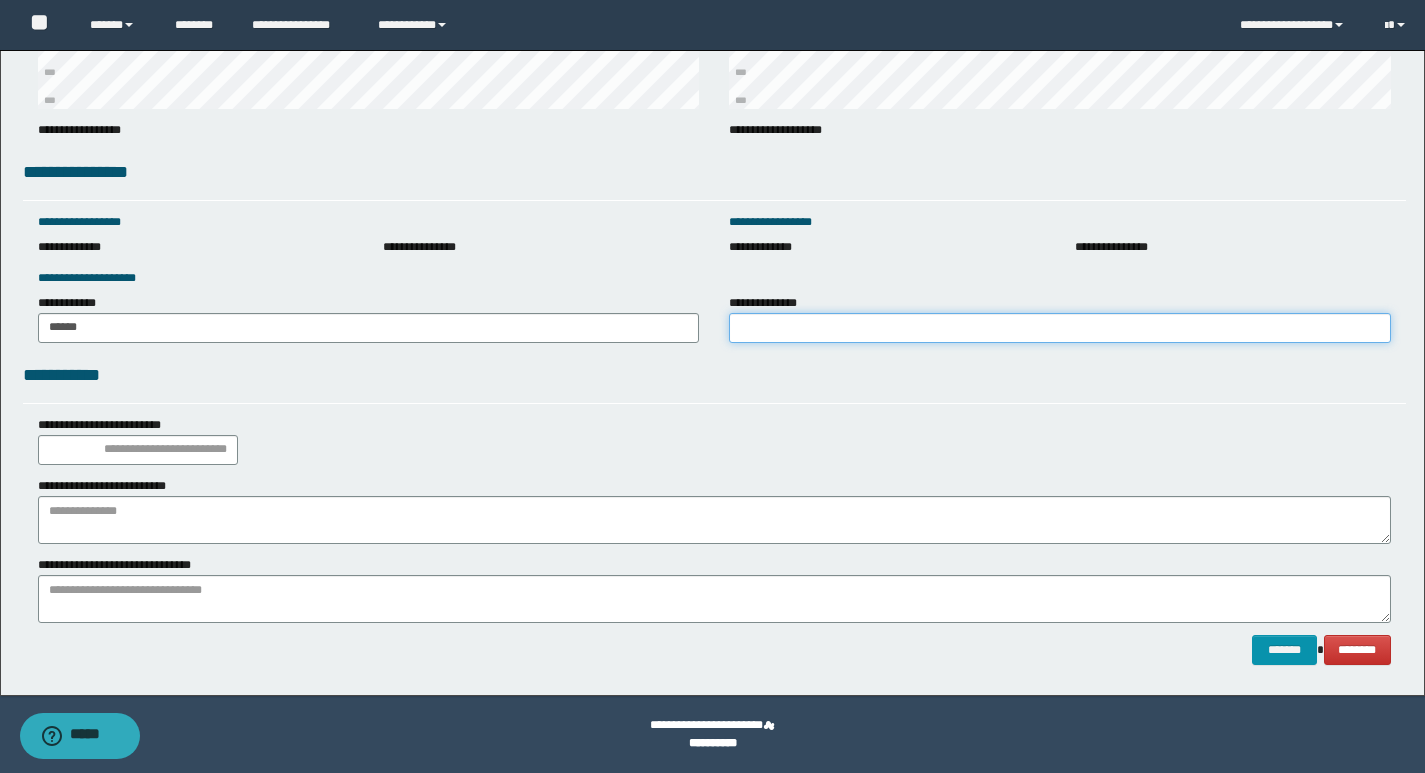 click on "**********" at bounding box center [1060, 328] 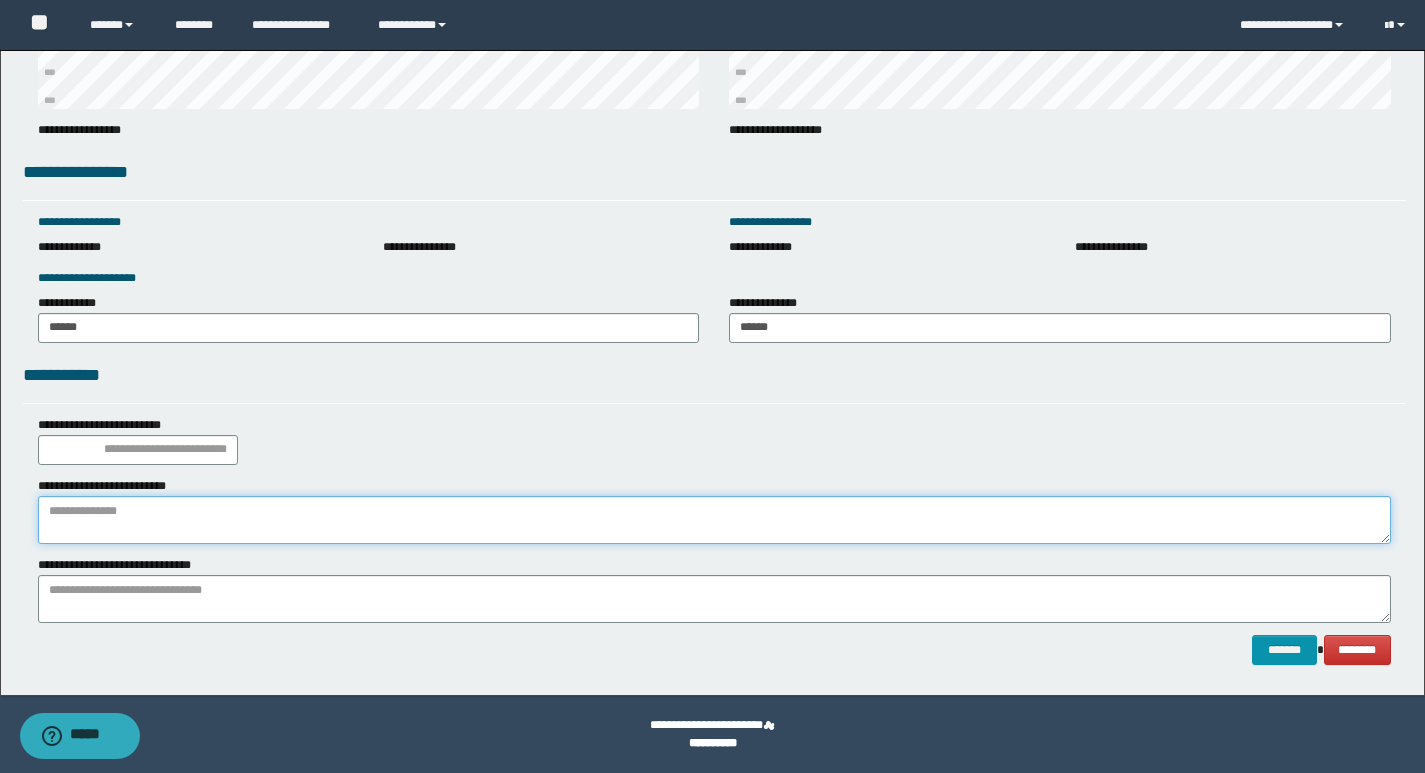 paste on "**********" 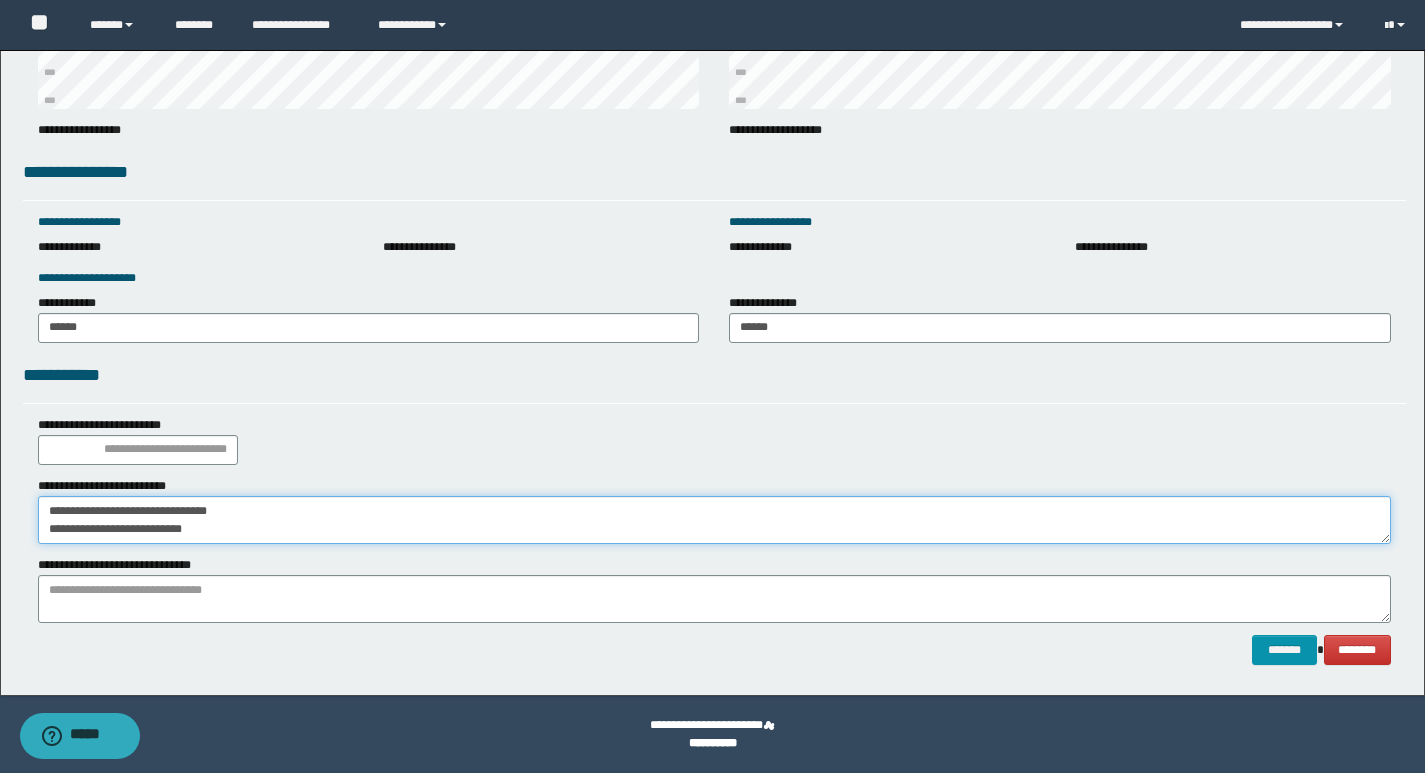 type on "**********" 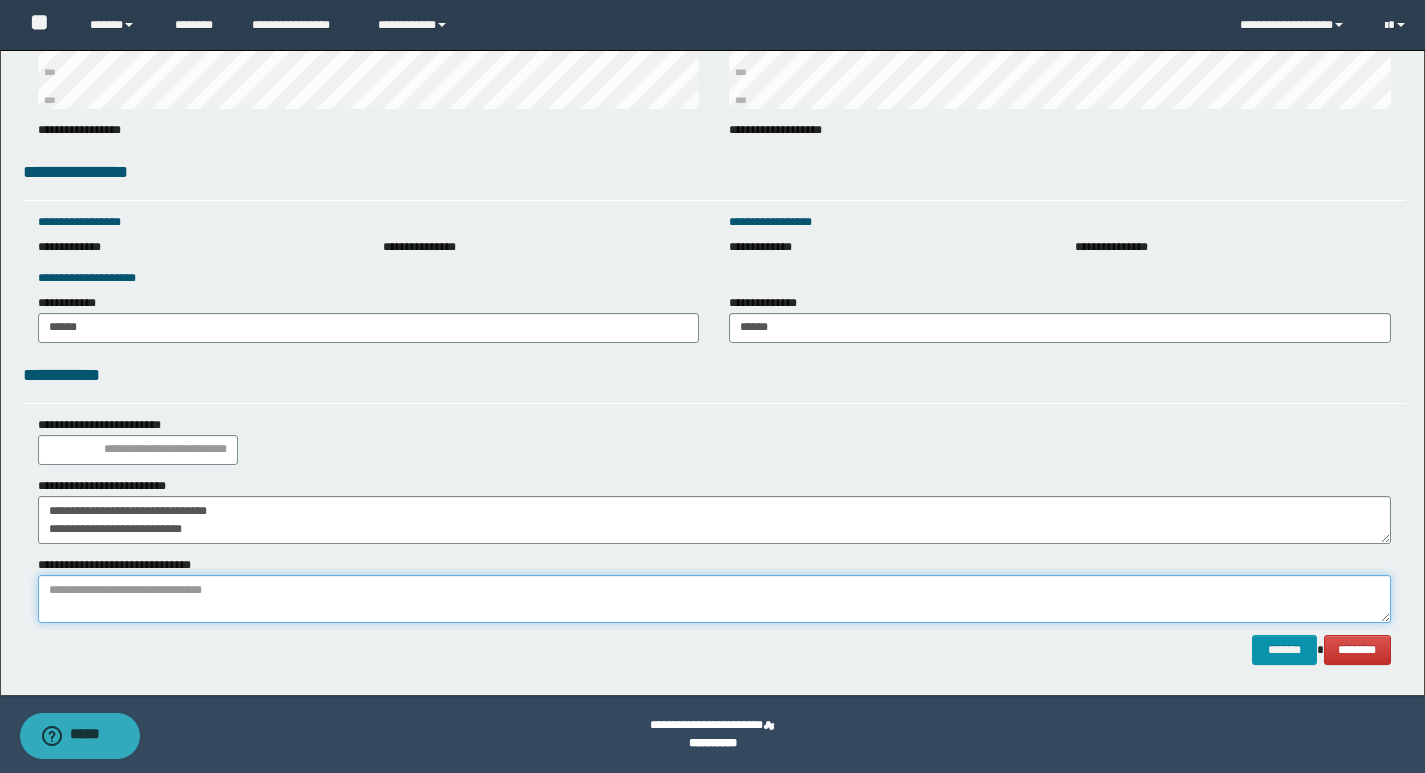 click at bounding box center (714, 599) 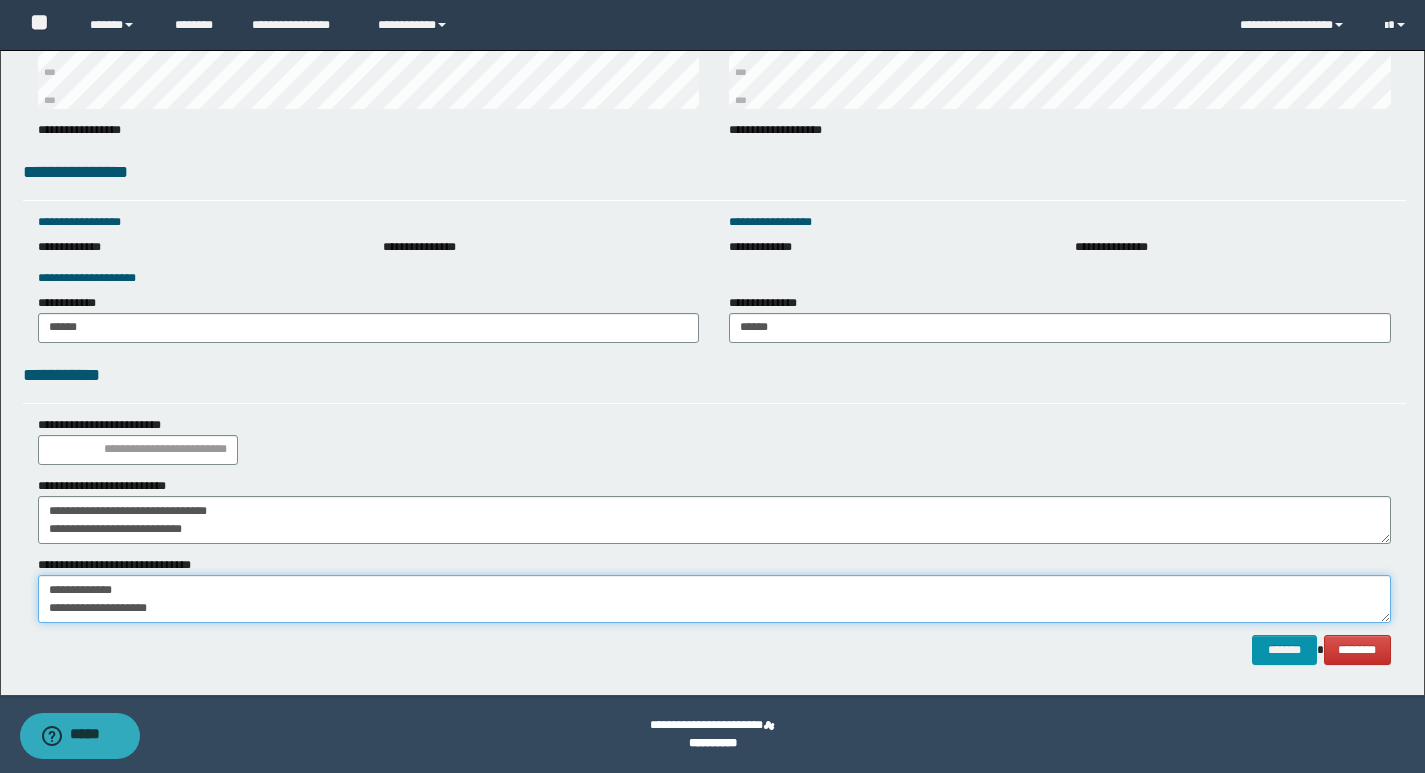 type on "**********" 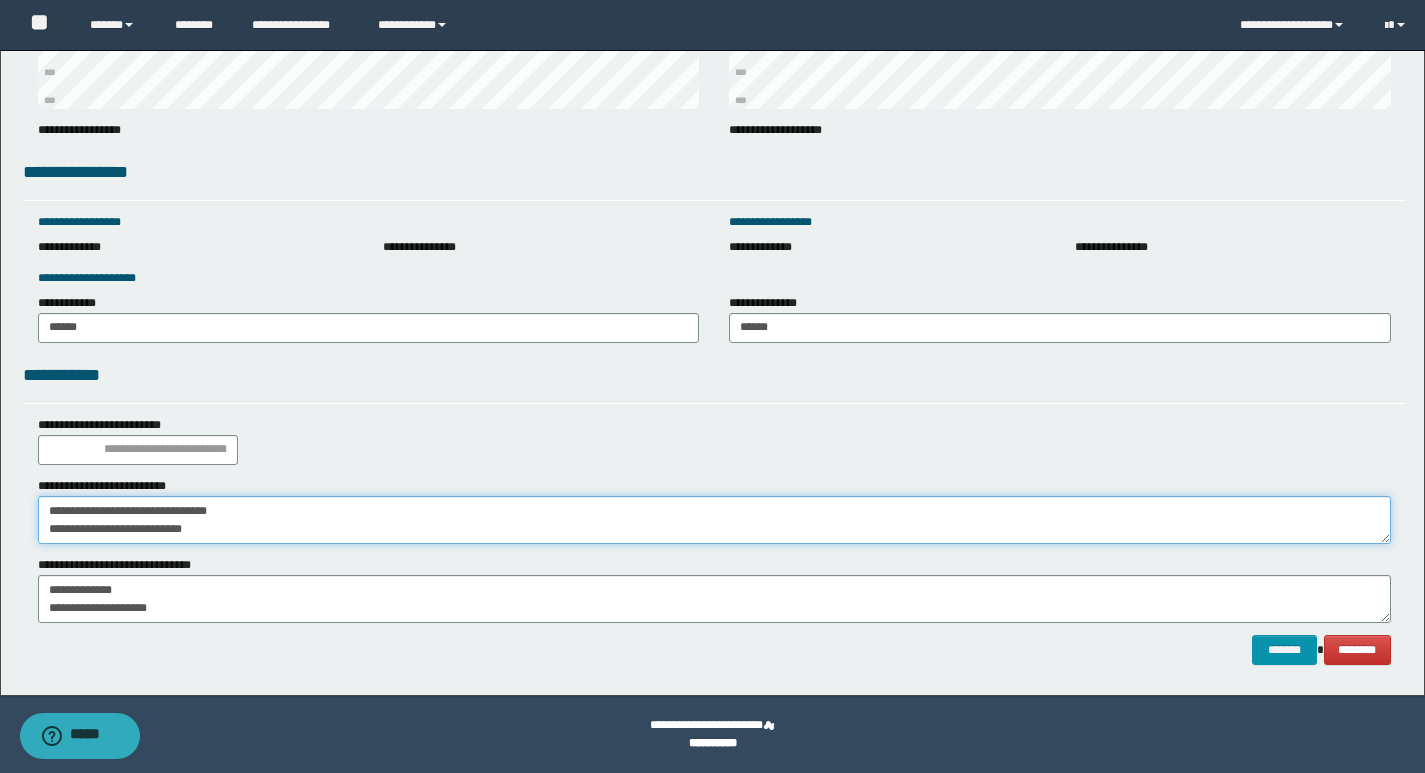 drag, startPoint x: 234, startPoint y: 529, endPoint x: 0, endPoint y: 534, distance: 234.0534 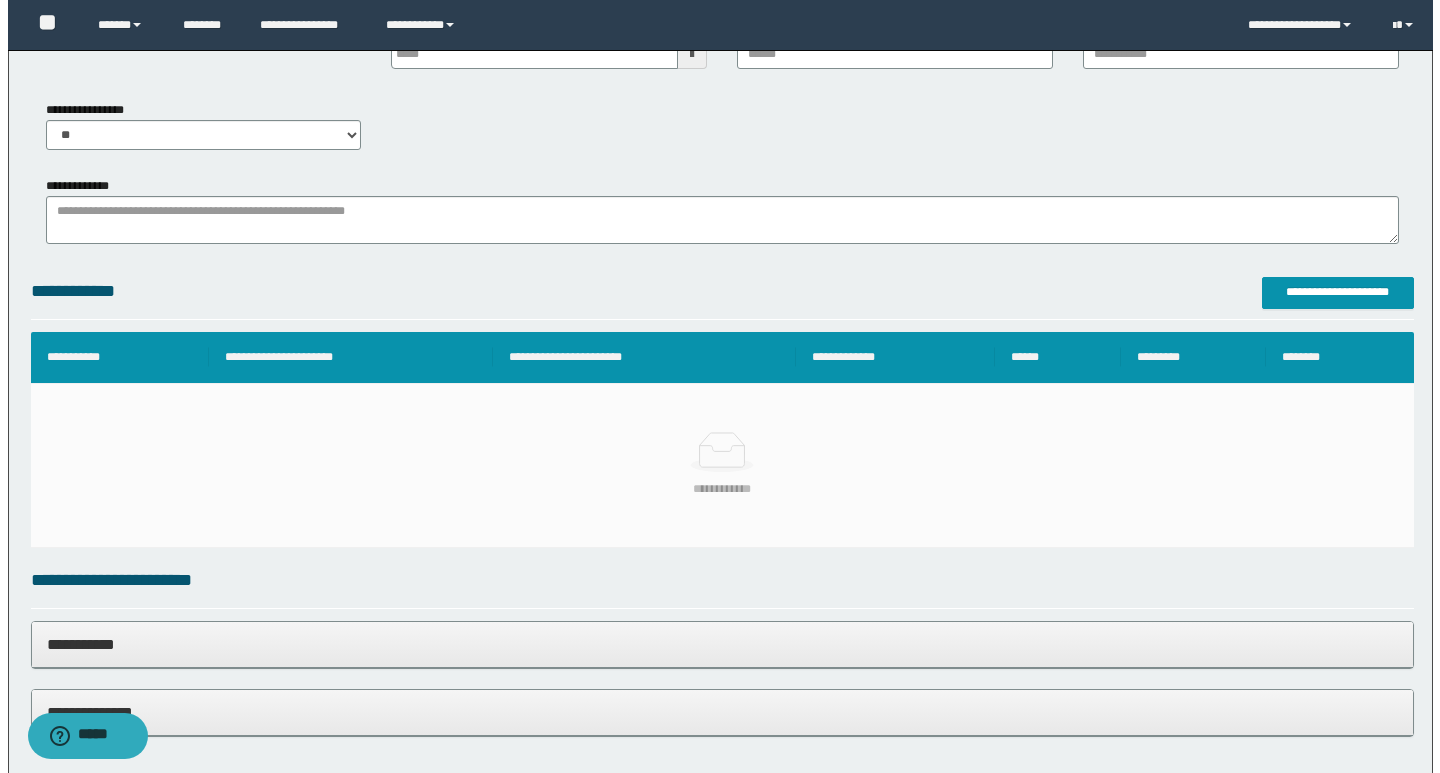 scroll, scrollTop: 0, scrollLeft: 0, axis: both 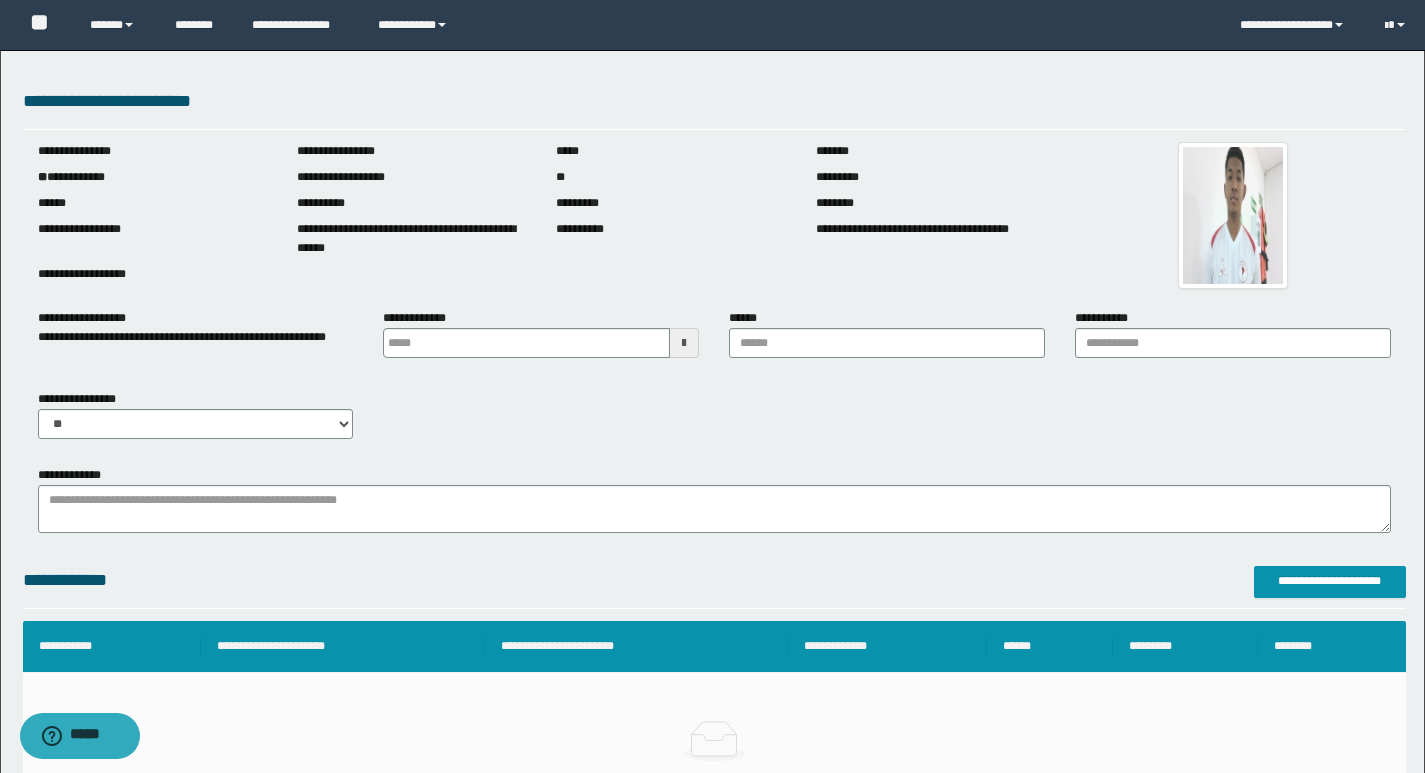 type on "**********" 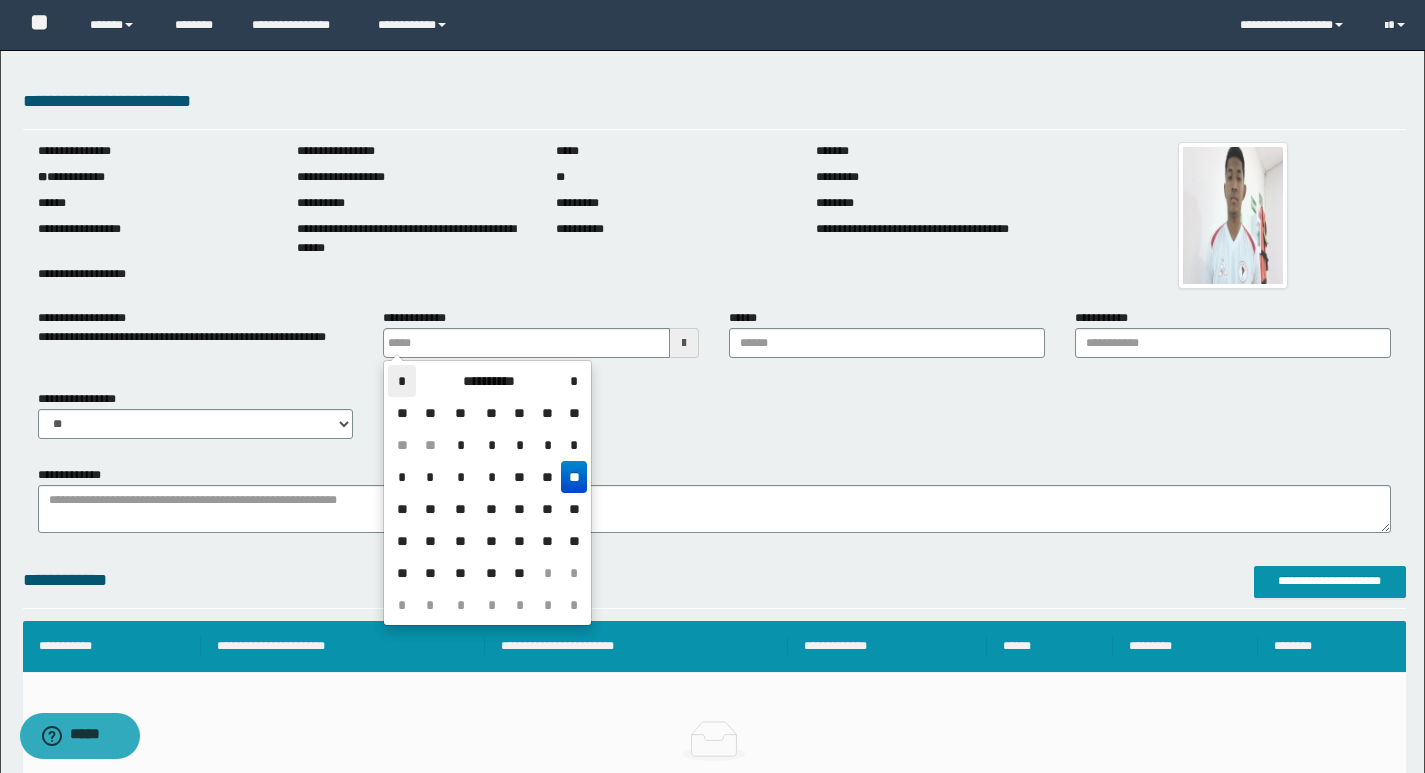 click on "*" at bounding box center (402, 381) 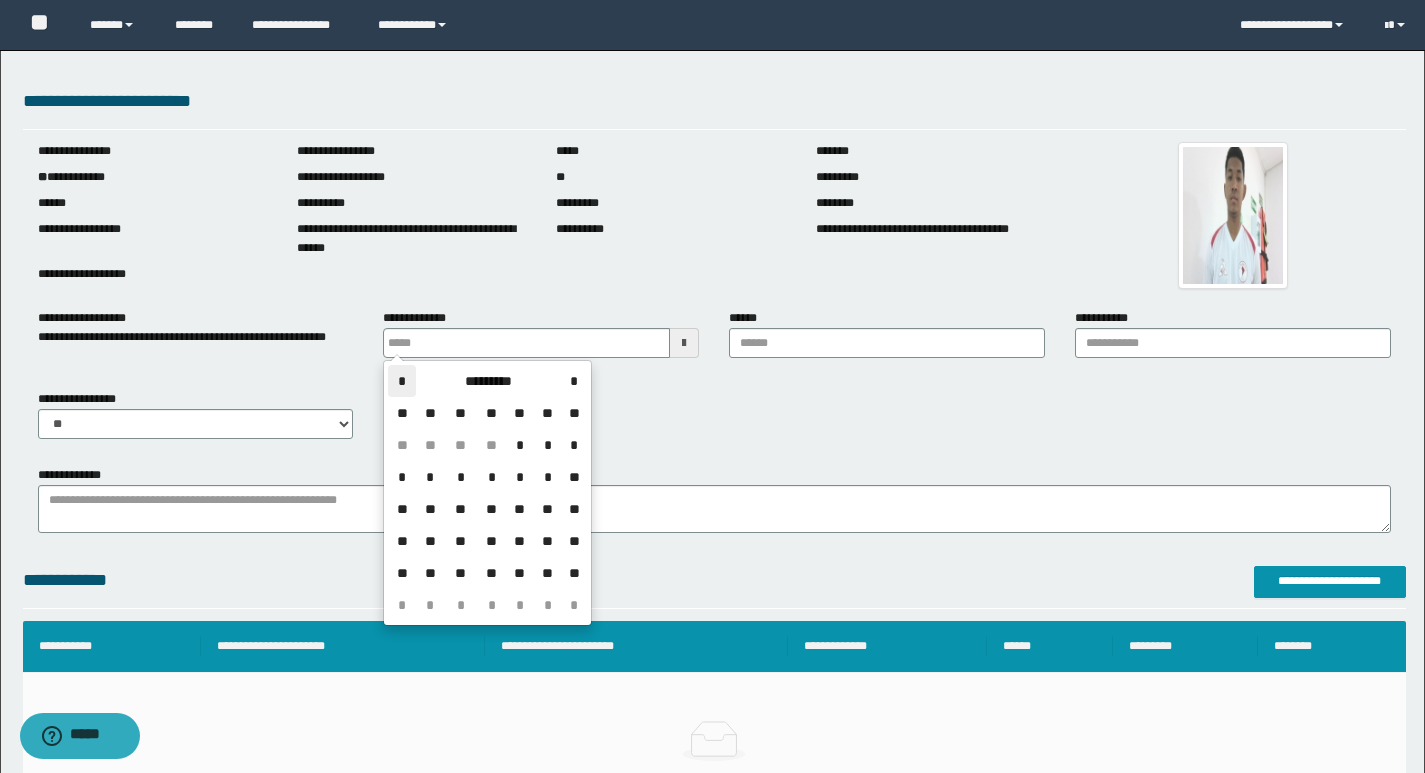 click on "*" at bounding box center [402, 381] 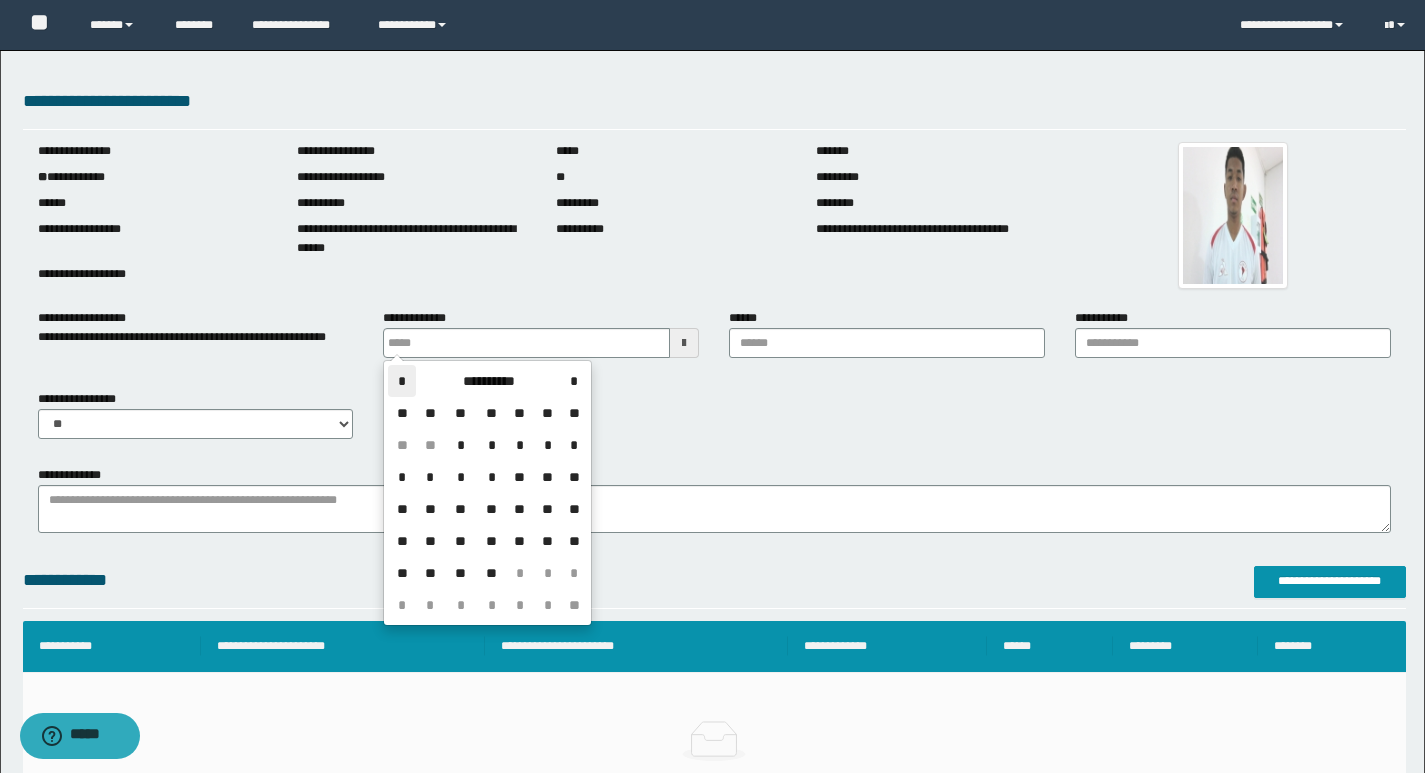 click on "*" at bounding box center (402, 381) 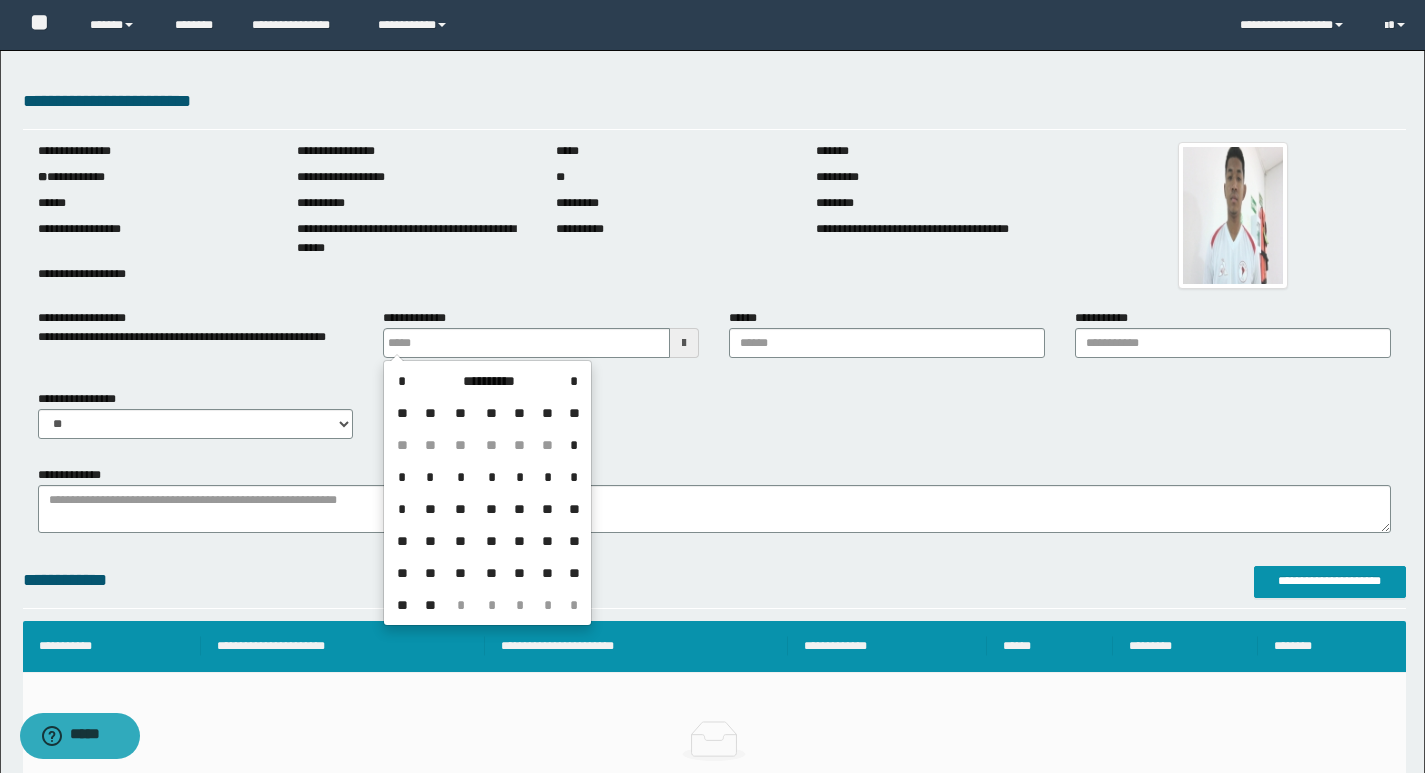 click on "**" at bounding box center [430, 509] 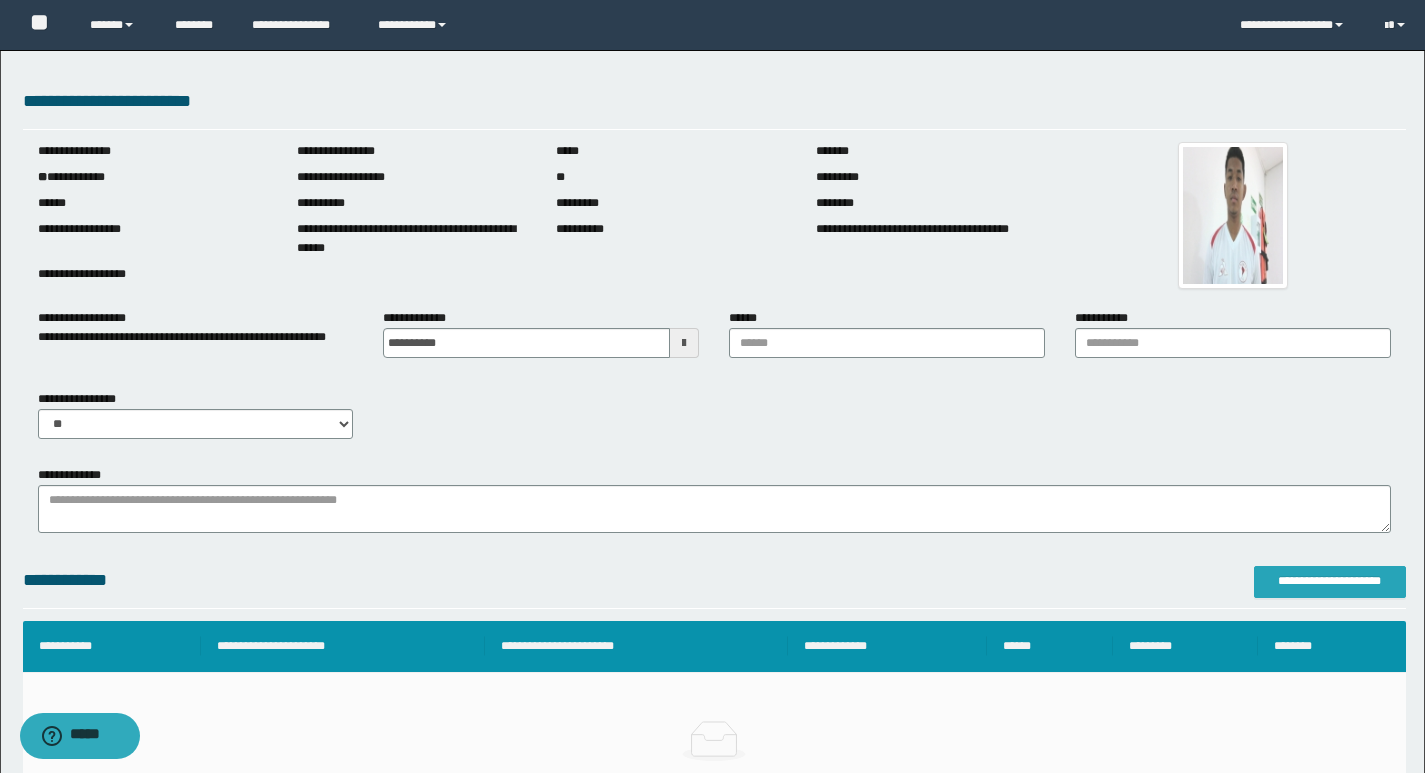 click on "**********" at bounding box center (1330, 582) 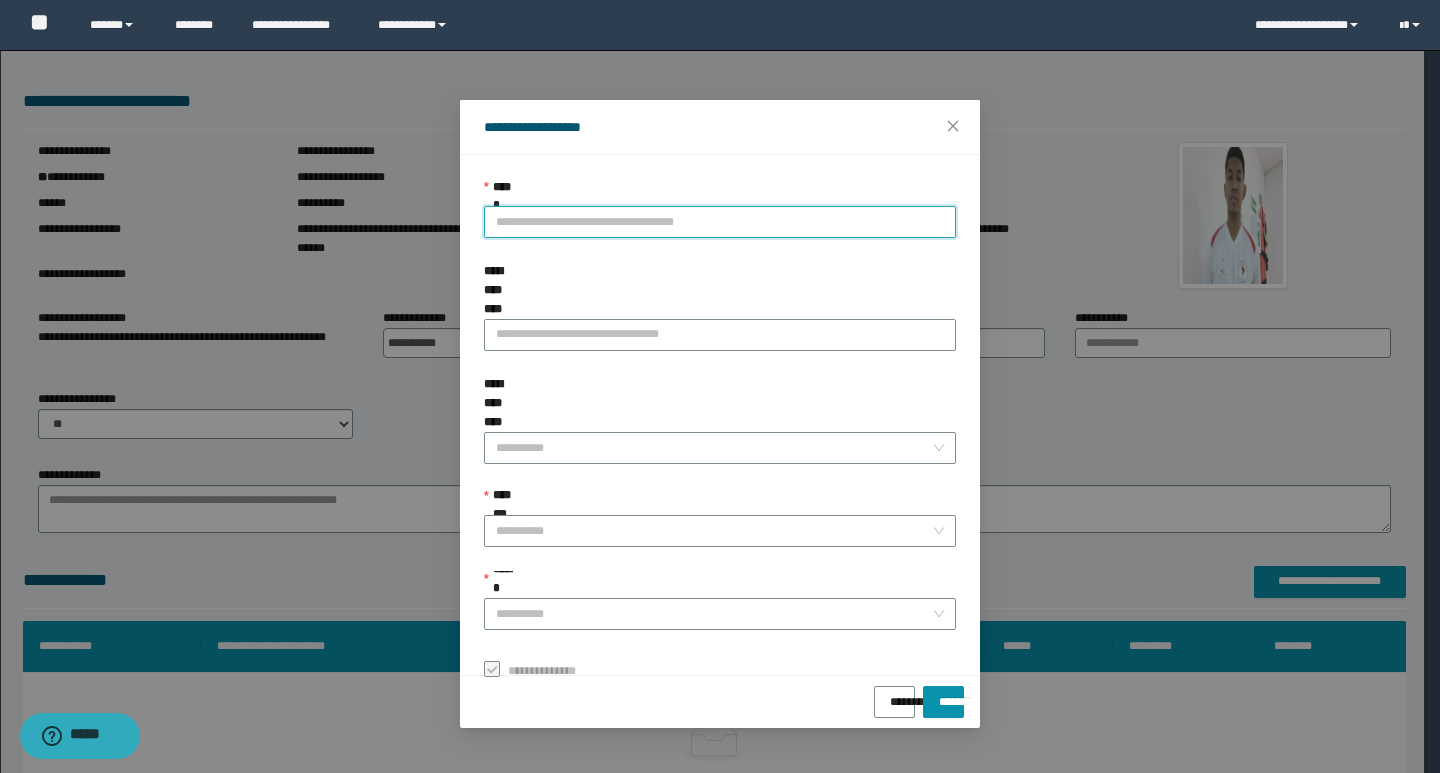 click on "**********" at bounding box center (720, 222) 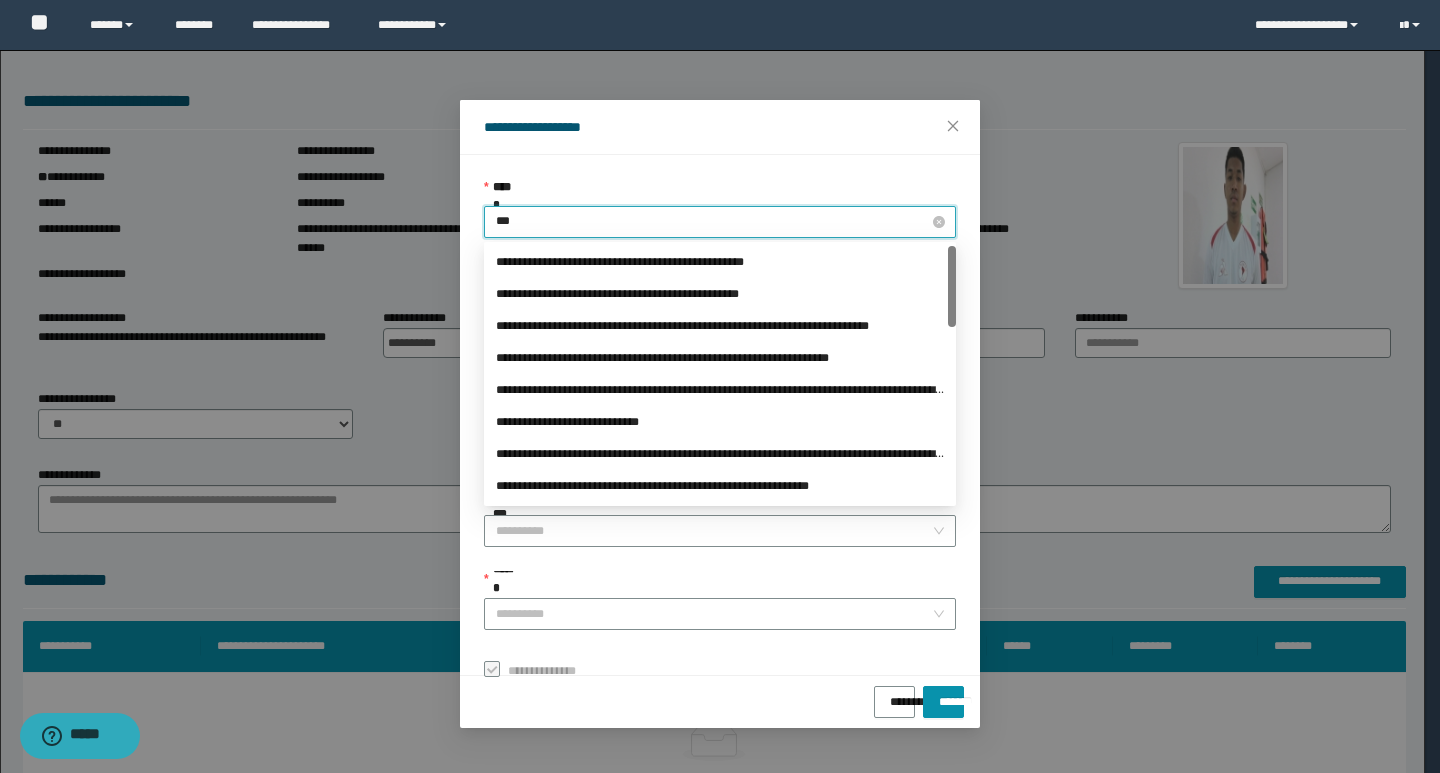 type on "****" 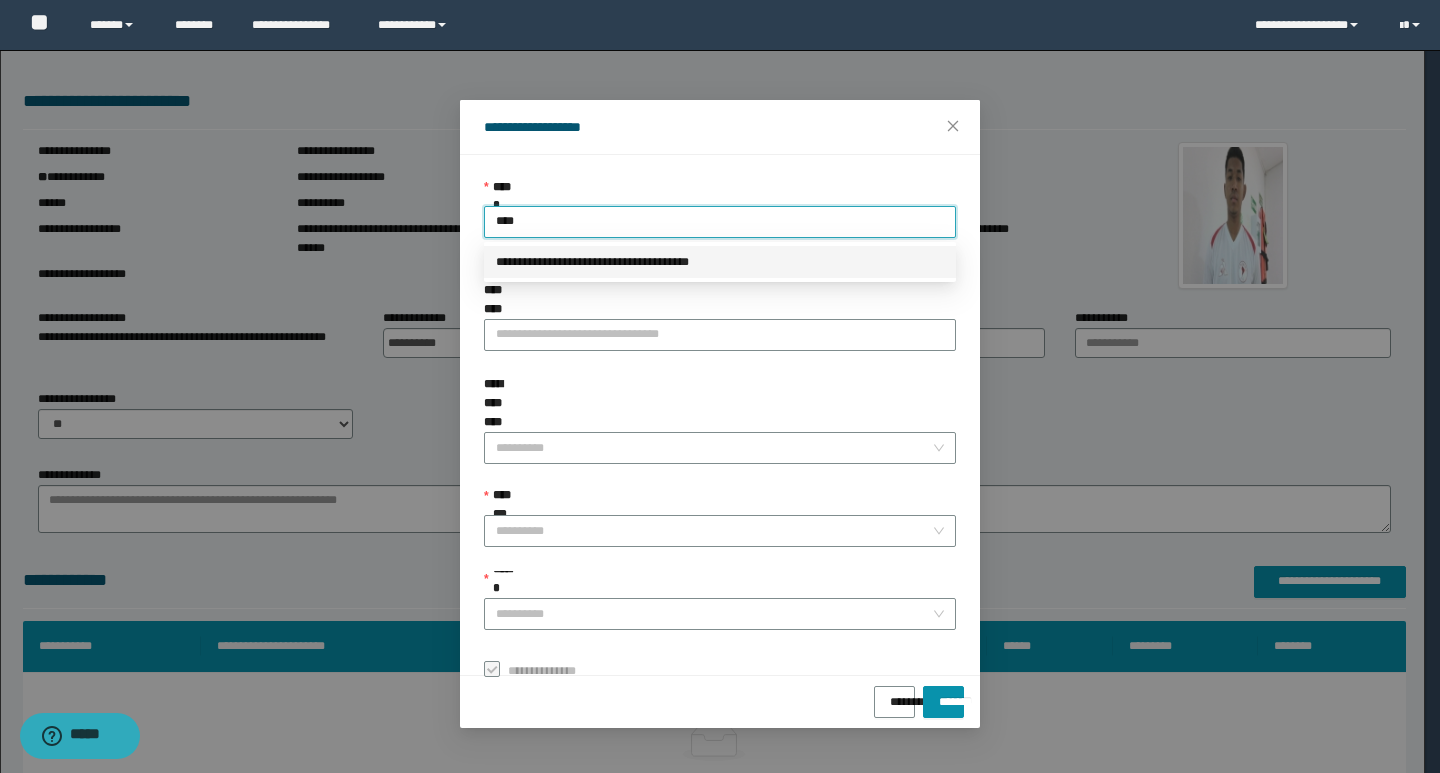 click on "**********" at bounding box center (720, 262) 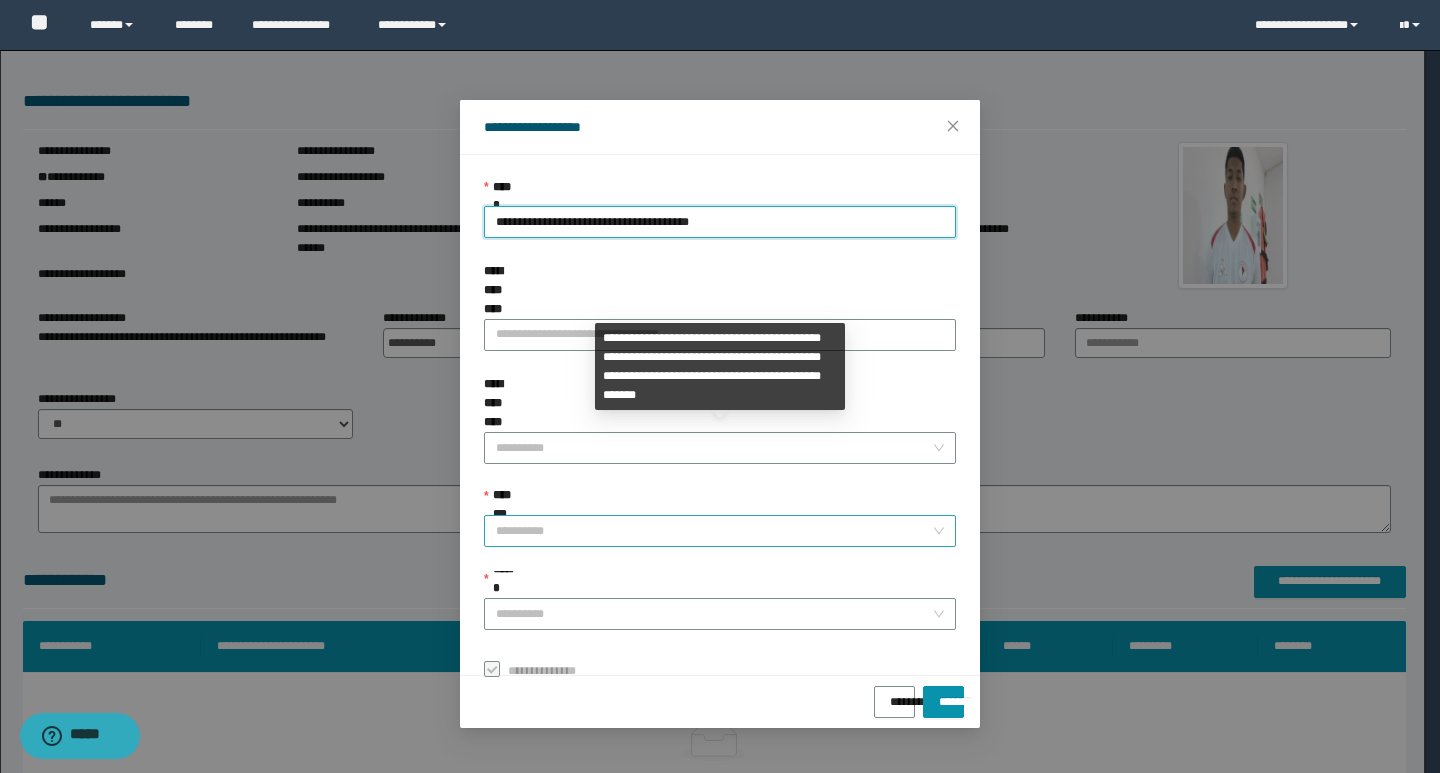 click on "**********" at bounding box center [714, 531] 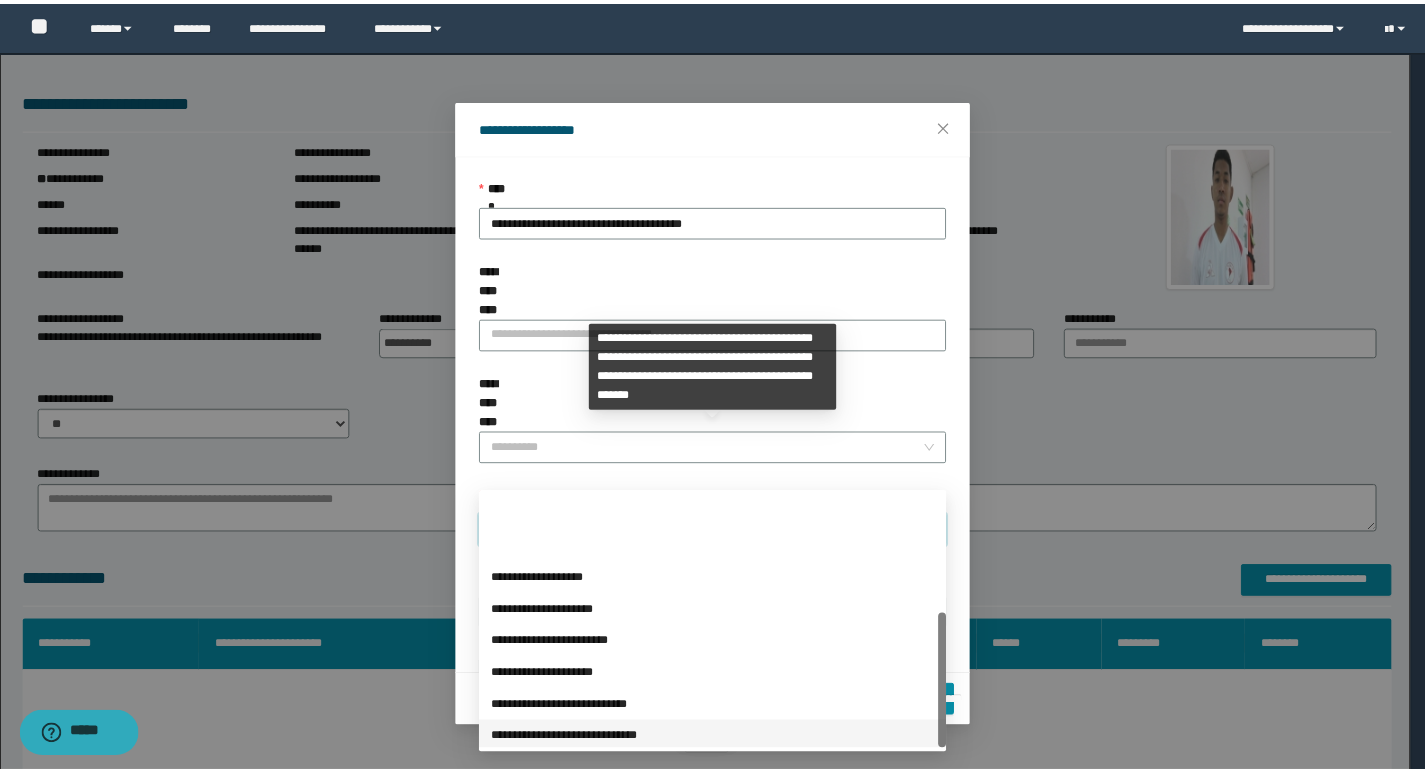 scroll, scrollTop: 224, scrollLeft: 0, axis: vertical 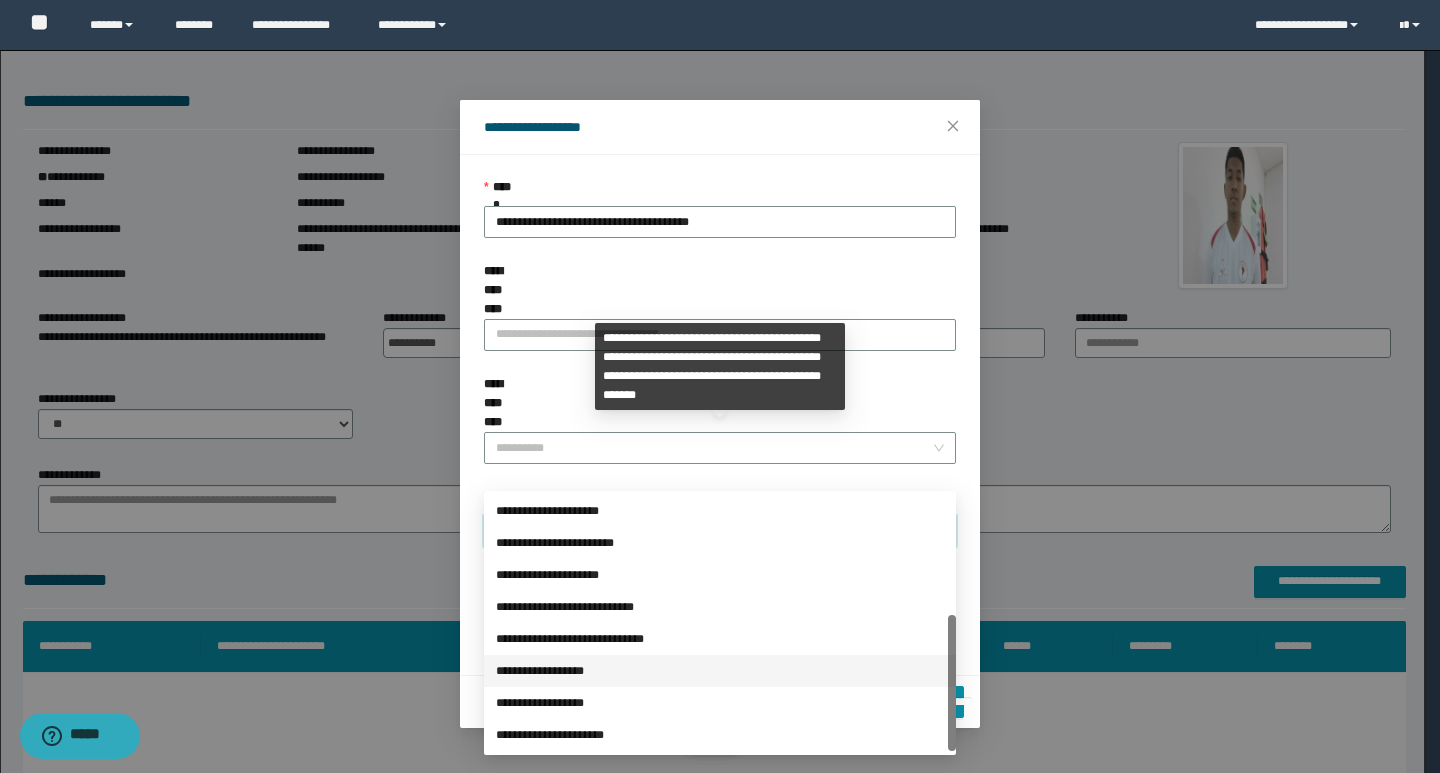 drag, startPoint x: 618, startPoint y: 671, endPoint x: 664, endPoint y: 656, distance: 48.38388 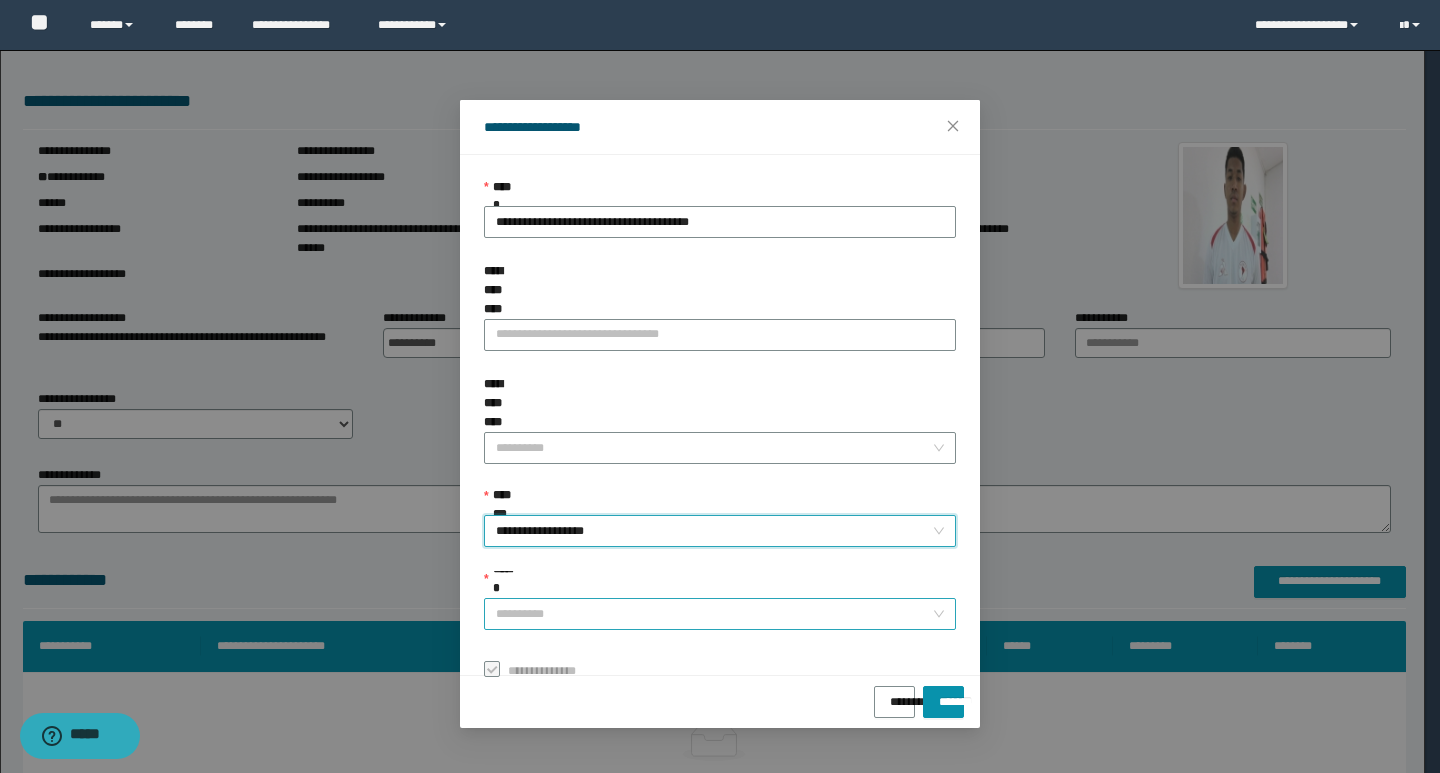 drag, startPoint x: 844, startPoint y: 554, endPoint x: 727, endPoint y: 551, distance: 117.03845 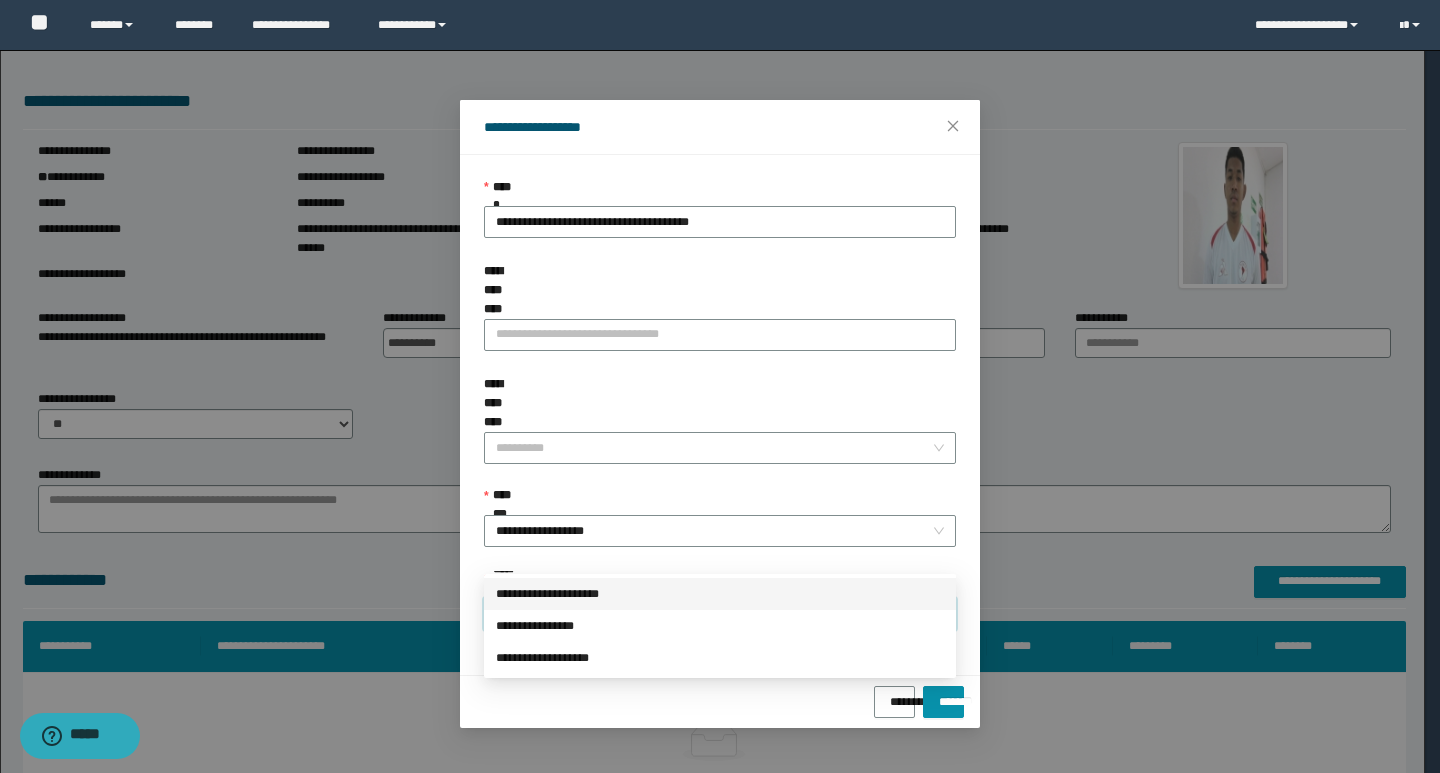 click on "**********" at bounding box center [720, 594] 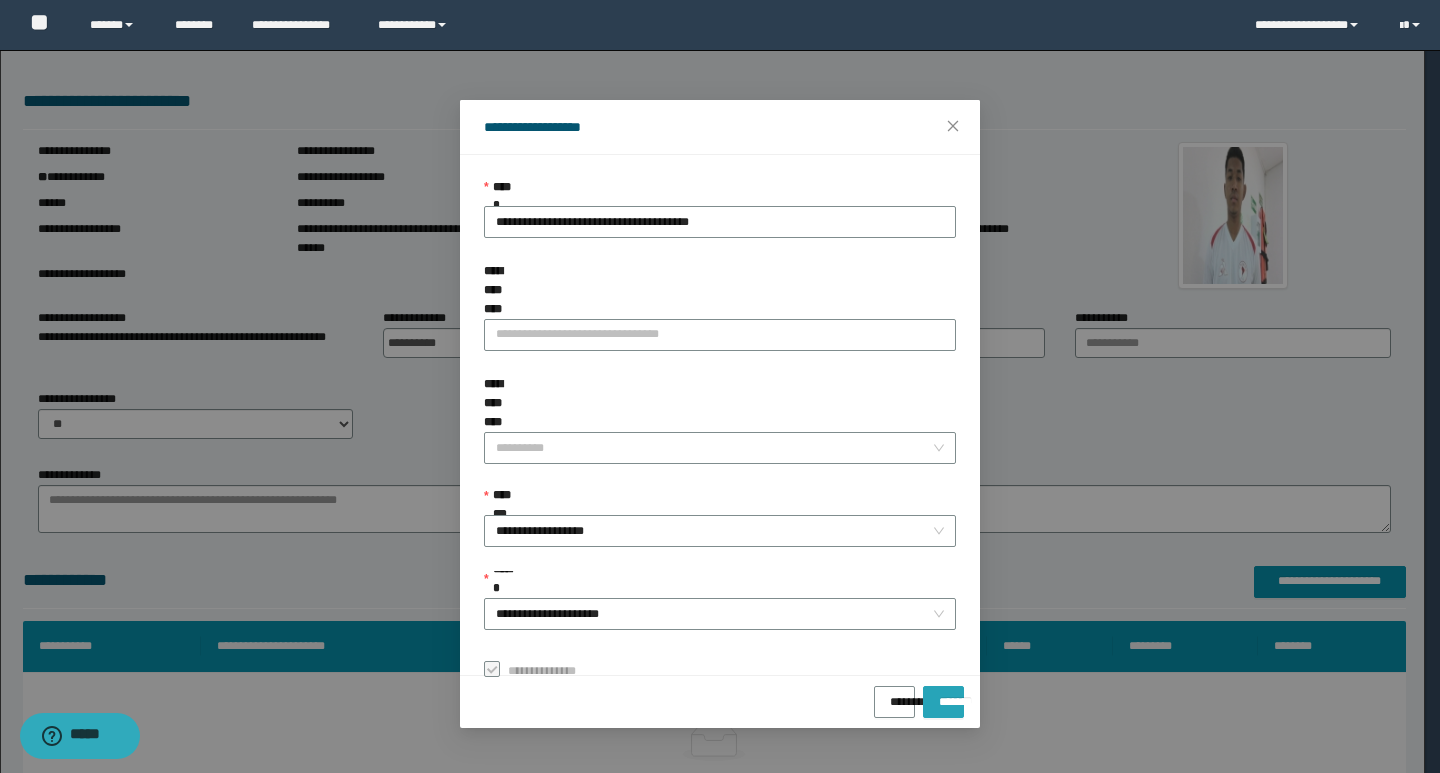 click on "*******" at bounding box center [943, 695] 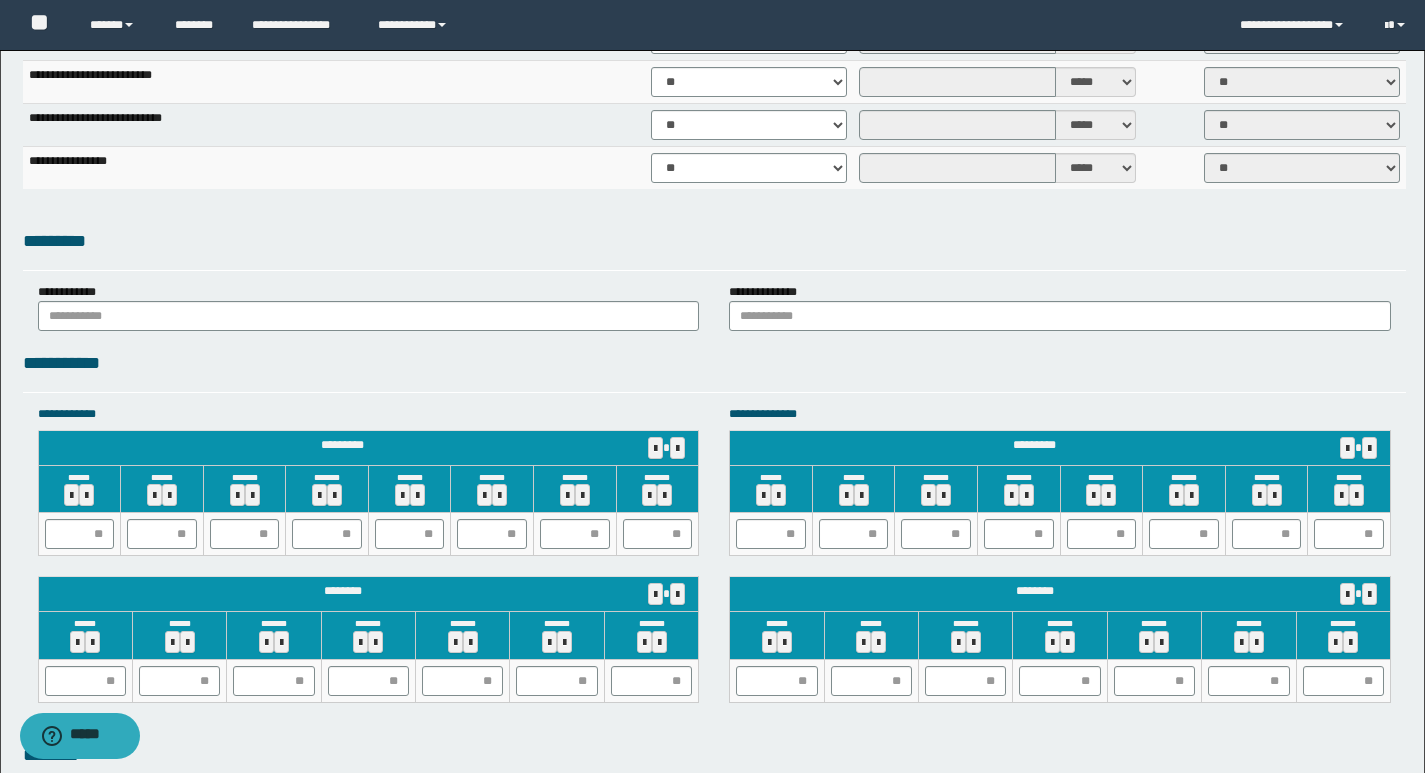 scroll, scrollTop: 1591, scrollLeft: 0, axis: vertical 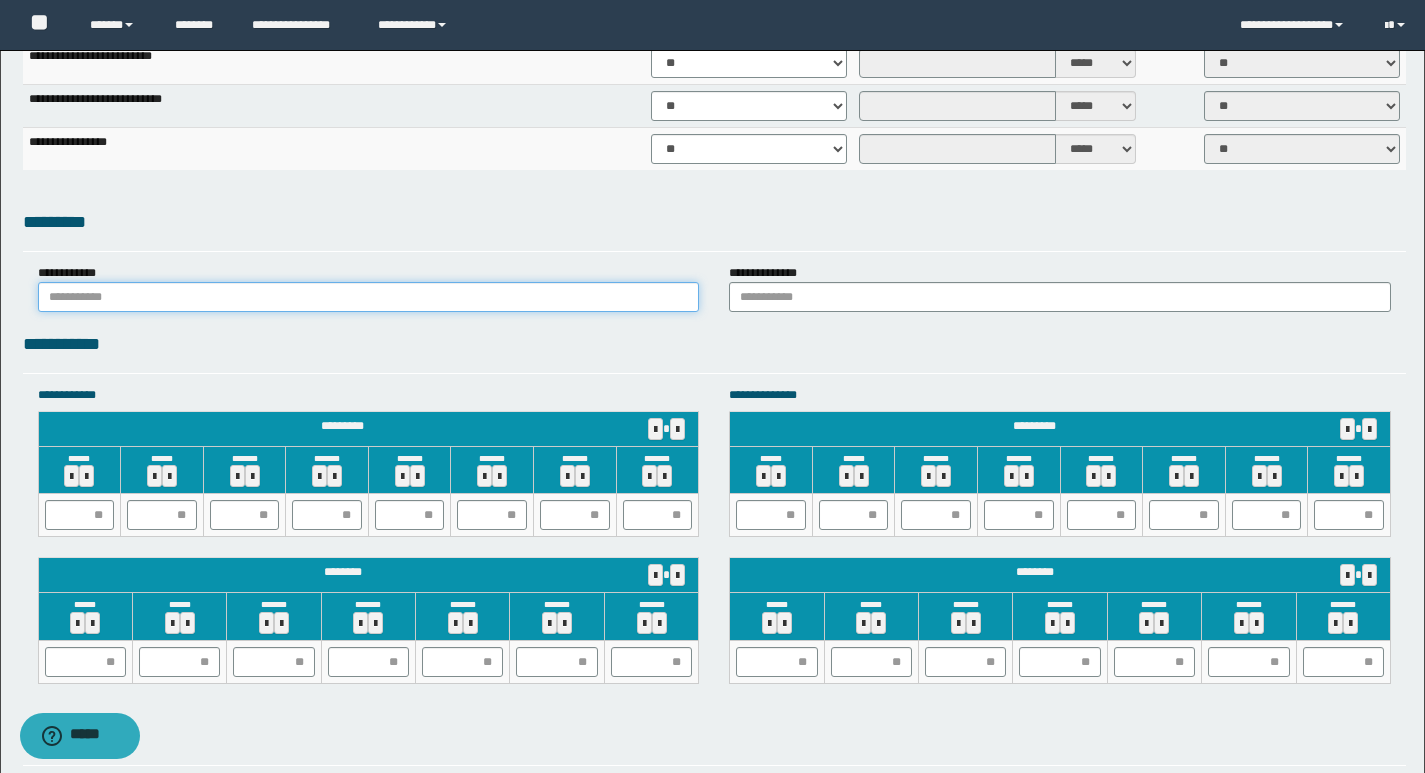 drag, startPoint x: 232, startPoint y: 301, endPoint x: 229, endPoint y: 312, distance: 11.401754 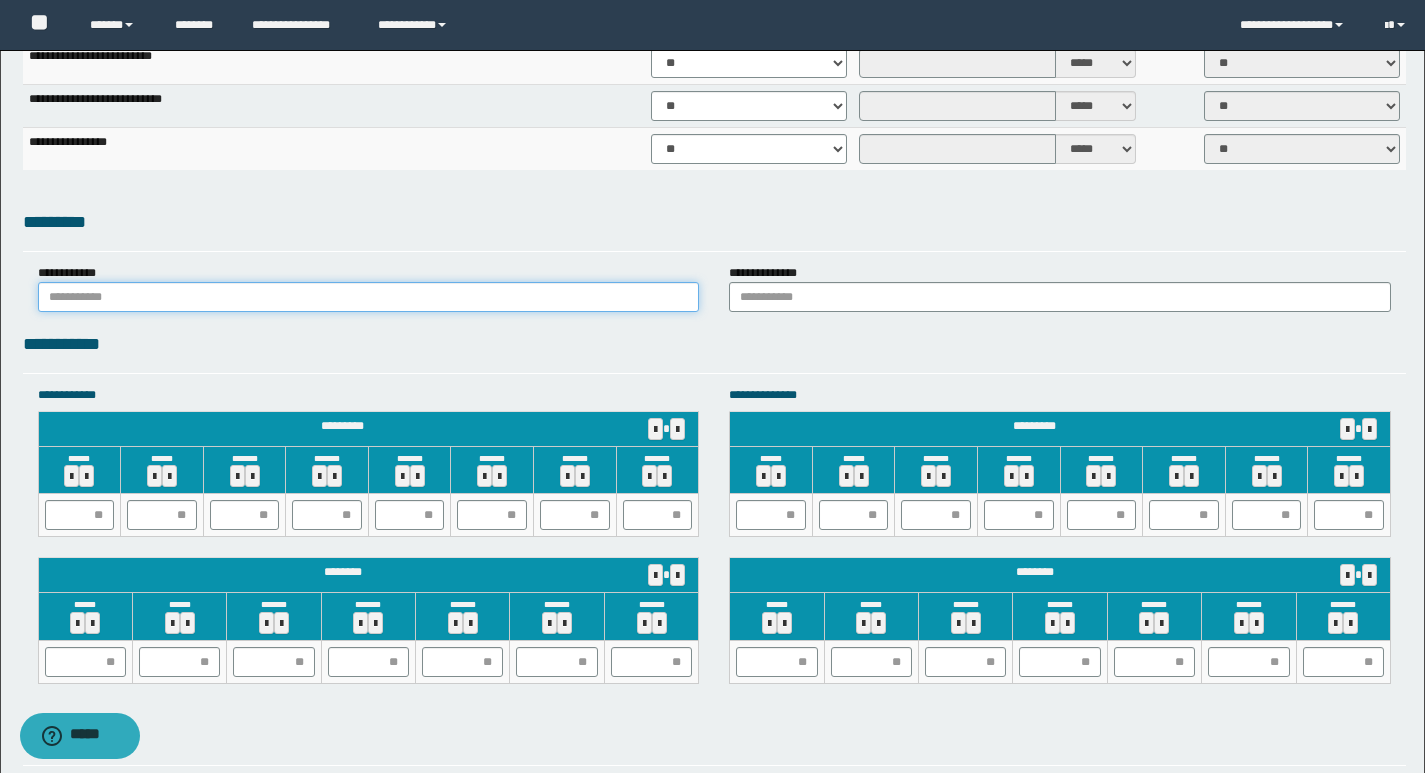 click at bounding box center (369, 297) 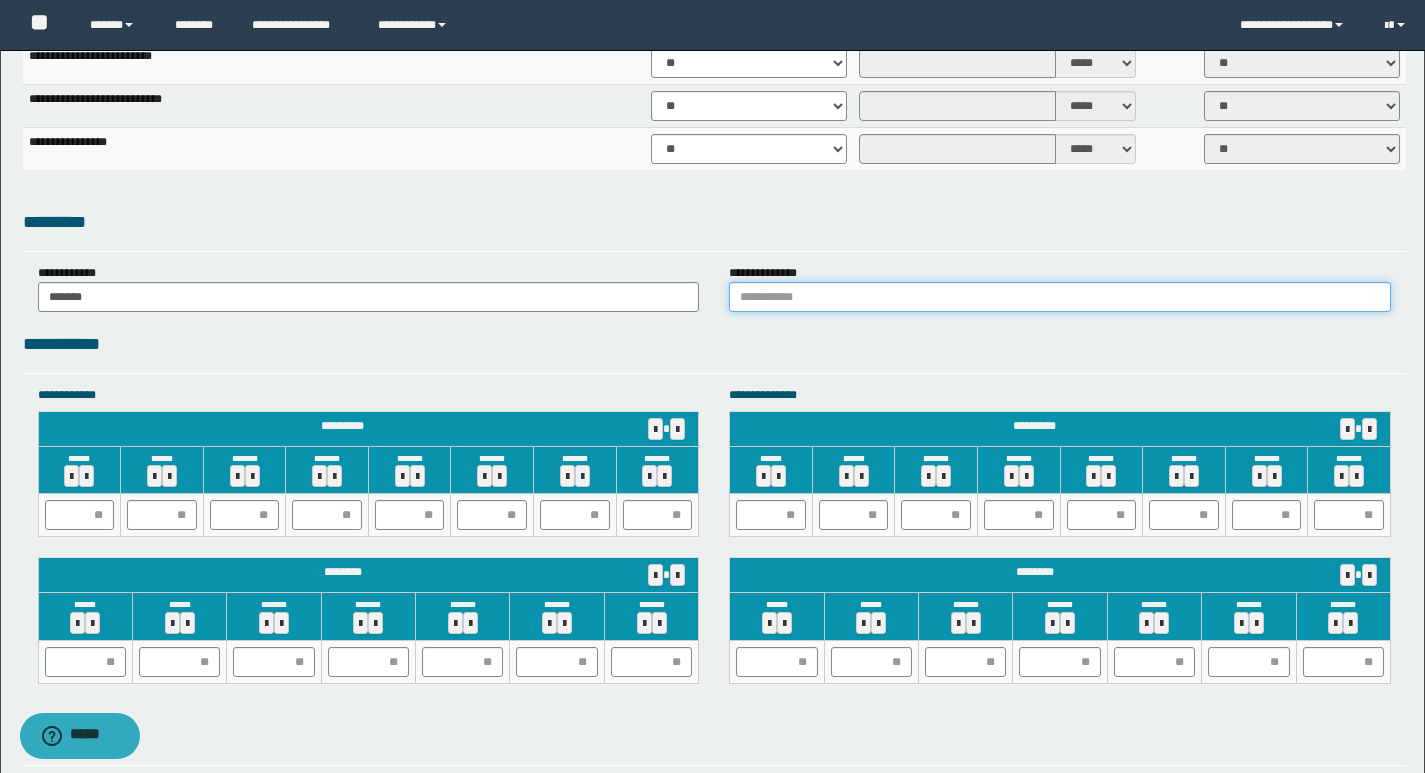 click at bounding box center [1060, 297] 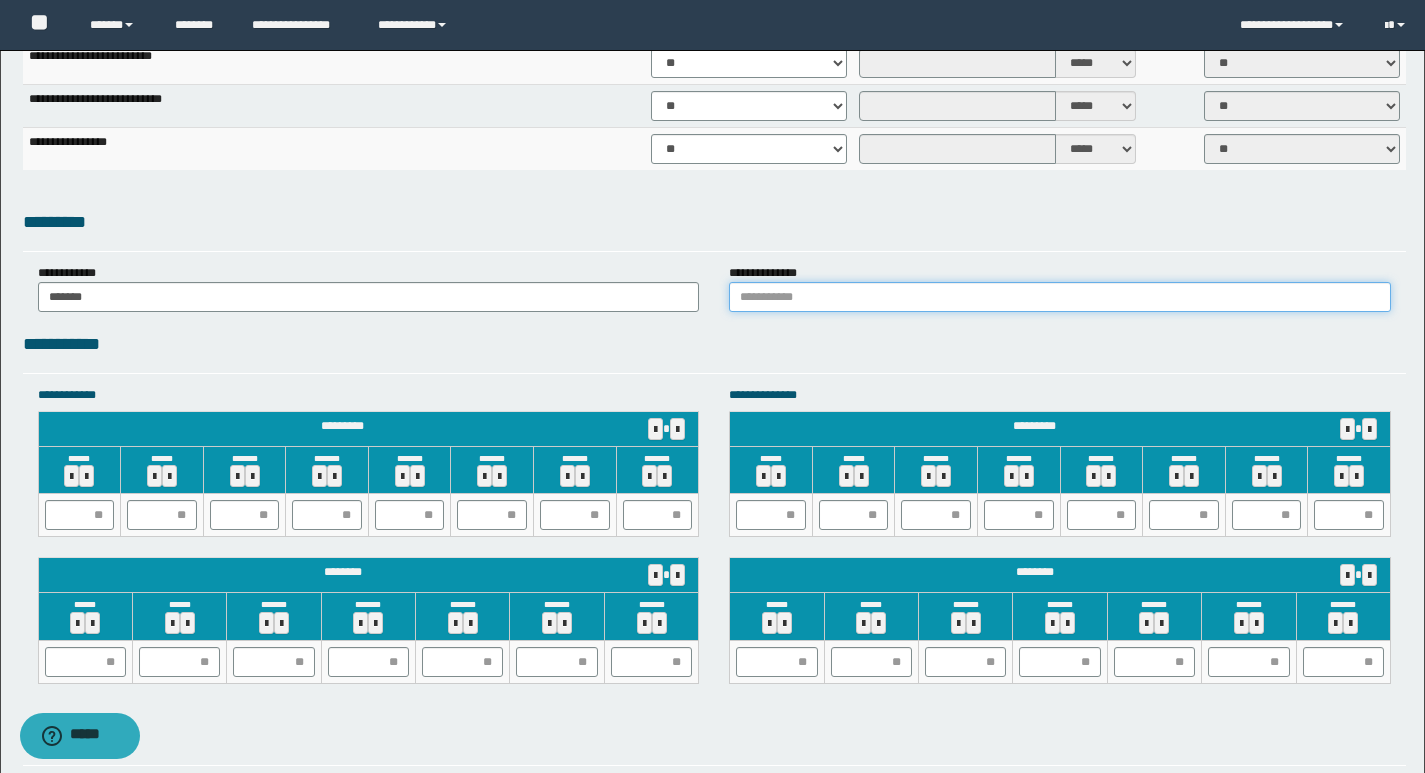 type on "******" 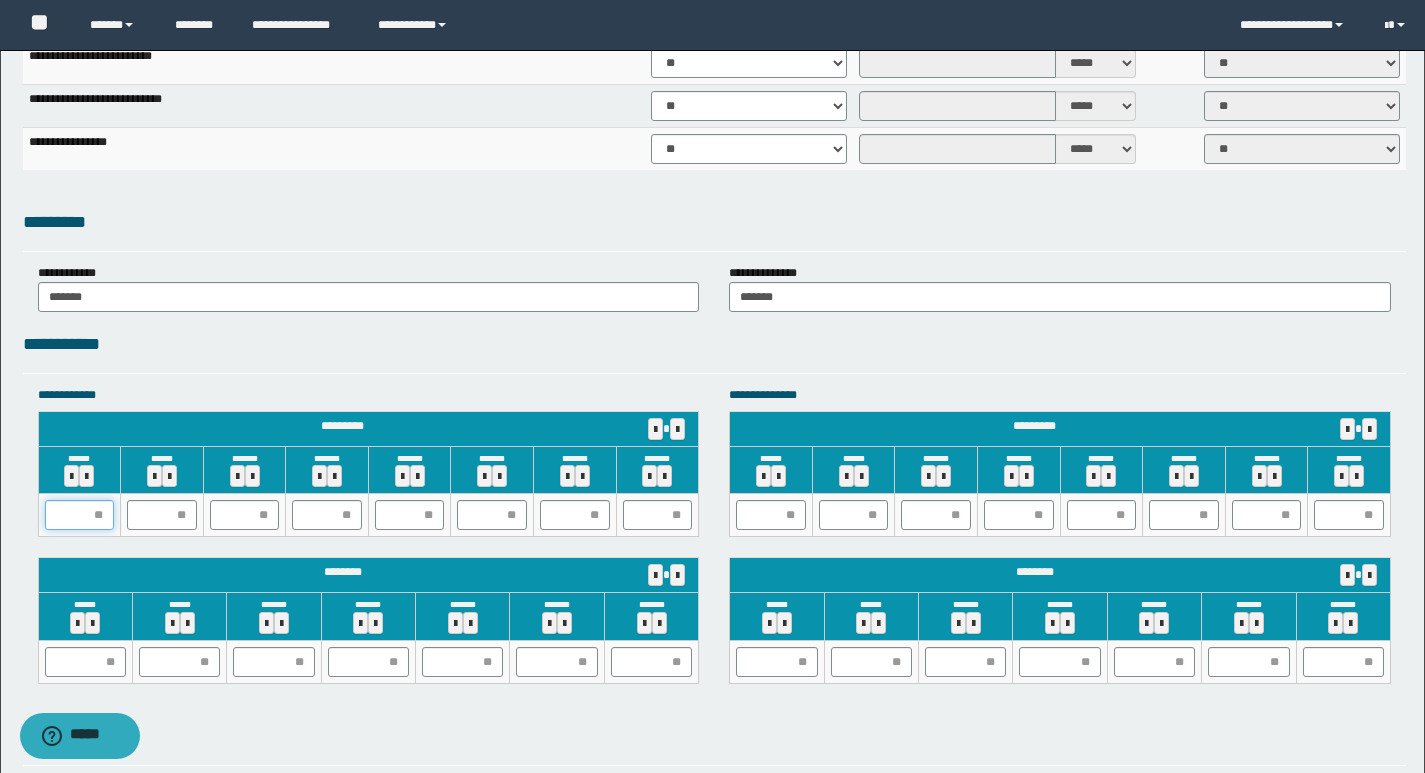 click at bounding box center [80, 515] 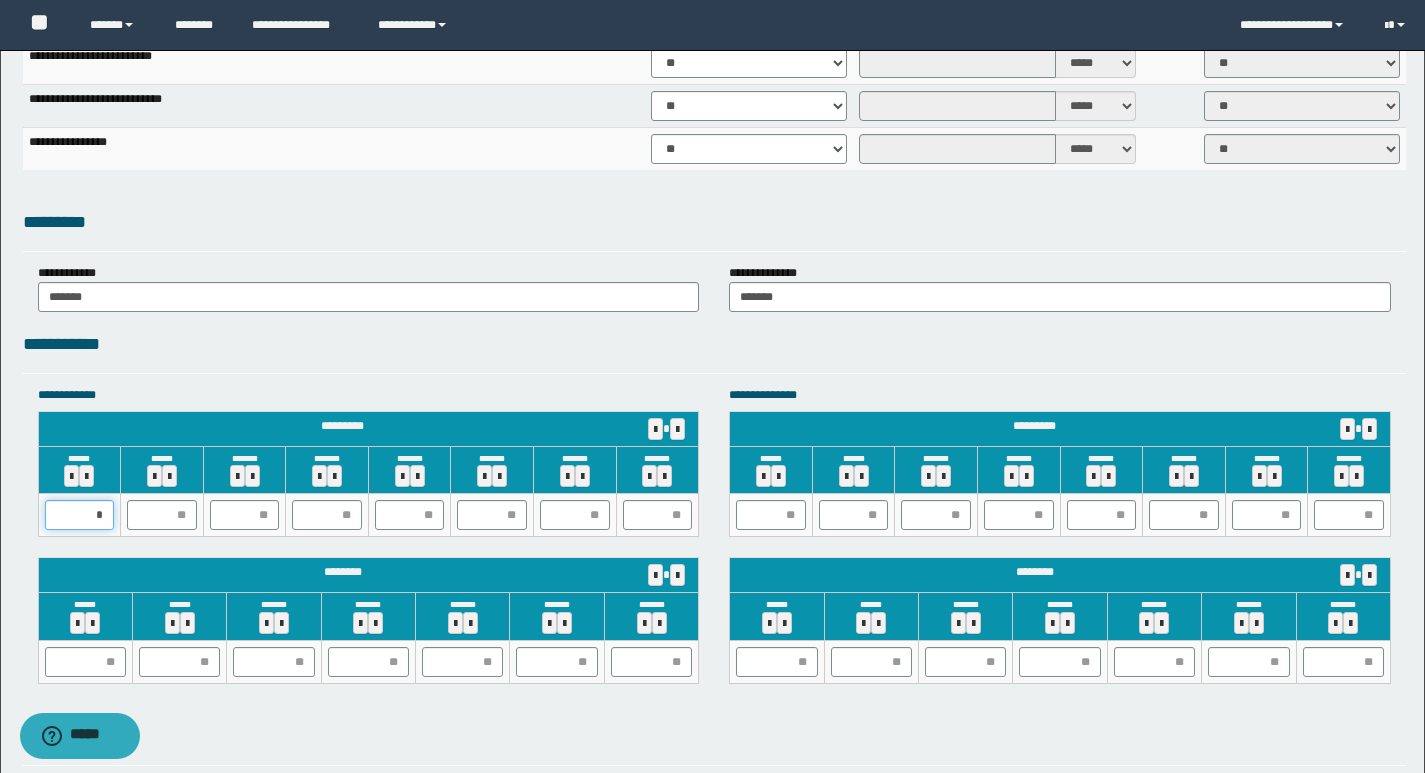 type on "**" 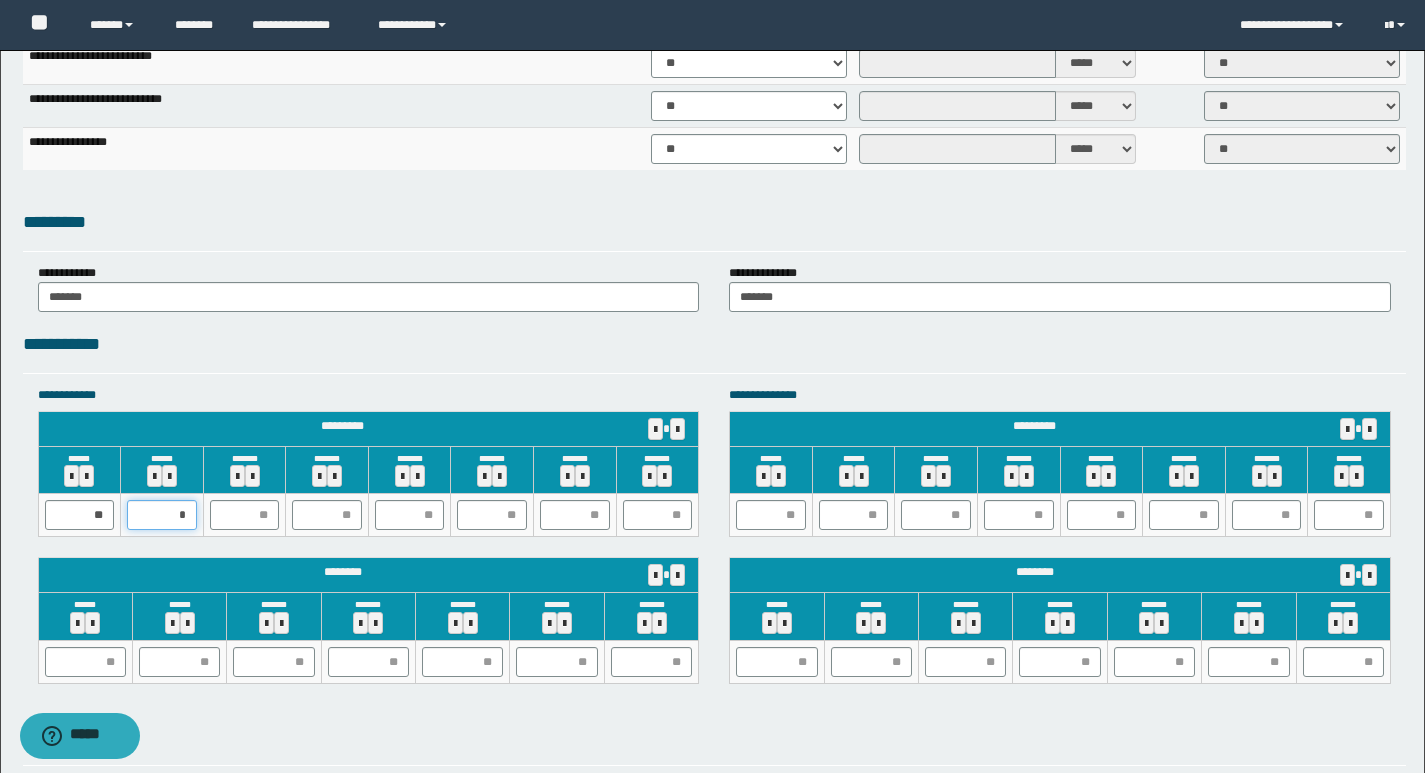type on "**" 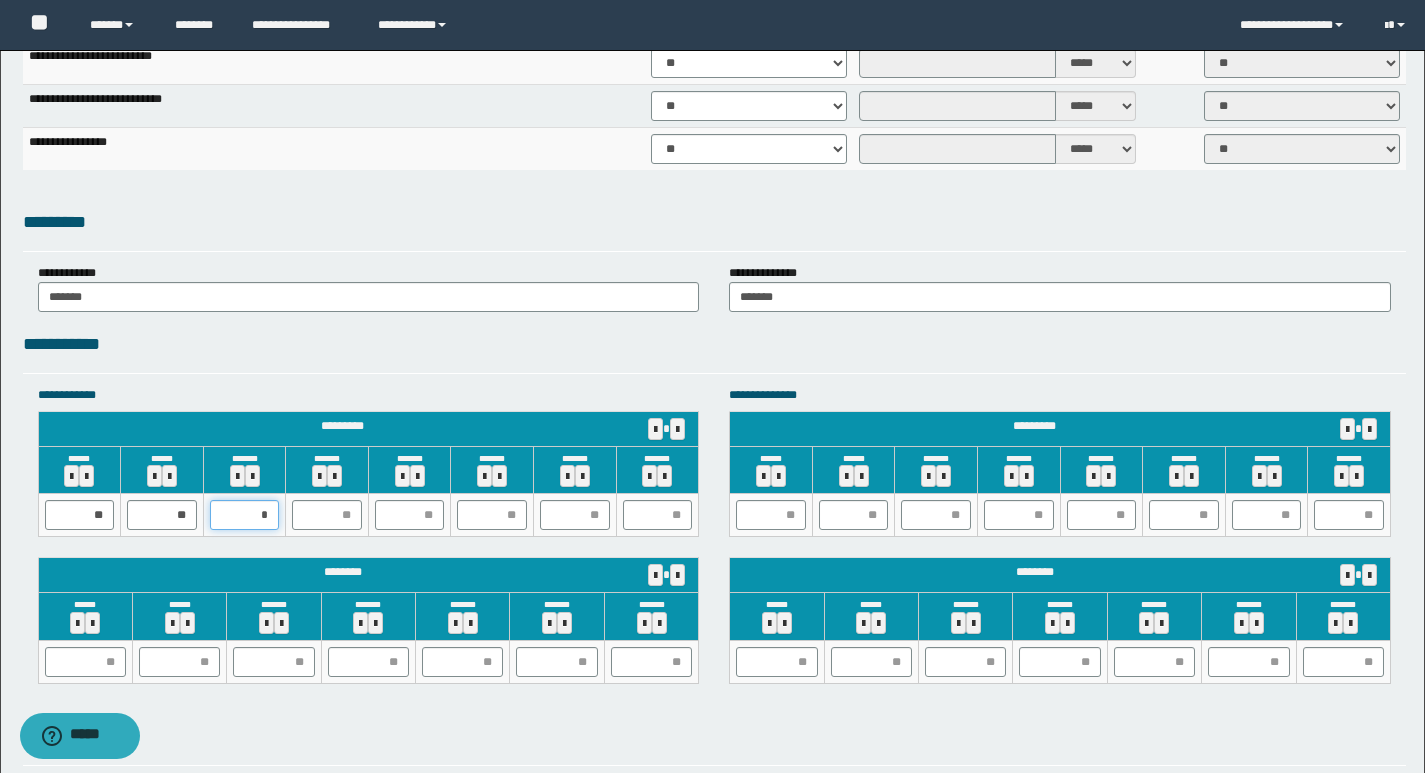 type on "**" 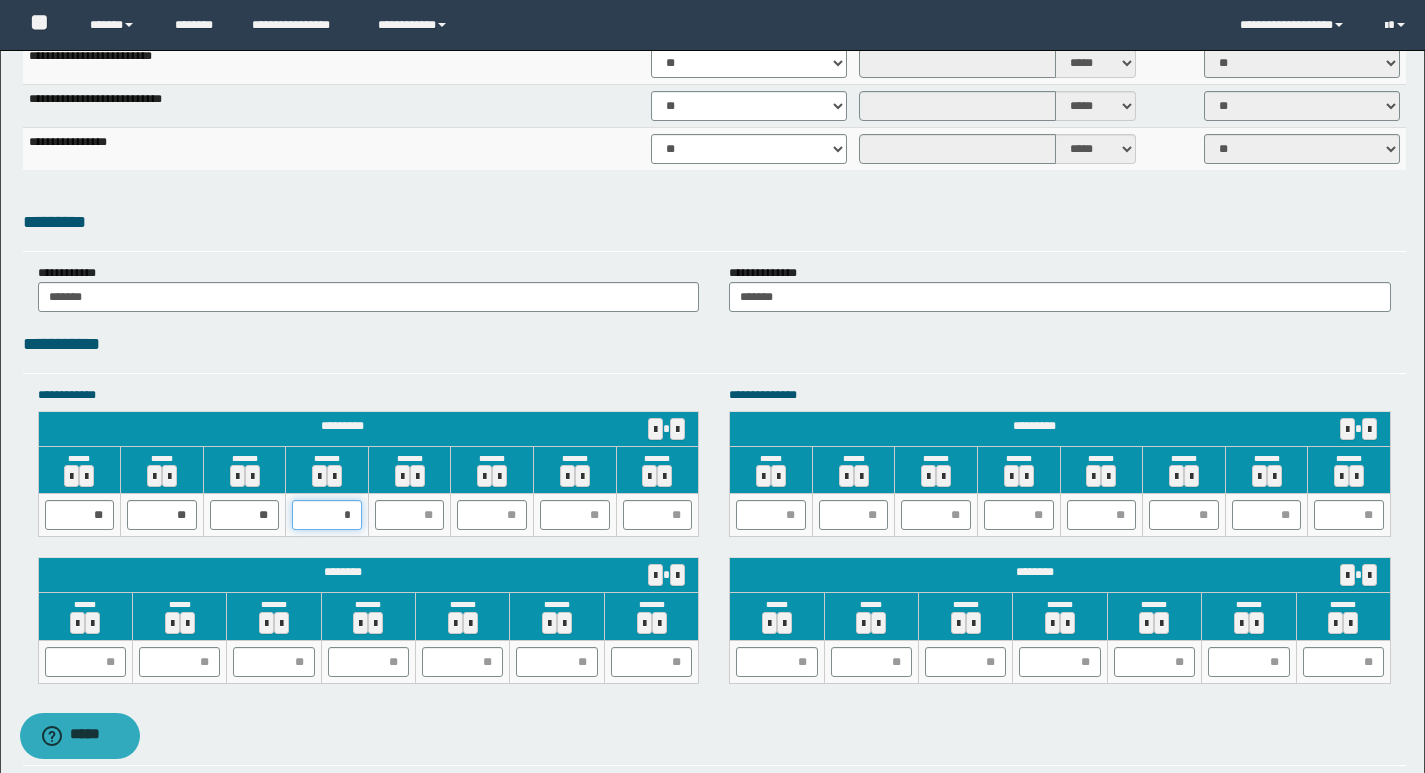 type on "**" 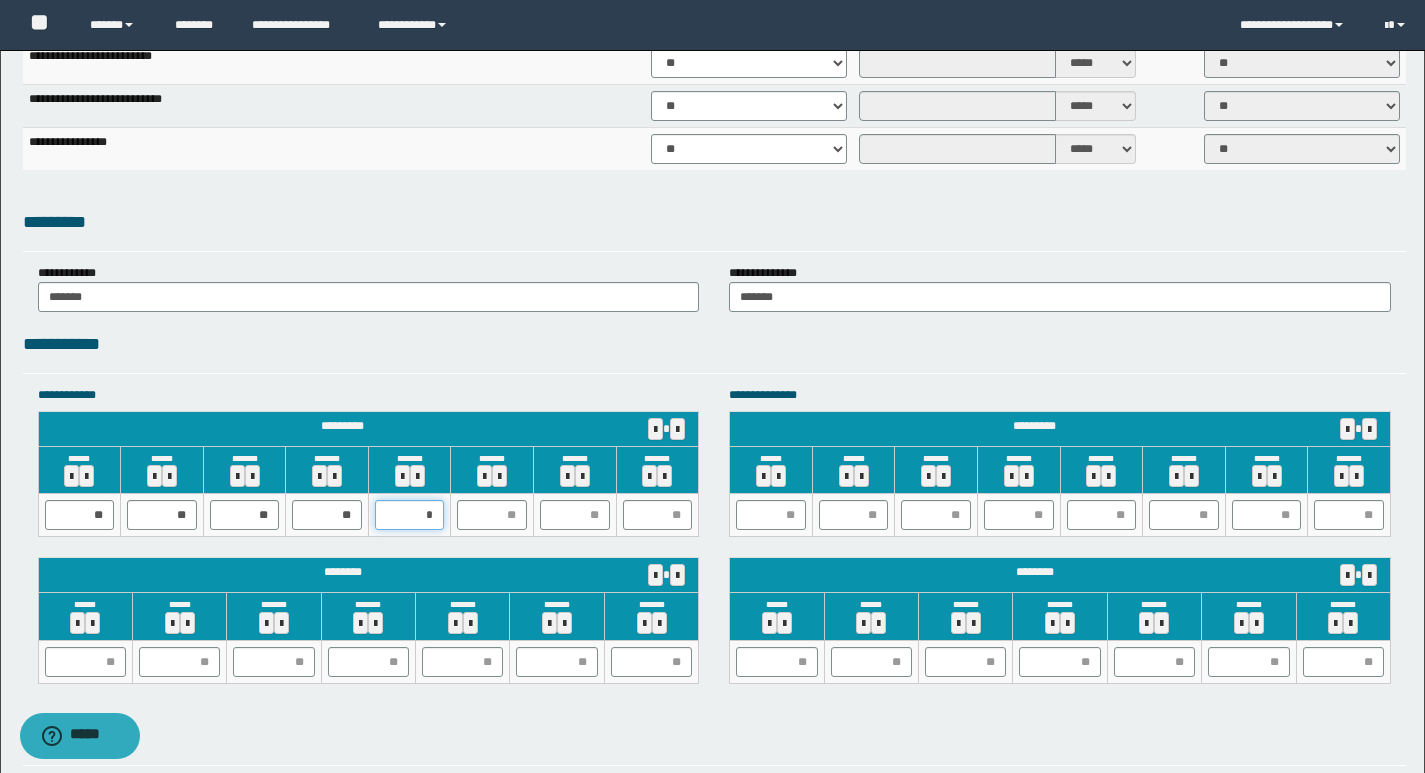 type on "**" 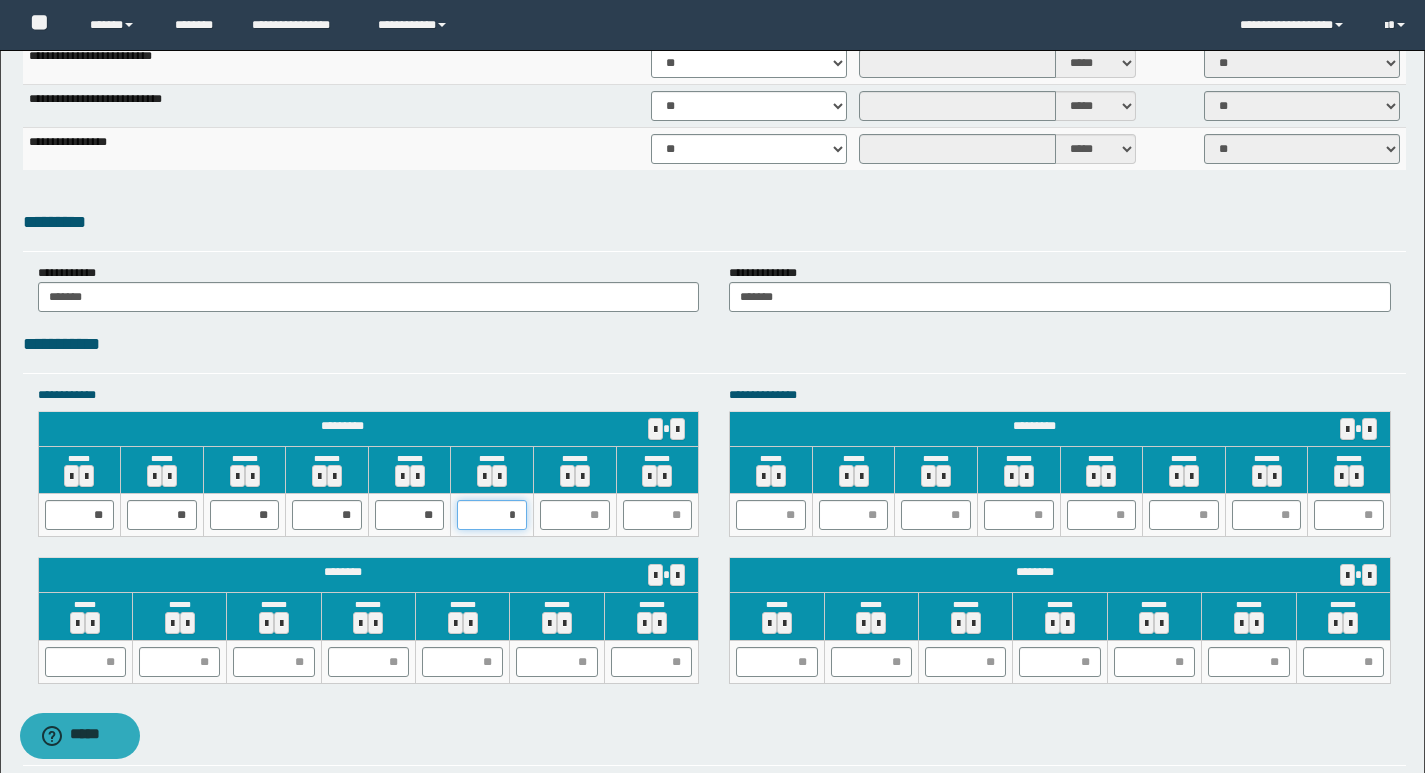 type on "**" 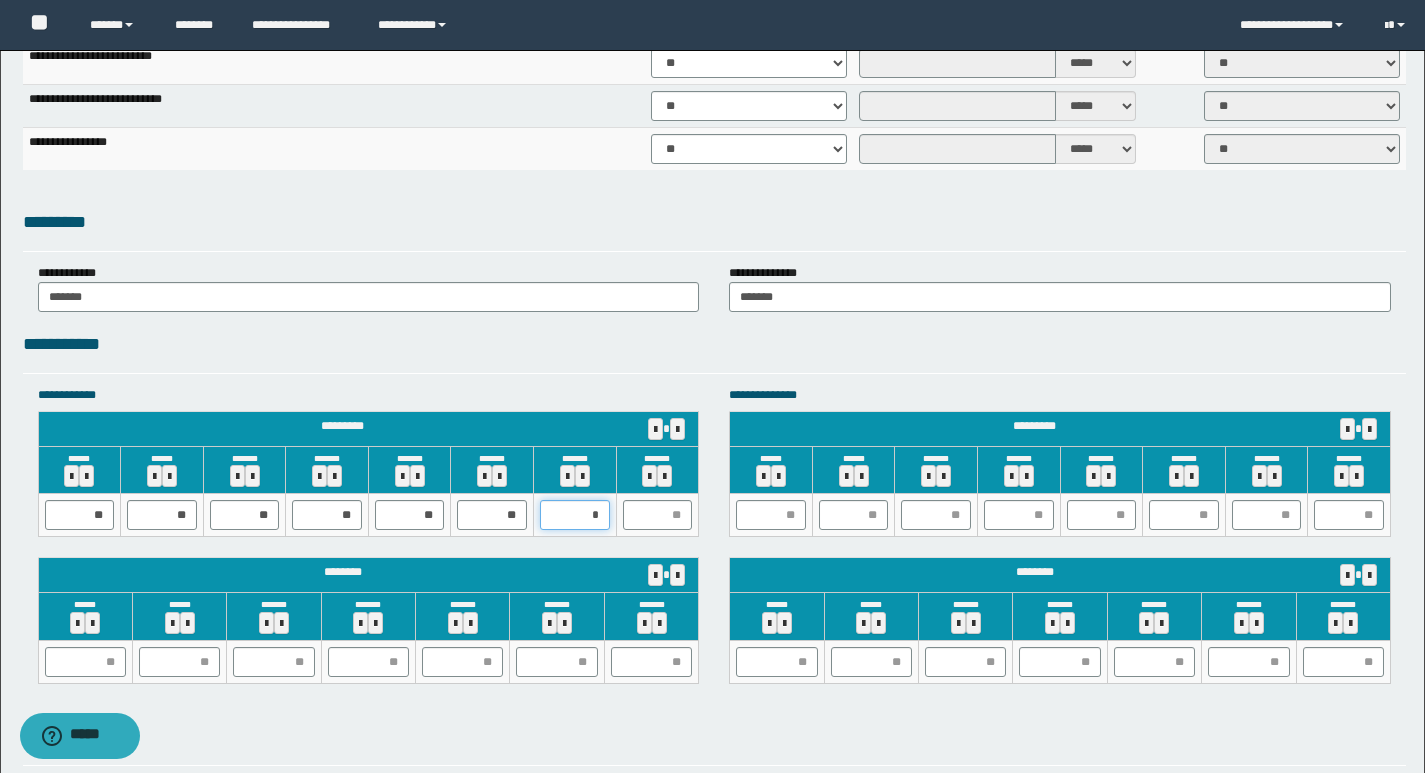 type on "**" 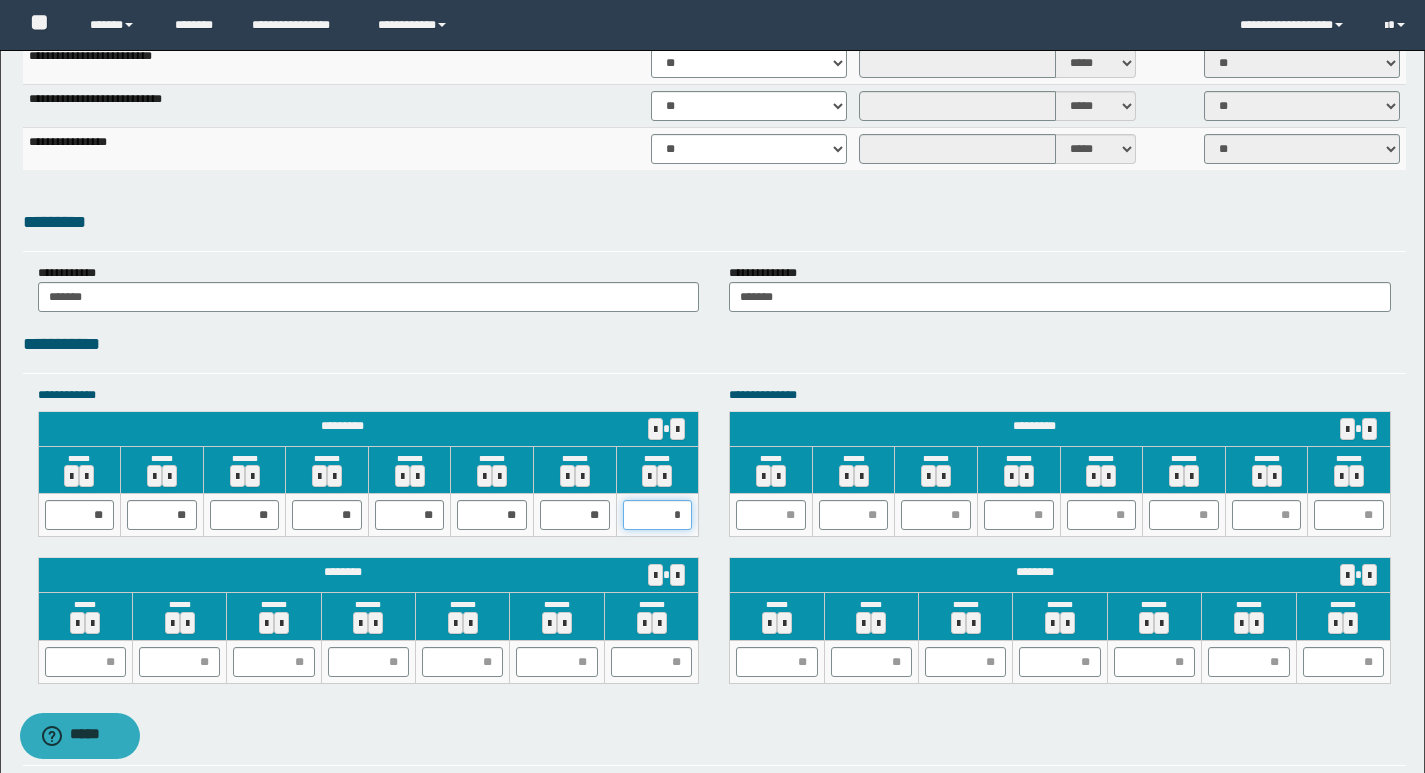 type on "**" 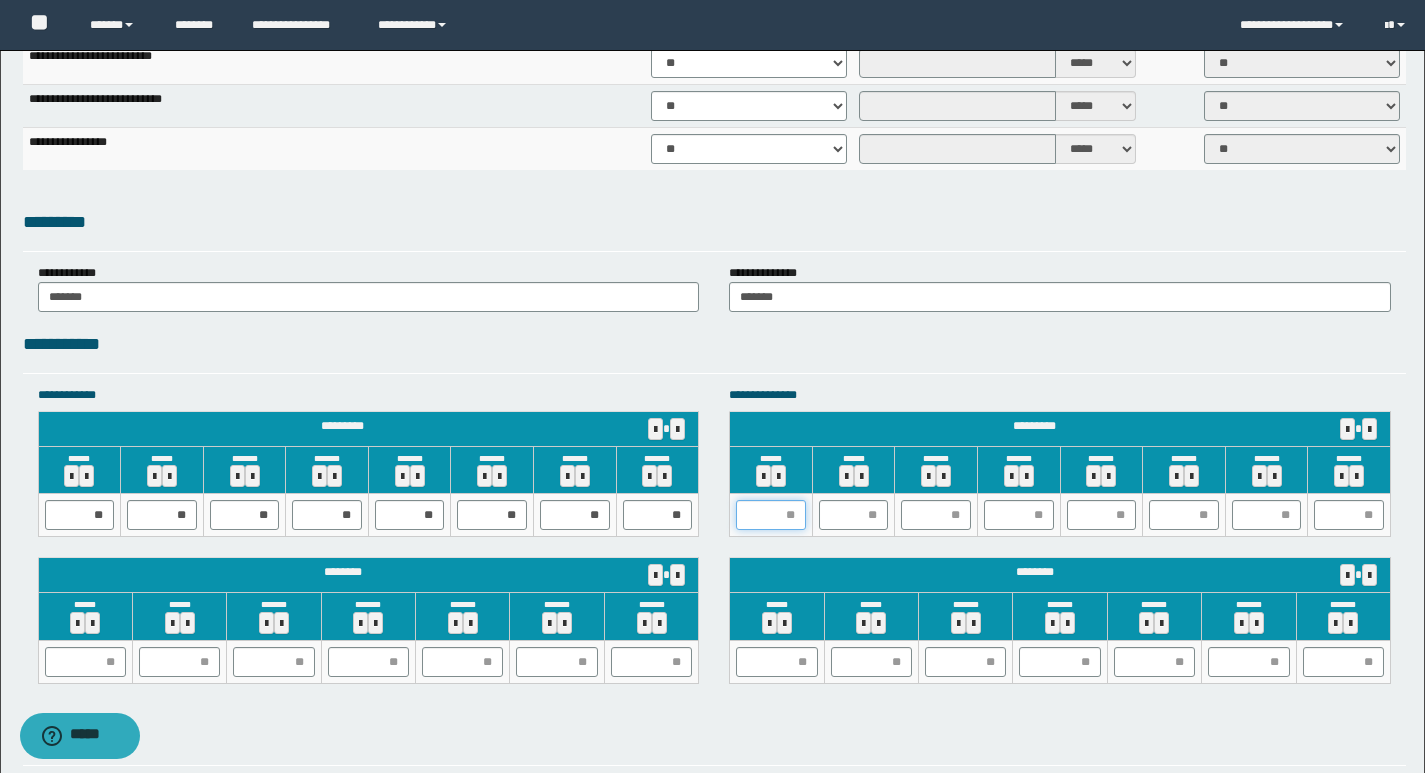 click at bounding box center (771, 515) 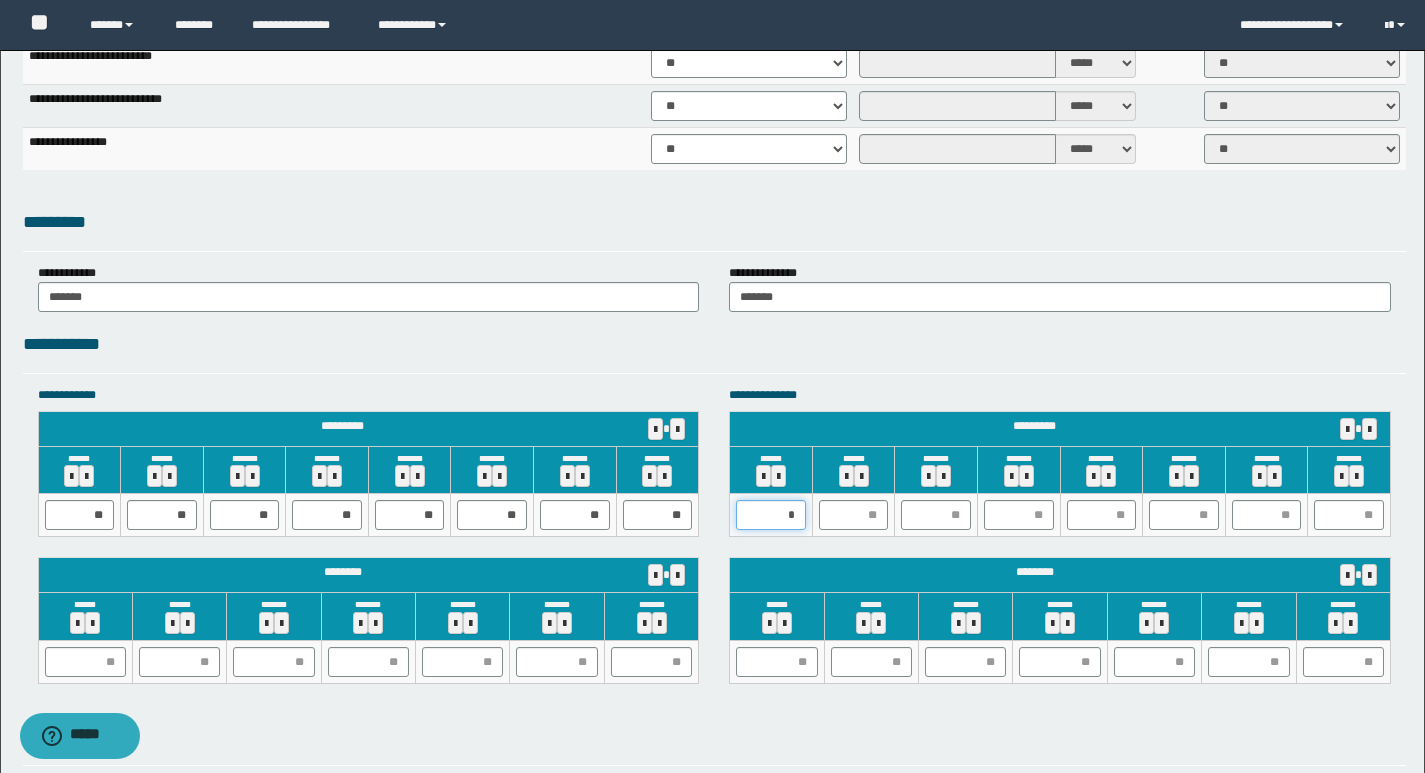 type on "**" 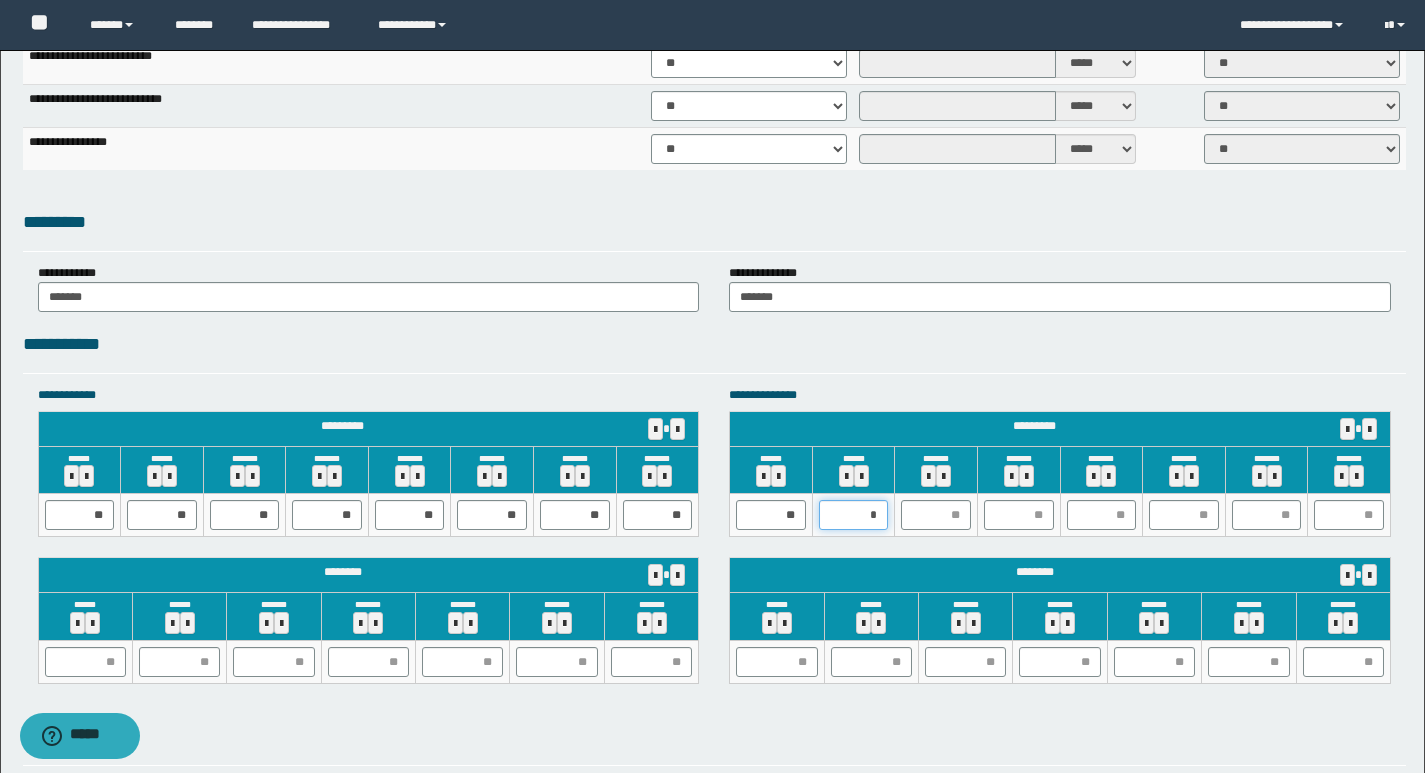 type on "**" 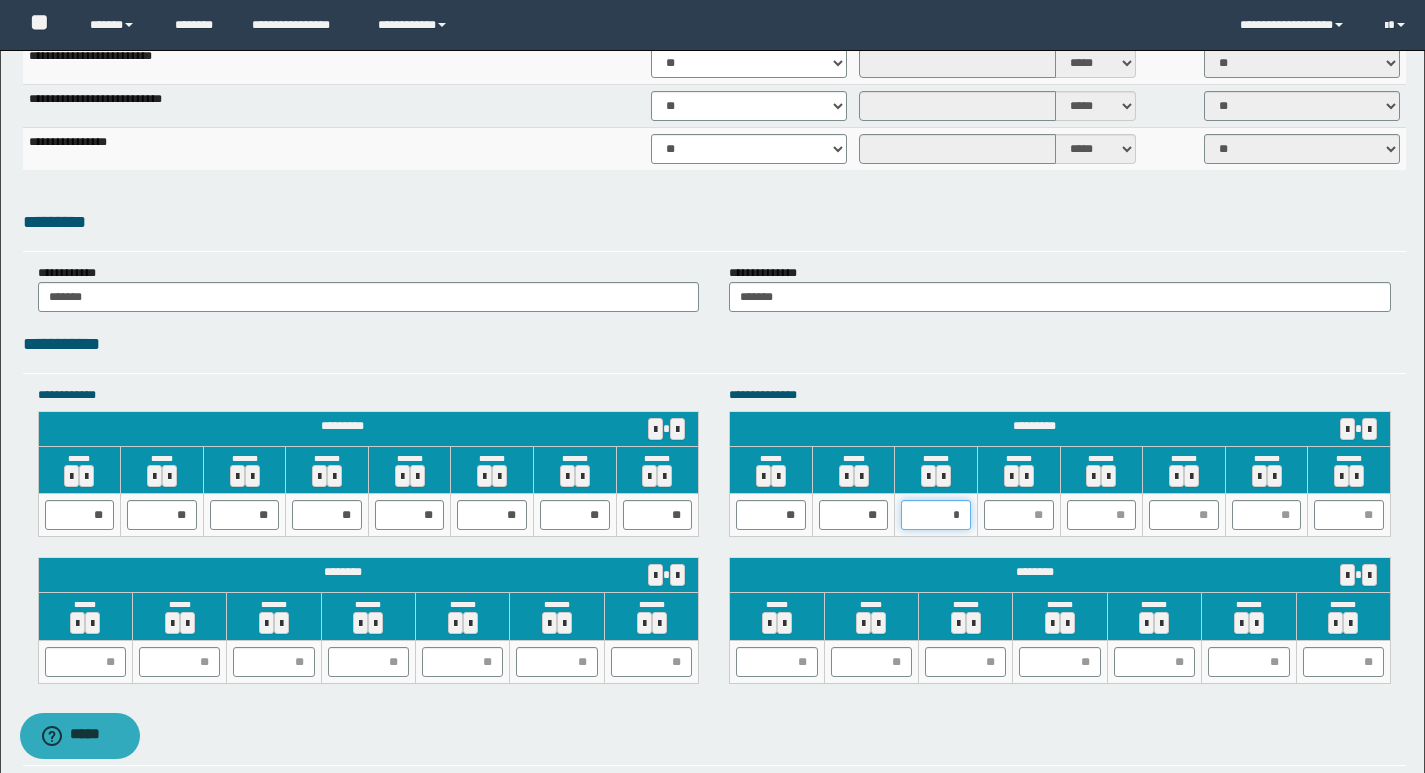 type on "**" 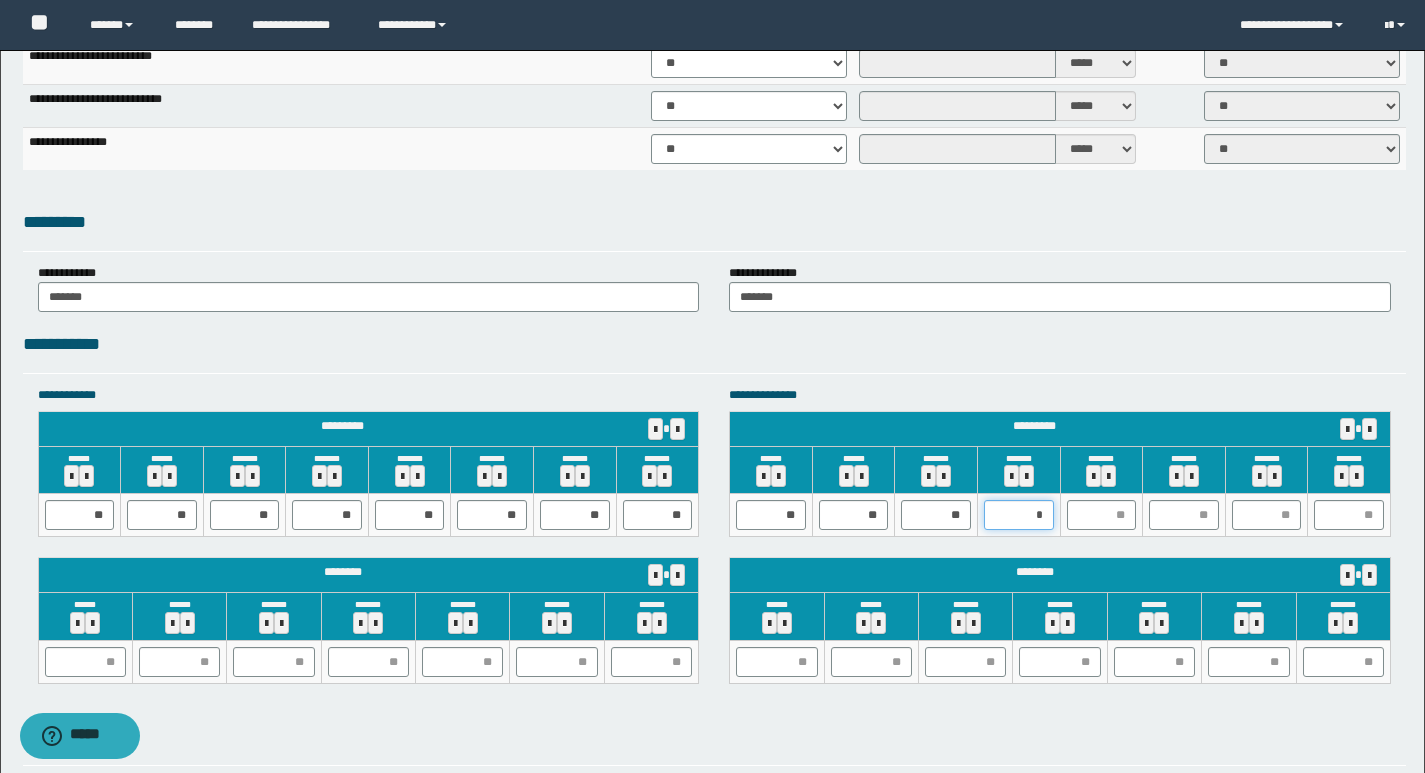 type on "**" 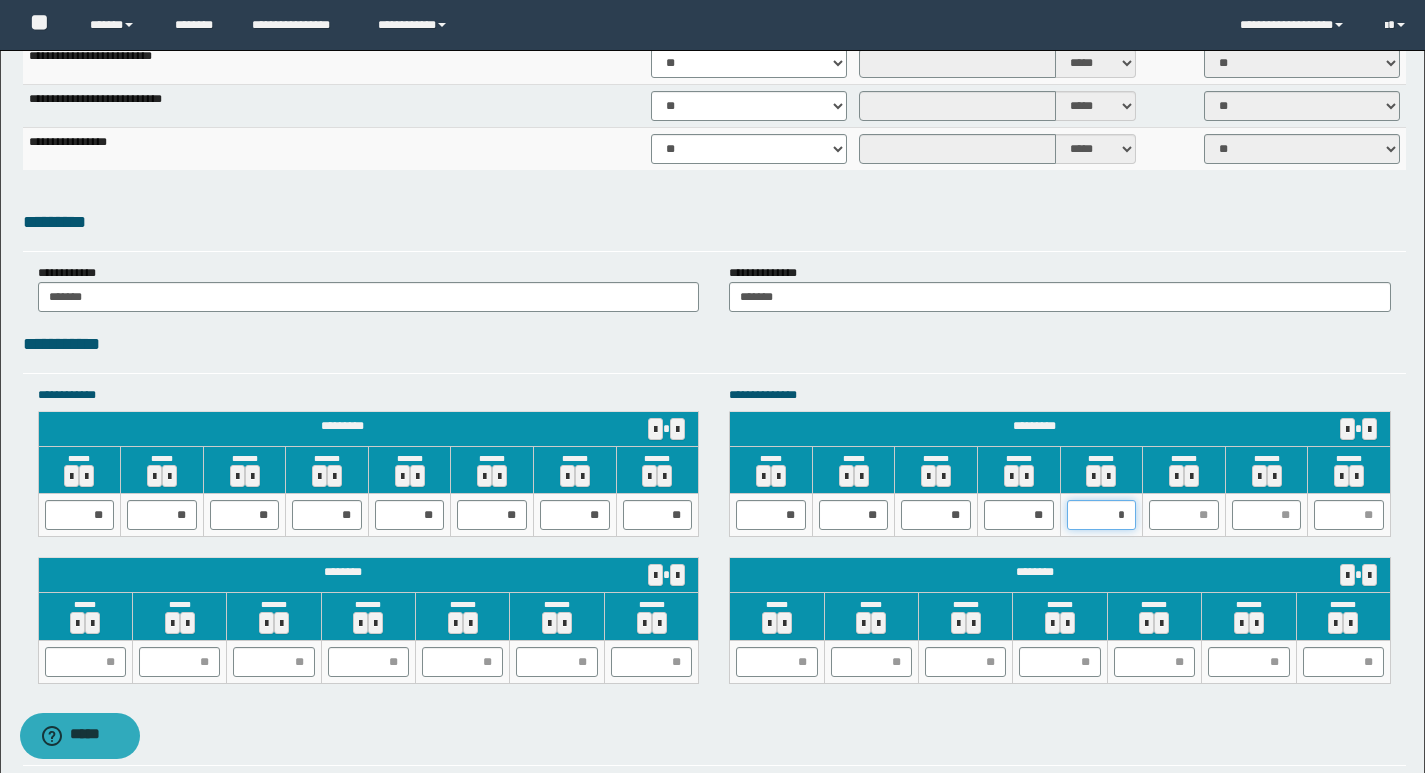 type on "**" 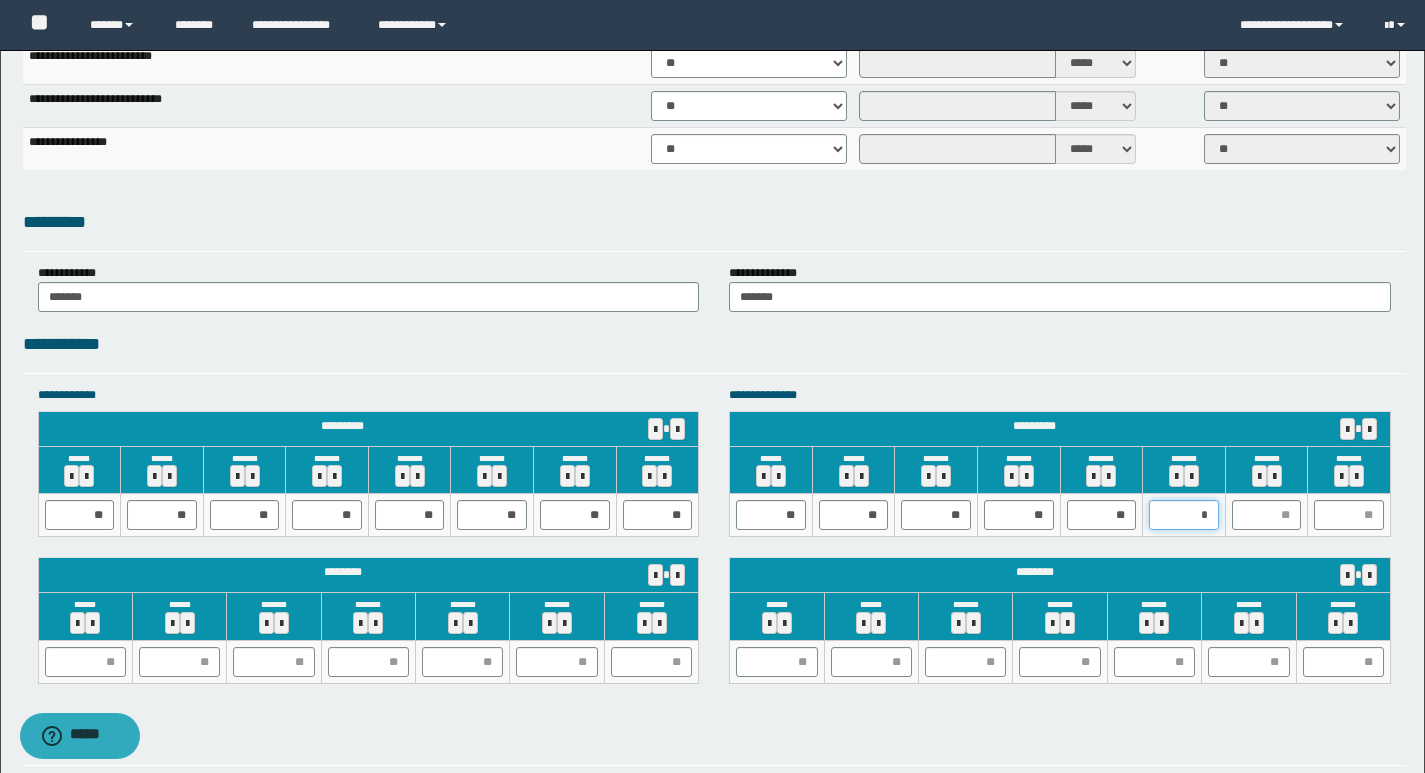 type on "**" 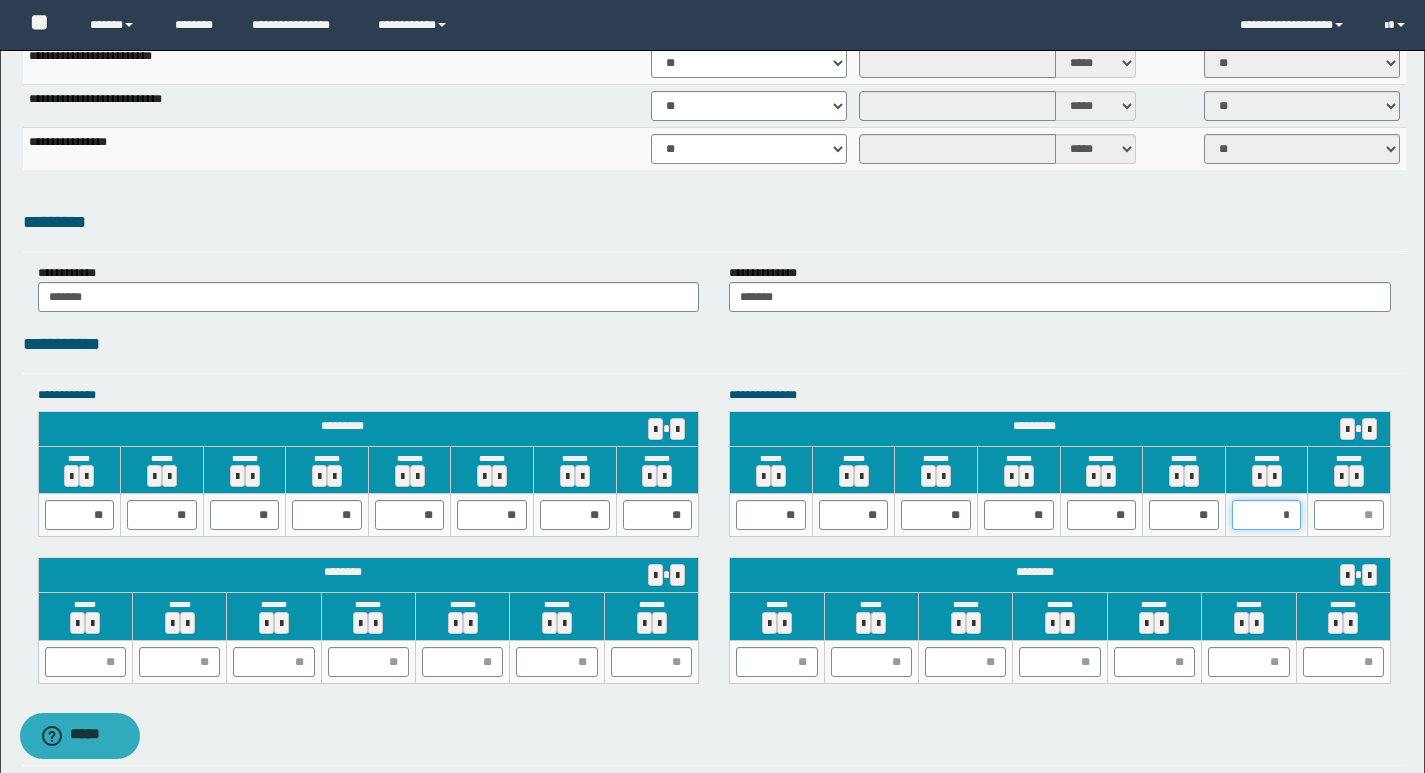 type on "**" 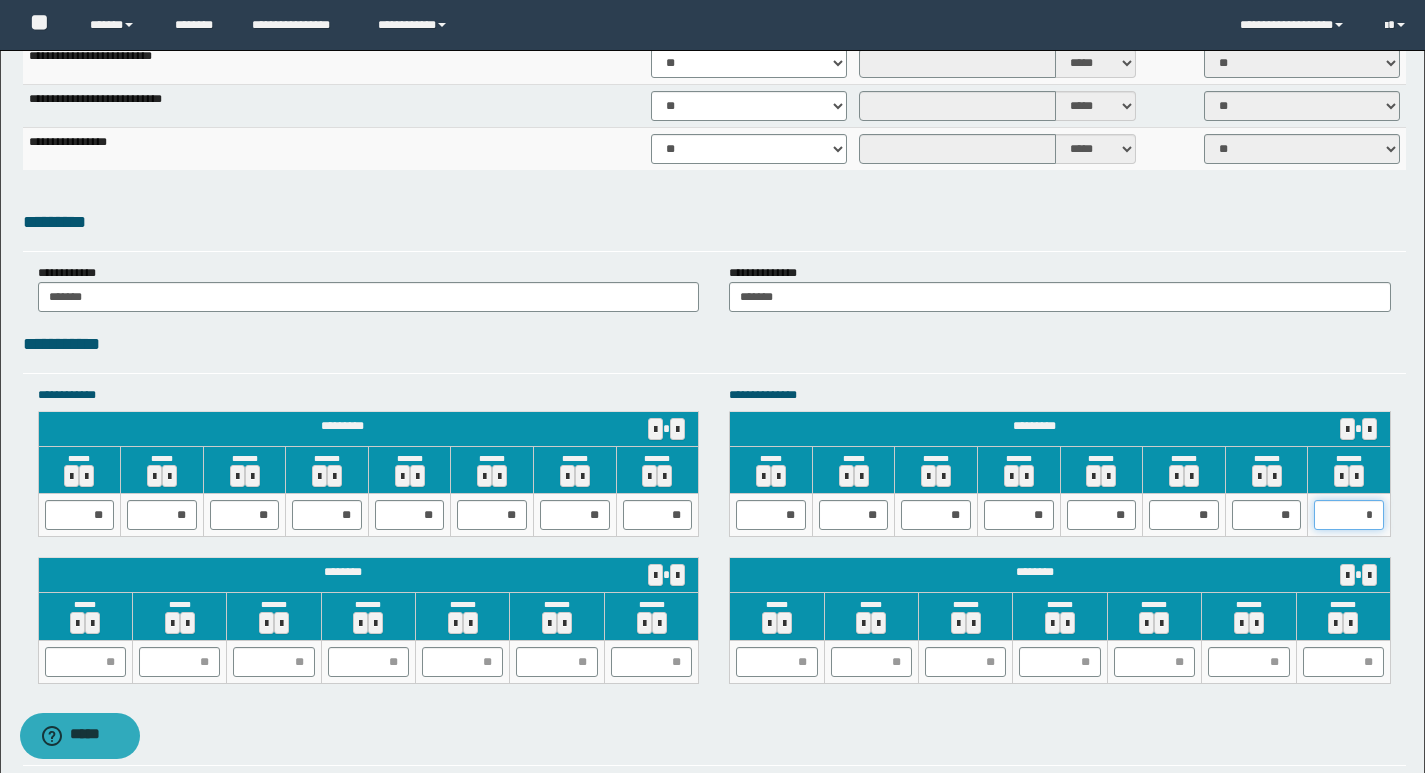 type on "**" 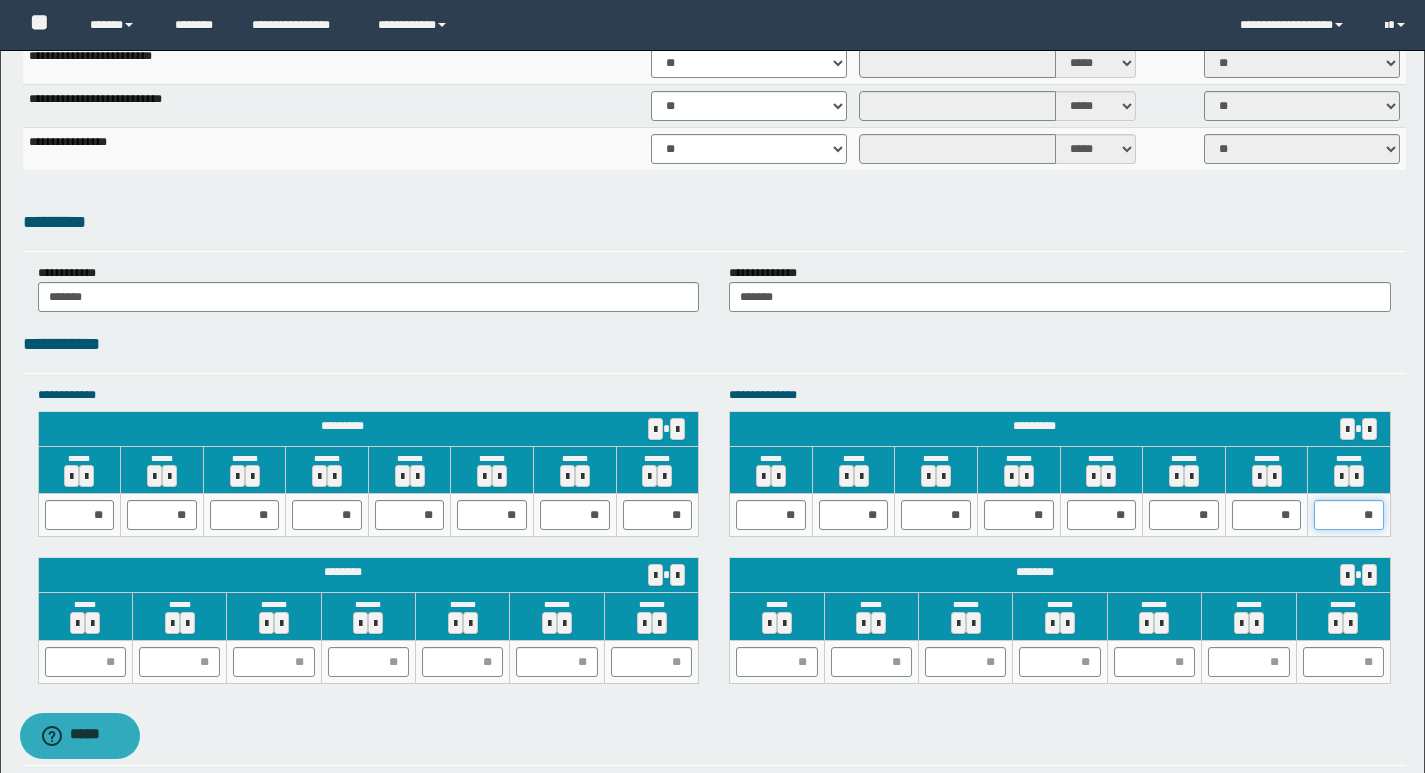 scroll, scrollTop: 1652, scrollLeft: 0, axis: vertical 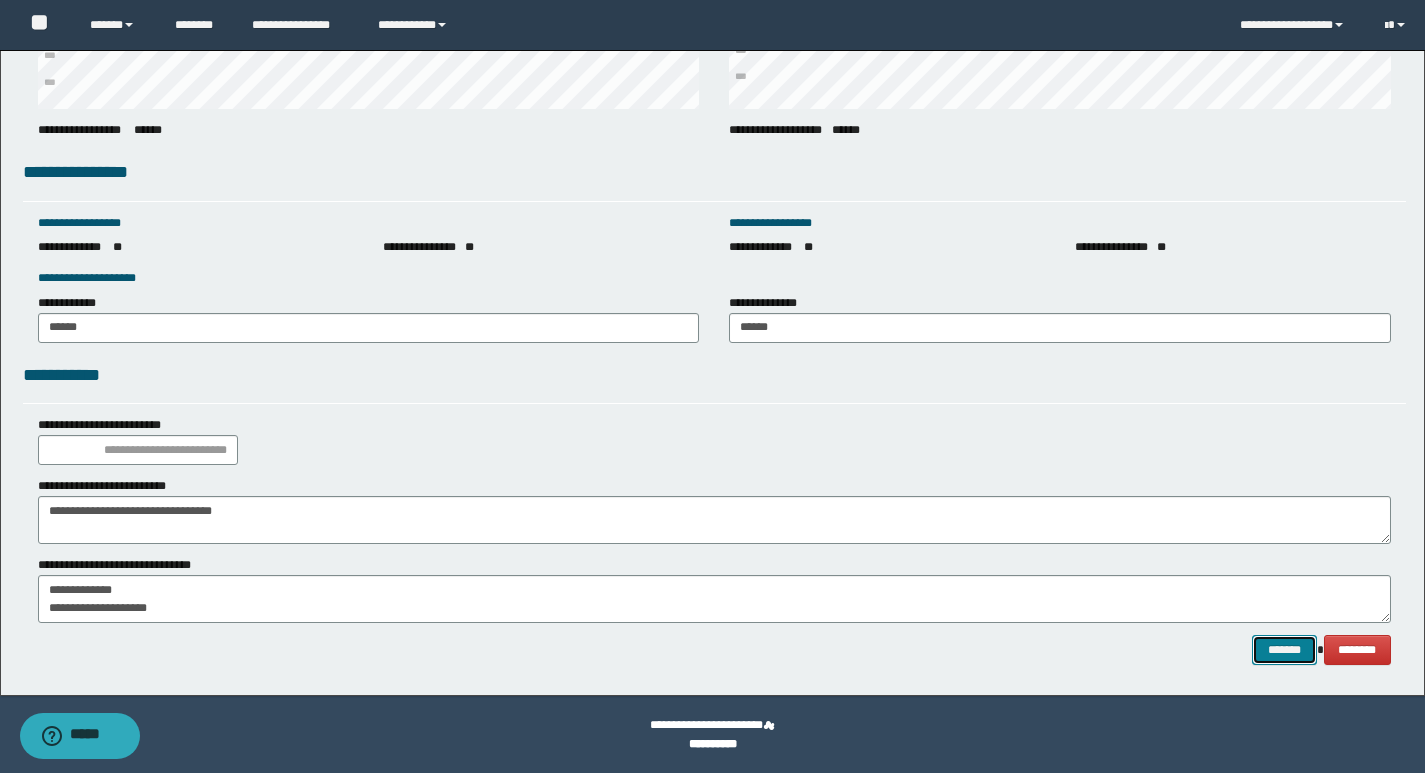 click on "*******" at bounding box center (1284, 650) 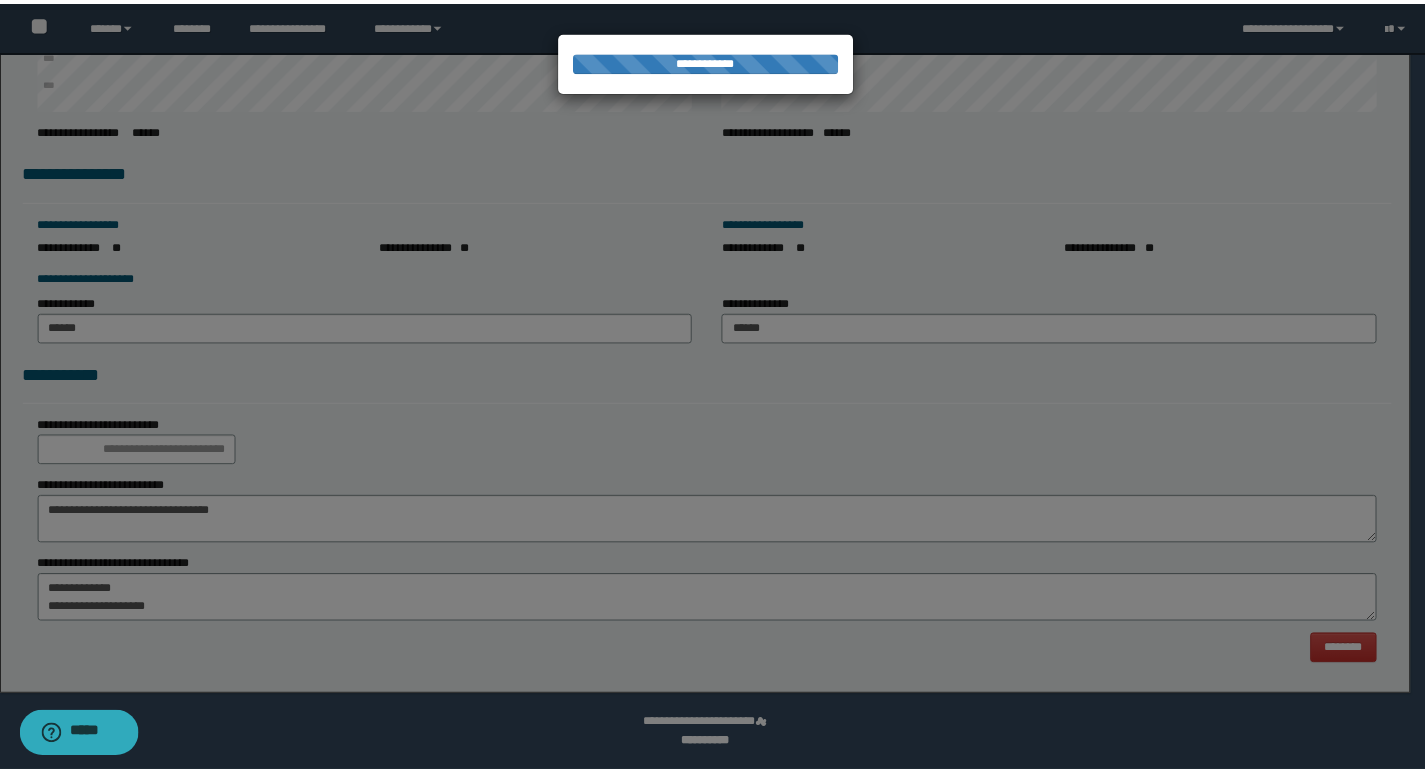 scroll, scrollTop: 0, scrollLeft: 0, axis: both 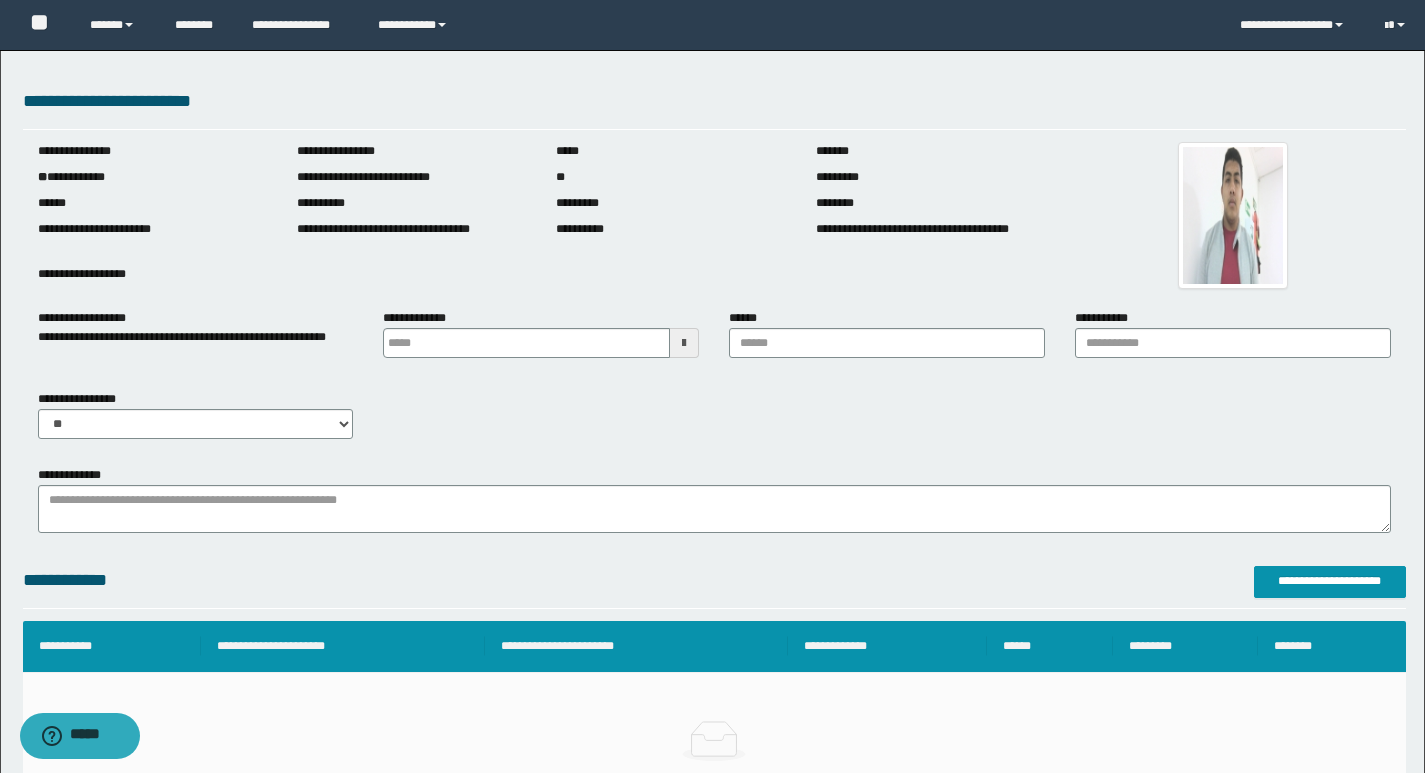 click at bounding box center [684, 343] 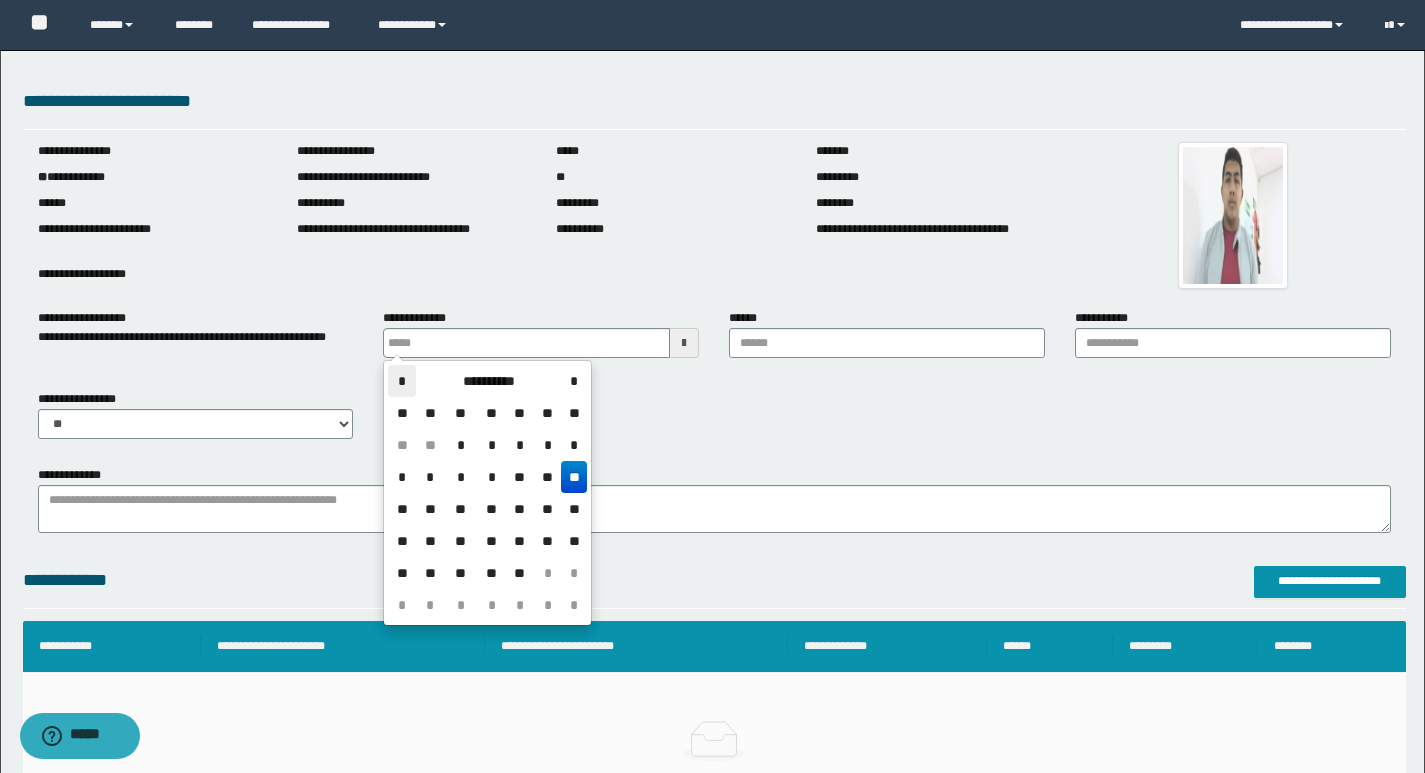 click on "*" at bounding box center (402, 381) 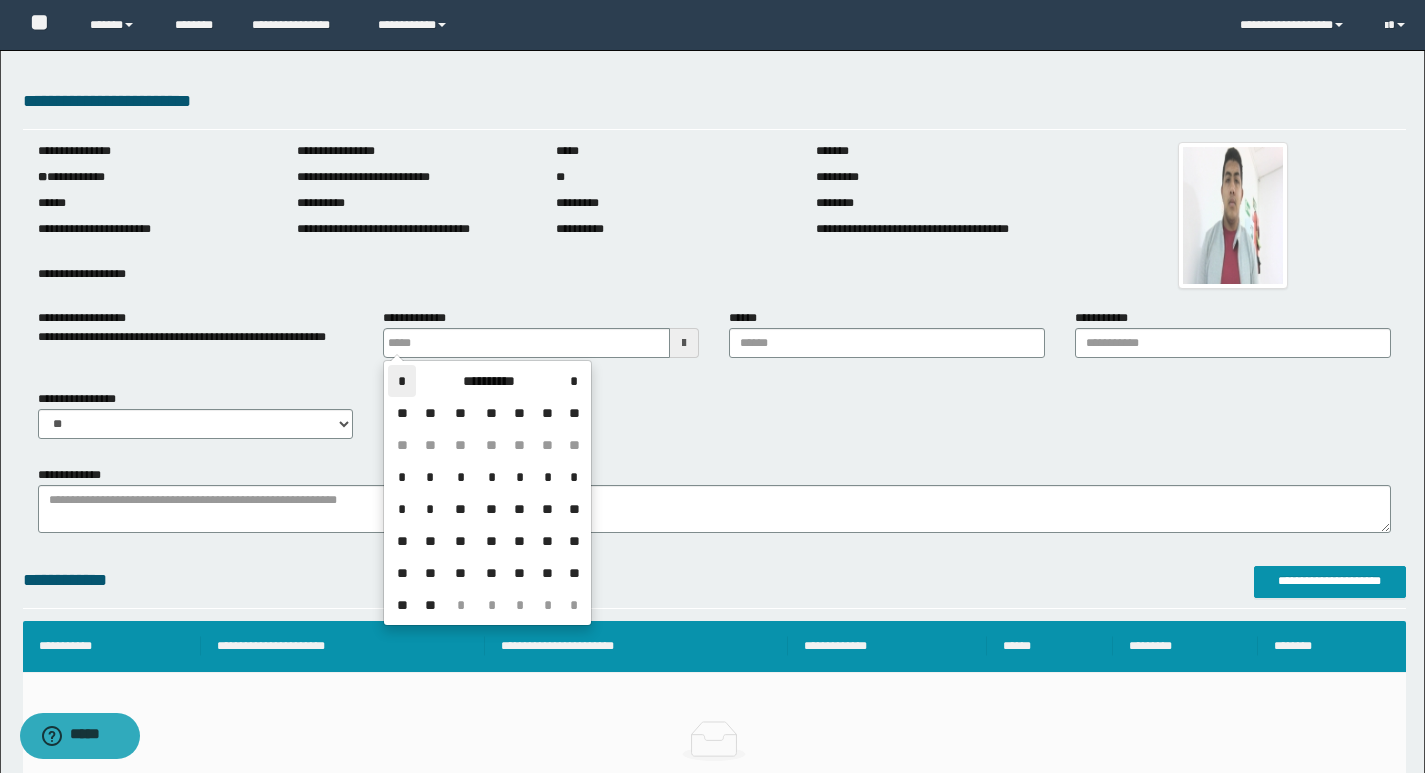 click on "*" at bounding box center [402, 381] 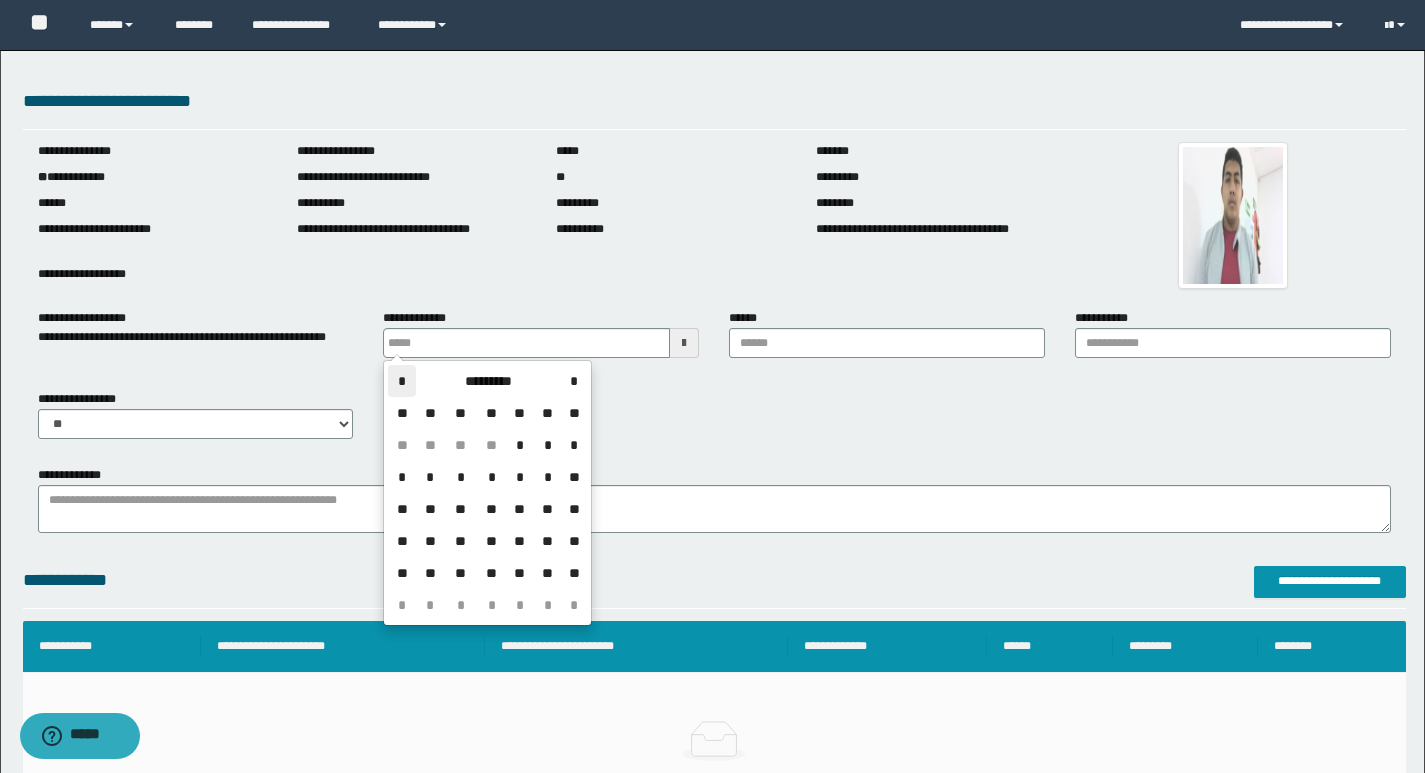 click on "*" at bounding box center (402, 381) 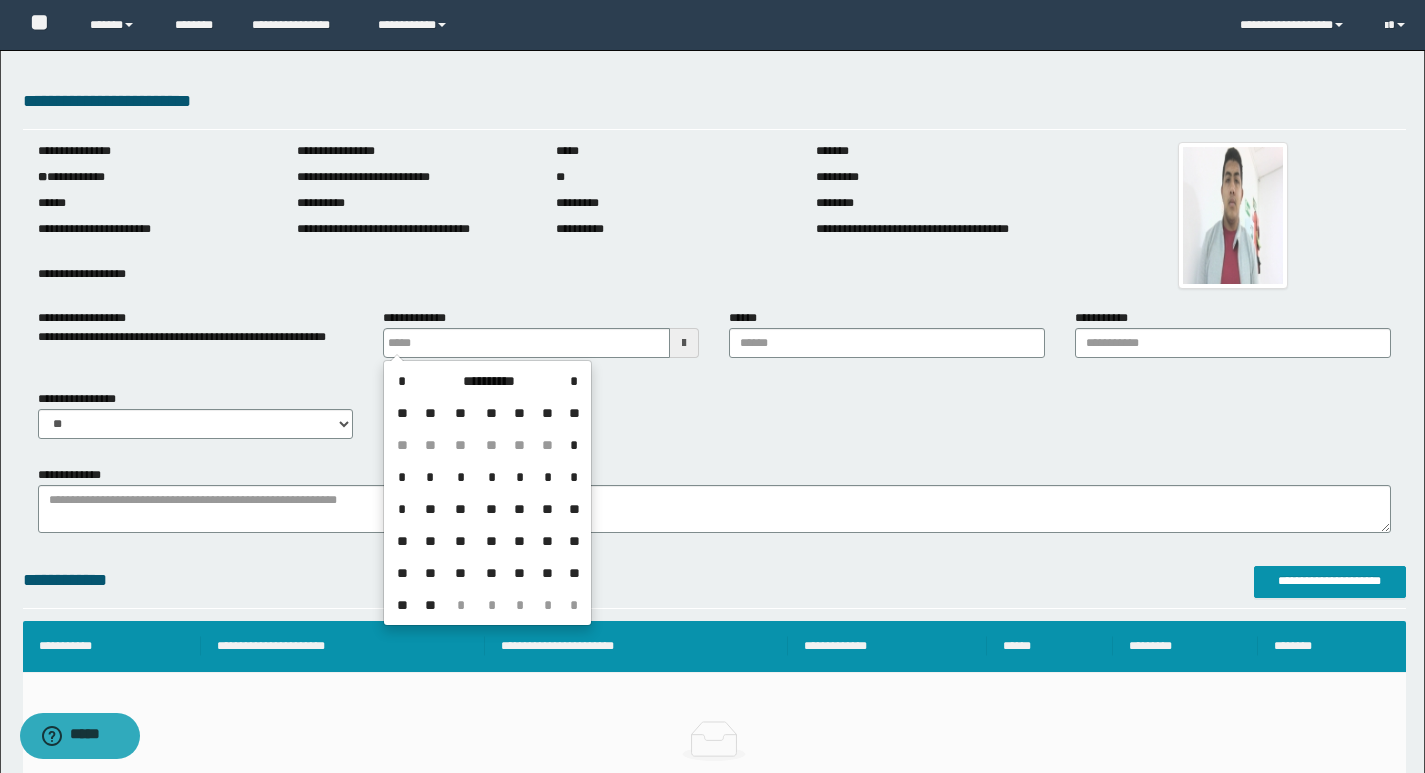 drag, startPoint x: 398, startPoint y: 385, endPoint x: 425, endPoint y: 399, distance: 30.413813 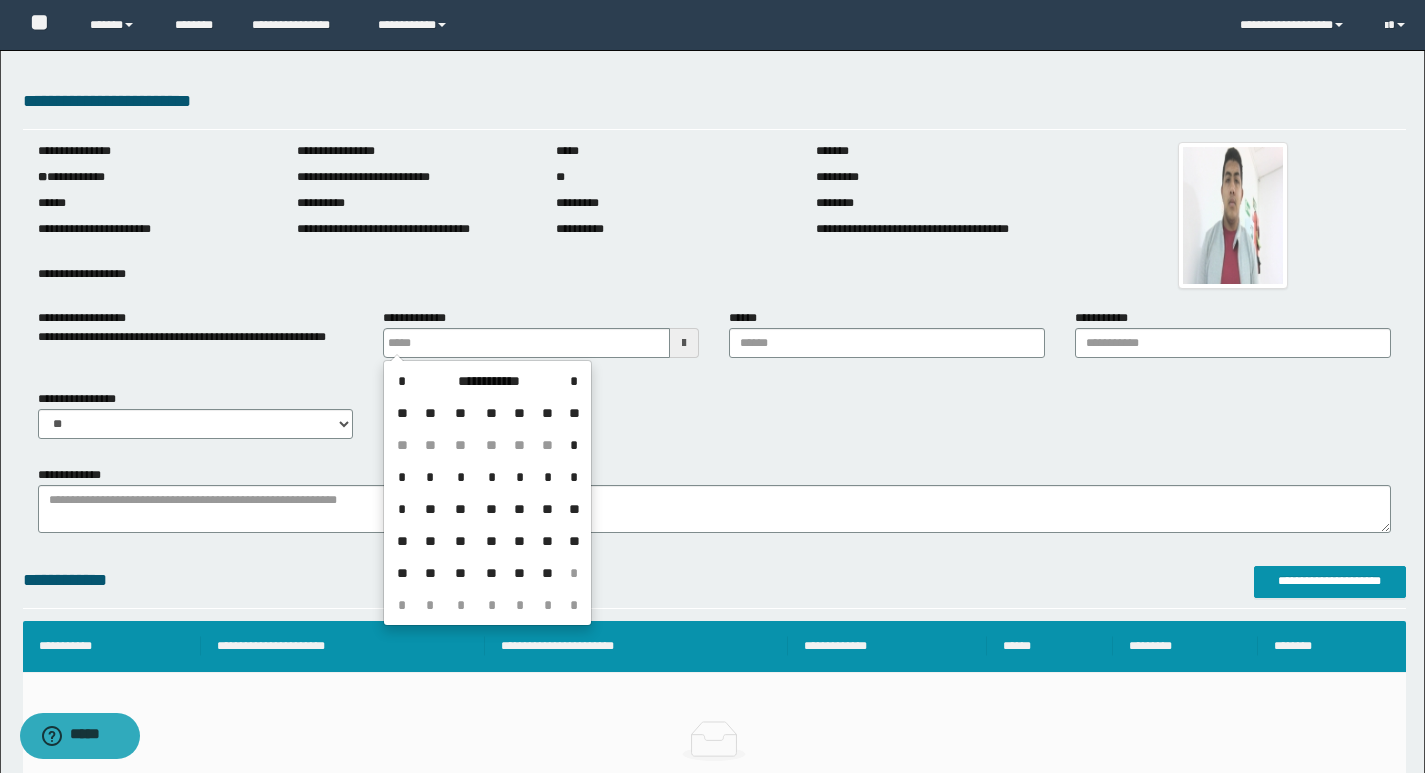 drag, startPoint x: 425, startPoint y: 399, endPoint x: 532, endPoint y: 521, distance: 162.27446 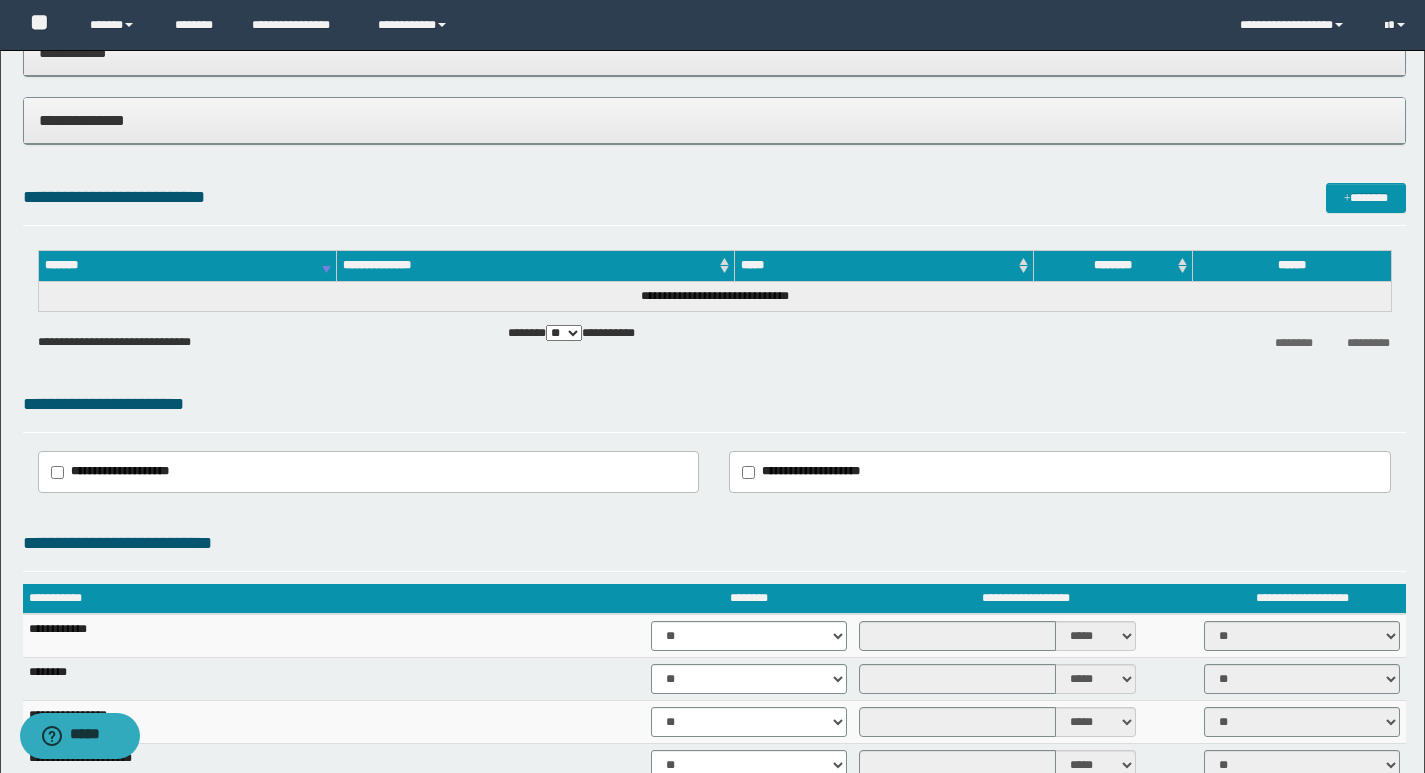 scroll, scrollTop: 924, scrollLeft: 0, axis: vertical 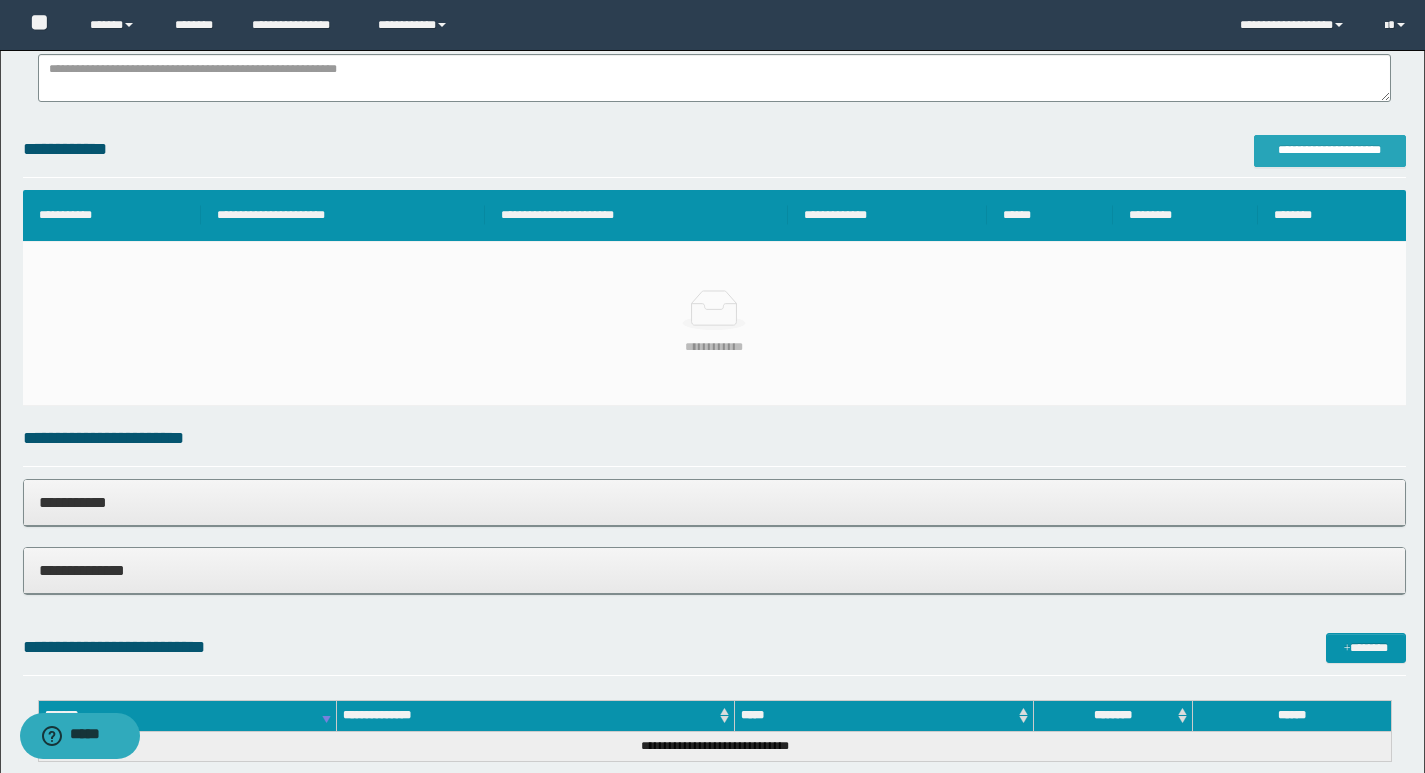 click on "**********" at bounding box center (712, 1301) 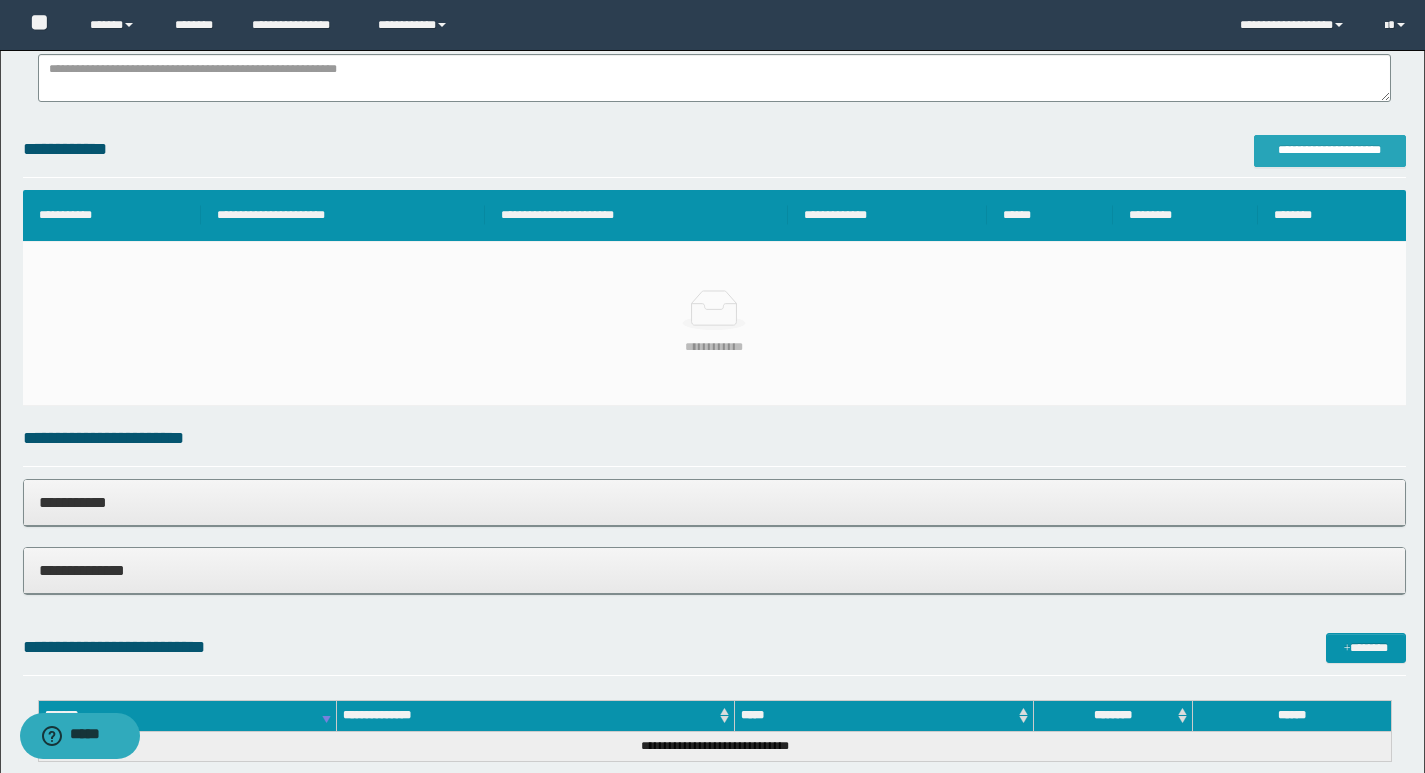 click on "**********" at bounding box center (1330, 151) 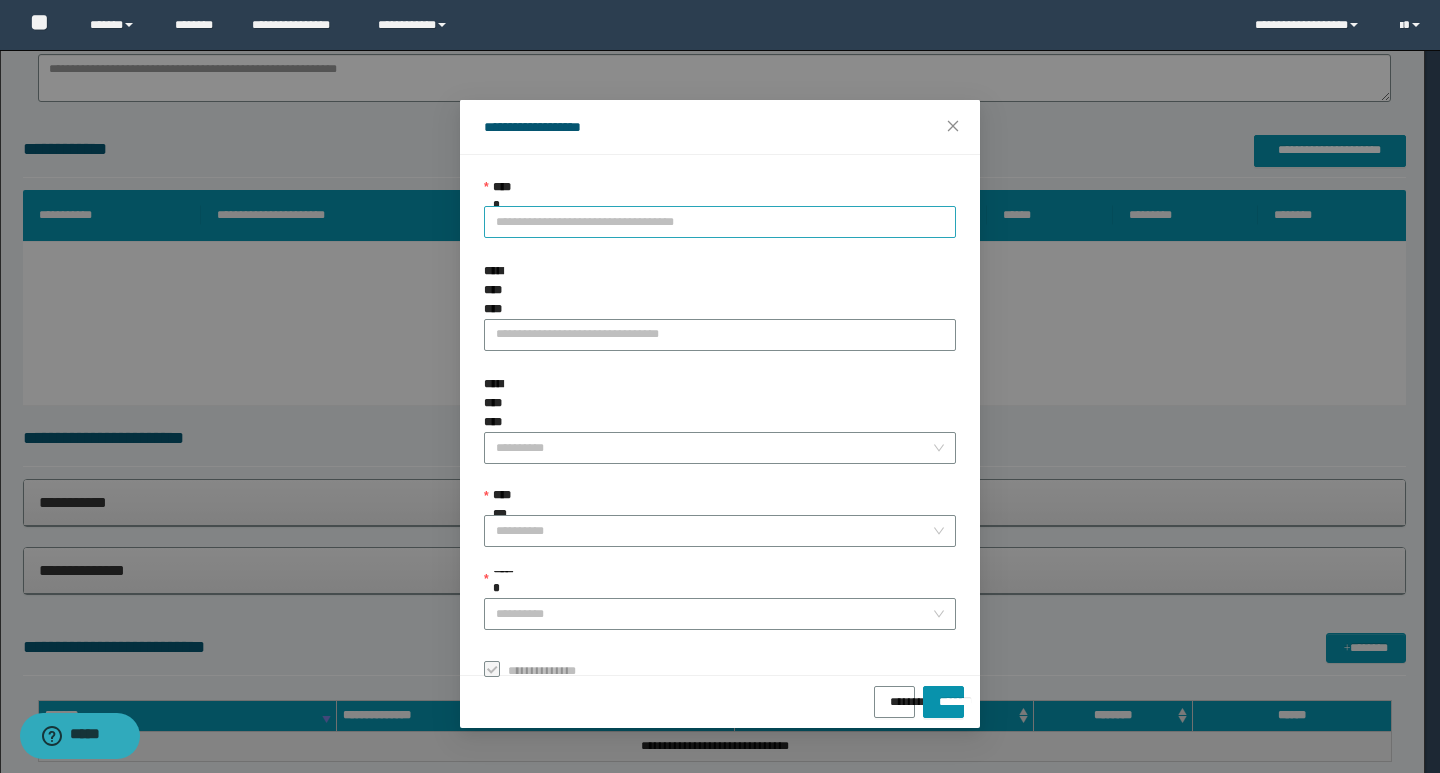 click on "**********" at bounding box center (720, 222) 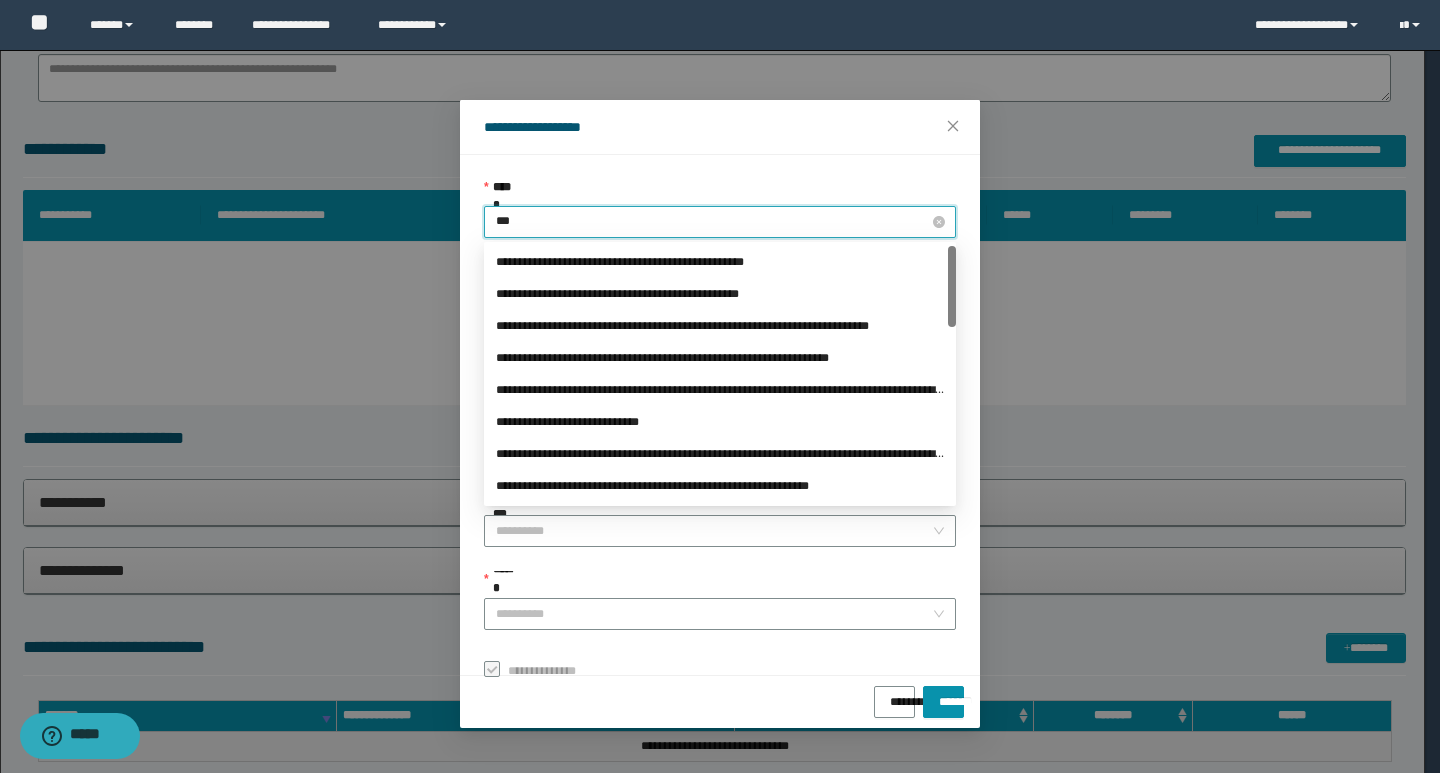 type on "****" 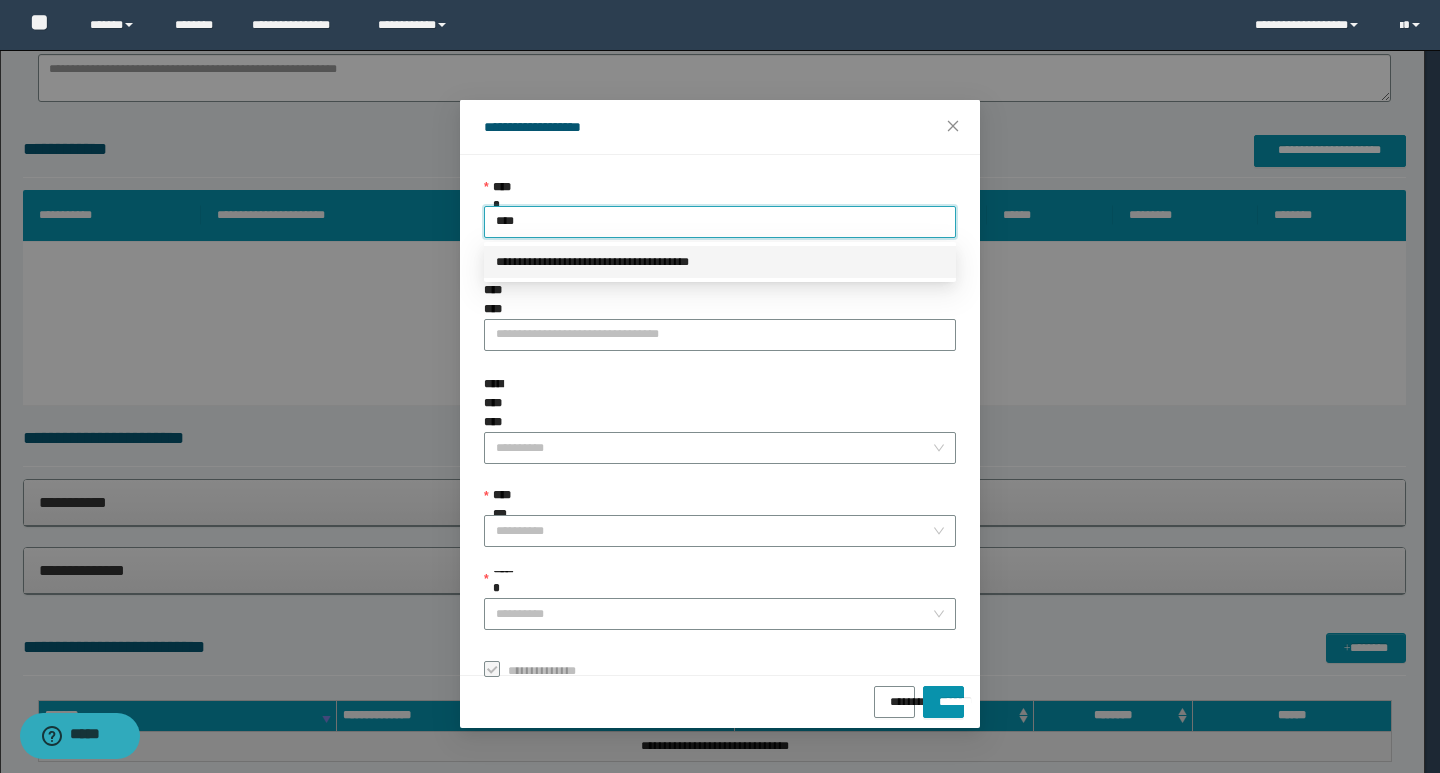 click on "**********" at bounding box center (720, 262) 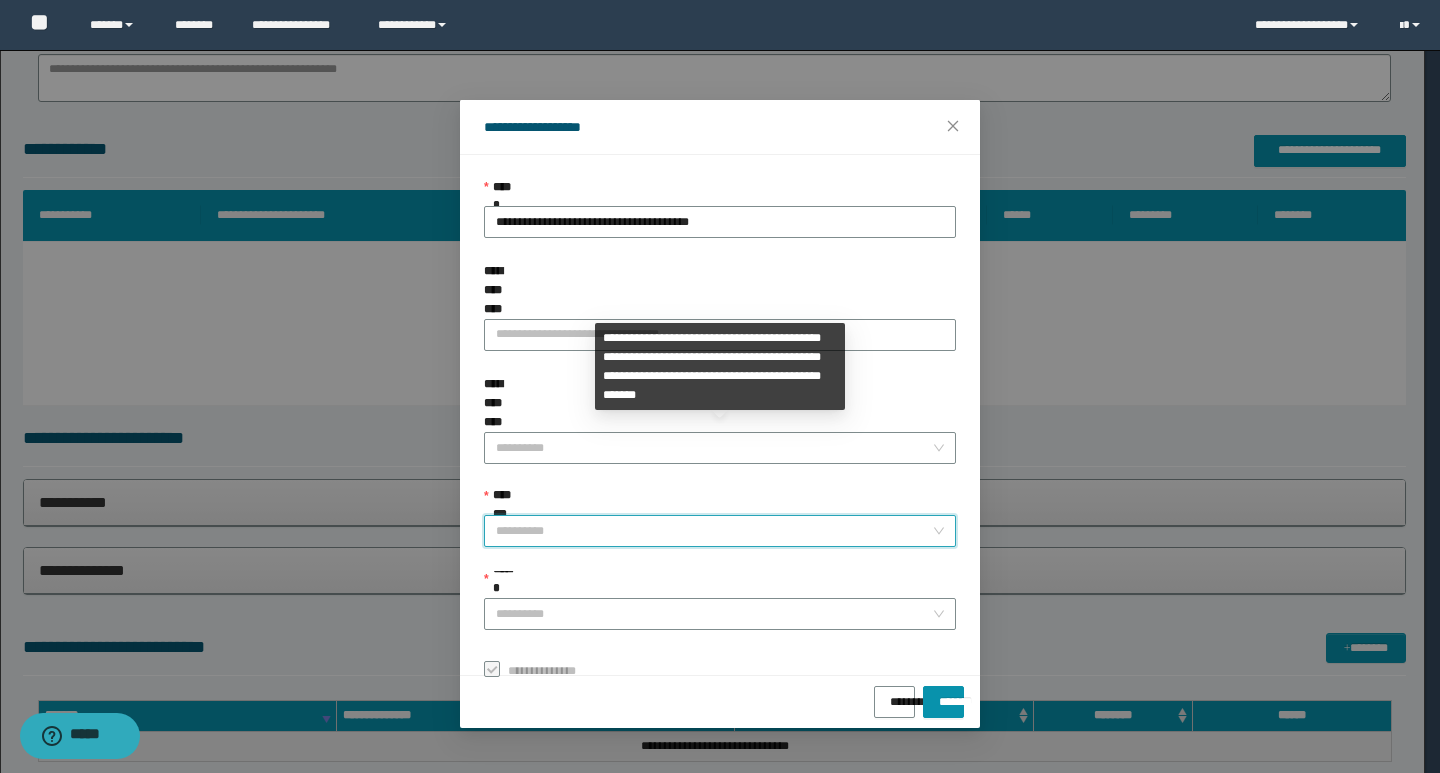 click on "**********" at bounding box center (714, 531) 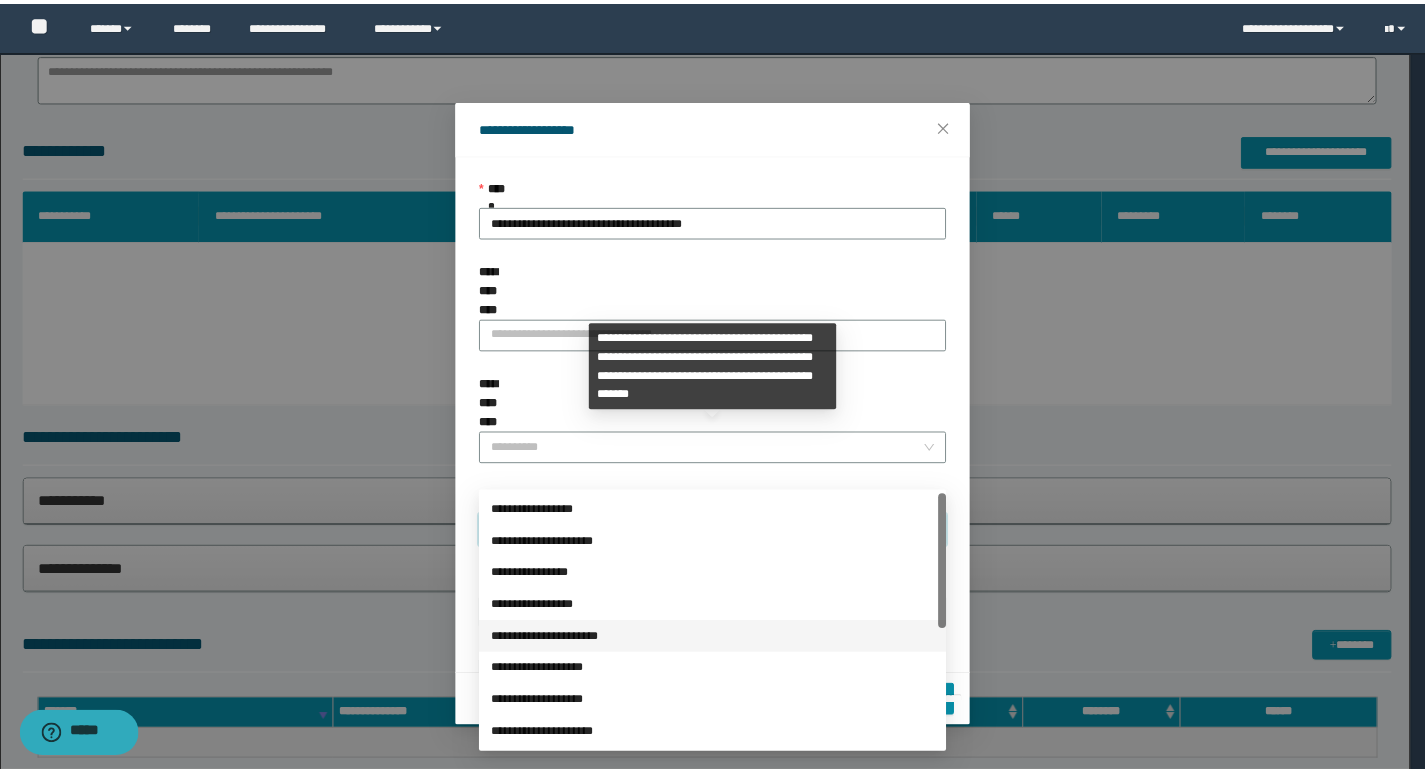 scroll, scrollTop: 224, scrollLeft: 0, axis: vertical 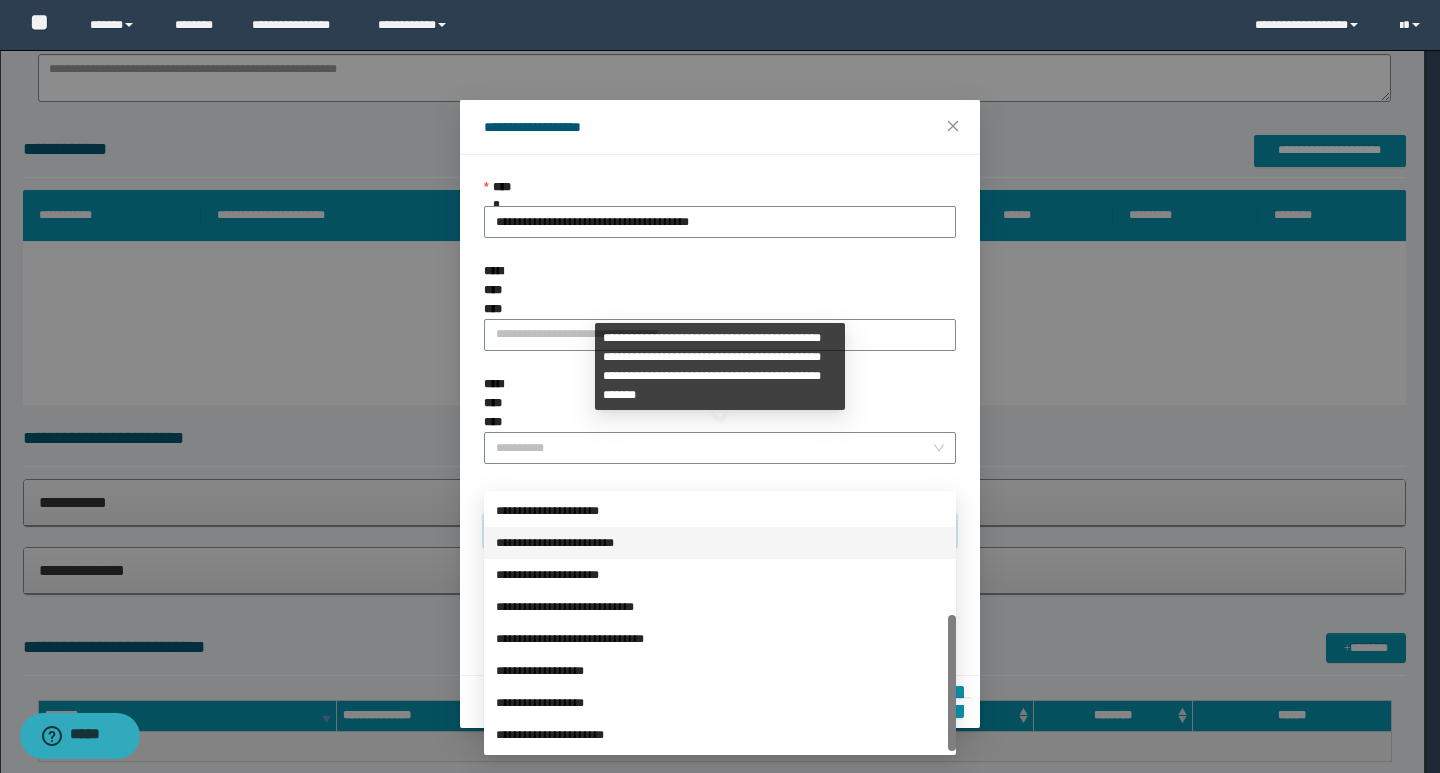 click on "**********" at bounding box center [720, 671] 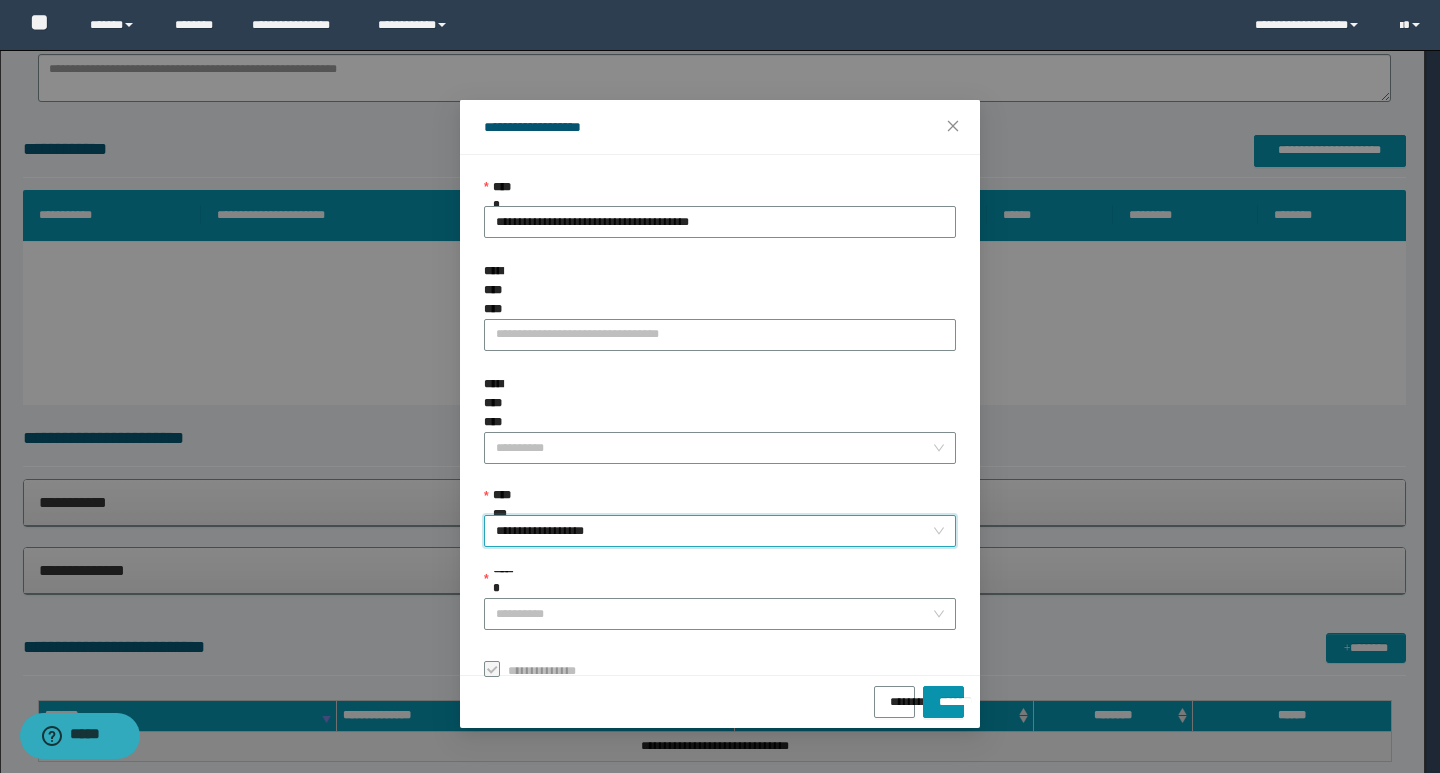 click on "******" at bounding box center [720, 584] 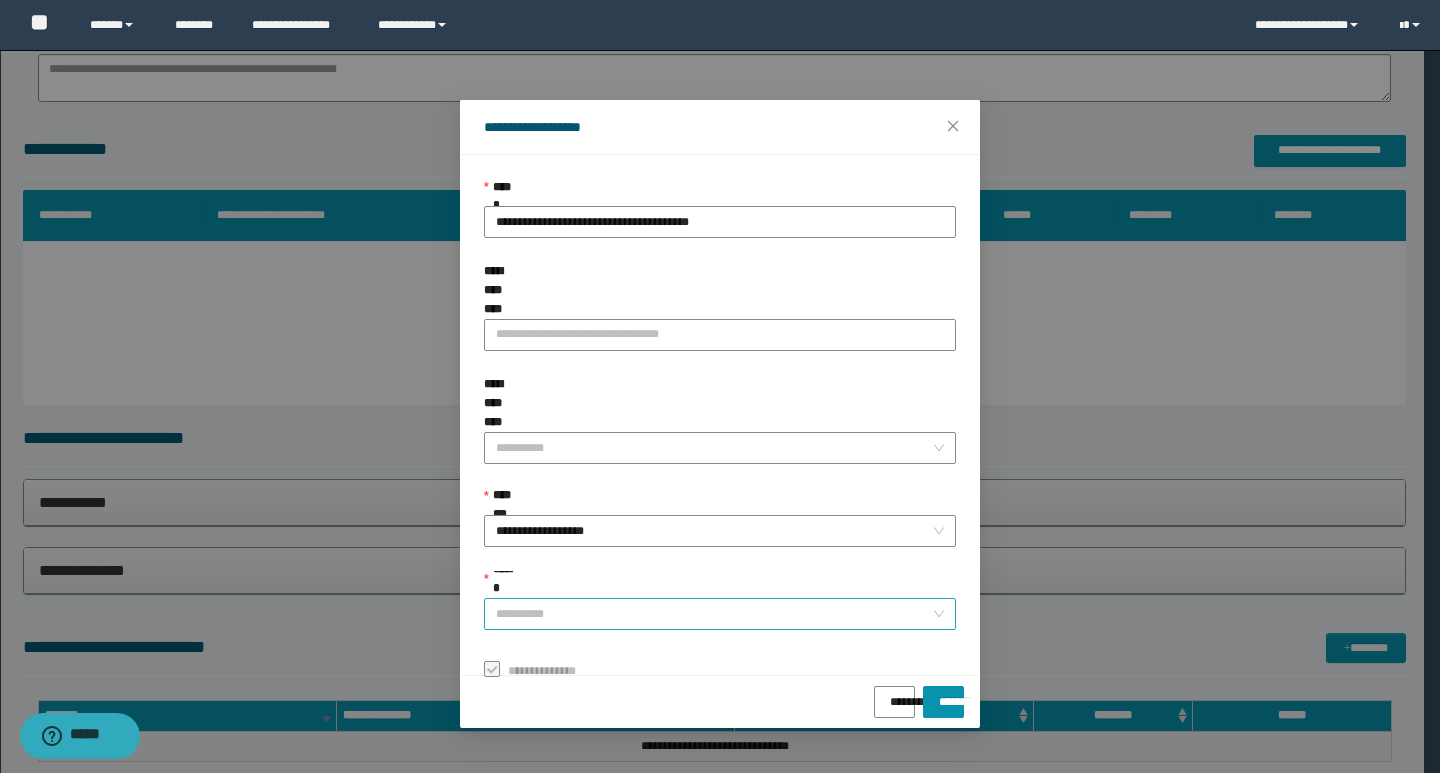 click on "******" at bounding box center (714, 614) 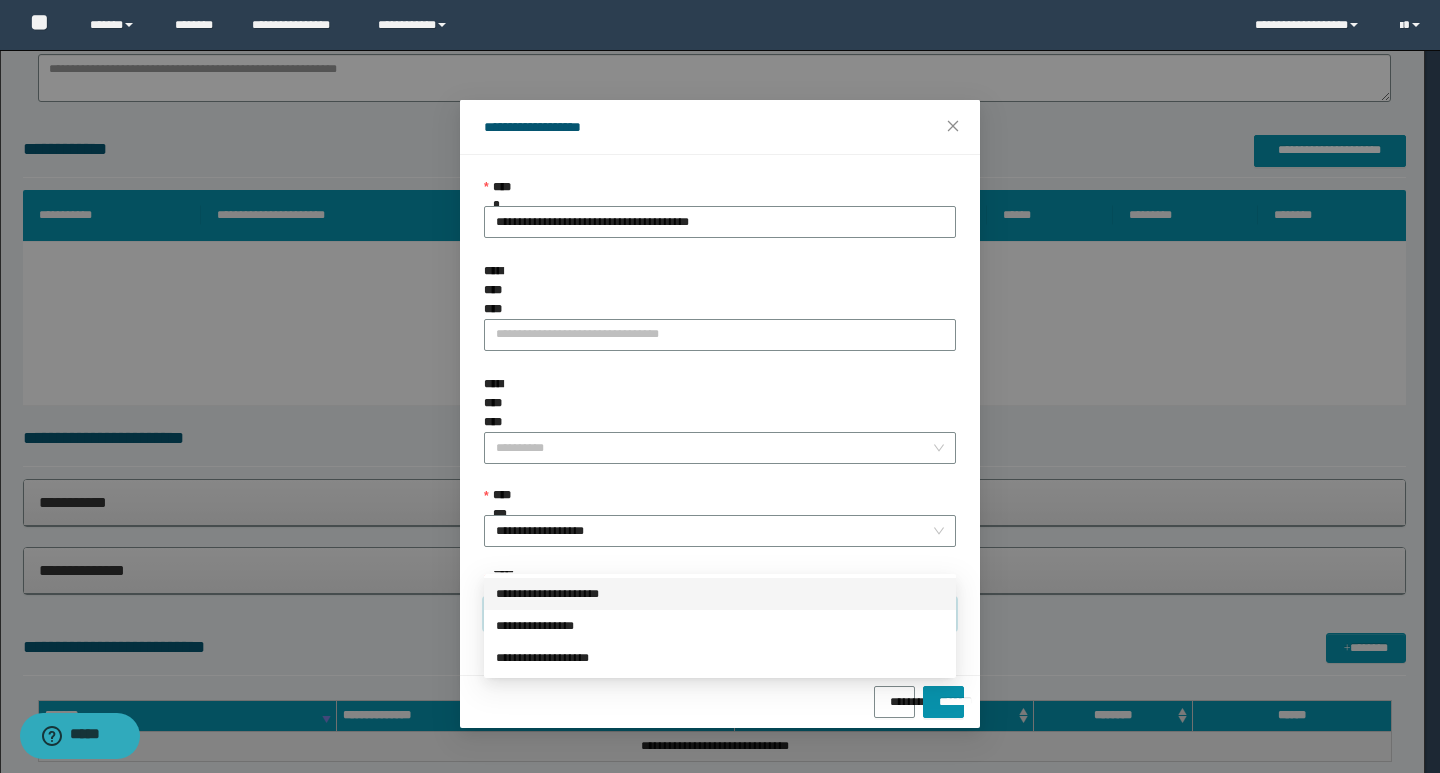 click on "**********" at bounding box center [720, 594] 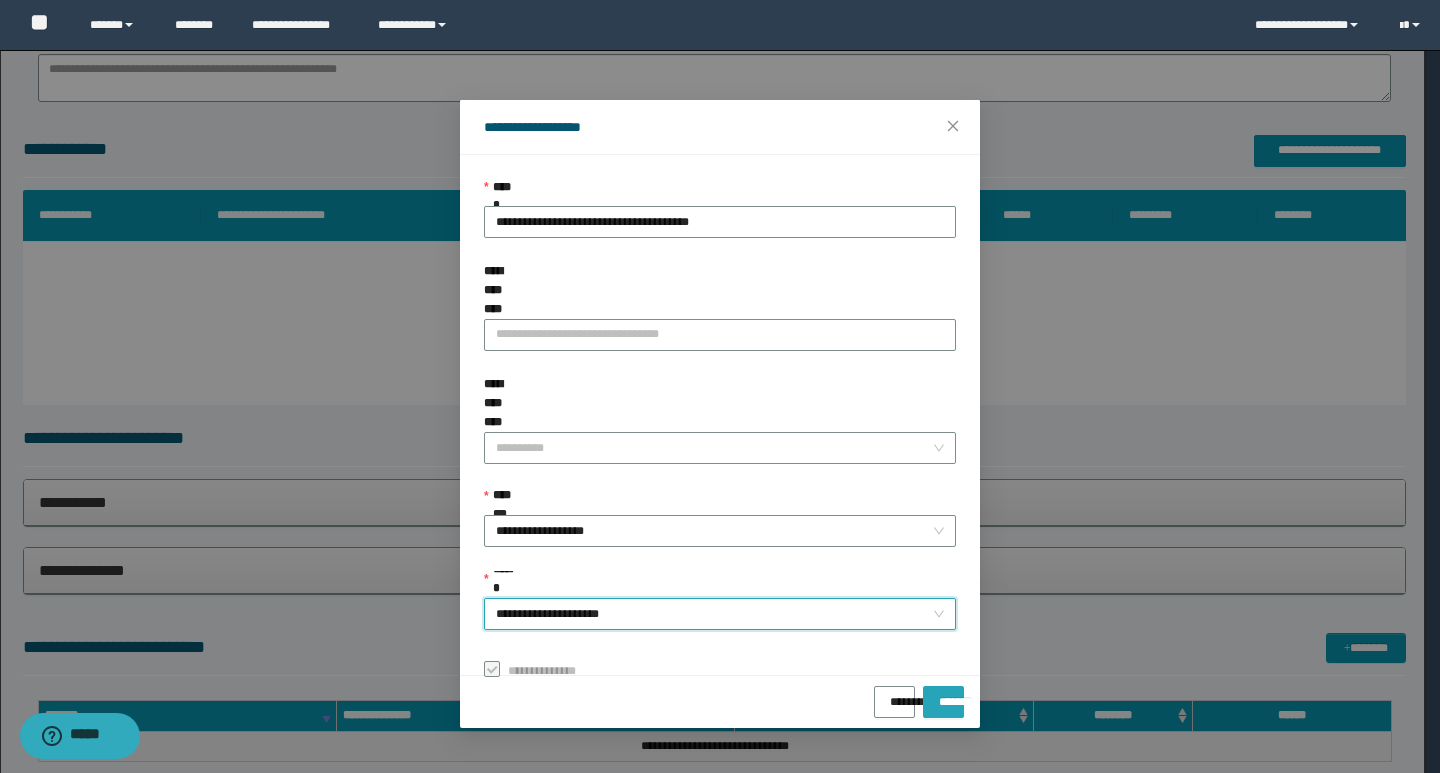click on "*******" at bounding box center (943, 695) 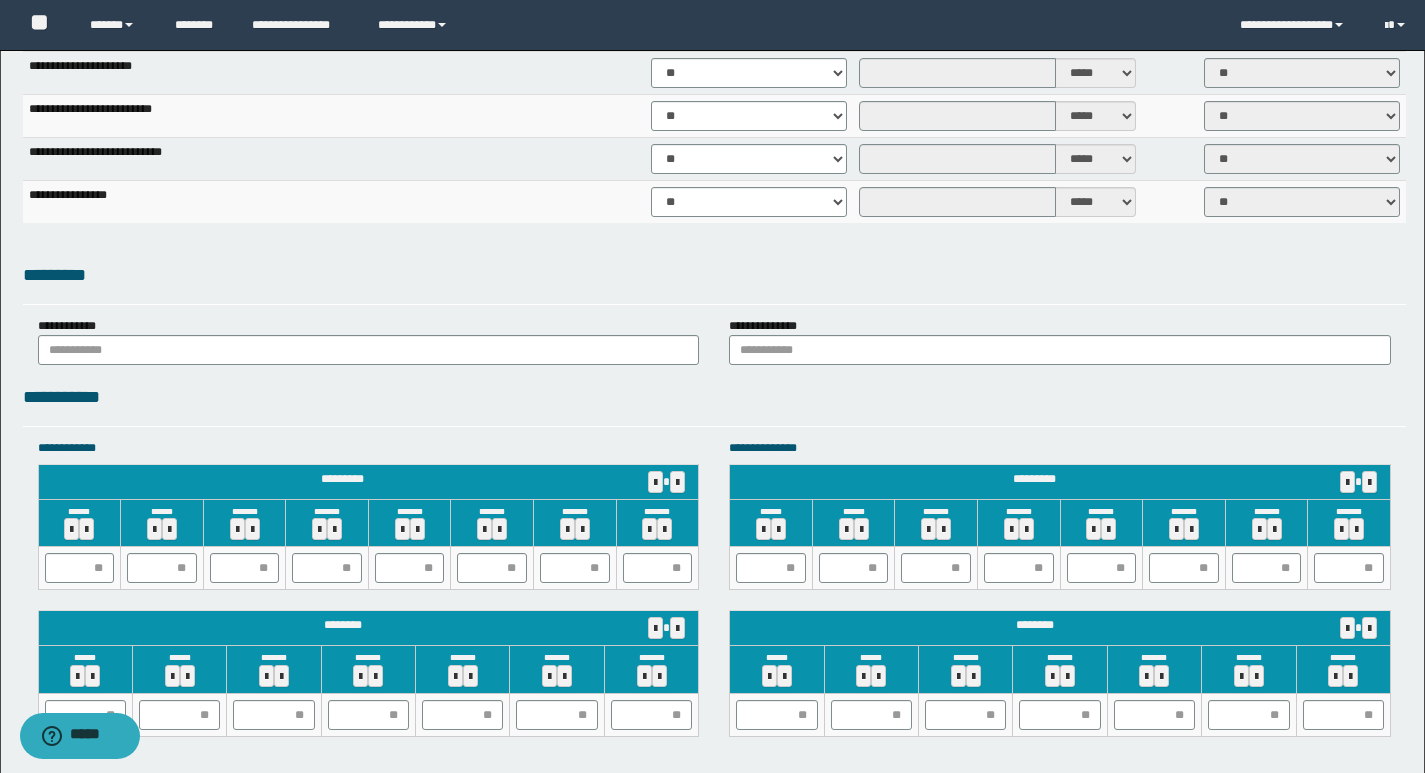 scroll, scrollTop: 1548, scrollLeft: 0, axis: vertical 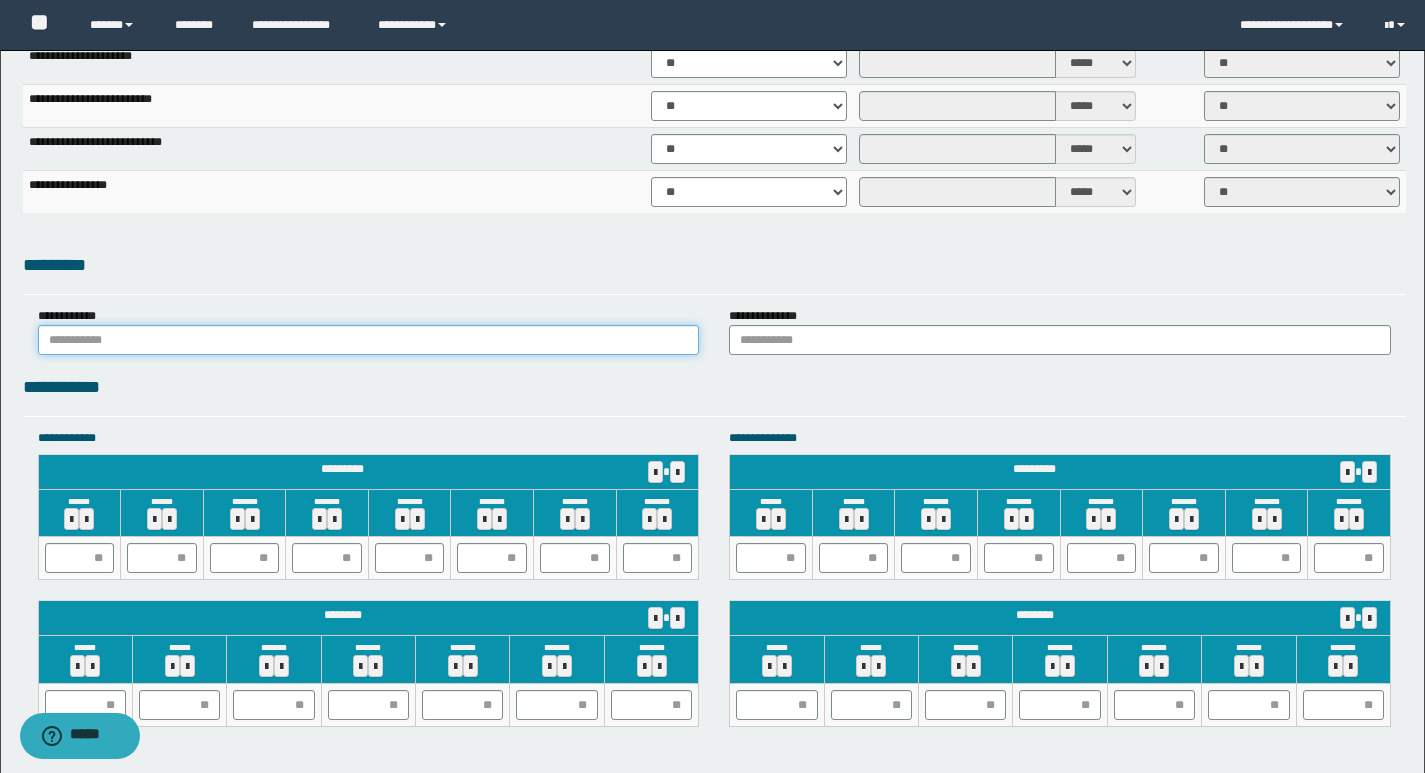 click at bounding box center [369, 340] 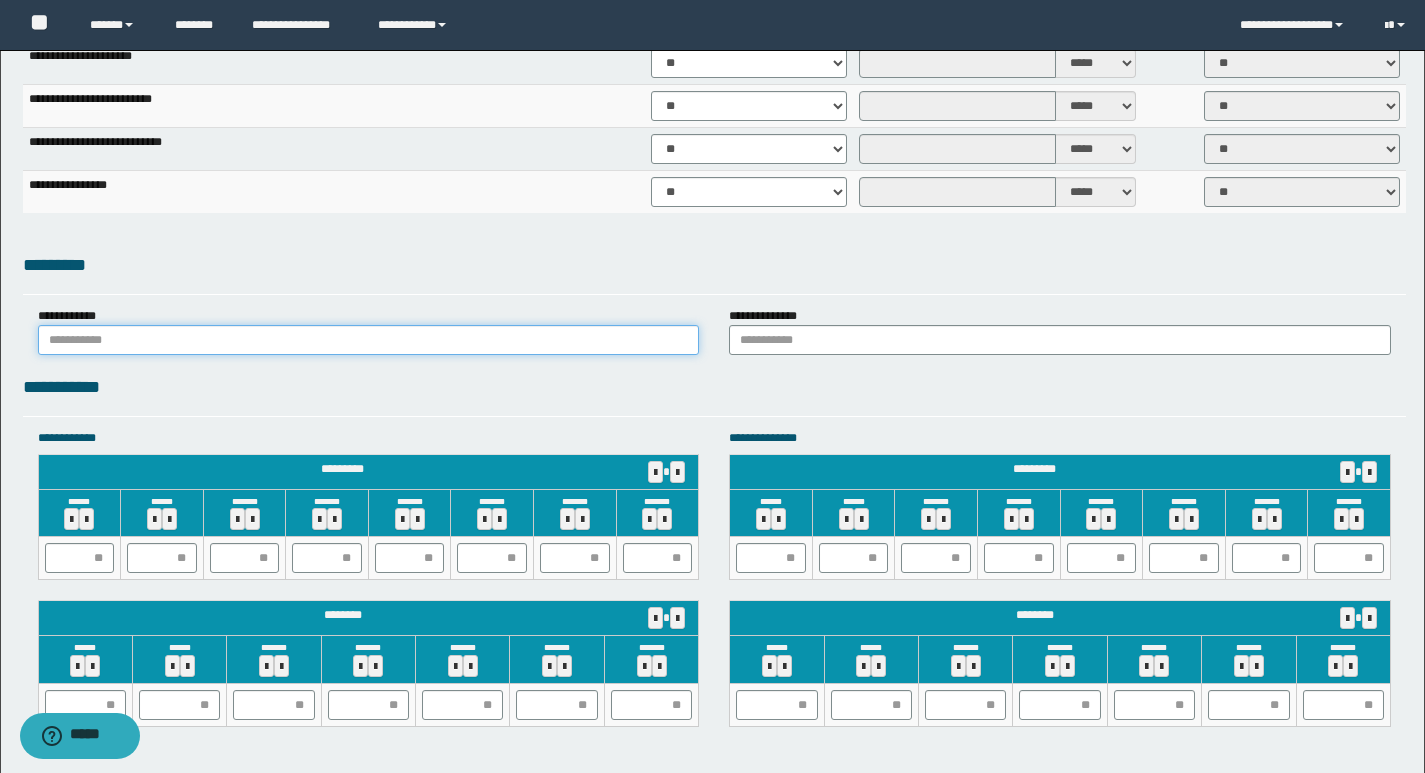 type on "******" 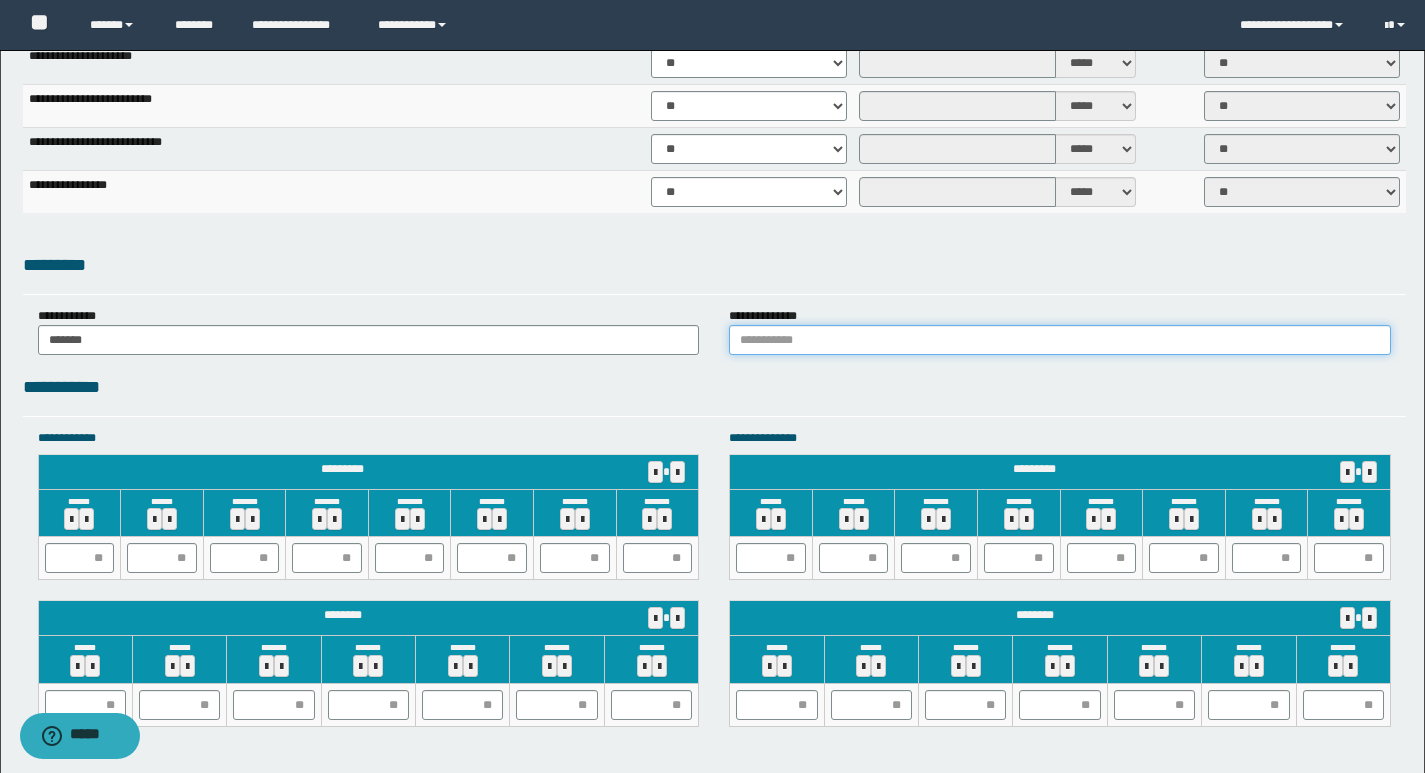 click at bounding box center [1060, 340] 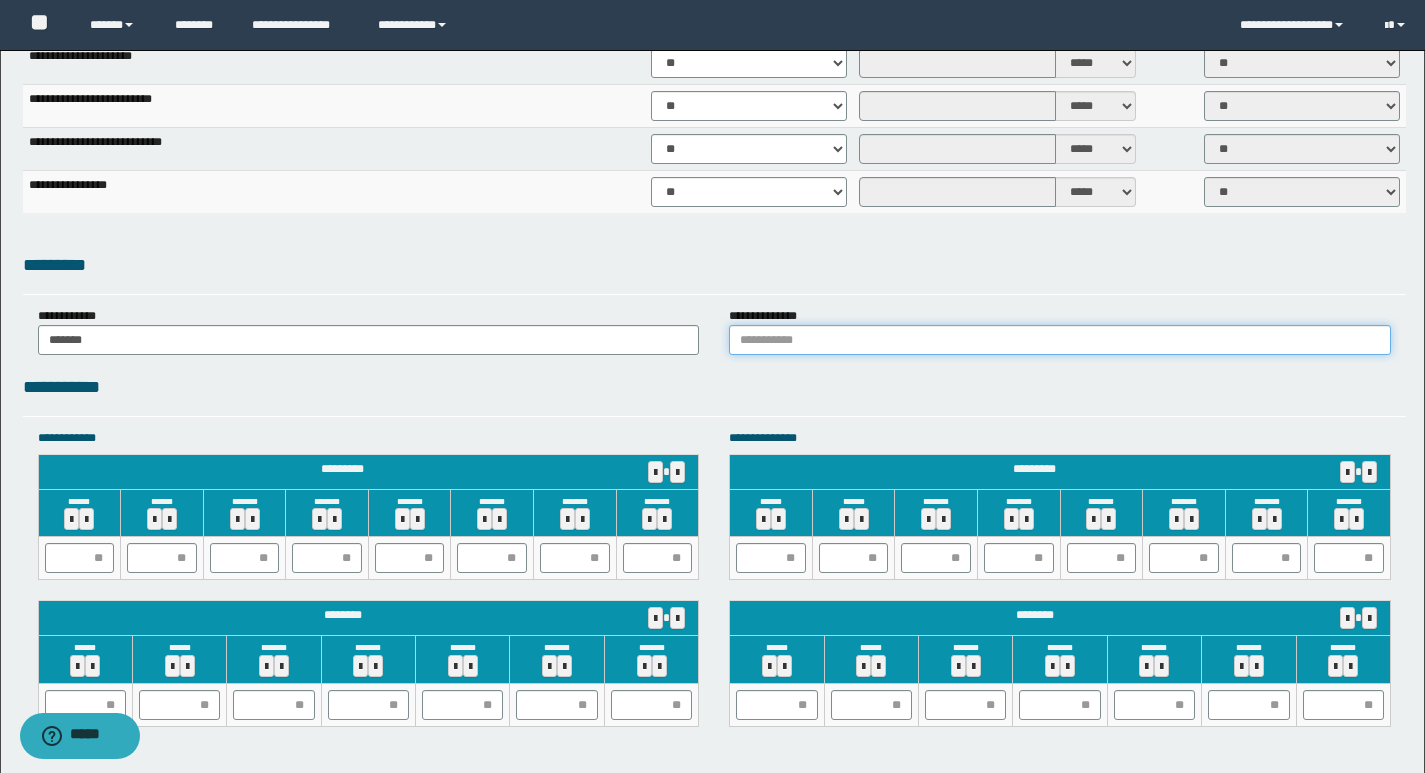 type on "******" 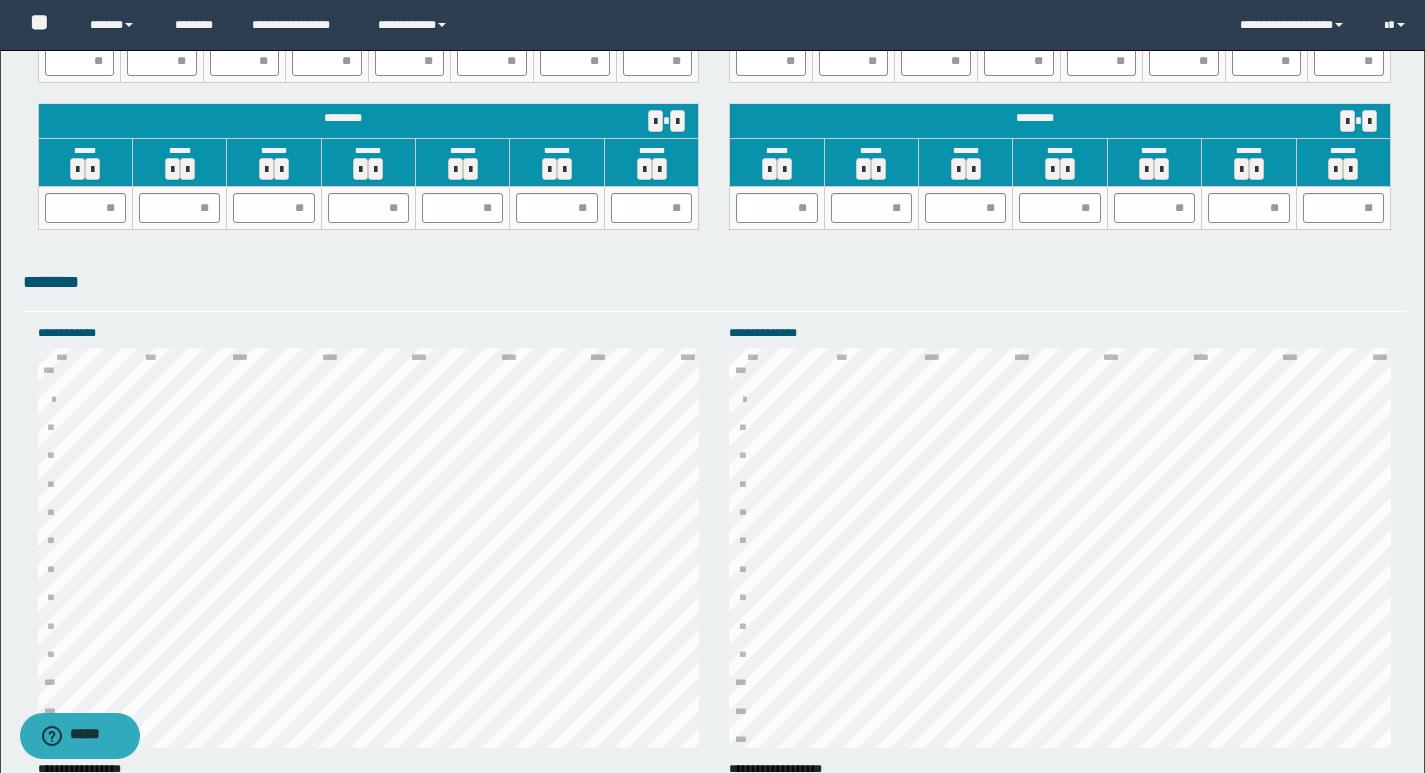 scroll, scrollTop: 1778, scrollLeft: 0, axis: vertical 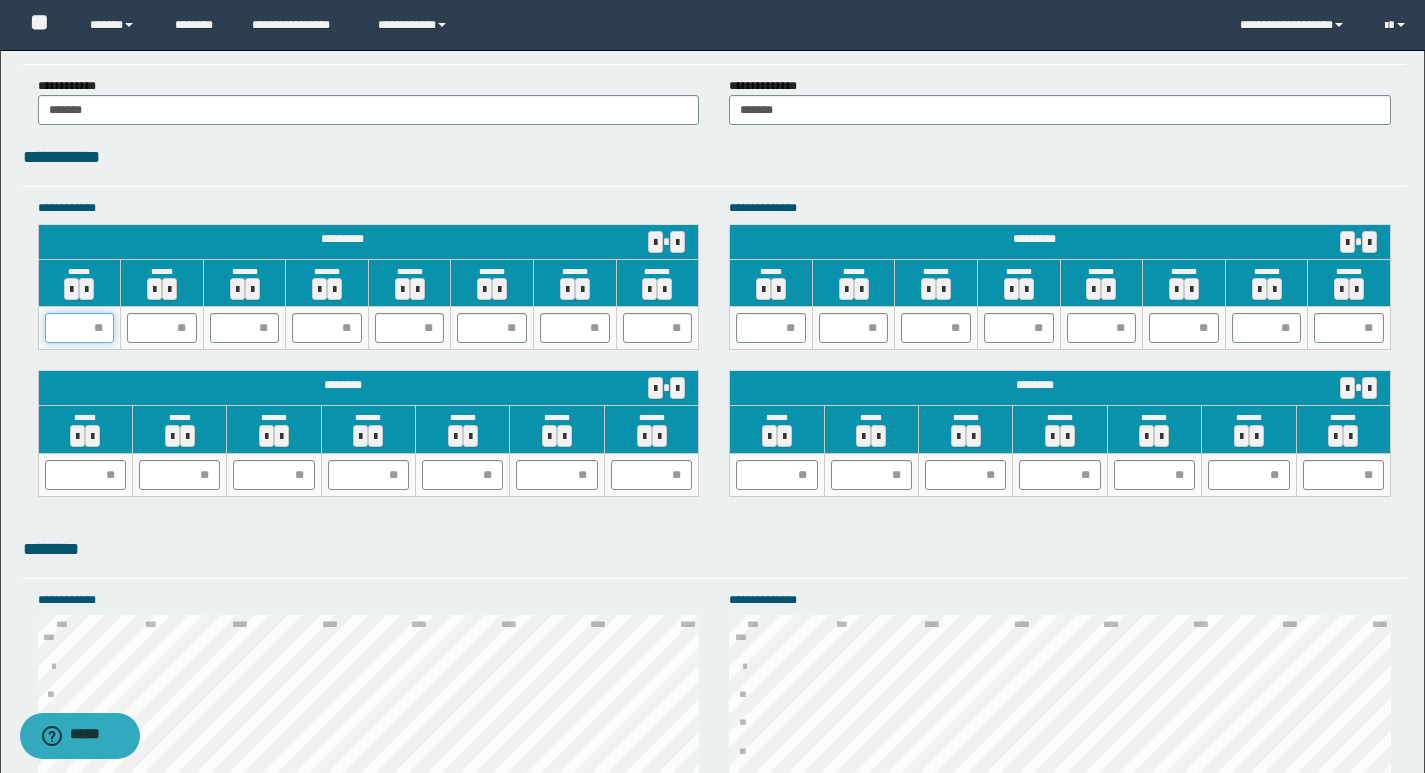 click at bounding box center [80, 328] 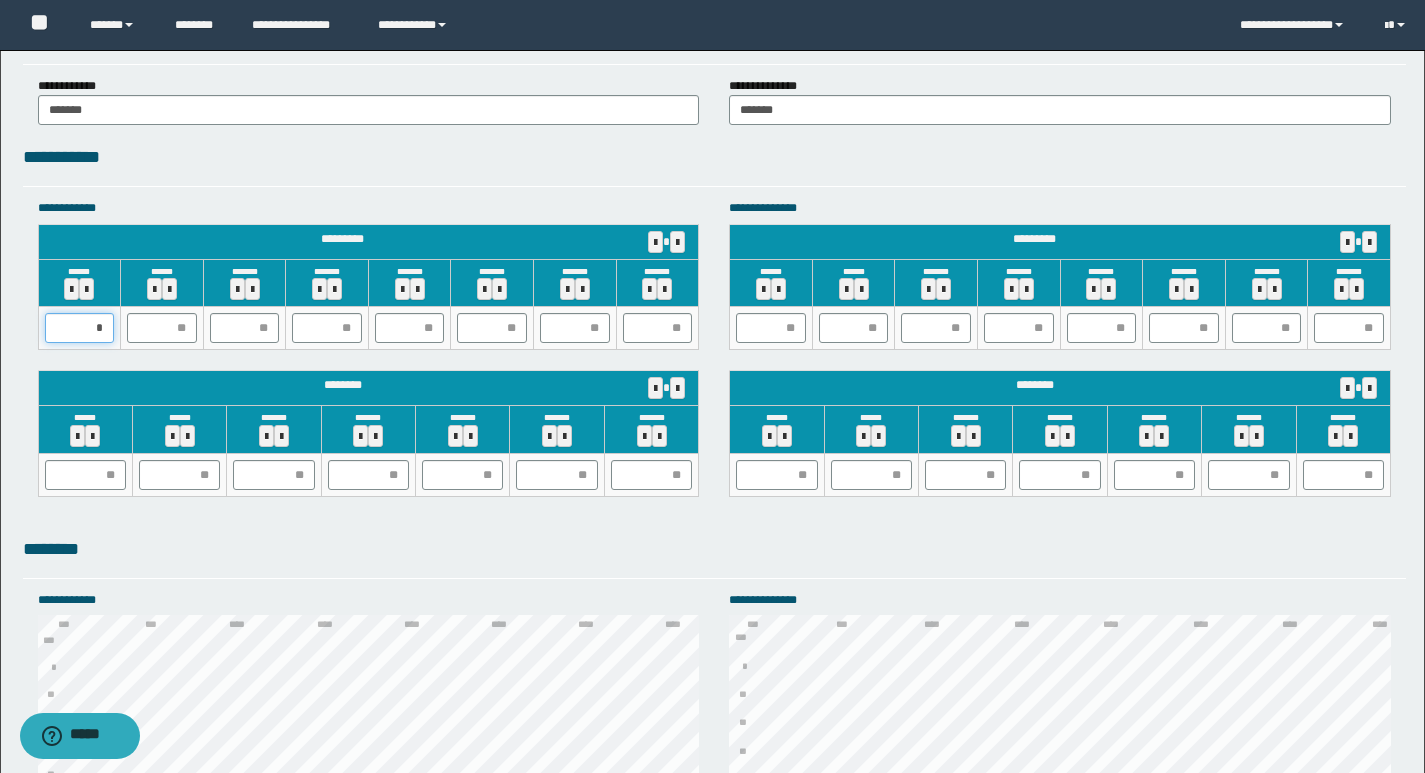 type on "**" 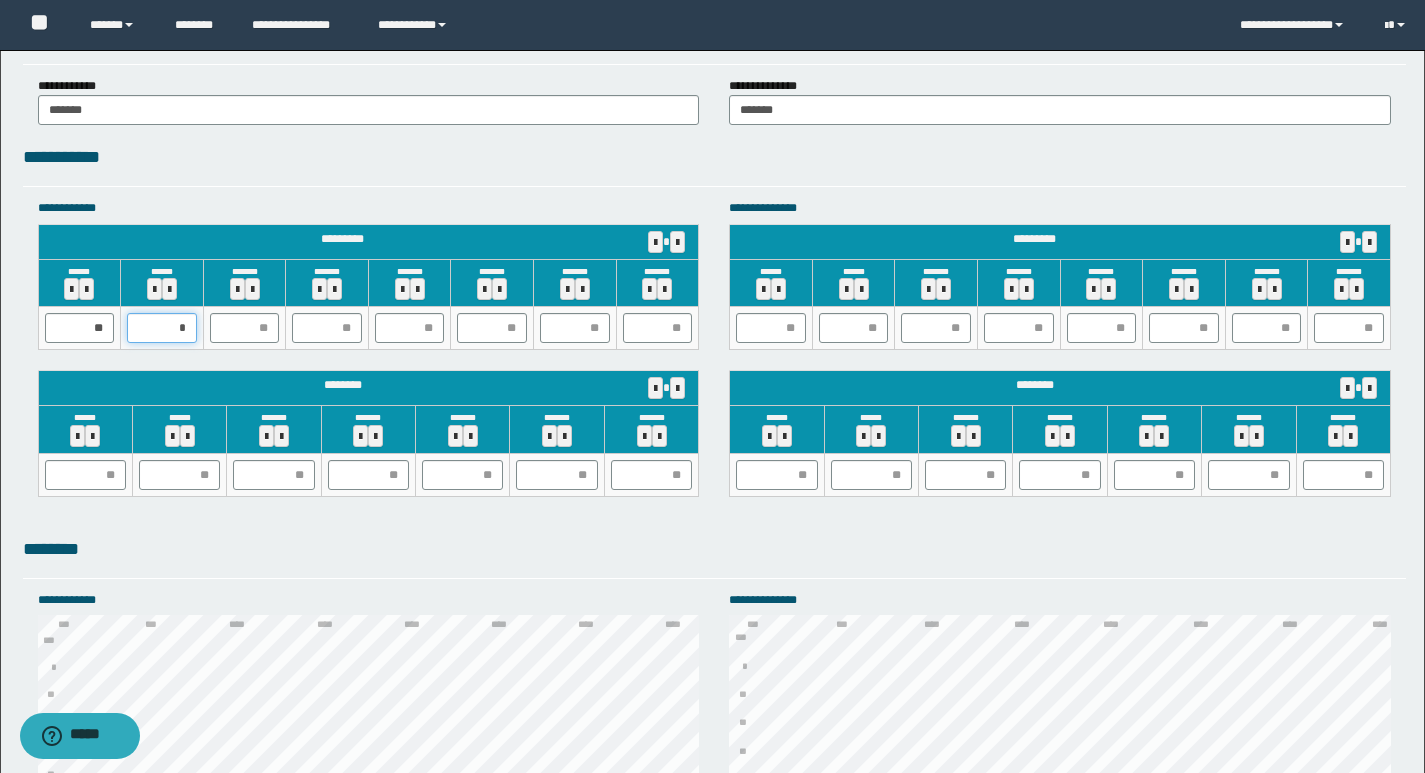 type on "**" 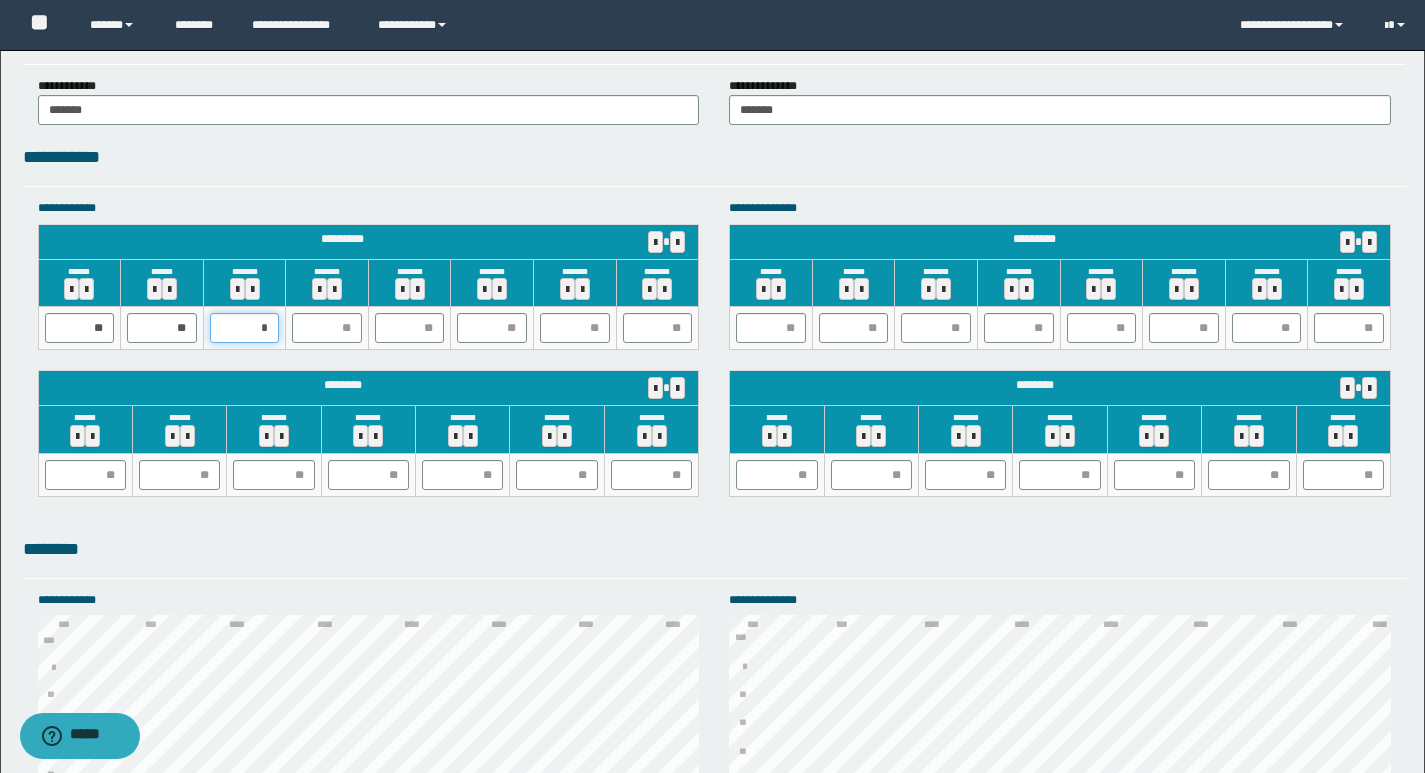 type on "**" 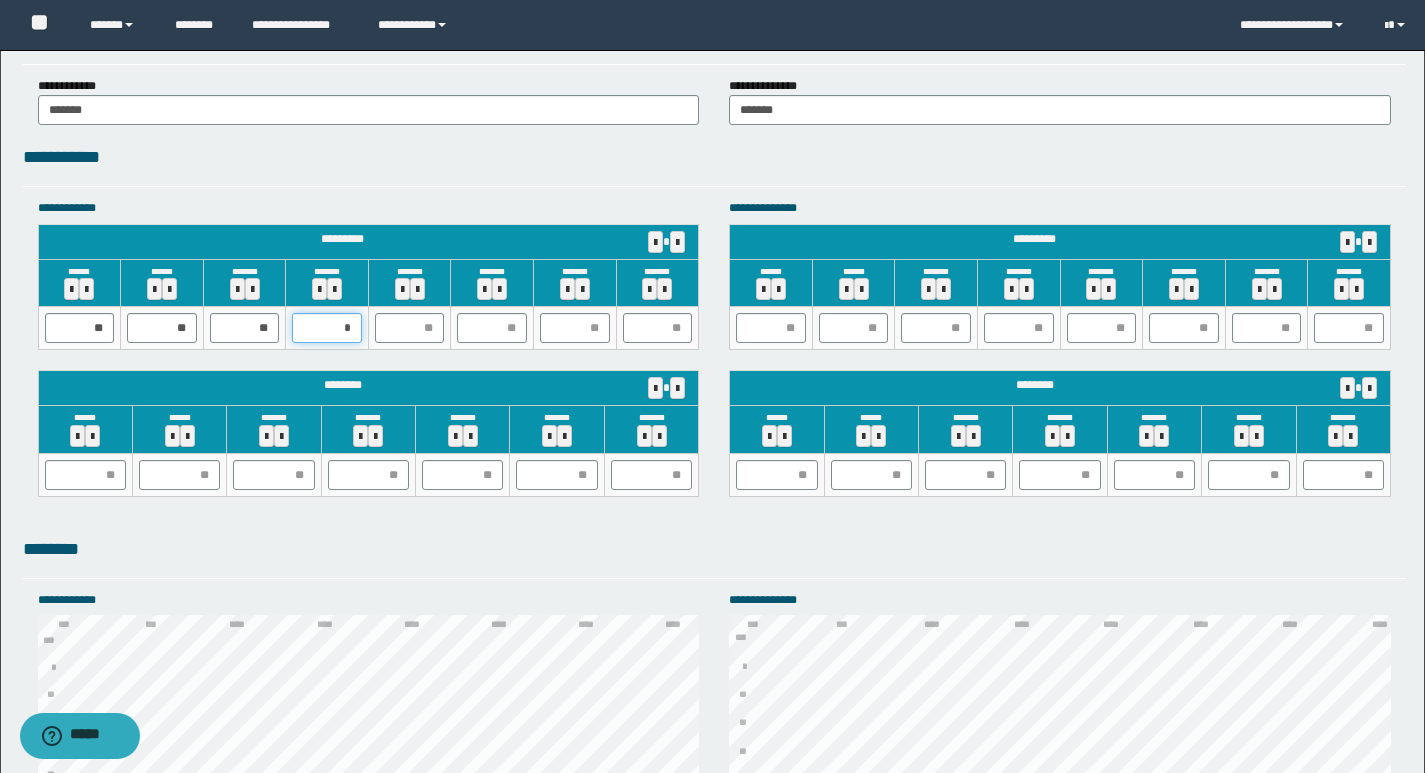type on "**" 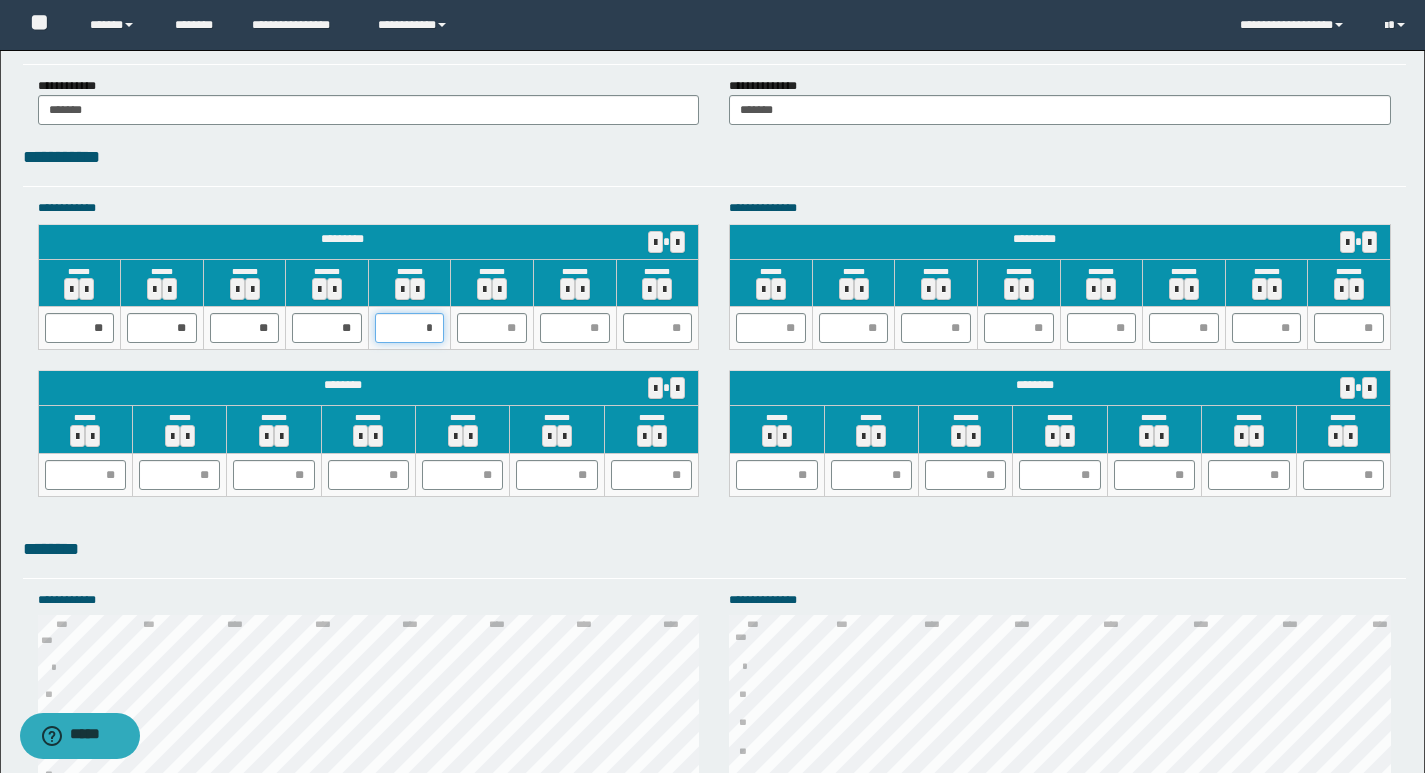 type on "**" 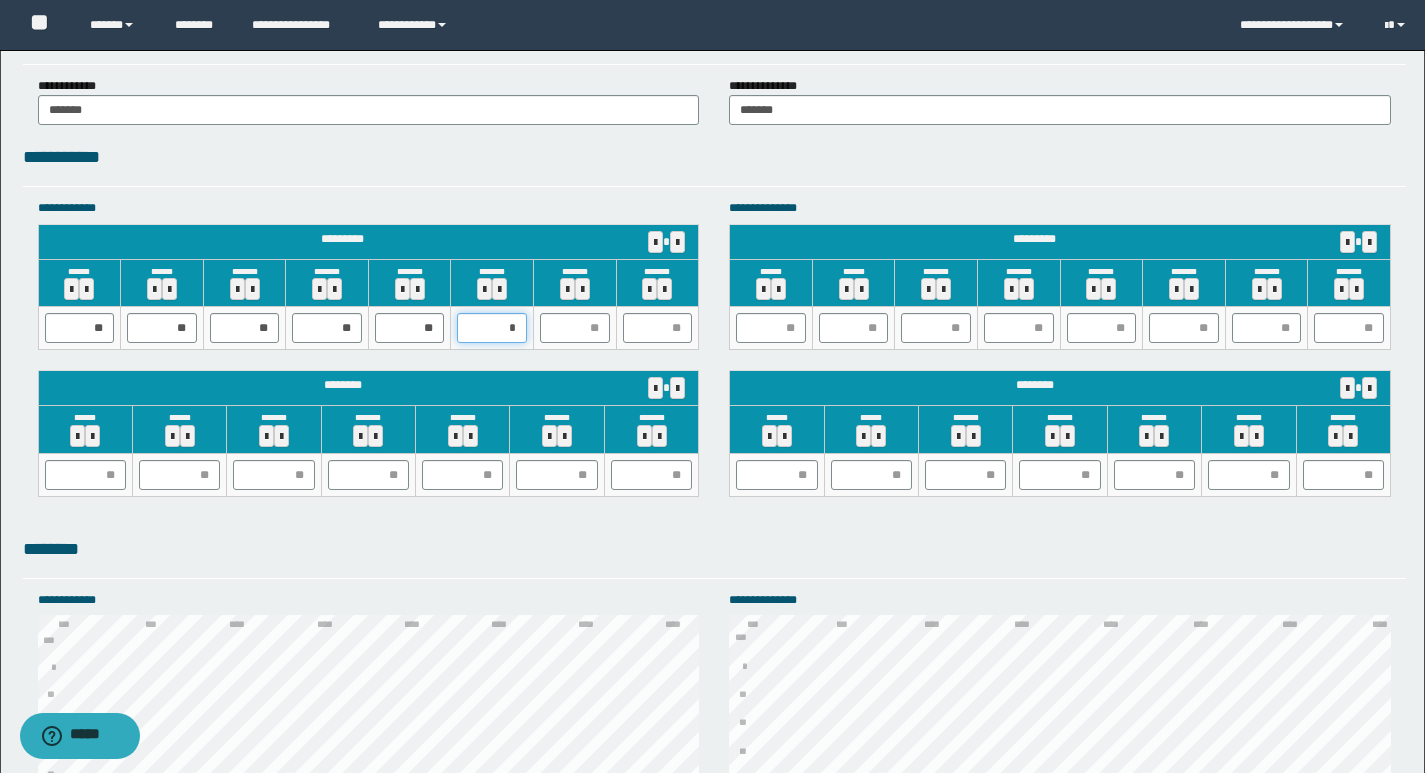 type on "**" 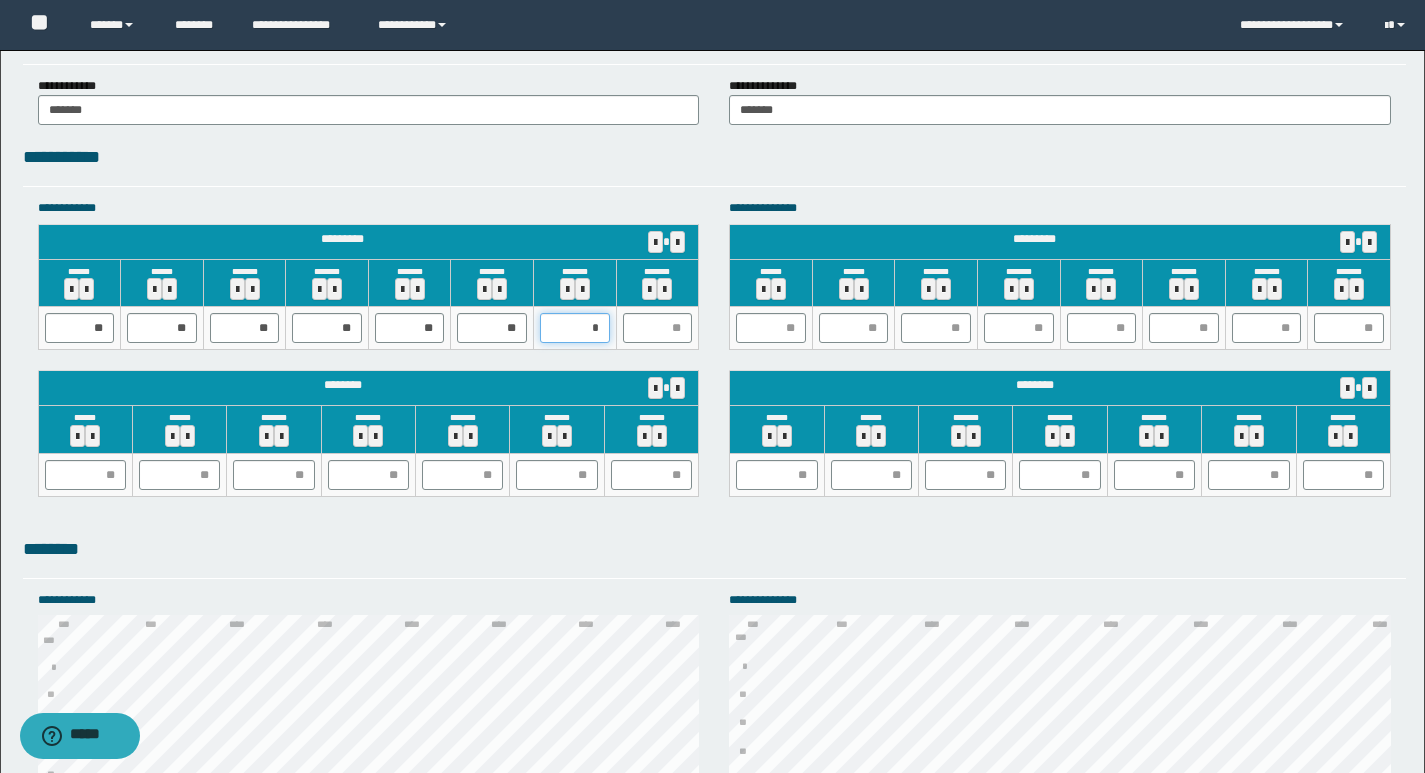 type on "**" 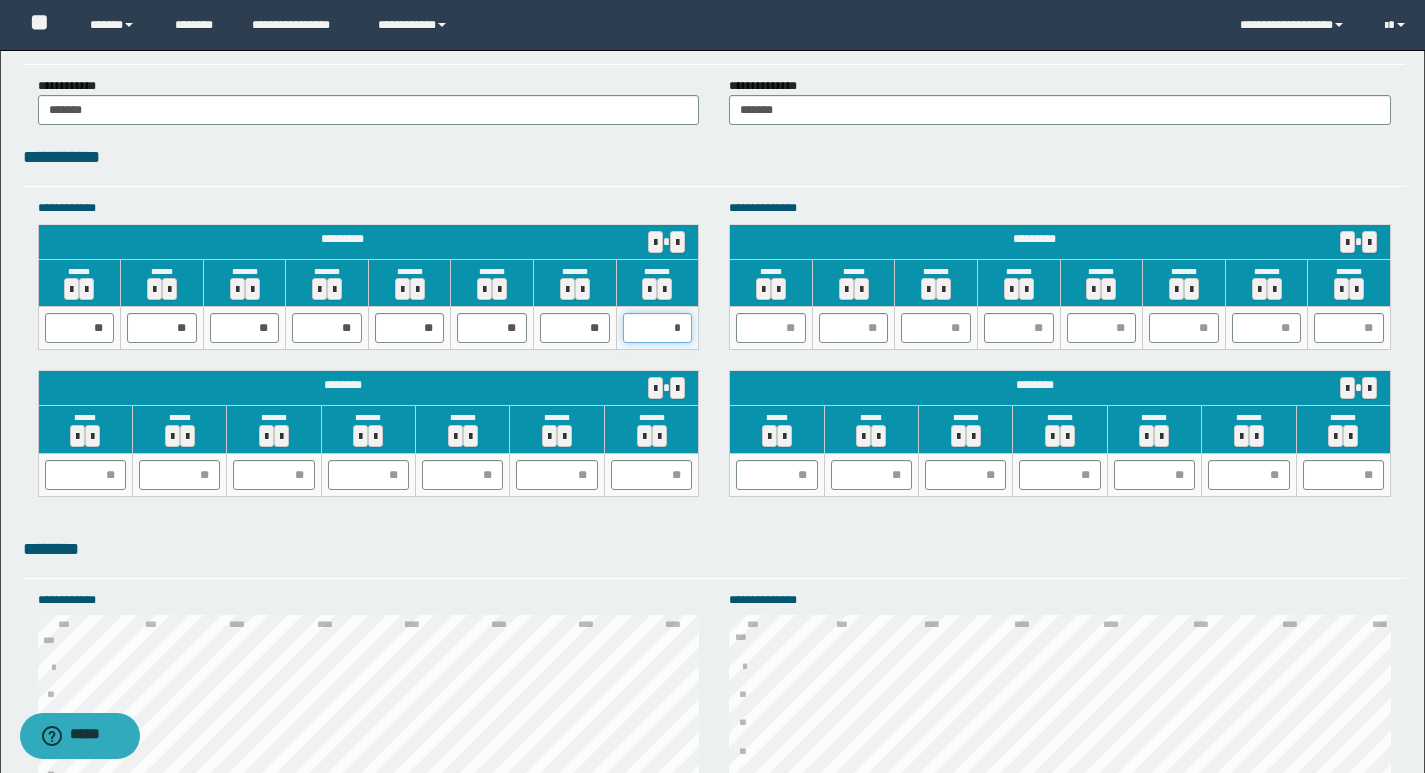 type on "**" 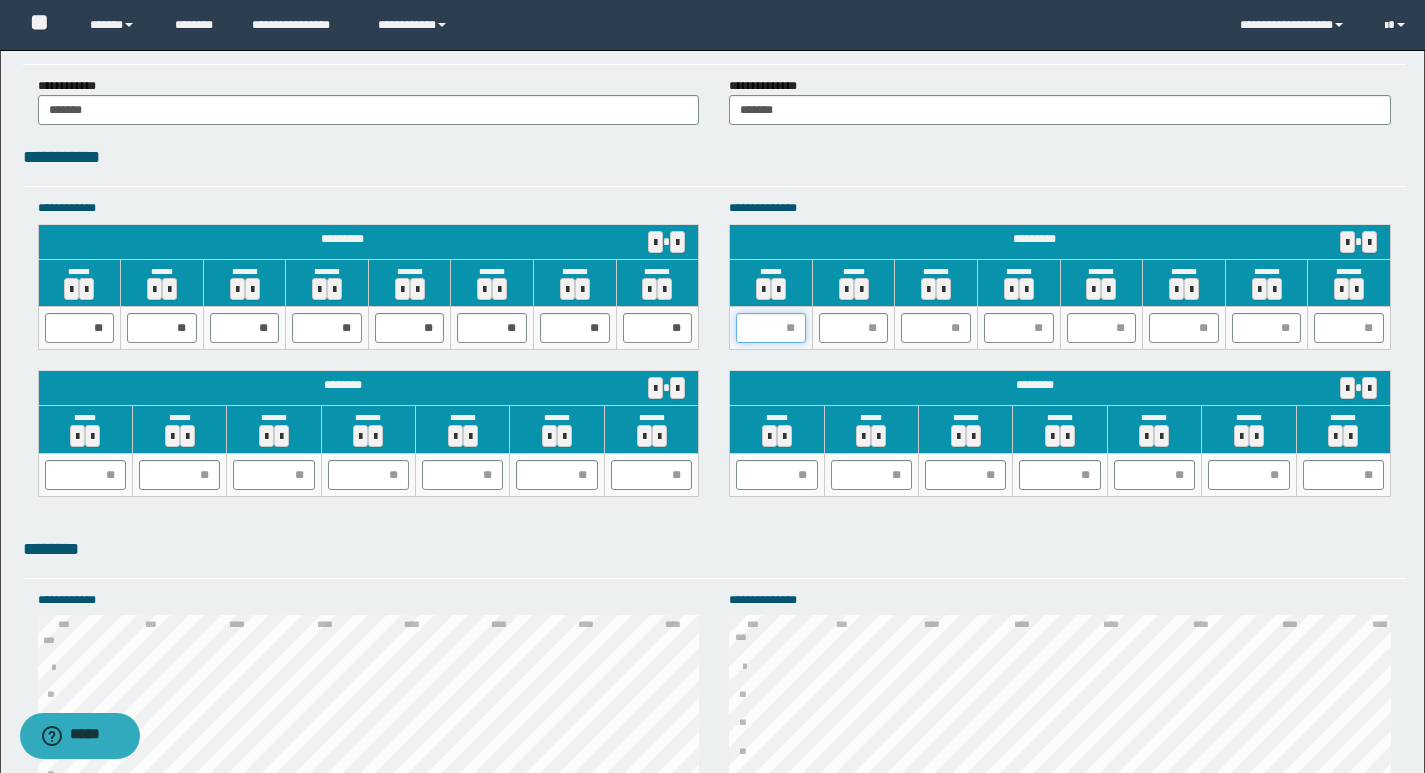 click at bounding box center (771, 328) 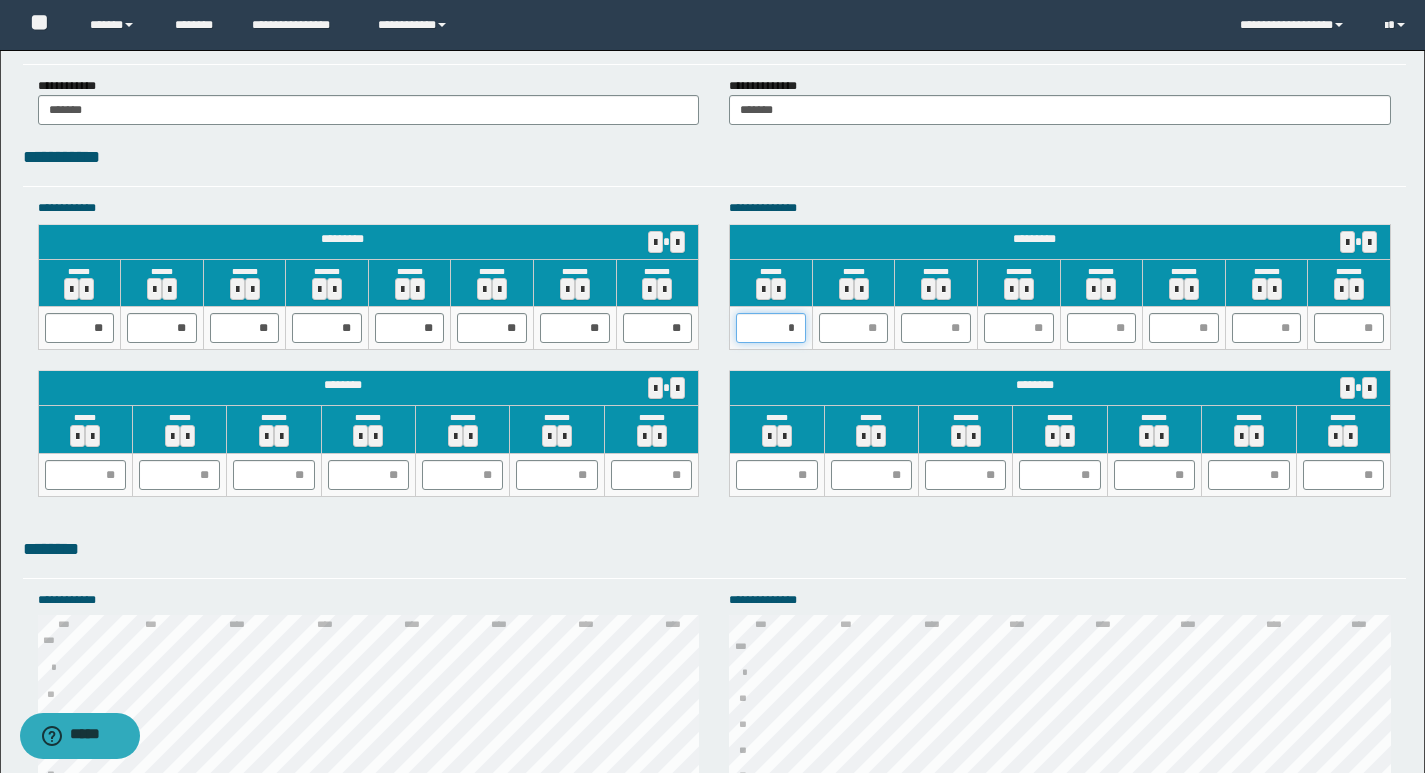 type on "**" 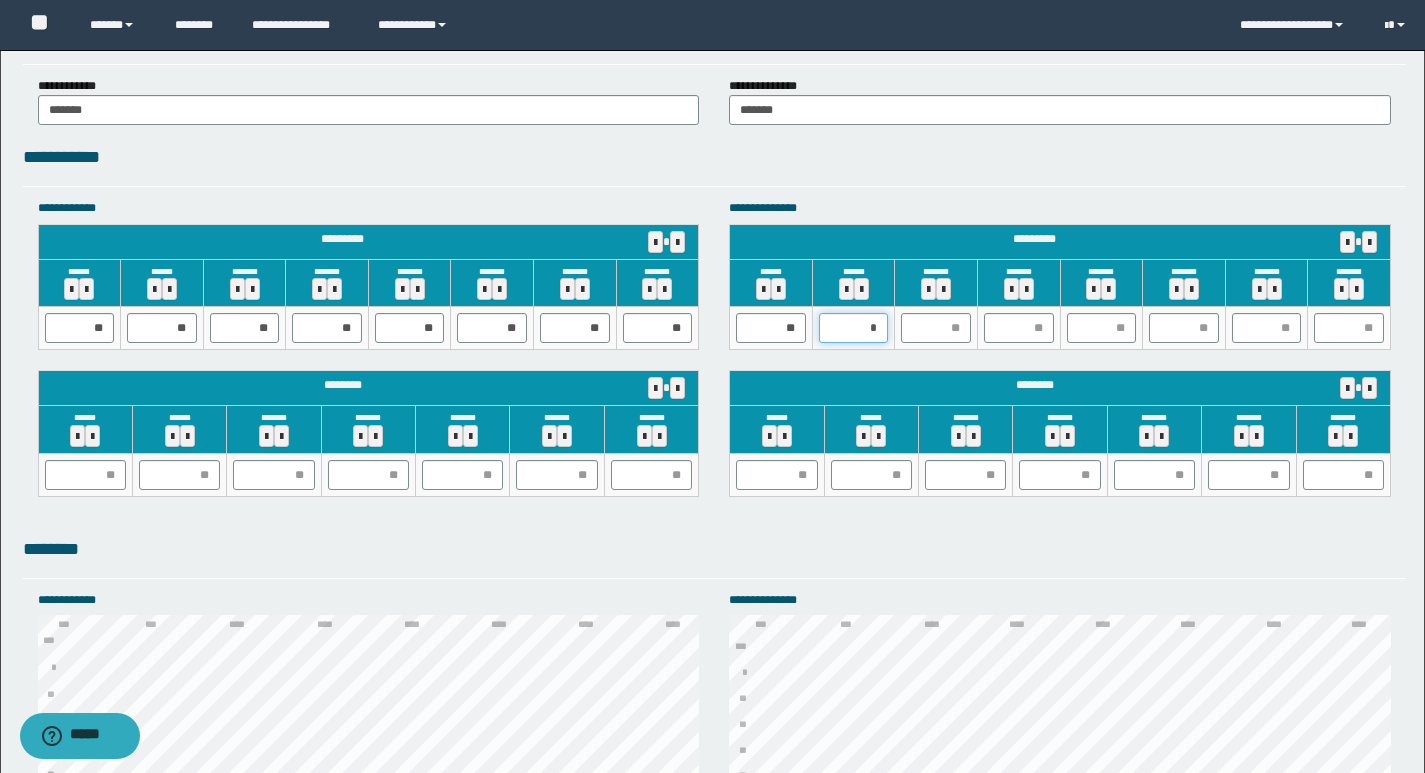 type on "**" 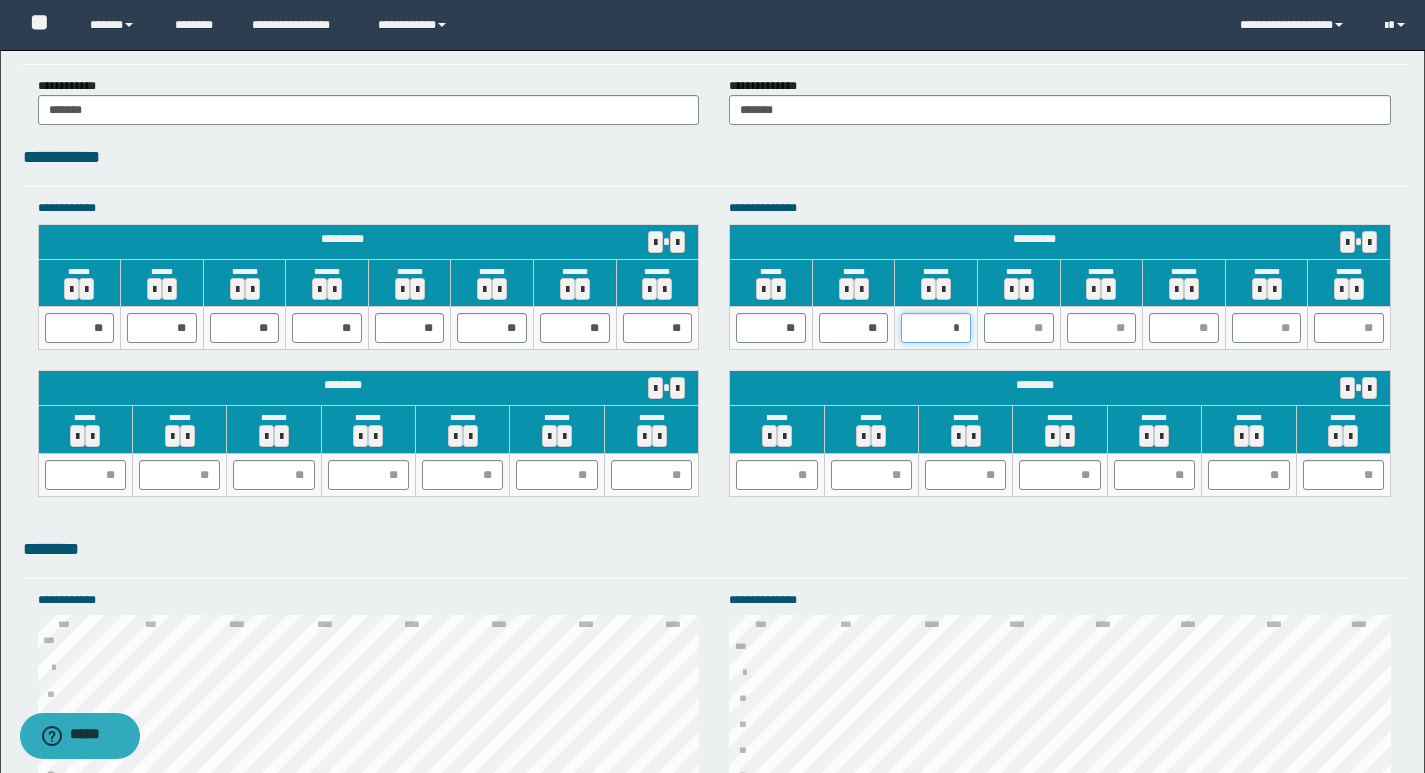 type on "**" 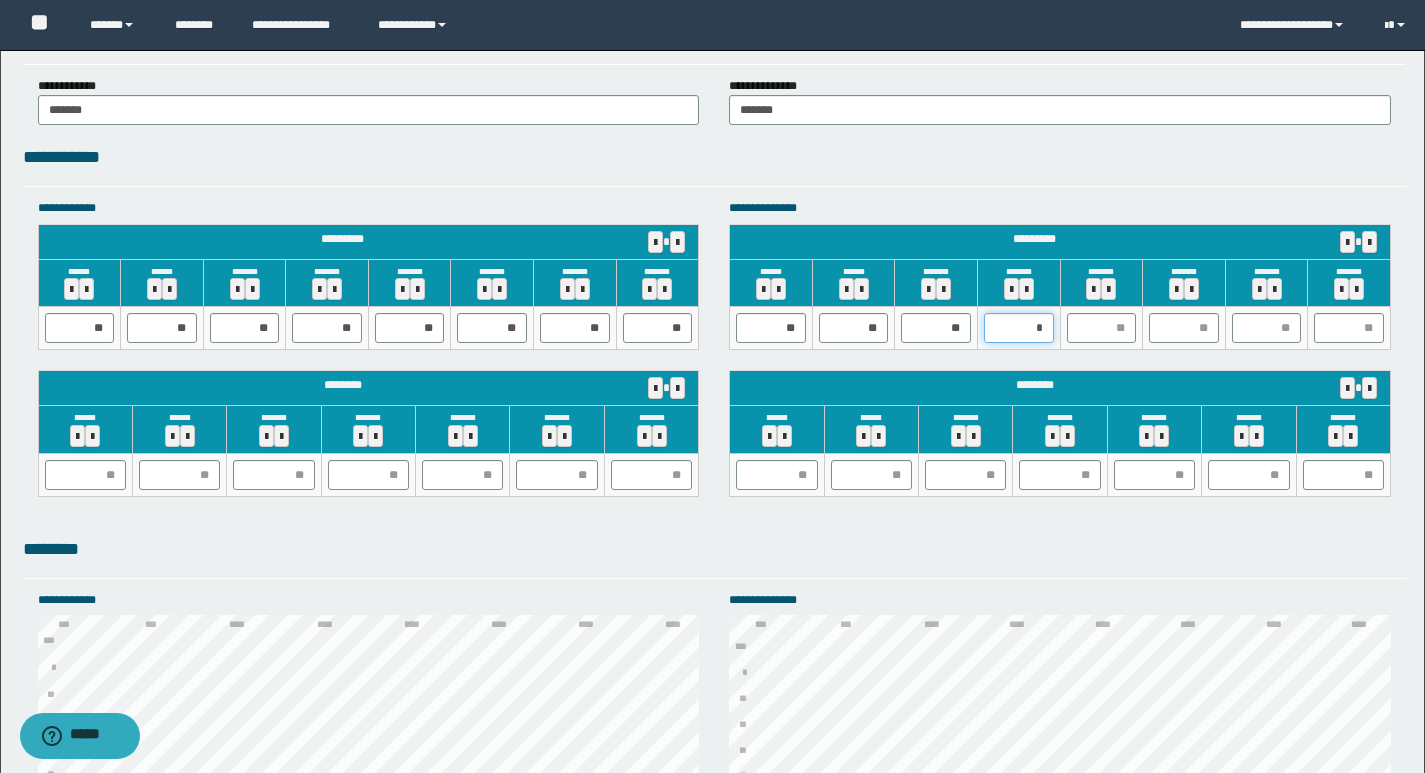 type on "**" 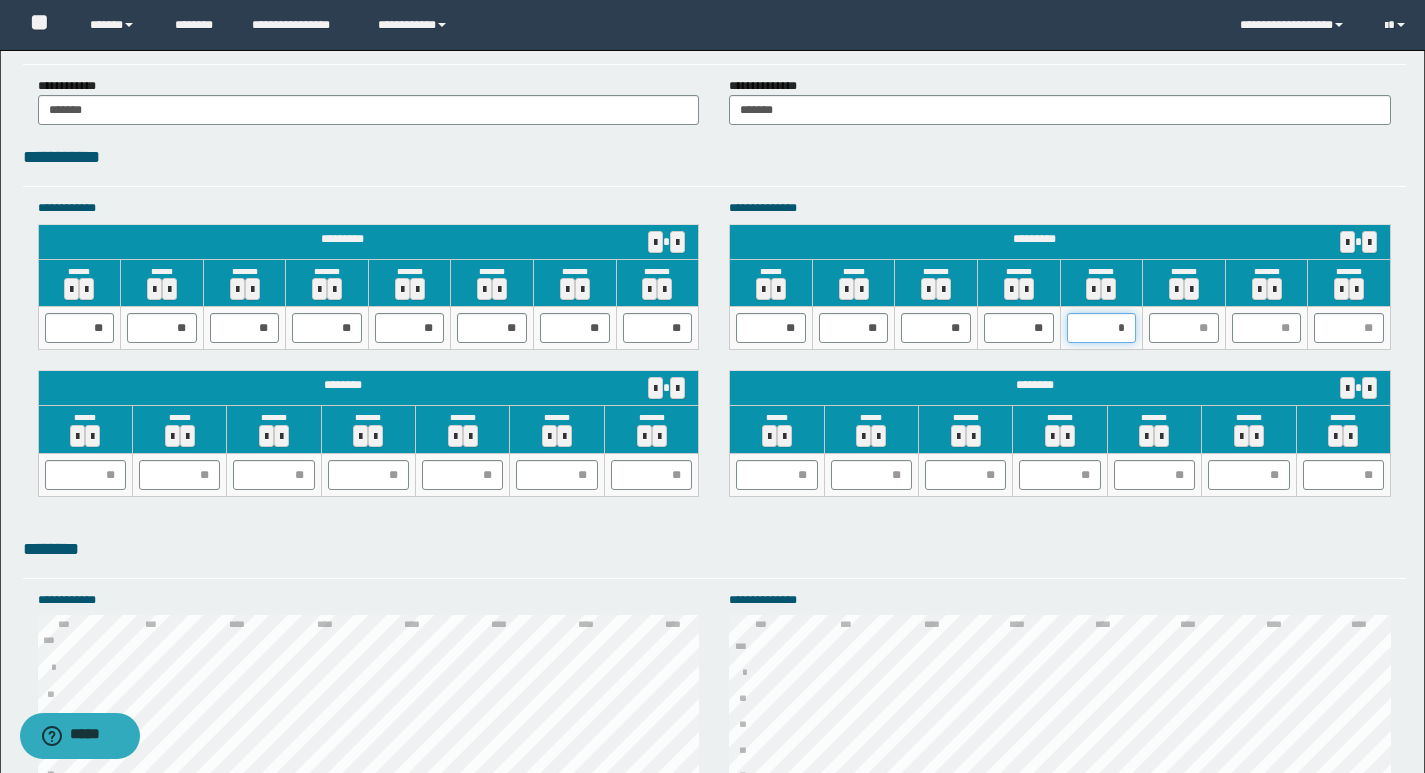 type on "**" 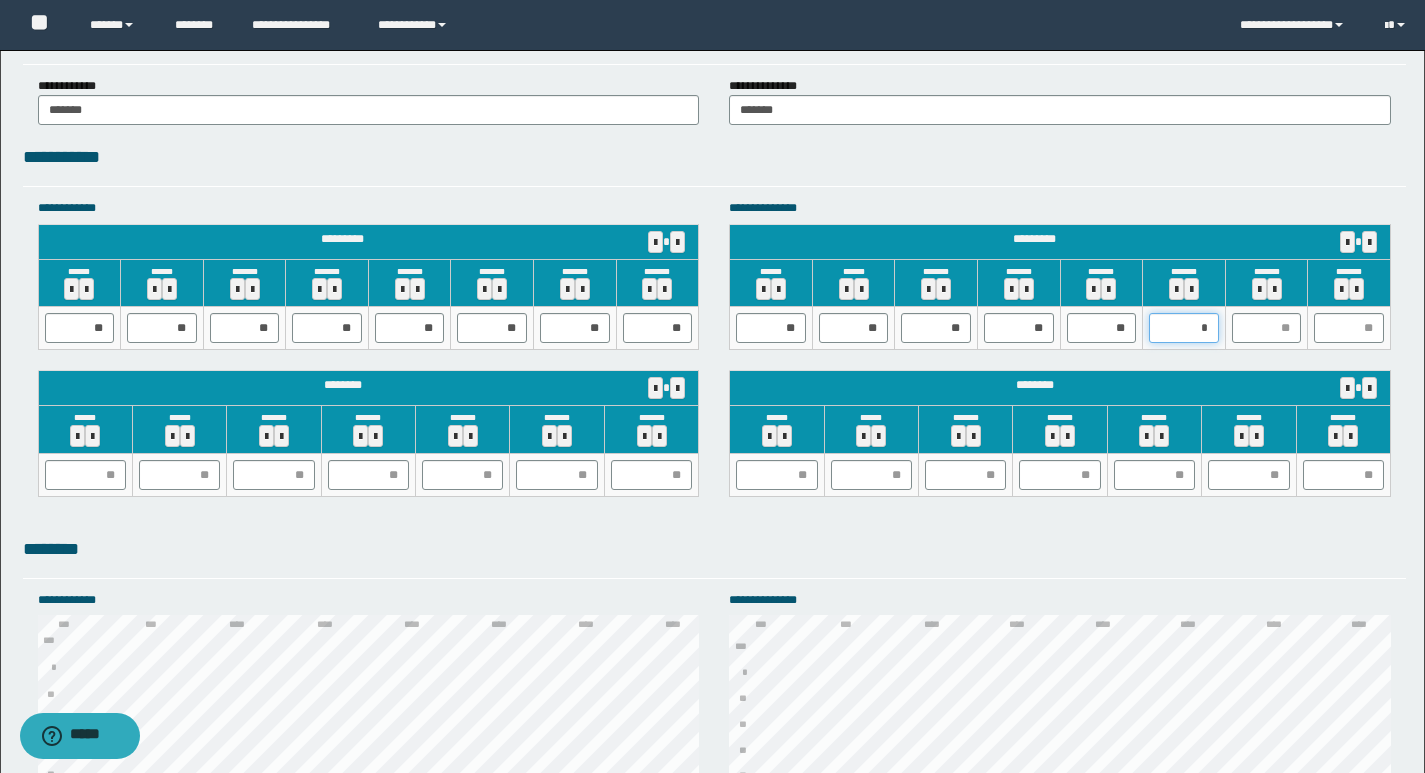 type on "**" 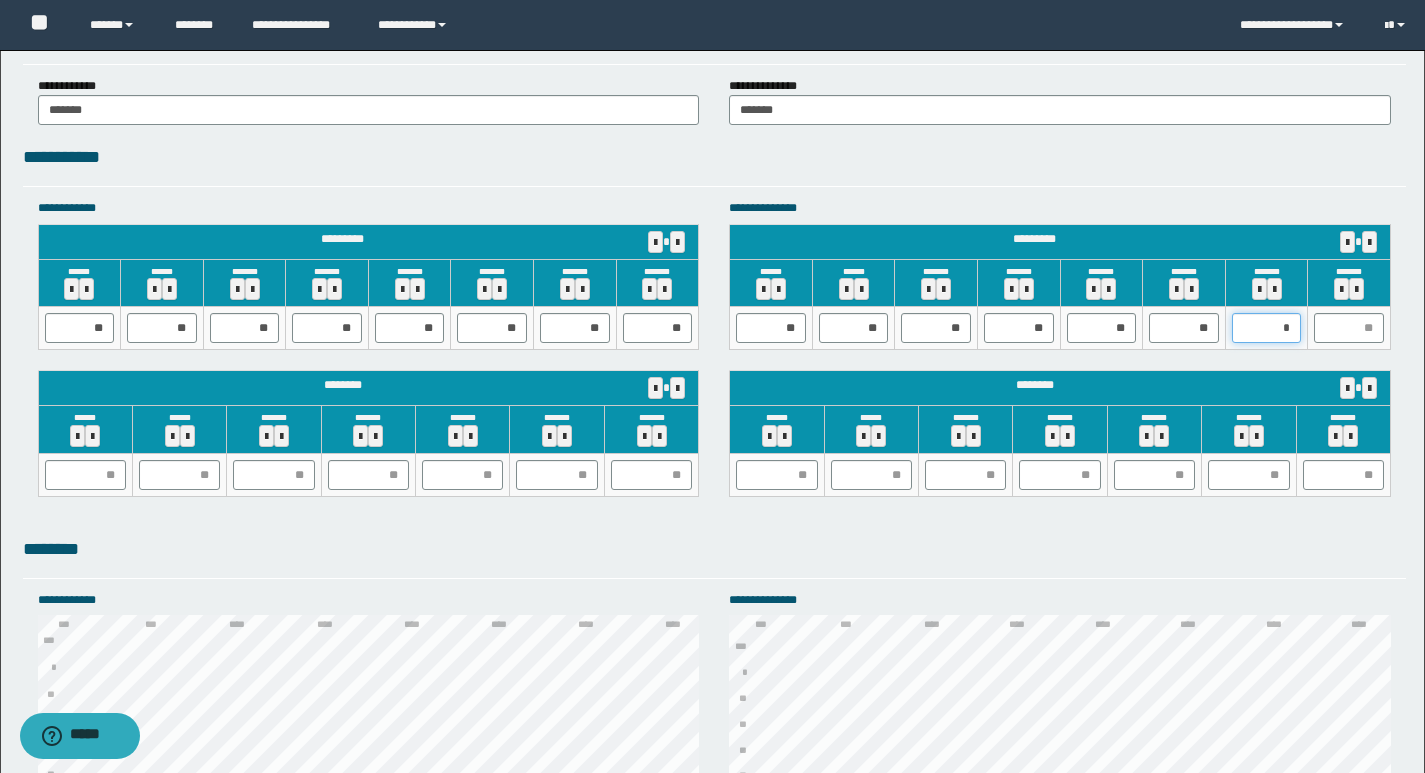 type on "**" 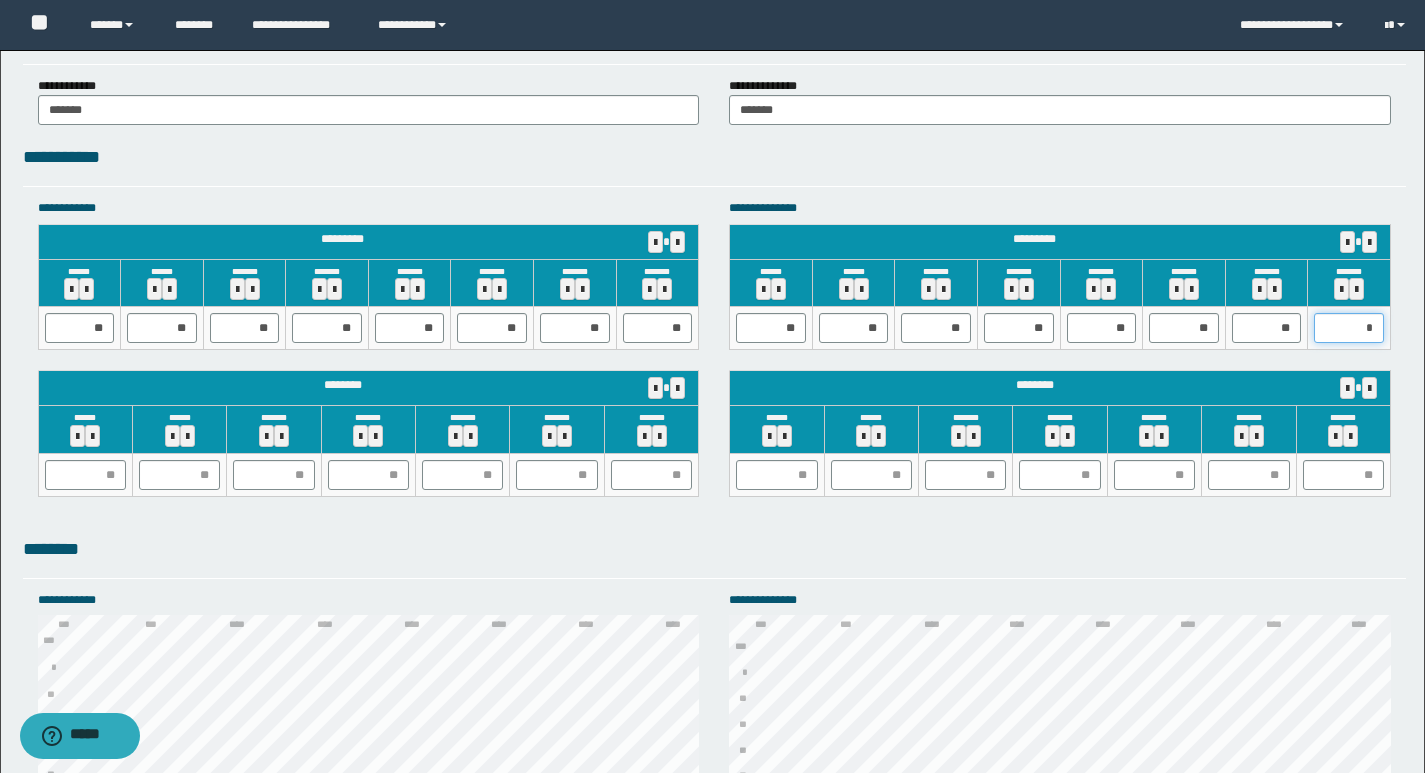 type on "**" 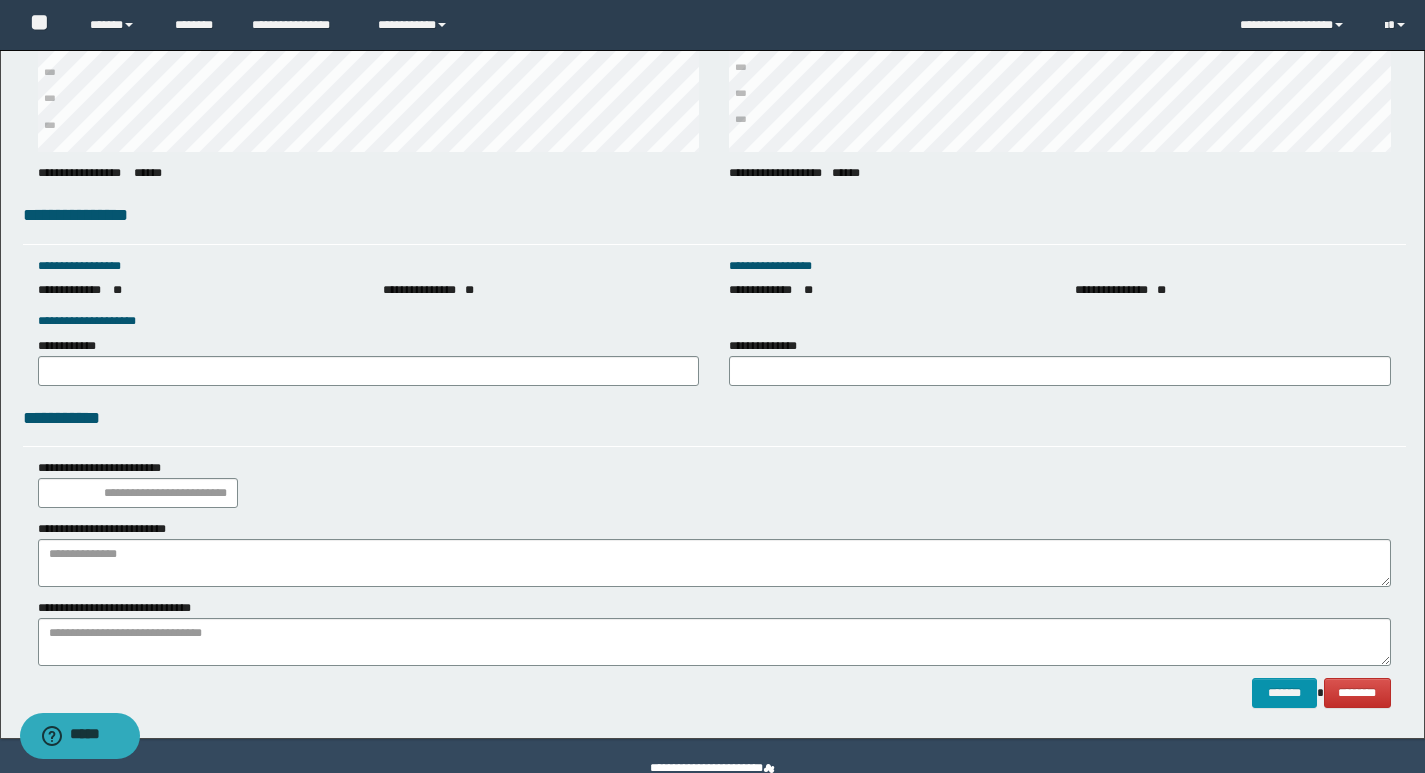 scroll, scrollTop: 2684, scrollLeft: 0, axis: vertical 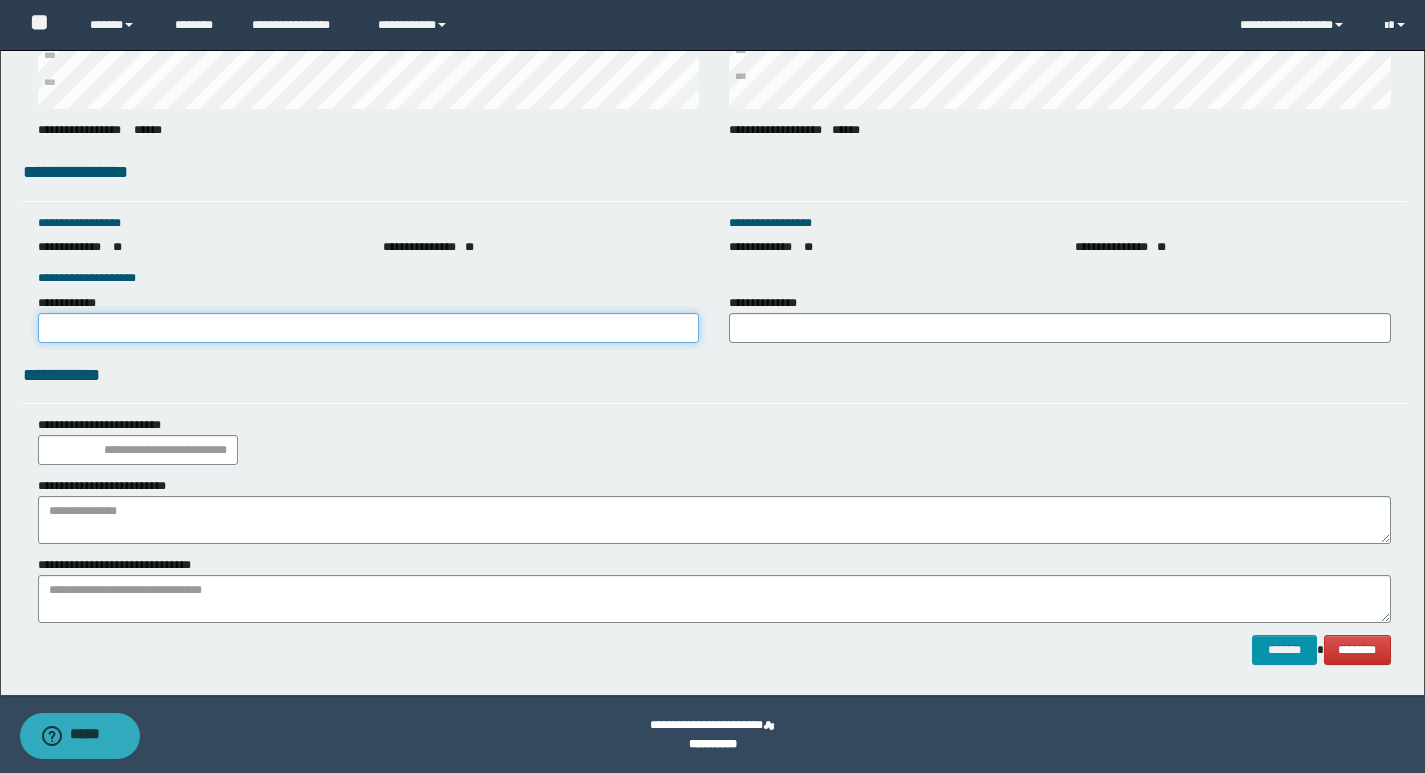 click on "**********" at bounding box center (369, 328) 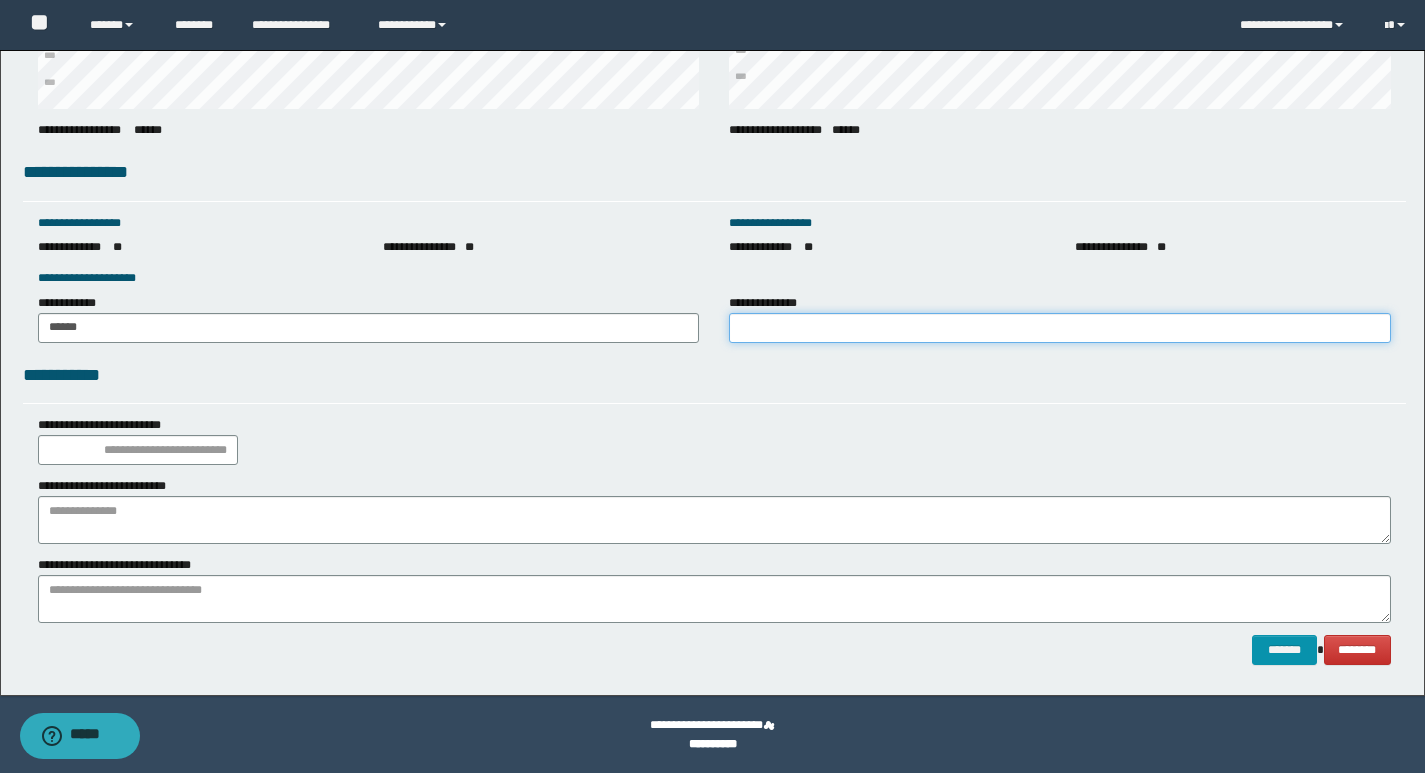 click on "**********" at bounding box center (1060, 328) 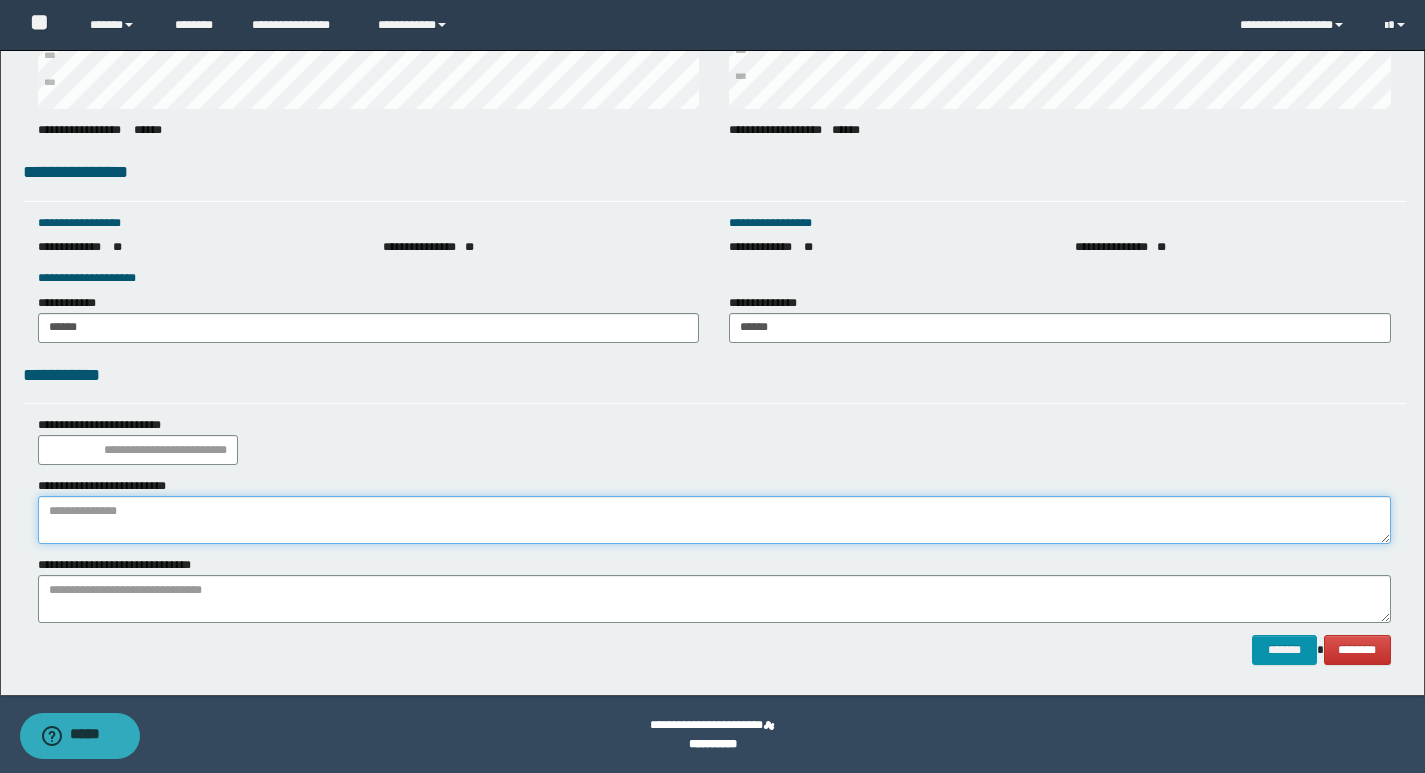 paste on "**********" 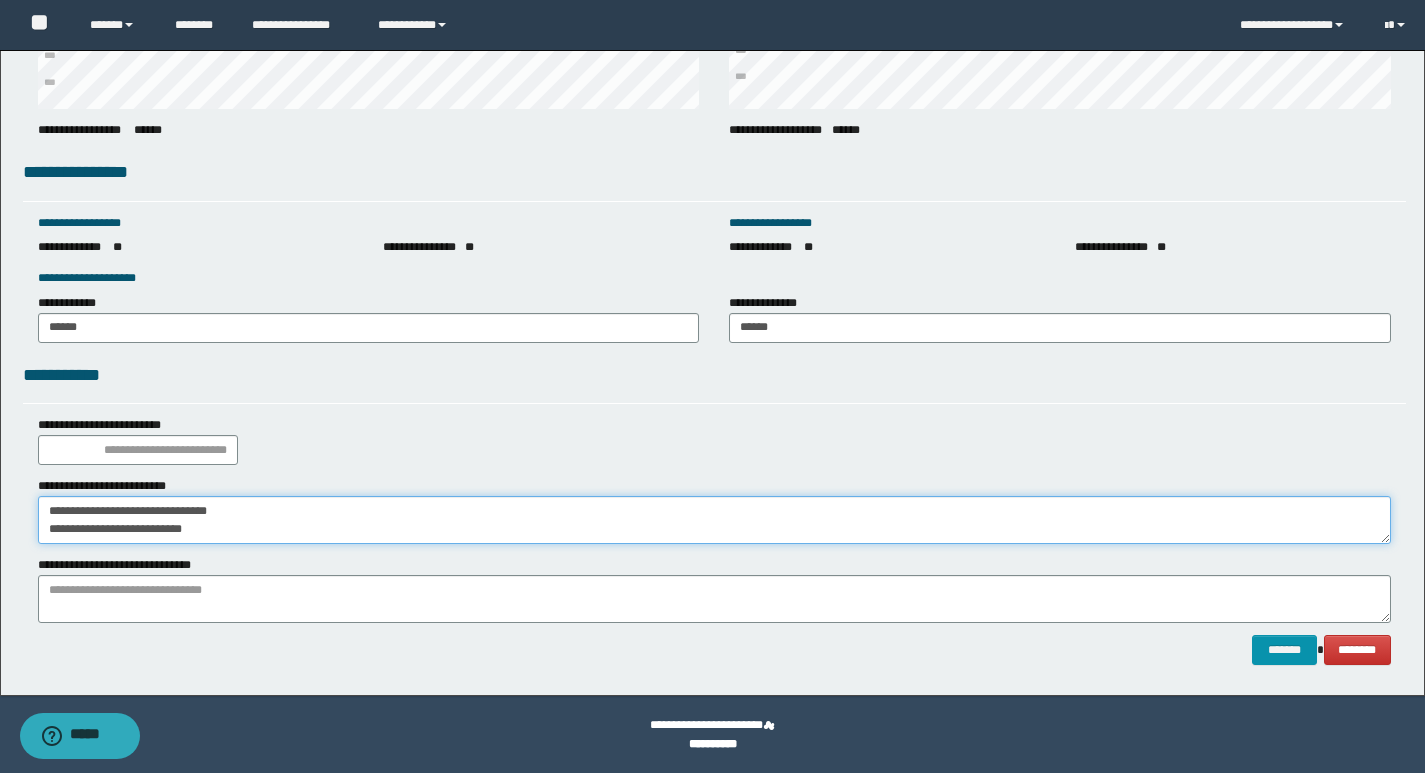 drag, startPoint x: 247, startPoint y: 521, endPoint x: 0, endPoint y: 566, distance: 251.06573 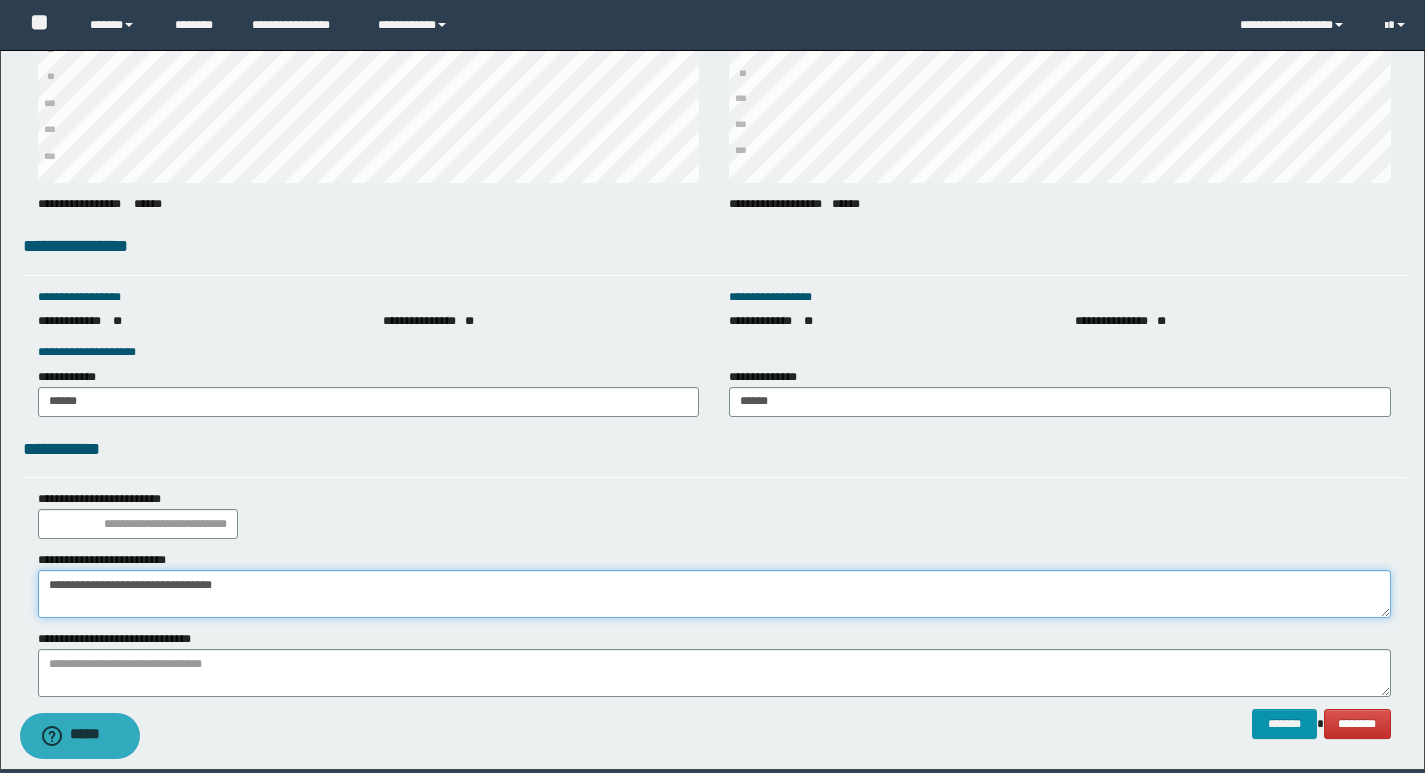 scroll, scrollTop: 2624, scrollLeft: 0, axis: vertical 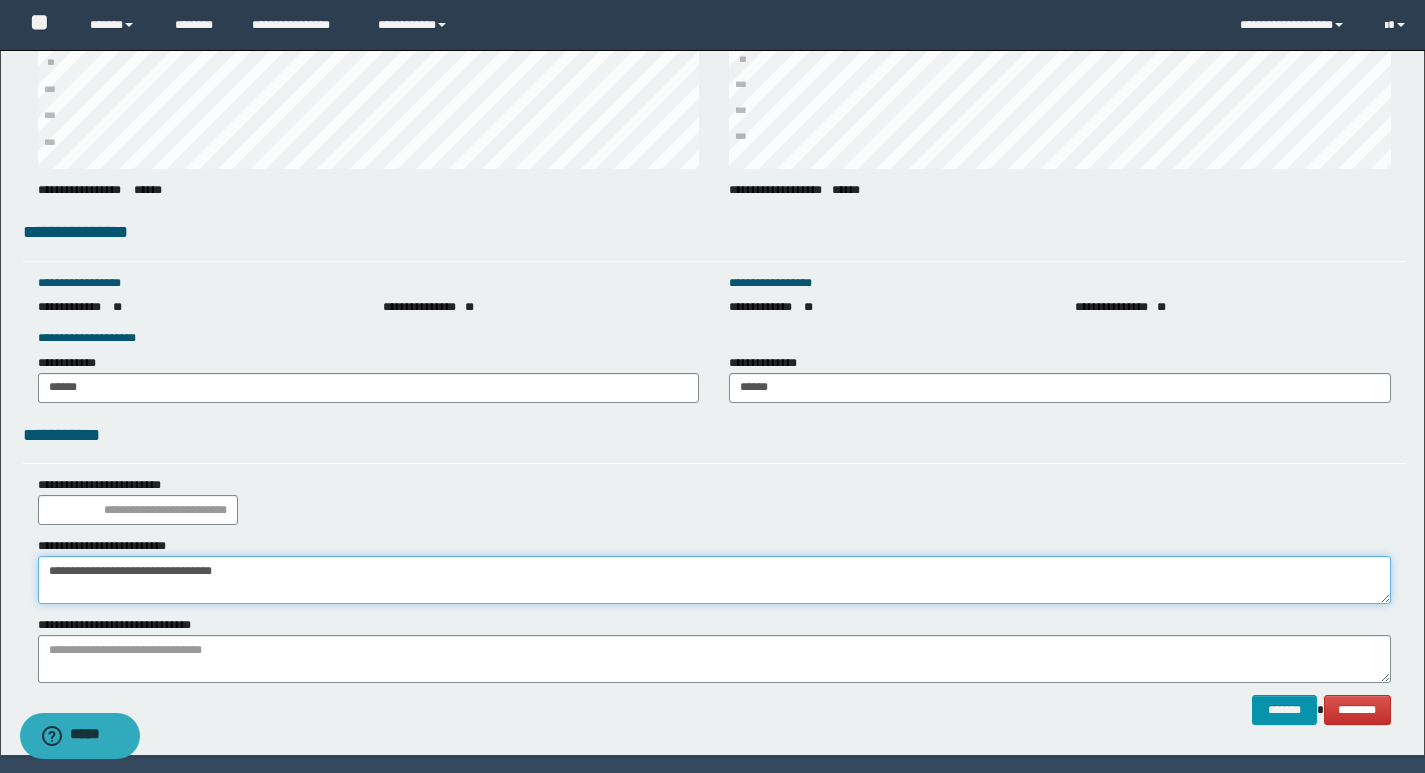type on "**********" 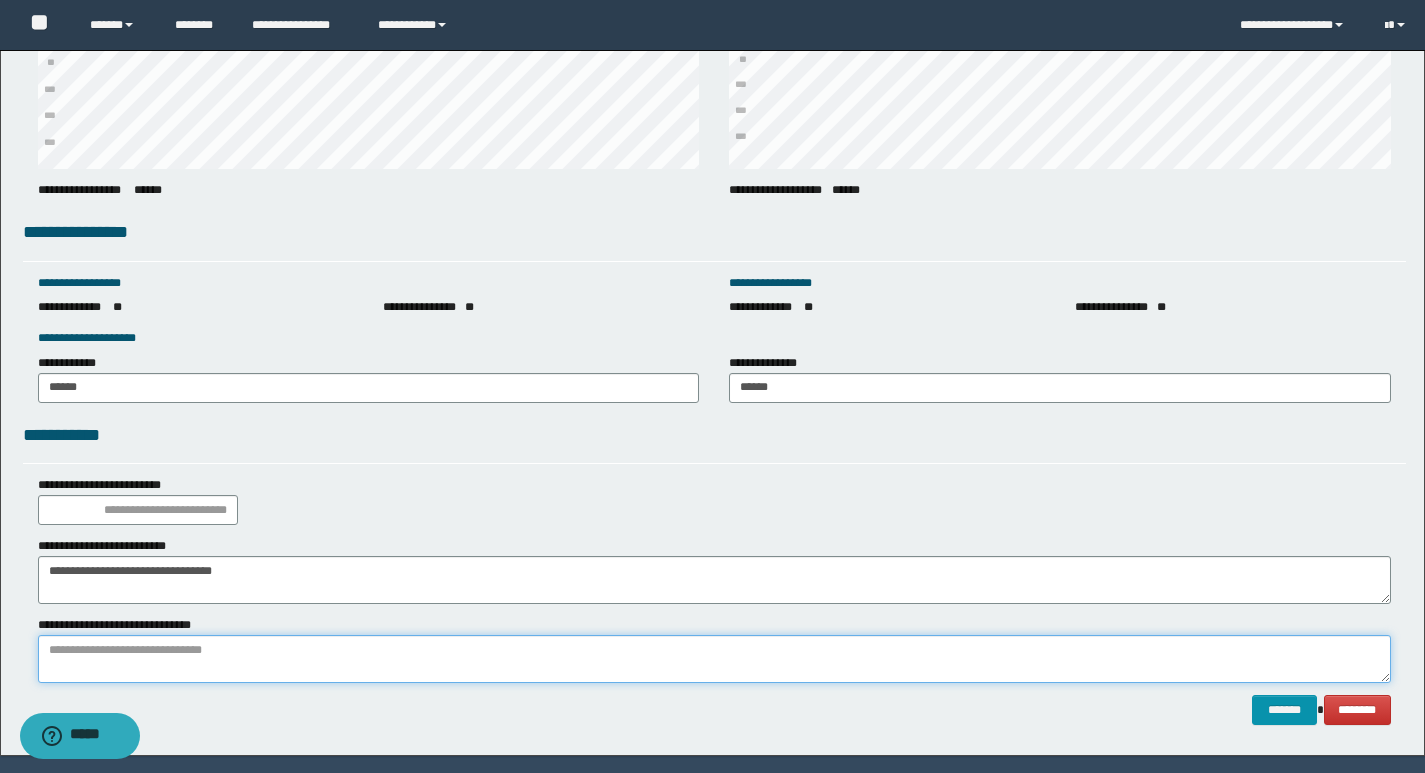 drag, startPoint x: 365, startPoint y: 656, endPoint x: 355, endPoint y: 652, distance: 10.770329 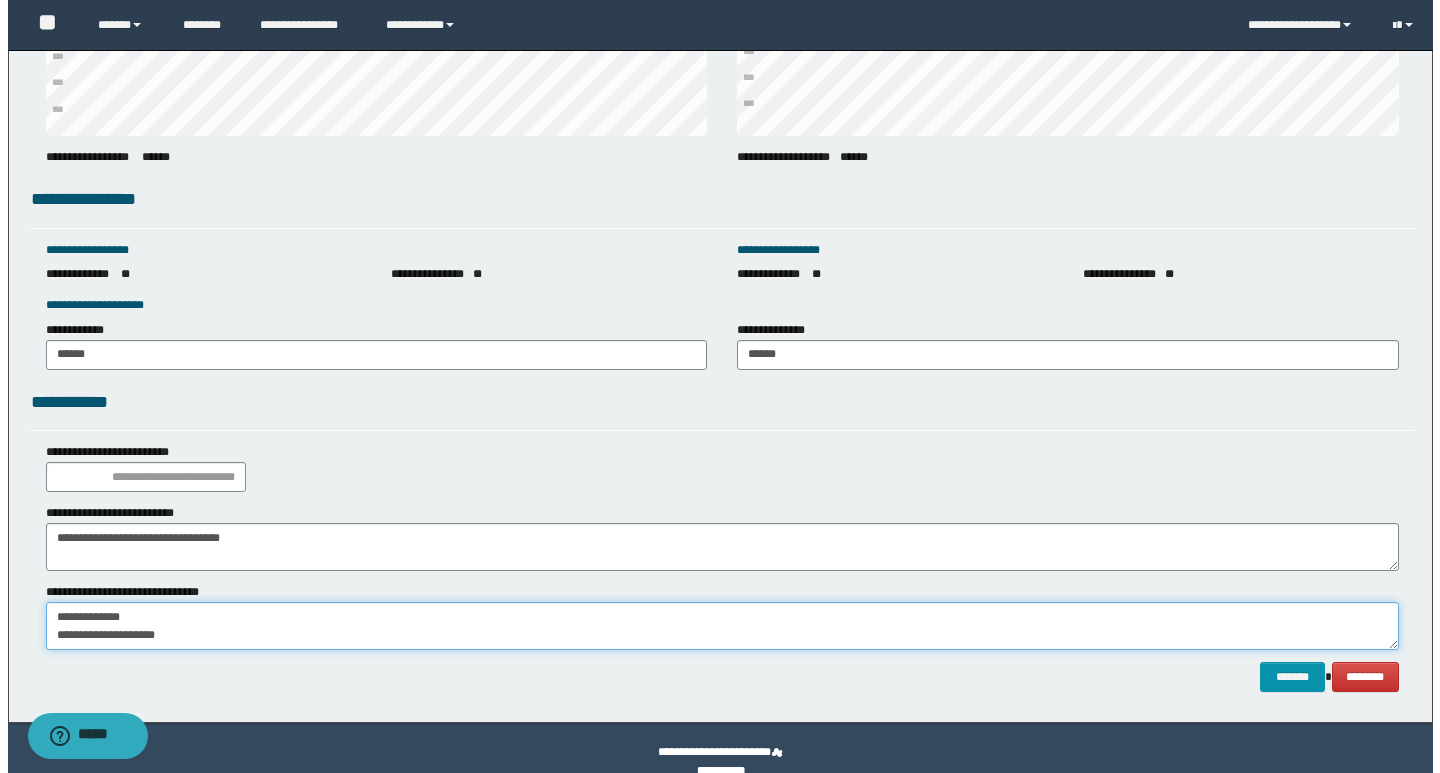 scroll, scrollTop: 2684, scrollLeft: 0, axis: vertical 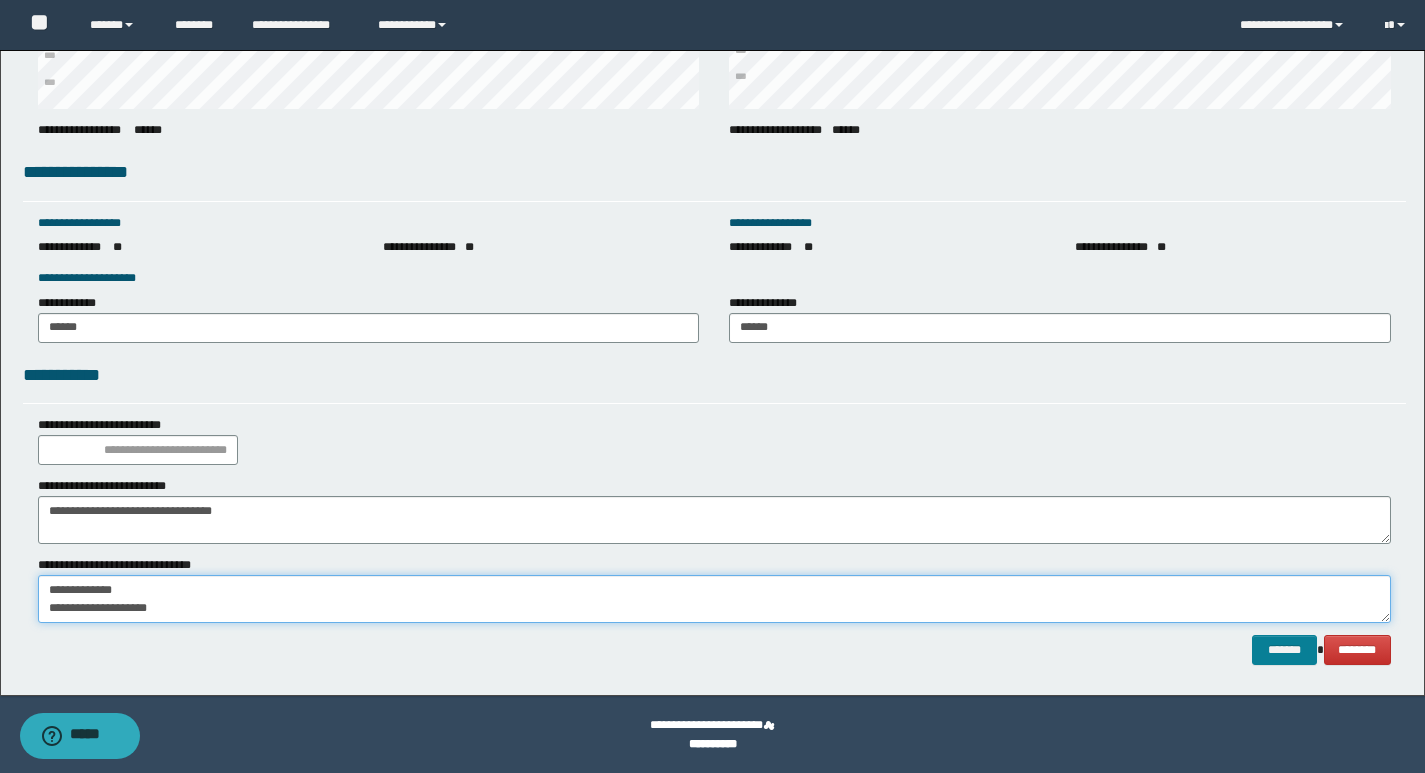 type on "**********" 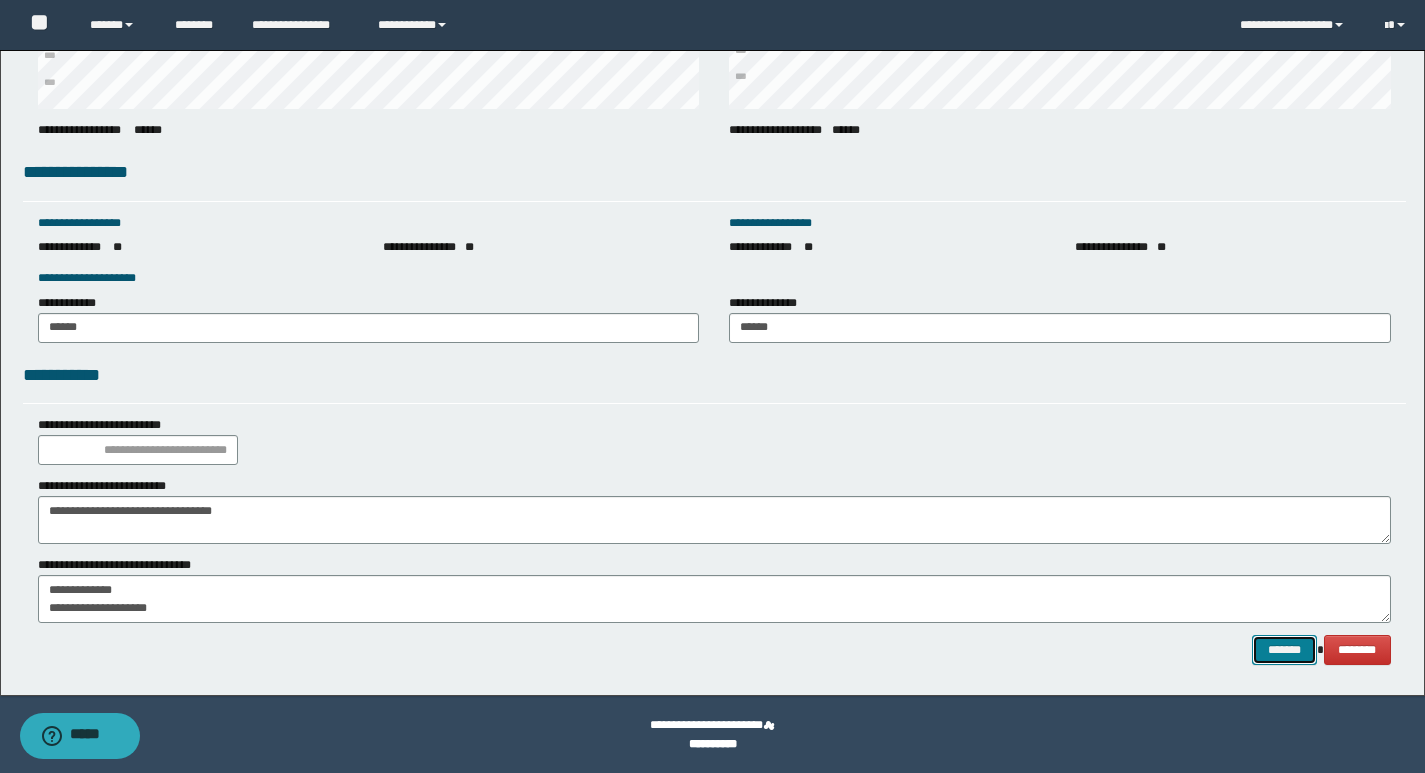 click on "*******" at bounding box center (1284, 650) 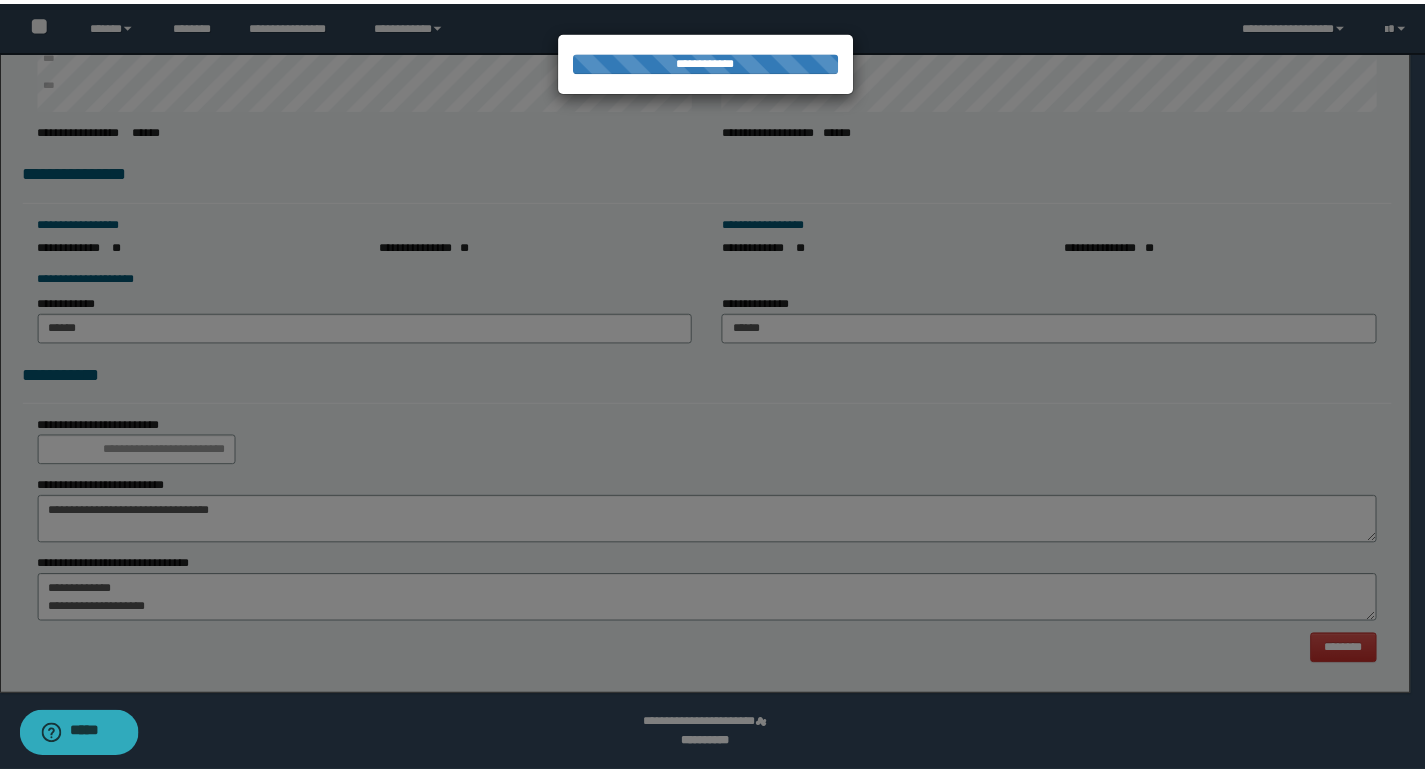 scroll, scrollTop: 0, scrollLeft: 0, axis: both 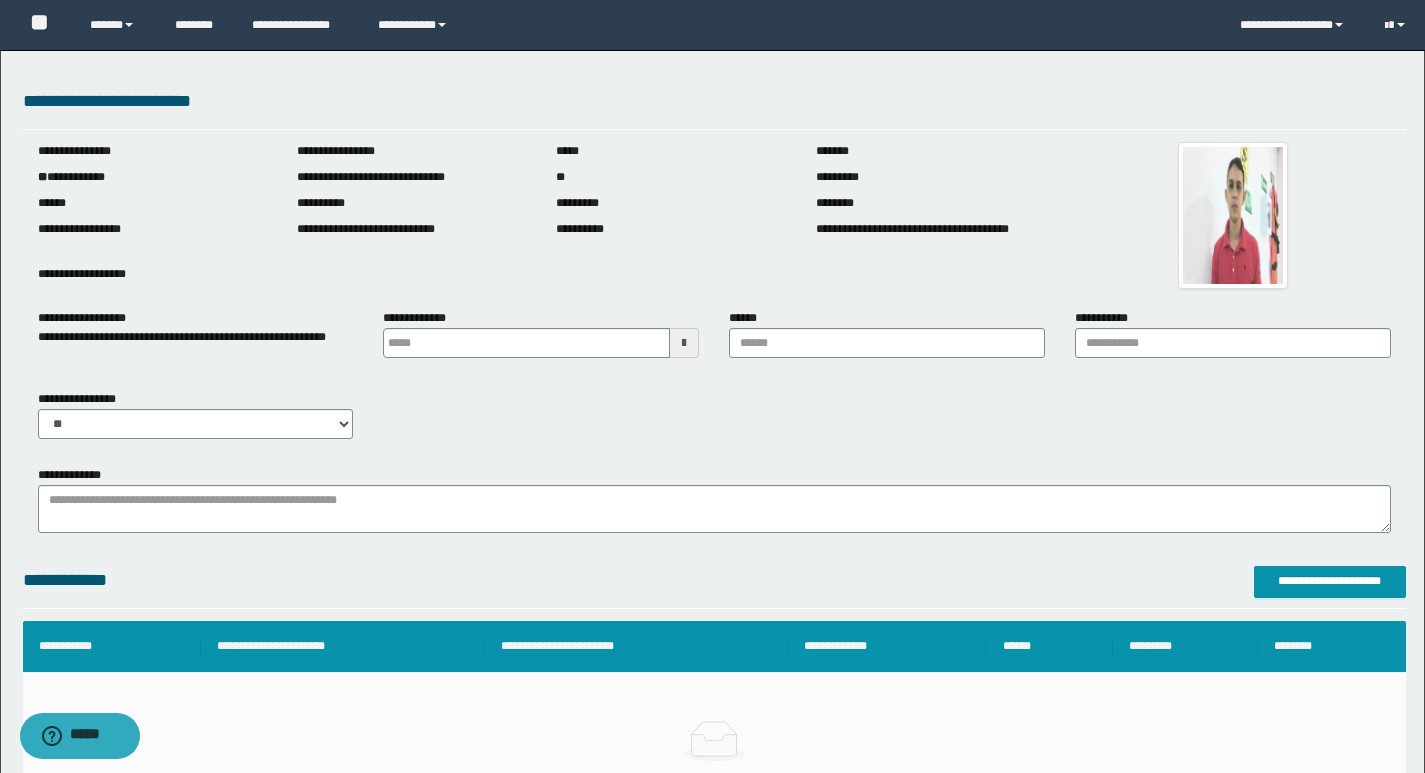 click at bounding box center (684, 343) 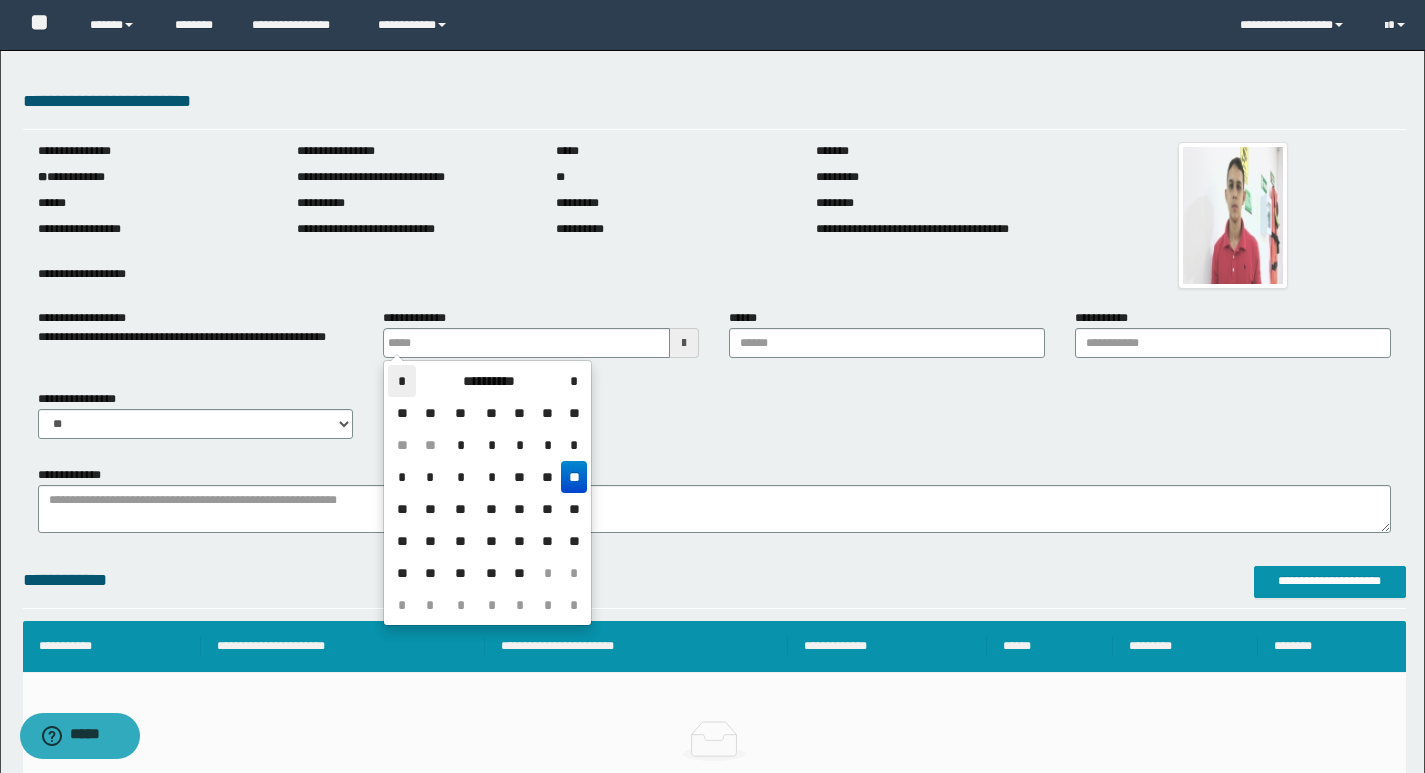 click on "*" at bounding box center (402, 381) 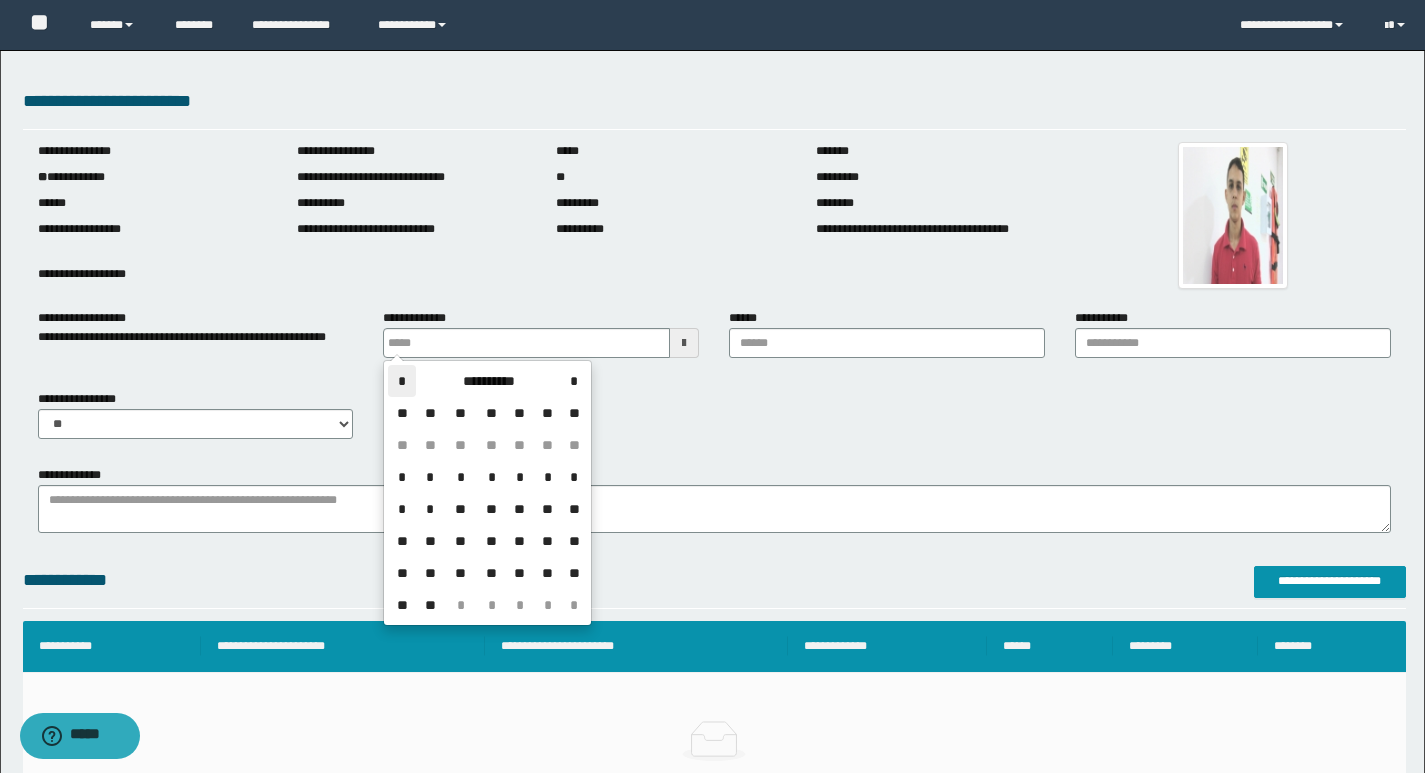 click on "*" at bounding box center (402, 381) 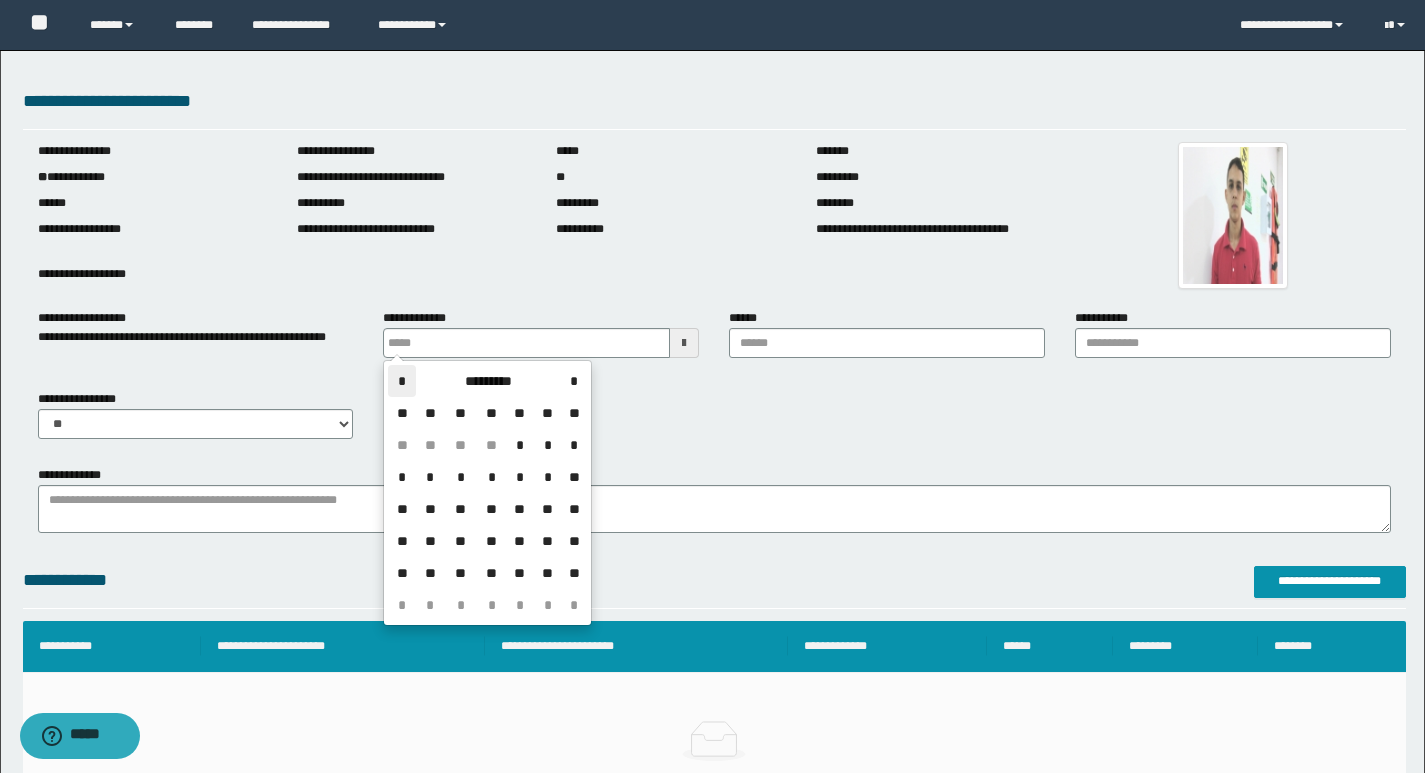 click on "*" at bounding box center (402, 381) 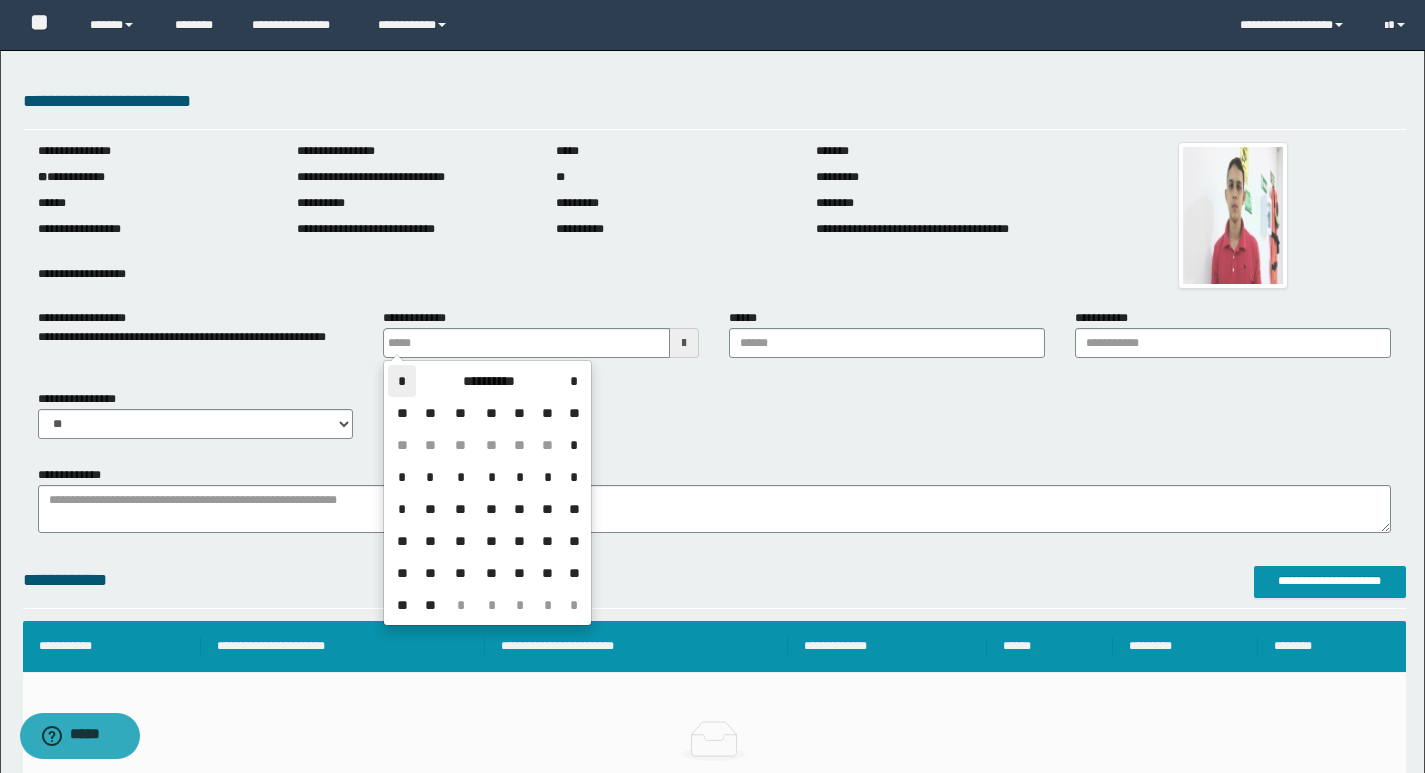 click on "*" at bounding box center [402, 381] 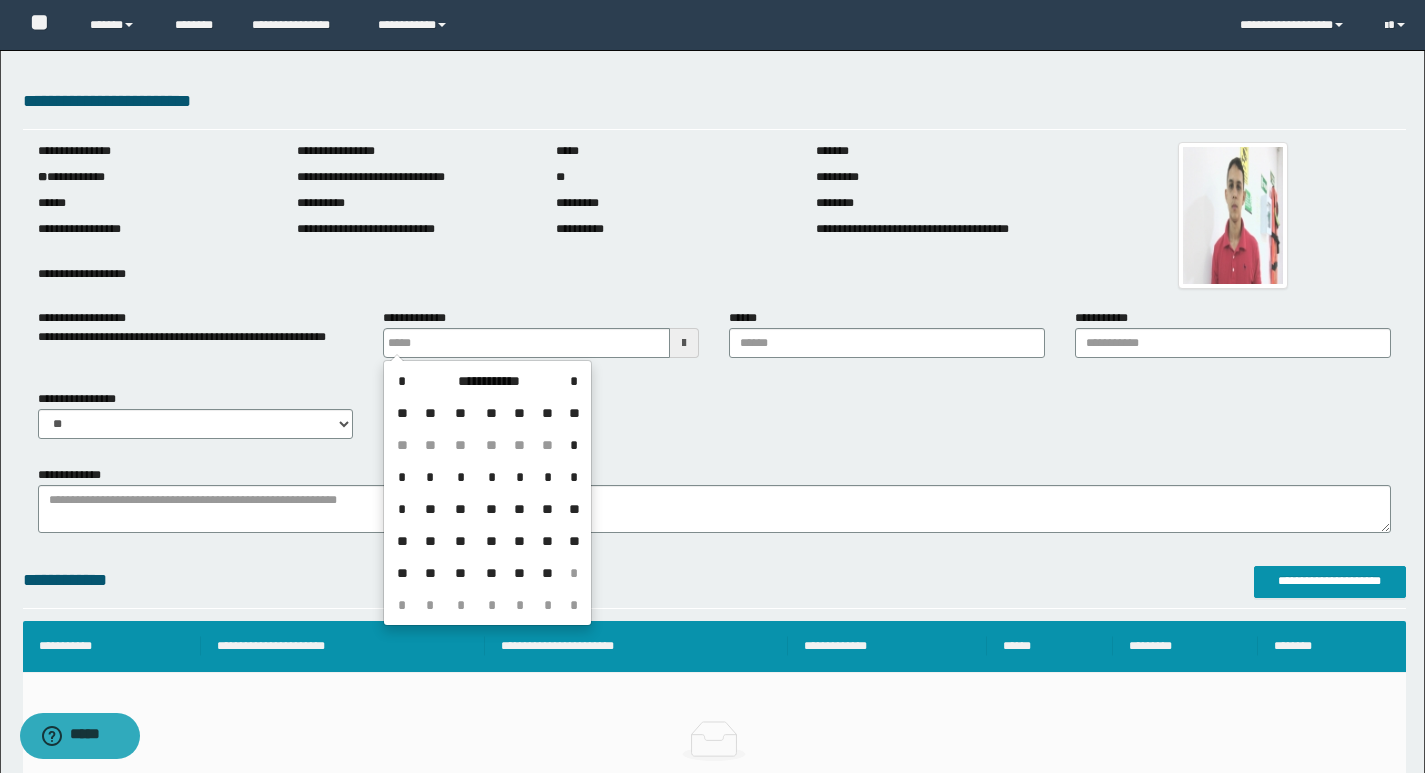 click on "*" at bounding box center (491, 605) 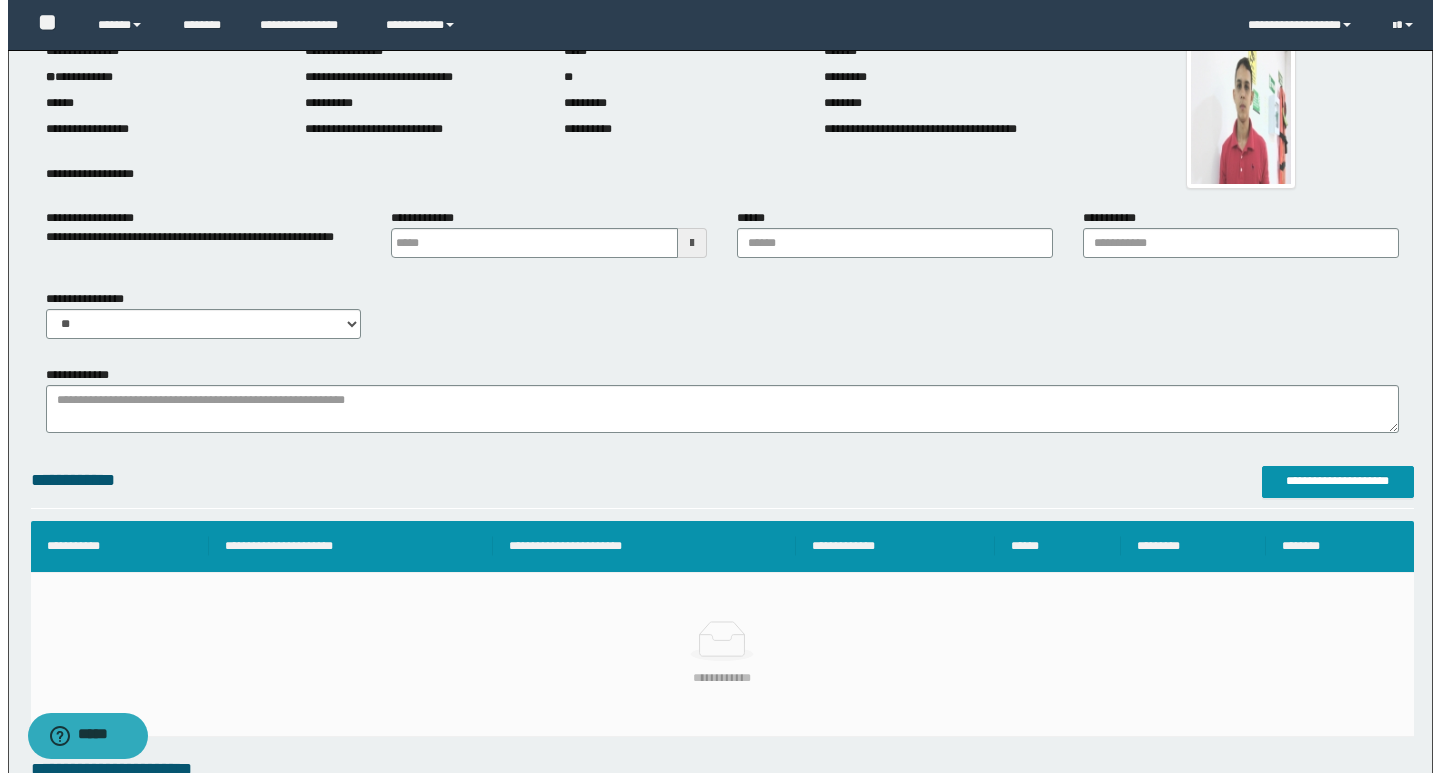 scroll, scrollTop: 507, scrollLeft: 0, axis: vertical 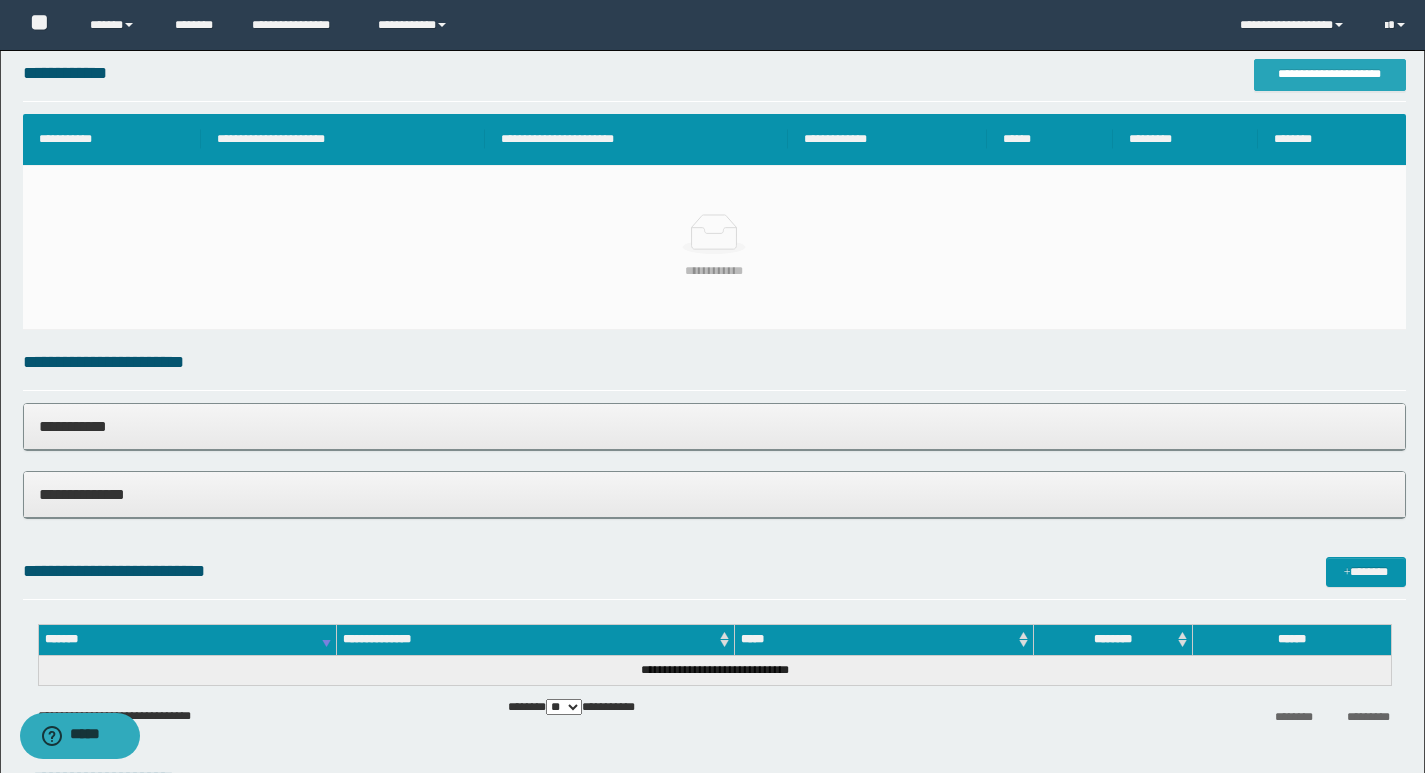 click on "**********" at bounding box center (1330, 74) 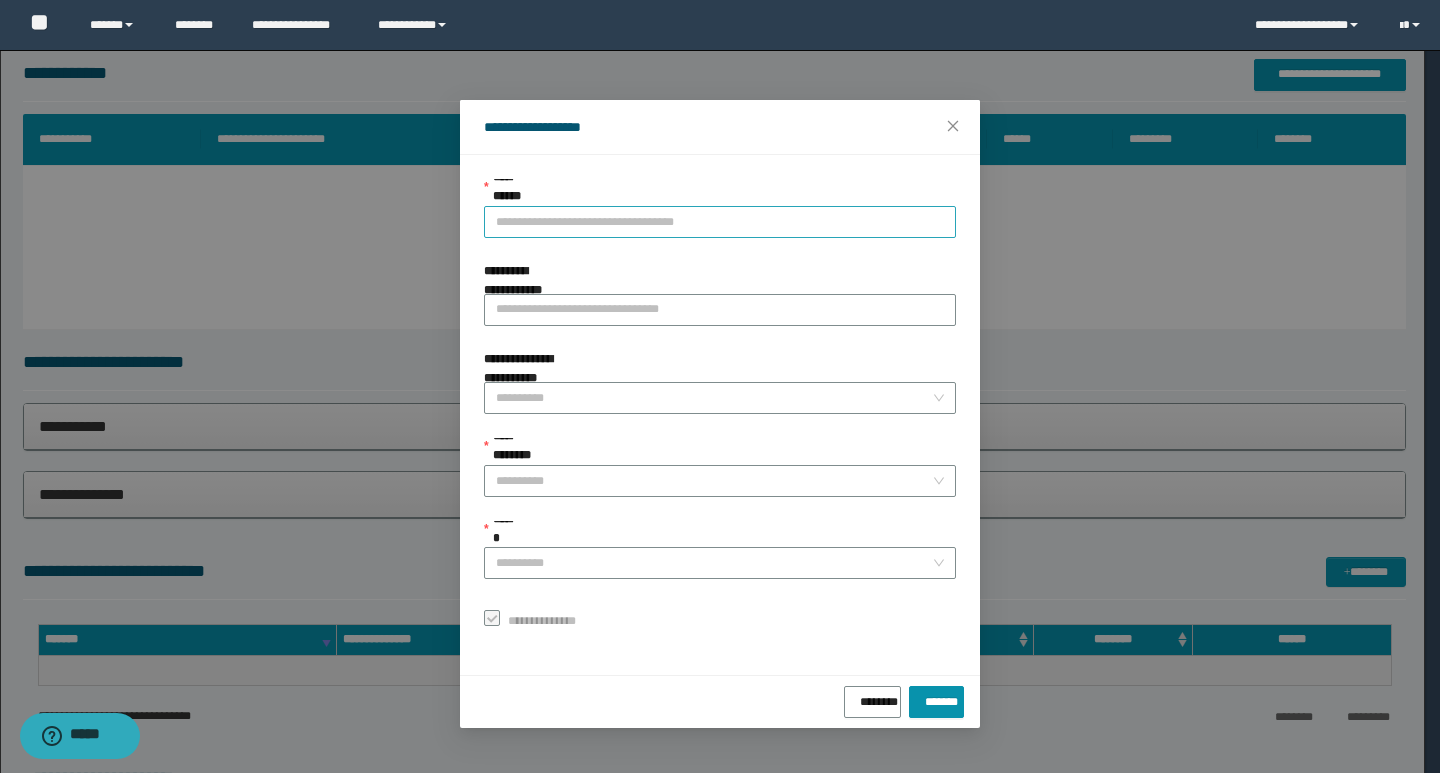 click on "**********" at bounding box center (720, 222) 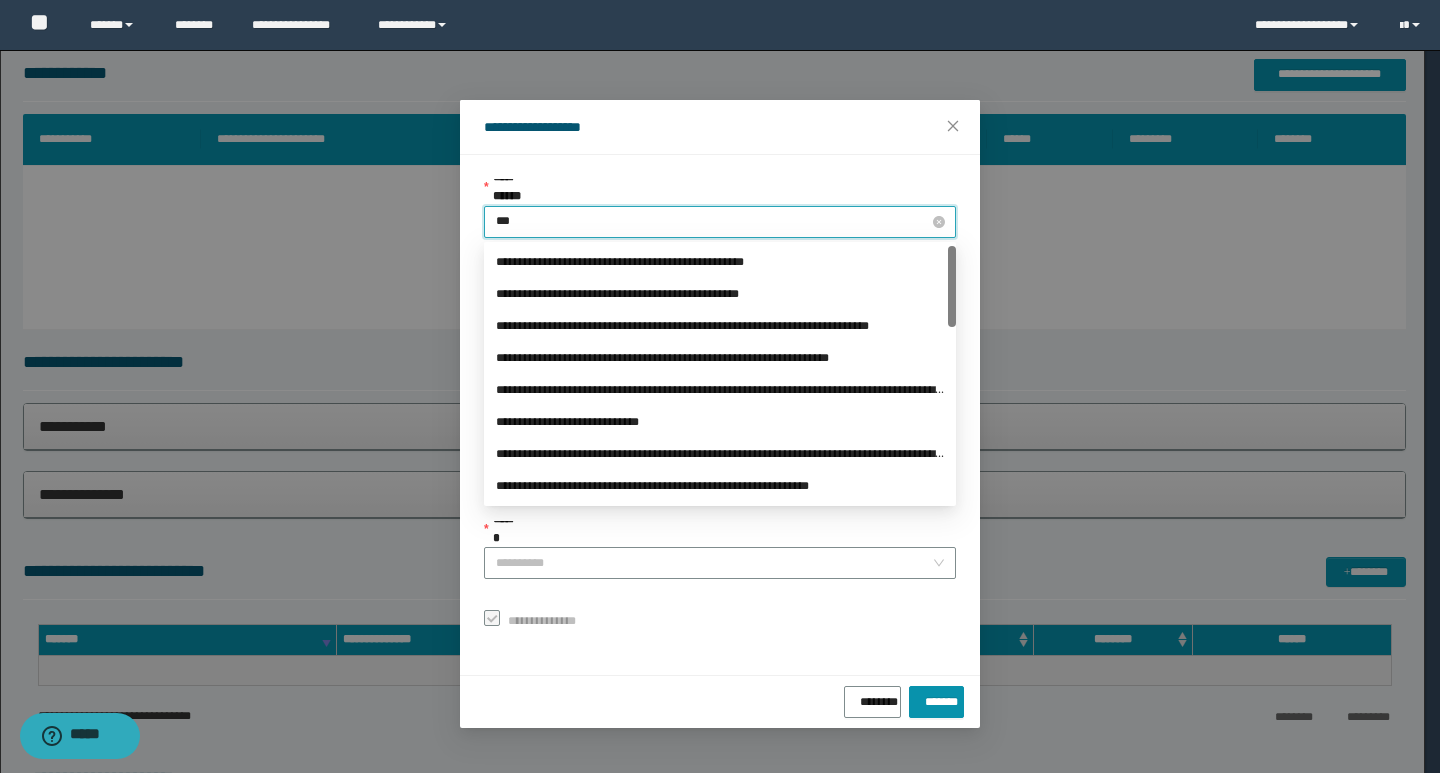 type on "****" 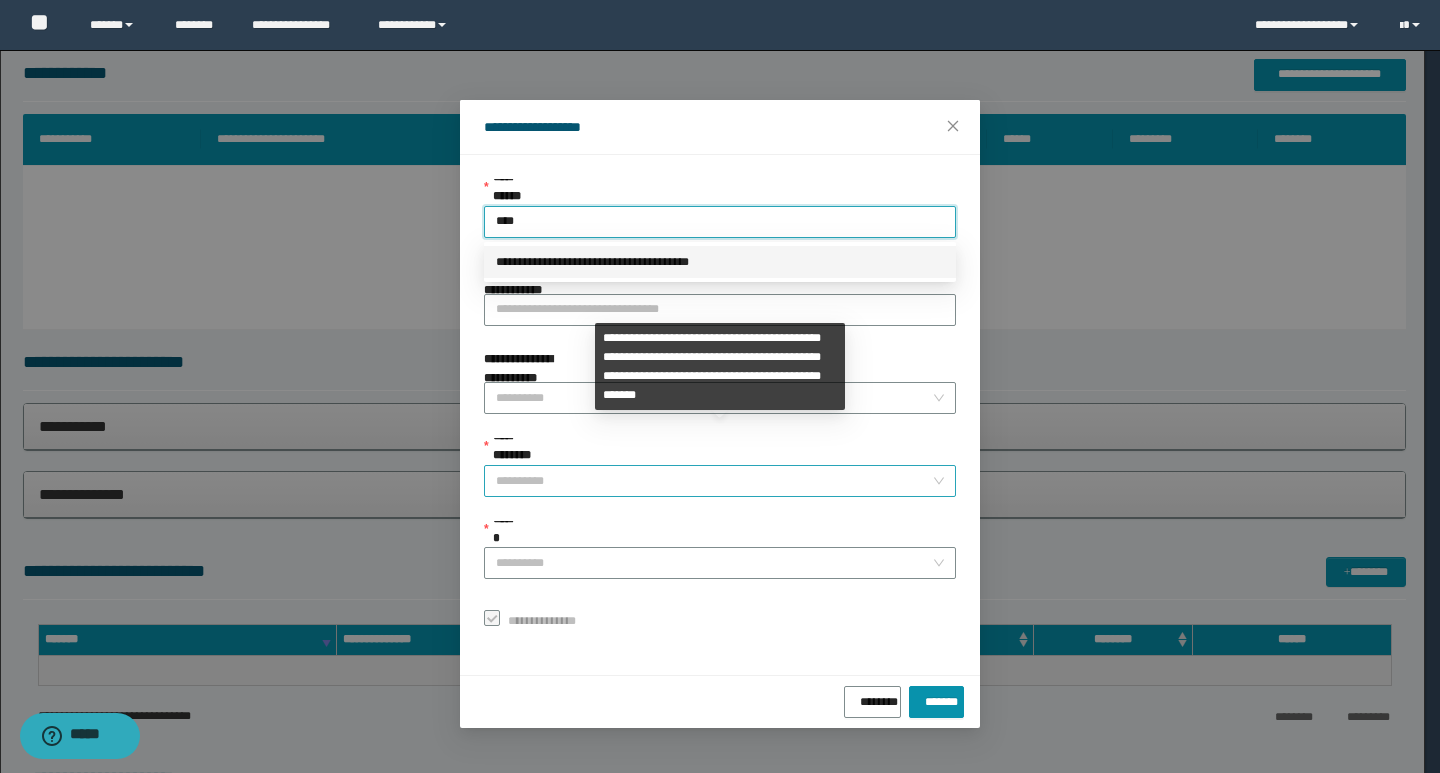 type 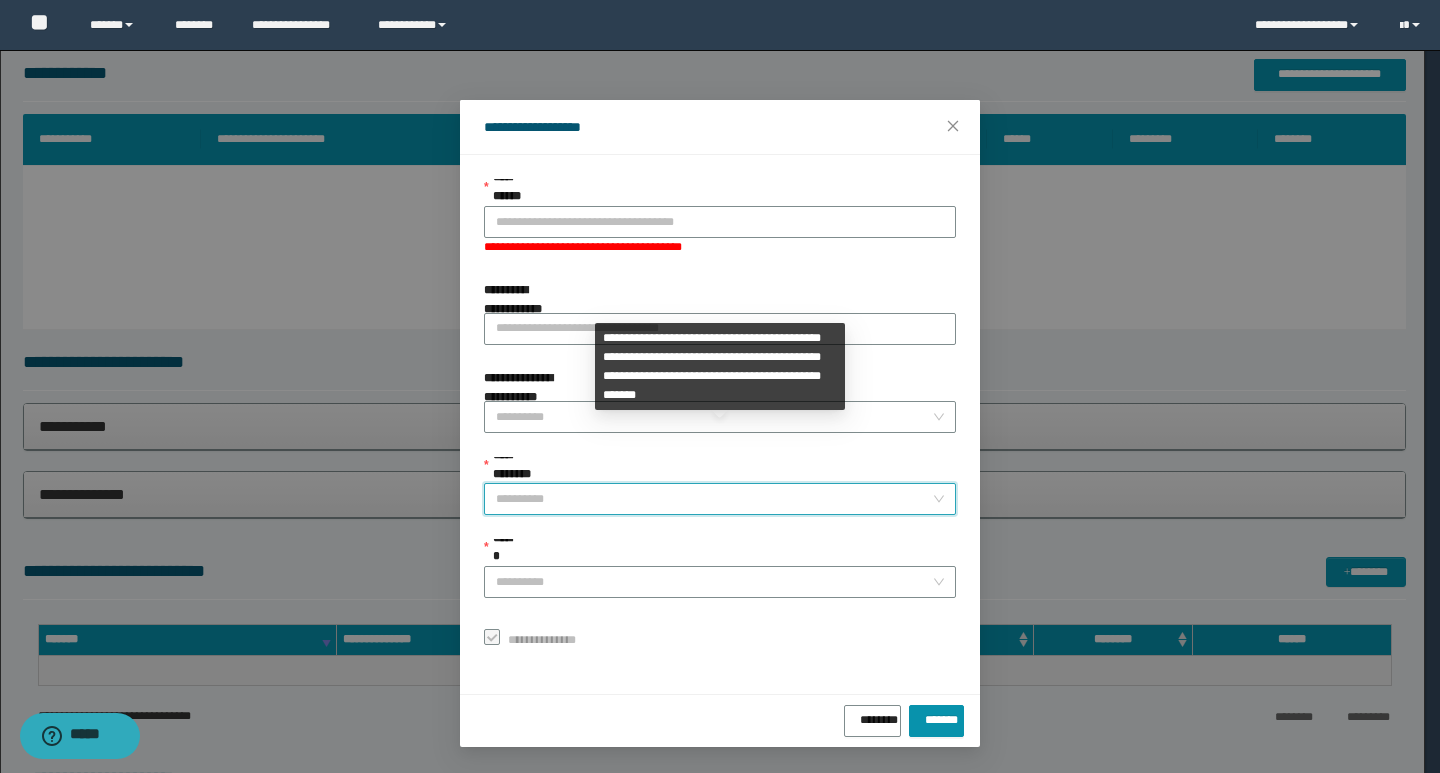 click on "**********" at bounding box center (712, -121) 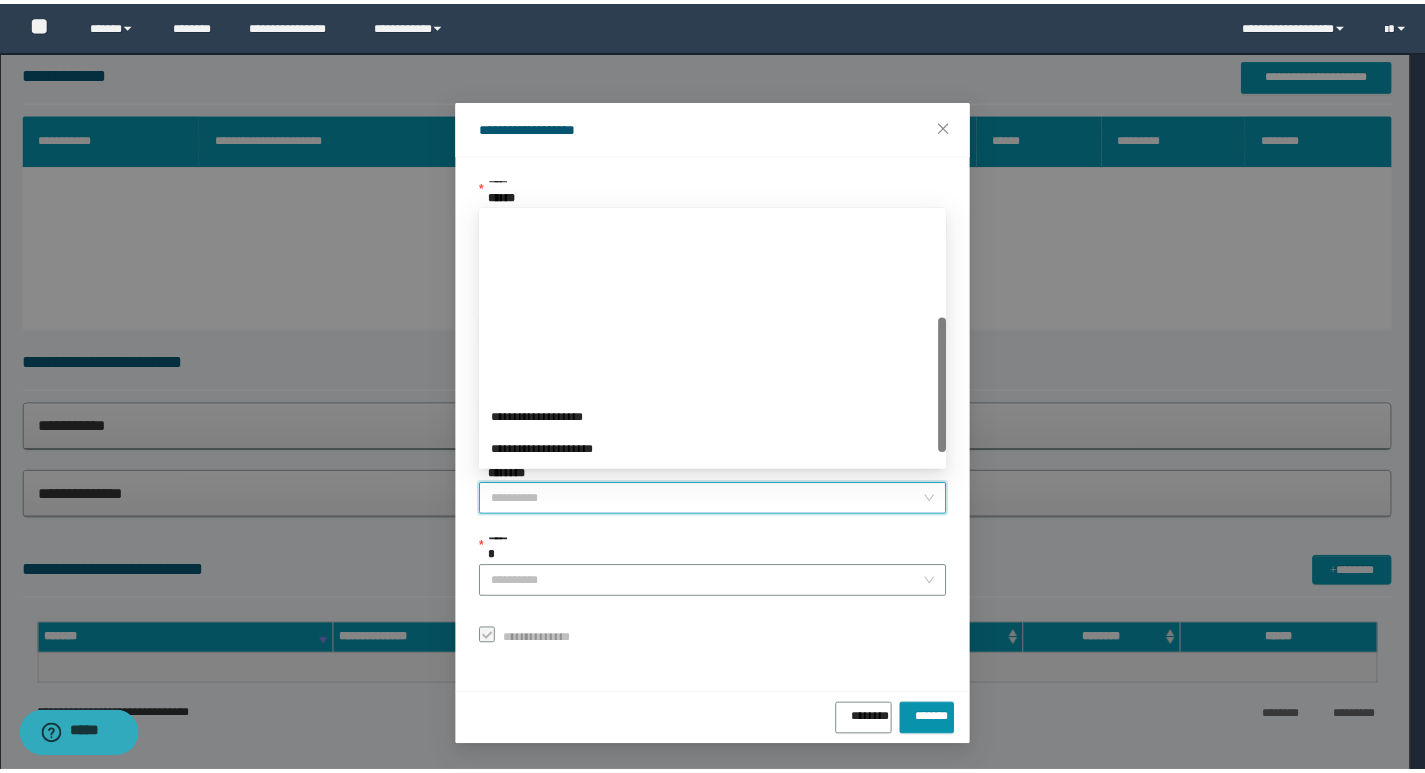 scroll, scrollTop: 200, scrollLeft: 0, axis: vertical 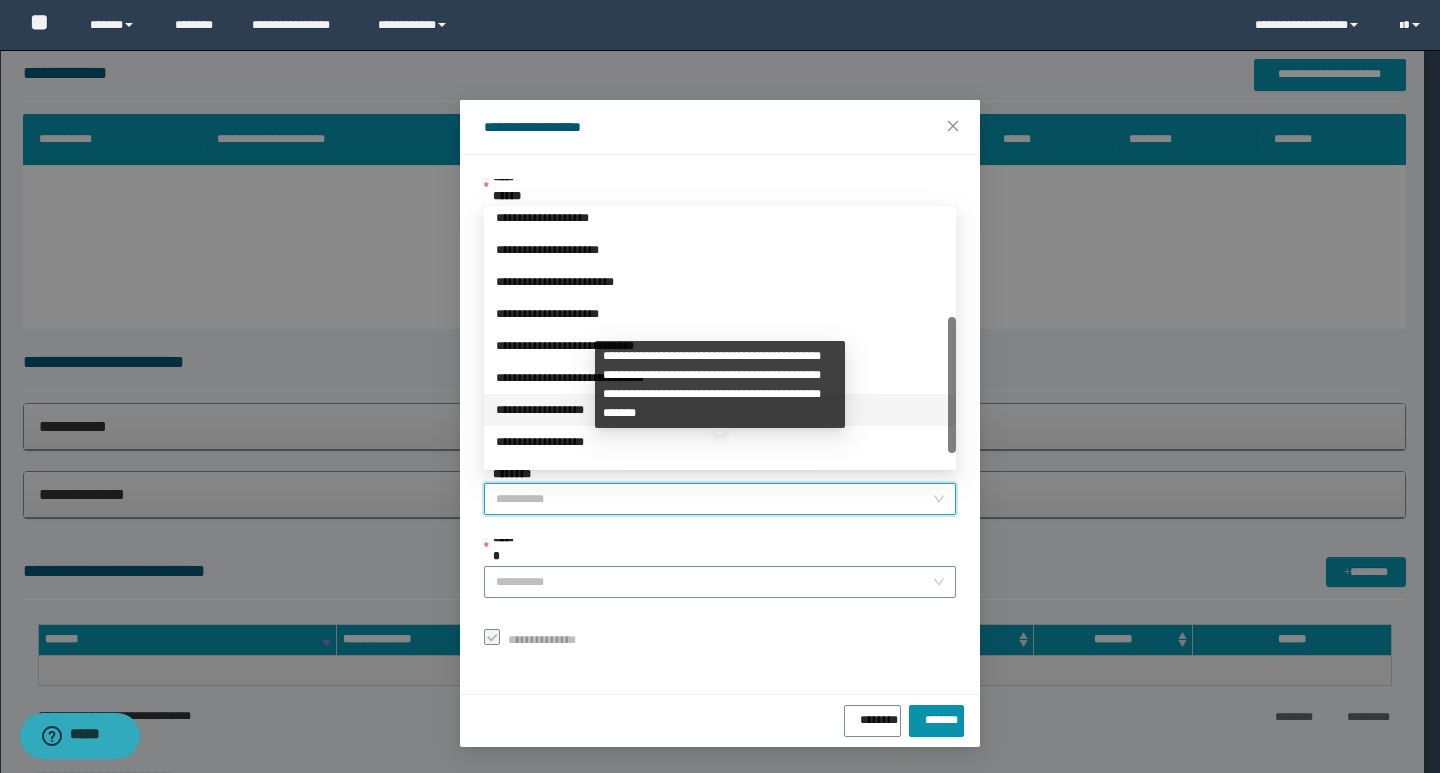 click on "**********" at bounding box center [720, 410] 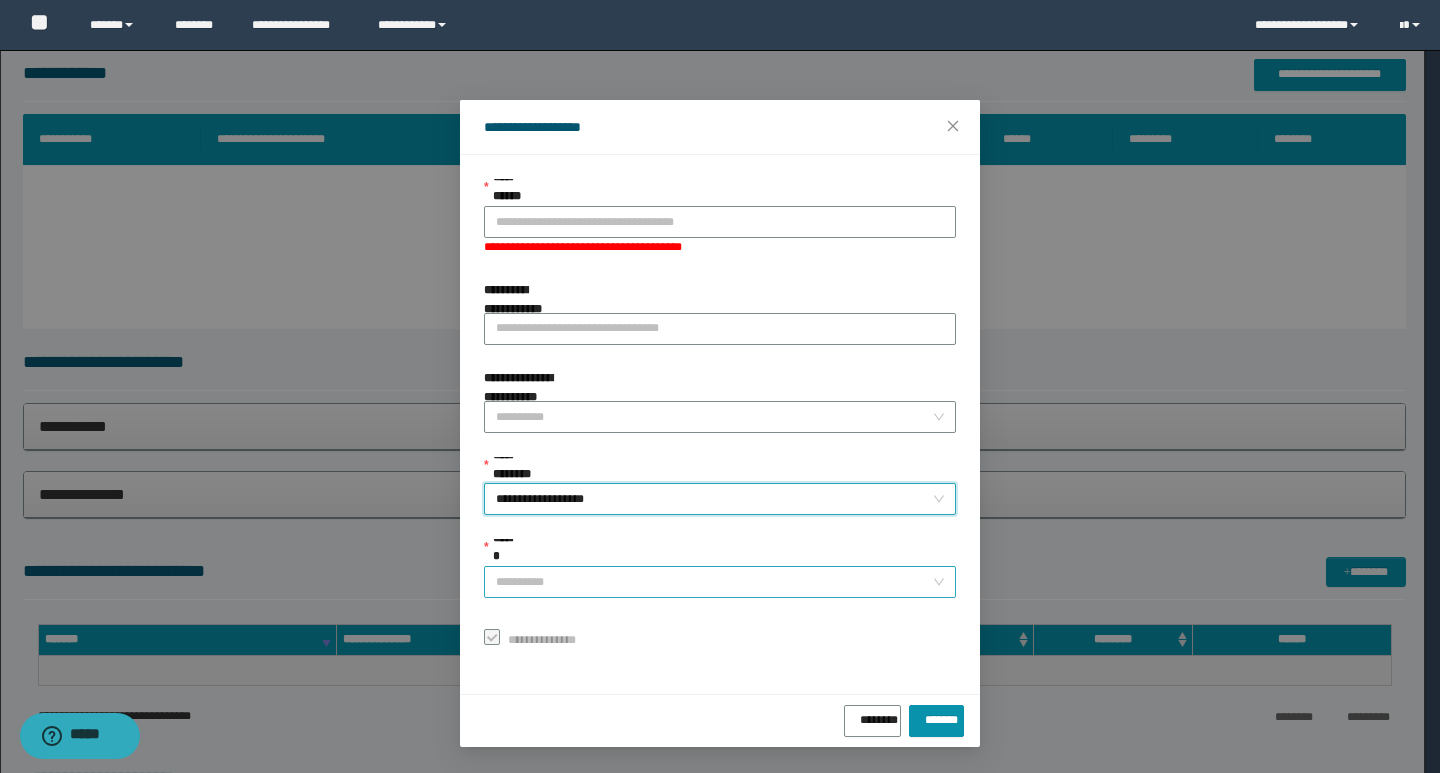 drag, startPoint x: 560, startPoint y: 579, endPoint x: 590, endPoint y: 577, distance: 30.066593 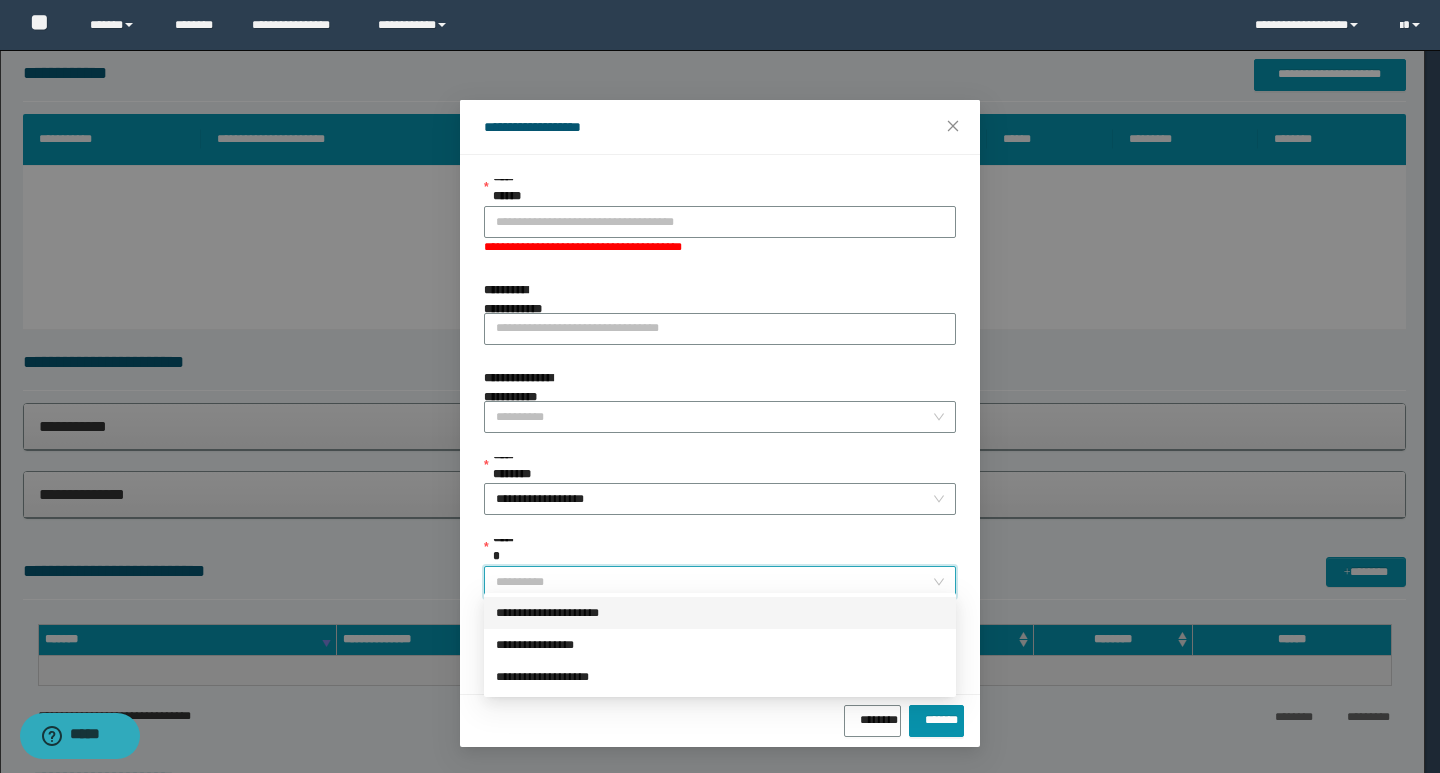 drag, startPoint x: 637, startPoint y: 613, endPoint x: 655, endPoint y: 611, distance: 18.110771 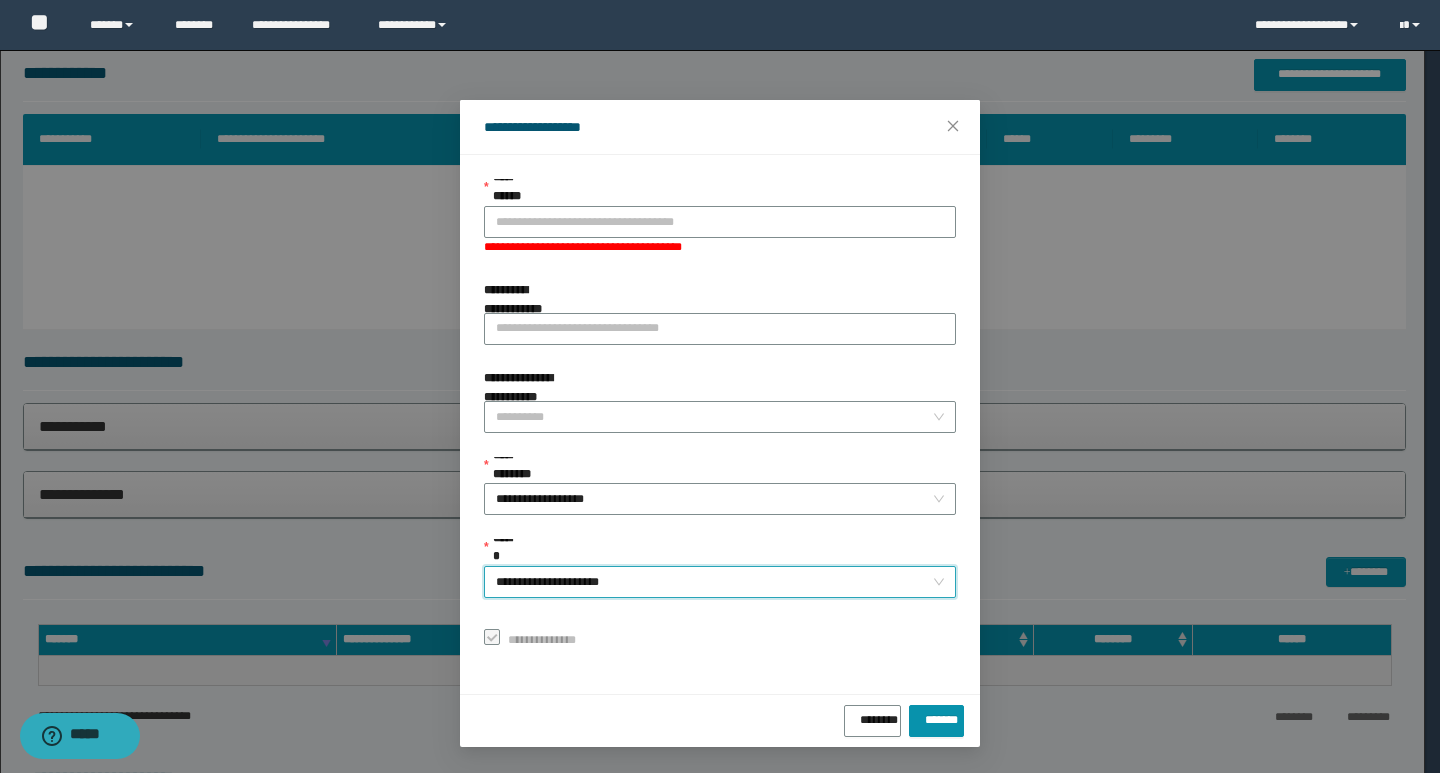 drag, startPoint x: 964, startPoint y: 712, endPoint x: 924, endPoint y: 693, distance: 44.28318 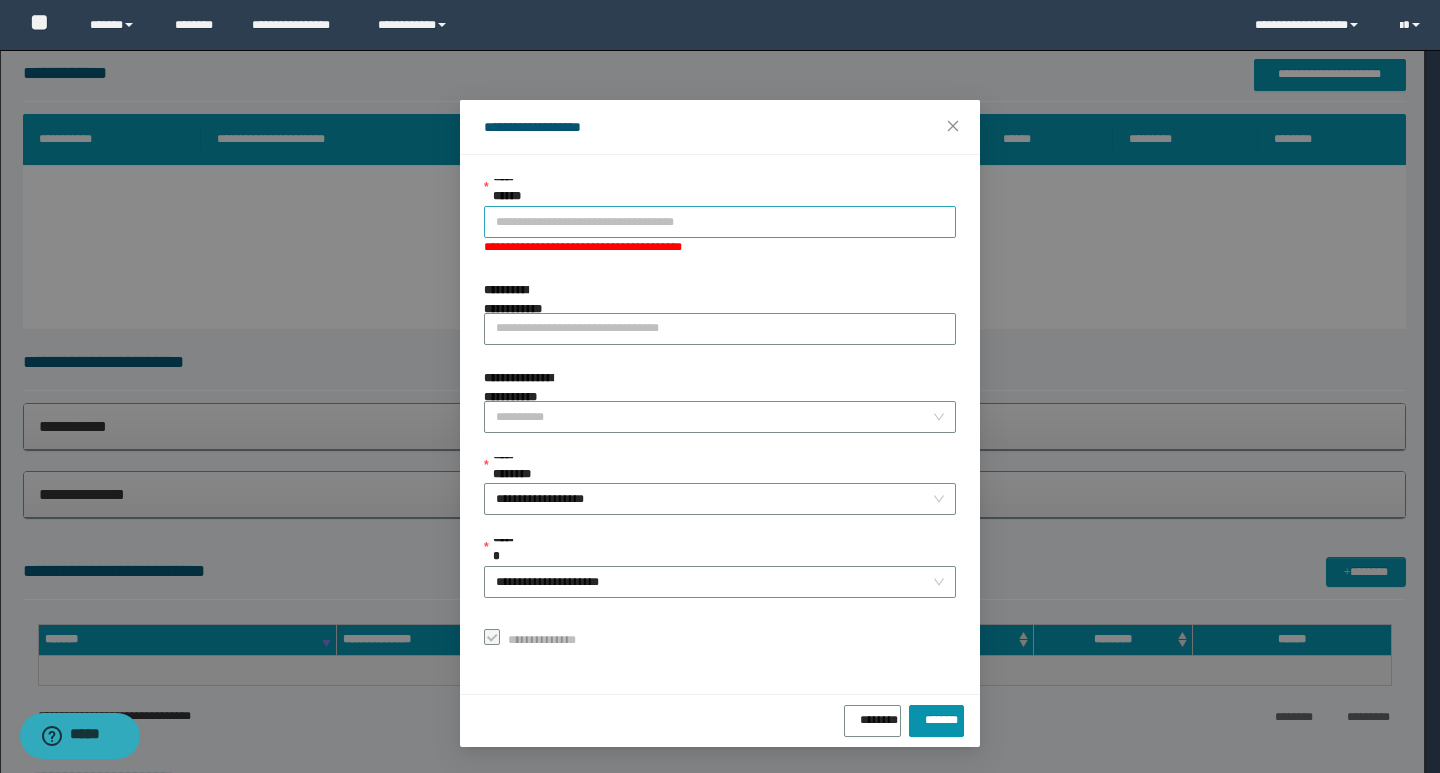 click on "**********" at bounding box center [720, 222] 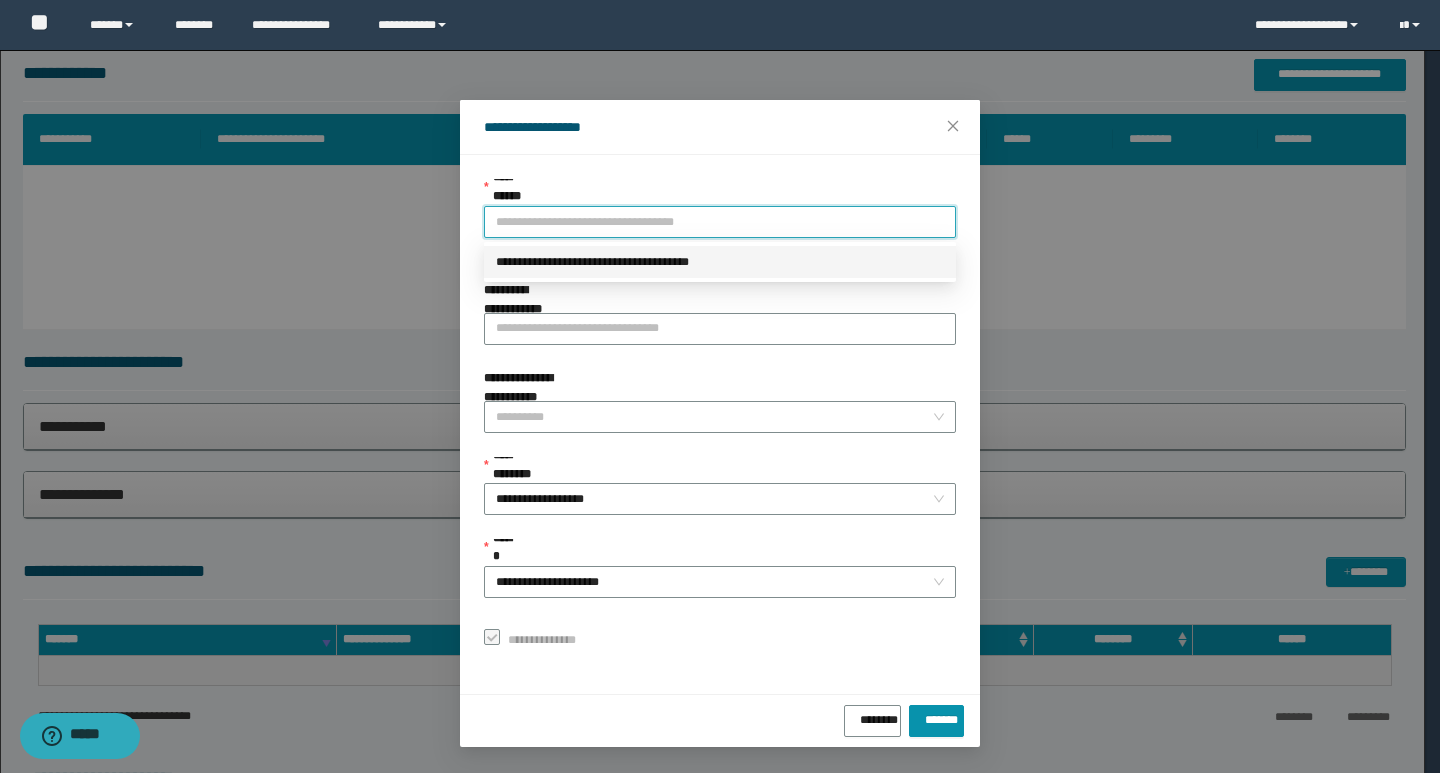 click on "**********" at bounding box center (720, 262) 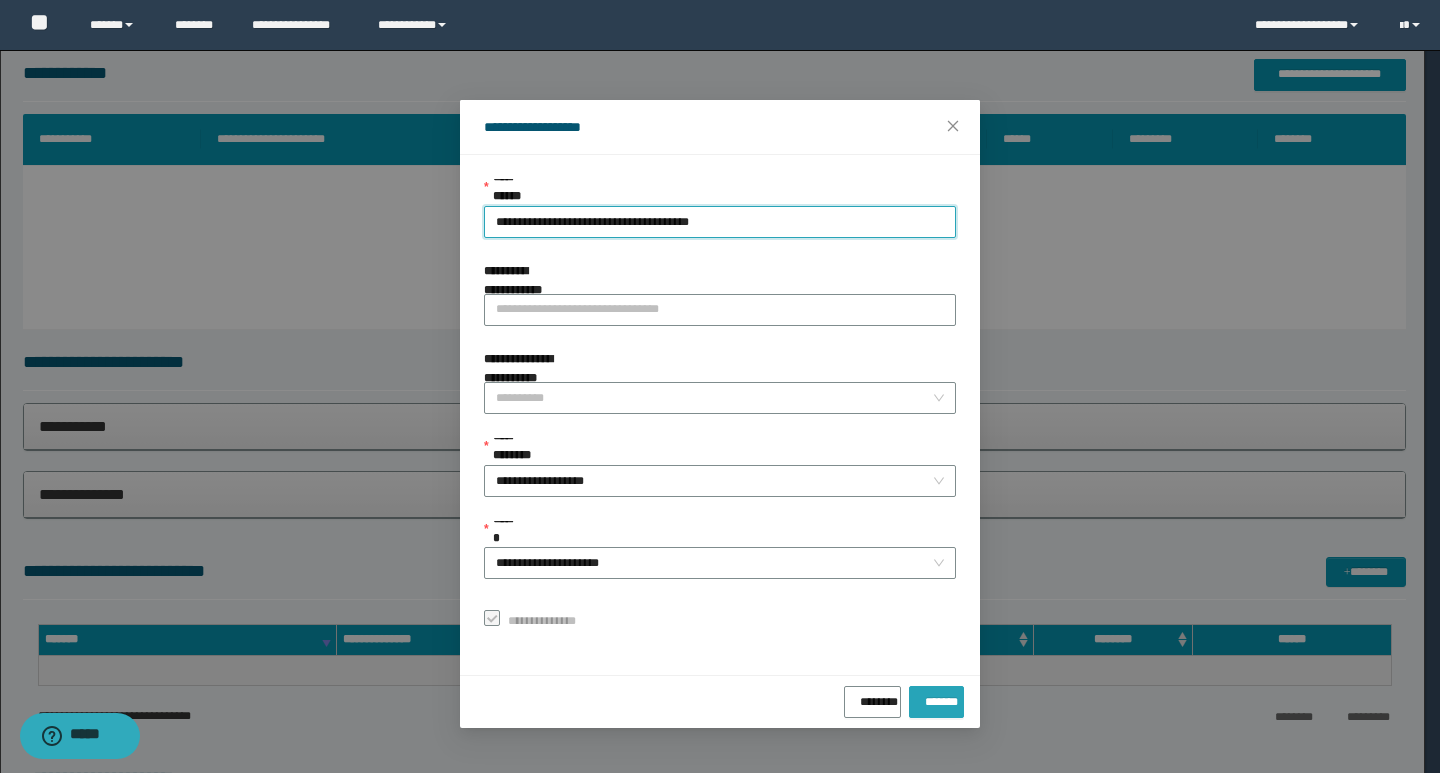 click on "*******" at bounding box center (936, 698) 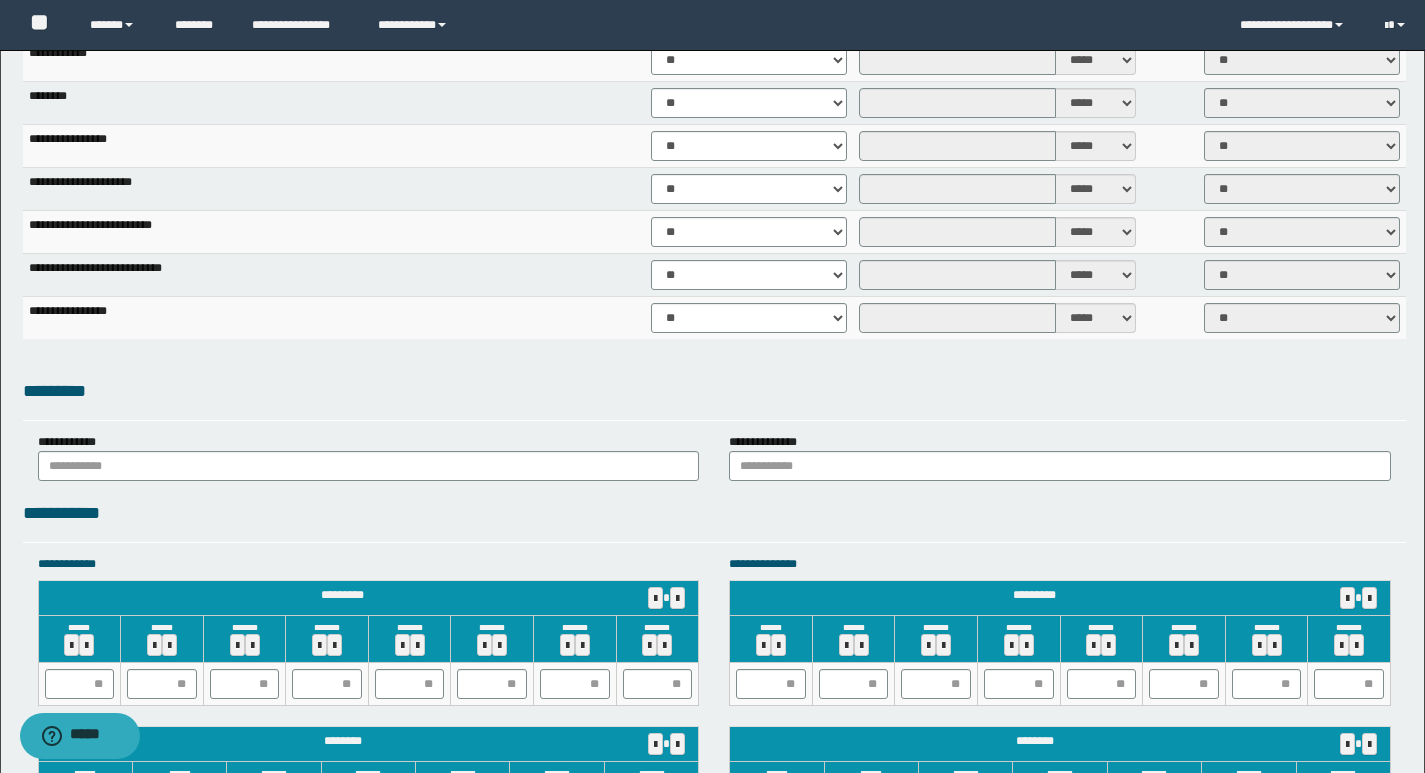 scroll, scrollTop: 1427, scrollLeft: 0, axis: vertical 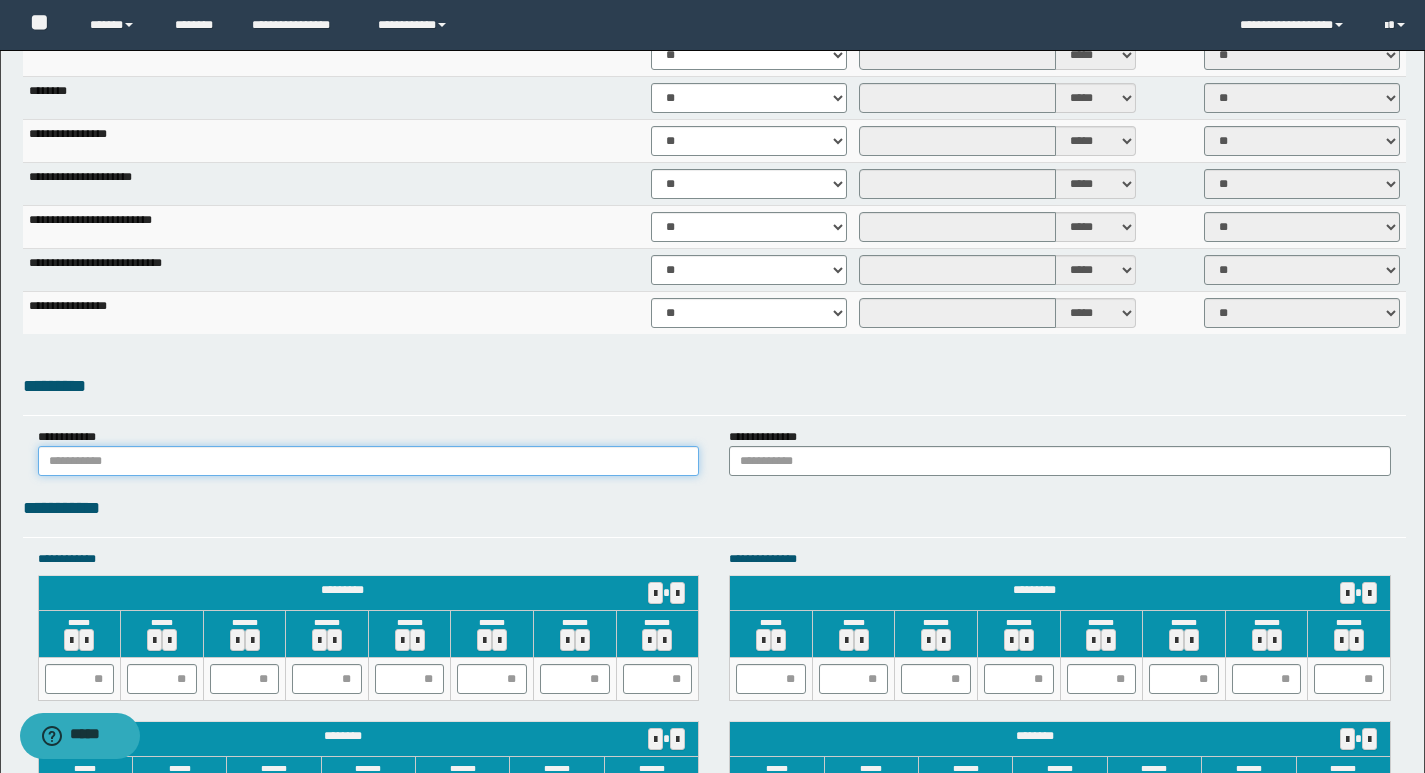 click at bounding box center (369, 461) 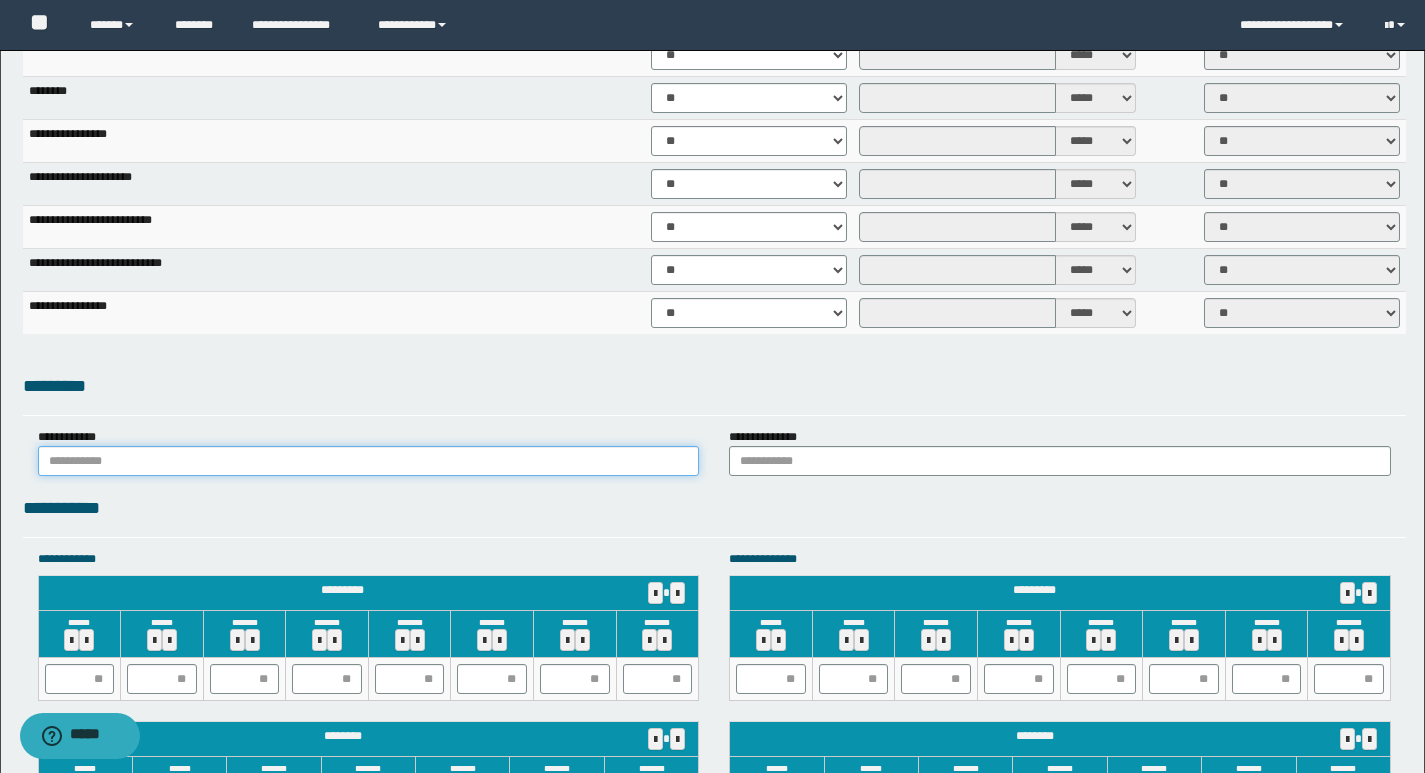 type on "******" 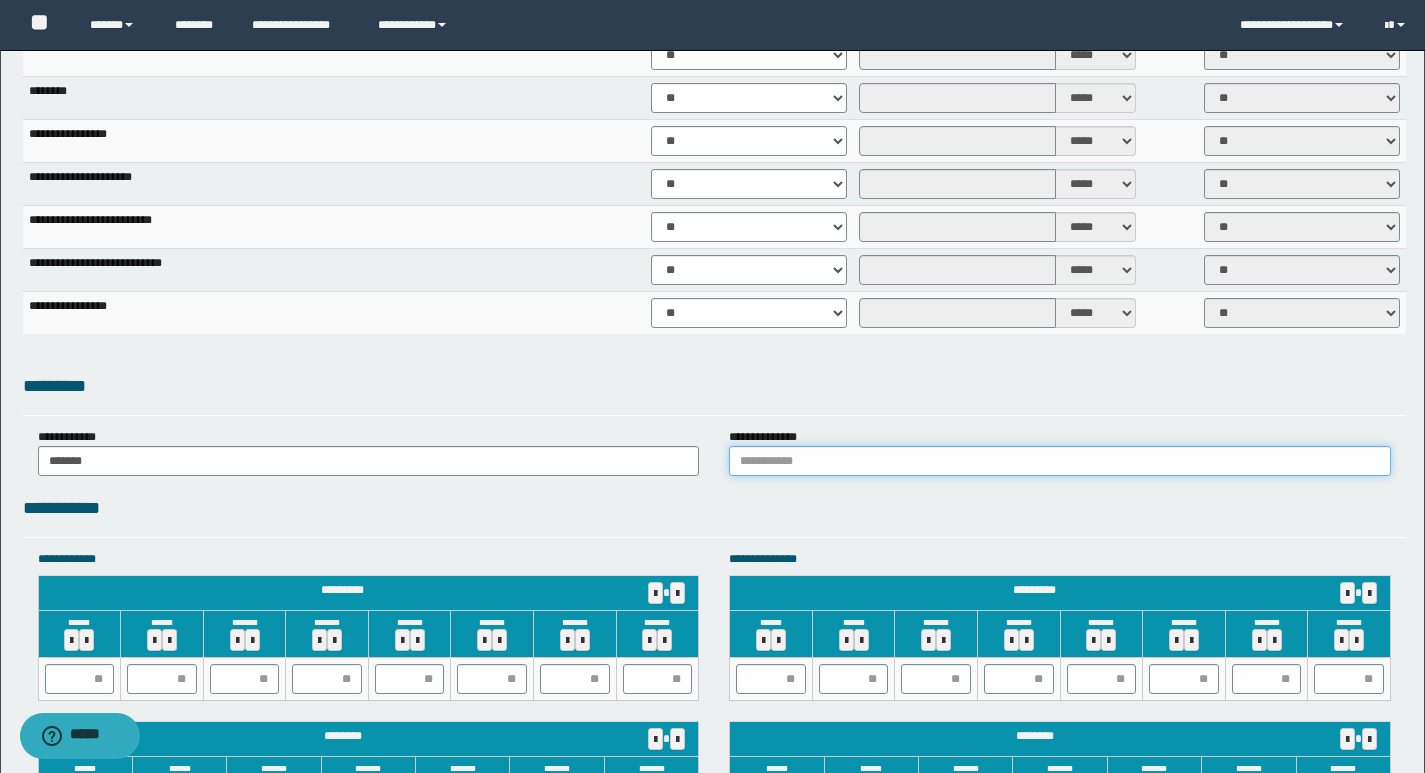 click at bounding box center (1060, 461) 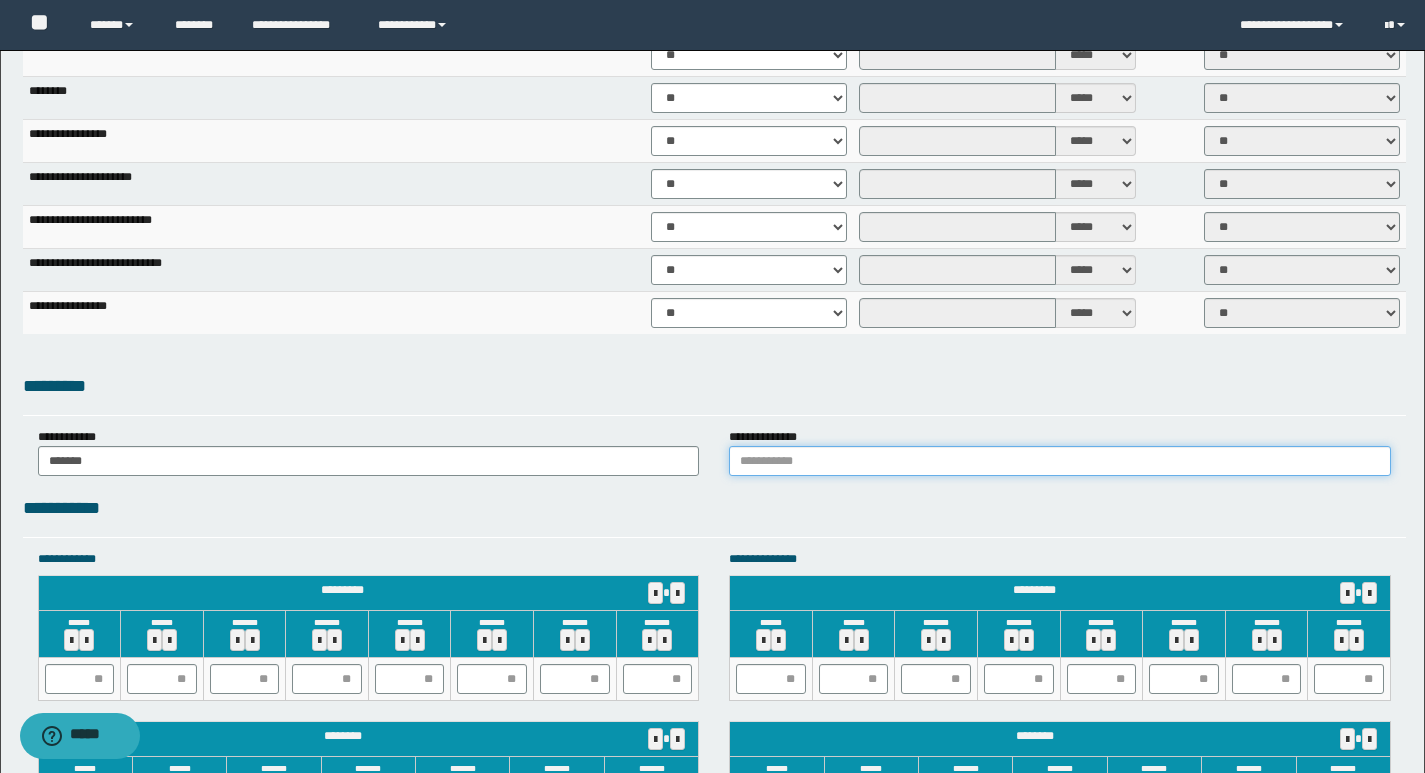 type on "******" 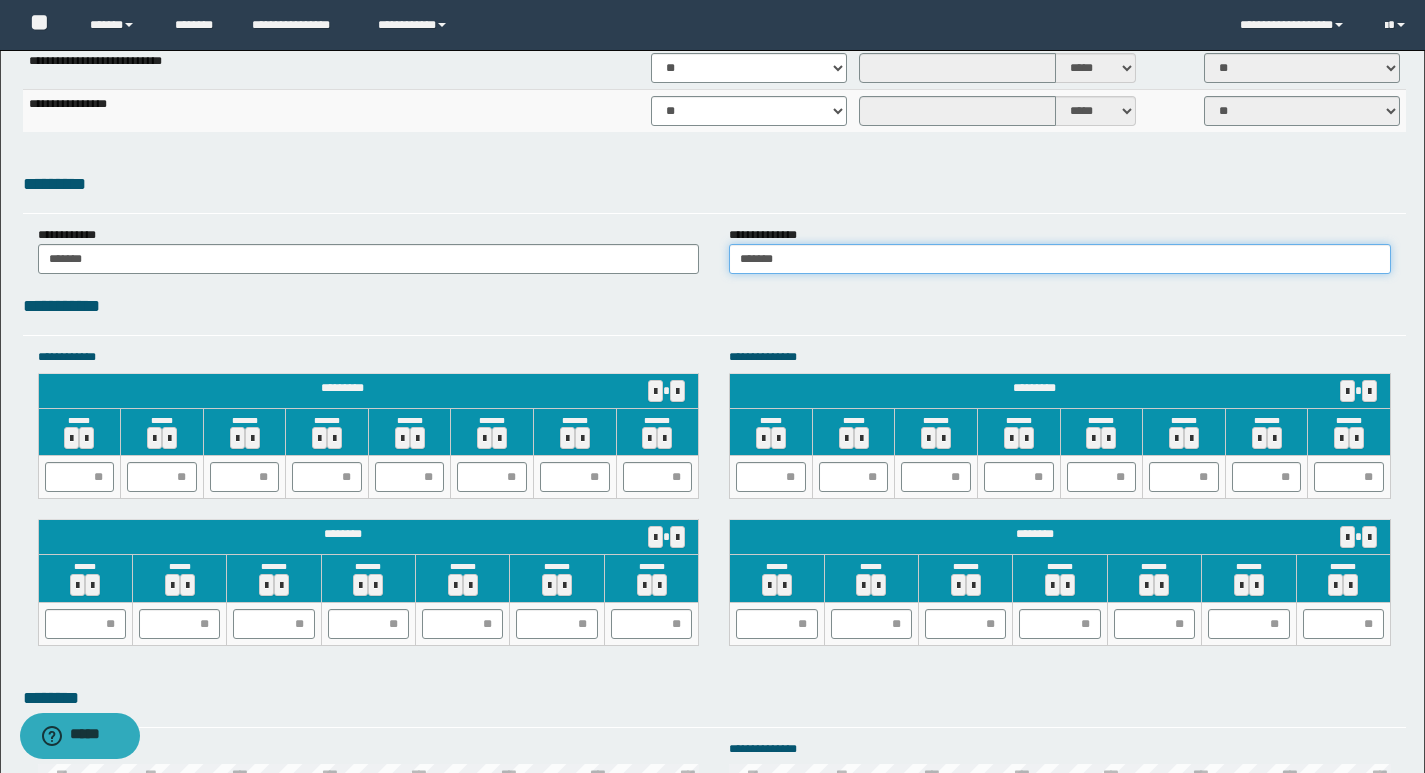 scroll, scrollTop: 1695, scrollLeft: 0, axis: vertical 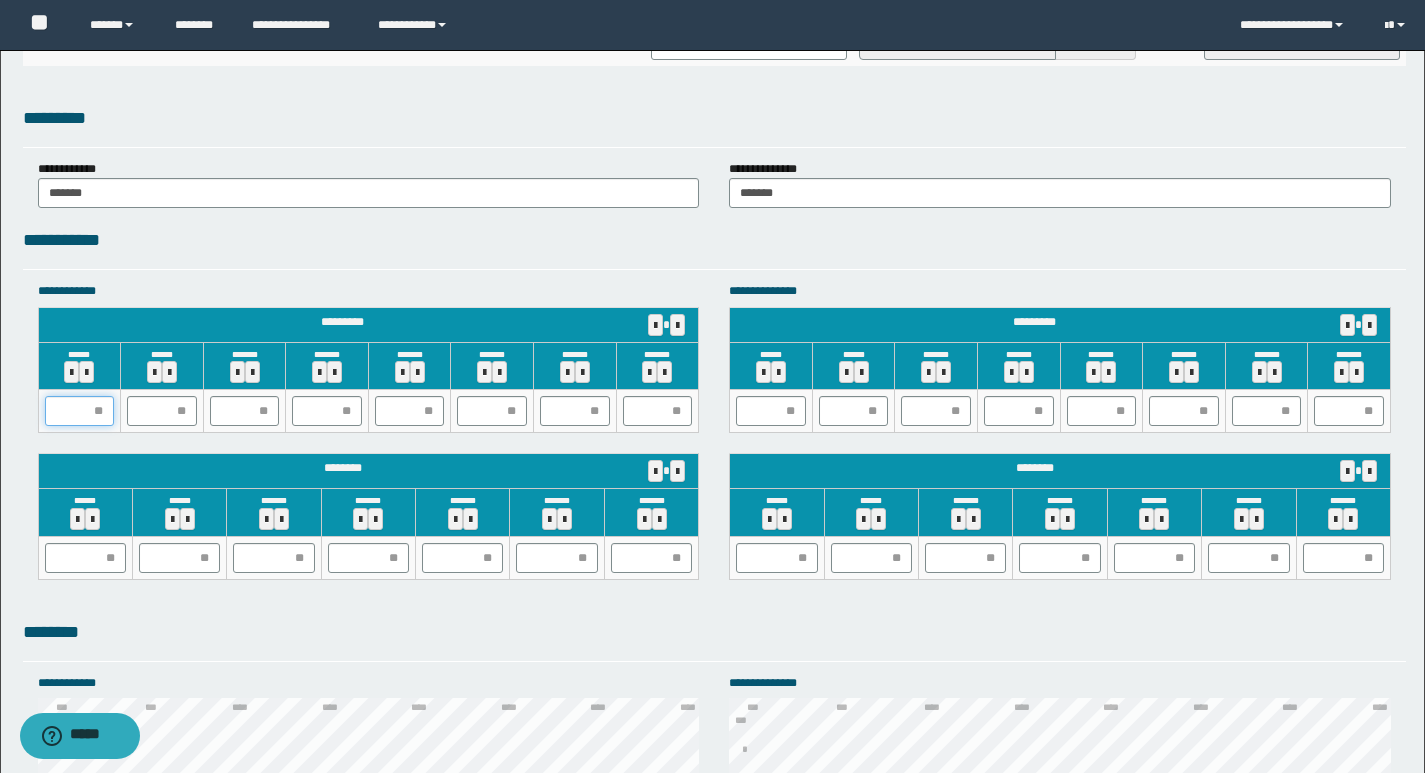 click at bounding box center [80, 411] 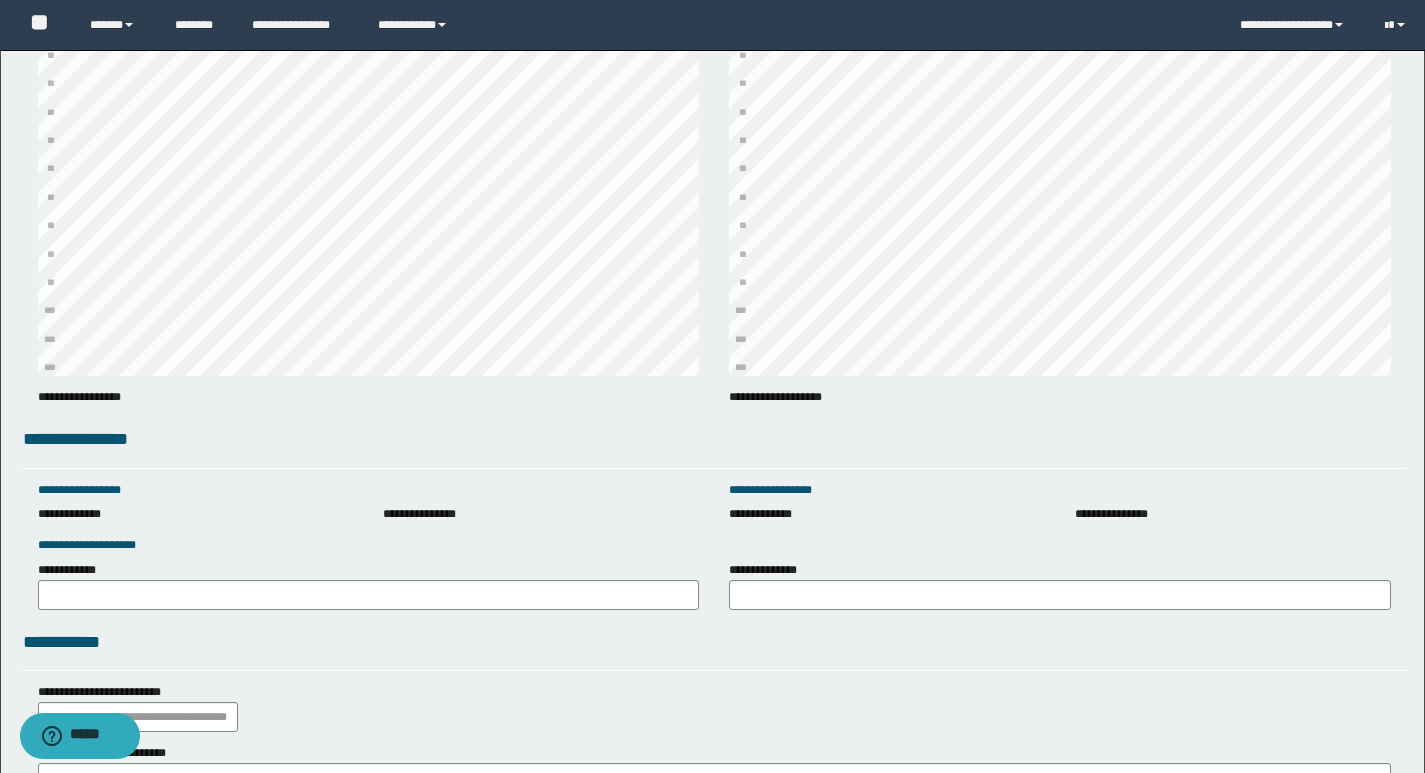scroll, scrollTop: 2684, scrollLeft: 0, axis: vertical 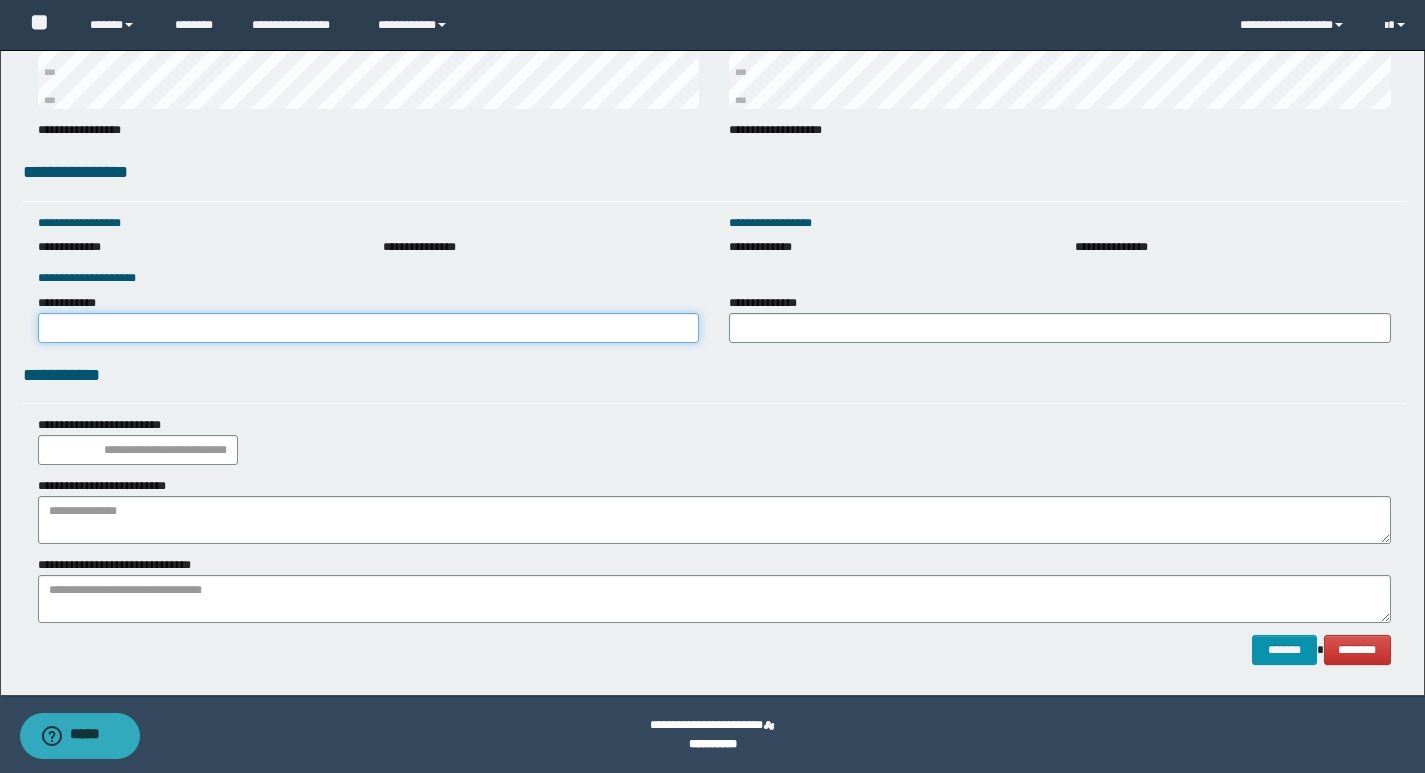 drag, startPoint x: 243, startPoint y: 335, endPoint x: 217, endPoint y: 324, distance: 28.231188 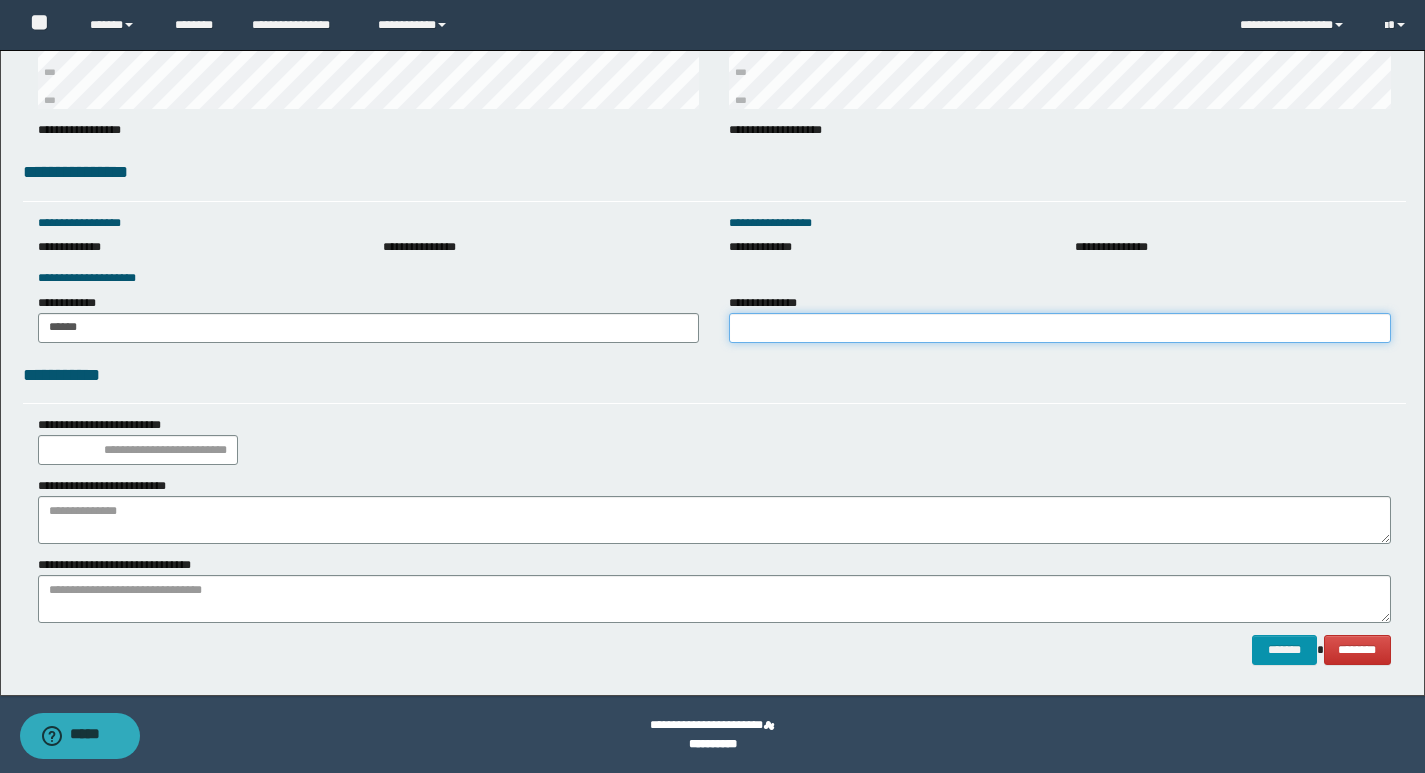 click on "**********" at bounding box center [1060, 328] 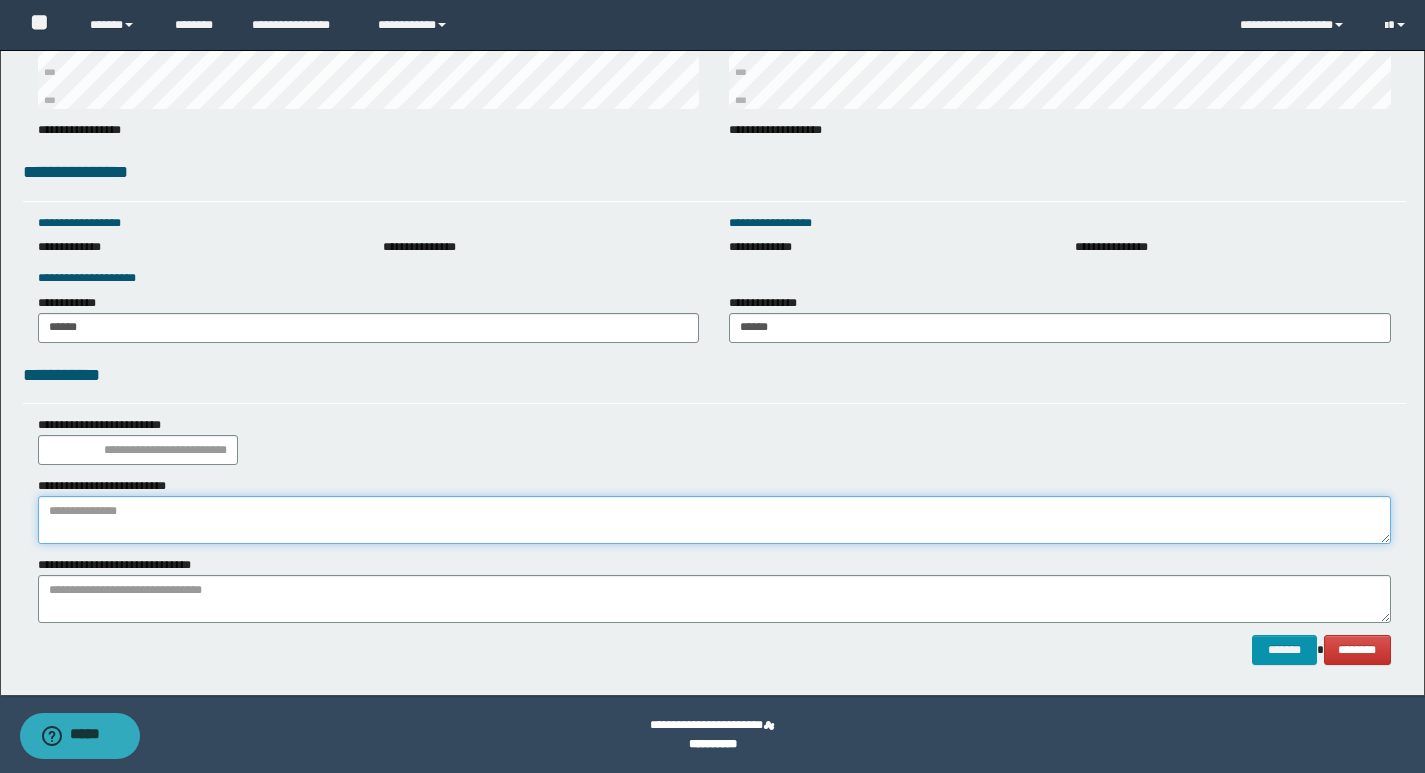 paste on "**********" 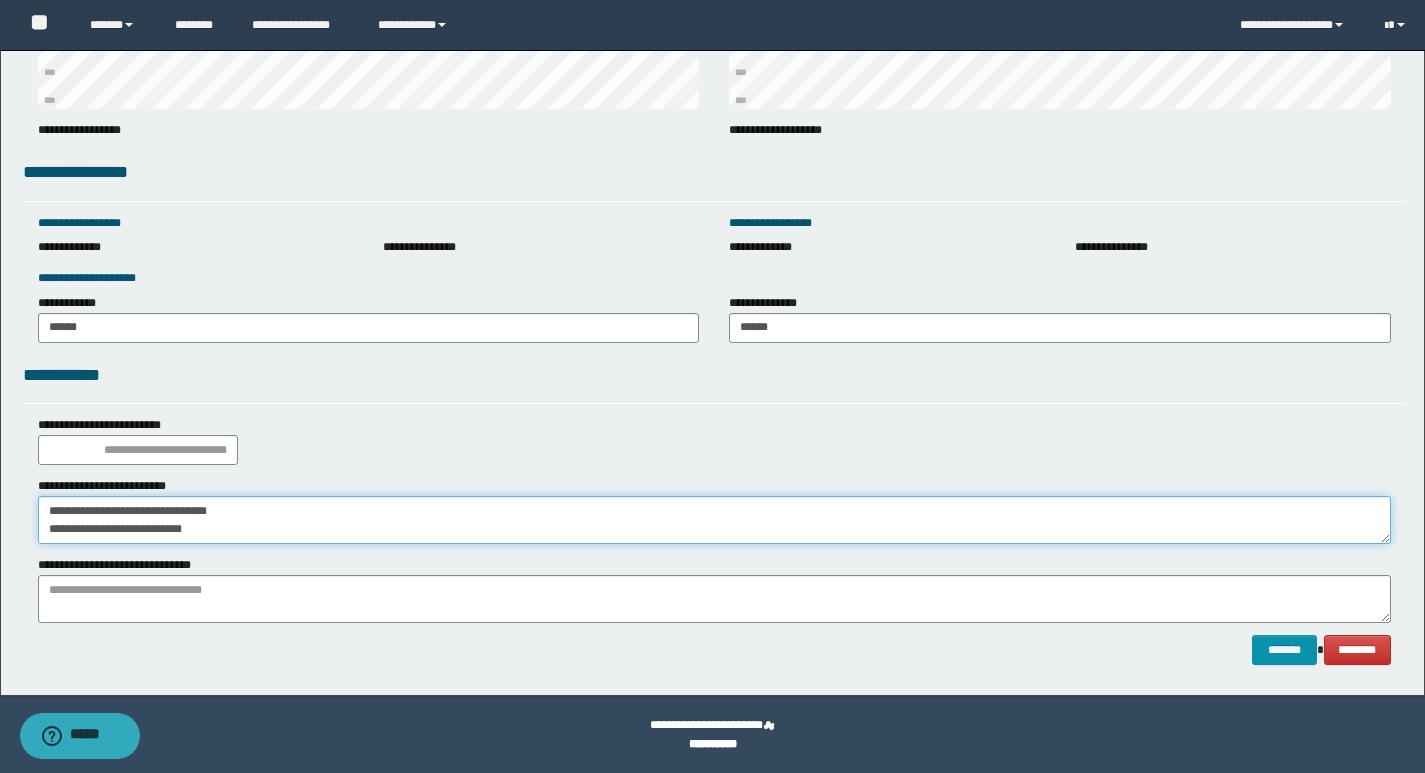 click on "**********" at bounding box center (712, -969) 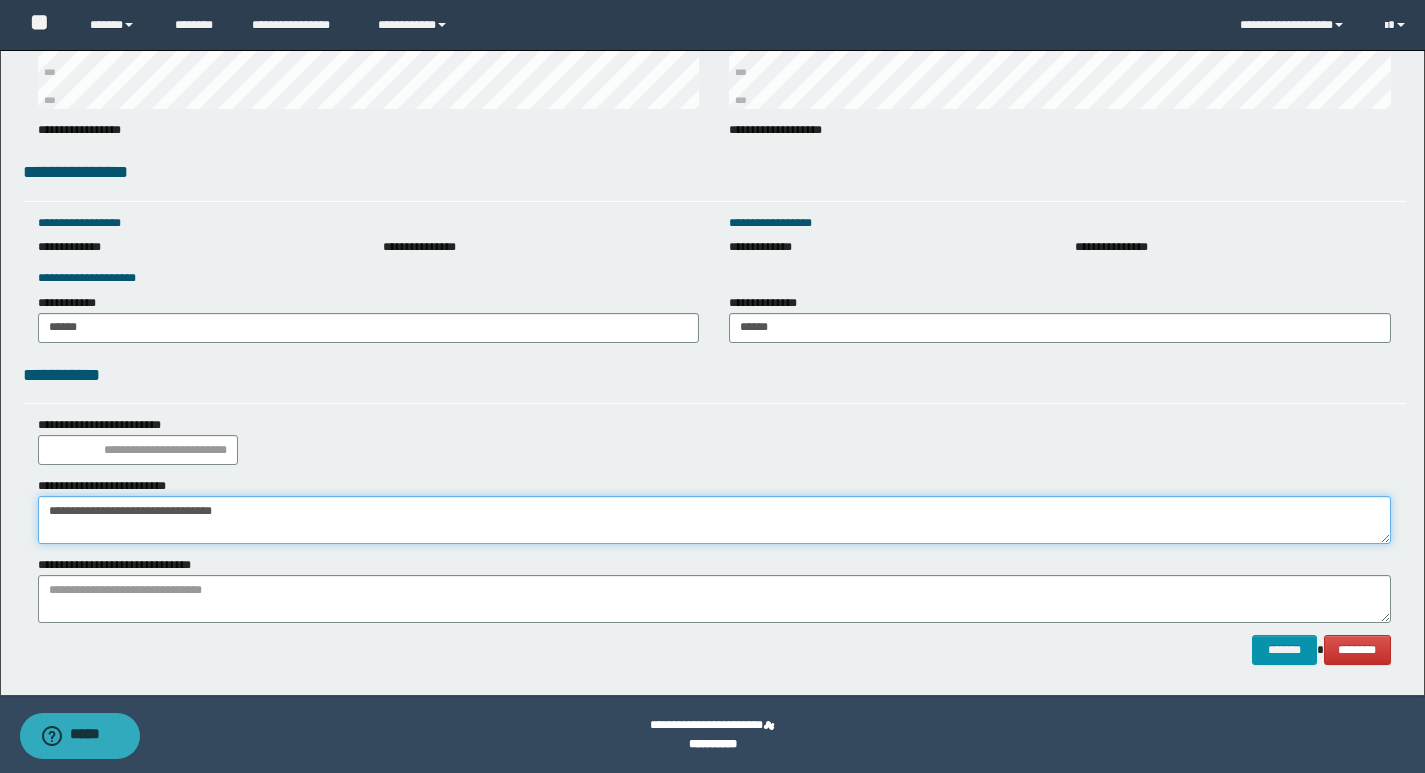 type on "**********" 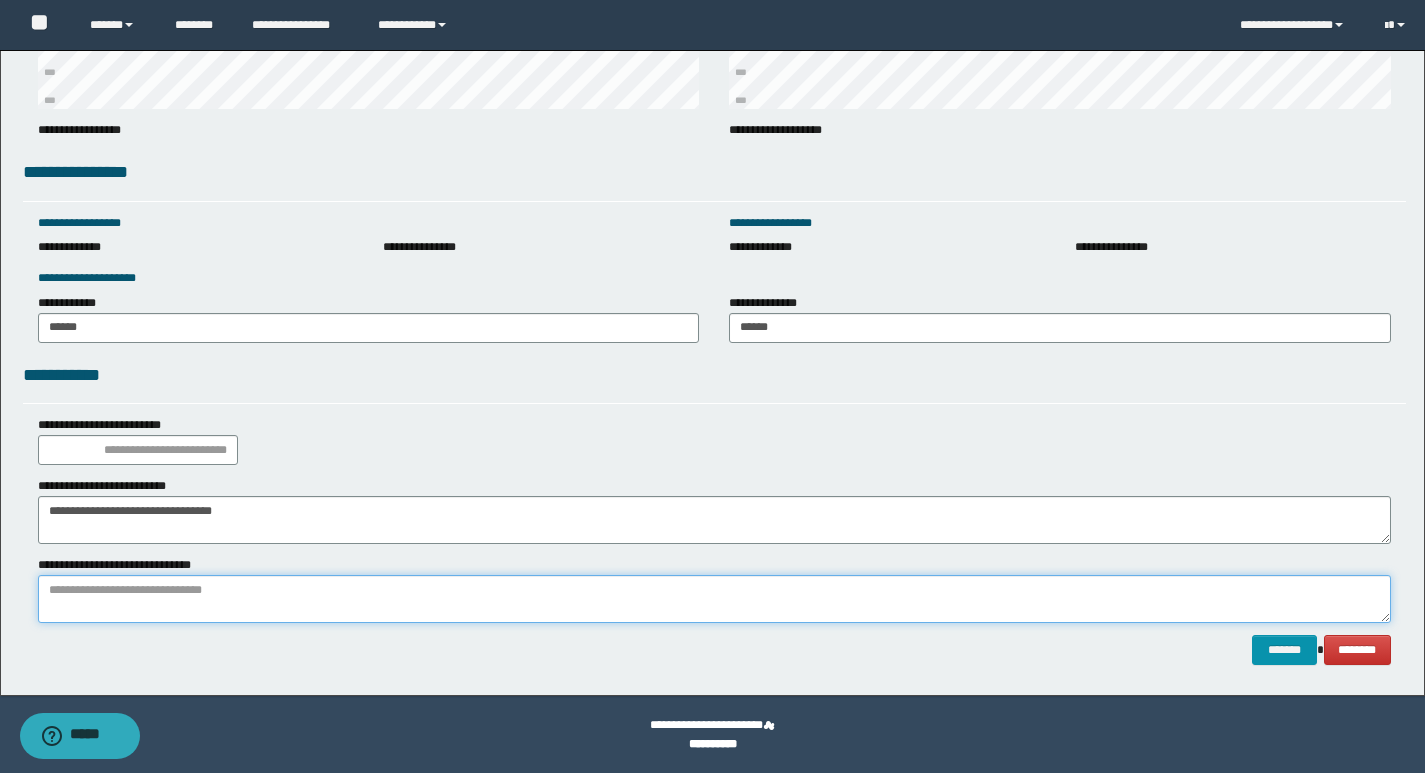 click at bounding box center [714, 599] 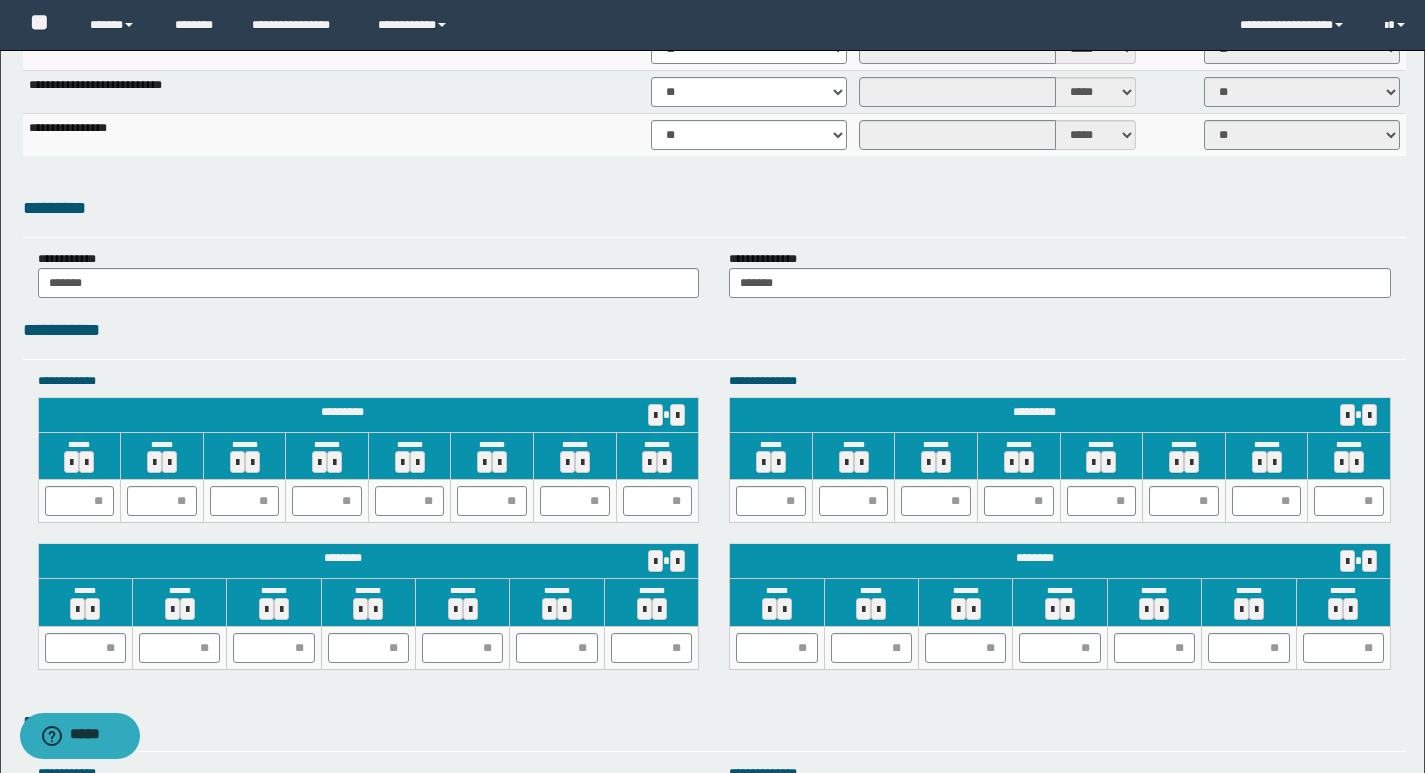 scroll, scrollTop: 1544, scrollLeft: 0, axis: vertical 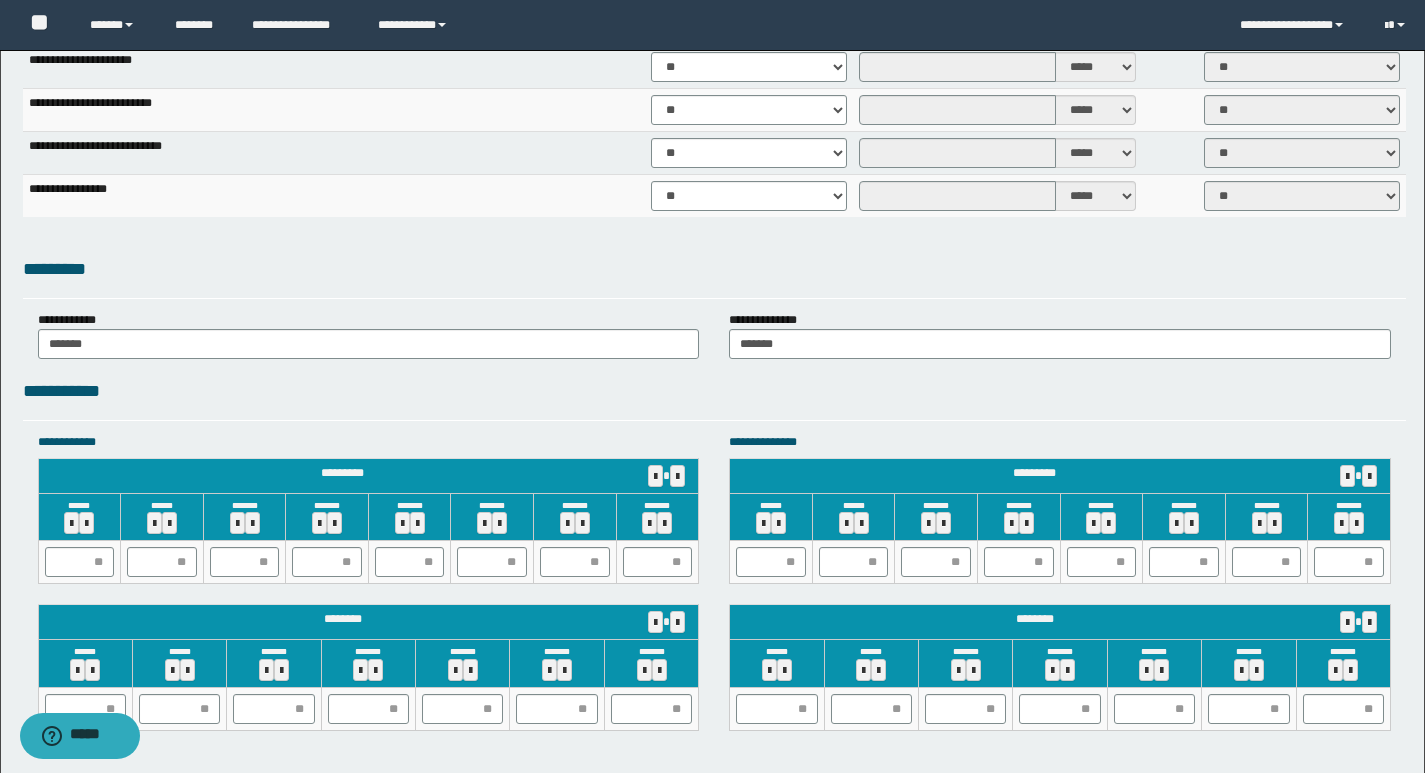 type on "**********" 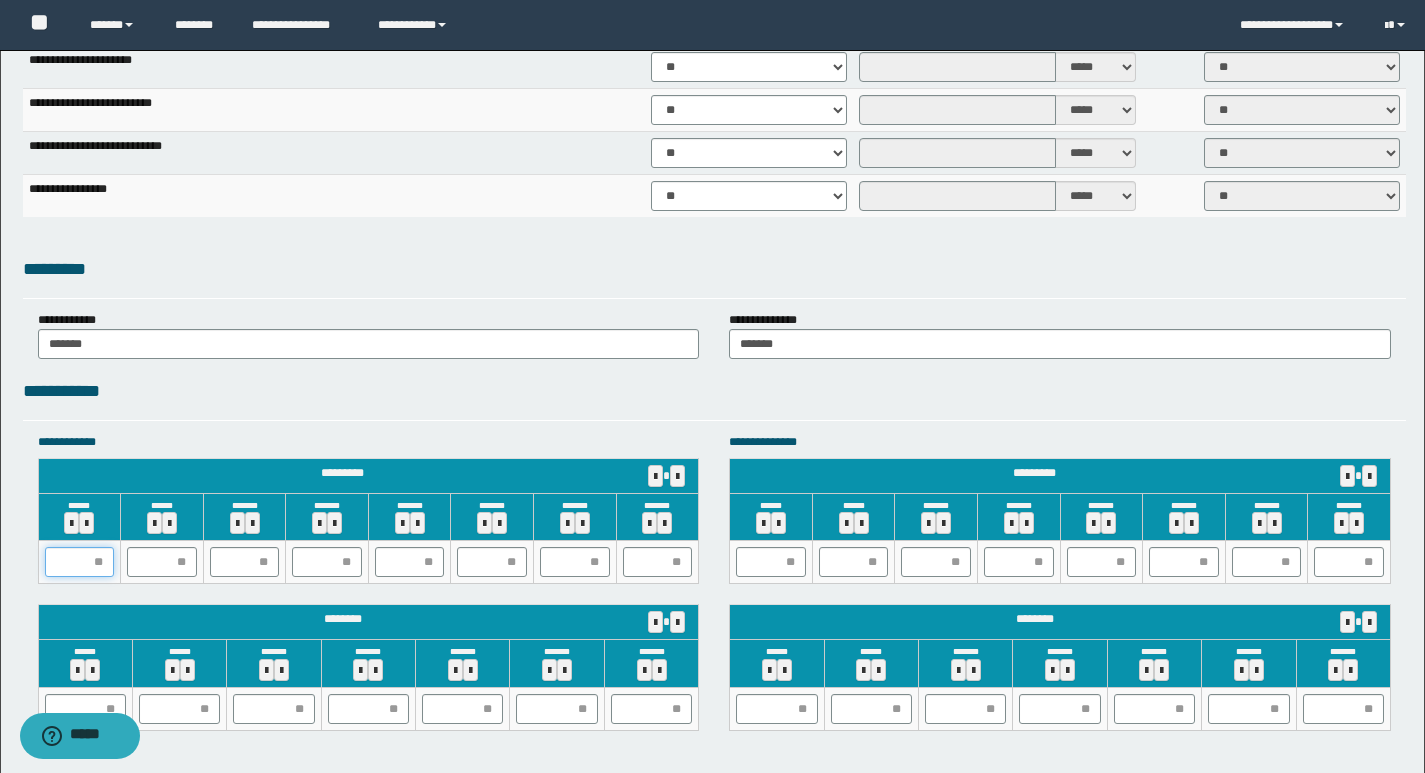 click at bounding box center (80, 562) 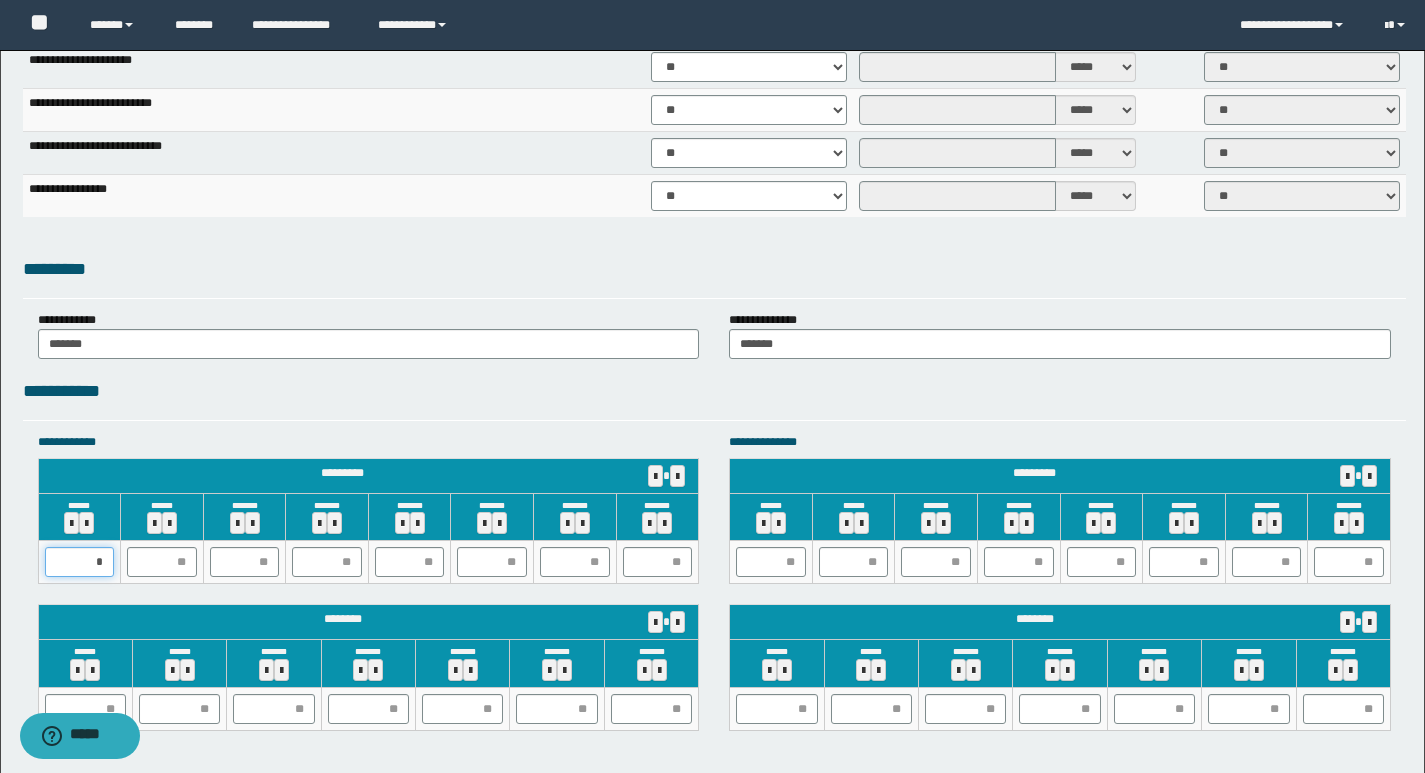 type on "**" 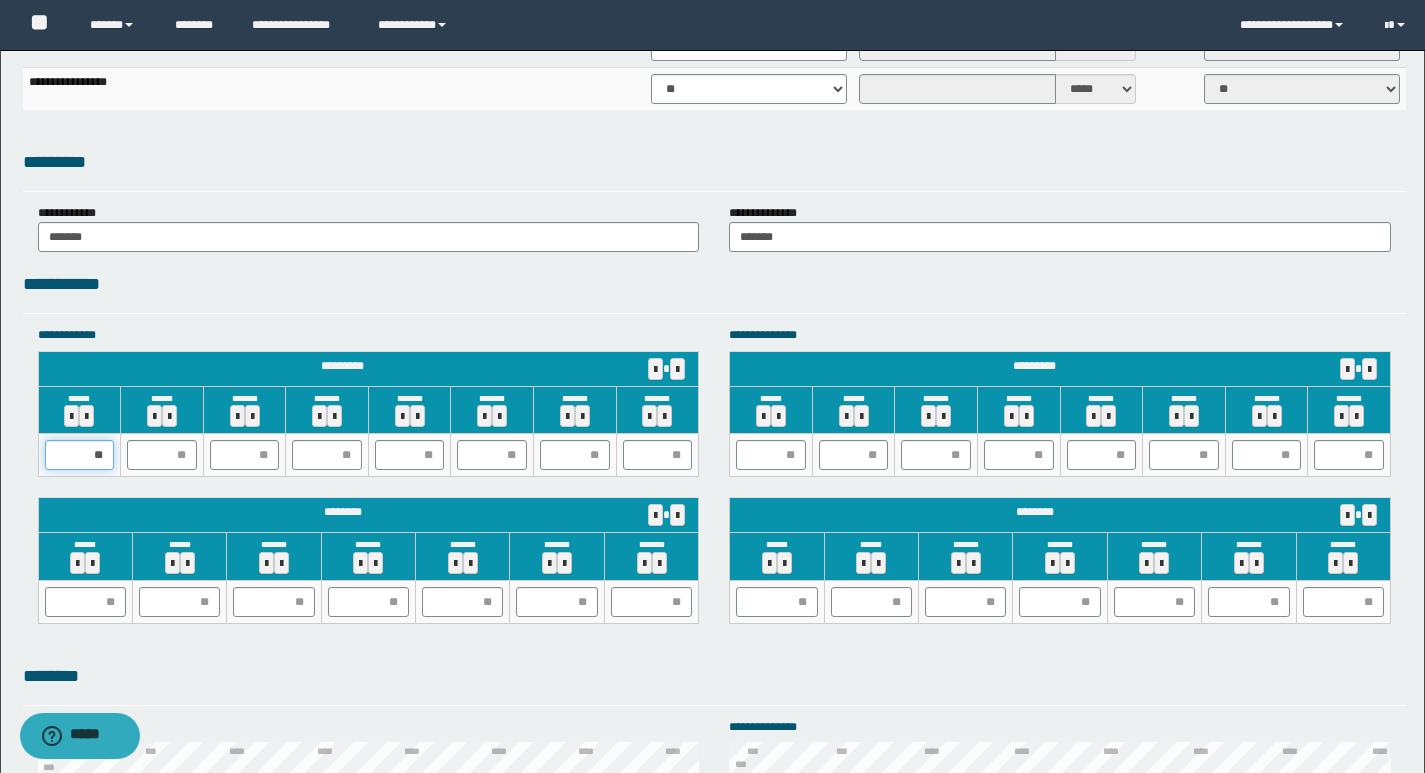 scroll, scrollTop: 1744, scrollLeft: 0, axis: vertical 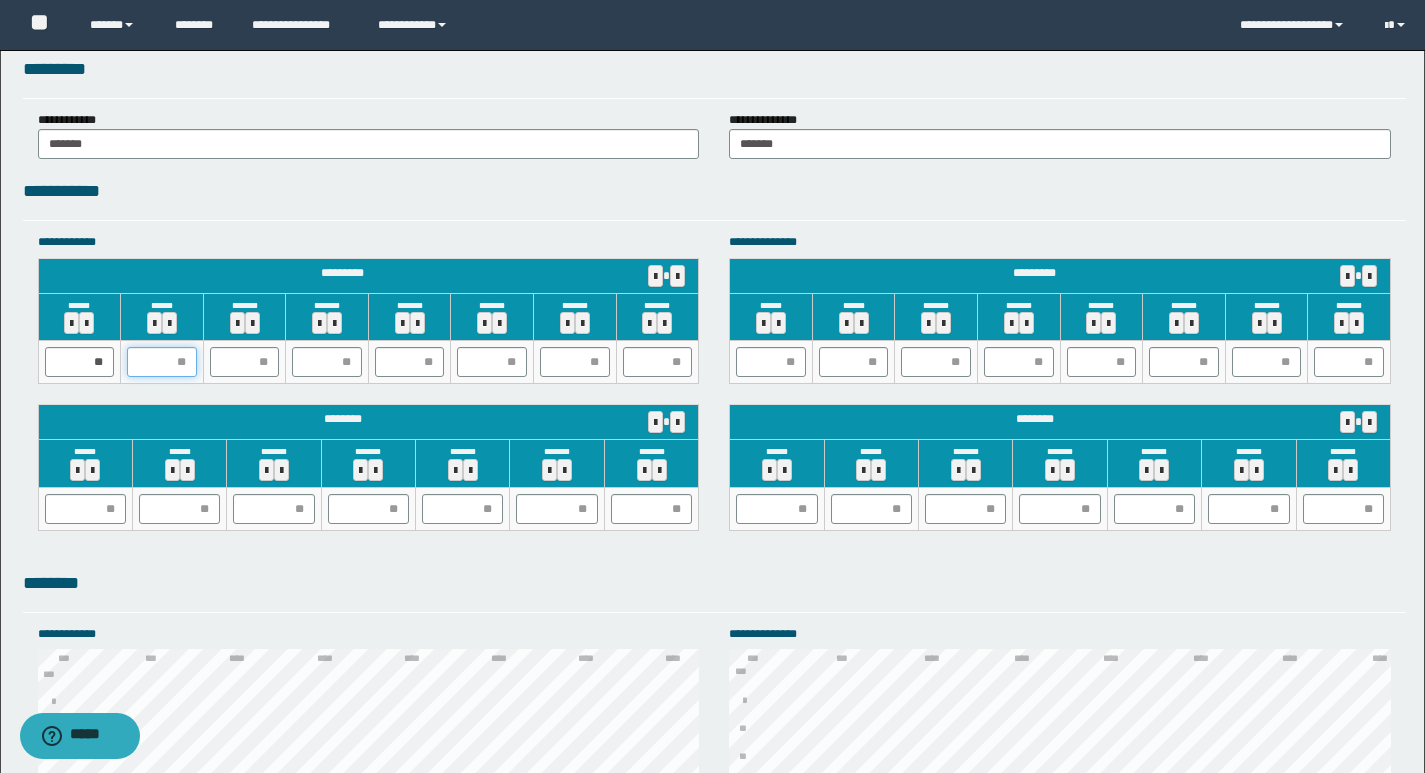 click at bounding box center [162, 362] 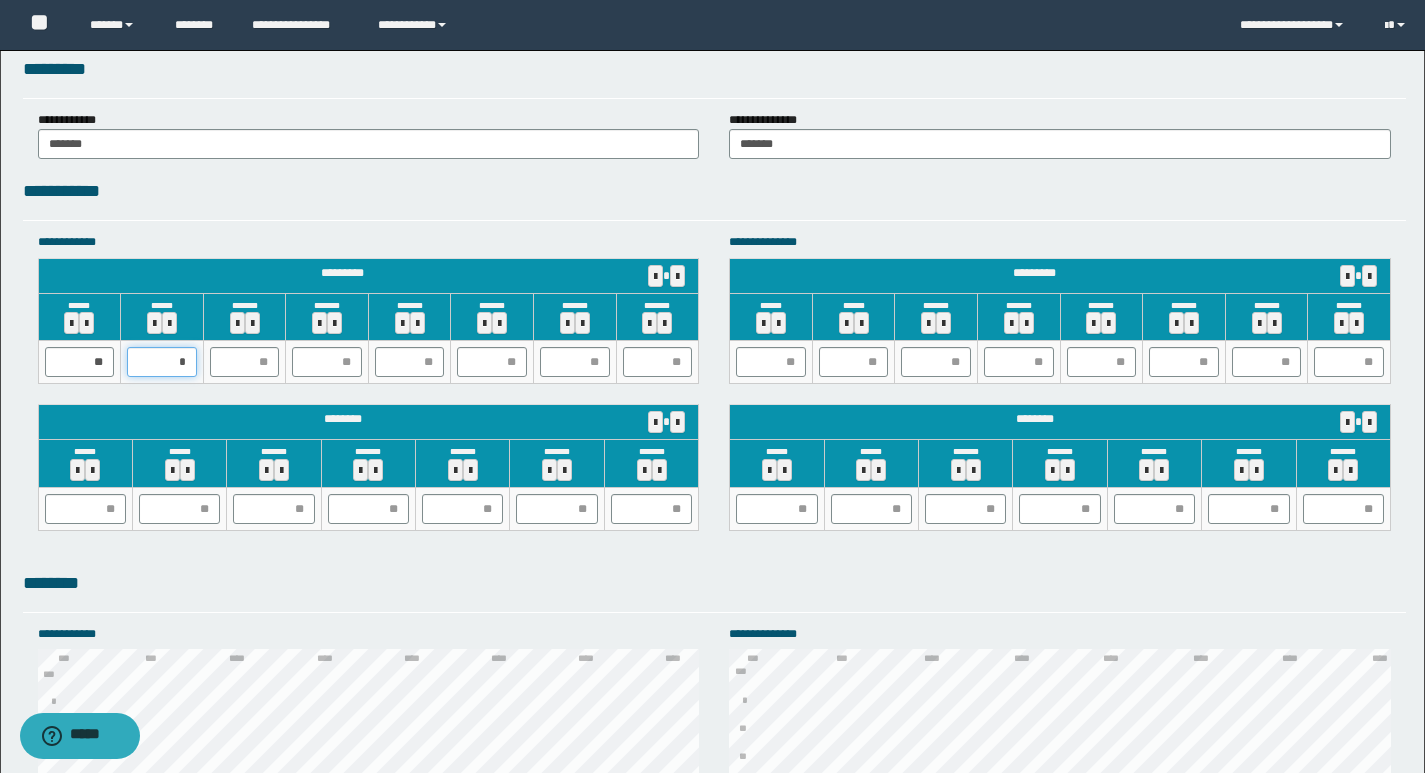 type on "**" 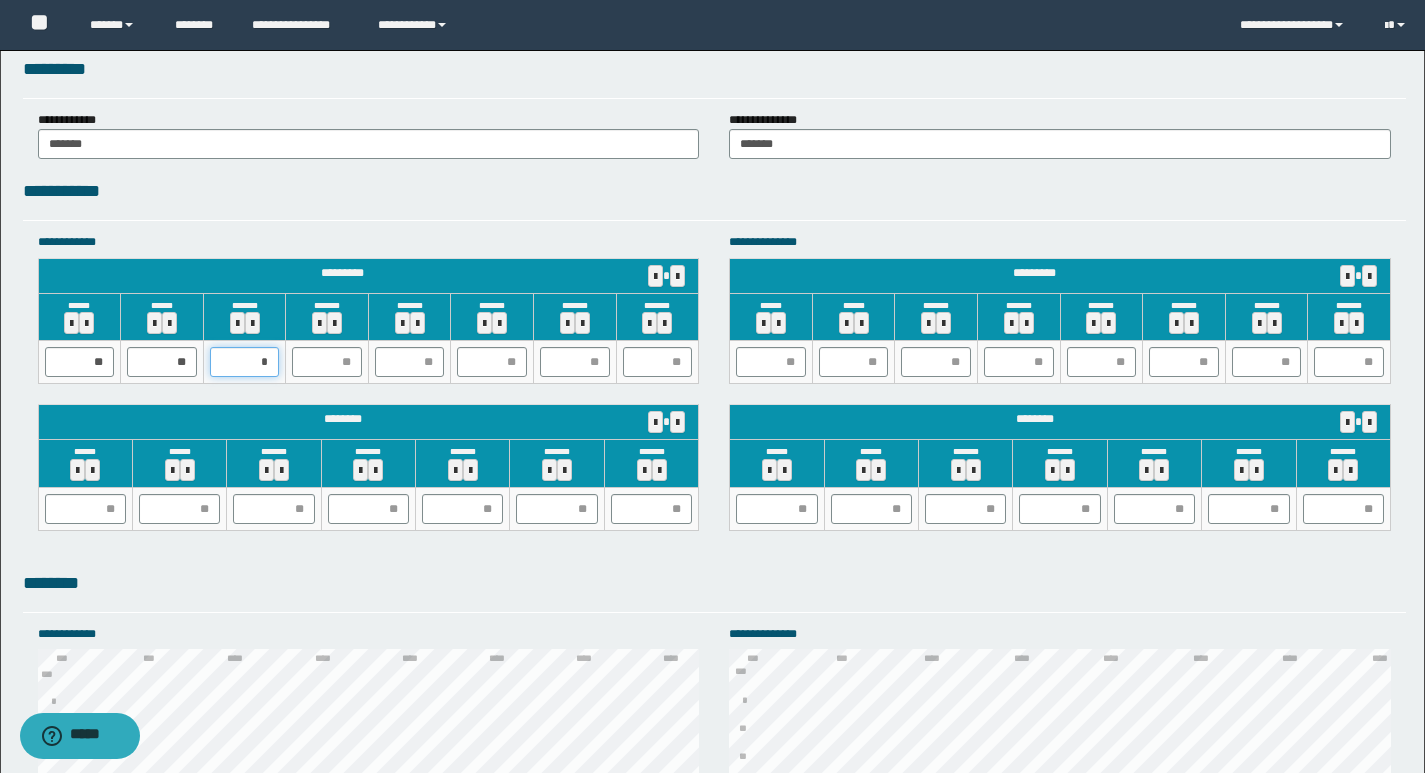 type on "**" 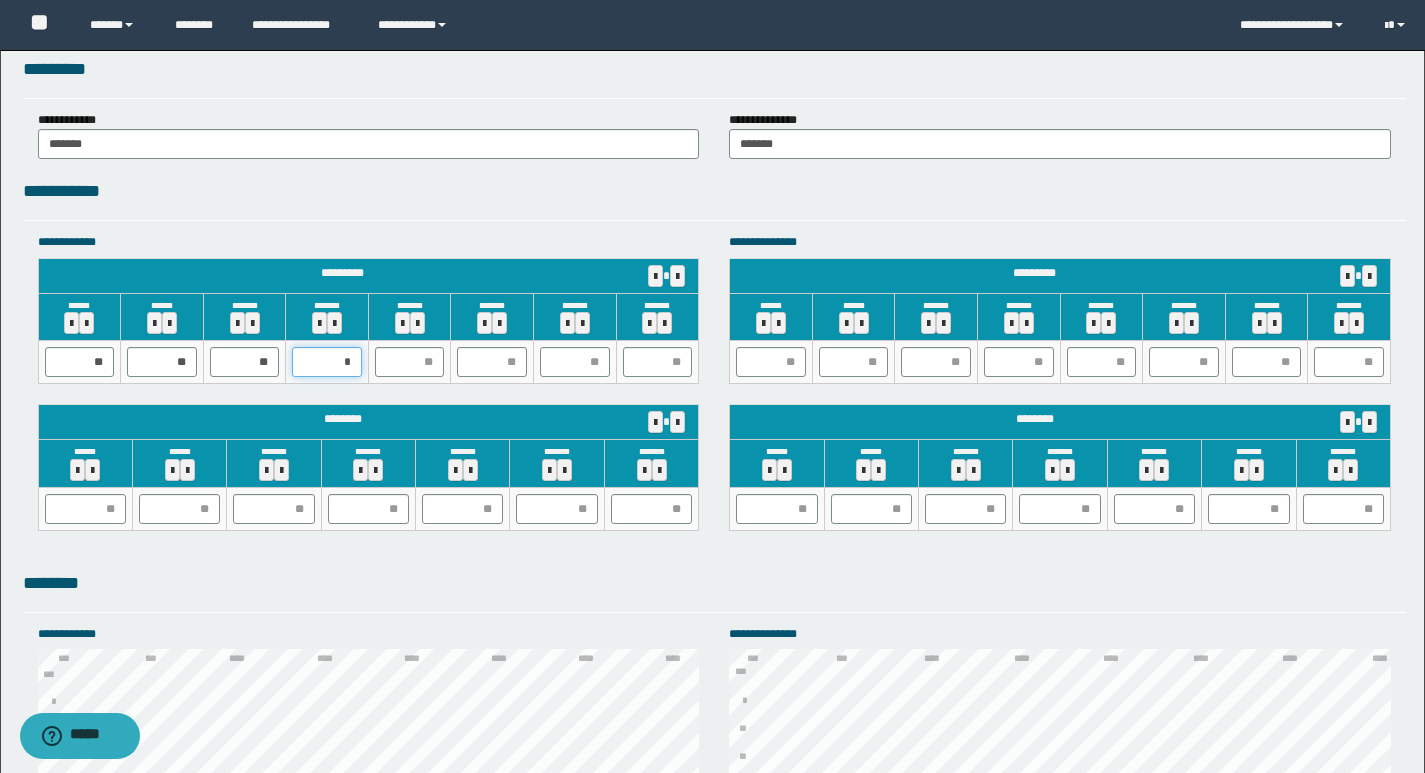 type on "**" 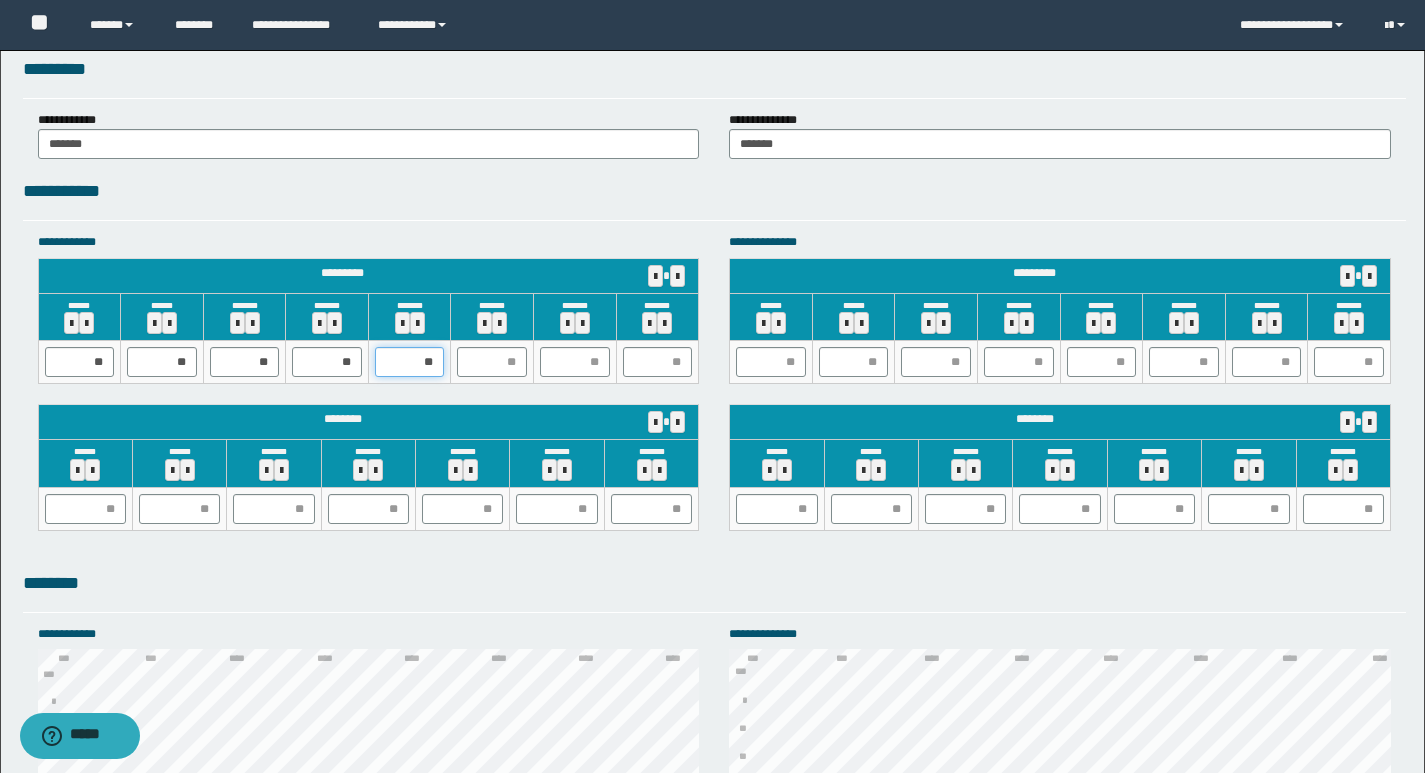 type on "***" 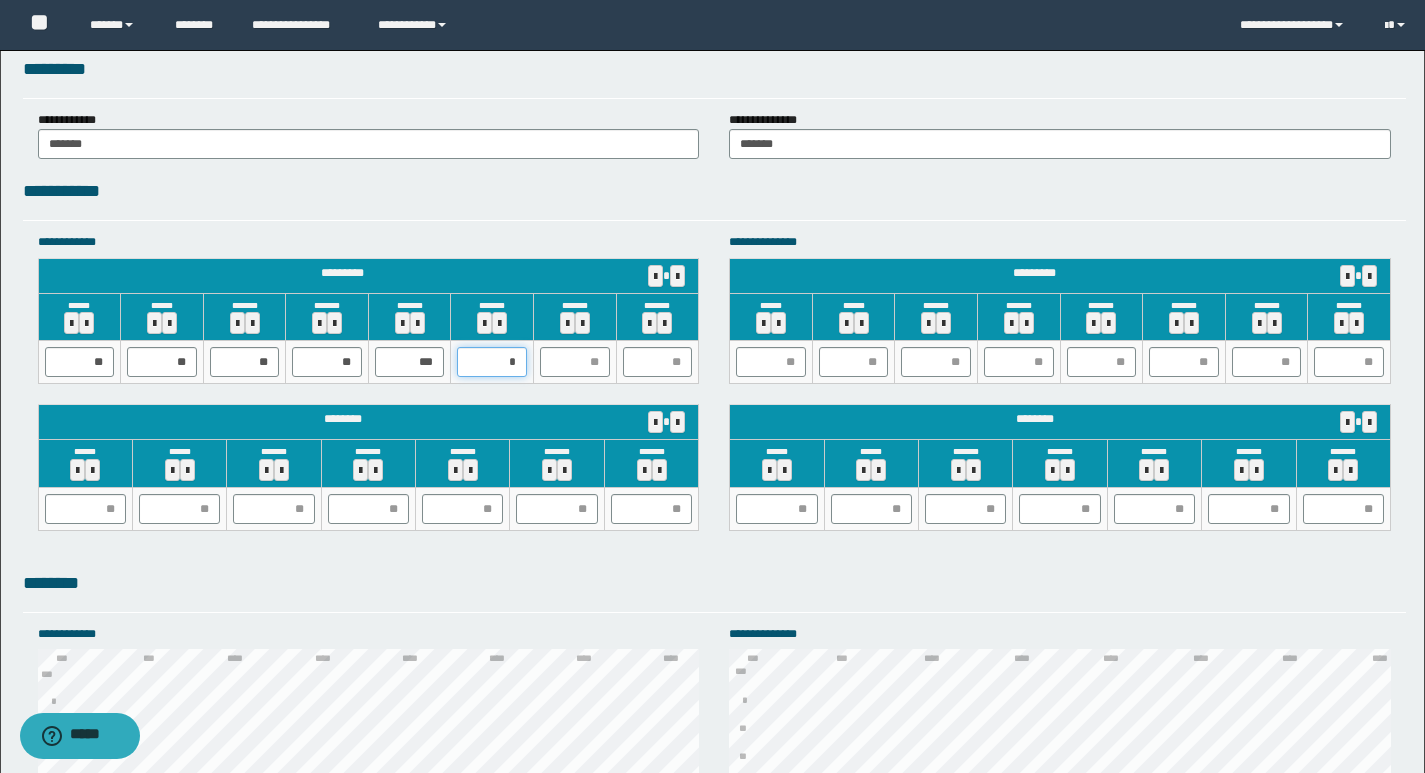 type on "**" 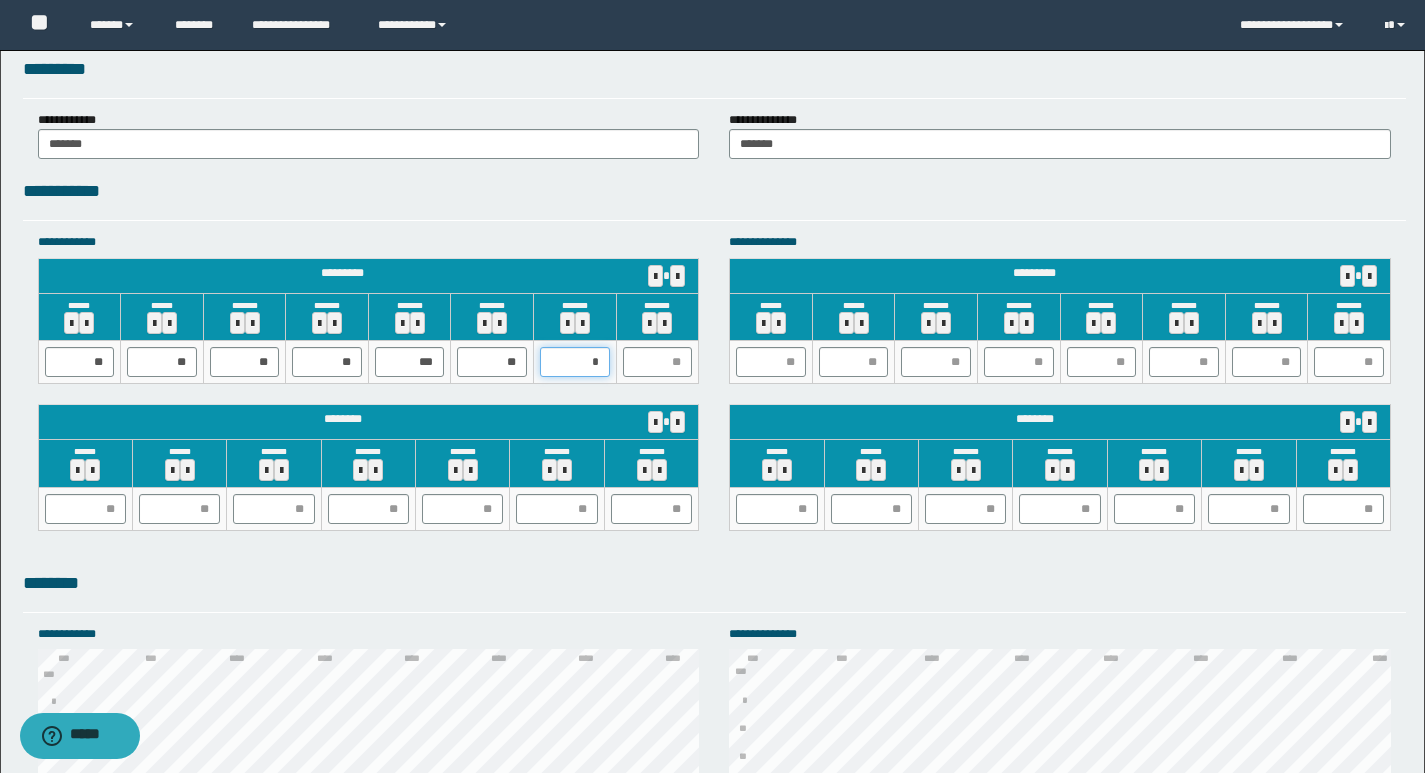 type on "**" 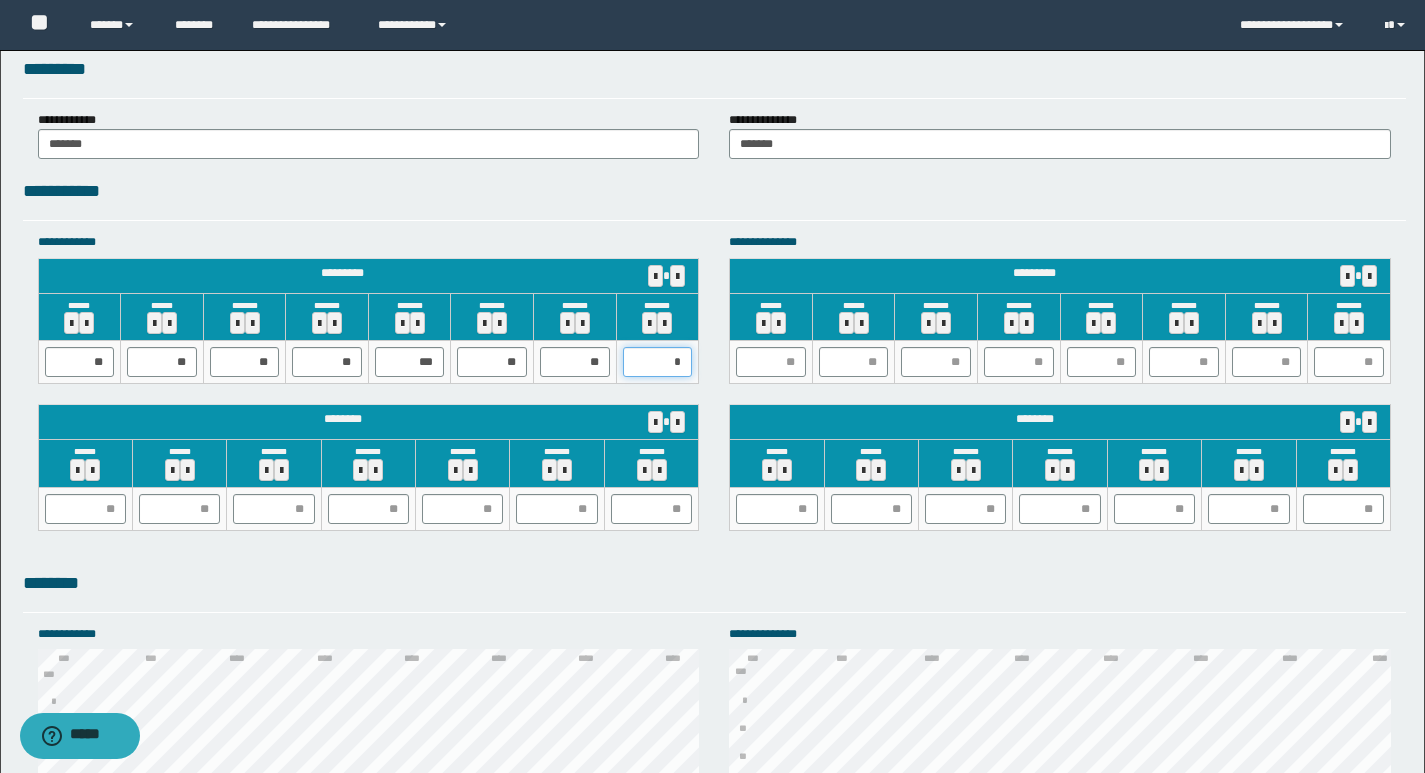 type on "**" 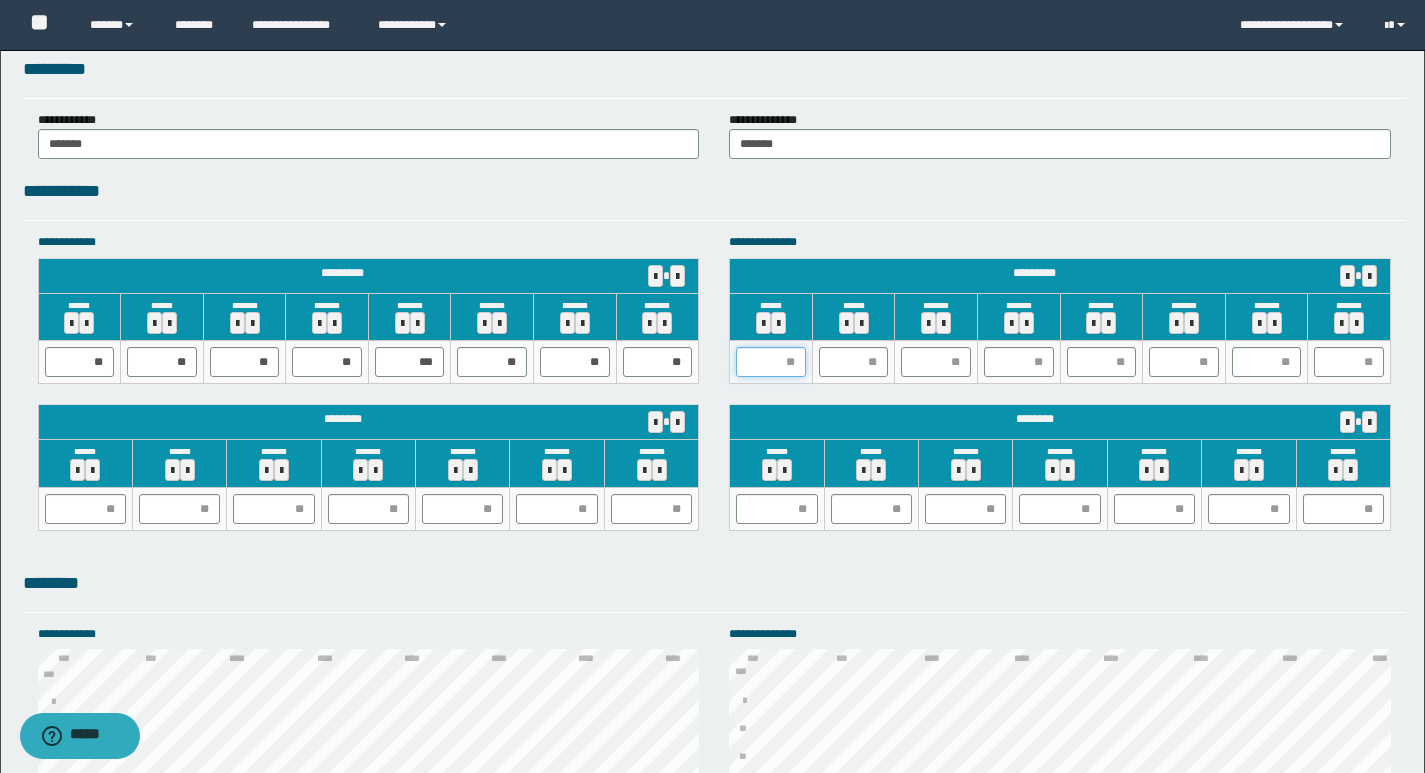 click at bounding box center (771, 362) 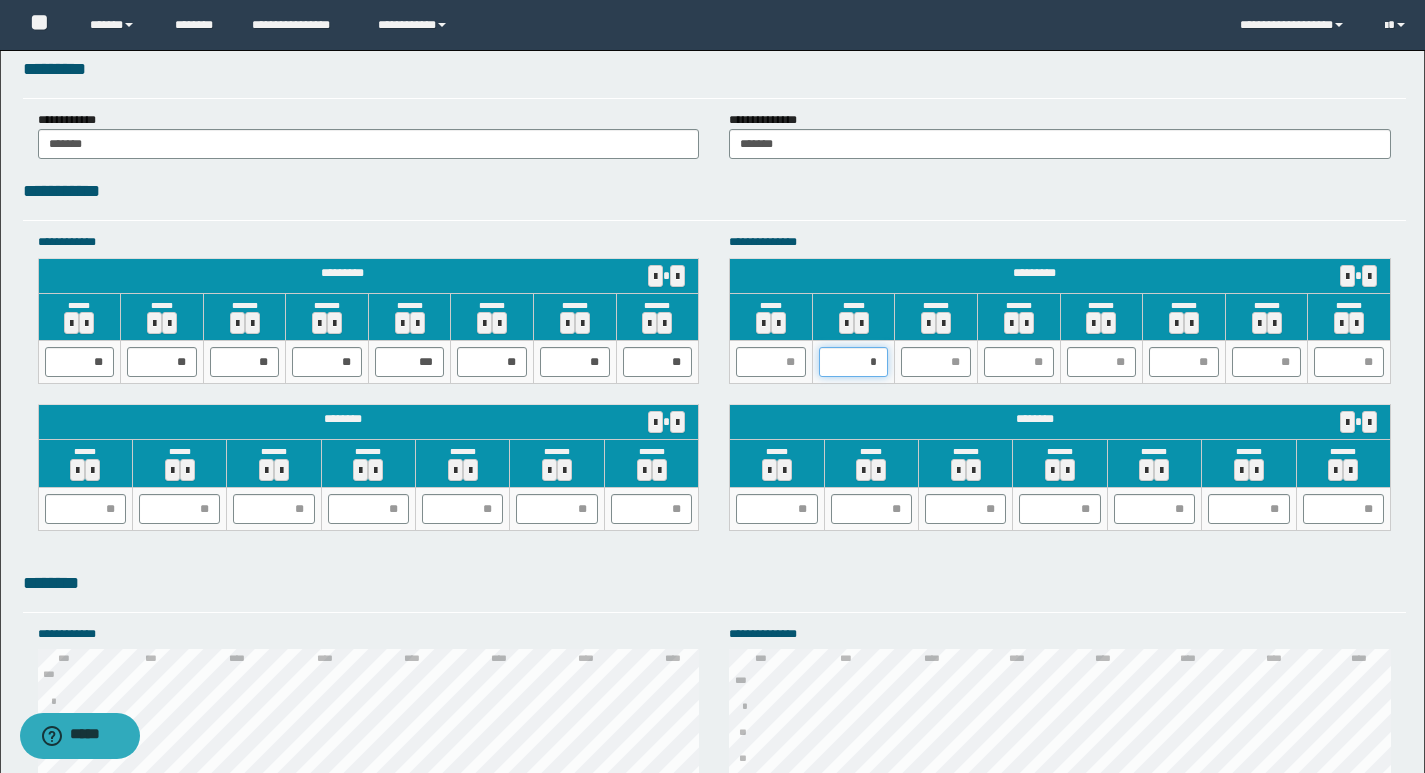 type on "**" 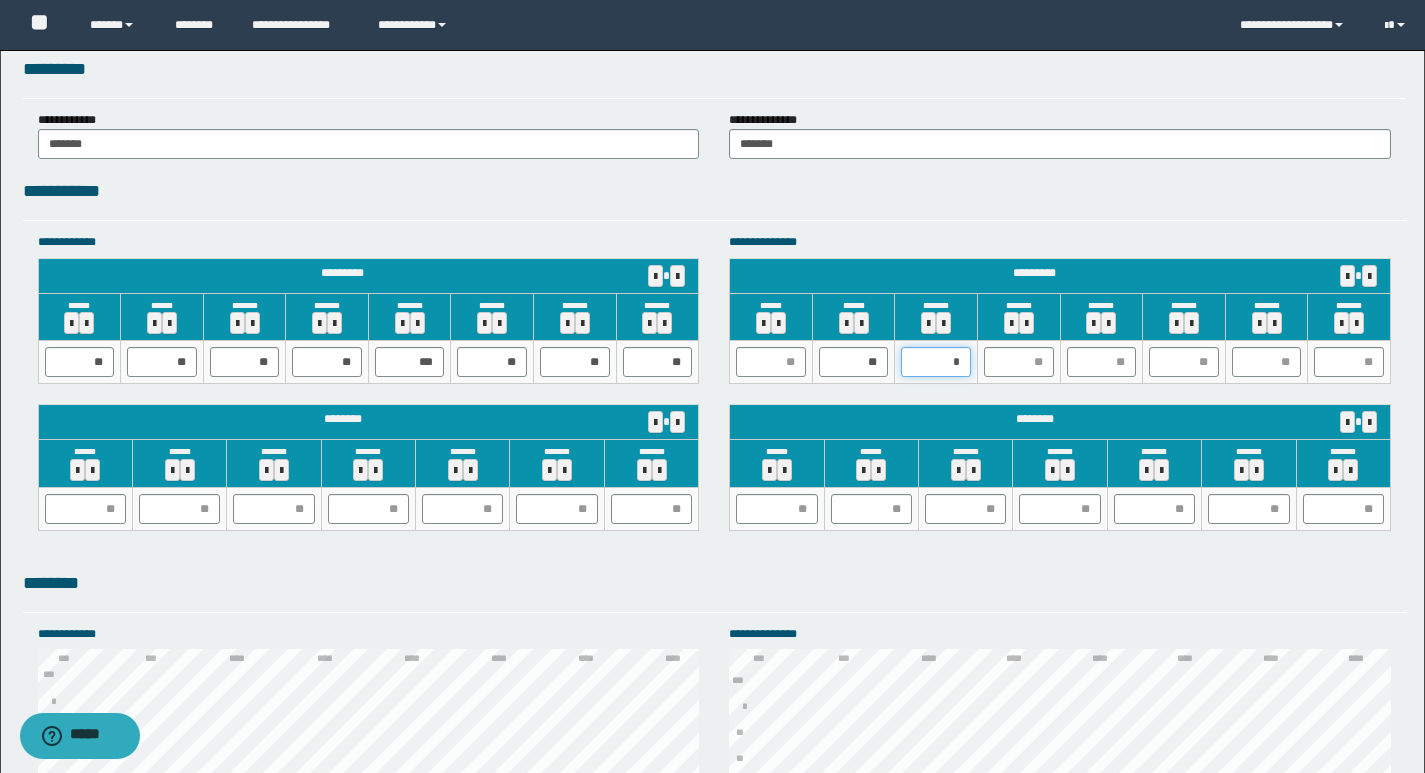 type on "**" 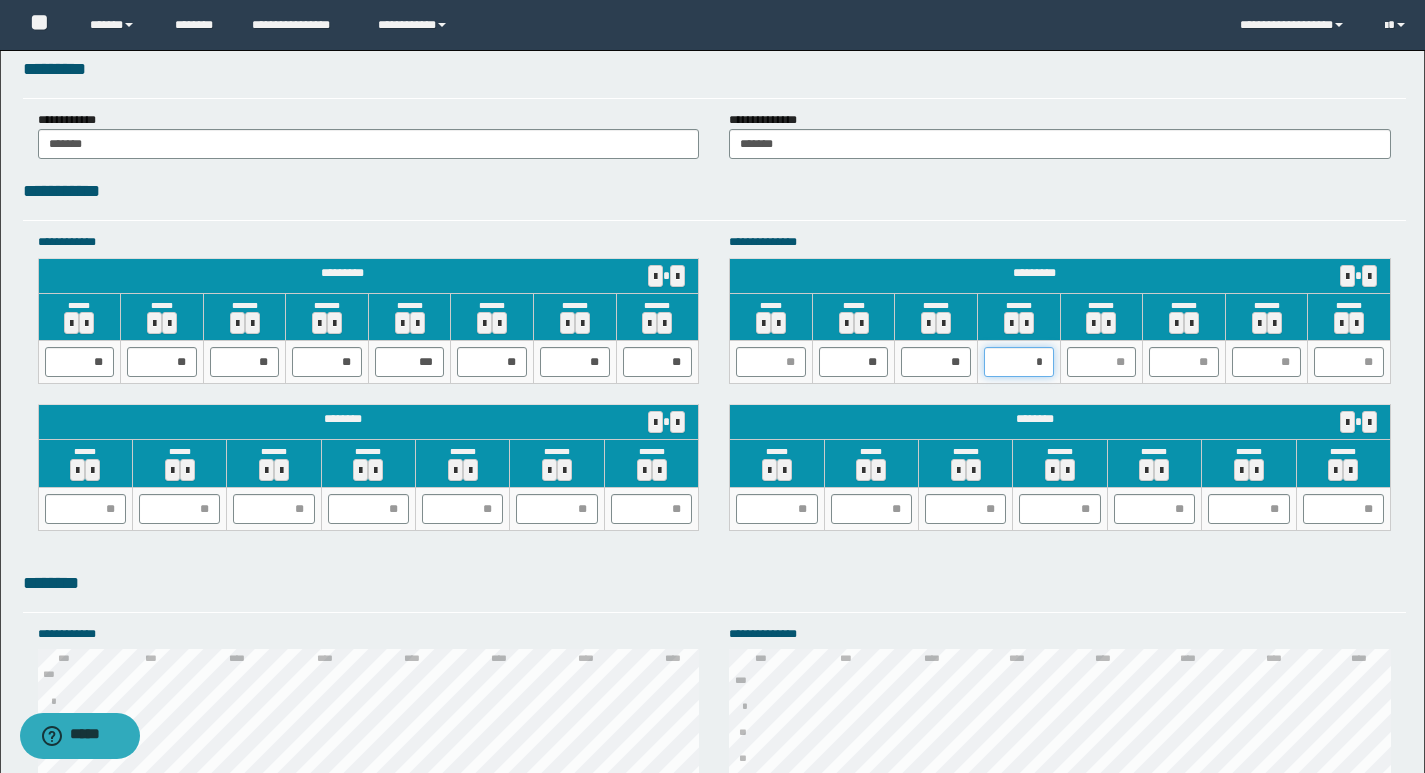 type on "**" 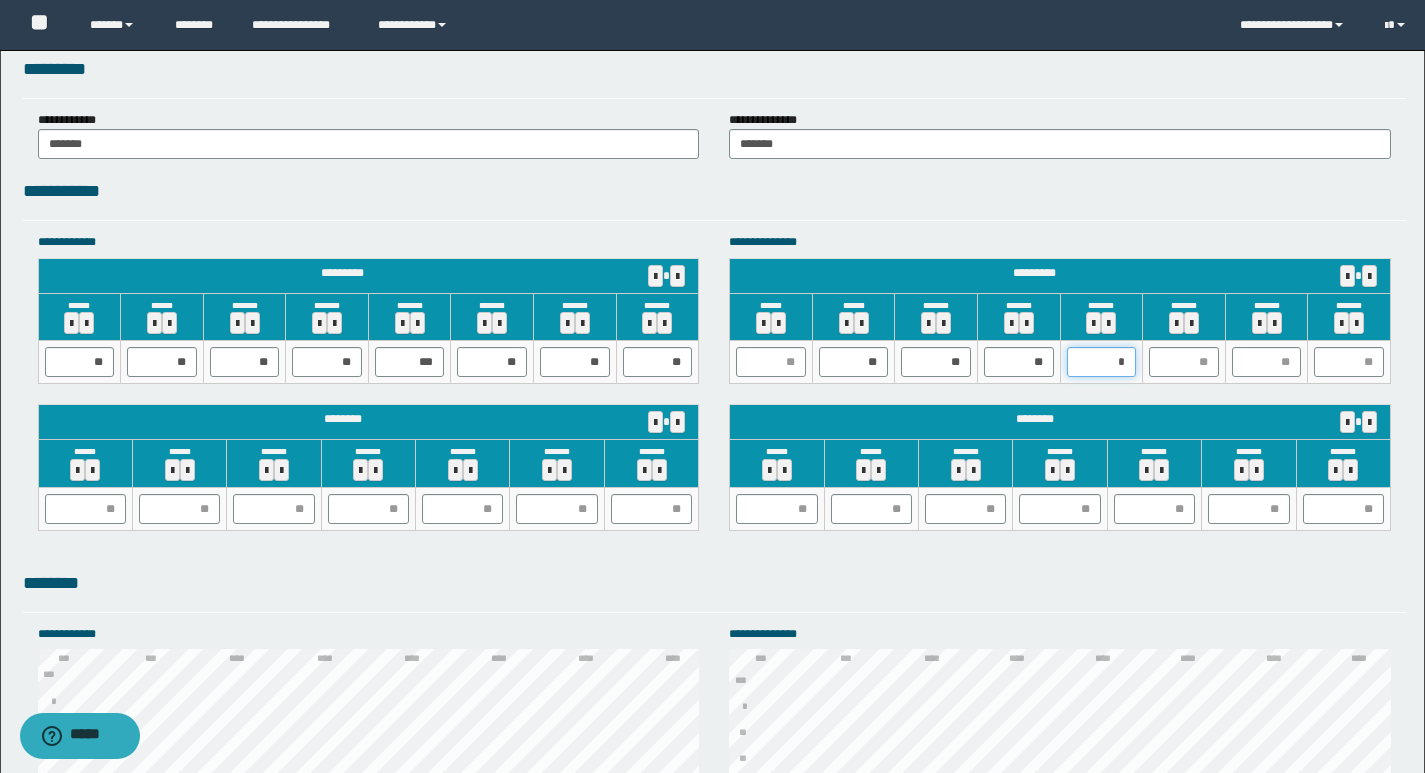 type on "**" 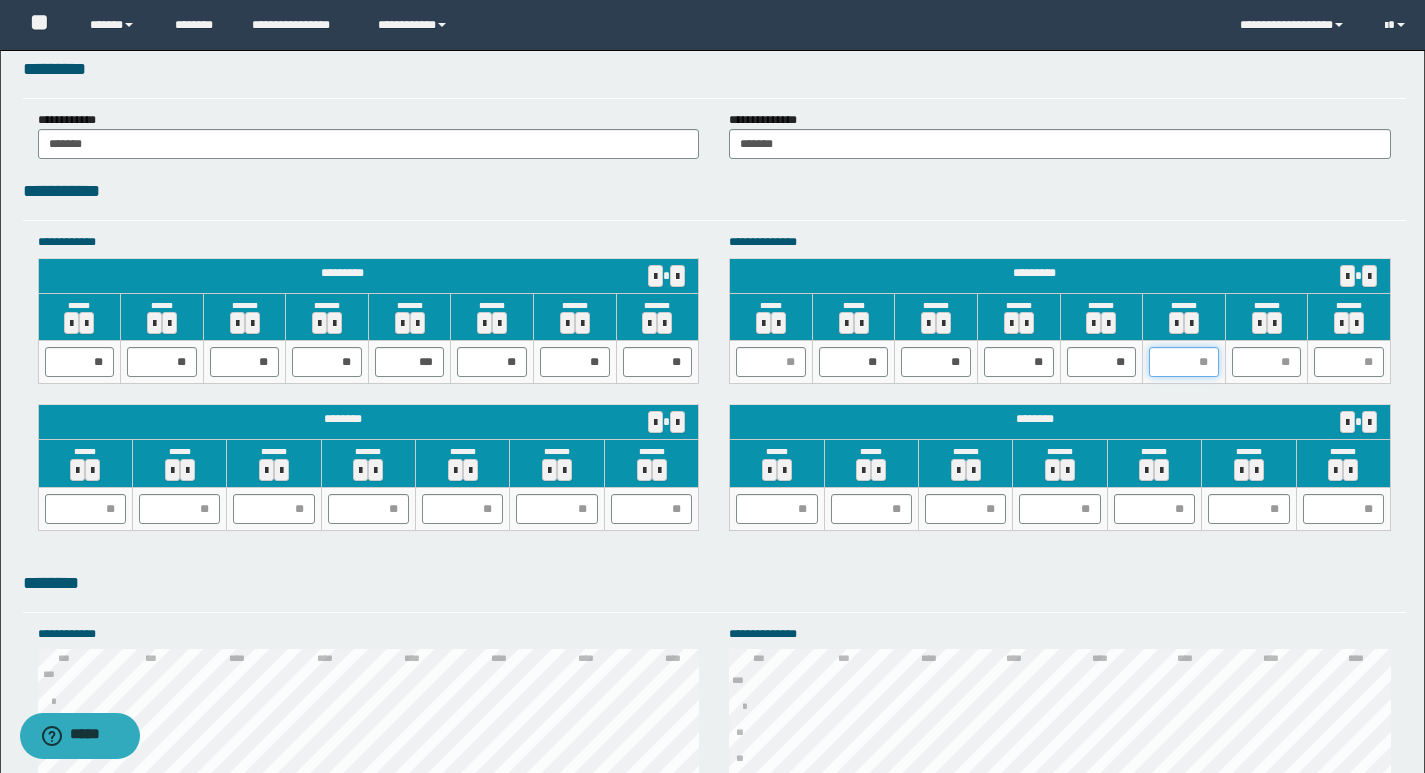 type on "*" 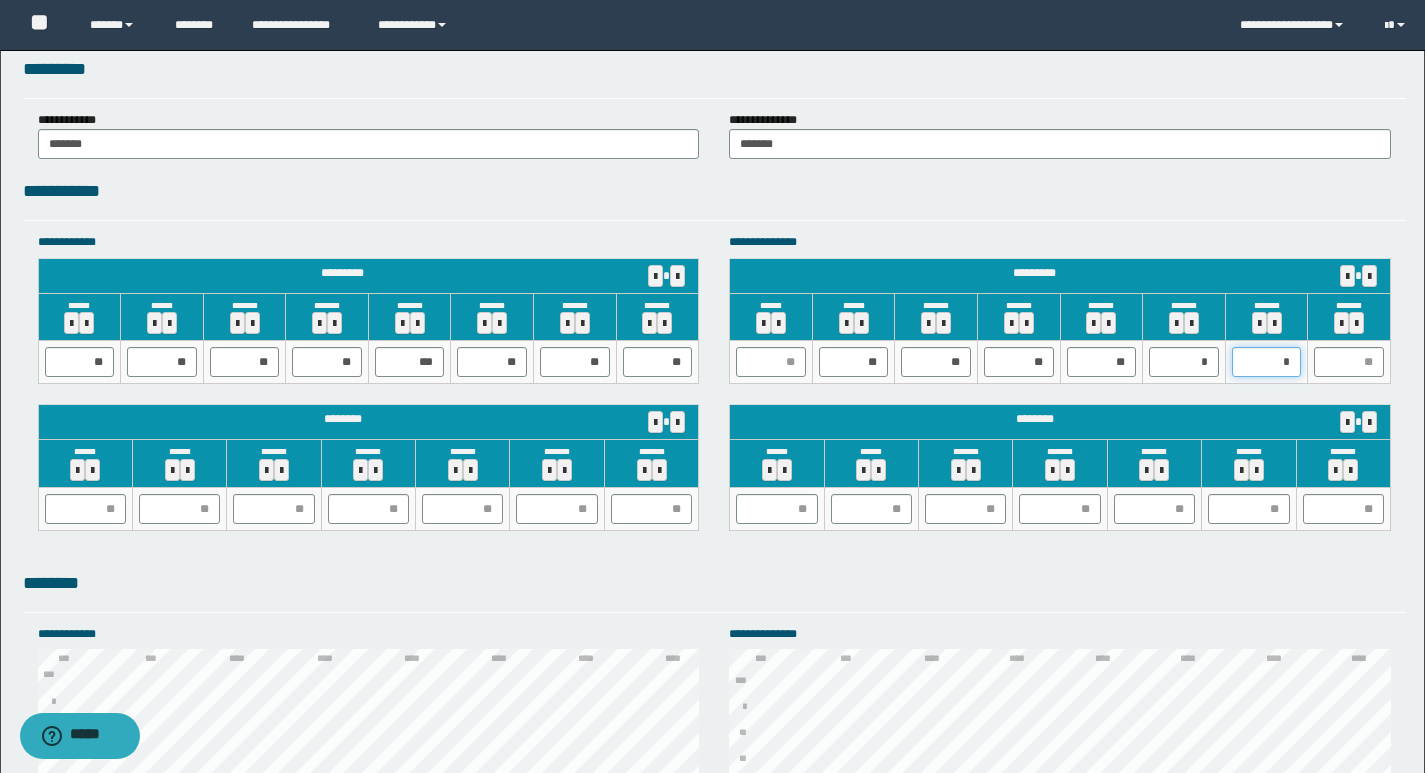 type on "**" 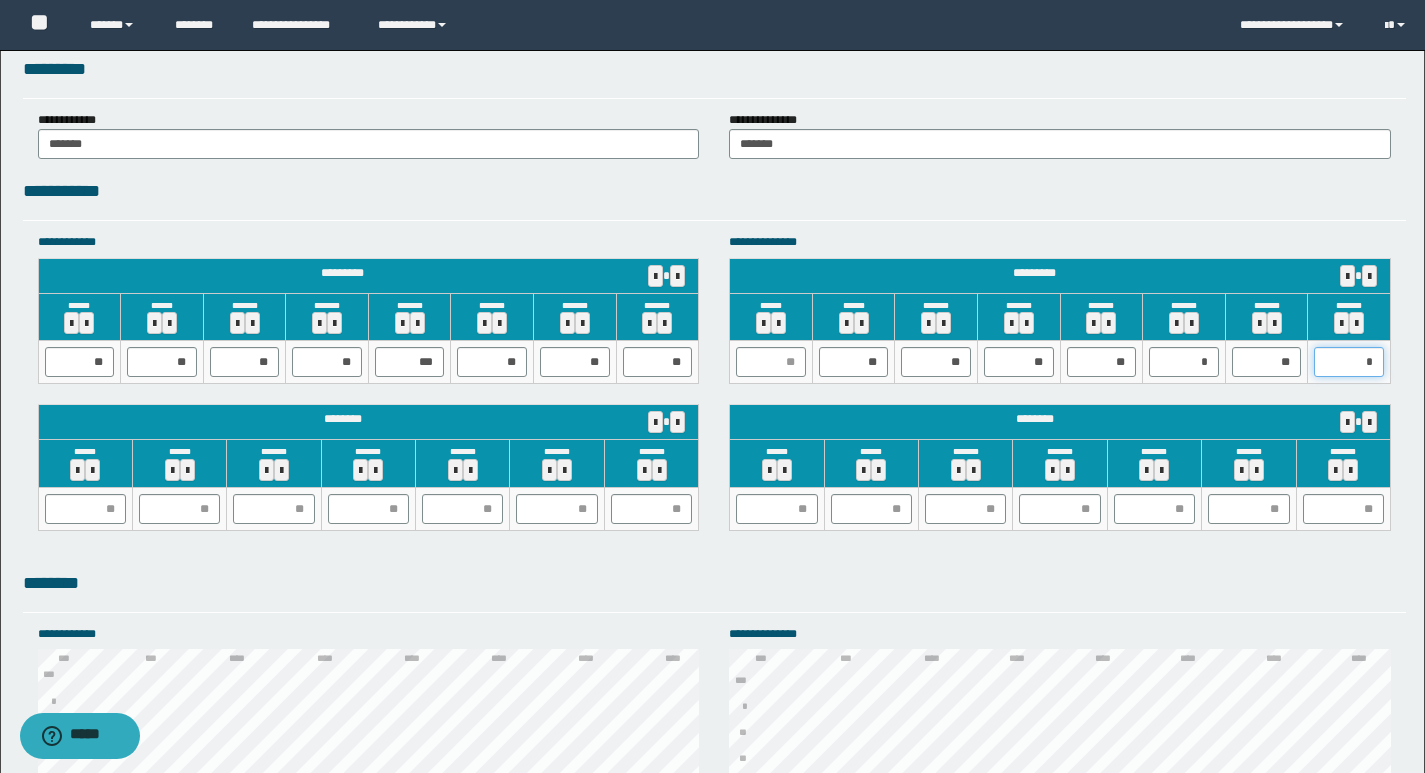 type on "**" 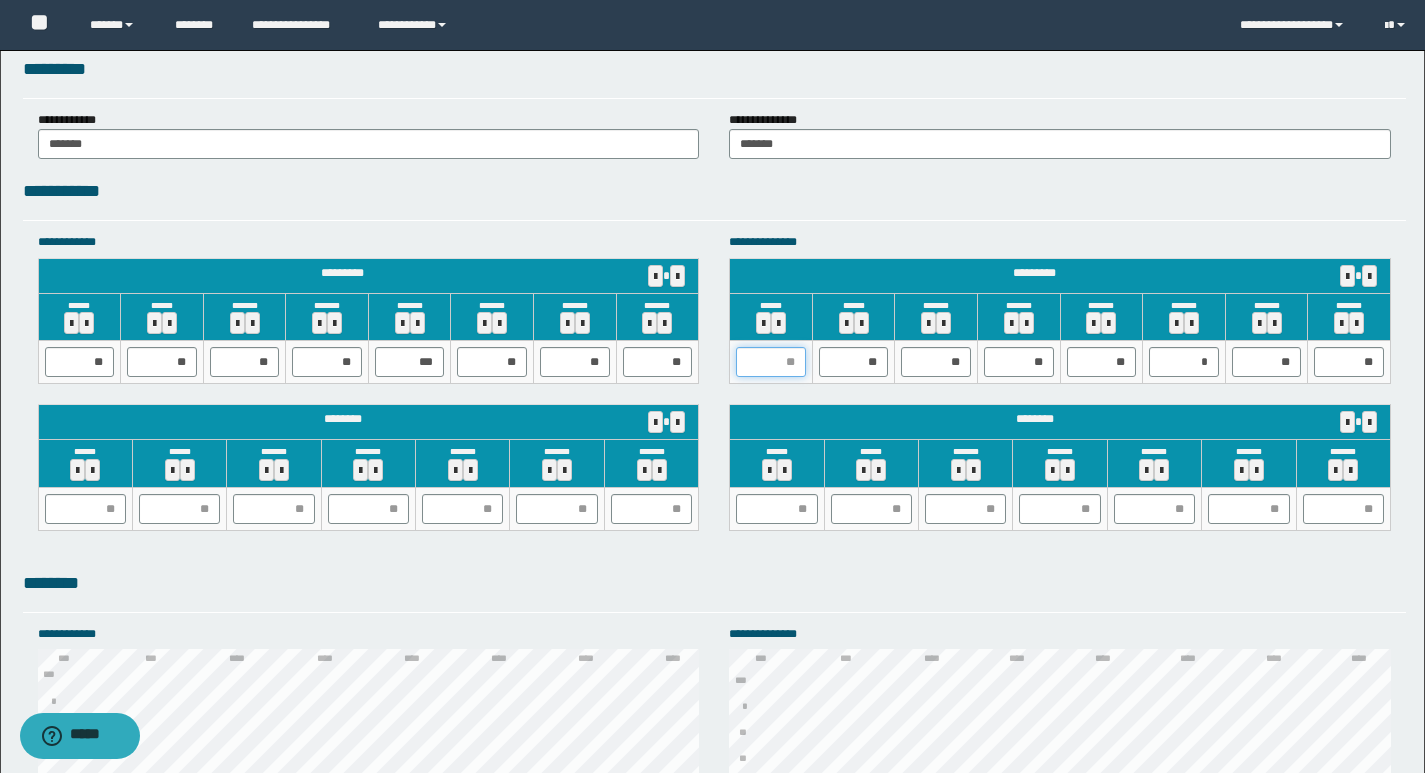 click at bounding box center (771, 362) 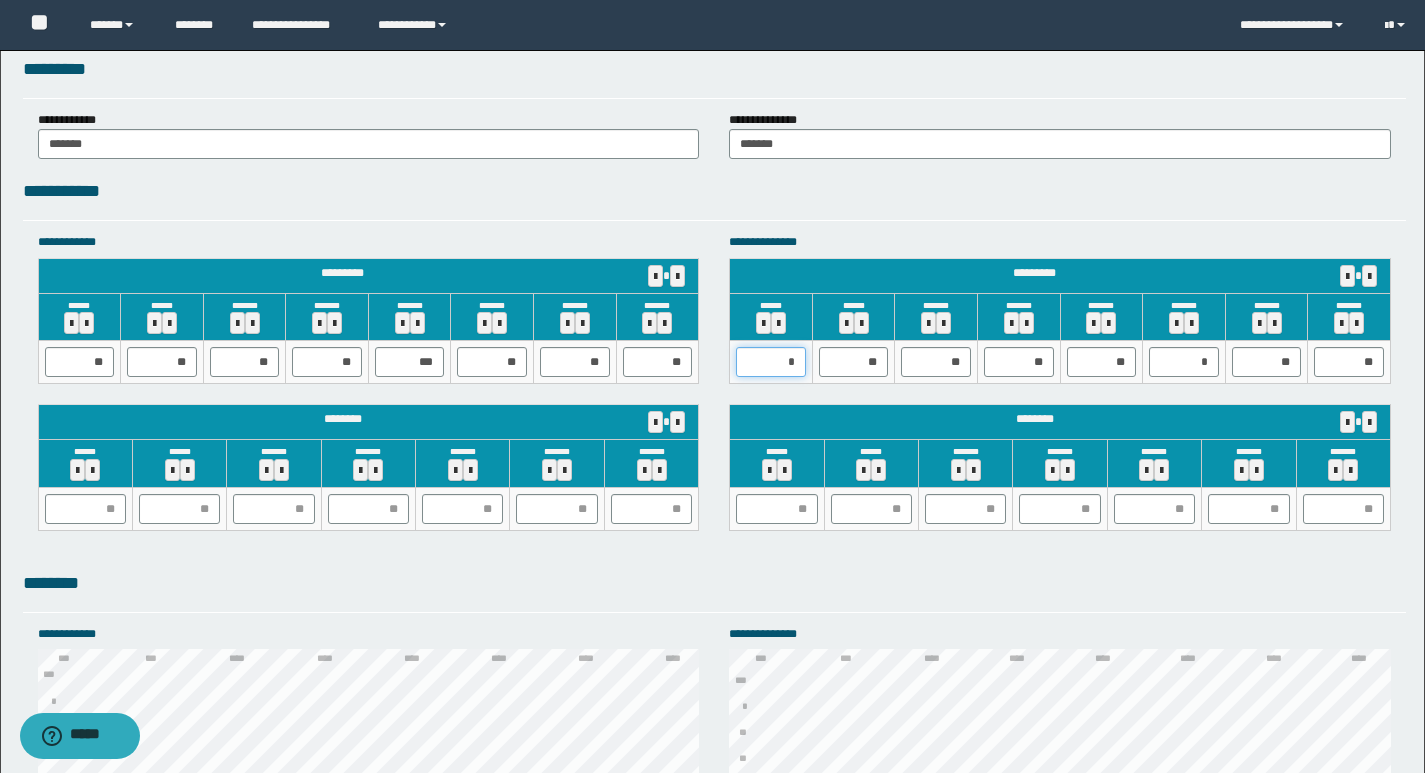 type on "**" 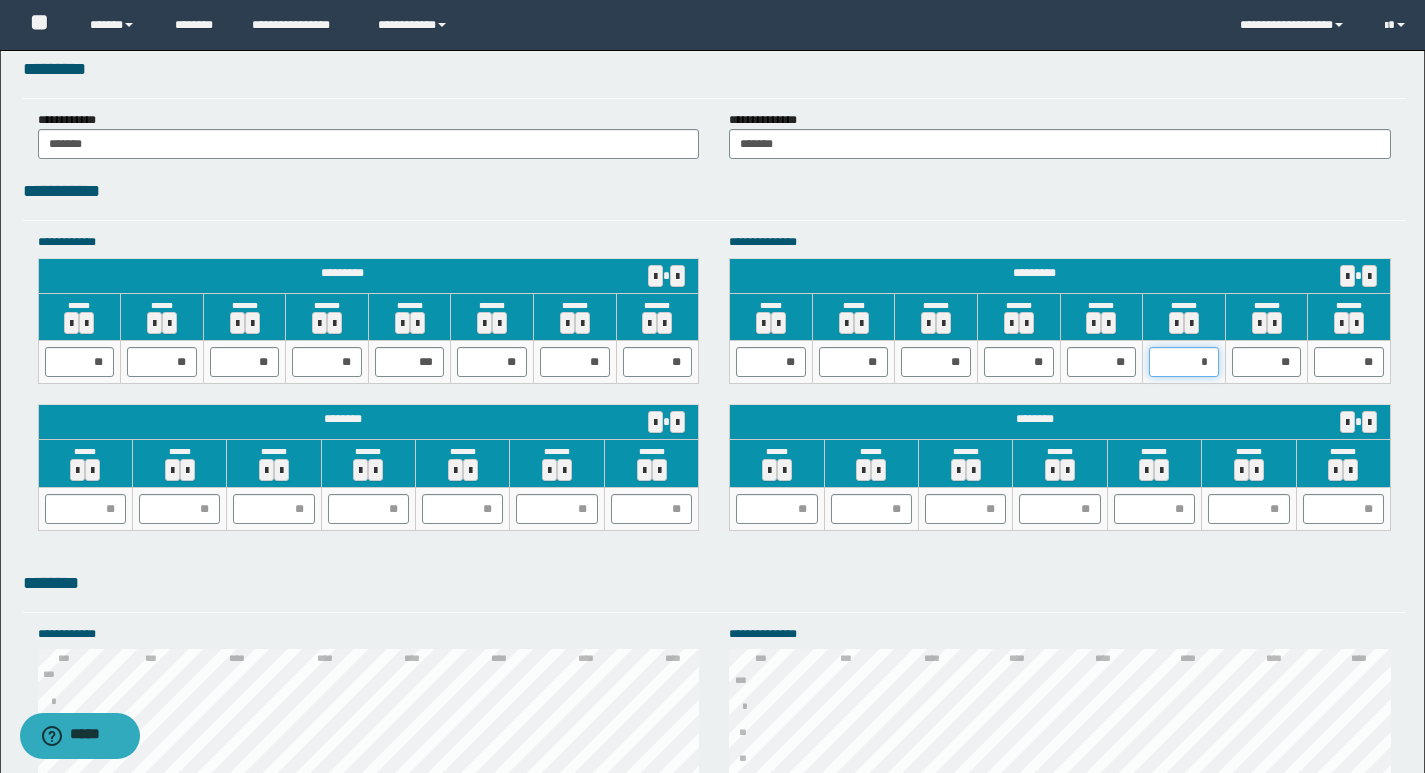 type on "**" 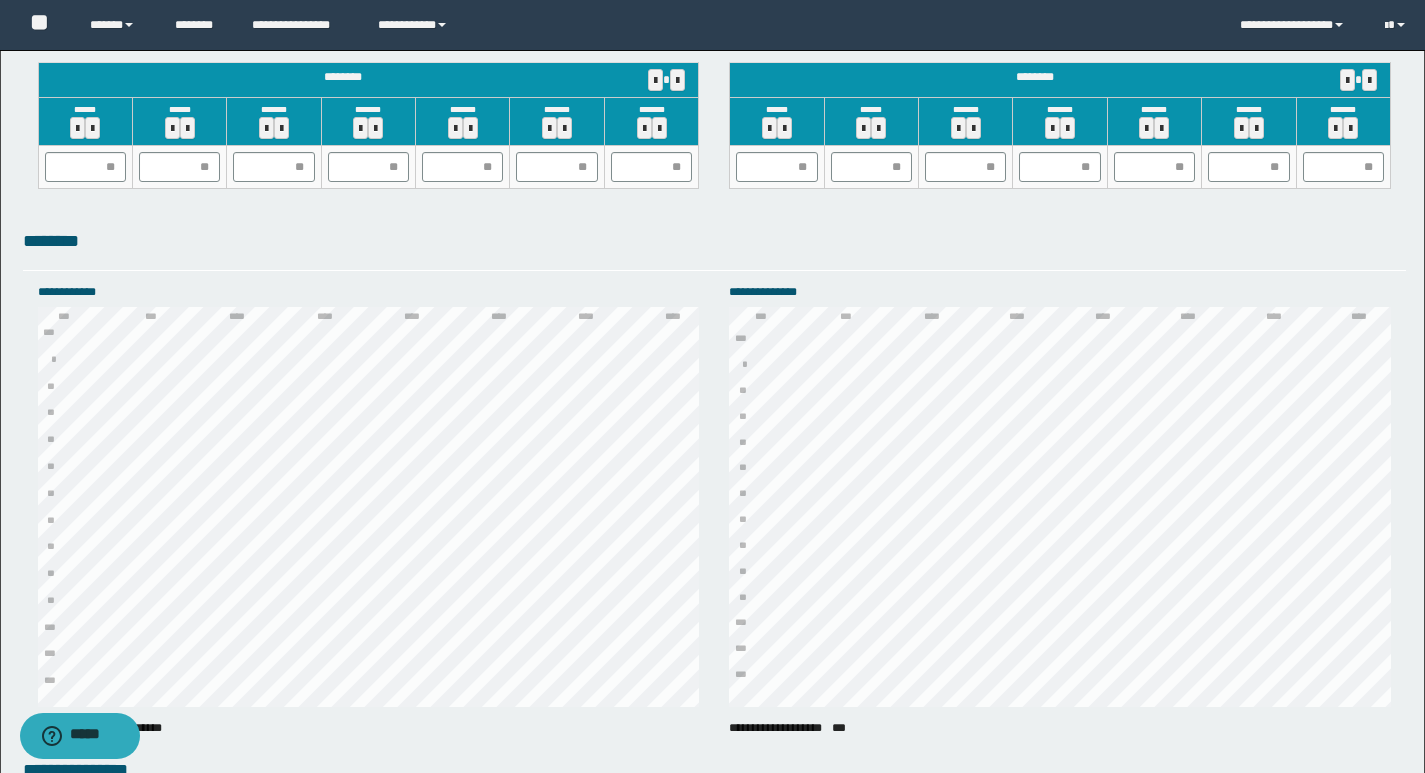 scroll, scrollTop: 1988, scrollLeft: 0, axis: vertical 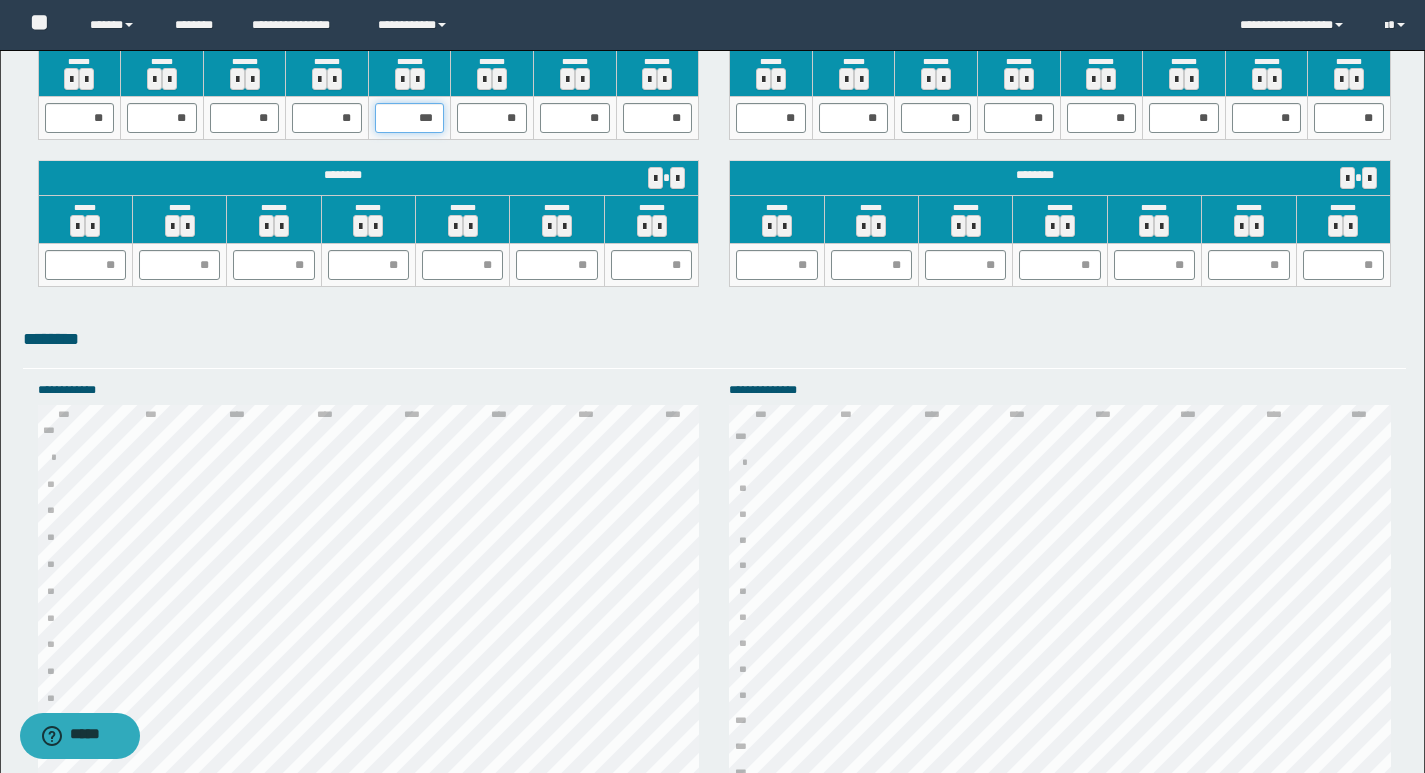 click on "***" at bounding box center [410, 118] 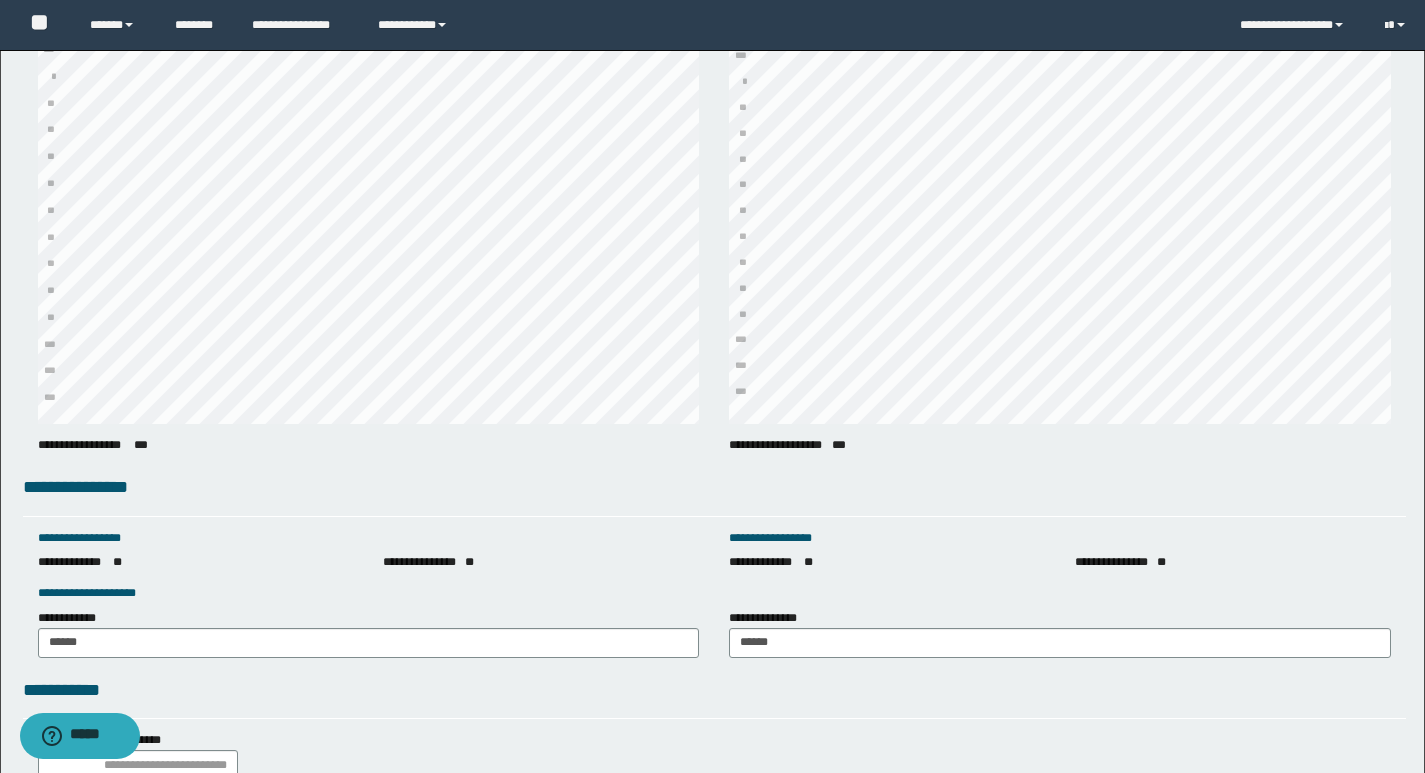 scroll, scrollTop: 2388, scrollLeft: 0, axis: vertical 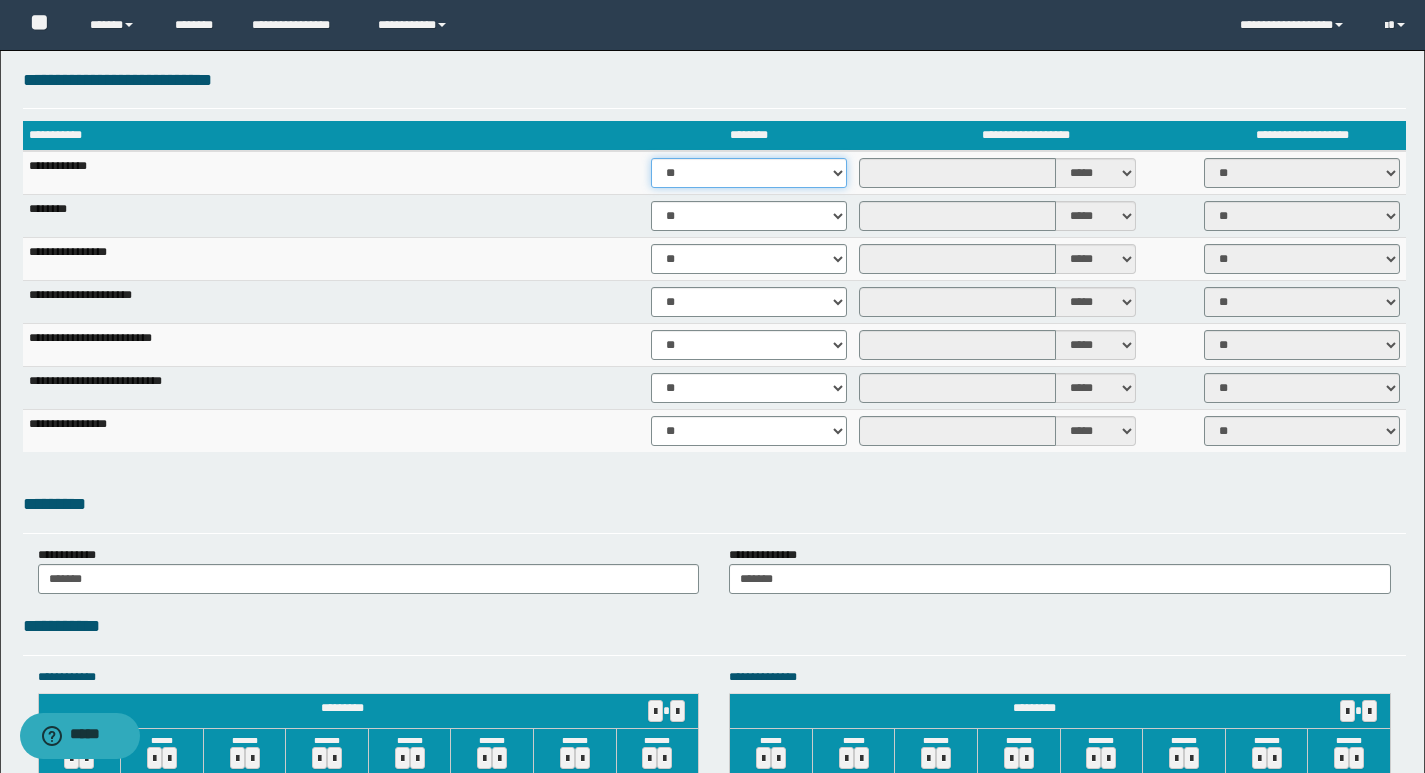 click on "**
**" at bounding box center (749, 173) 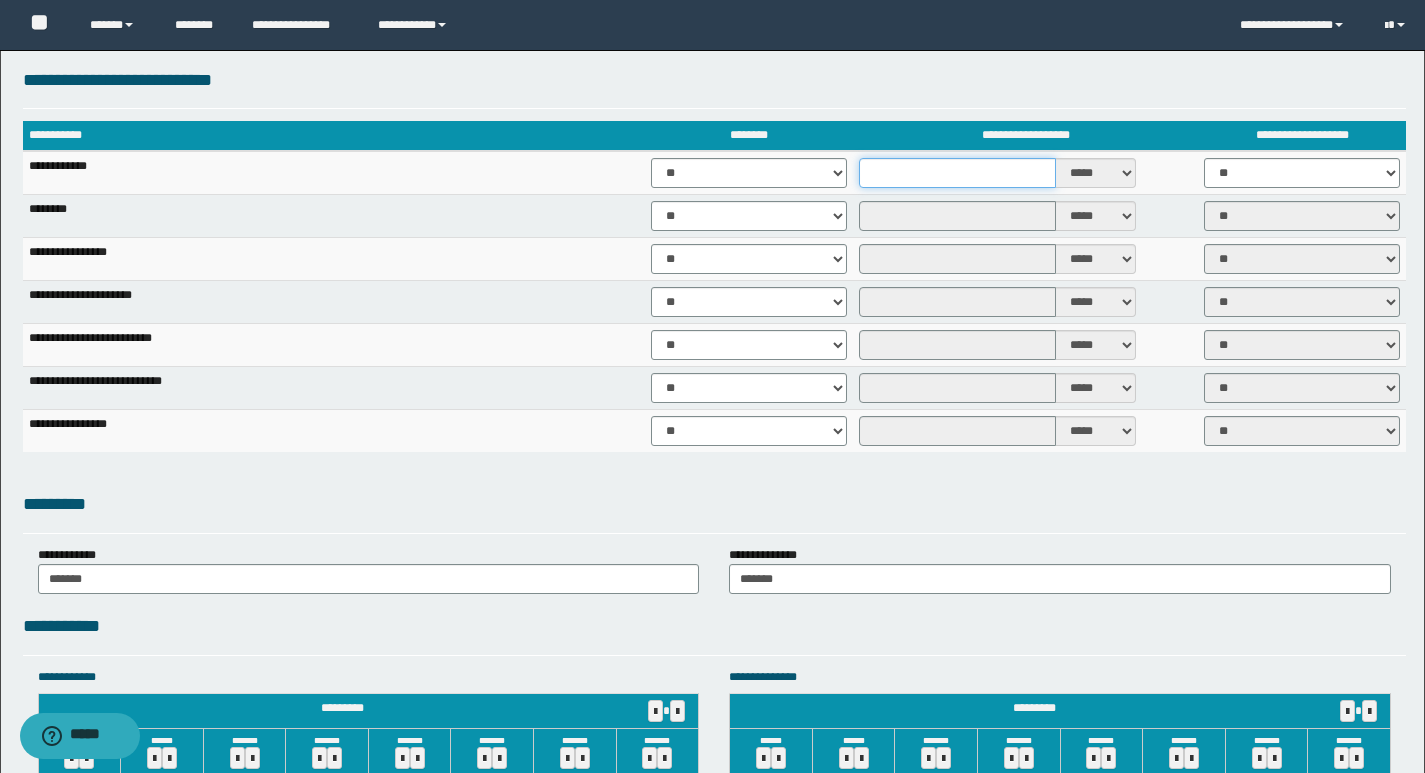 click at bounding box center (957, 173) 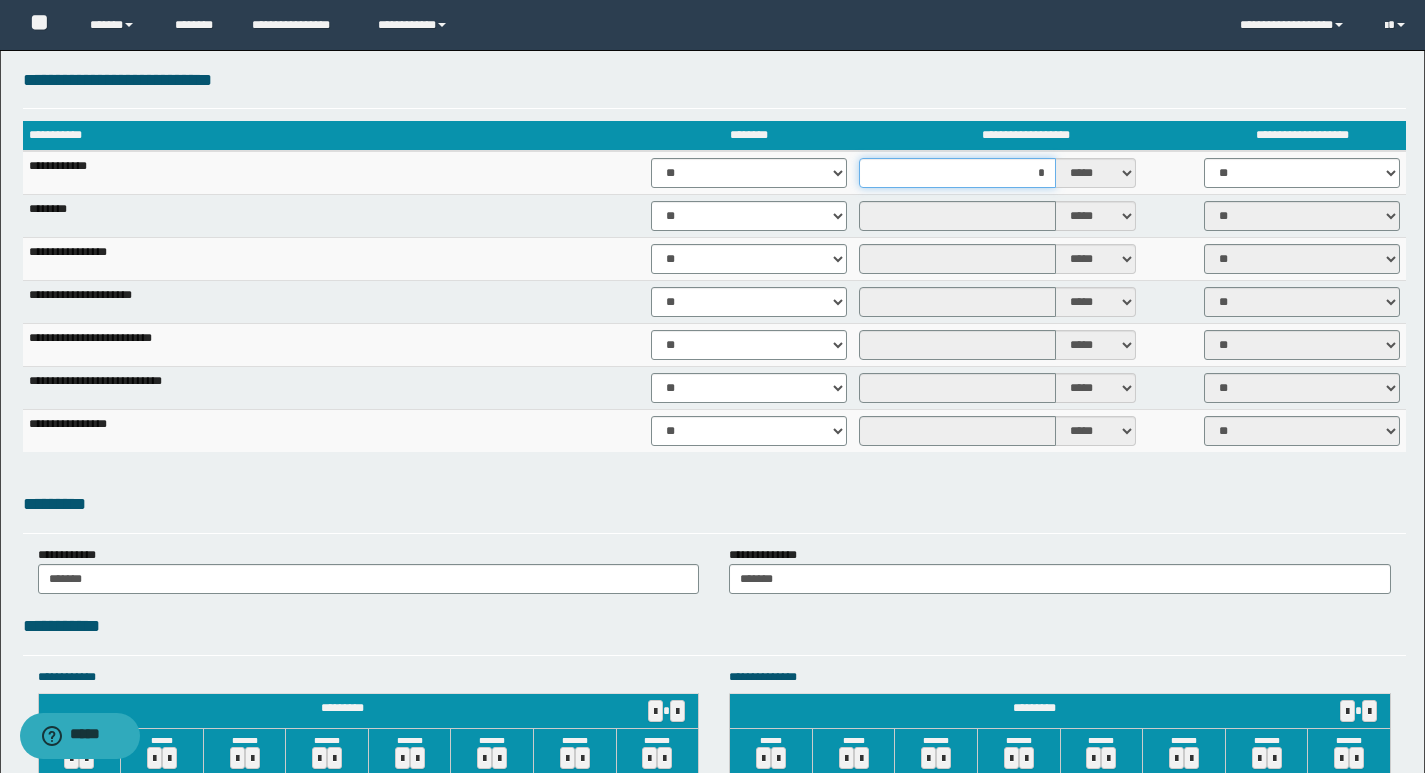 type on "**" 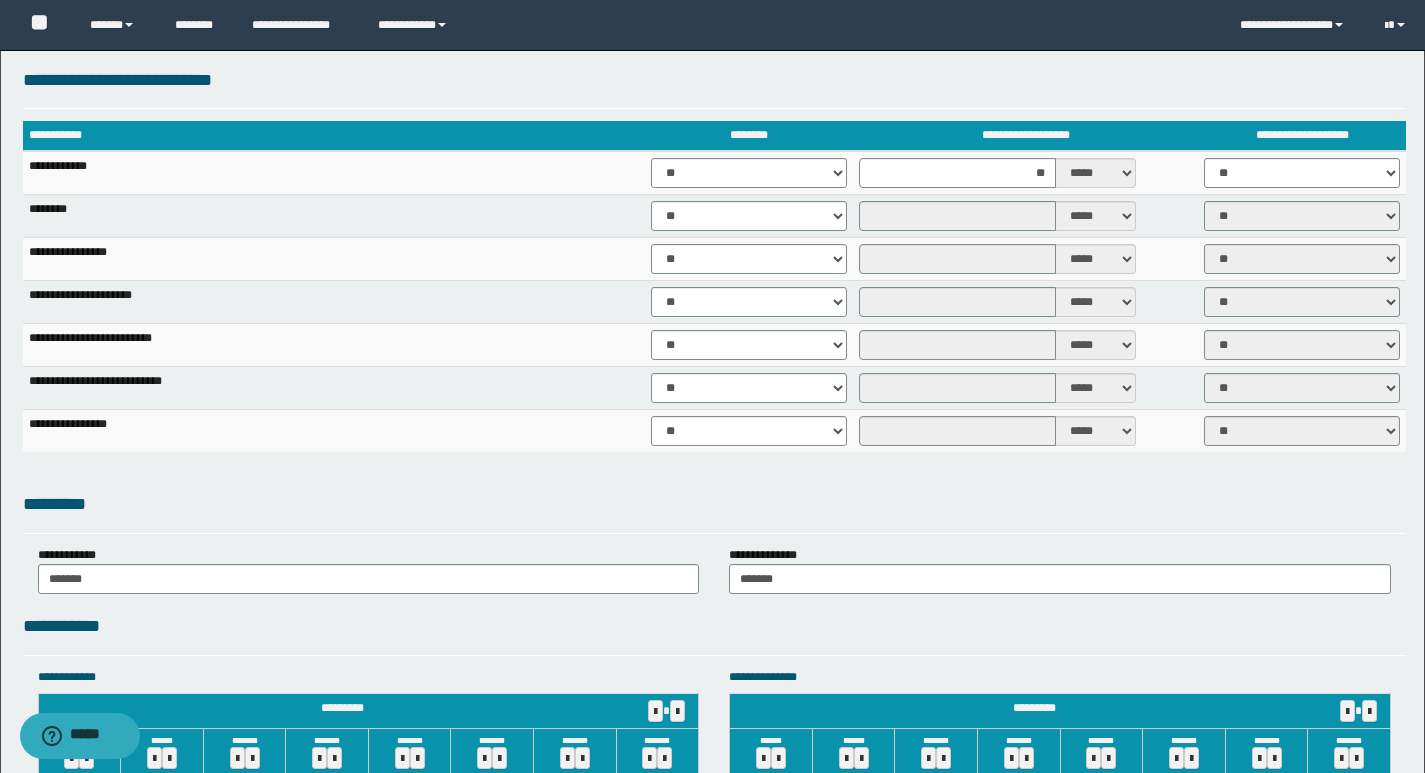 click on "*********" at bounding box center [714, 511] 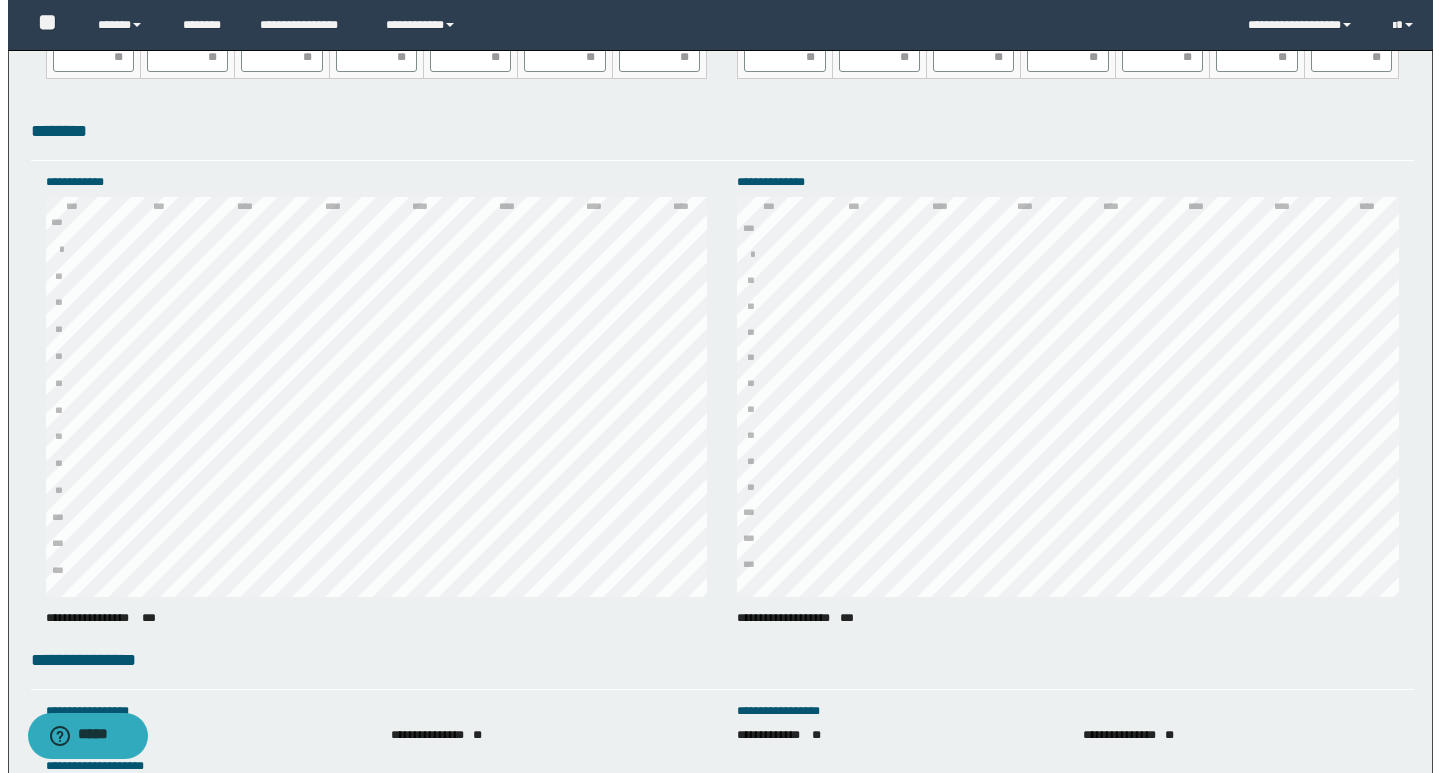 scroll, scrollTop: 2684, scrollLeft: 0, axis: vertical 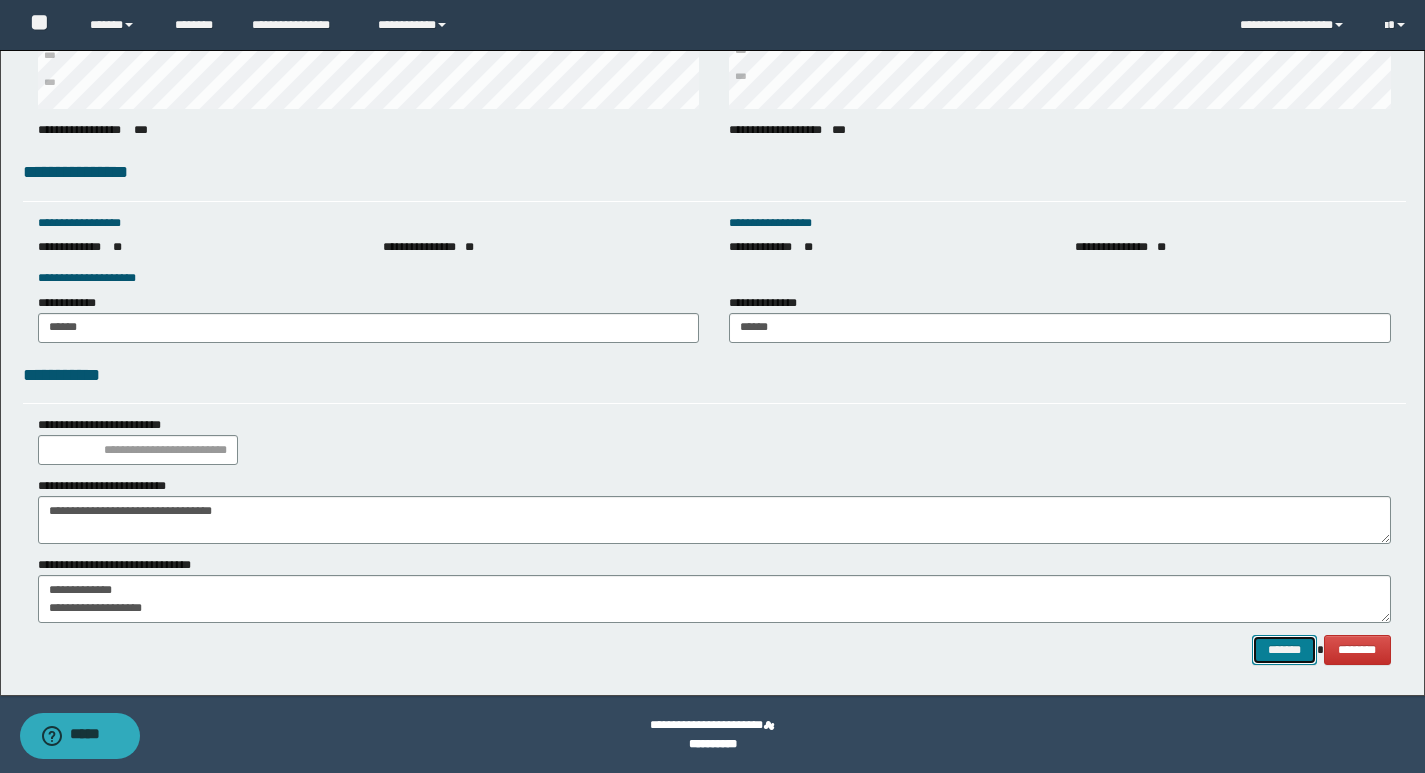 click on "*******" at bounding box center [1284, 650] 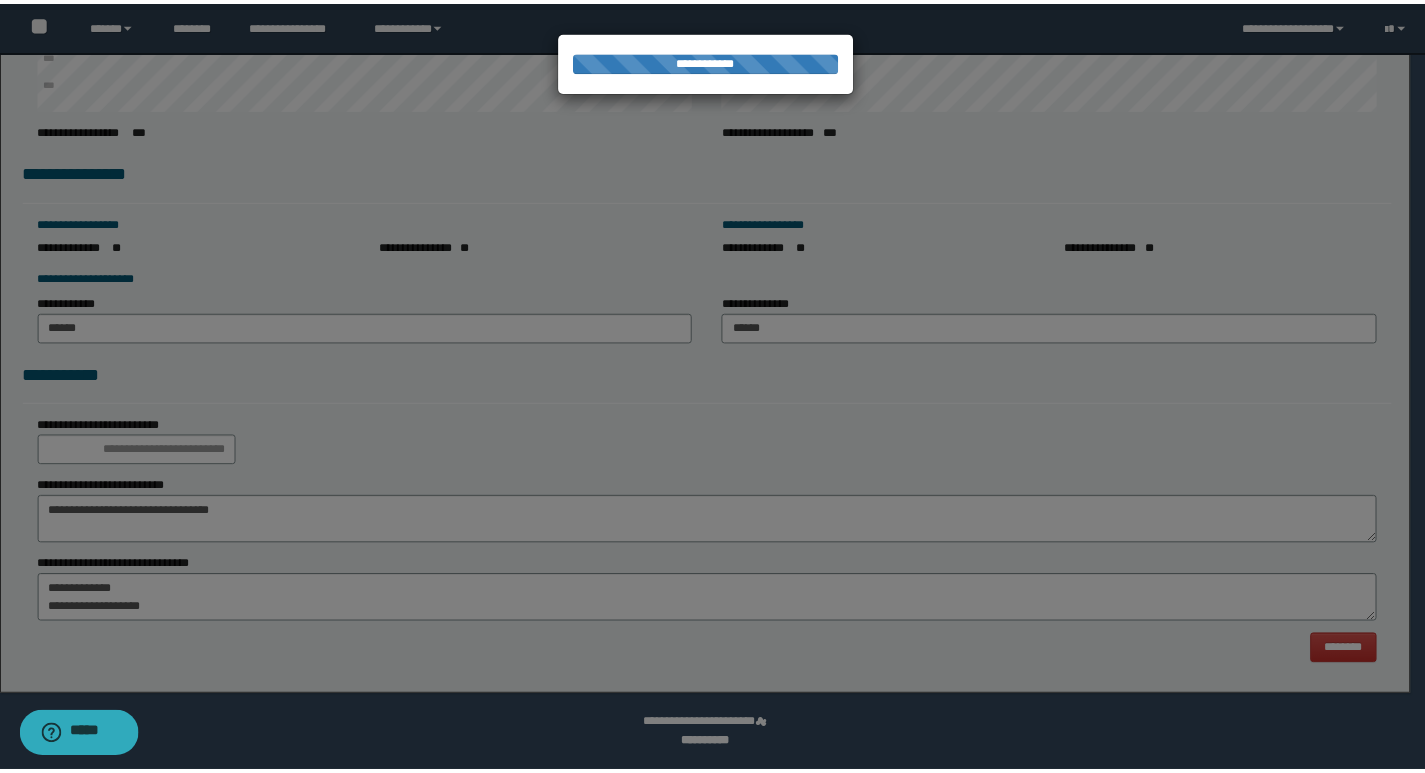 scroll, scrollTop: 0, scrollLeft: 0, axis: both 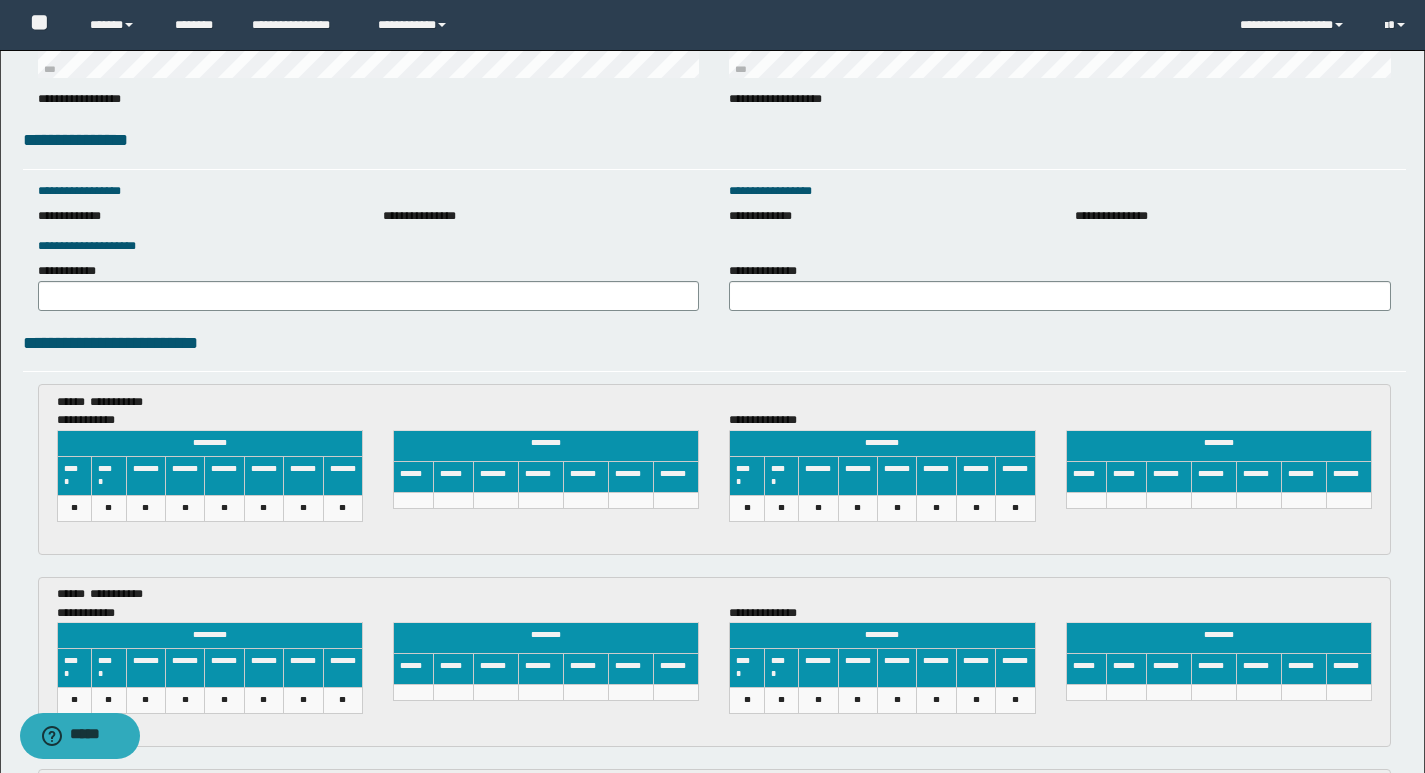 click on "**********" at bounding box center [712, -2356] 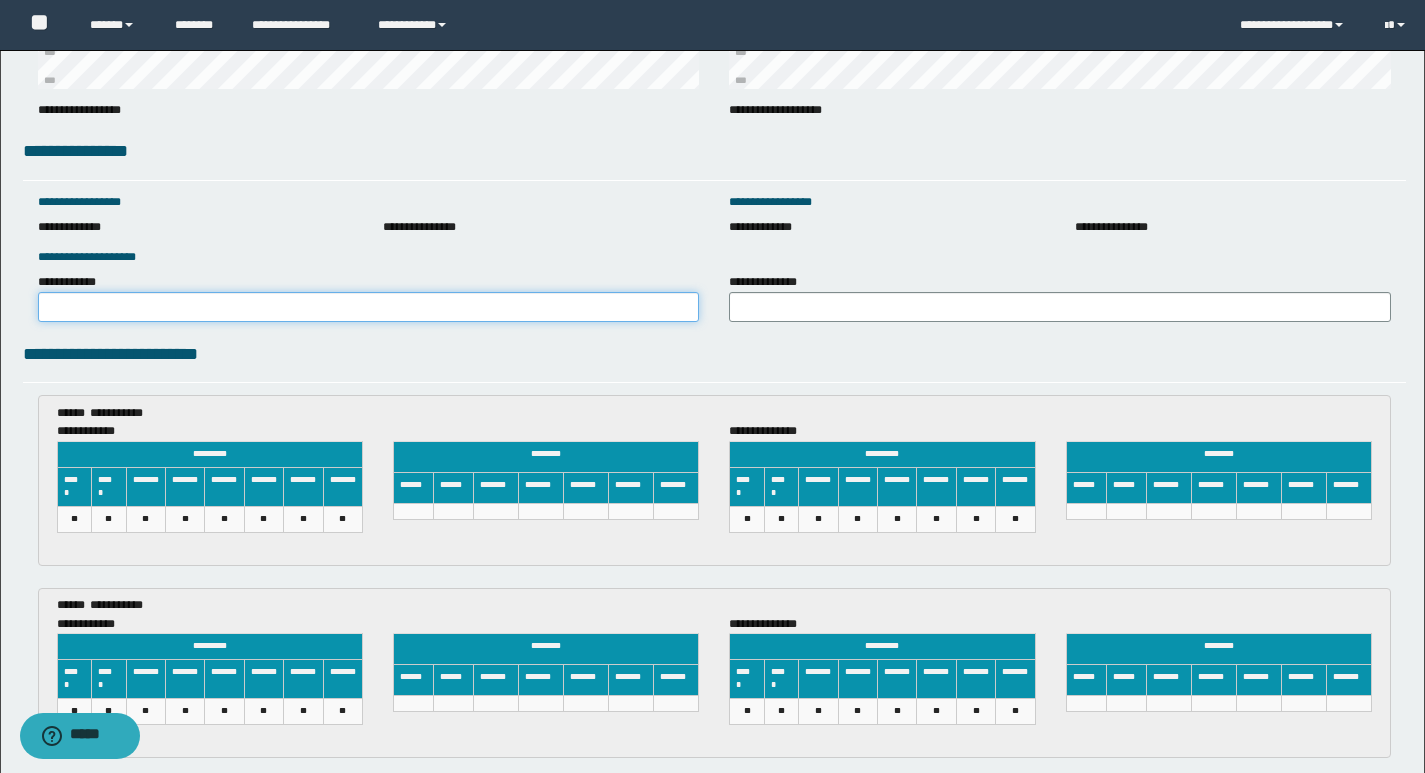 click on "**********" at bounding box center (369, 307) 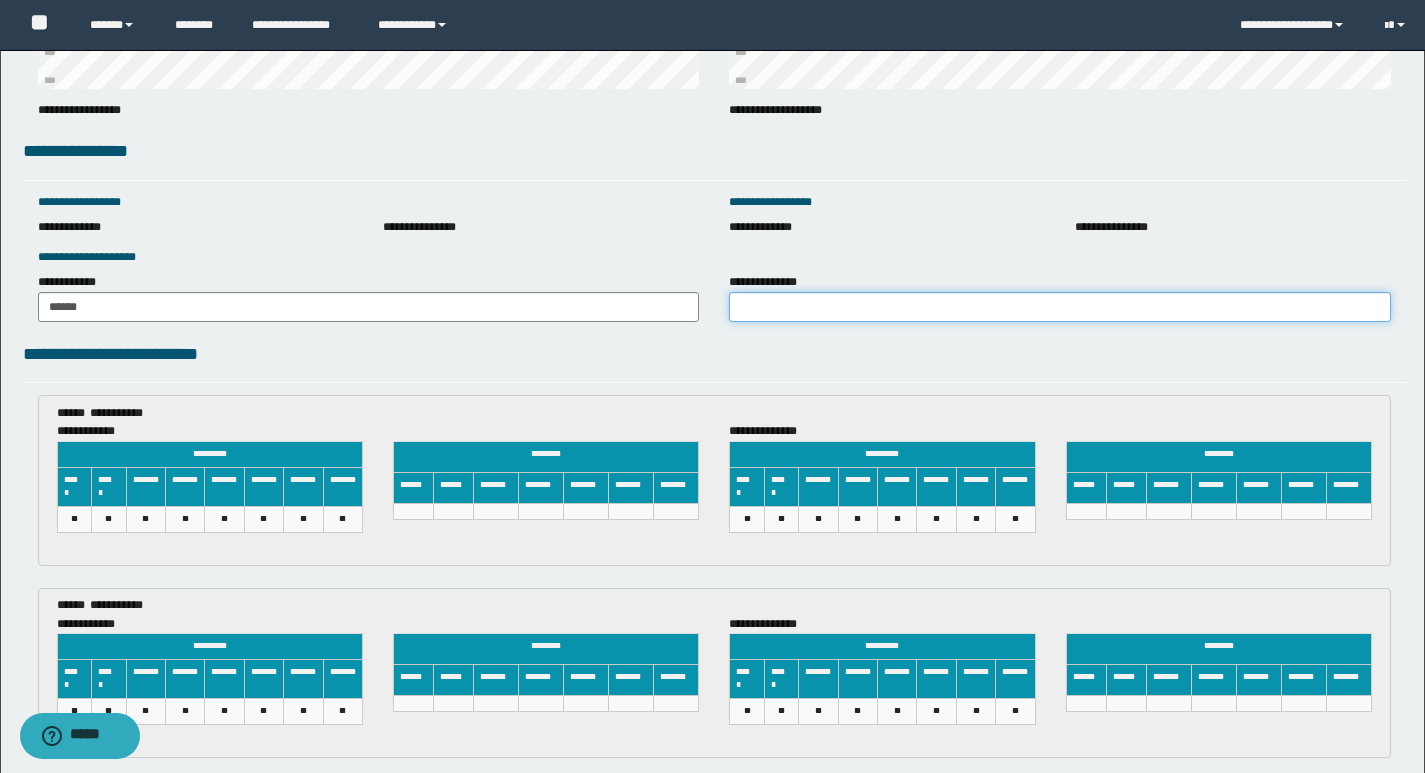 click on "**********" at bounding box center (1060, 307) 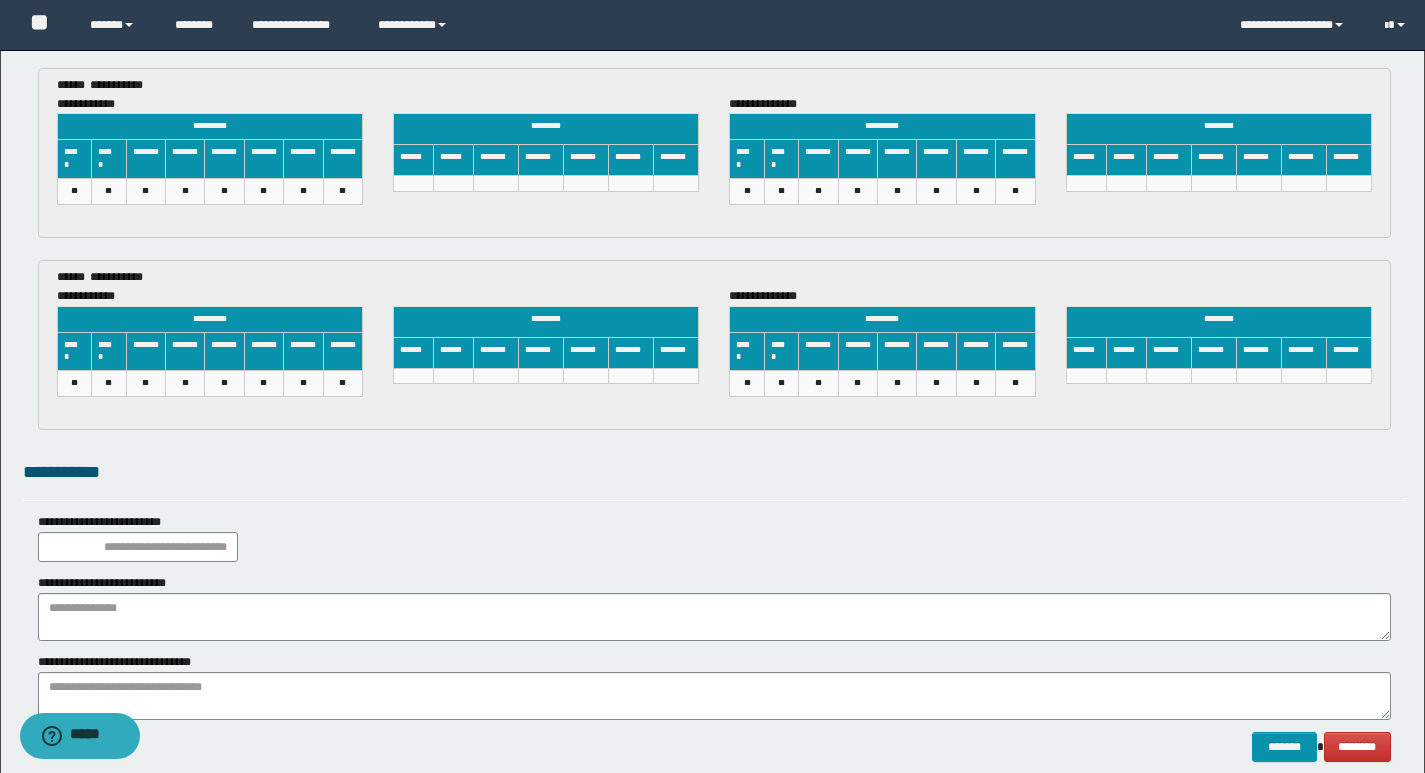scroll, scrollTop: 3349, scrollLeft: 0, axis: vertical 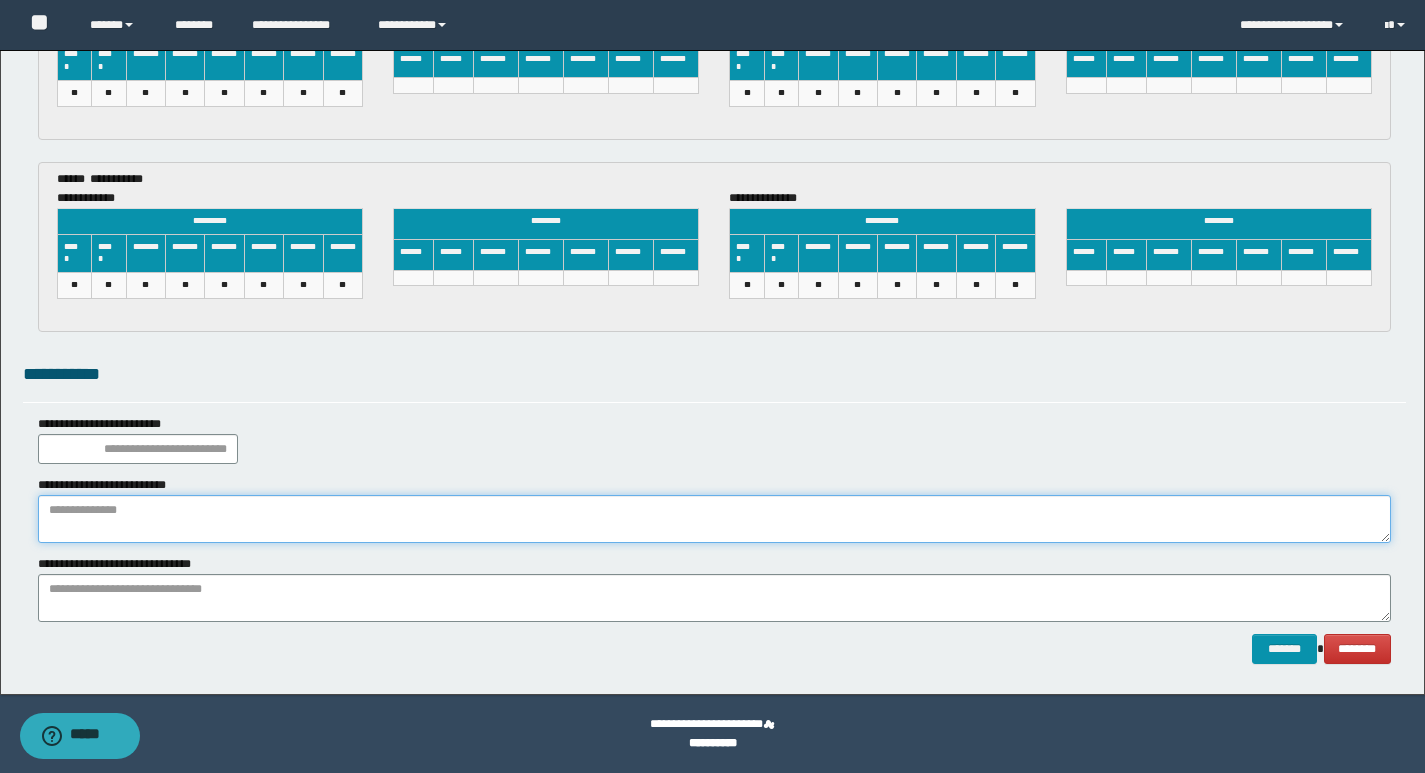 paste on "**********" 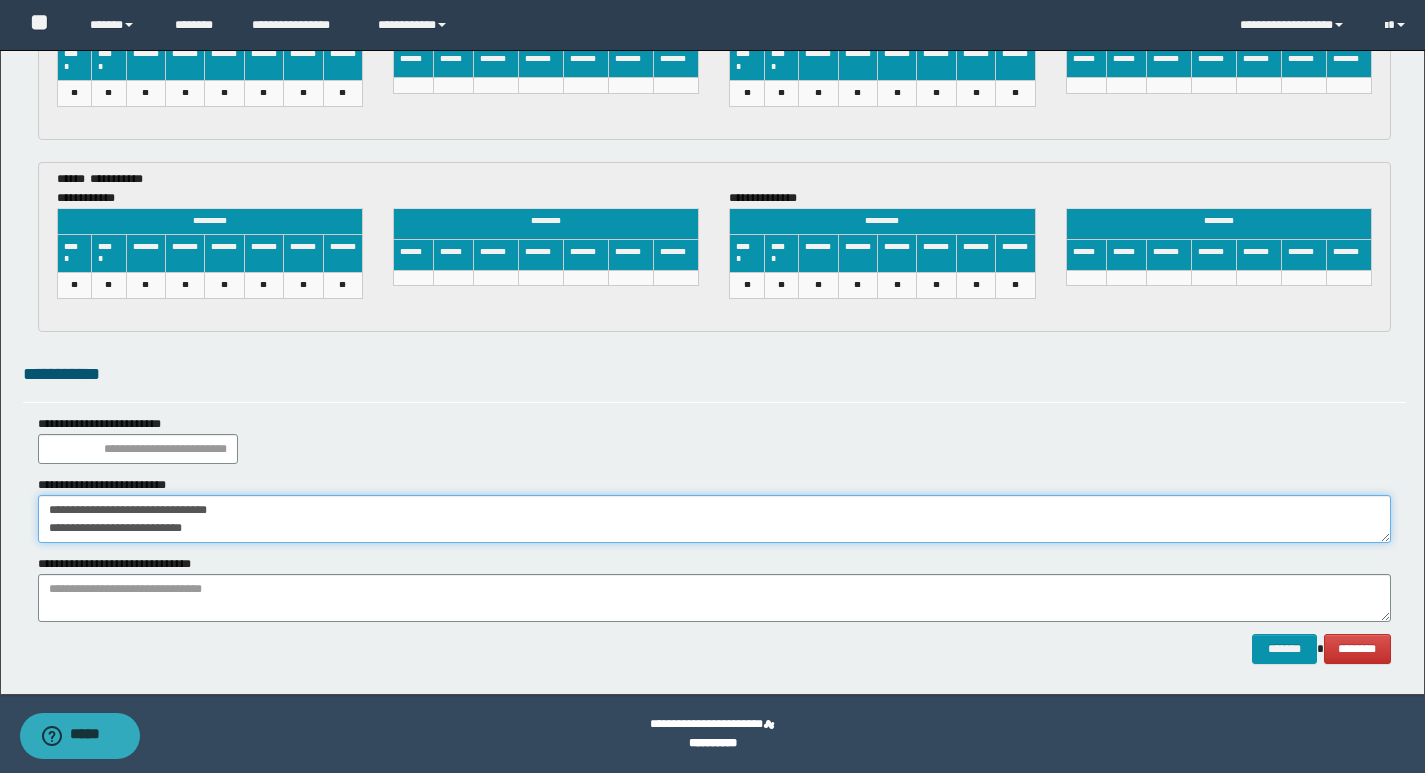 type on "**********" 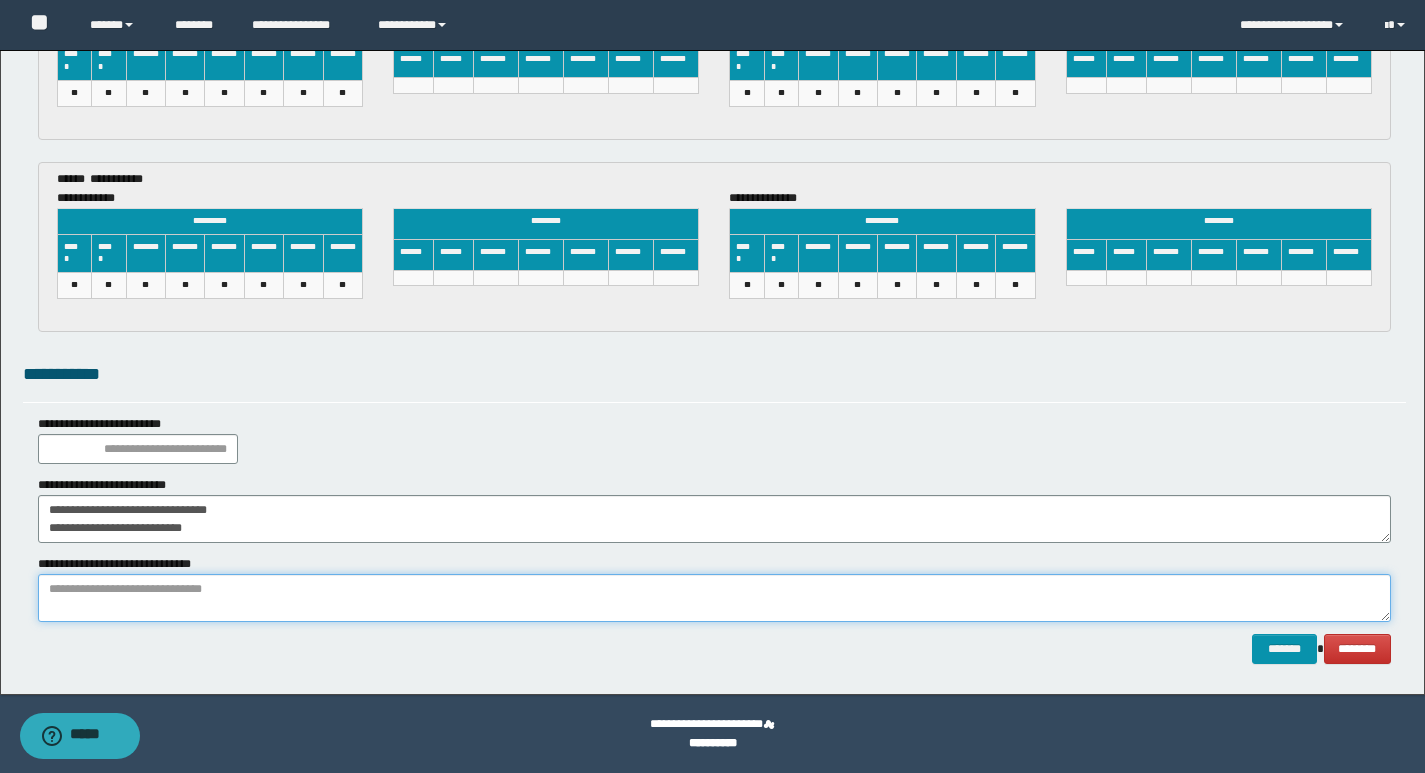 click at bounding box center (714, 598) 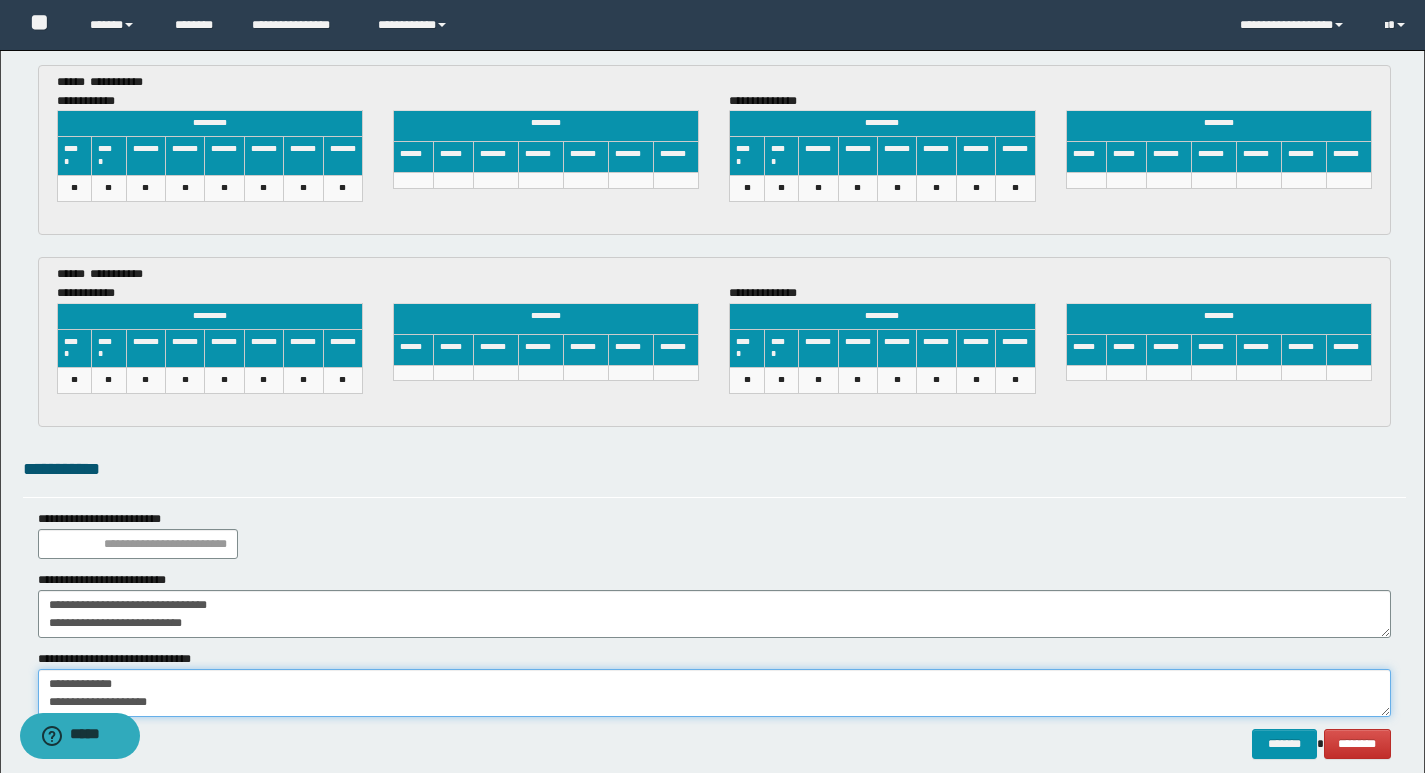 scroll, scrollTop: 3249, scrollLeft: 0, axis: vertical 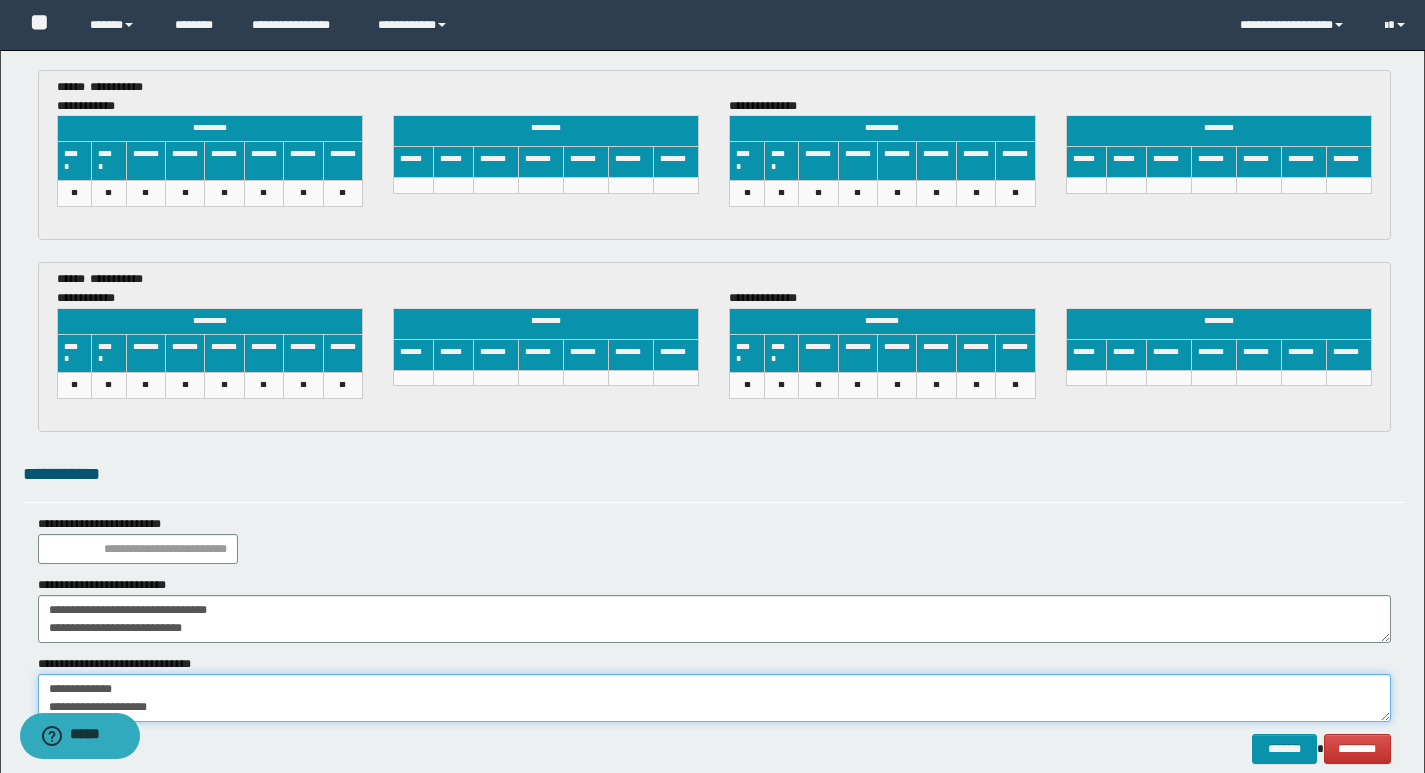 type on "**********" 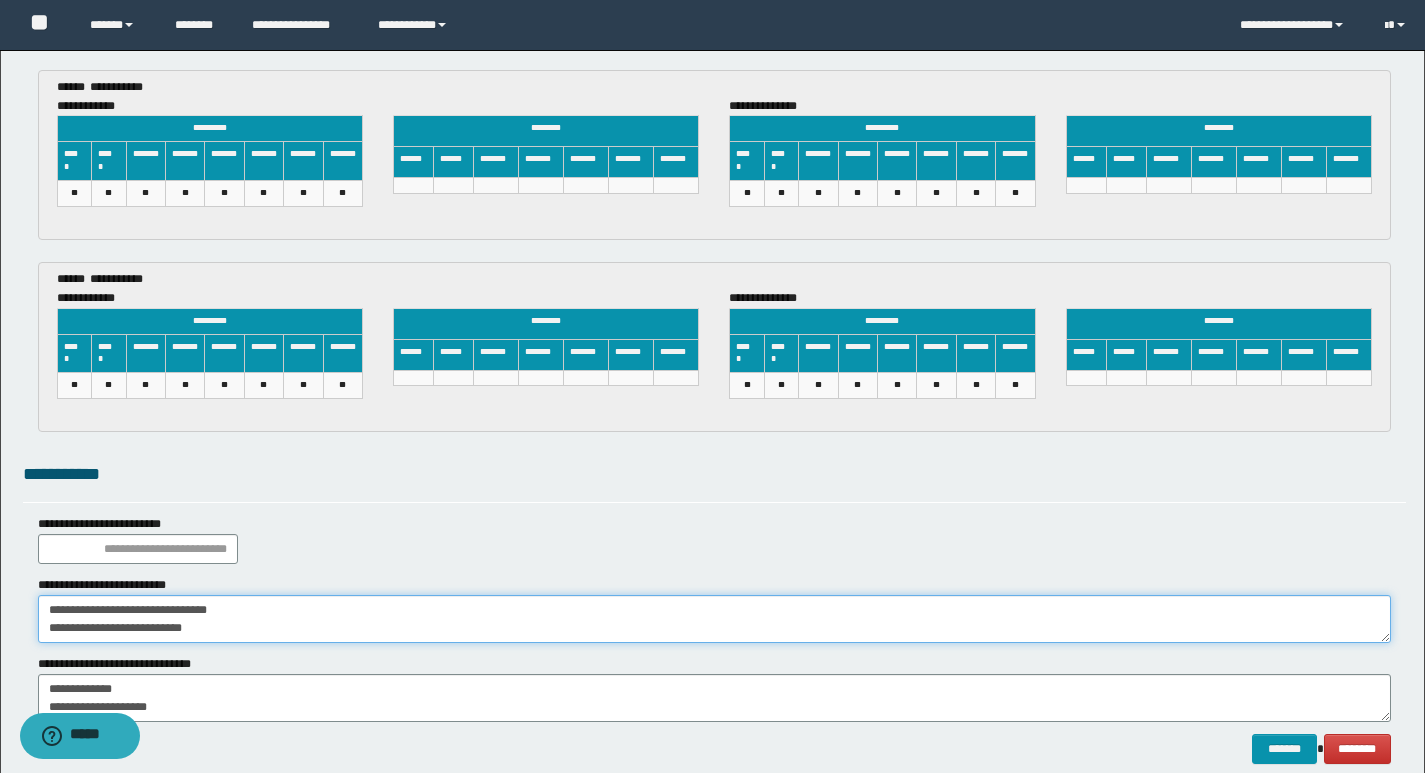 drag, startPoint x: 283, startPoint y: 633, endPoint x: 0, endPoint y: 674, distance: 285.95453 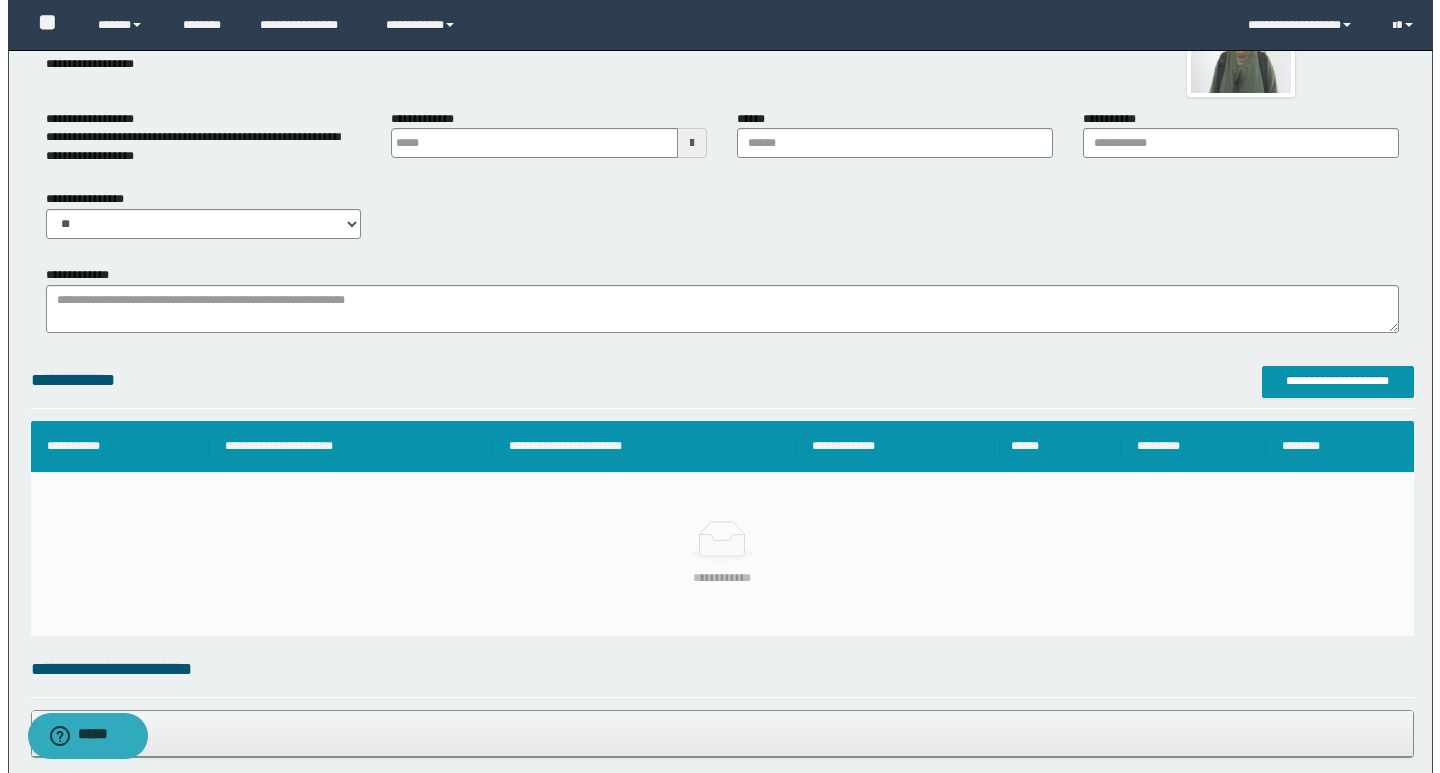 scroll, scrollTop: 0, scrollLeft: 0, axis: both 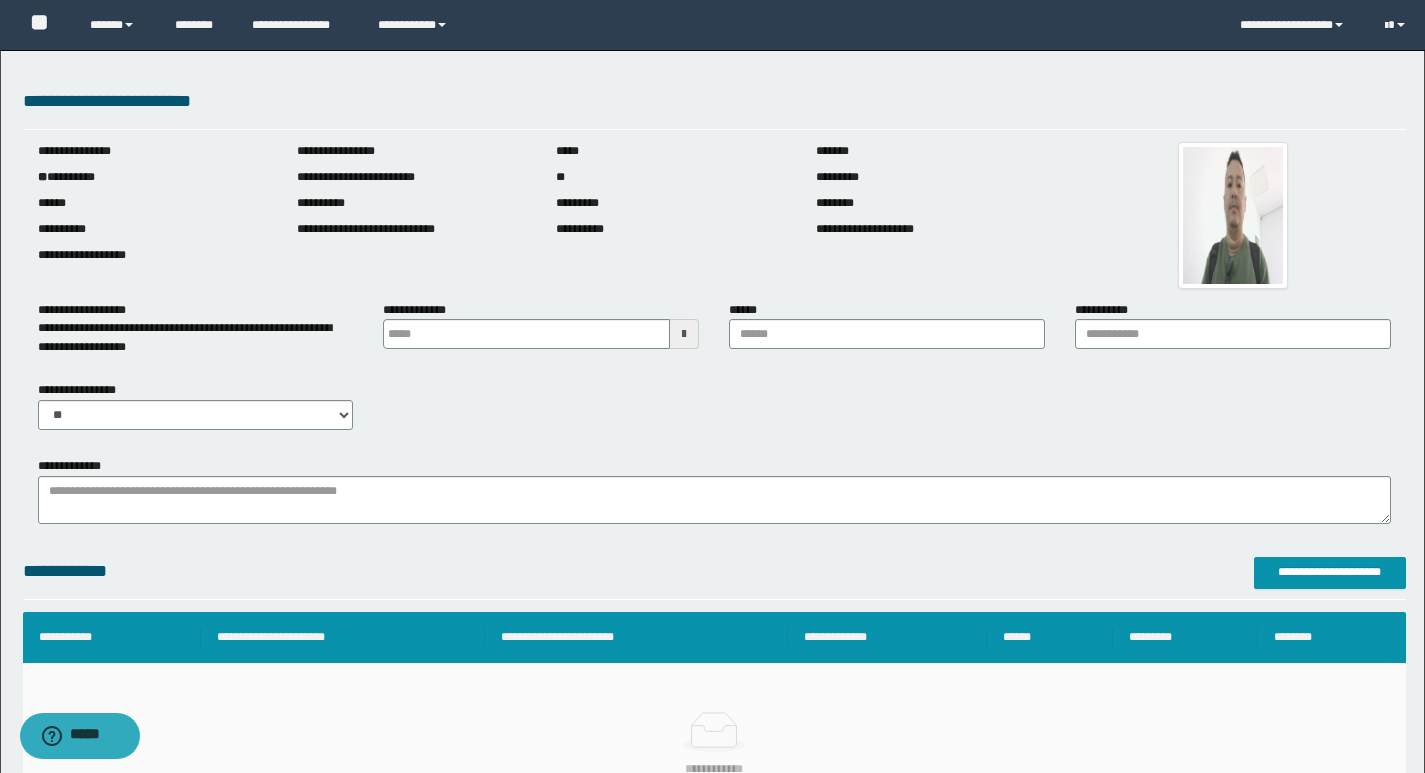 type on "**********" 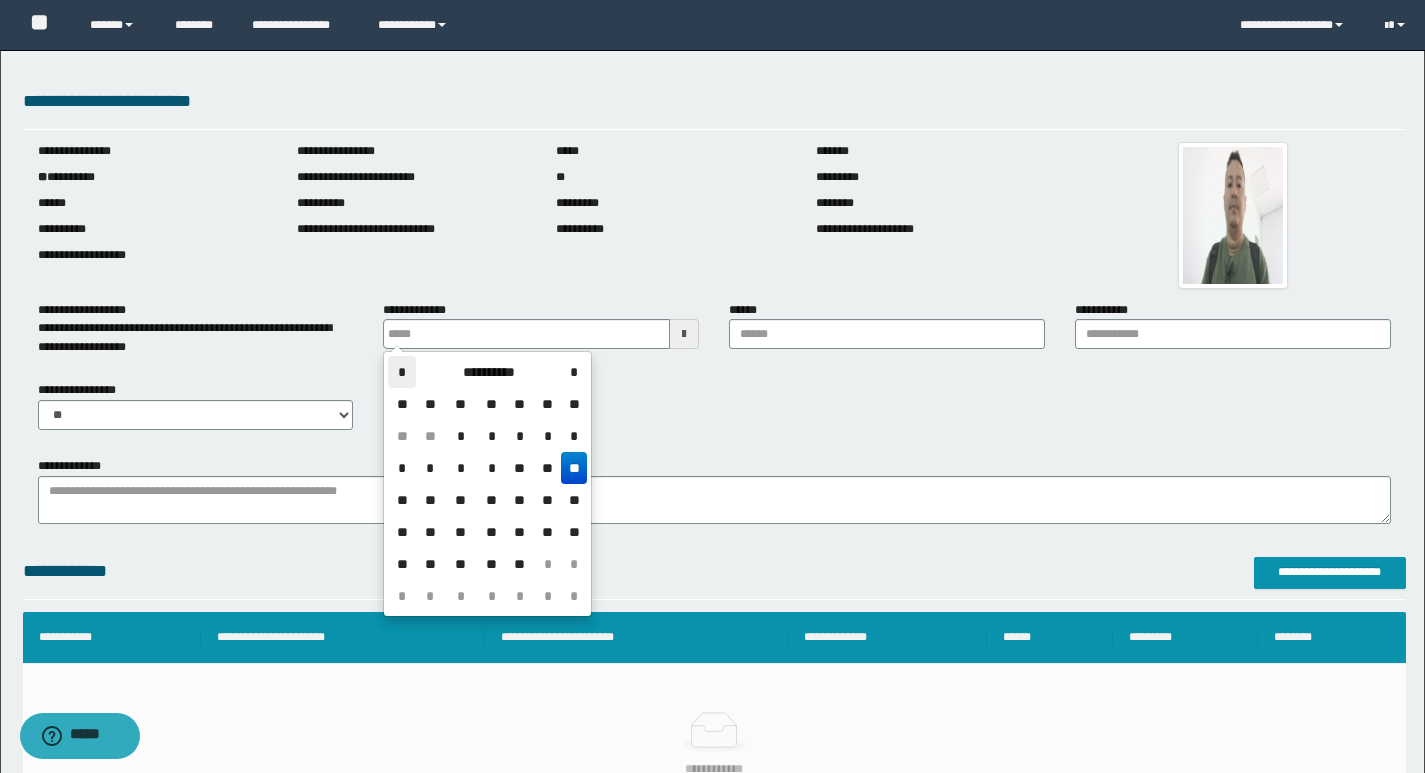 click on "*" at bounding box center (402, 372) 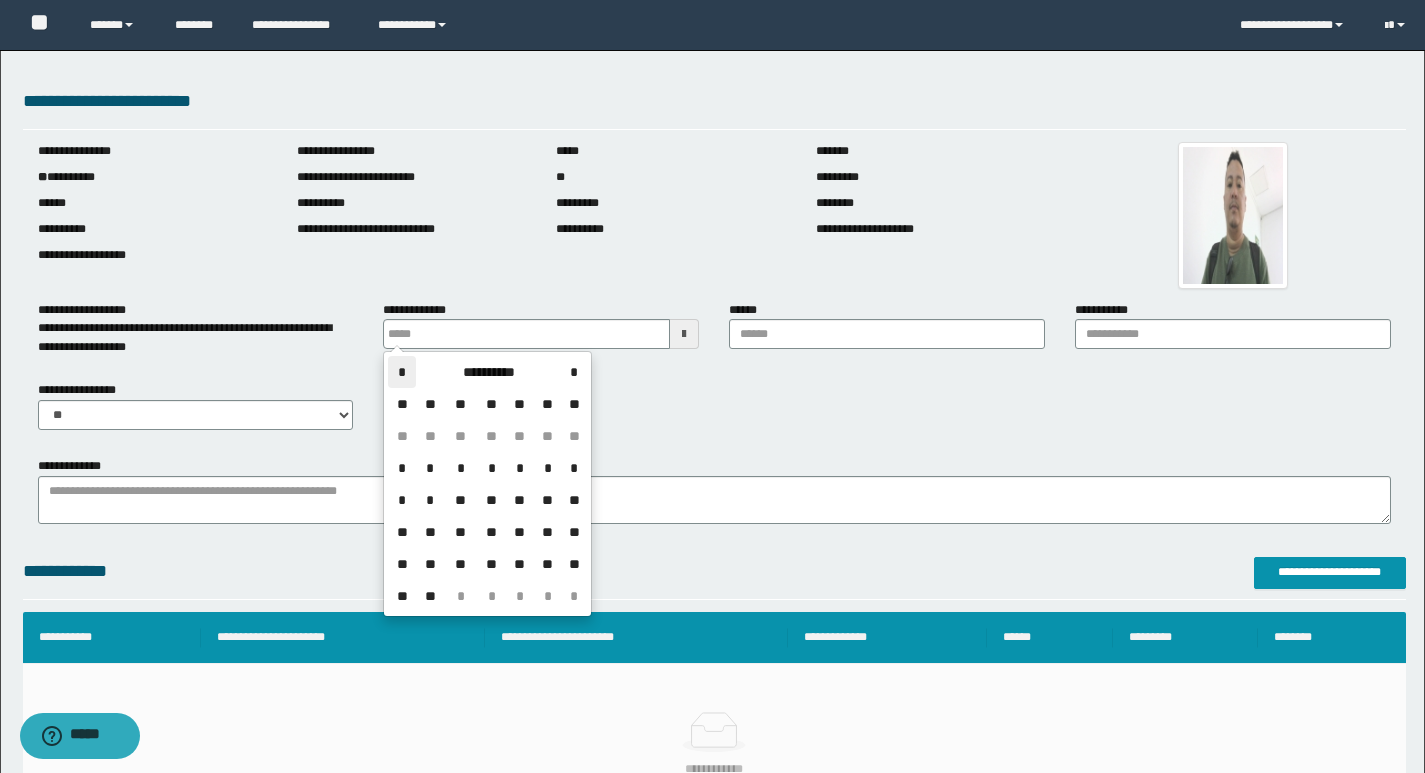 click on "*" at bounding box center (402, 372) 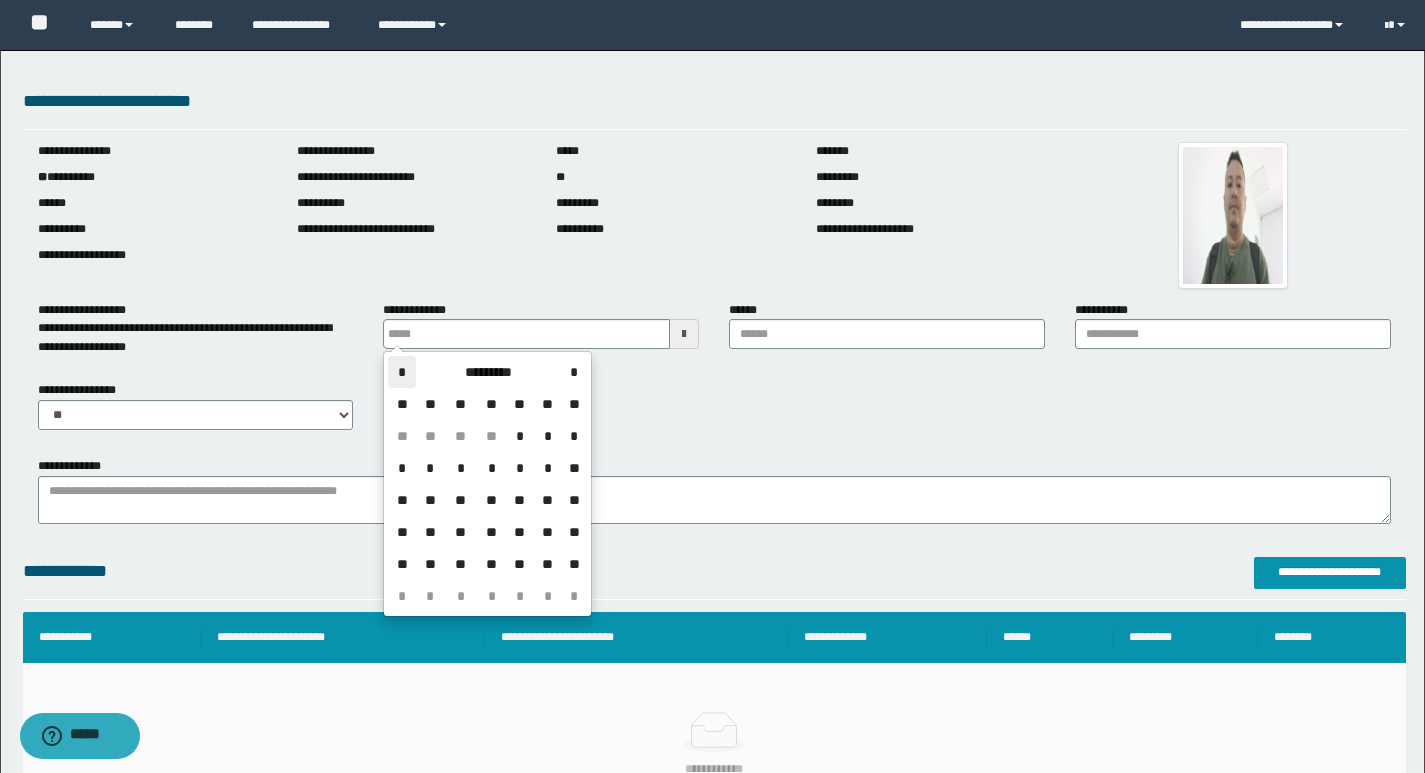 click on "*" at bounding box center [402, 372] 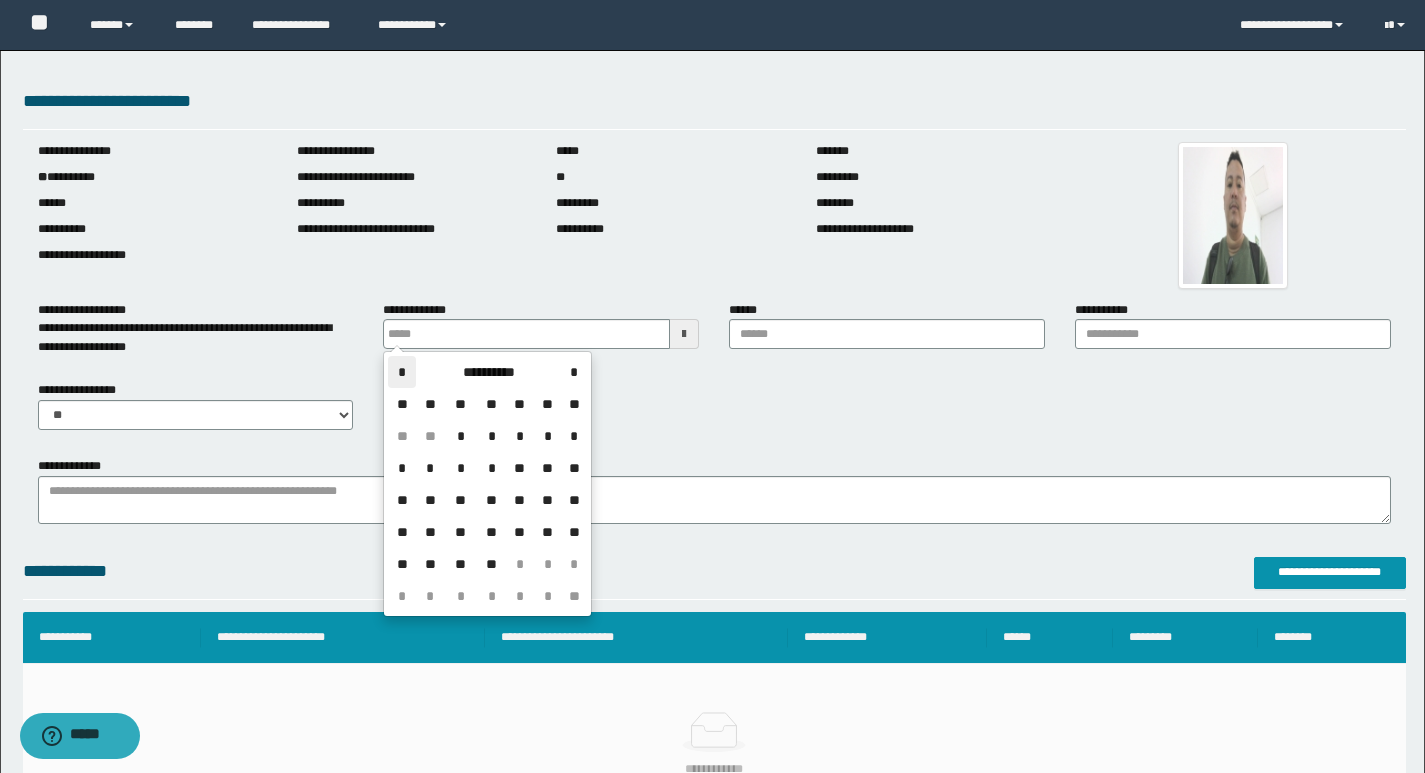 click on "*" at bounding box center (402, 372) 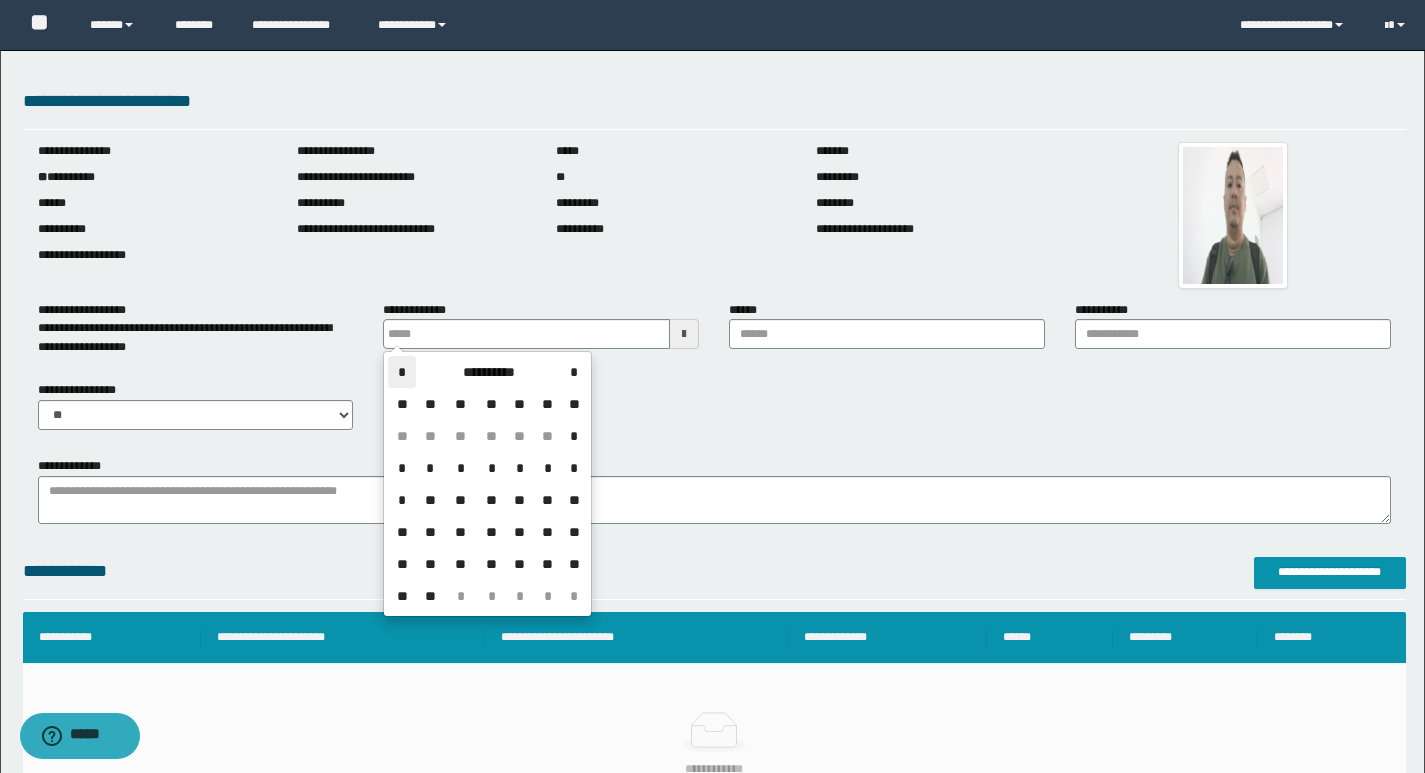 click on "*" at bounding box center [402, 372] 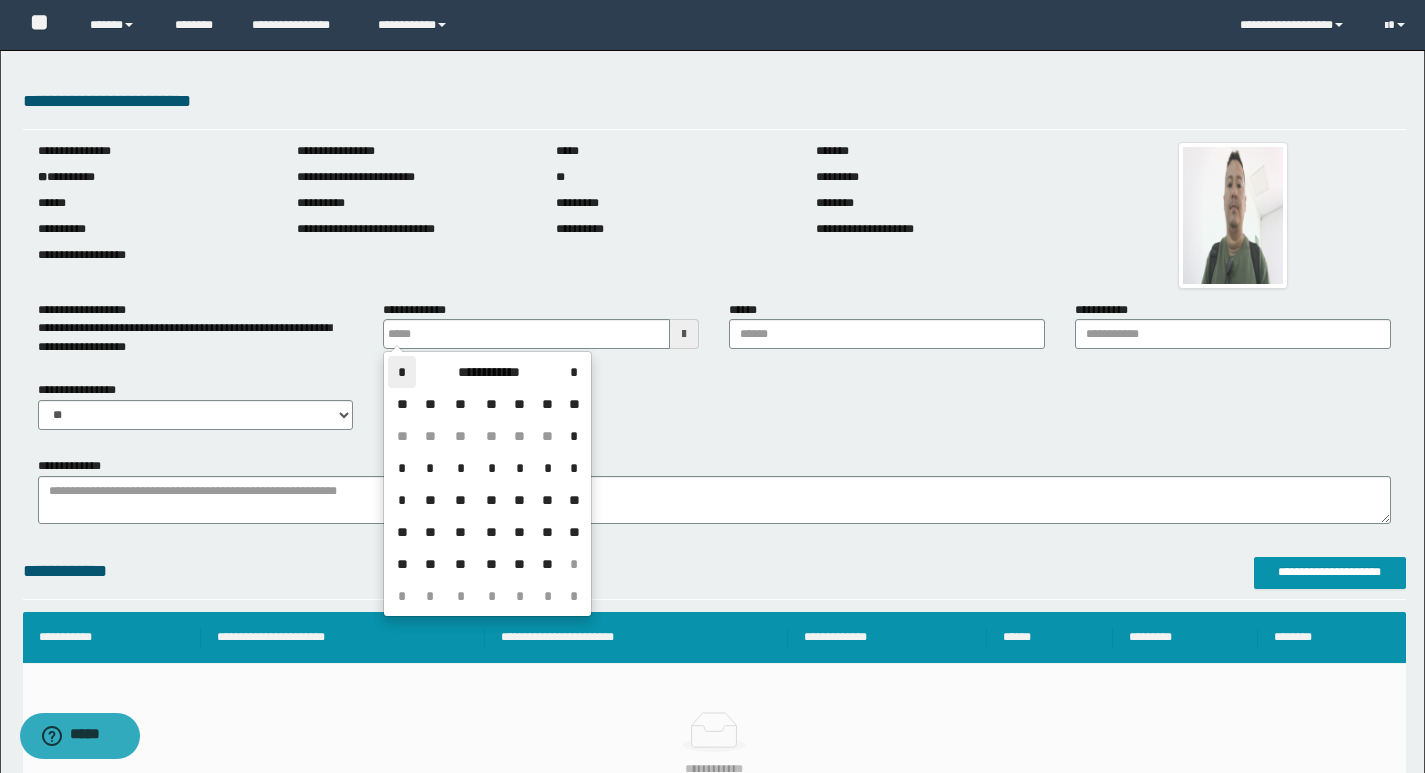 click on "*" at bounding box center [402, 372] 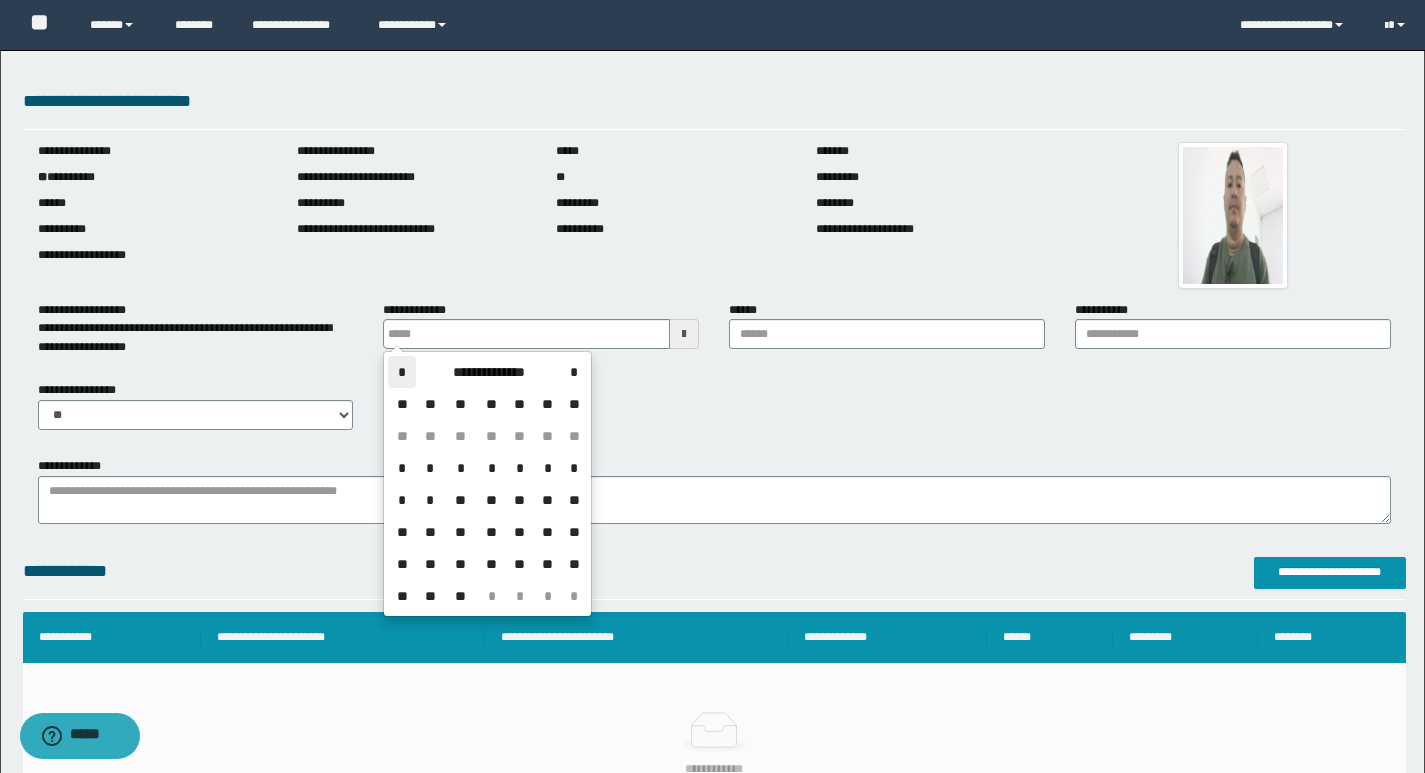 click on "*" at bounding box center [402, 372] 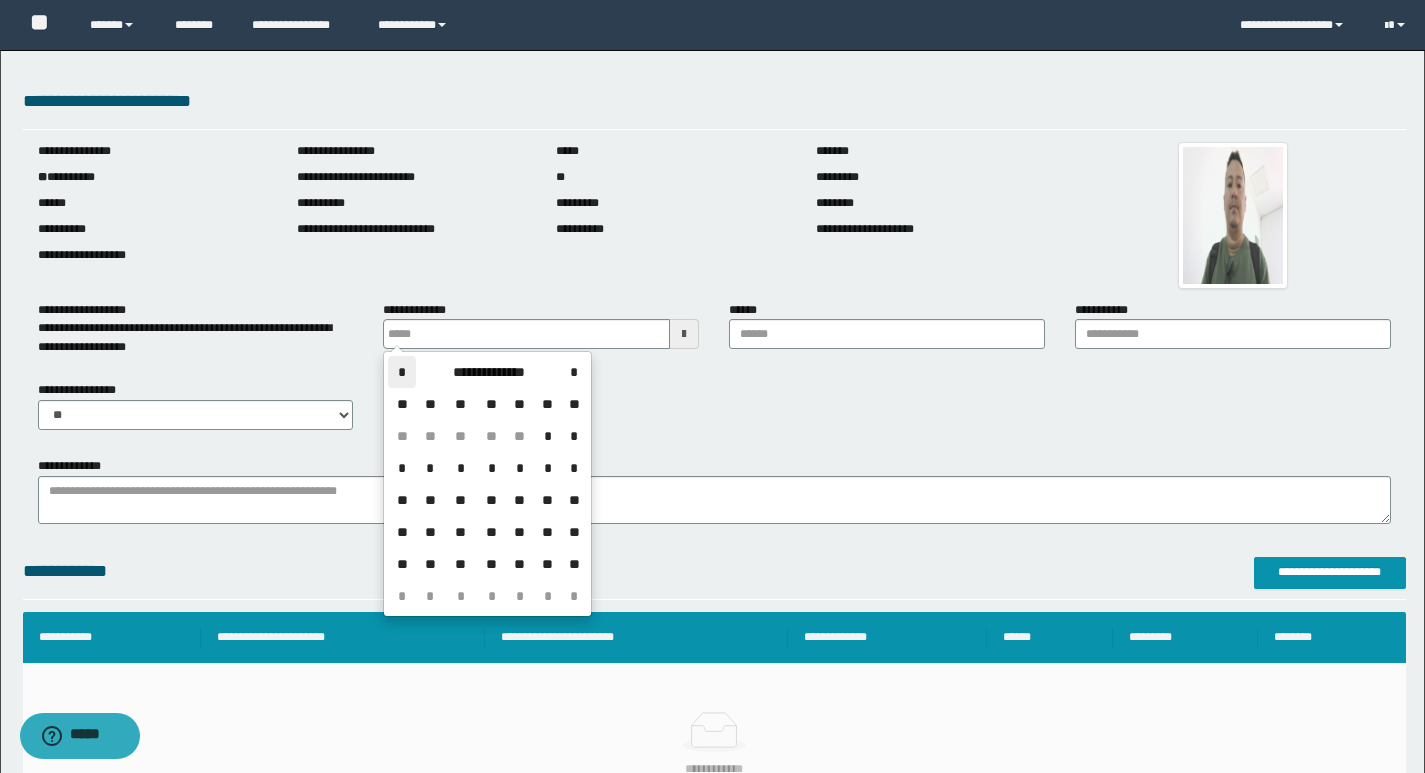 click on "*" at bounding box center (402, 372) 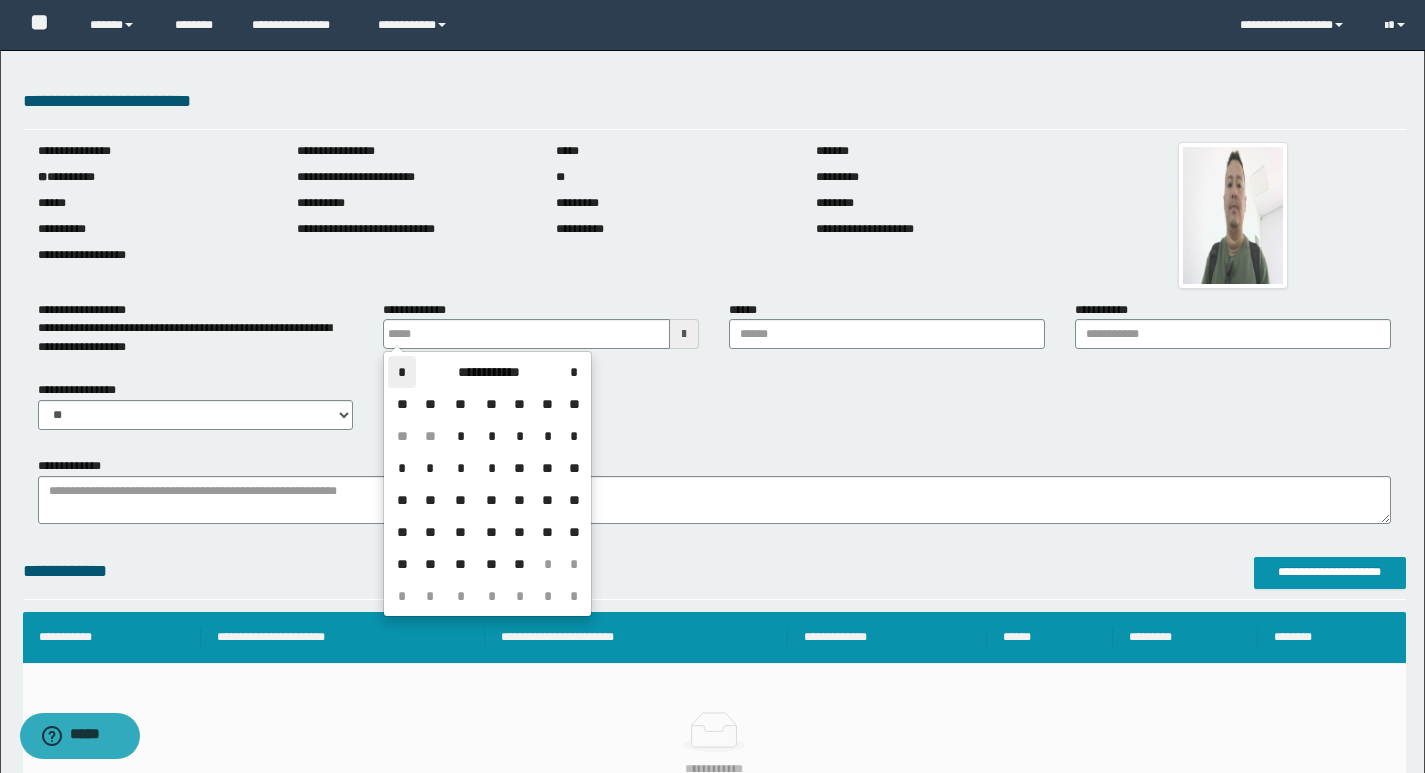 click on "*" at bounding box center [402, 372] 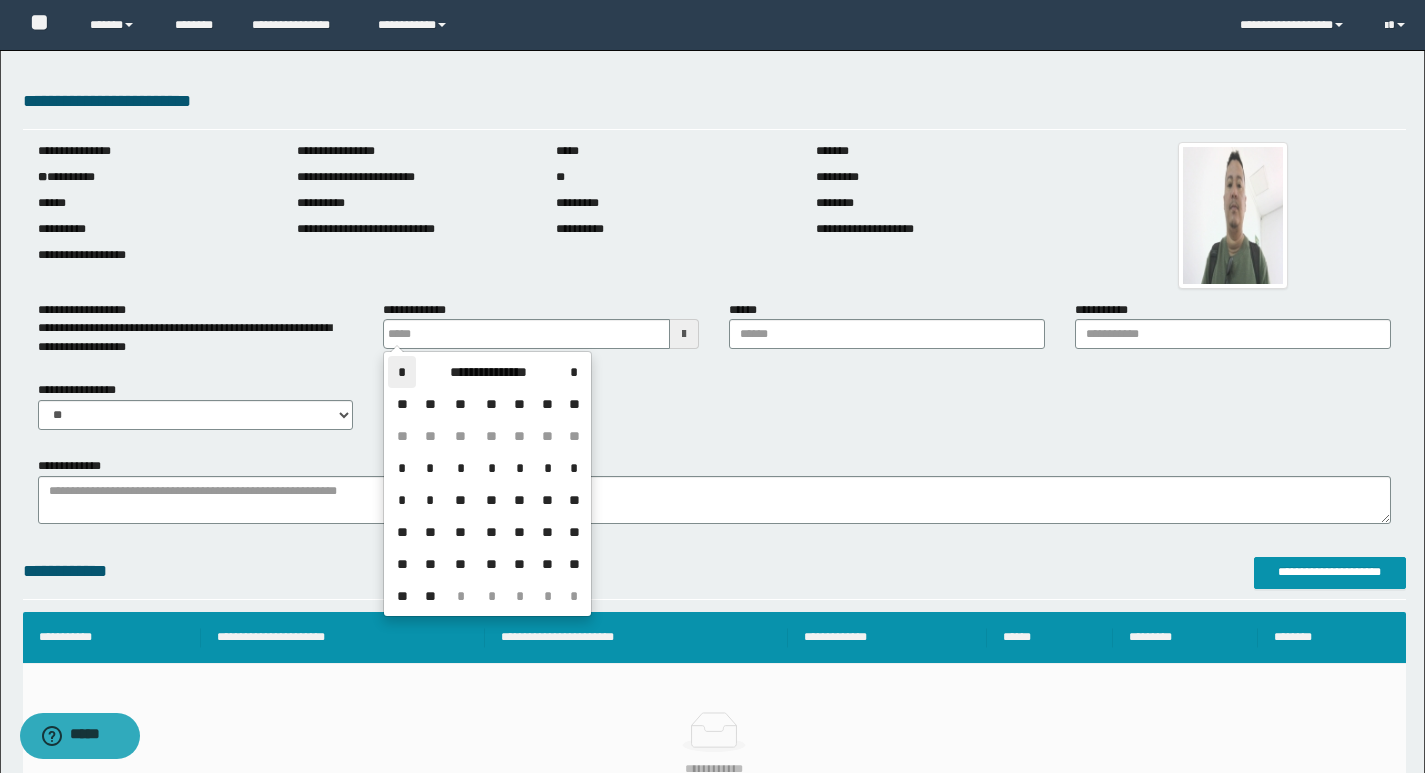 click on "*" at bounding box center [402, 372] 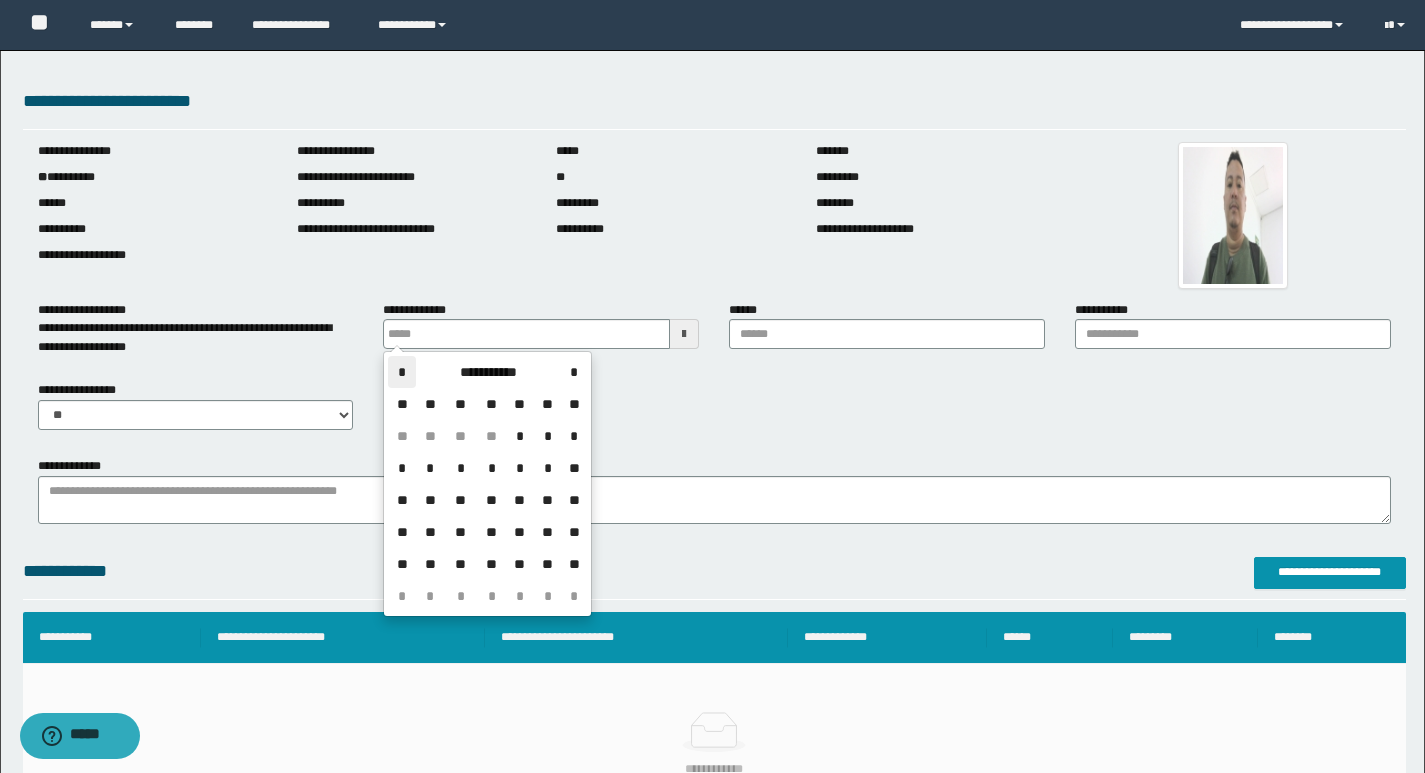 click on "*" at bounding box center [402, 372] 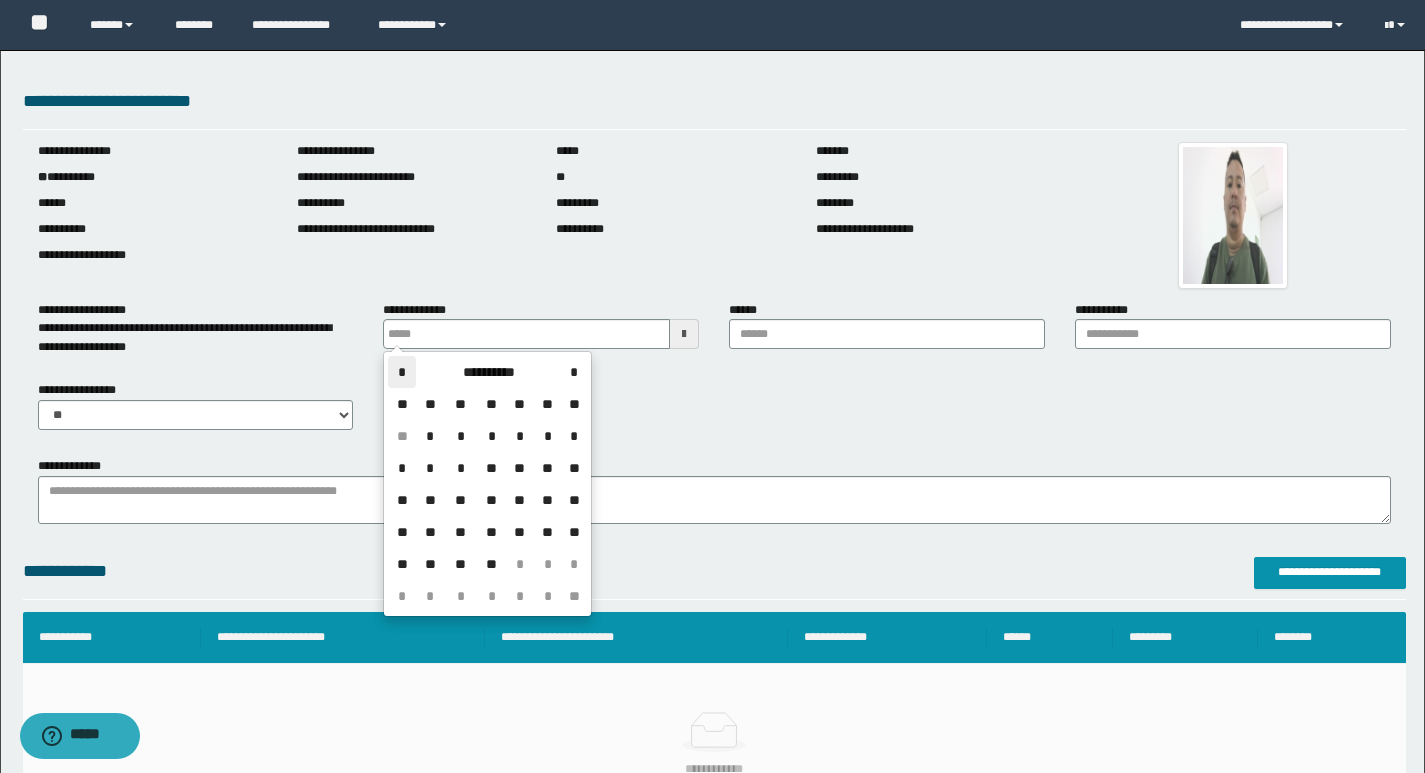 click on "*" at bounding box center (402, 372) 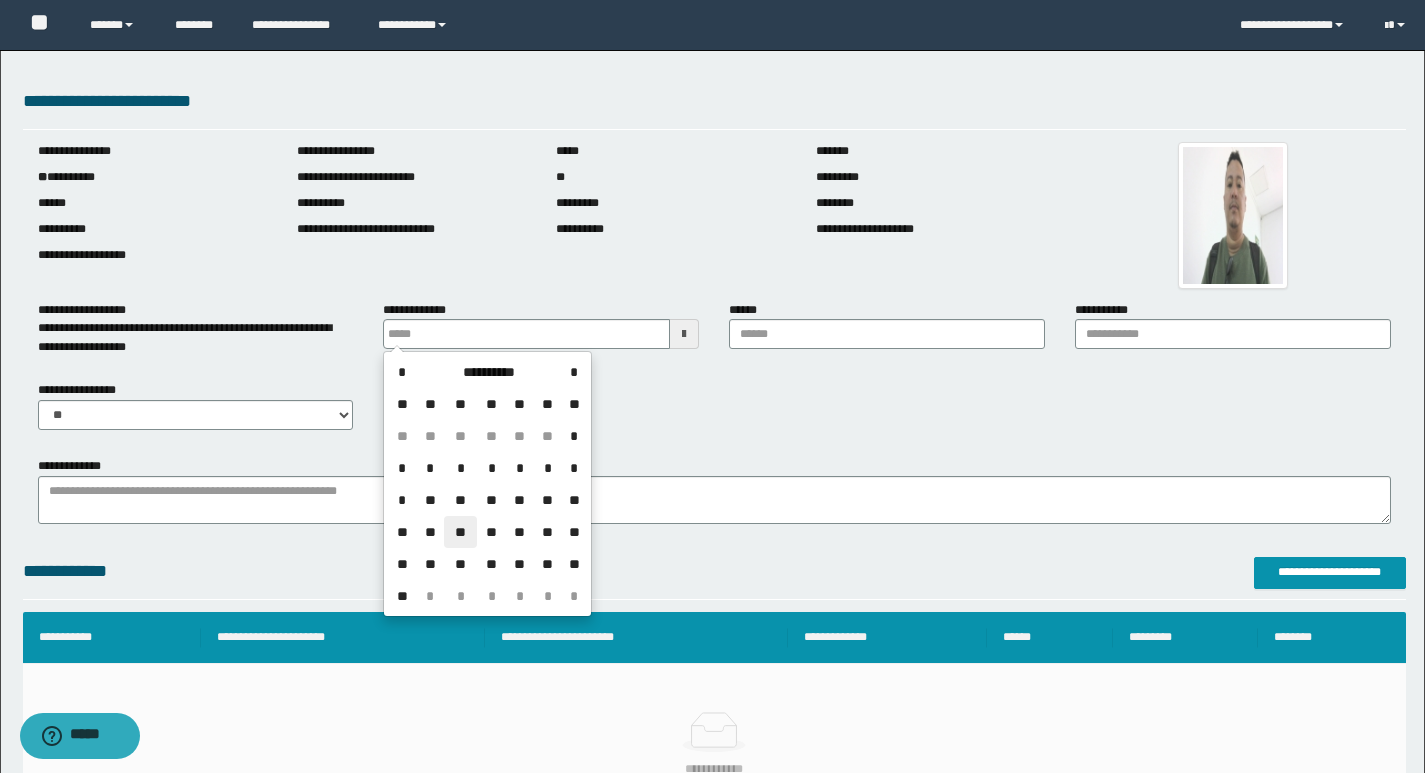 click on "**" at bounding box center (460, 532) 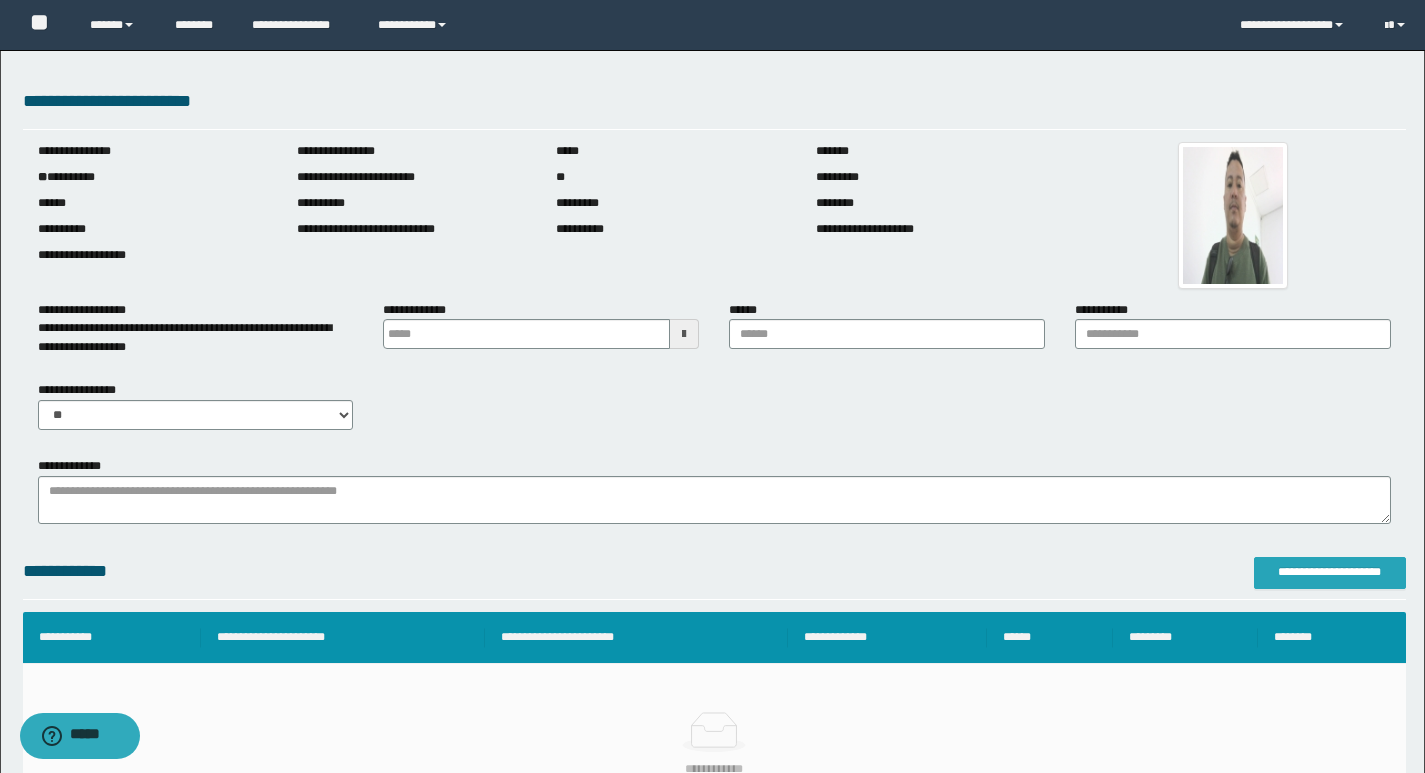 click on "**********" at bounding box center [1330, 573] 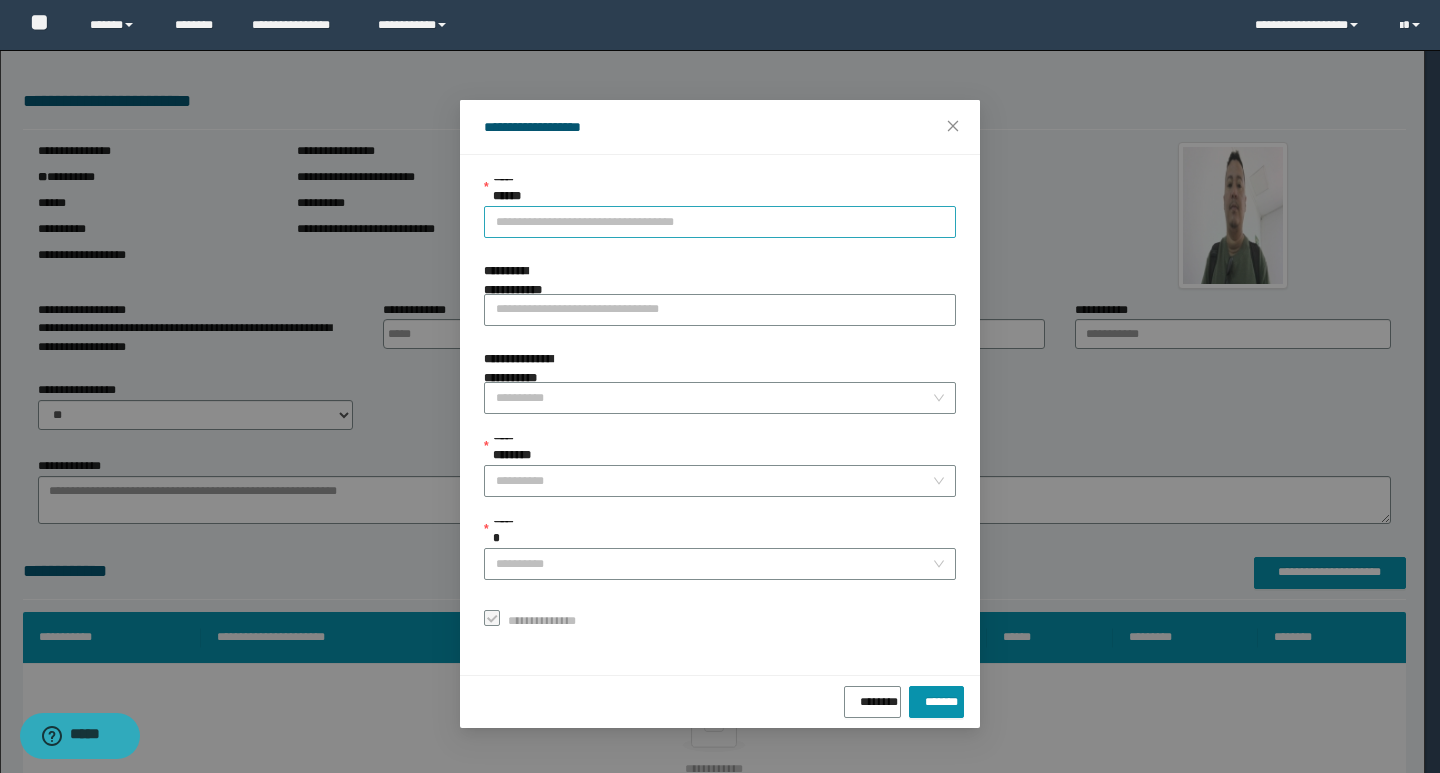 click on "**********" at bounding box center [720, 222] 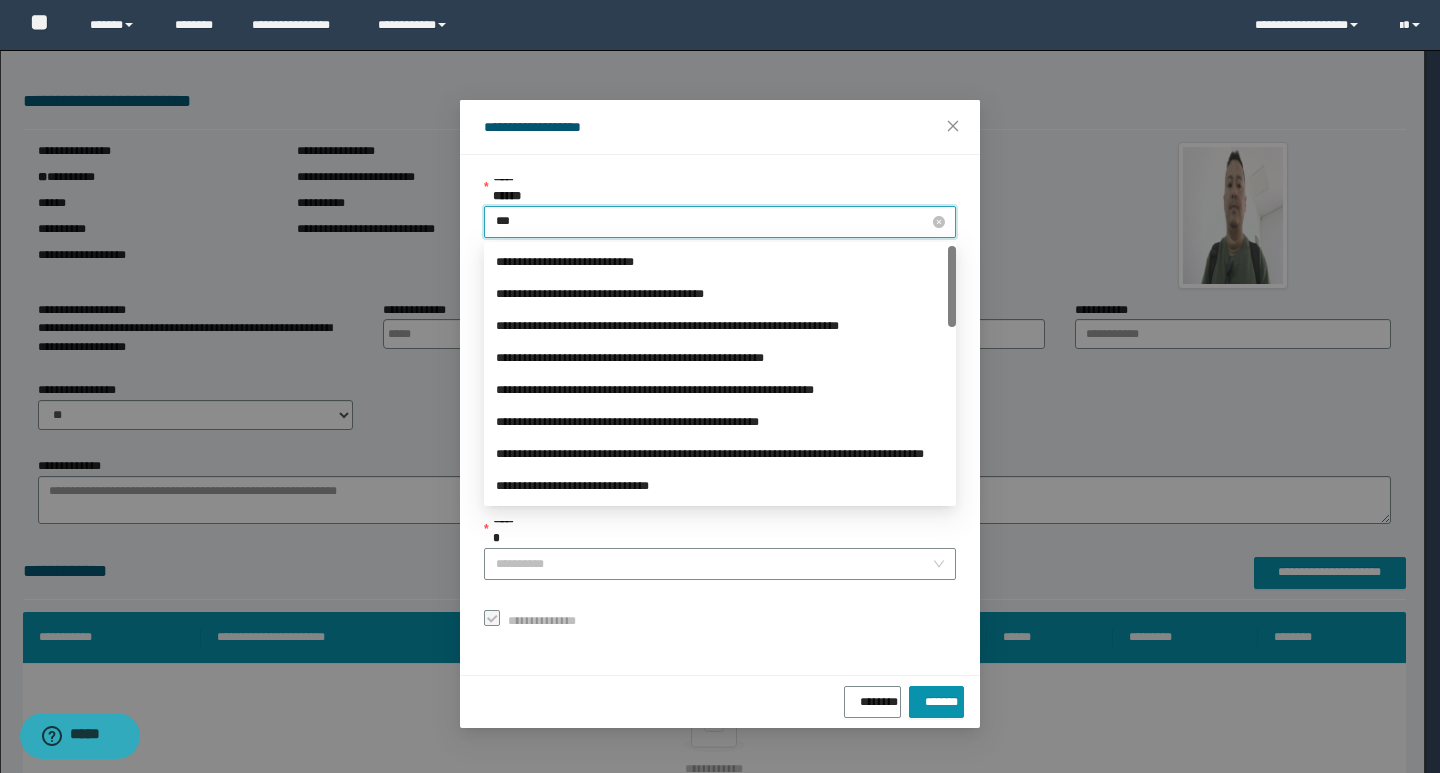 type on "****" 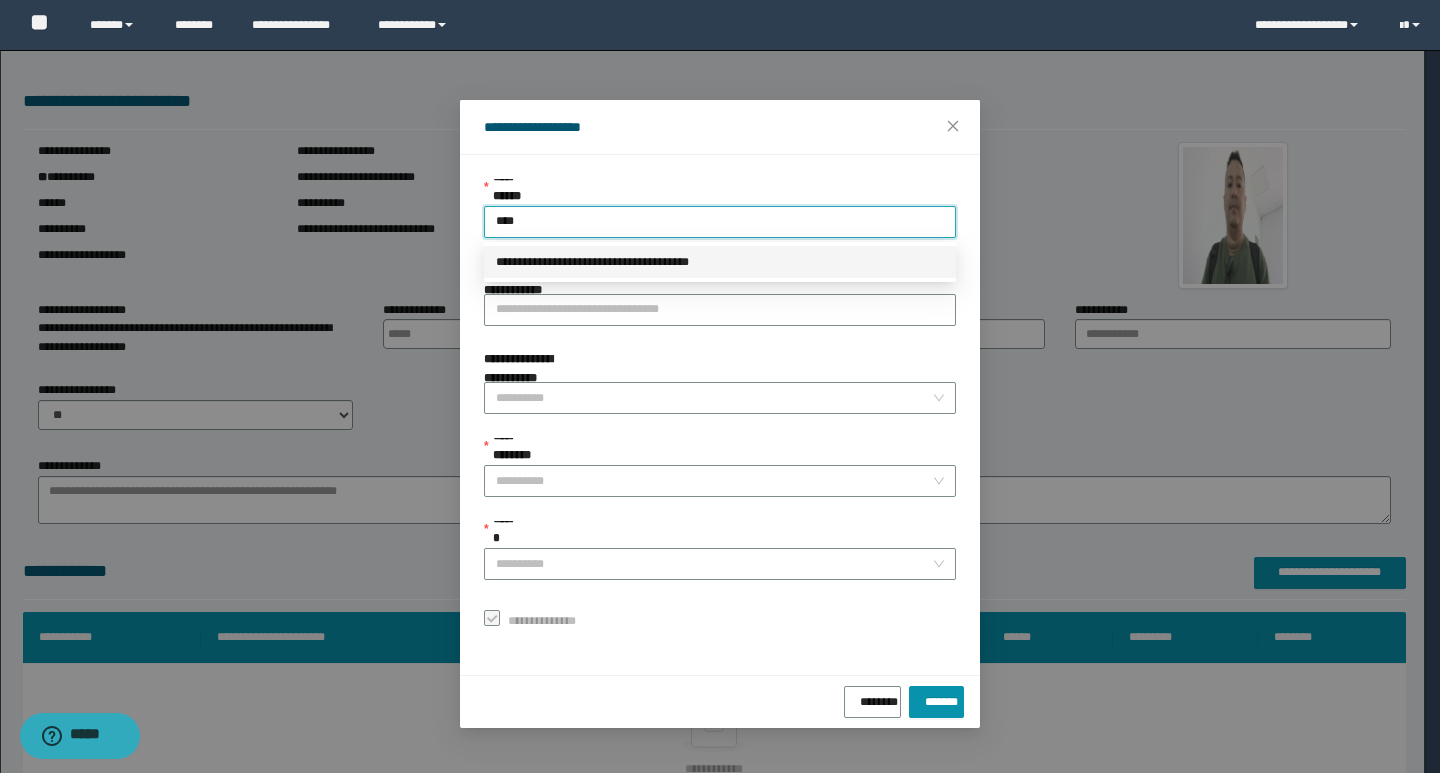 click on "**********" at bounding box center (720, 262) 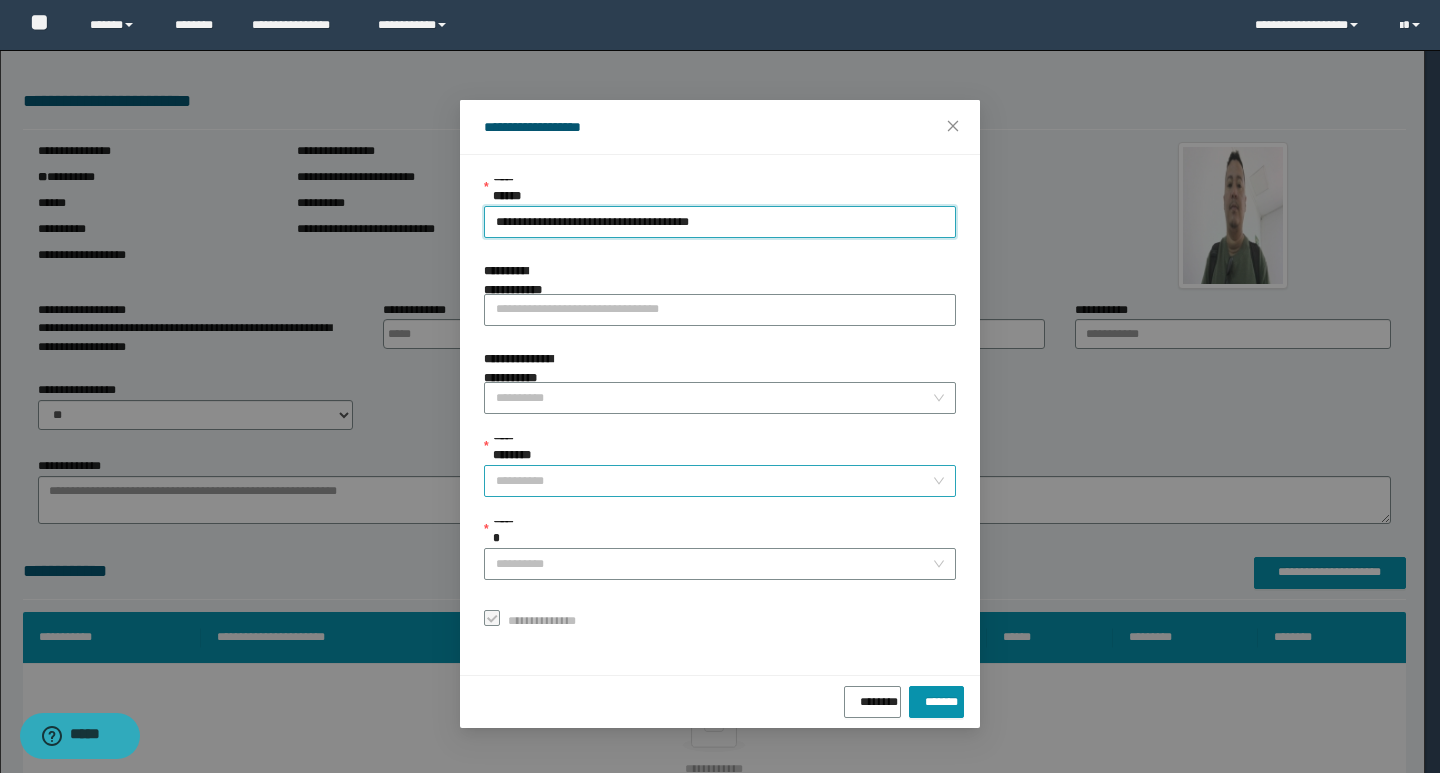 click on "**********" at bounding box center [714, 481] 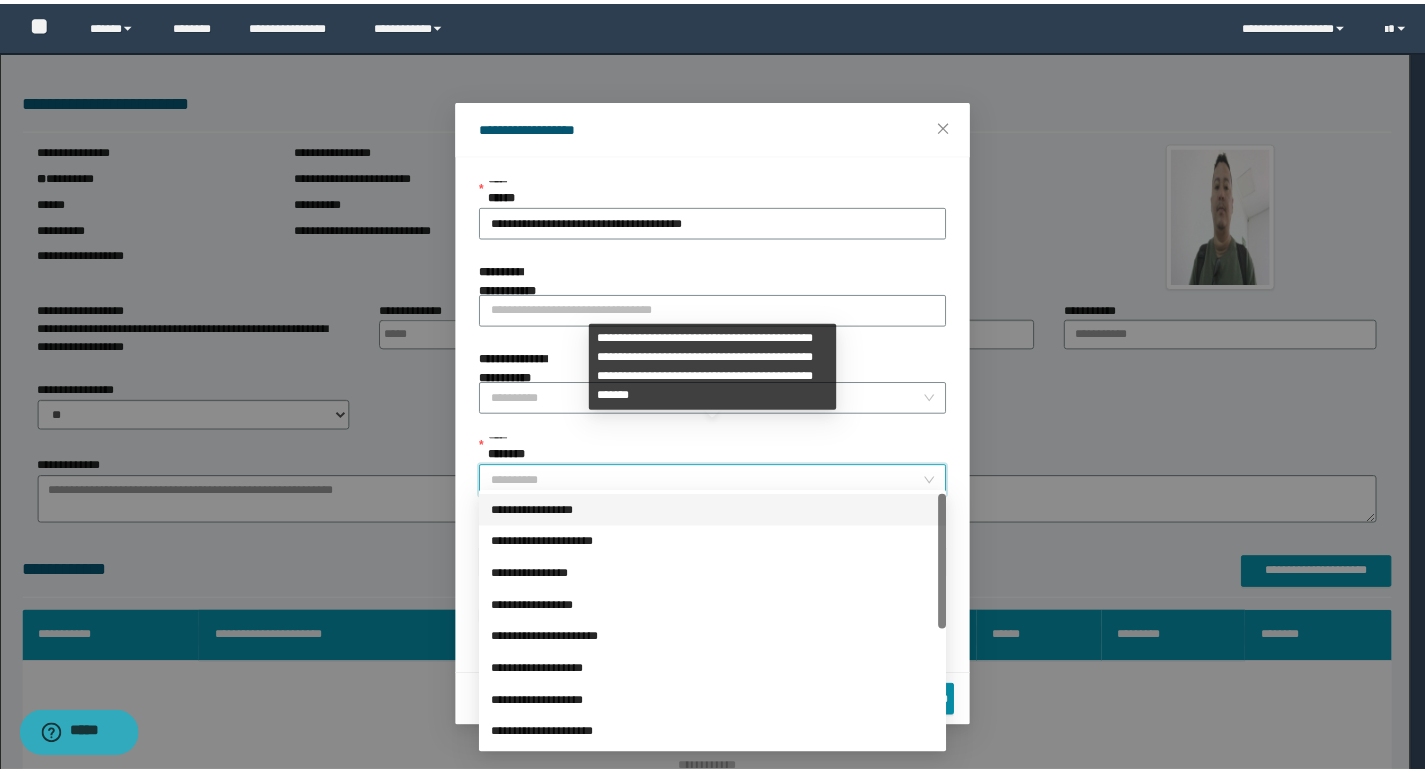 scroll, scrollTop: 224, scrollLeft: 0, axis: vertical 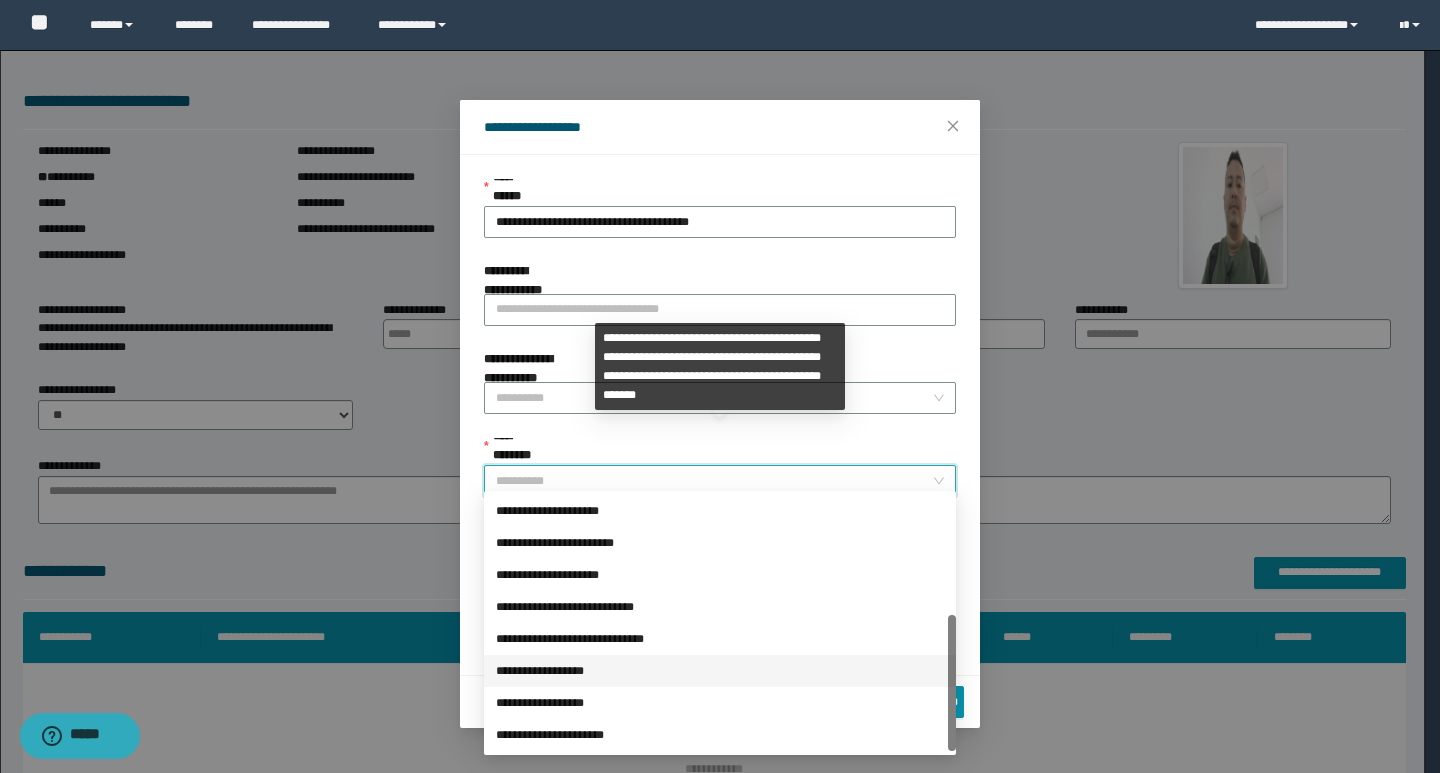 click on "**********" at bounding box center (720, 671) 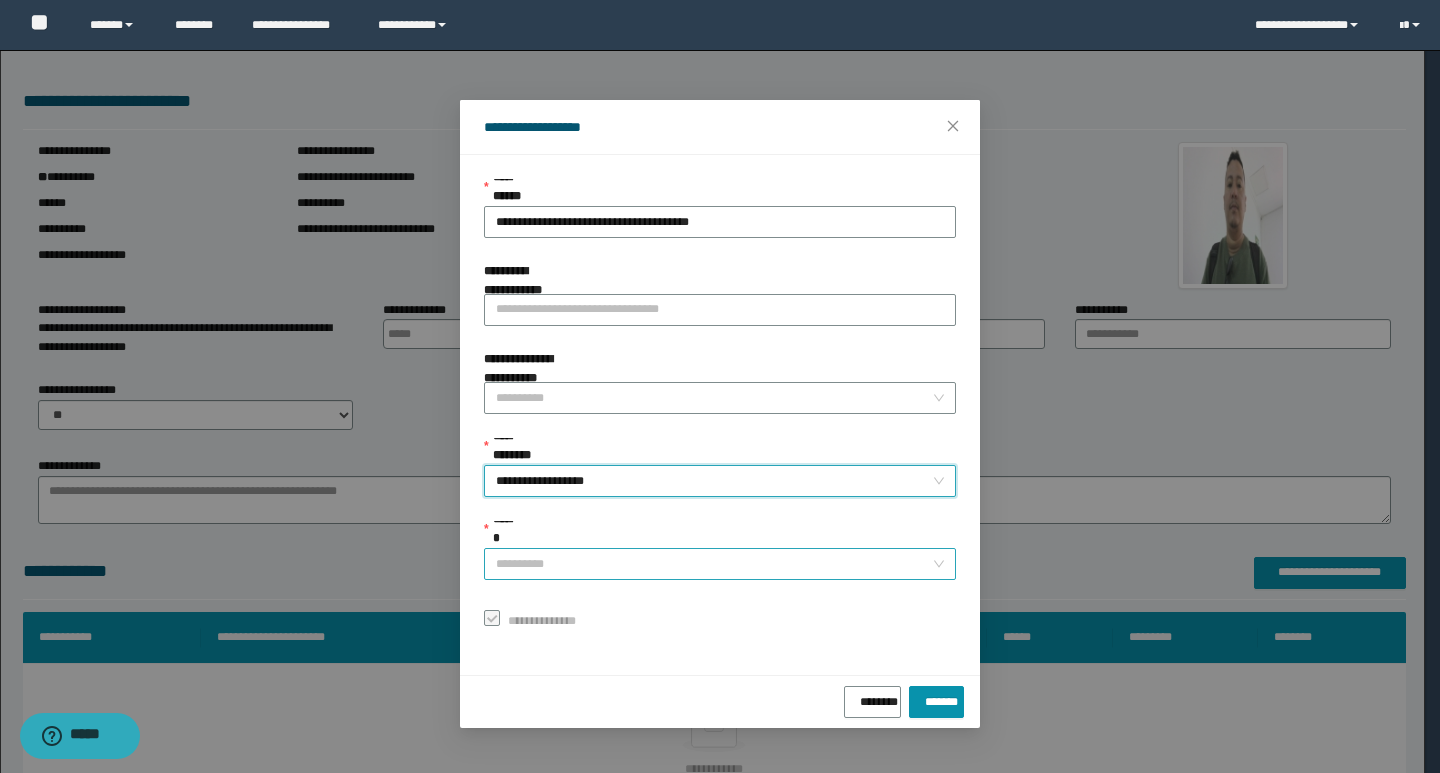 click on "******" at bounding box center (714, 564) 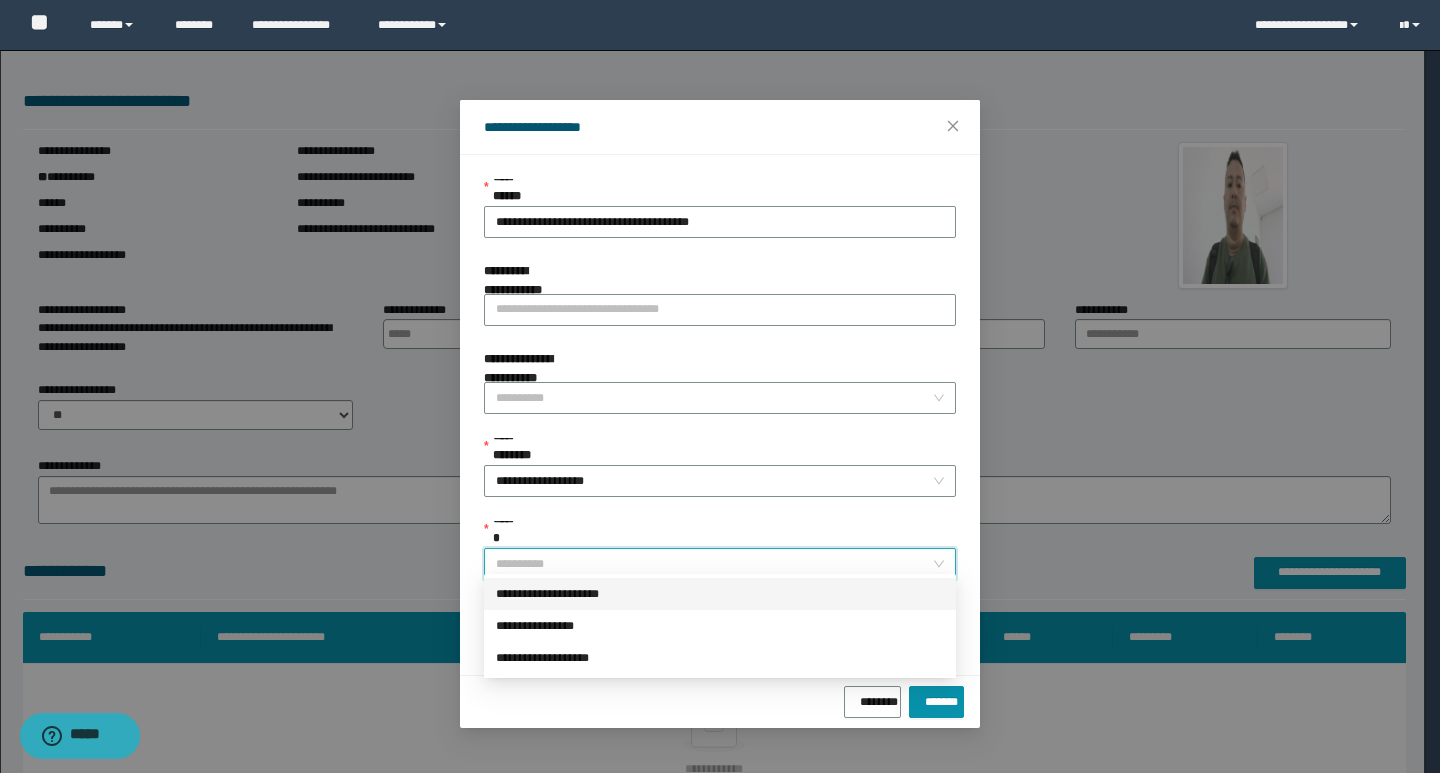 click on "**********" at bounding box center [720, 594] 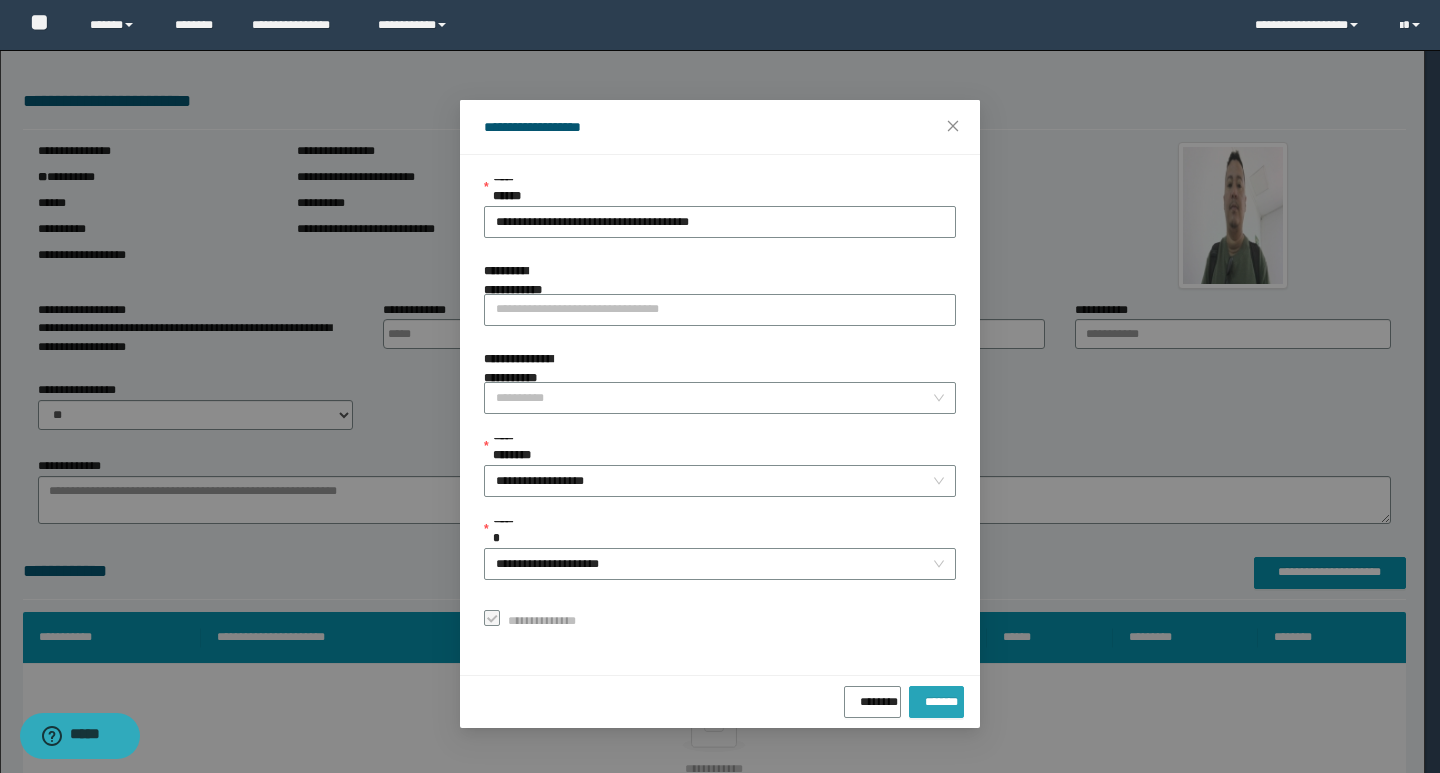 click on "*******" at bounding box center [936, 698] 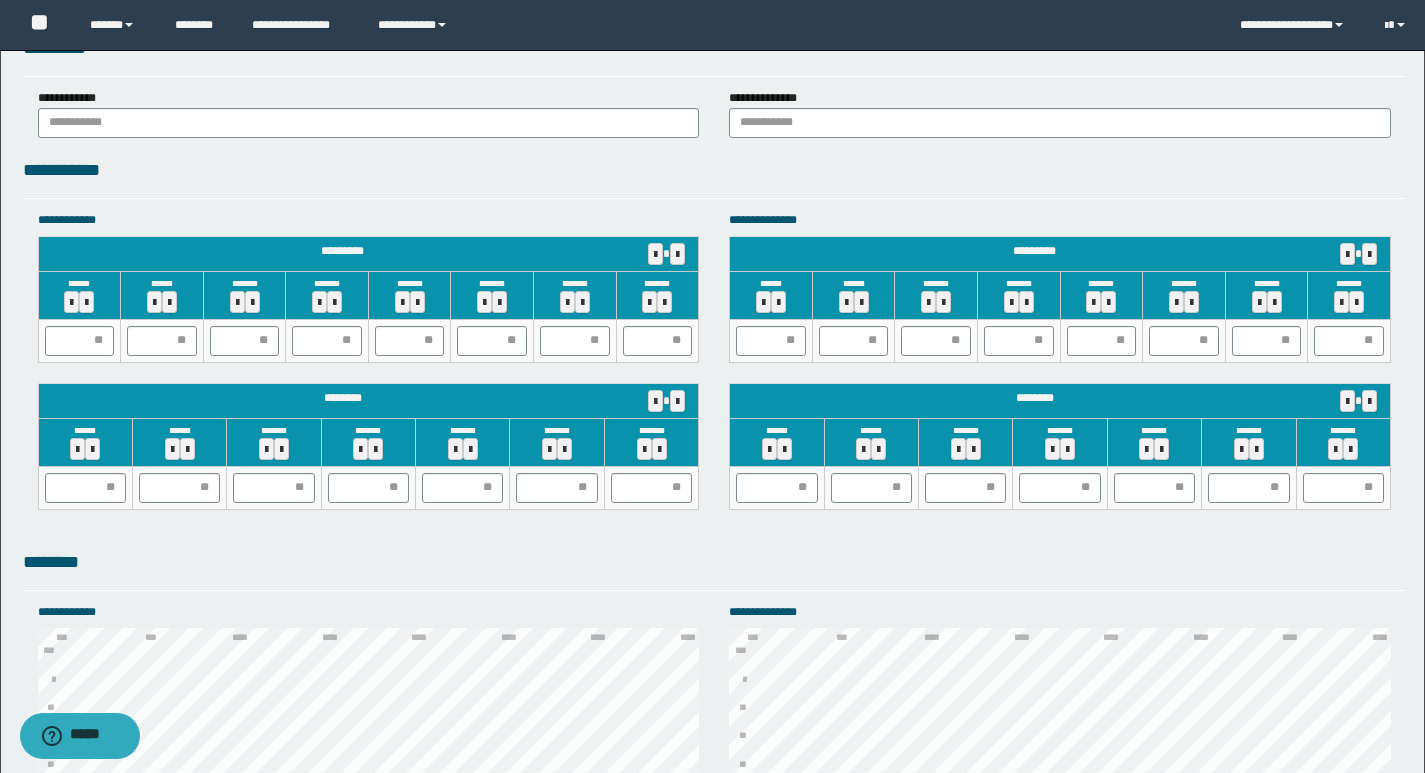 scroll, scrollTop: 1768, scrollLeft: 0, axis: vertical 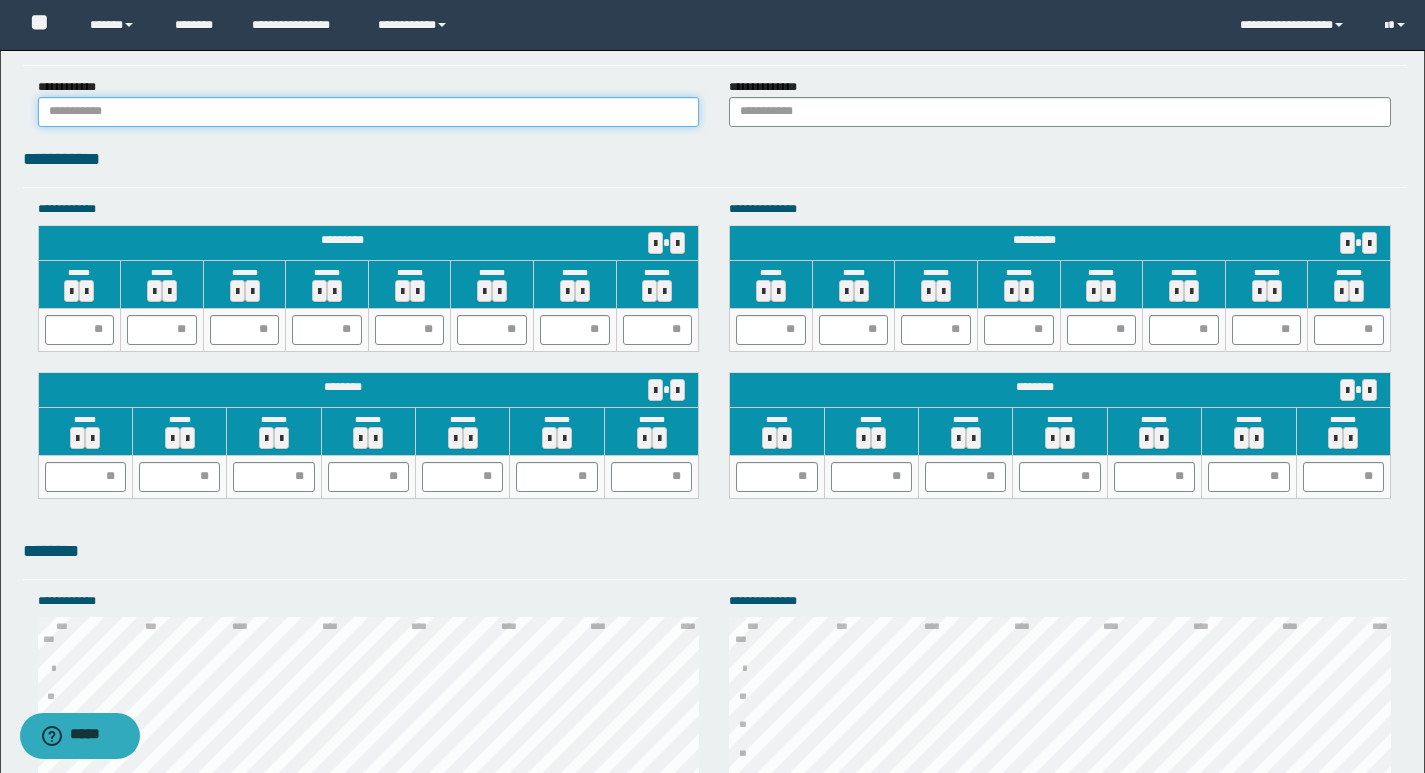 click at bounding box center (369, 112) 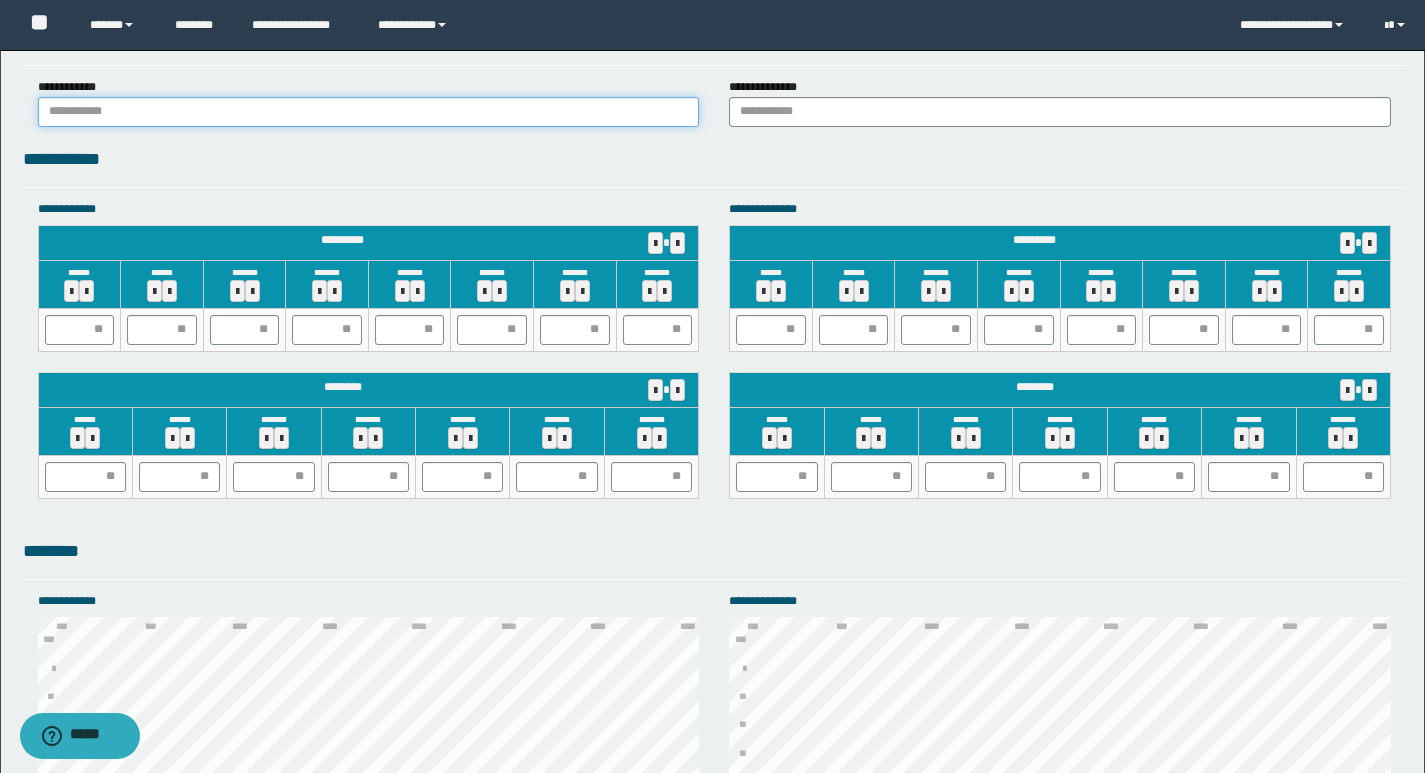 type on "******" 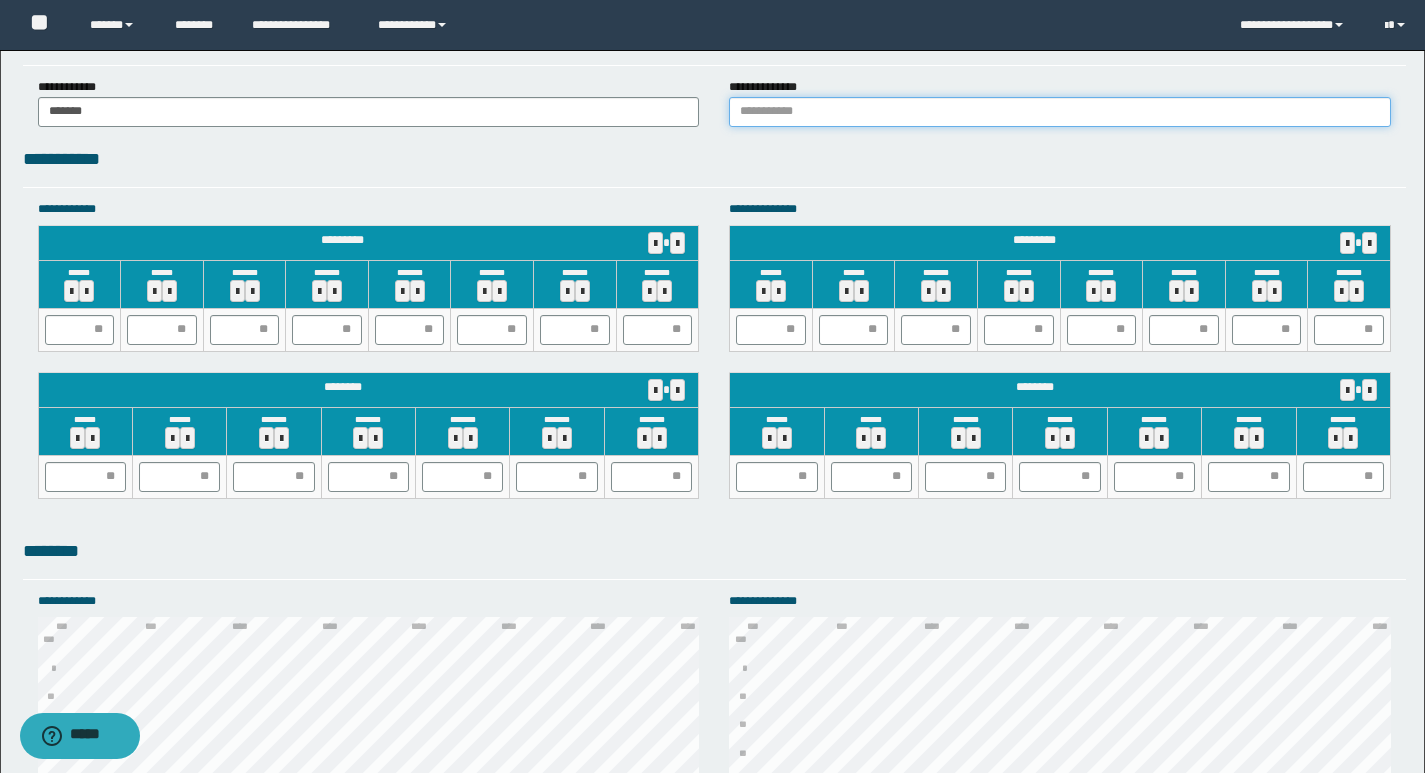 click at bounding box center [1060, 112] 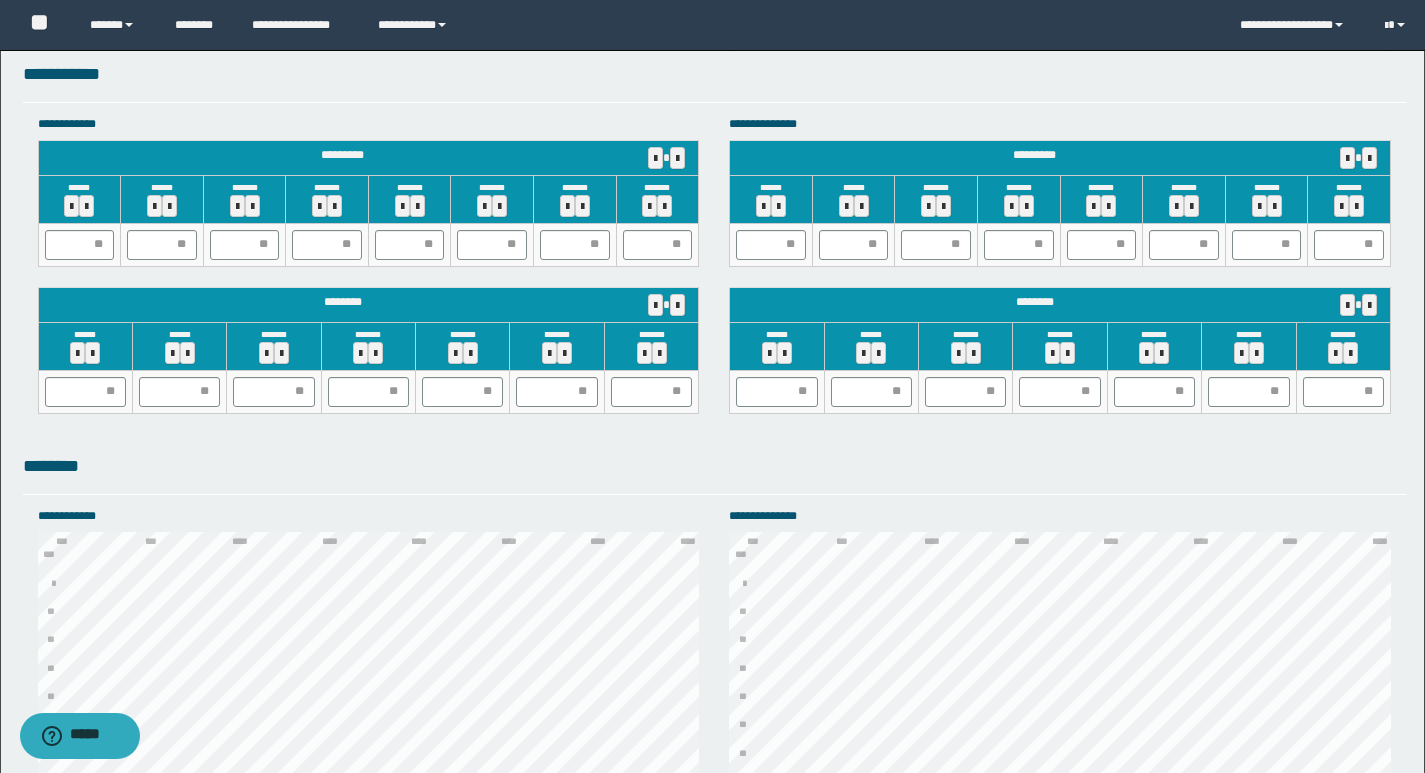 scroll, scrollTop: 1968, scrollLeft: 0, axis: vertical 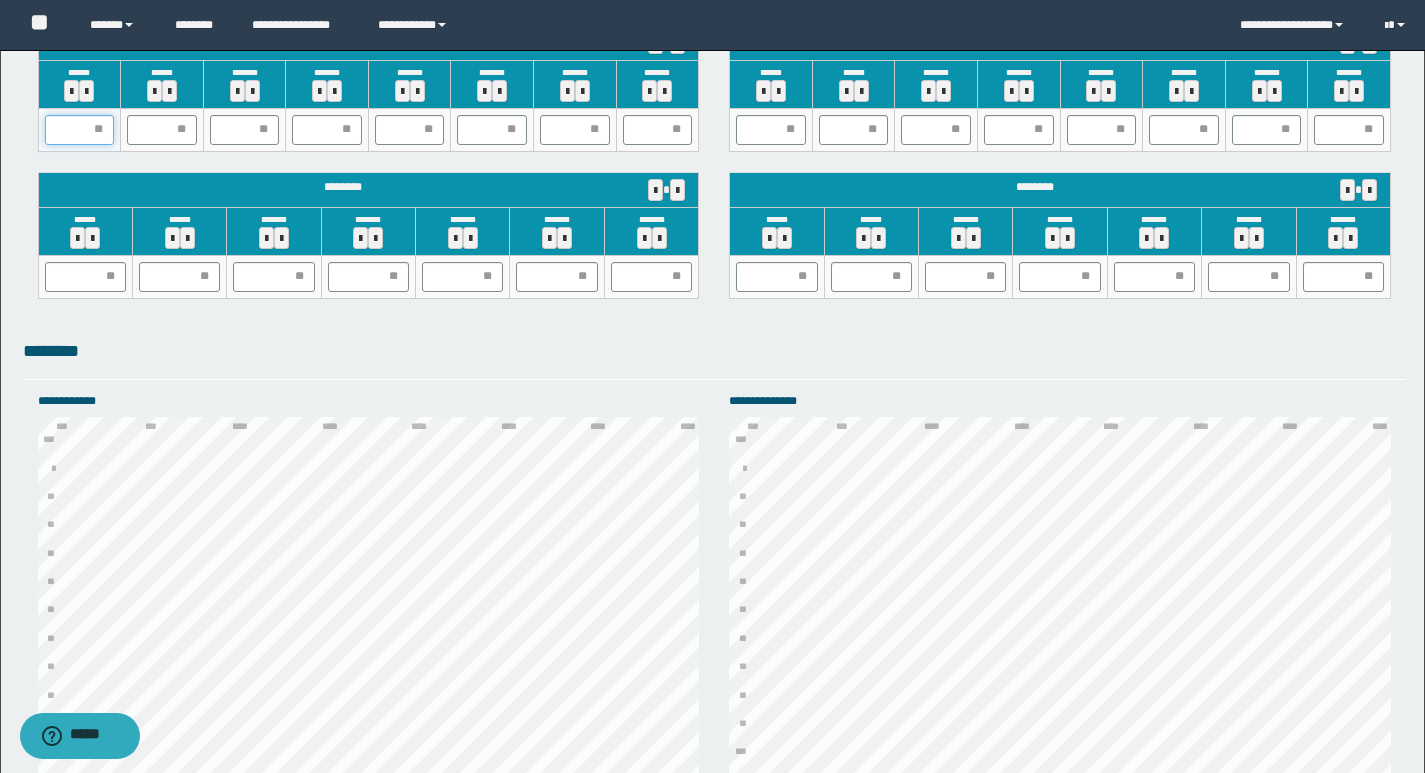 click at bounding box center [80, 130] 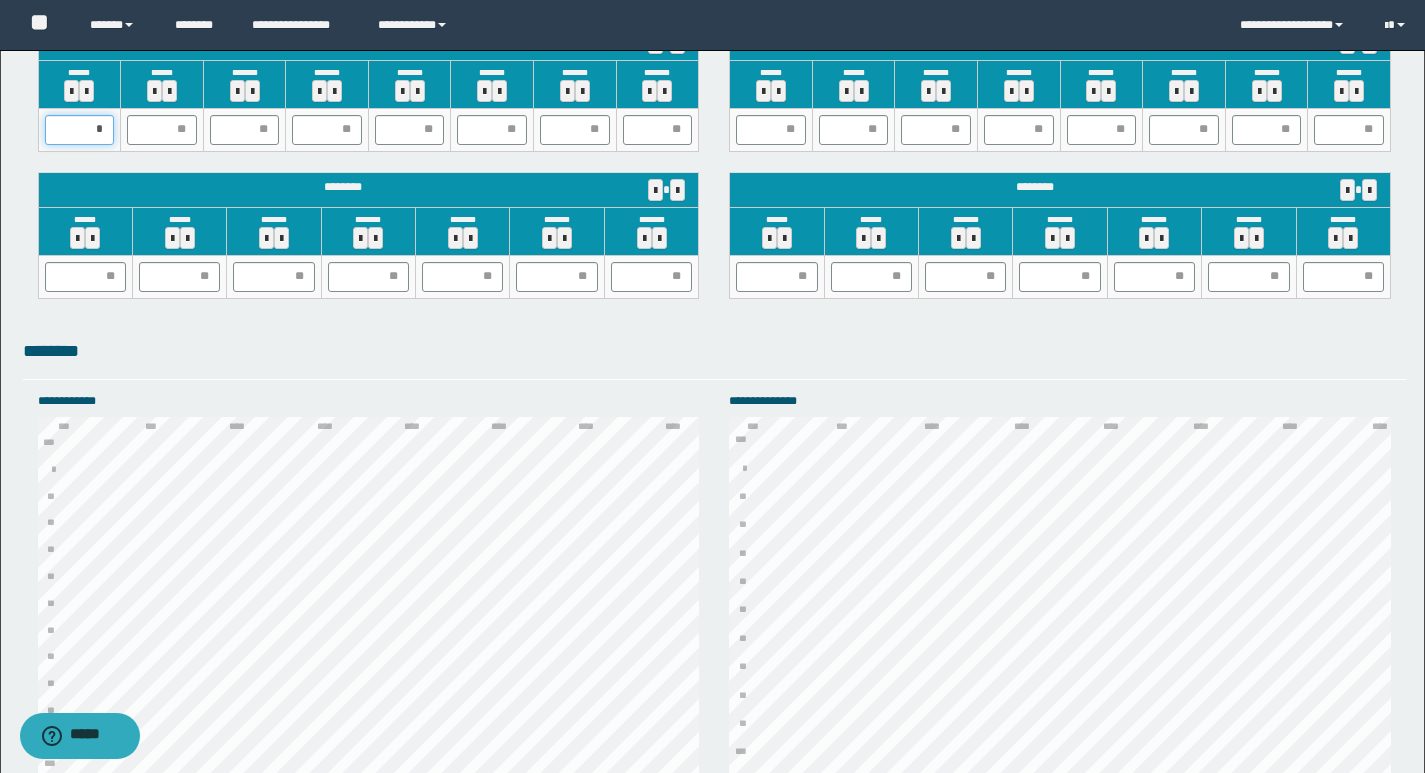 type on "**" 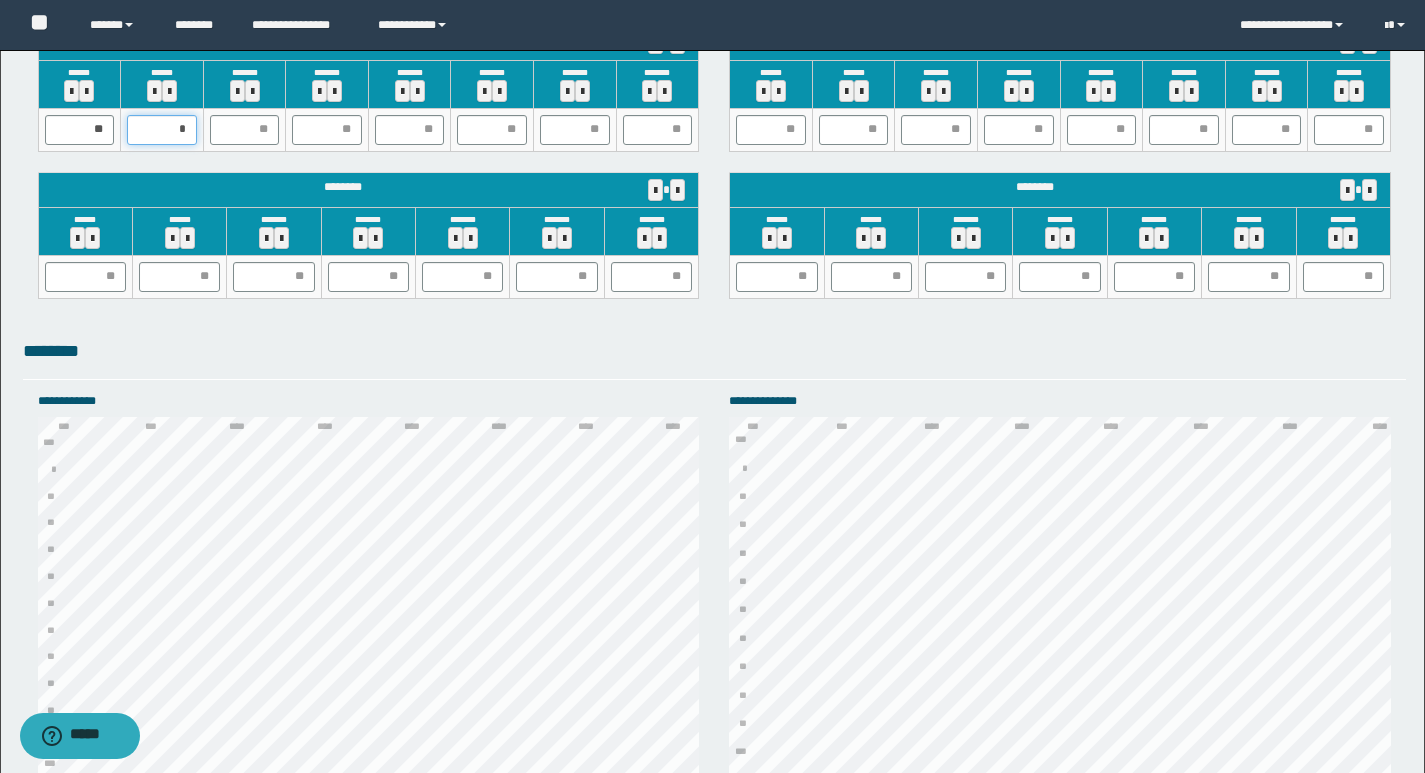 type on "**" 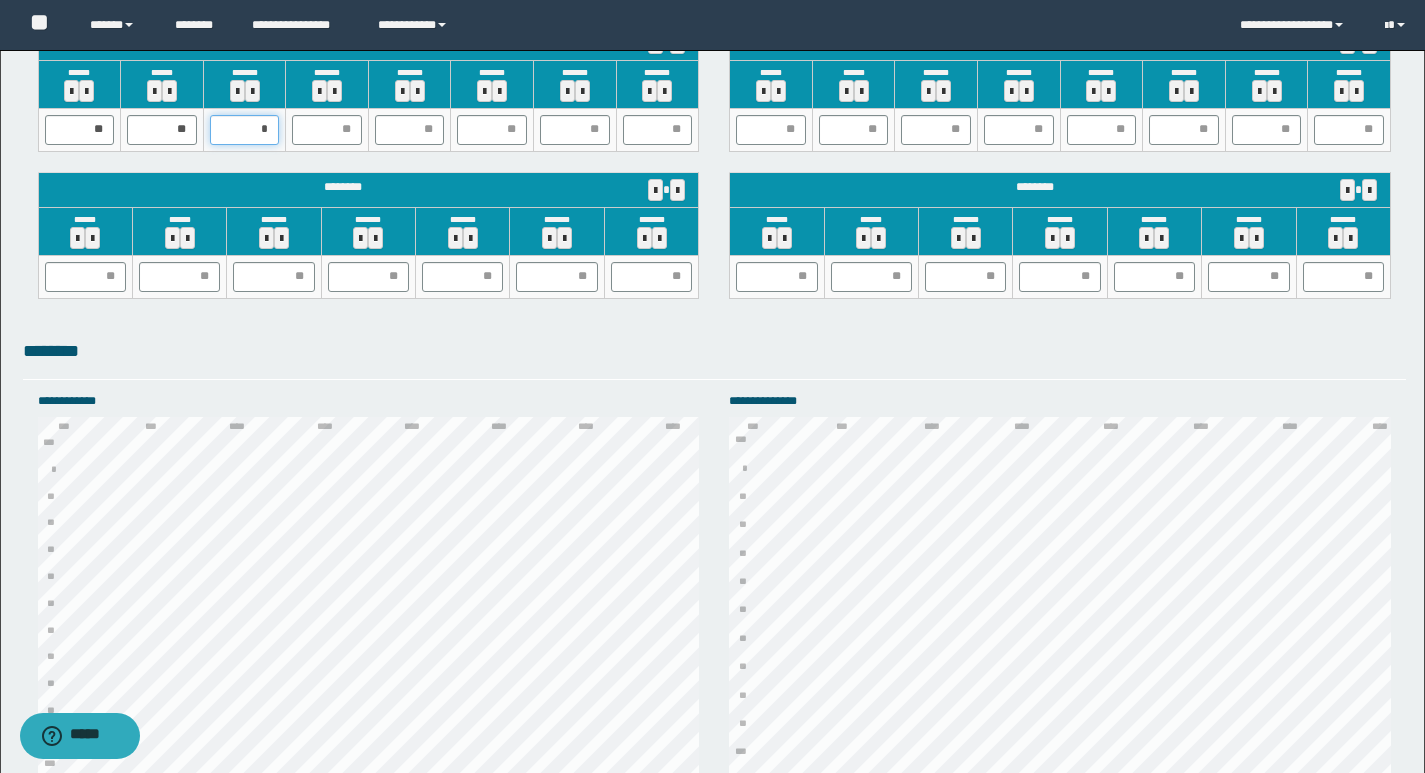 type on "**" 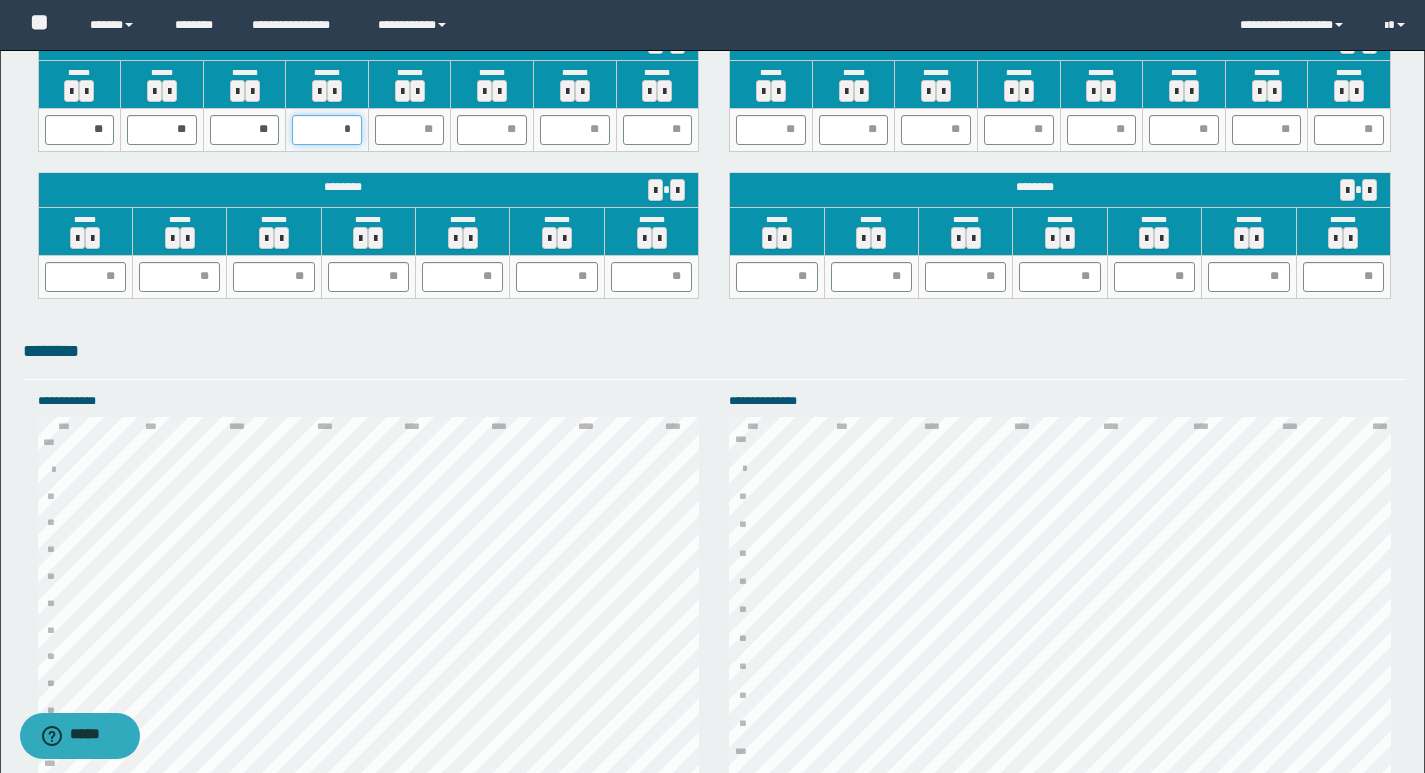type on "**" 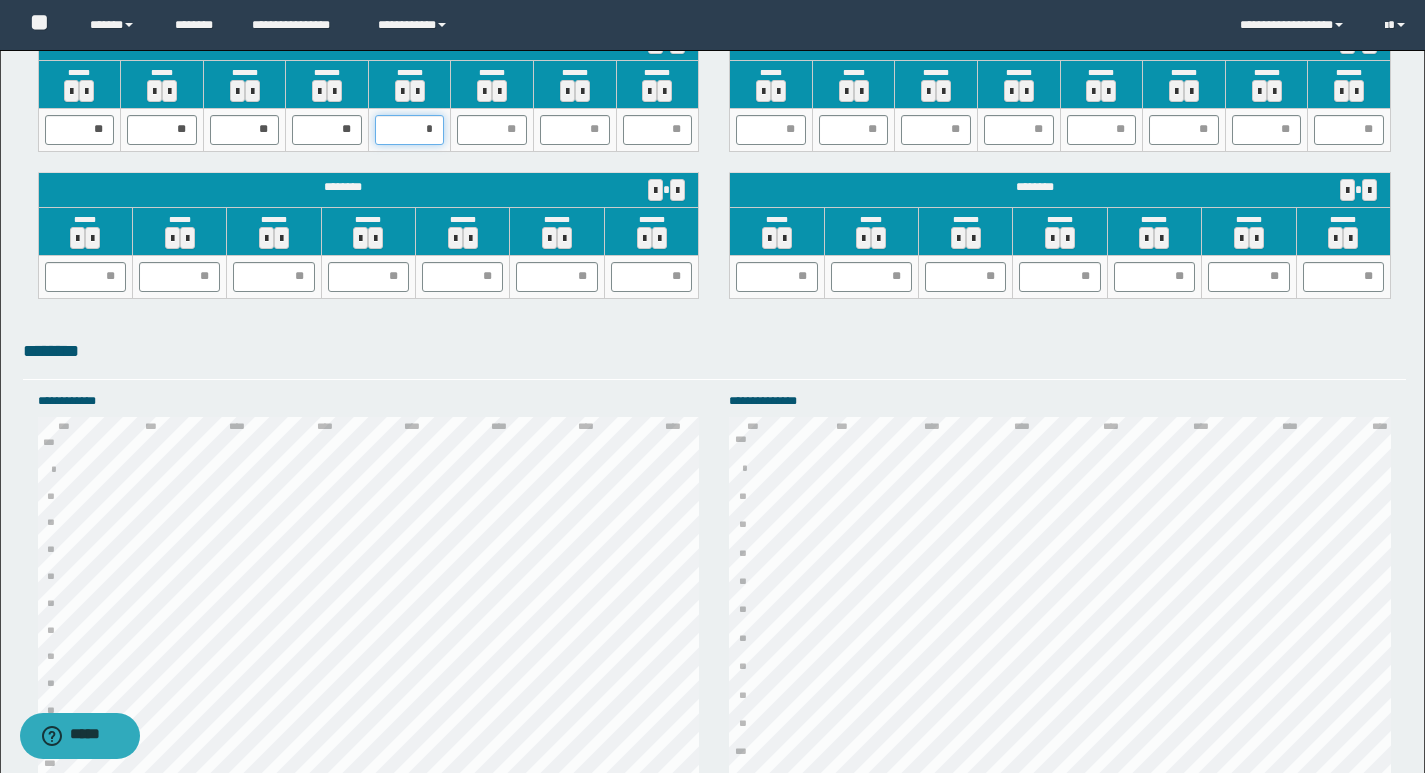 type on "**" 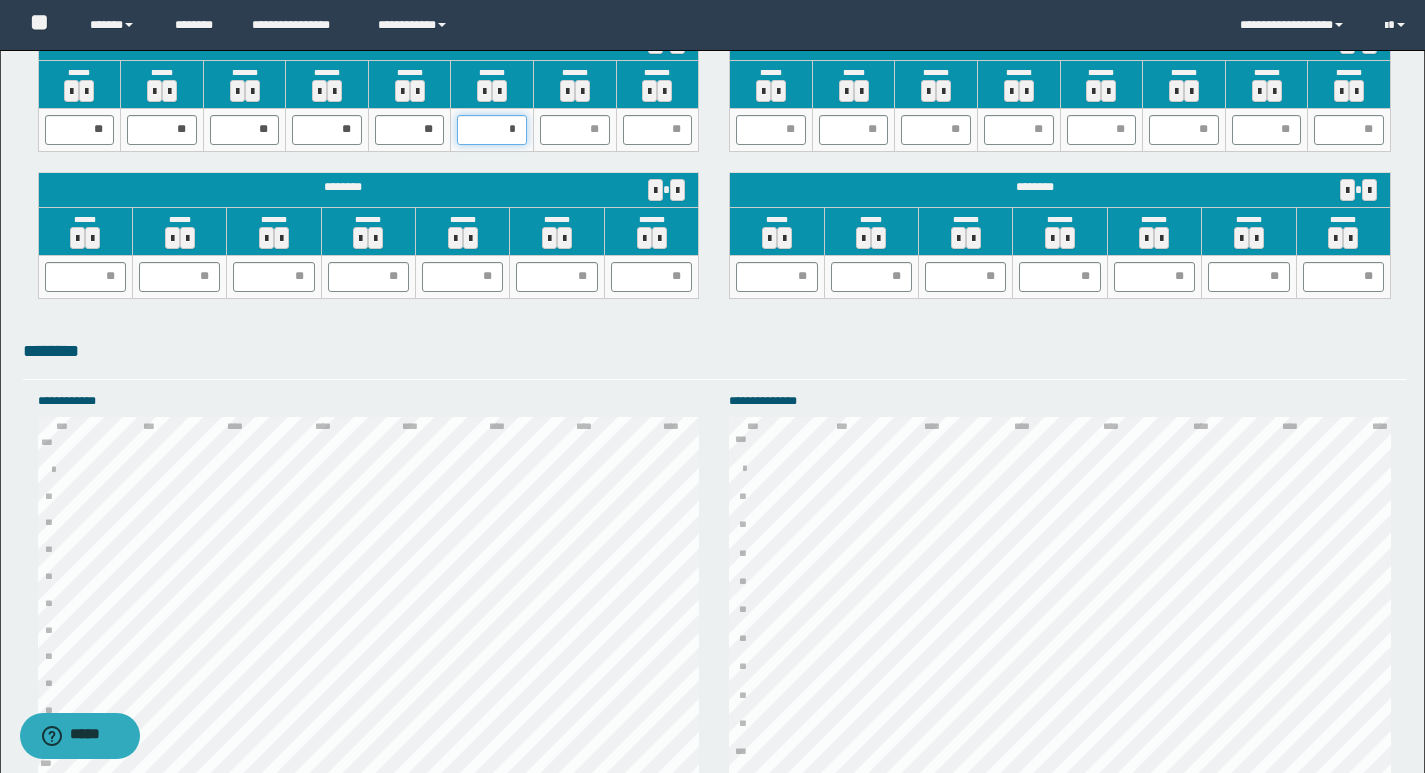 type on "**" 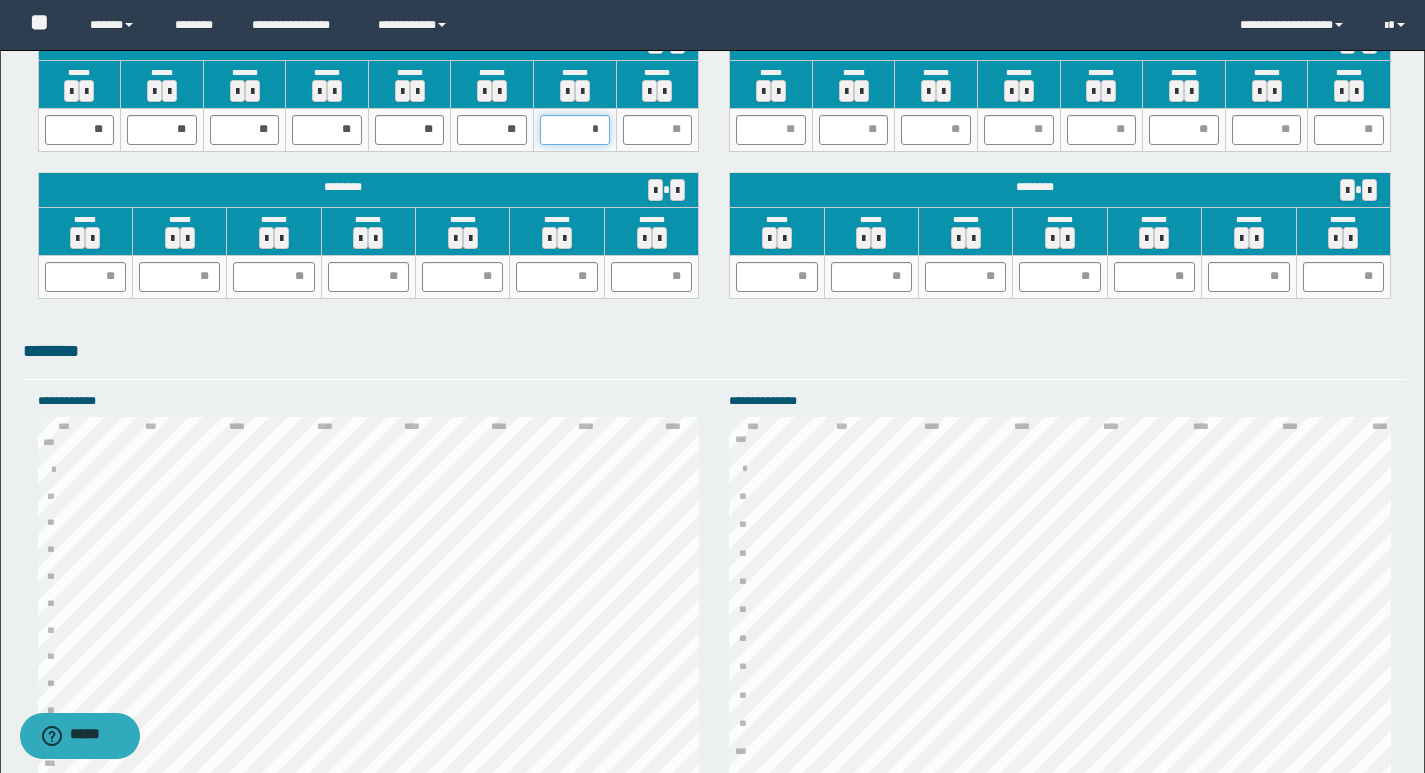type on "**" 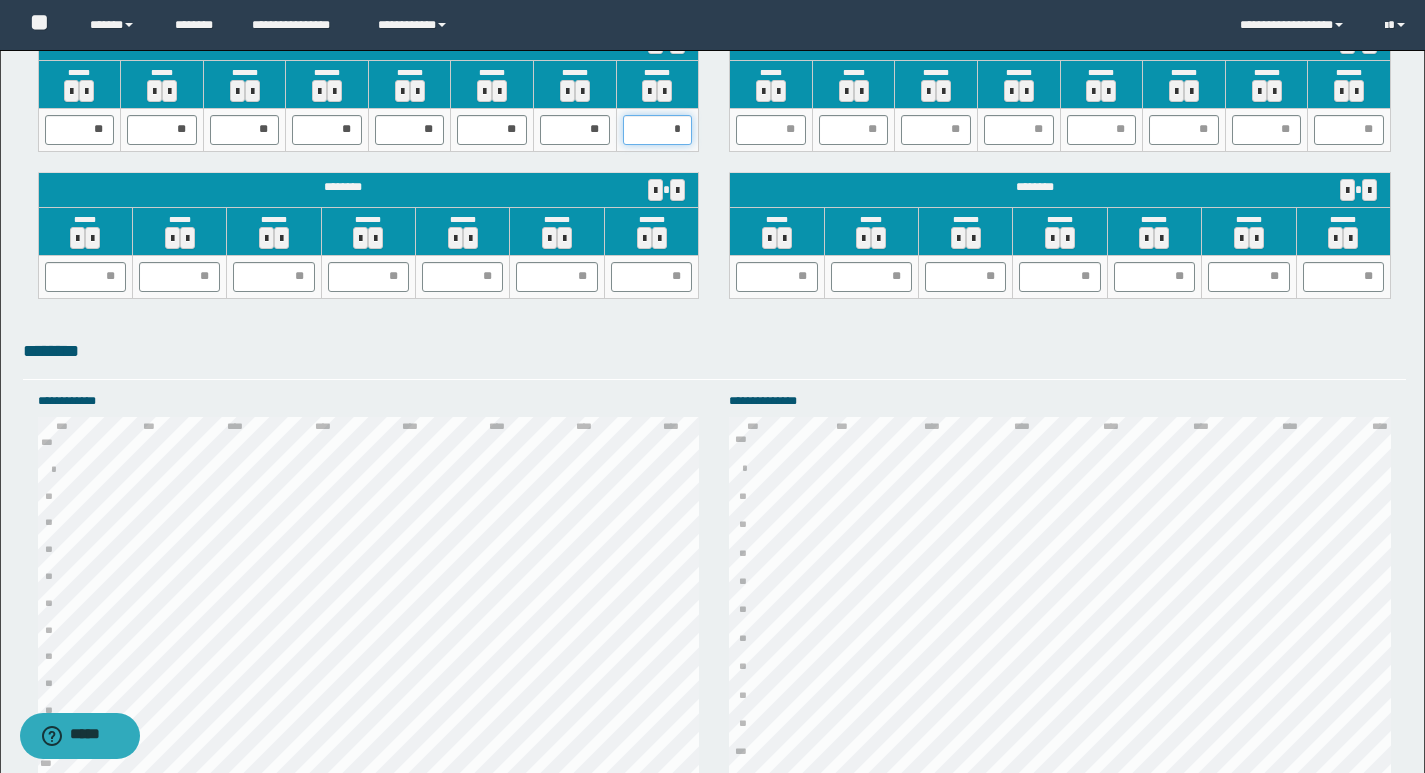 type on "**" 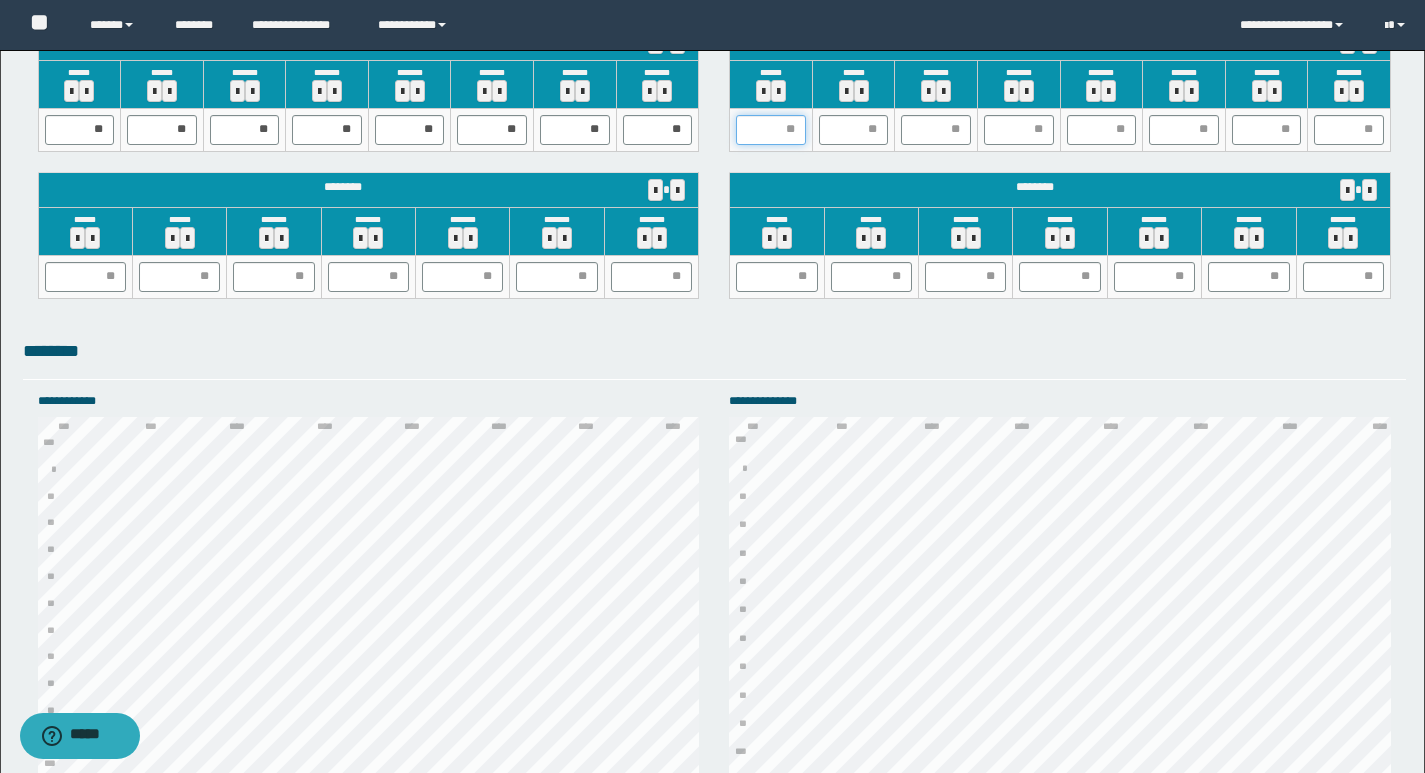 click at bounding box center [771, 130] 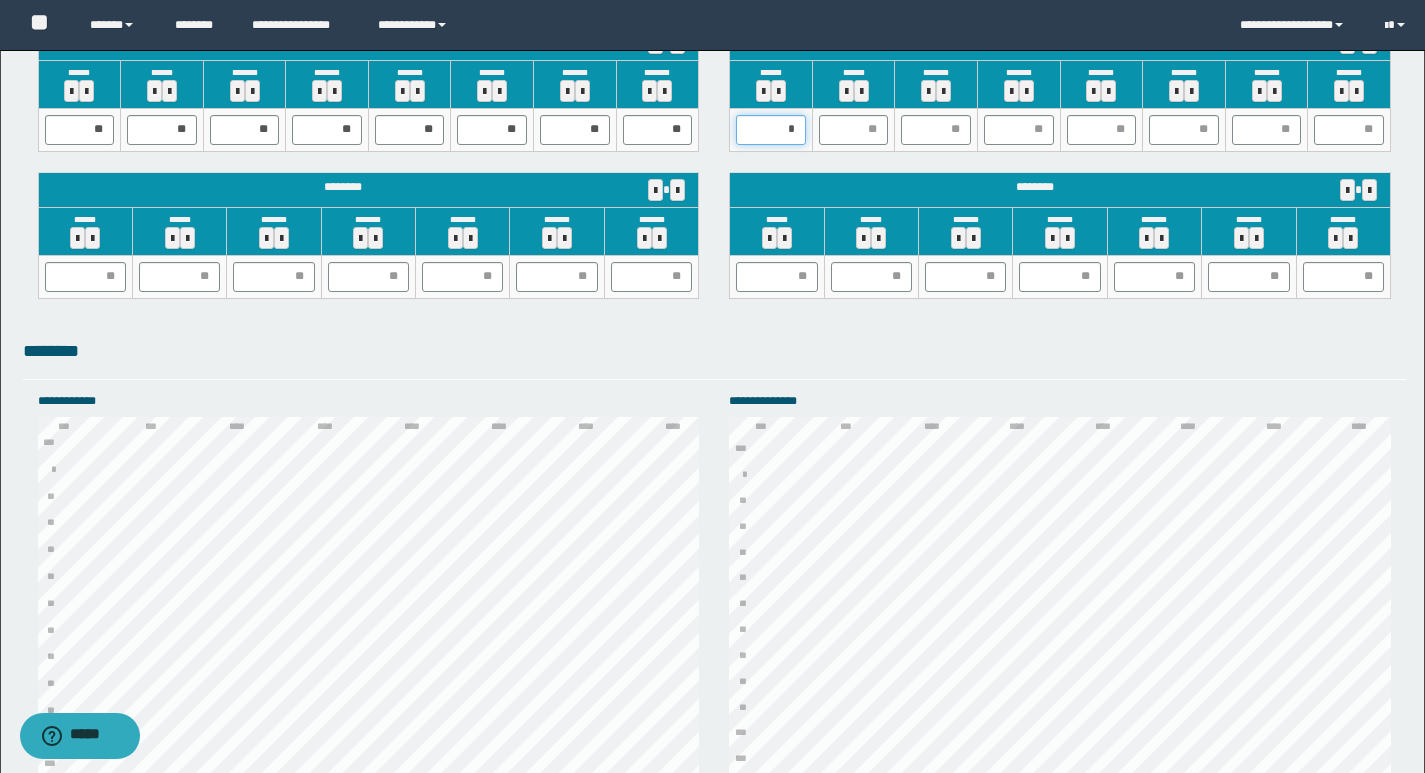 type on "**" 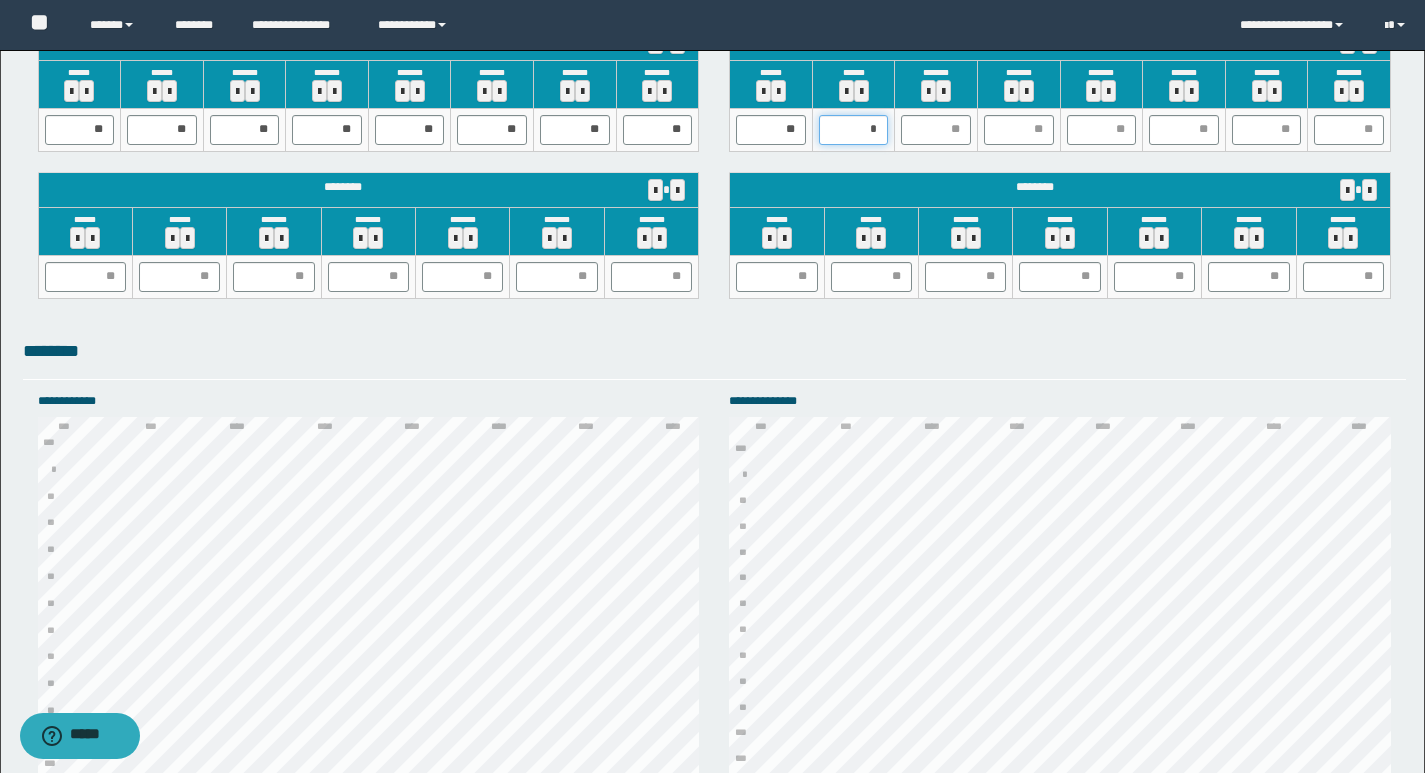 type on "**" 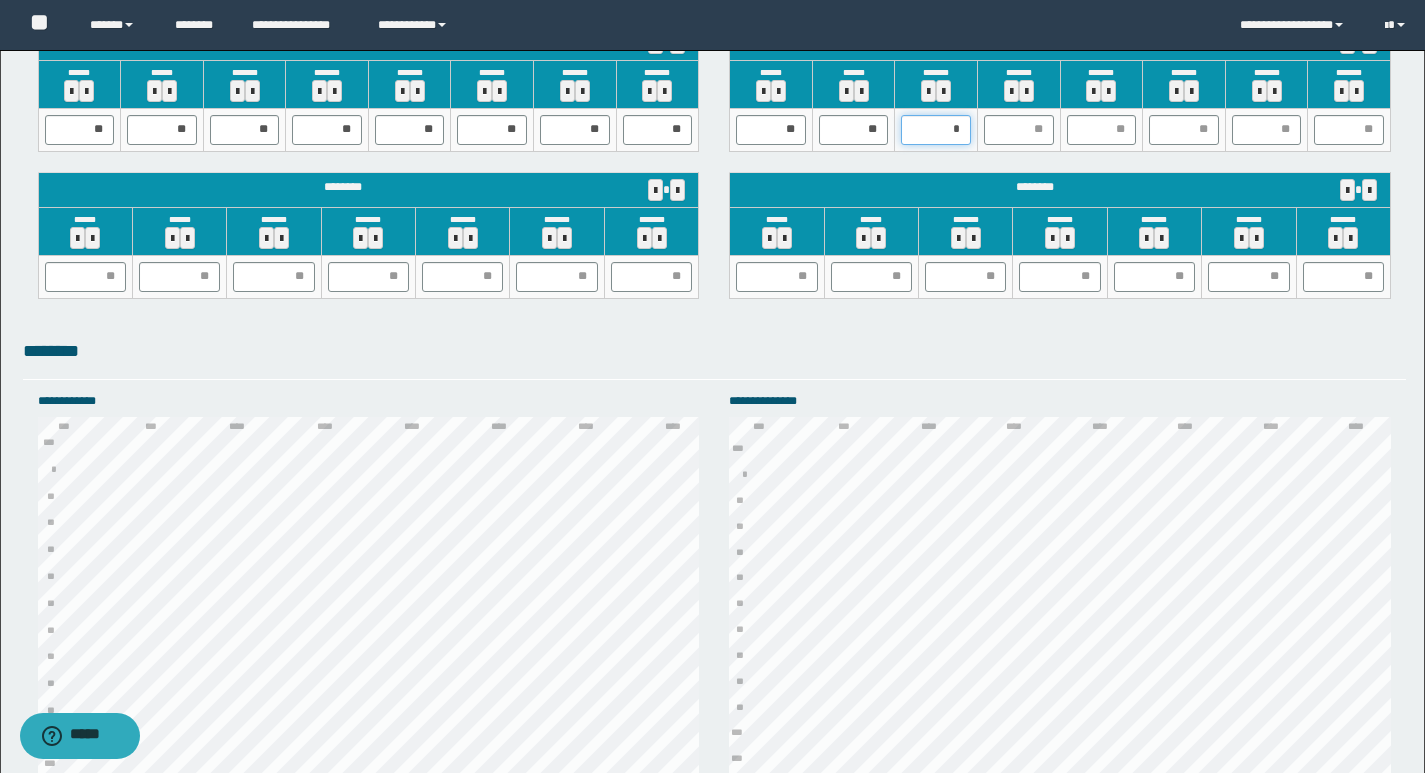 type on "**" 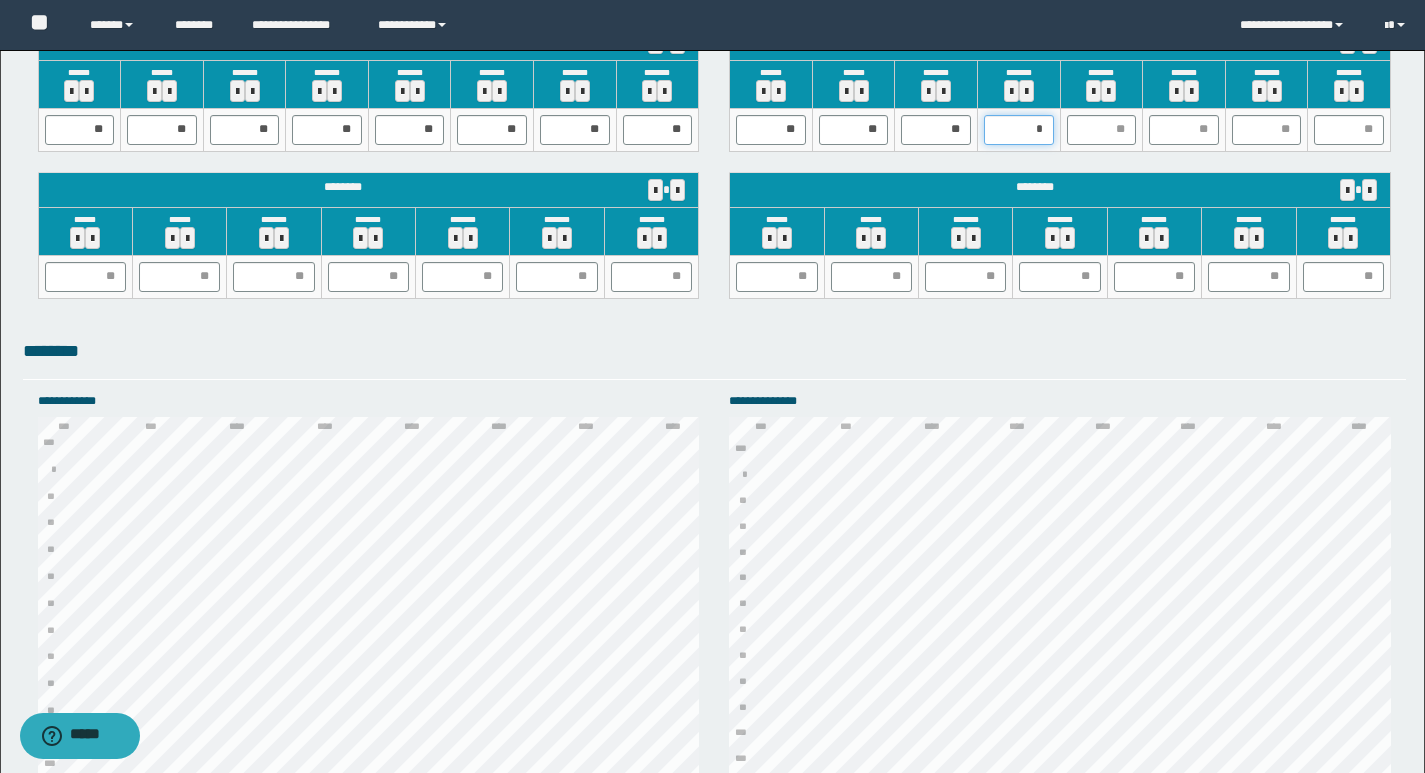 type on "**" 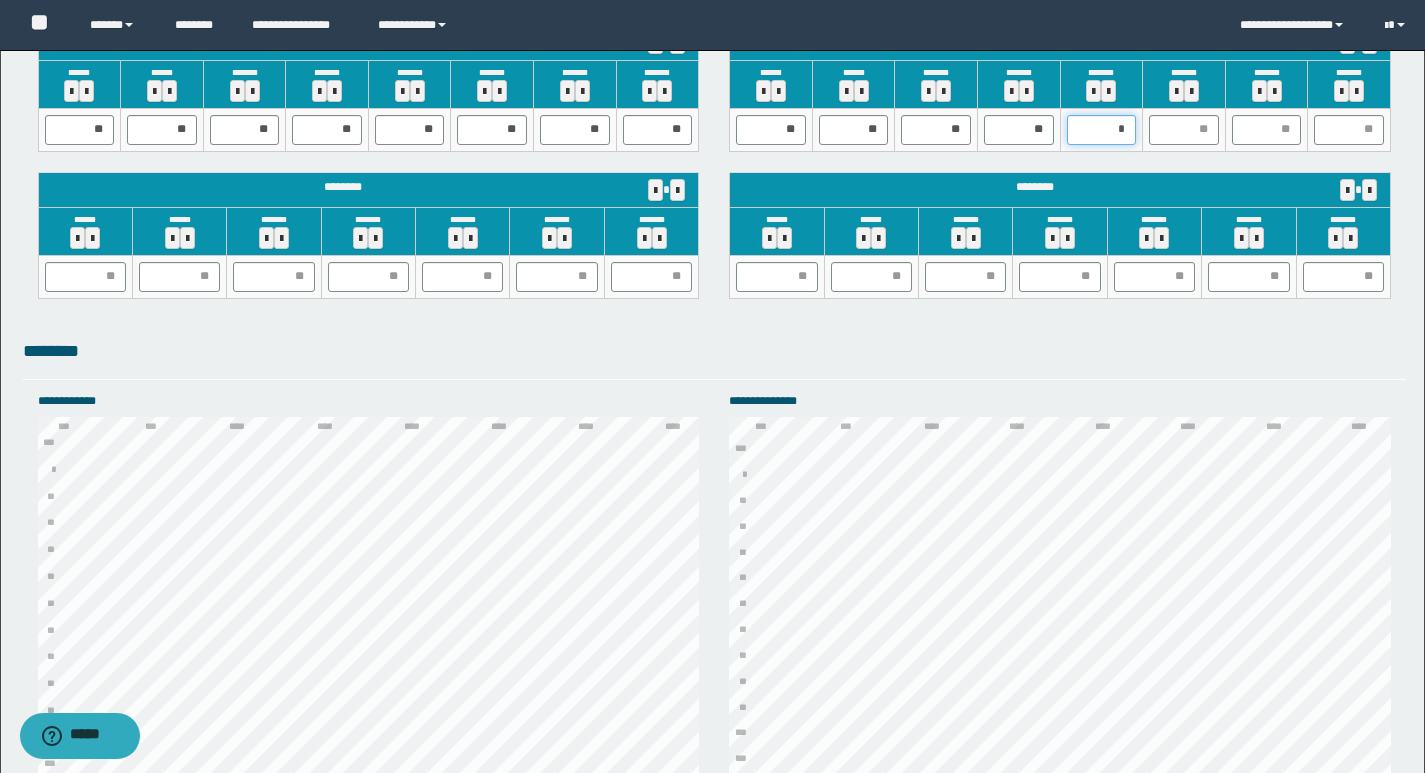 type on "**" 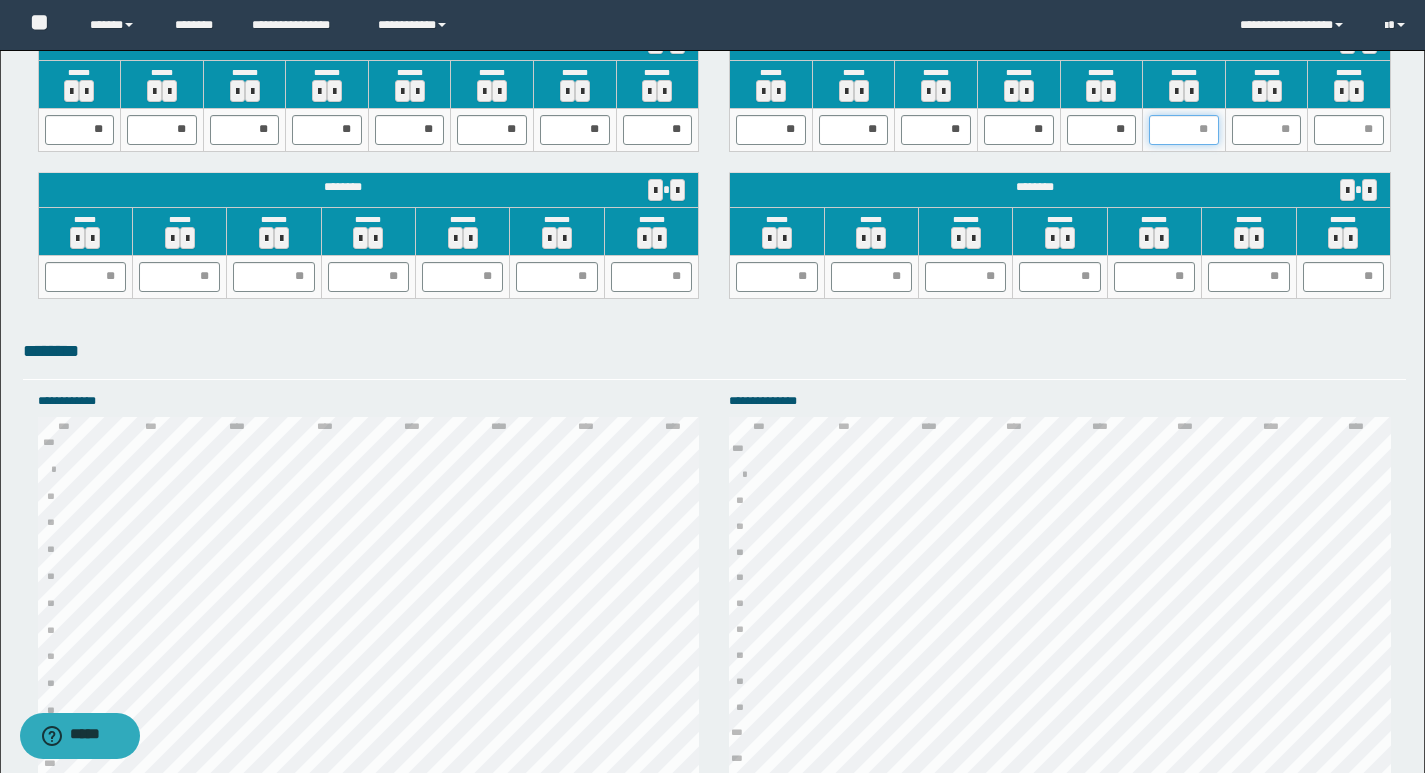 type on "*" 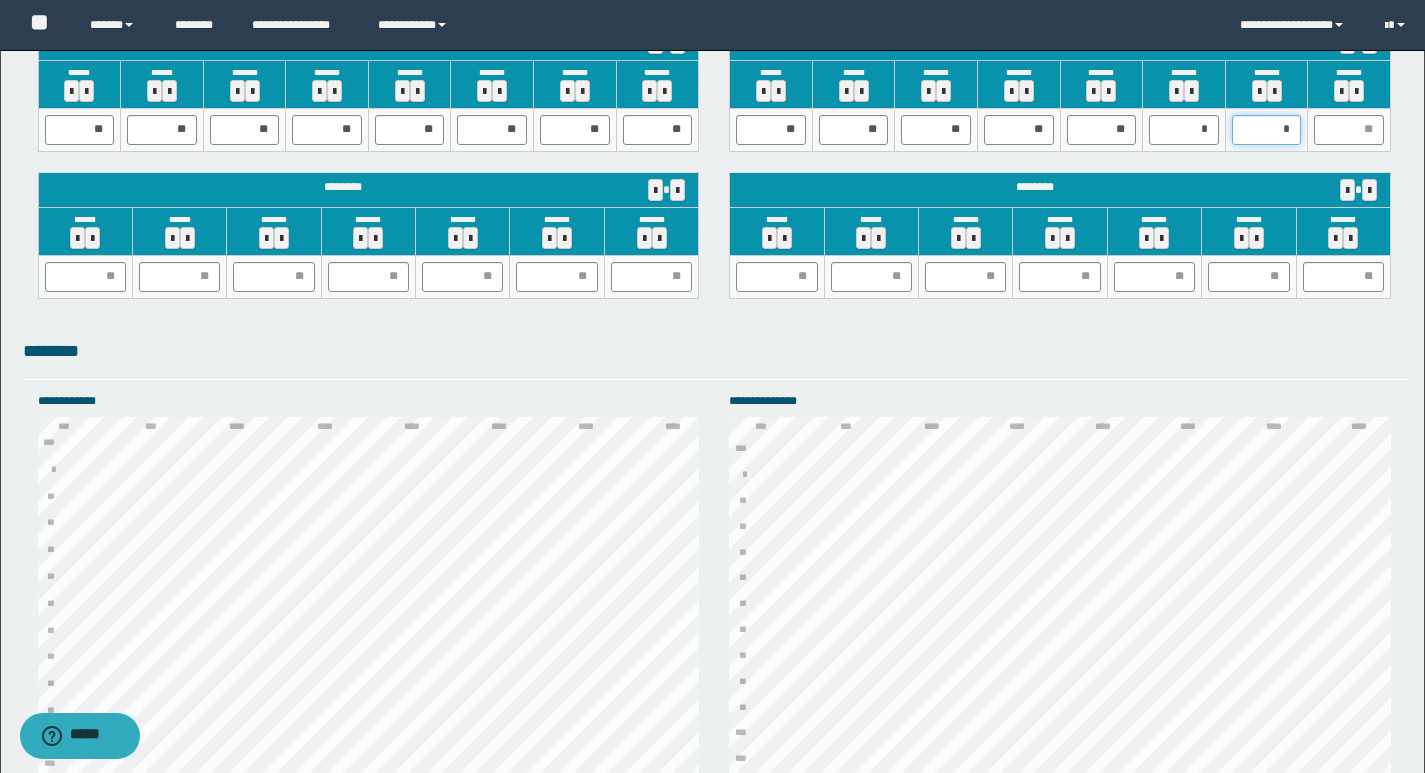type on "**" 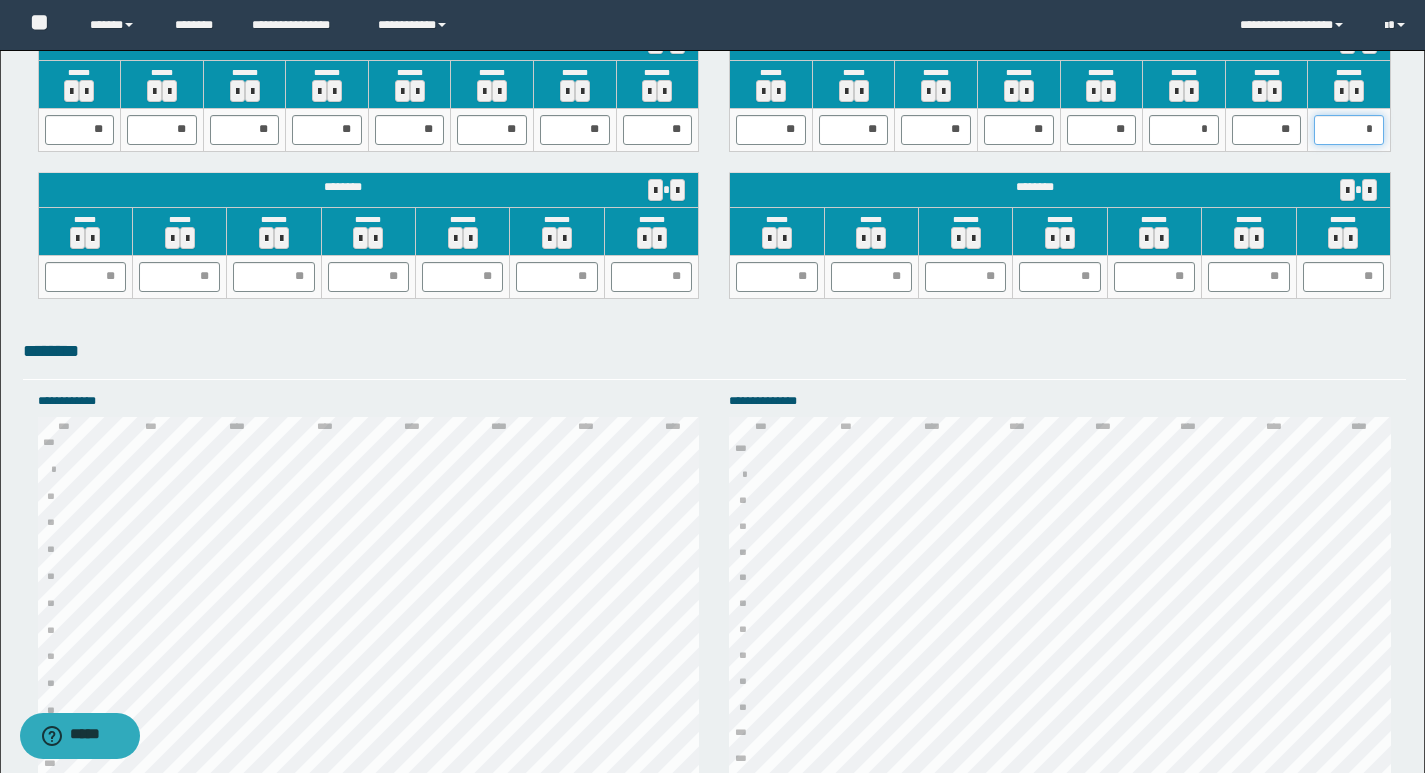 type on "**" 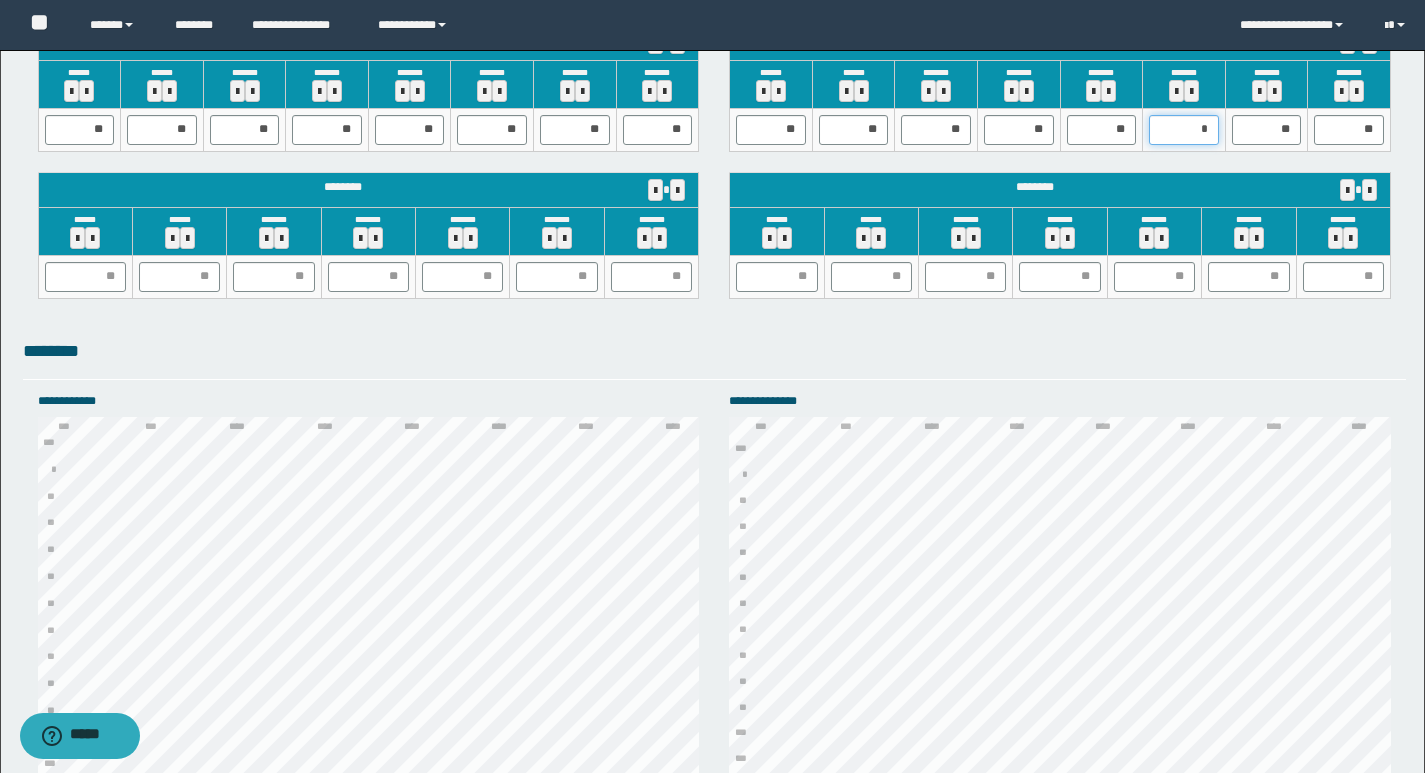 click on "*" at bounding box center (1184, 130) 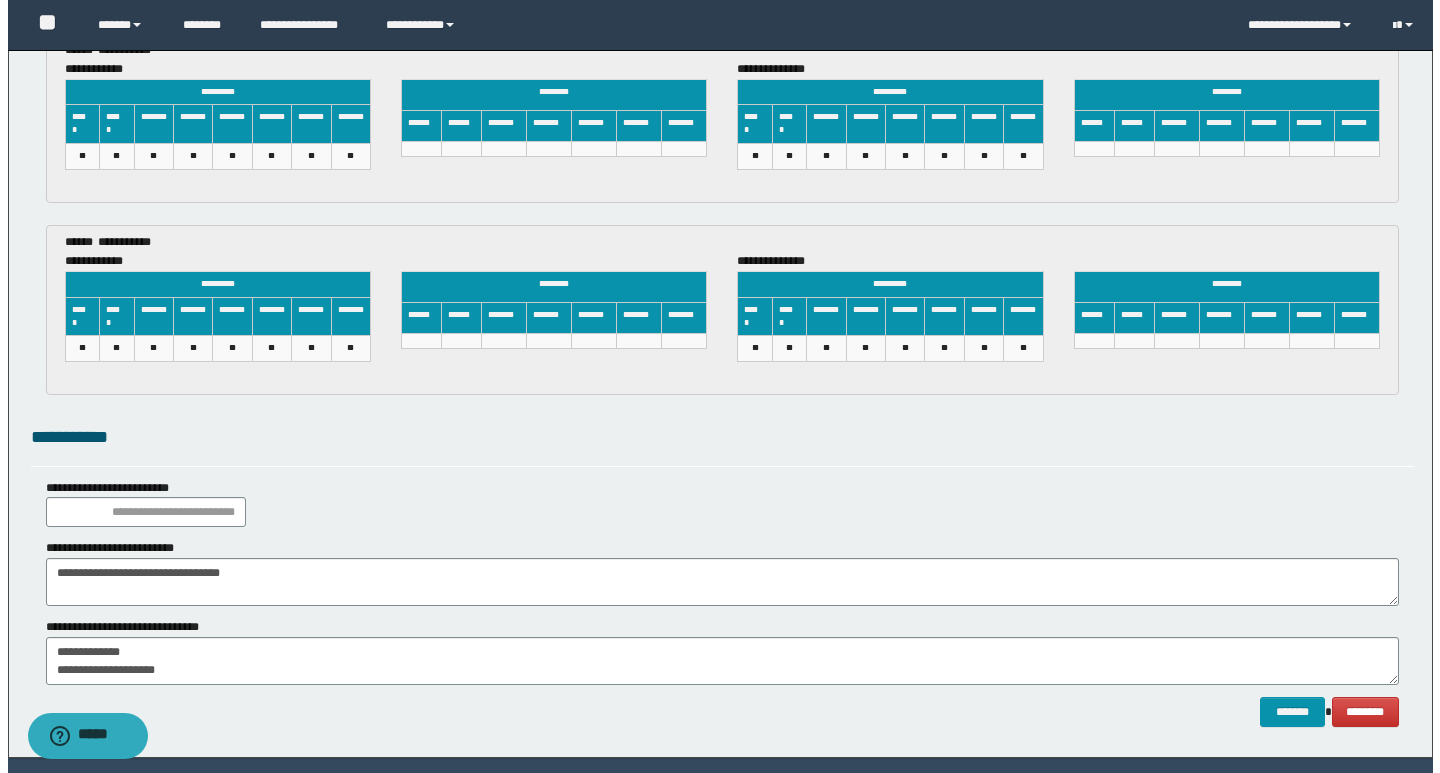 scroll, scrollTop: 3268, scrollLeft: 0, axis: vertical 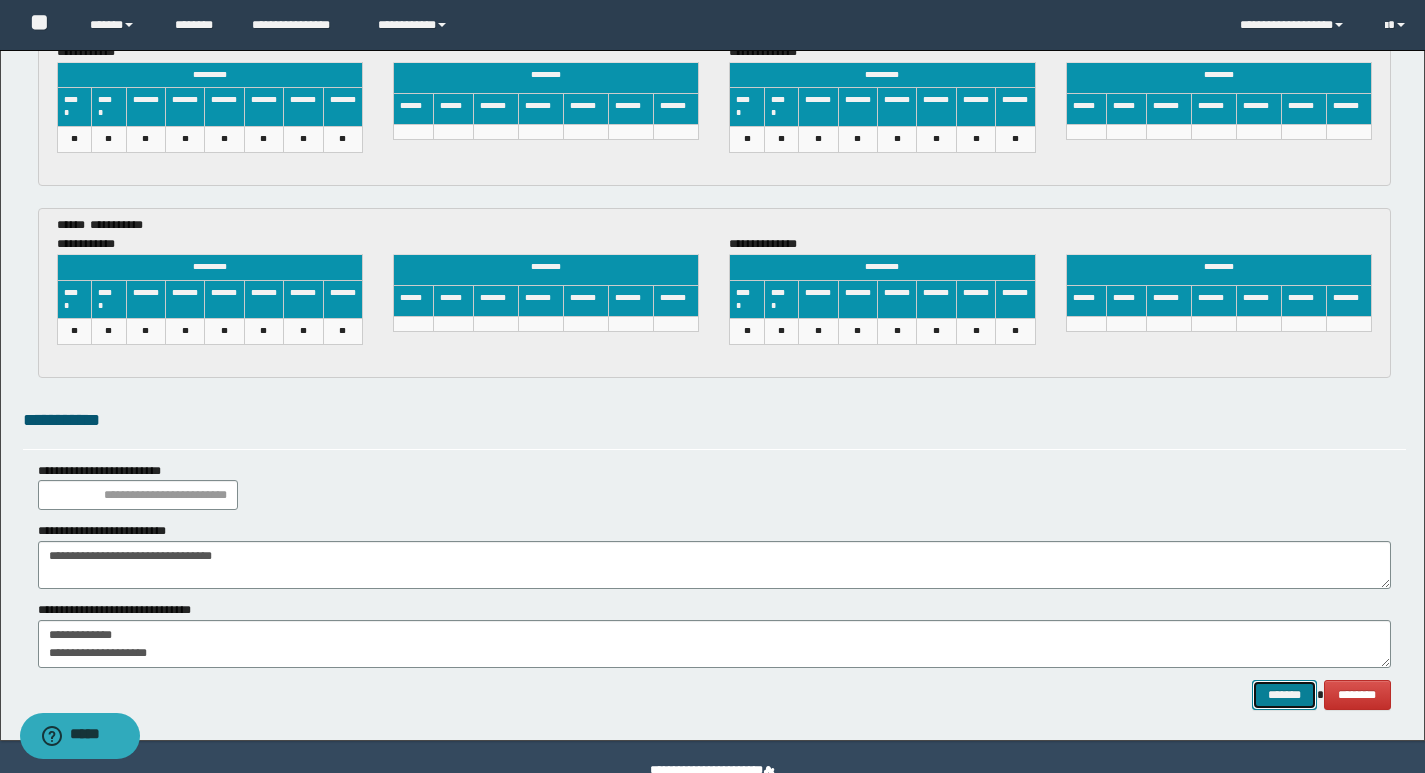 click on "*******" at bounding box center [1284, 695] 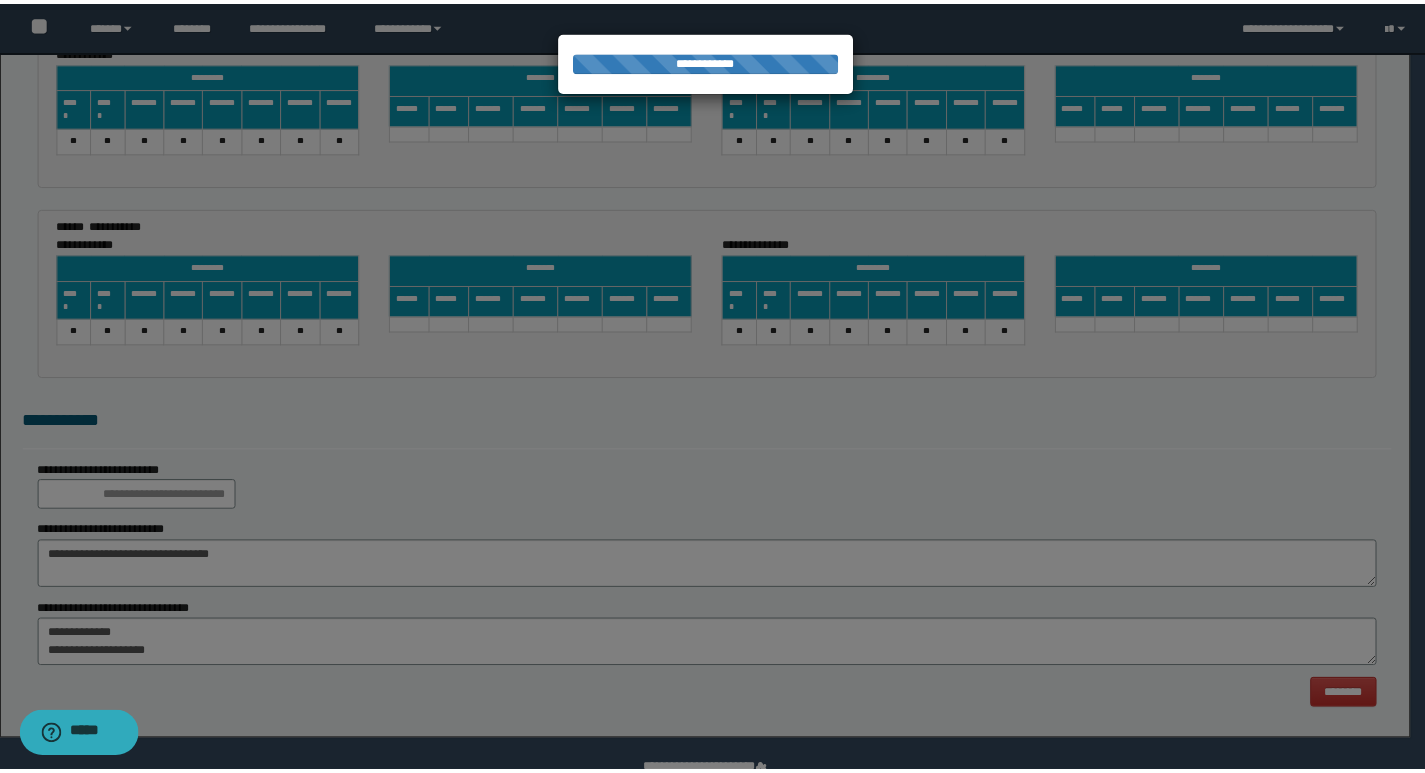 scroll, scrollTop: 0, scrollLeft: 0, axis: both 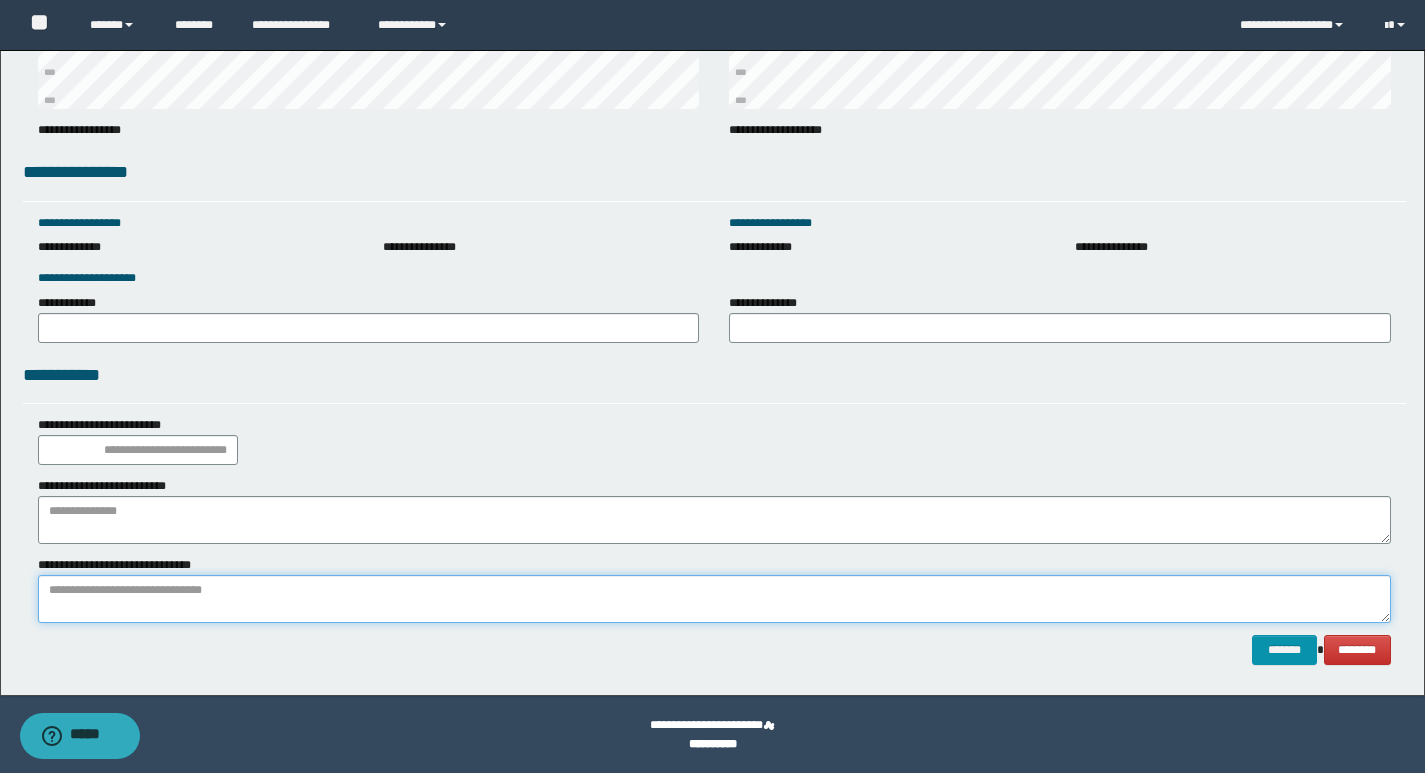 click at bounding box center (714, 599) 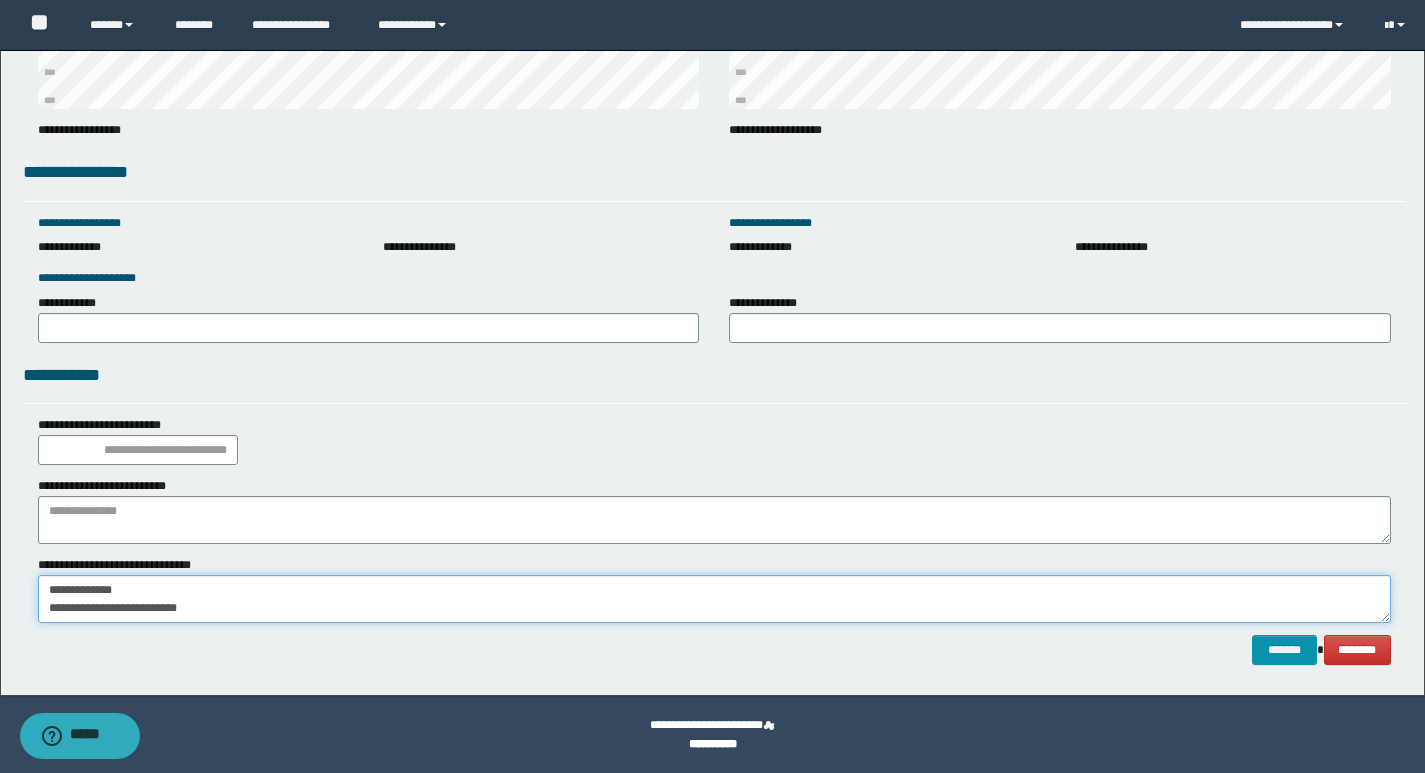 type on "**********" 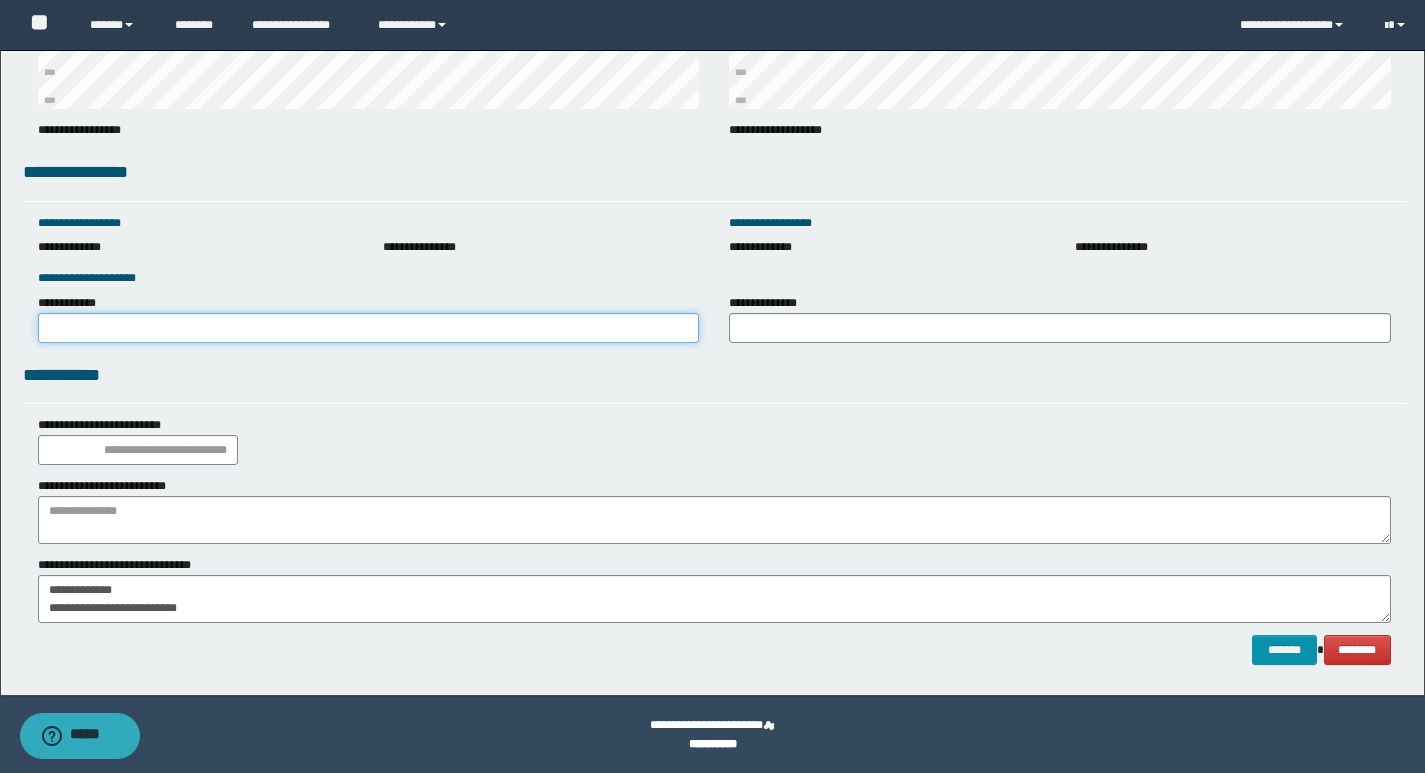 click on "**********" at bounding box center [369, 328] 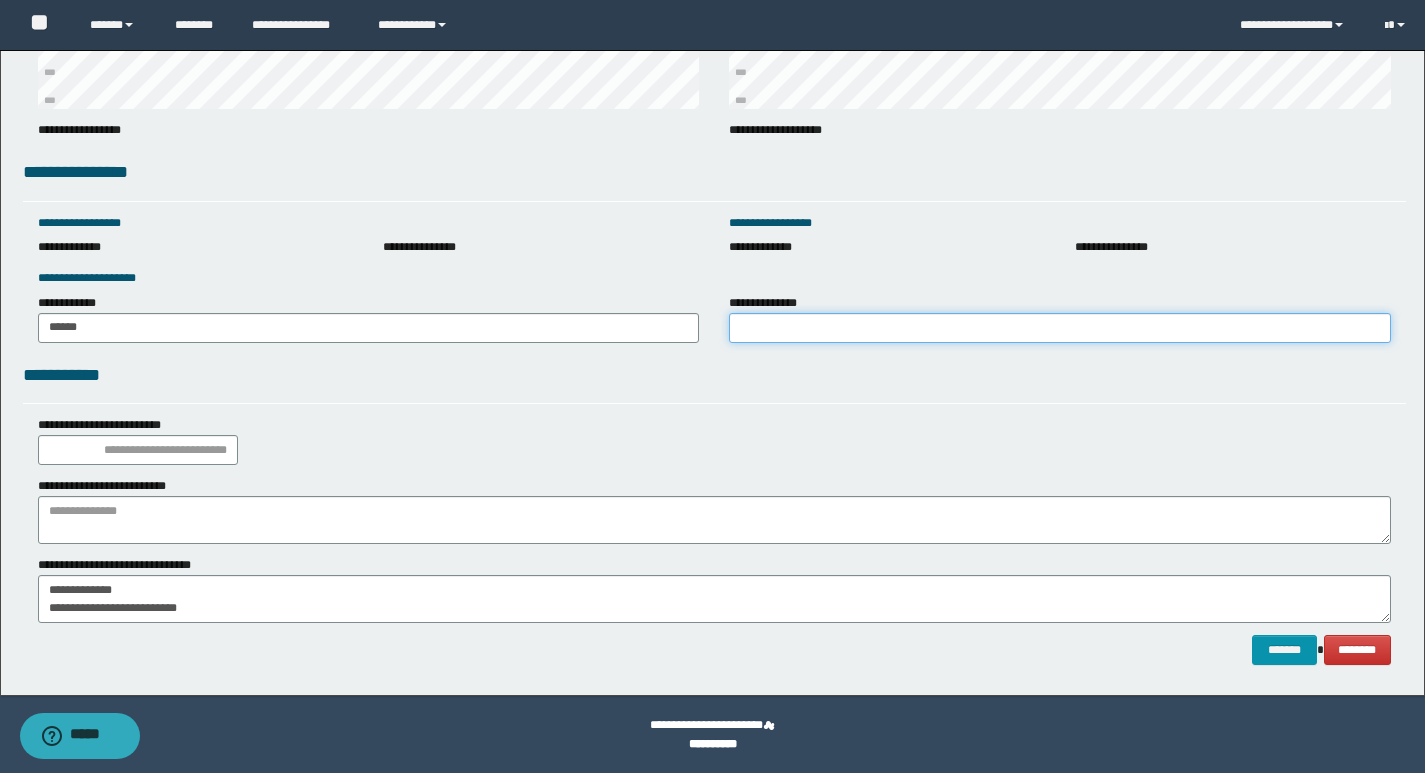 click on "**********" at bounding box center (1060, 328) 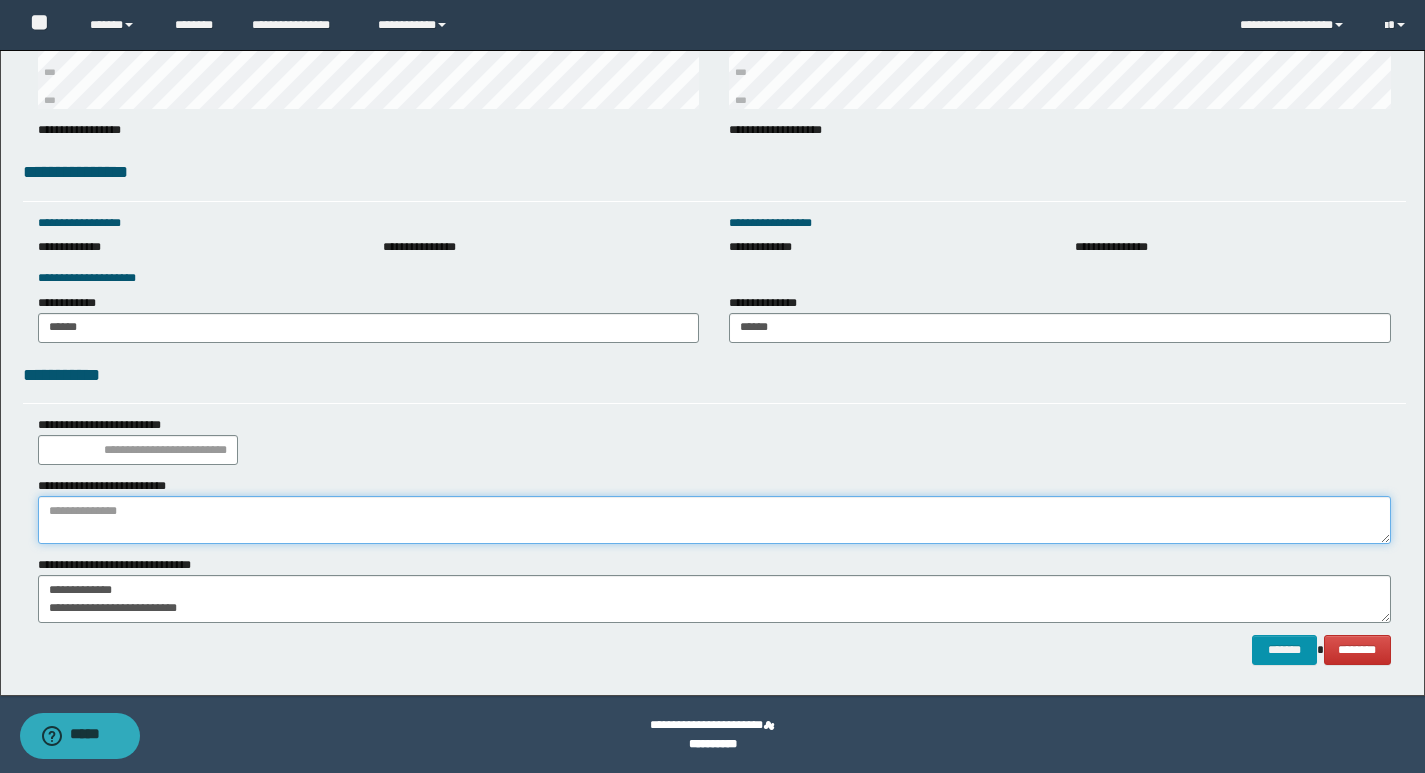 paste on "**********" 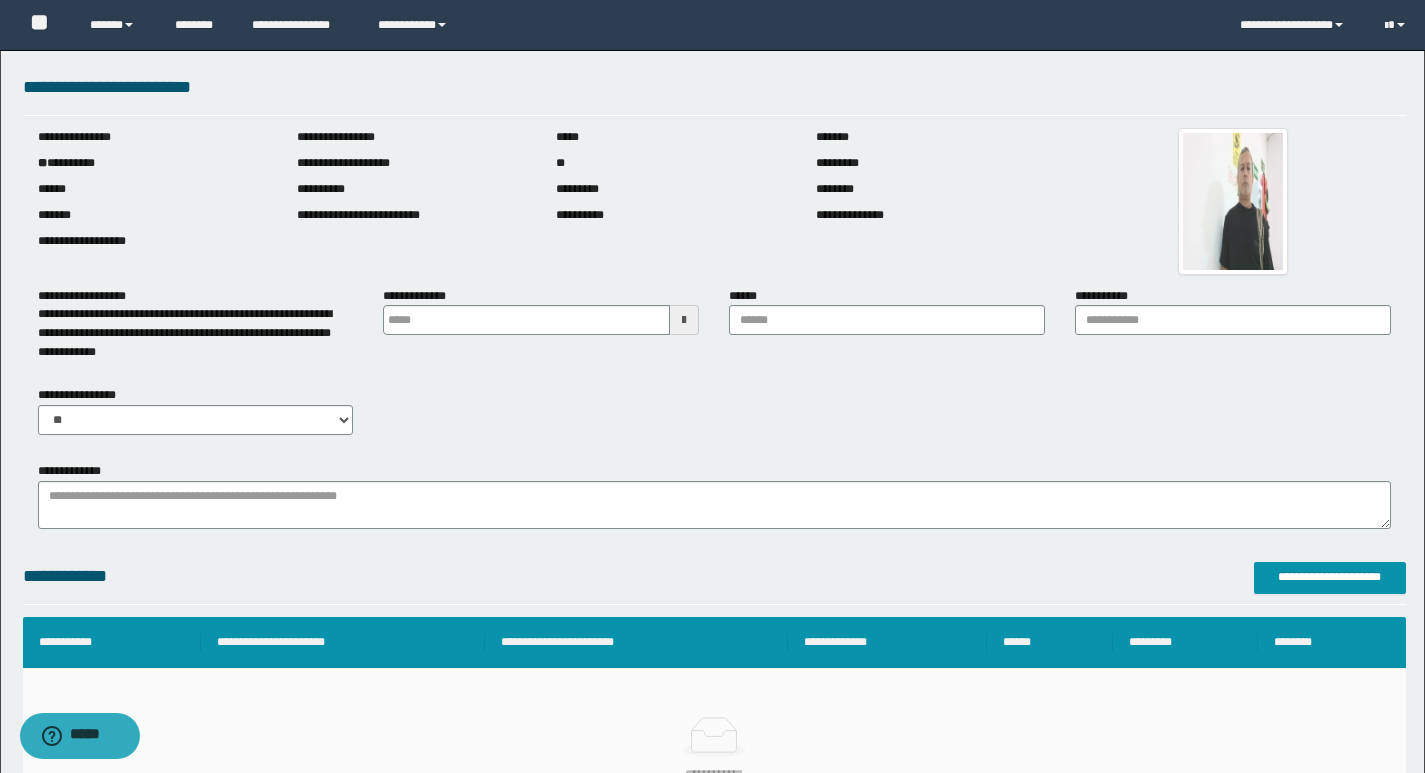 scroll, scrollTop: 0, scrollLeft: 0, axis: both 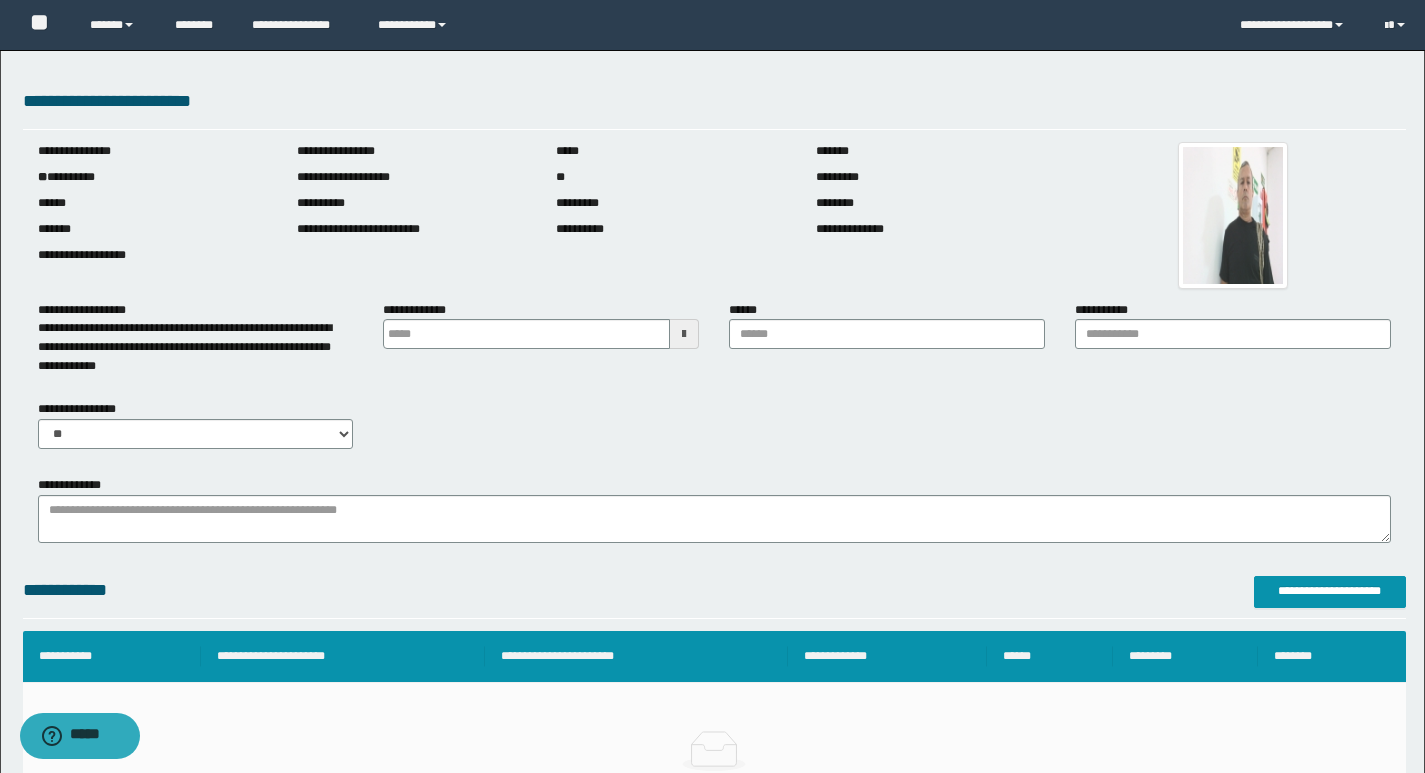 type on "**********" 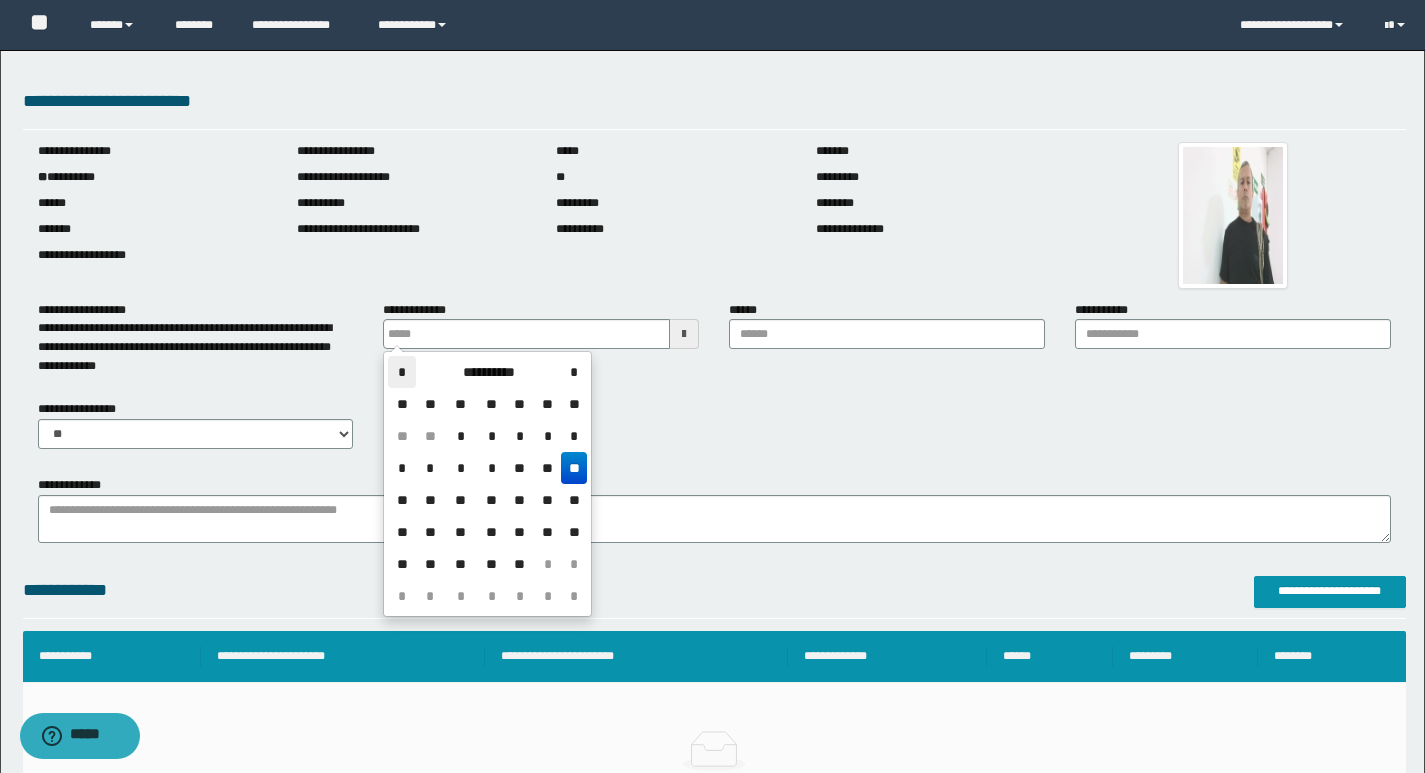 click on "*" at bounding box center (402, 372) 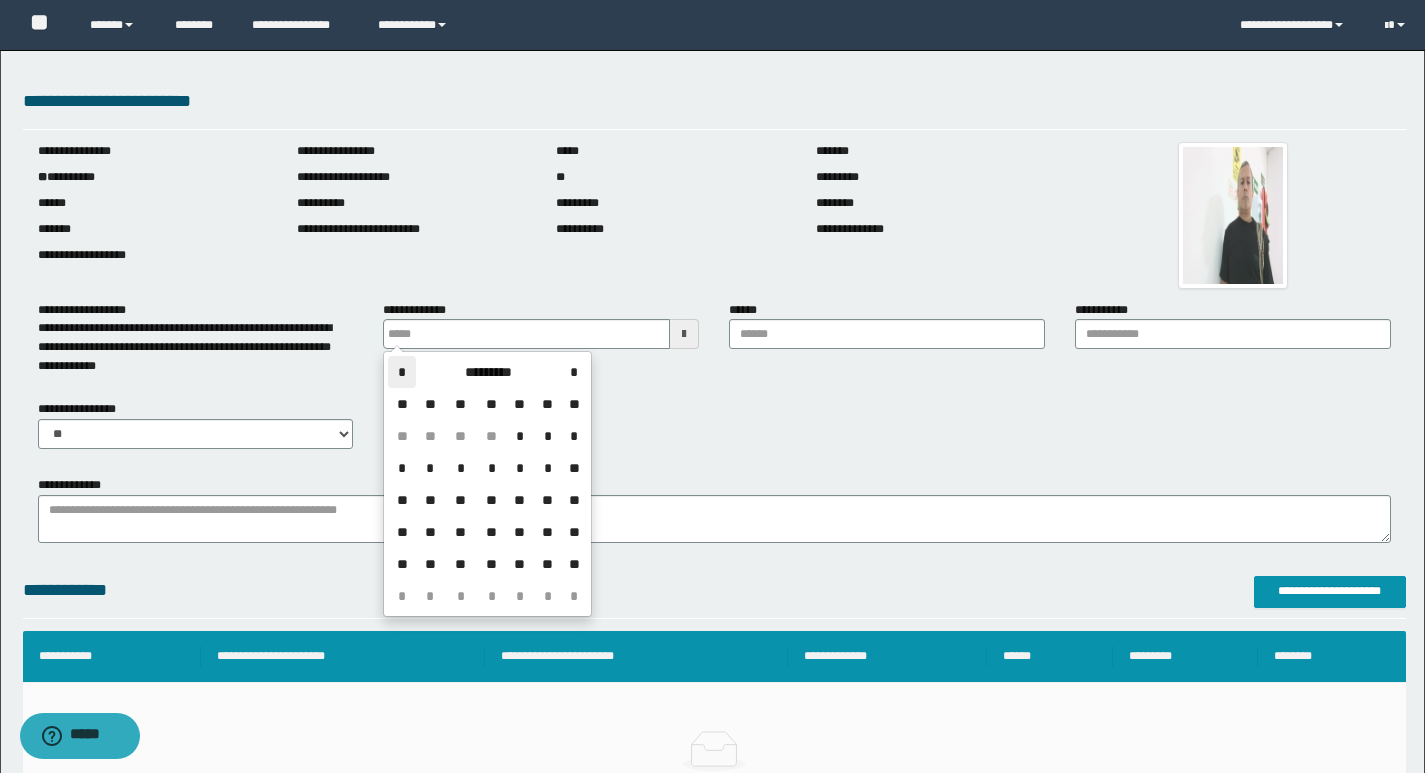 click on "*" at bounding box center (402, 372) 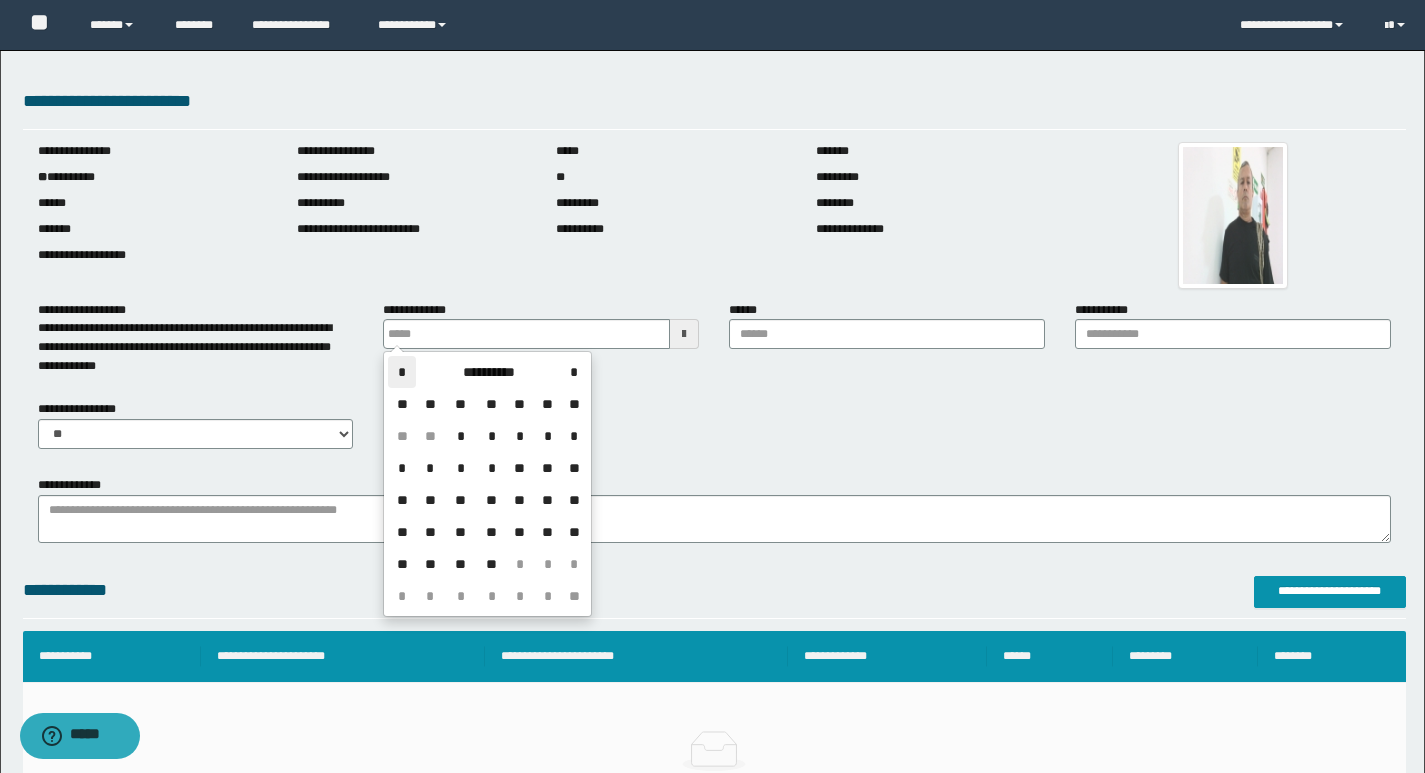 click on "*" at bounding box center (402, 372) 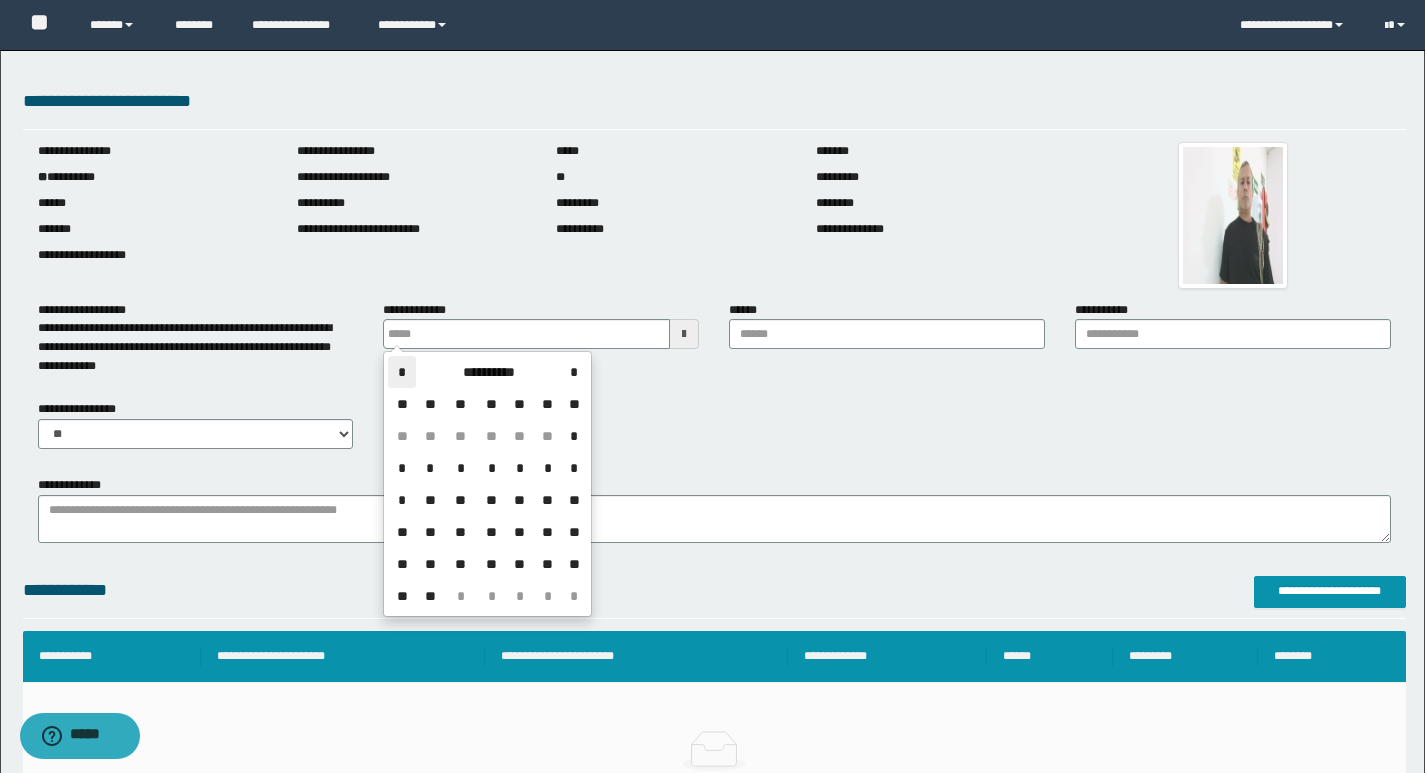 click on "*" at bounding box center [402, 372] 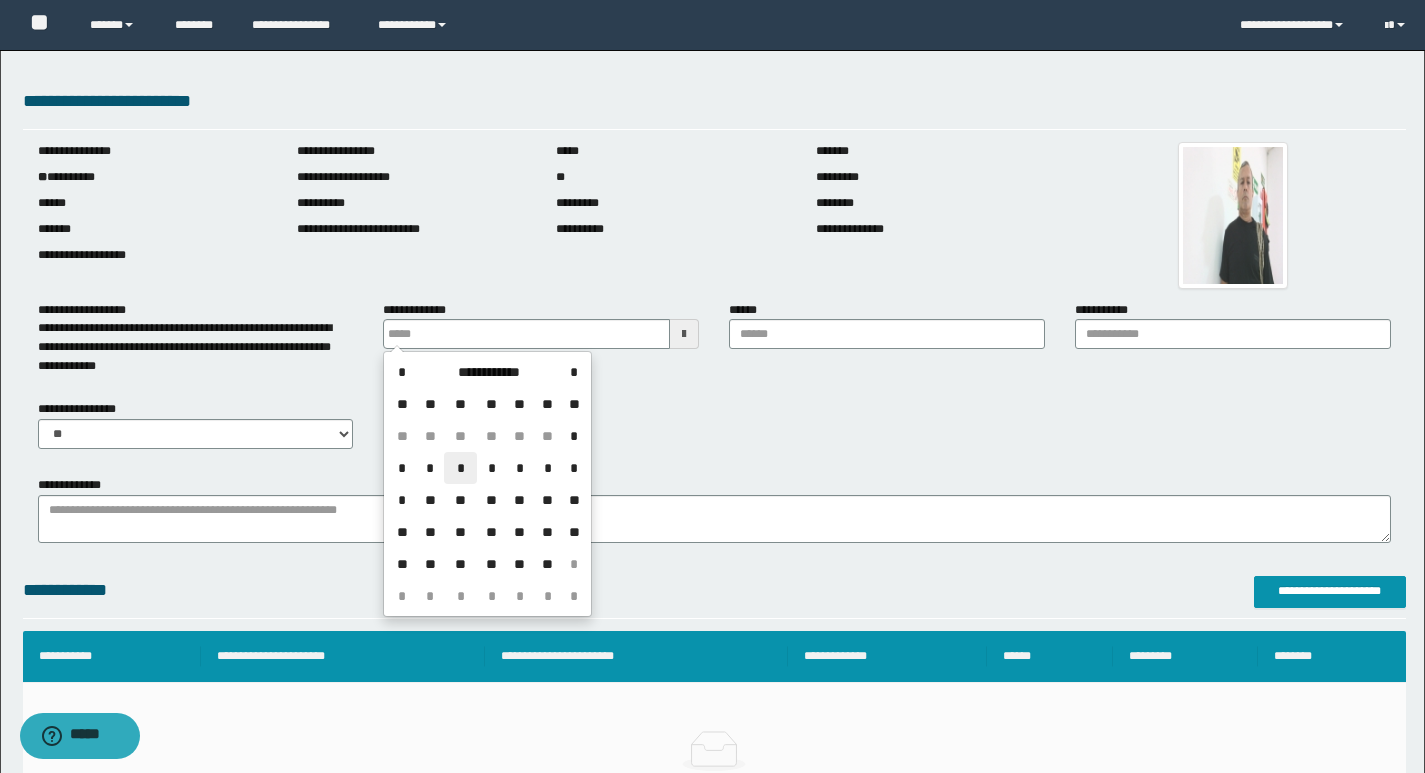 click on "*" at bounding box center [460, 468] 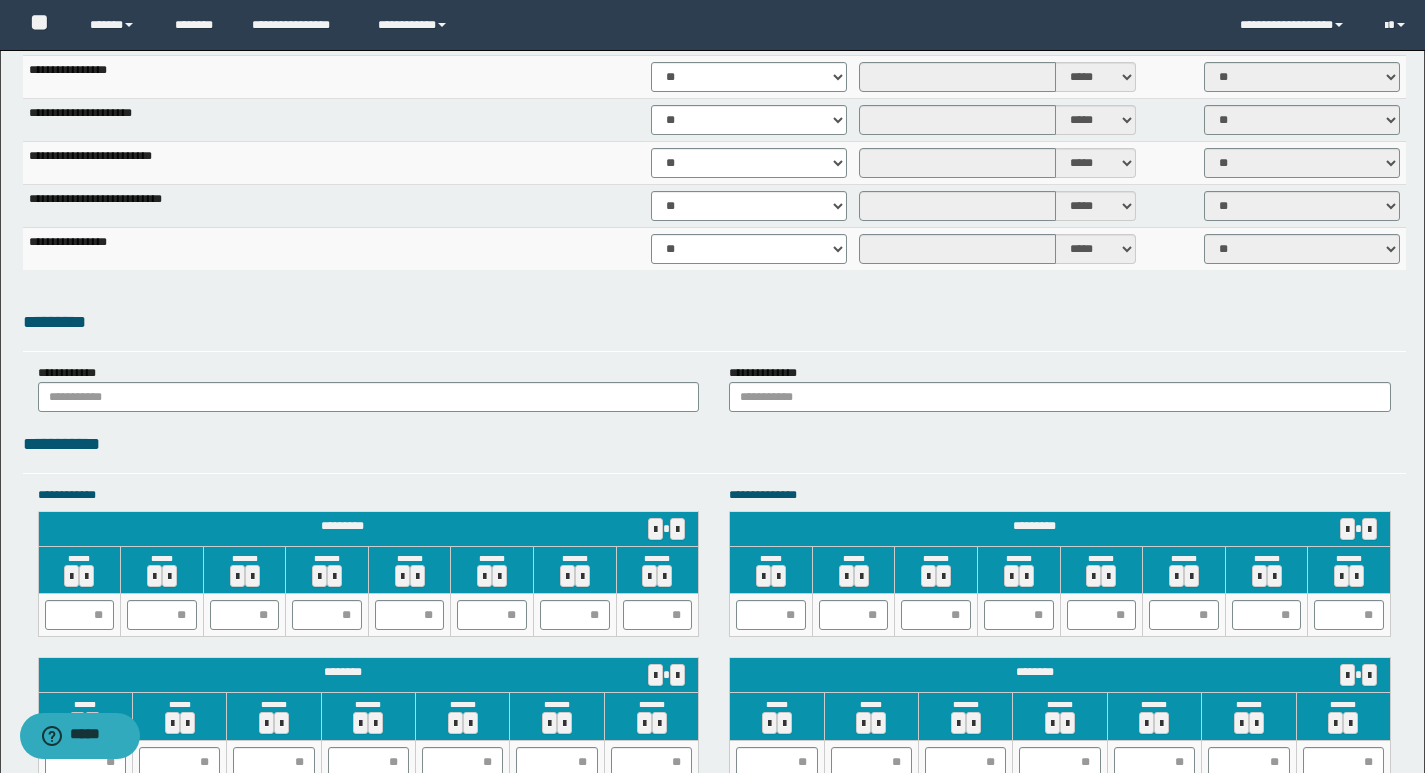 scroll, scrollTop: 1602, scrollLeft: 0, axis: vertical 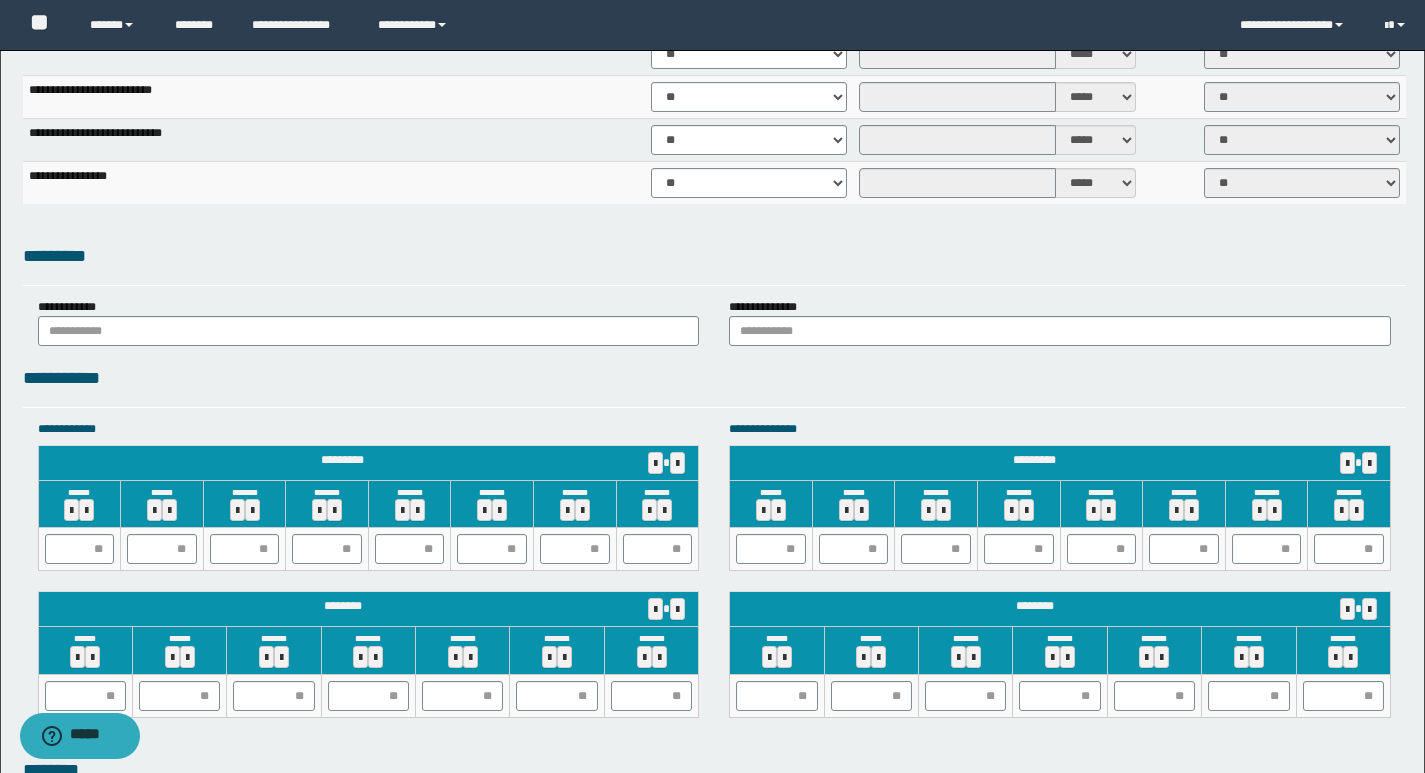click on "**********" at bounding box center [369, 322] 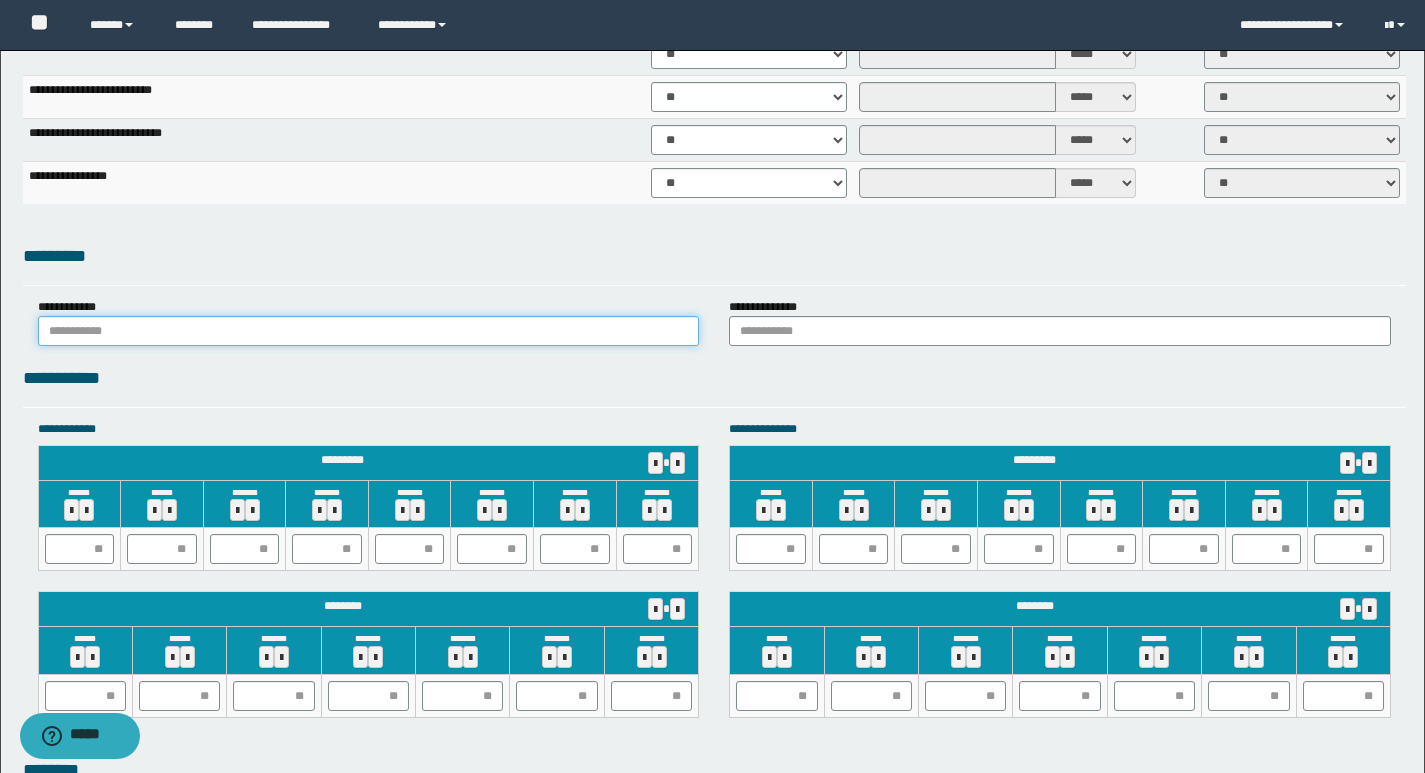 click at bounding box center [369, 331] 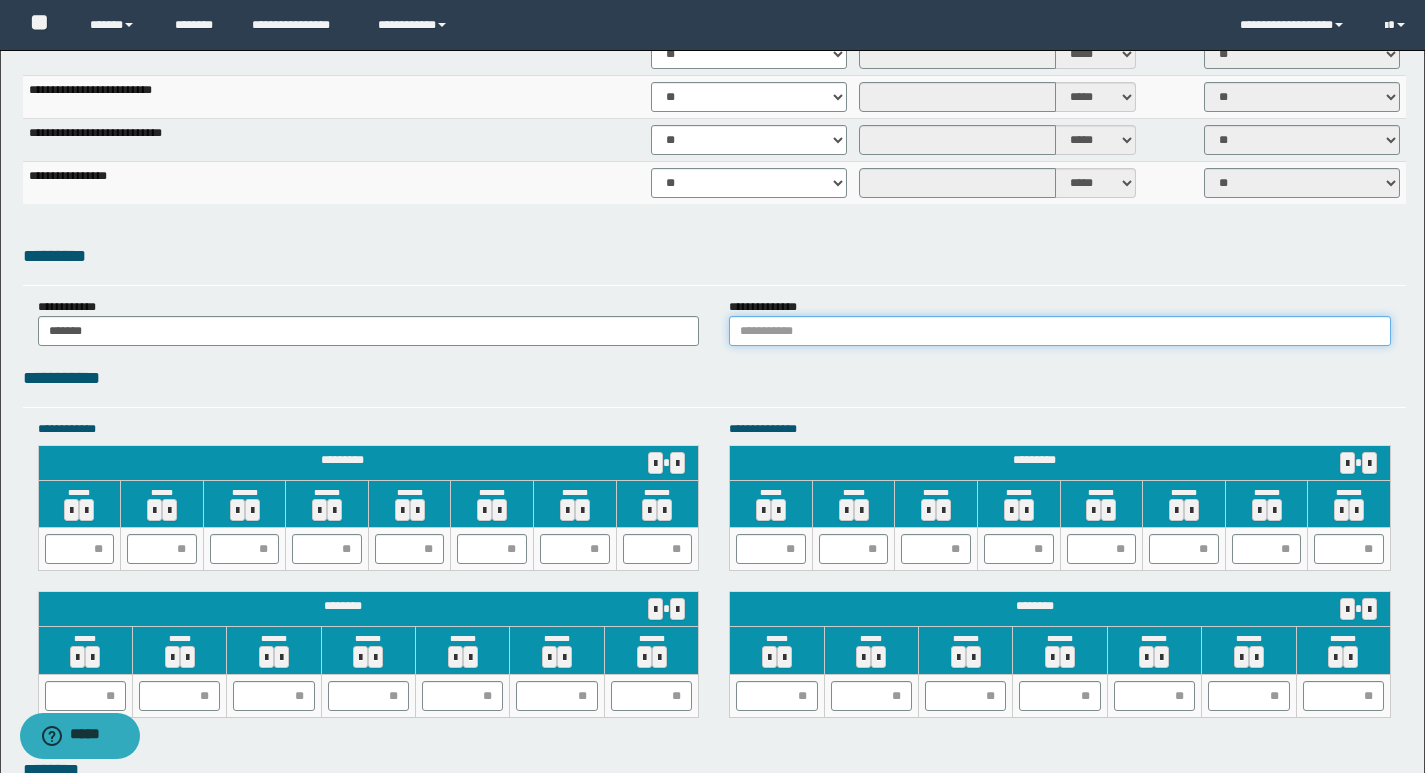 click at bounding box center [1060, 331] 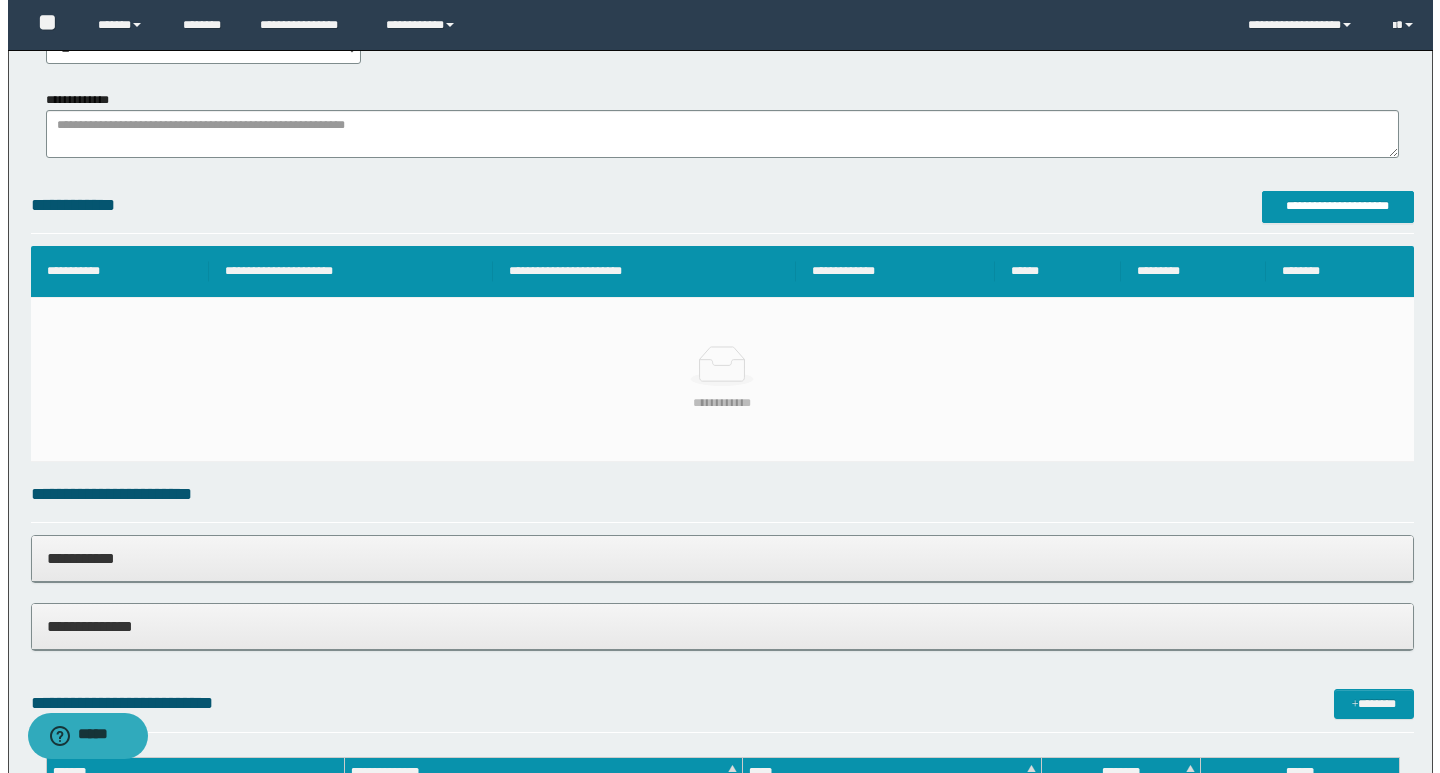 scroll, scrollTop: 62, scrollLeft: 0, axis: vertical 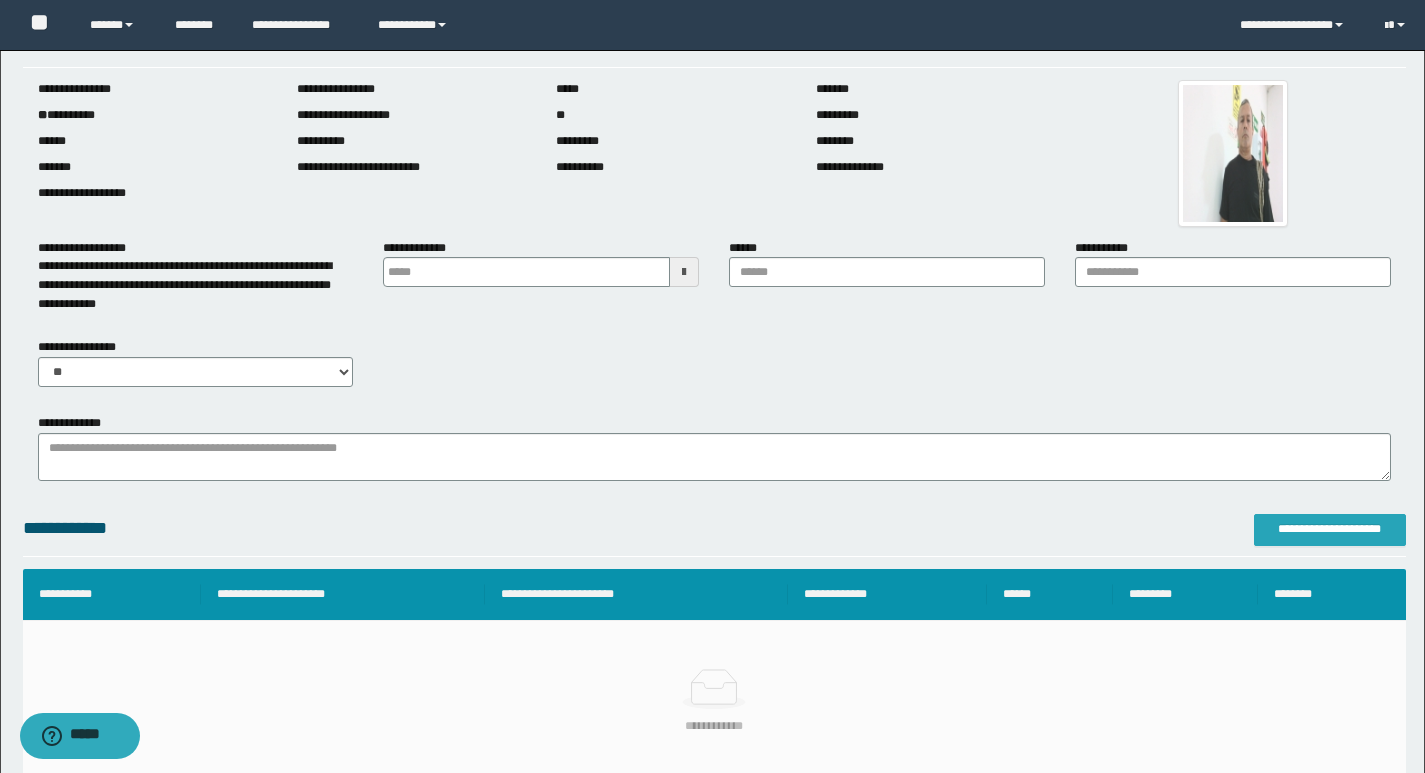 click on "**********" at bounding box center [1330, 529] 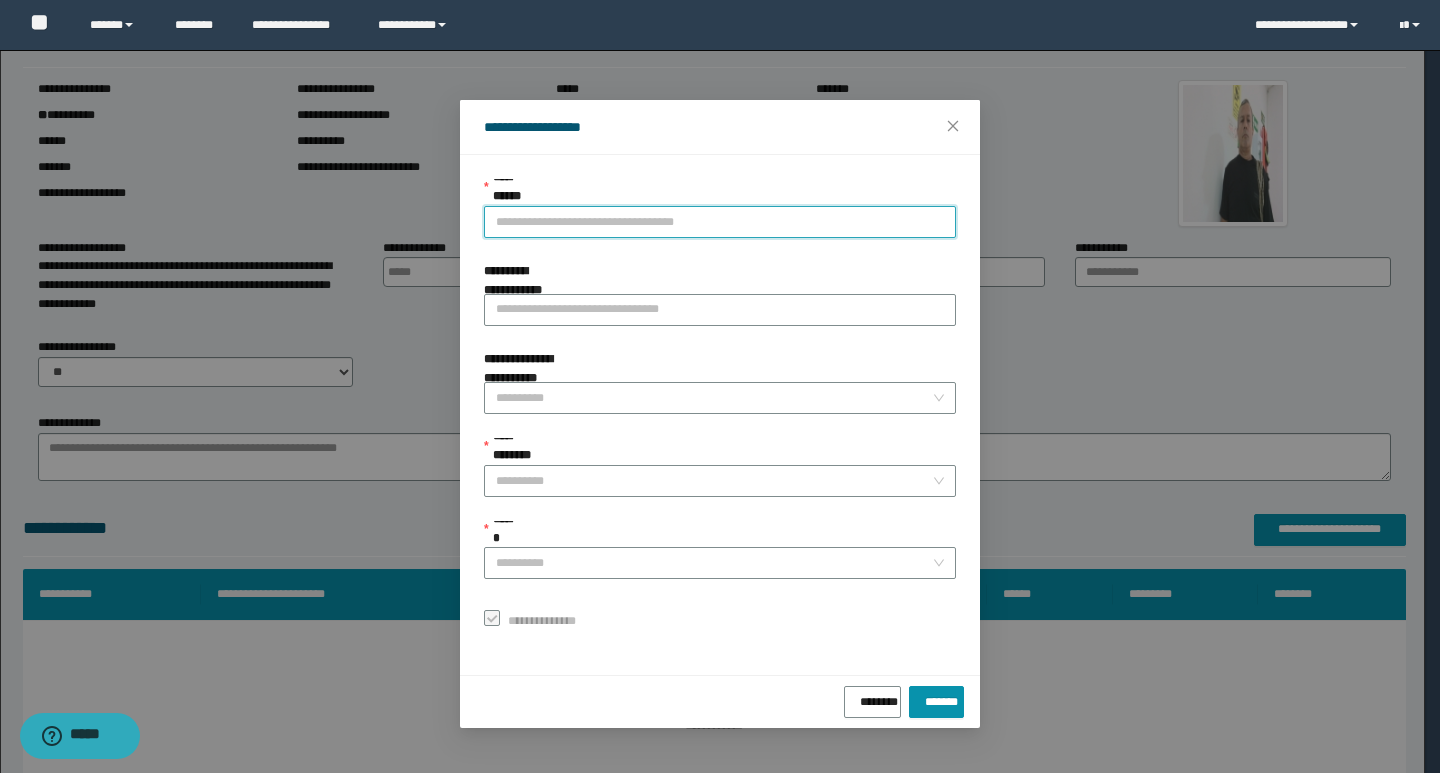 click on "**********" at bounding box center (720, 222) 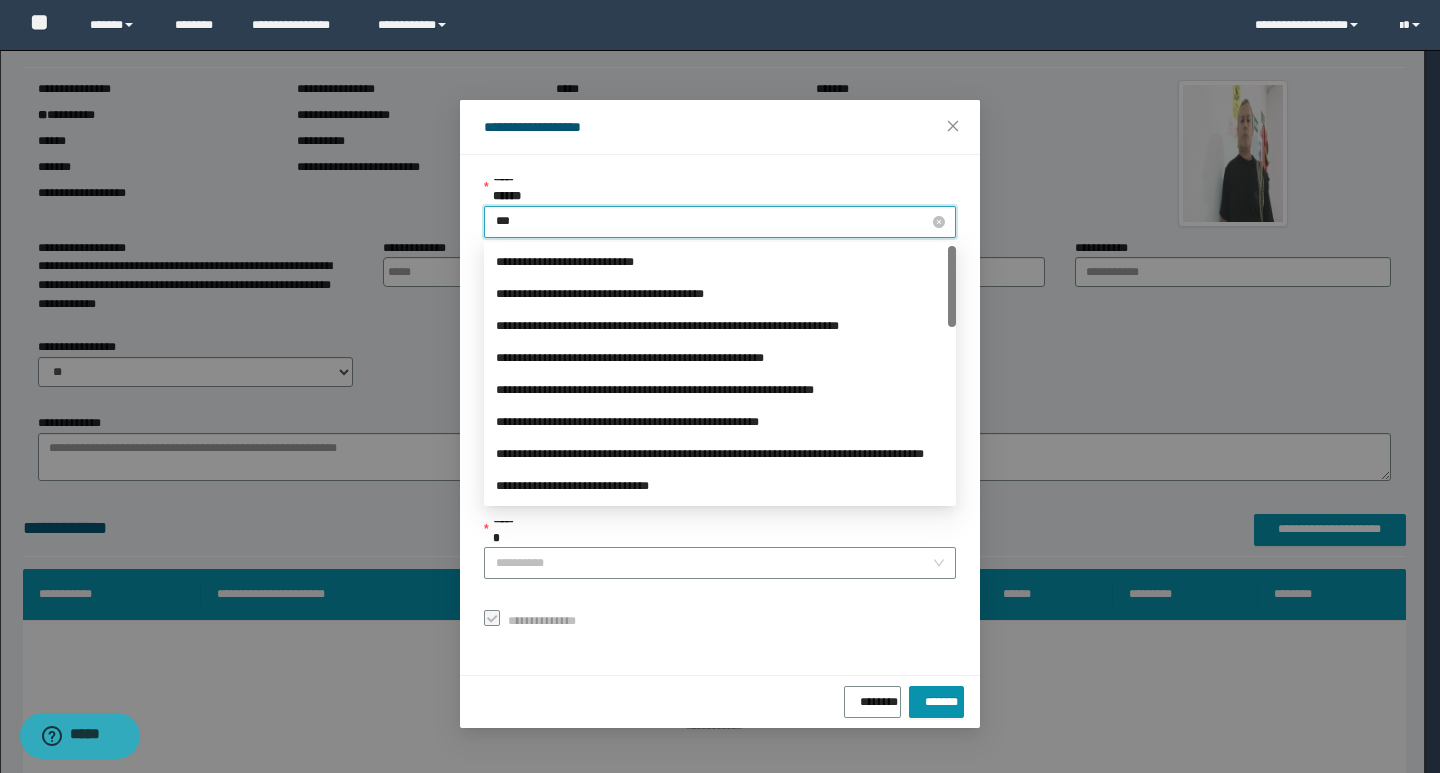 type on "****" 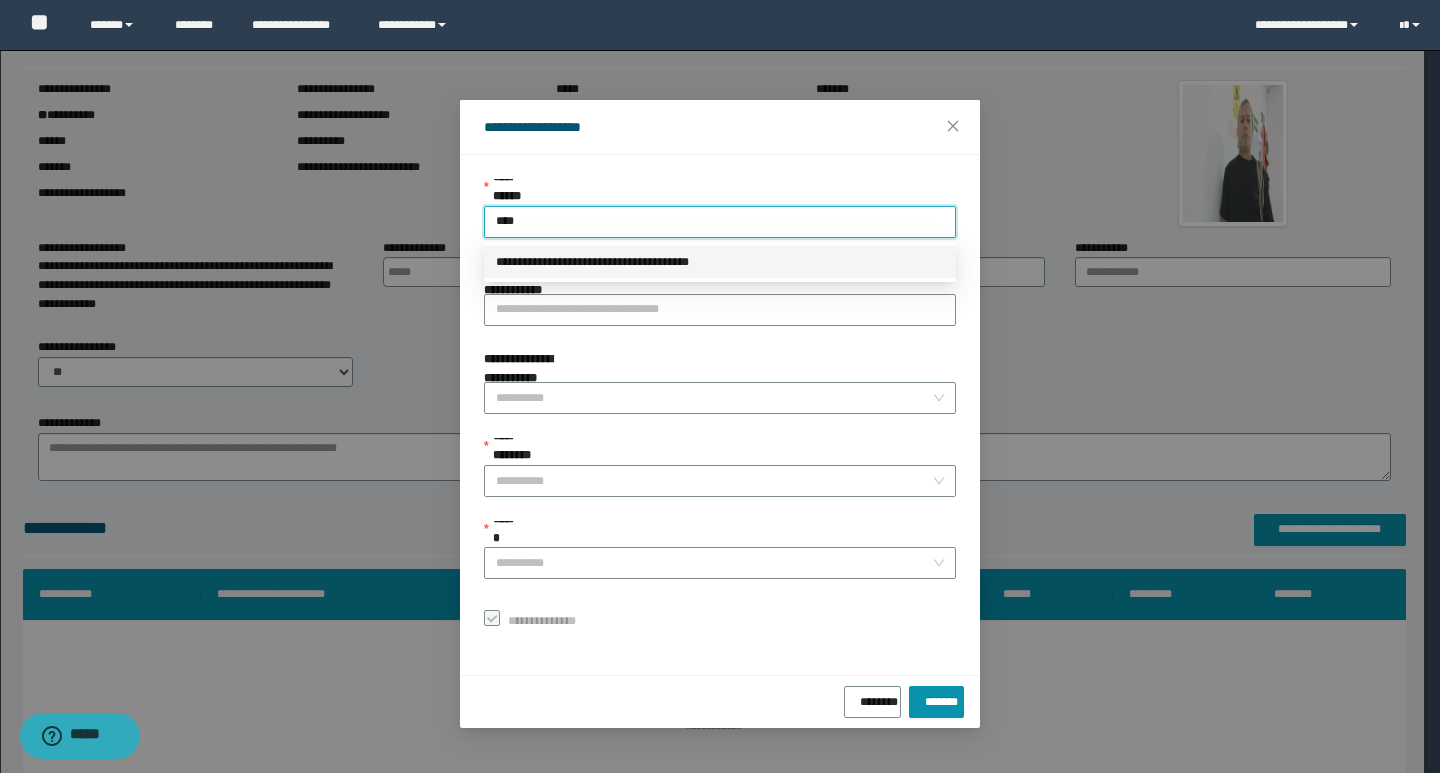 click on "**********" at bounding box center (720, 262) 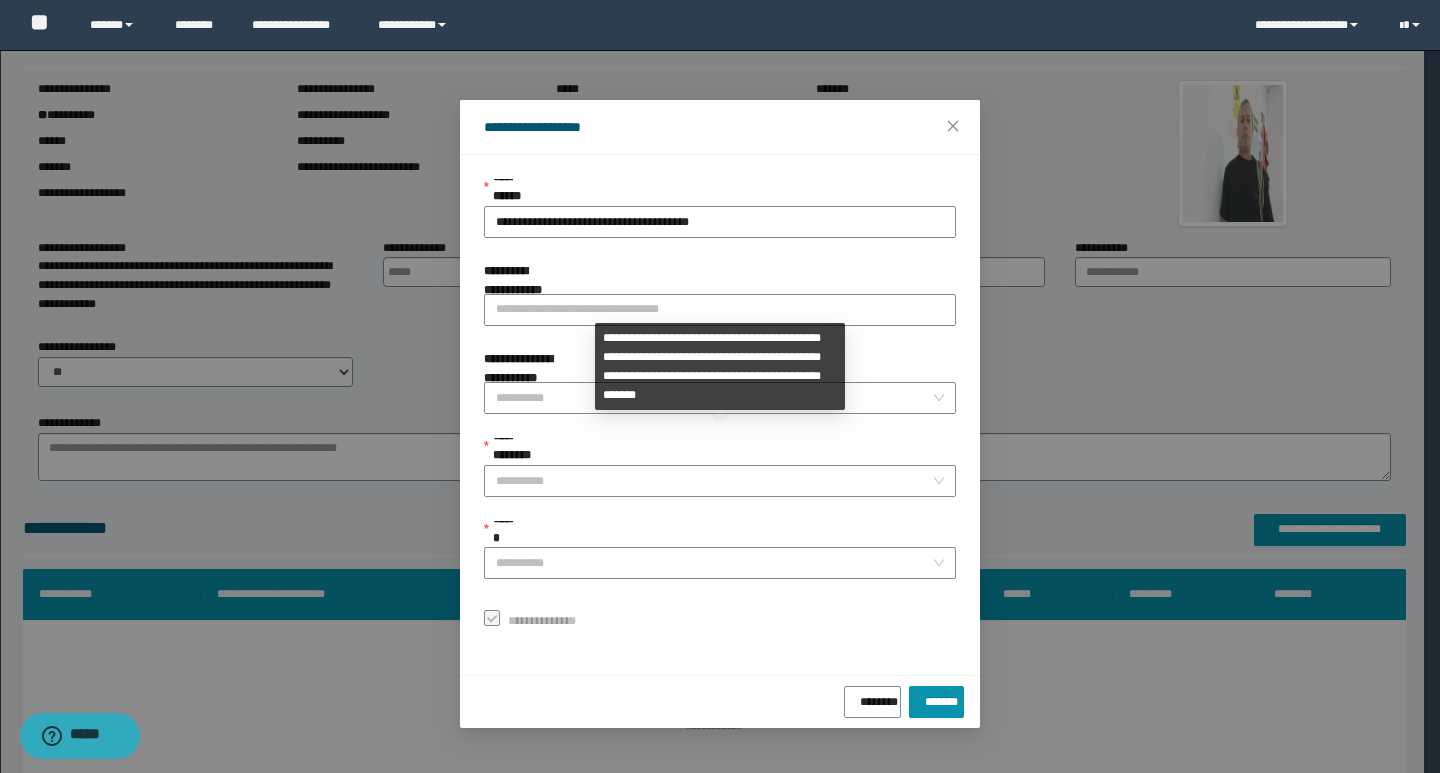 click on "**********" at bounding box center (508, 446) 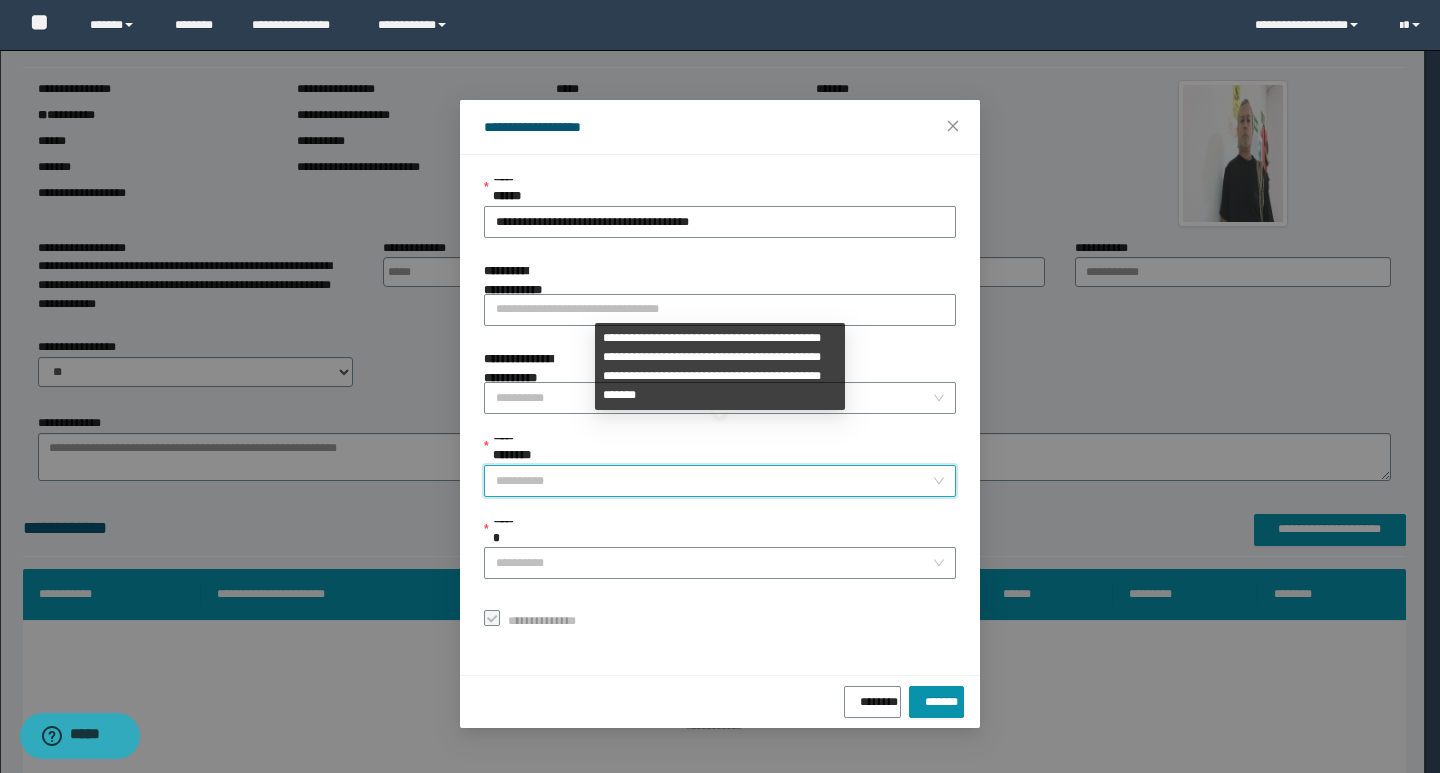 click on "**********" at bounding box center (714, 481) 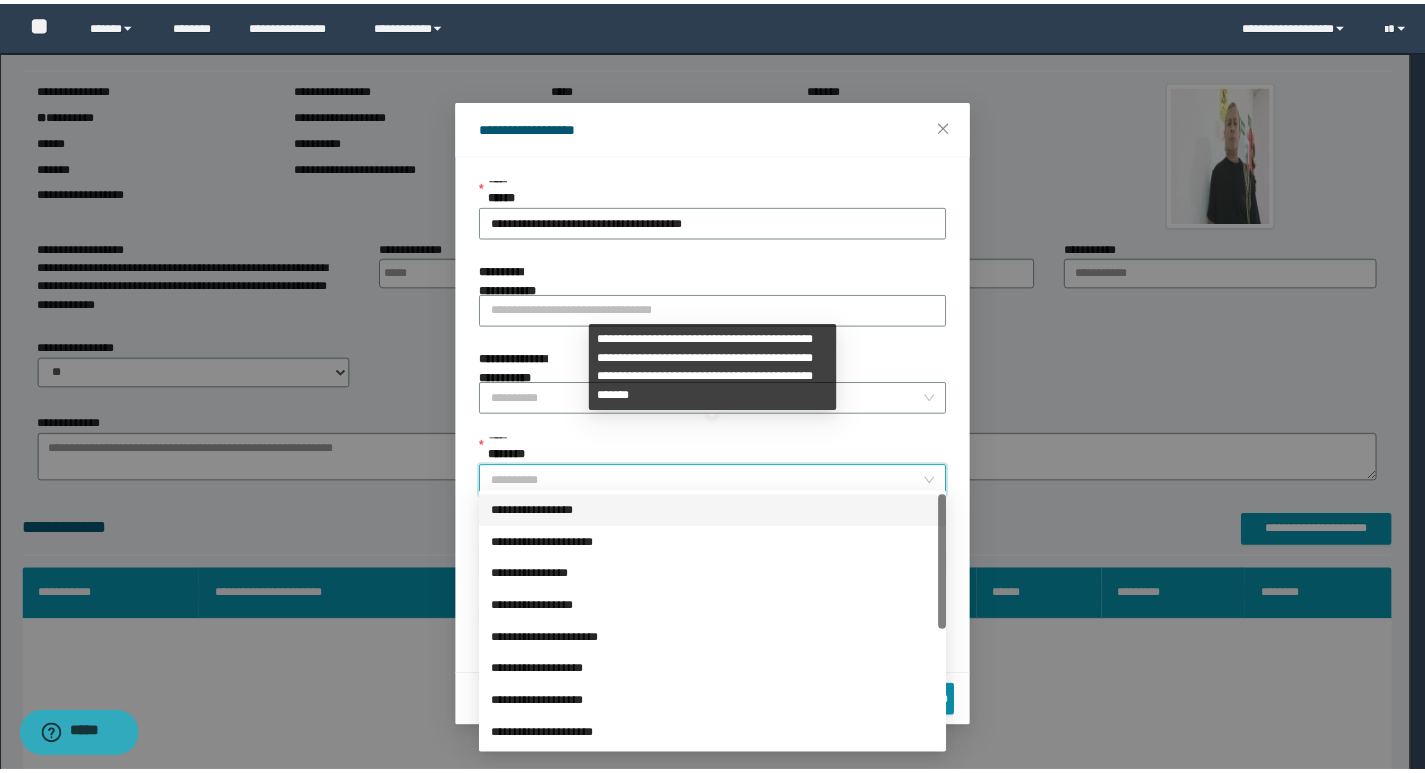 scroll, scrollTop: 224, scrollLeft: 0, axis: vertical 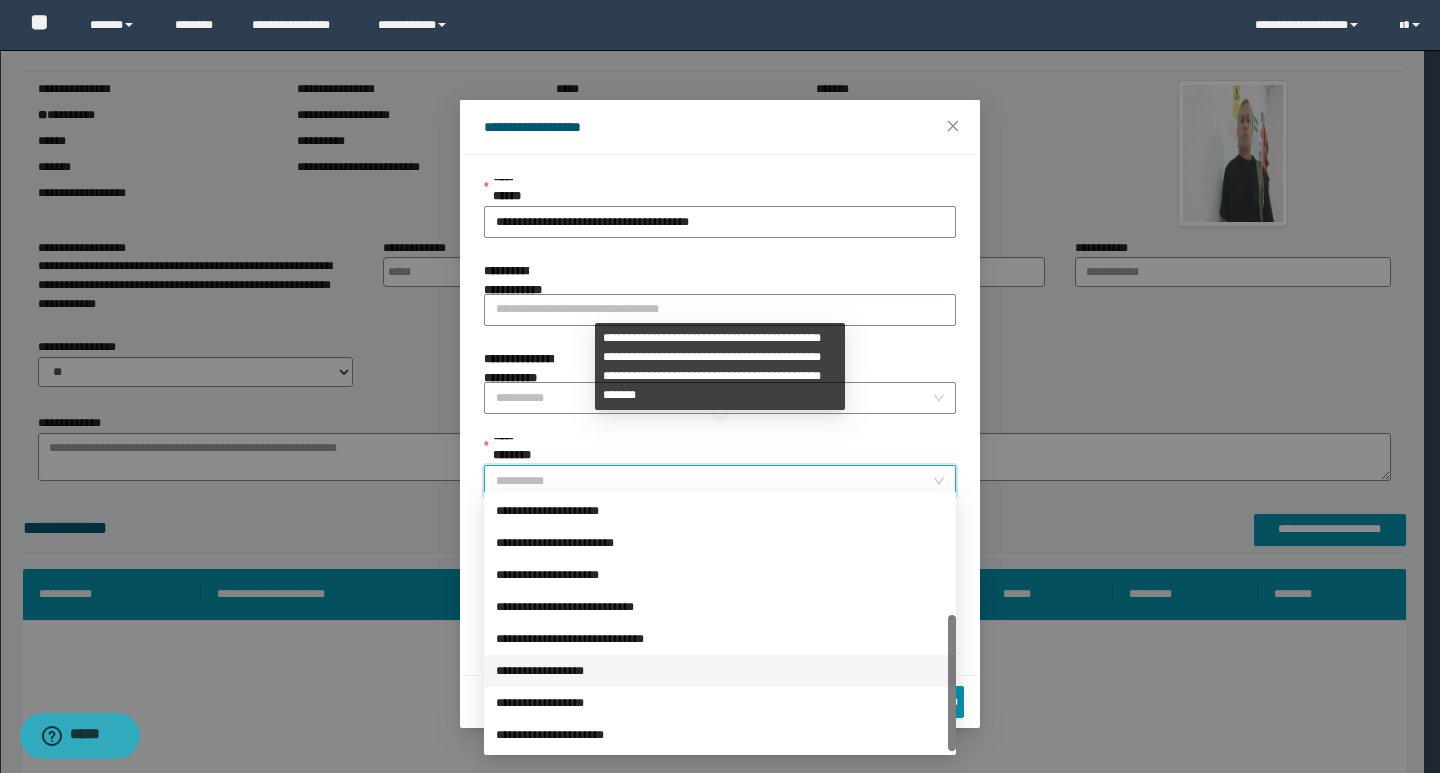 drag, startPoint x: 617, startPoint y: 683, endPoint x: 620, endPoint y: 662, distance: 21.213203 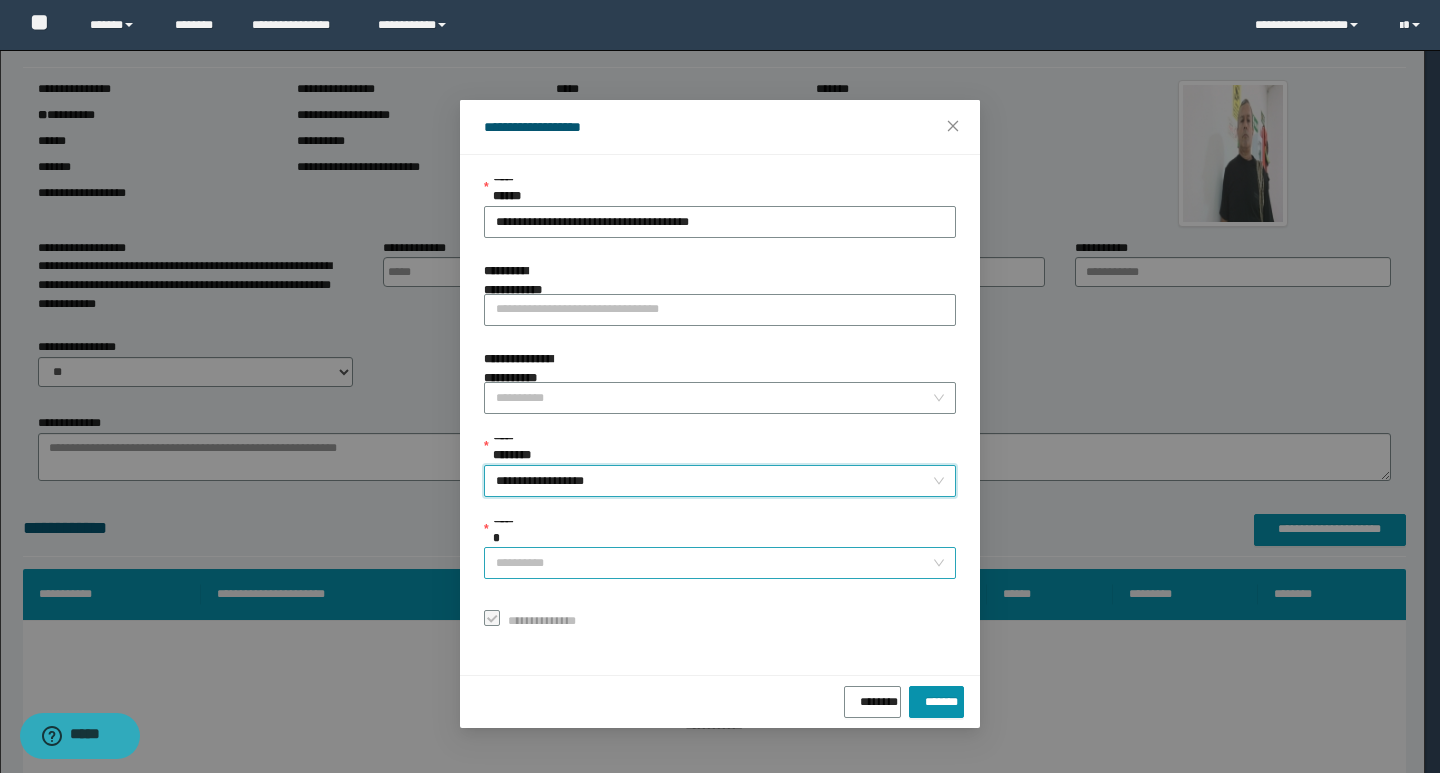 click on "******" at bounding box center (714, 563) 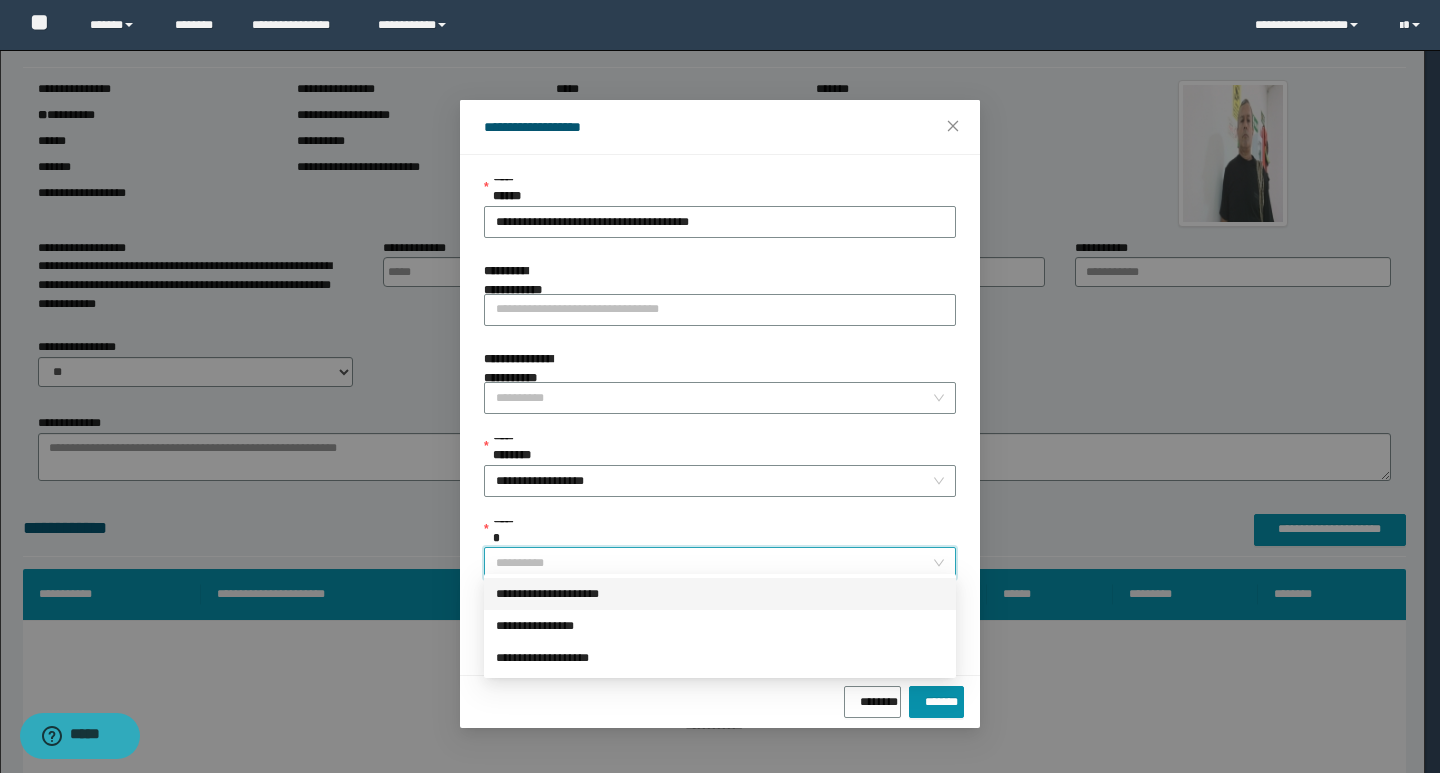 drag, startPoint x: 639, startPoint y: 587, endPoint x: 791, endPoint y: 643, distance: 161.98766 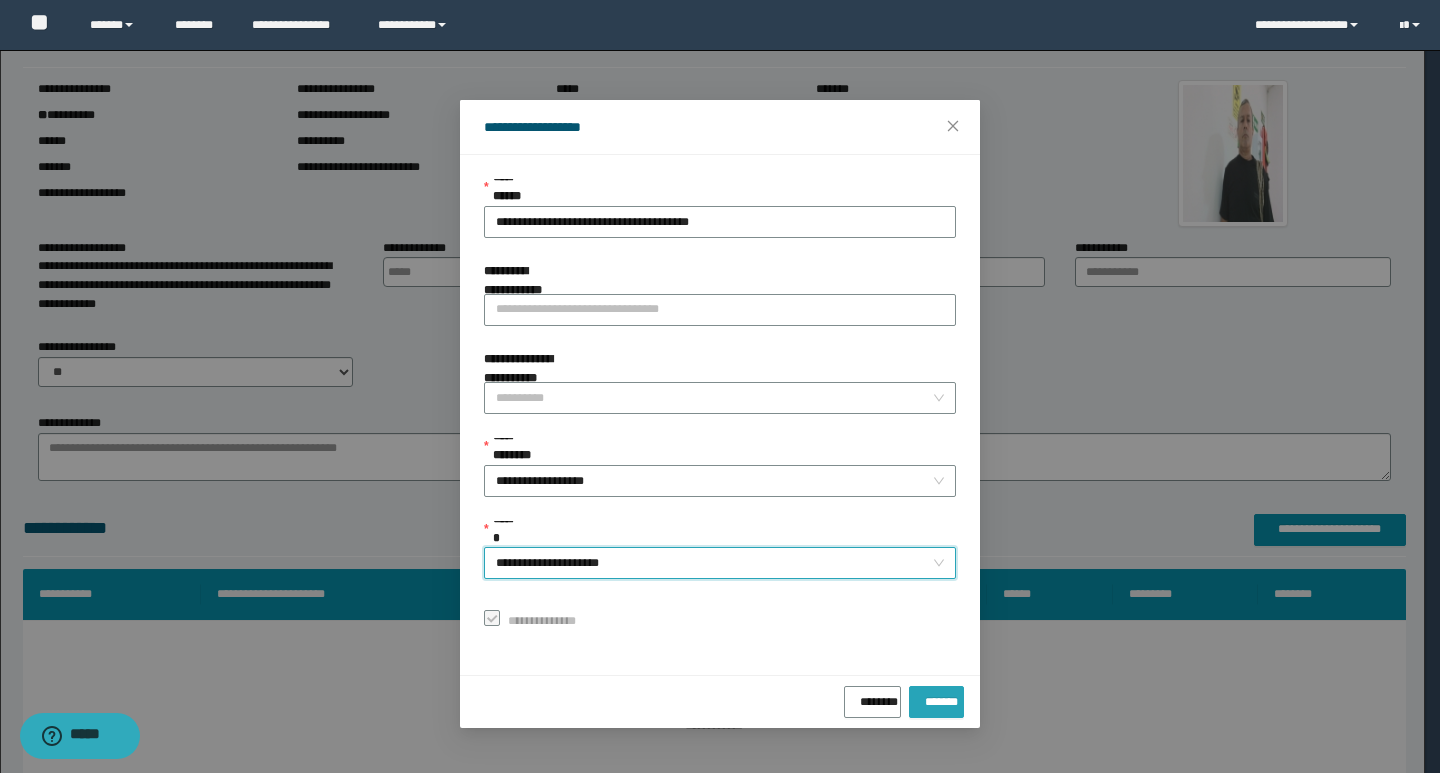 click on "*******" at bounding box center (936, 698) 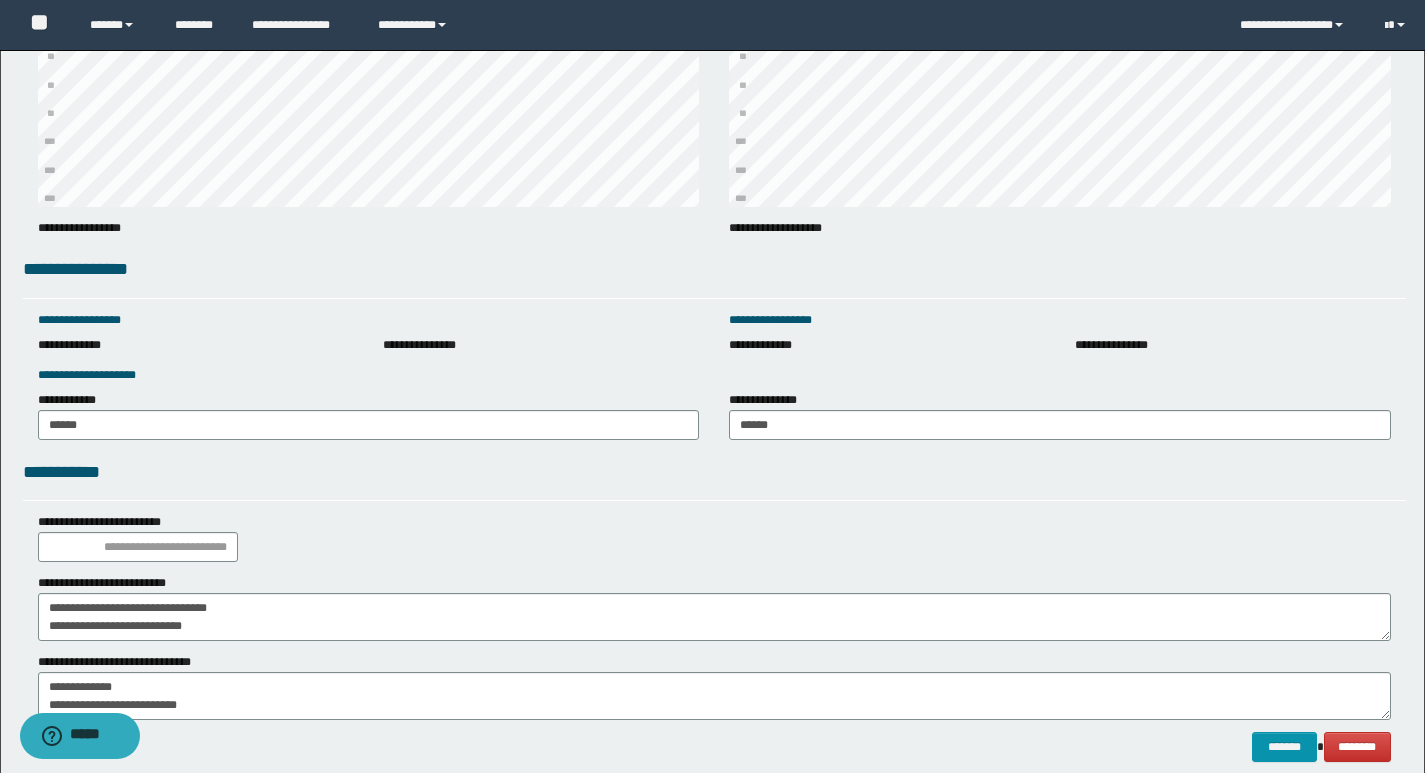 scroll, scrollTop: 2695, scrollLeft: 0, axis: vertical 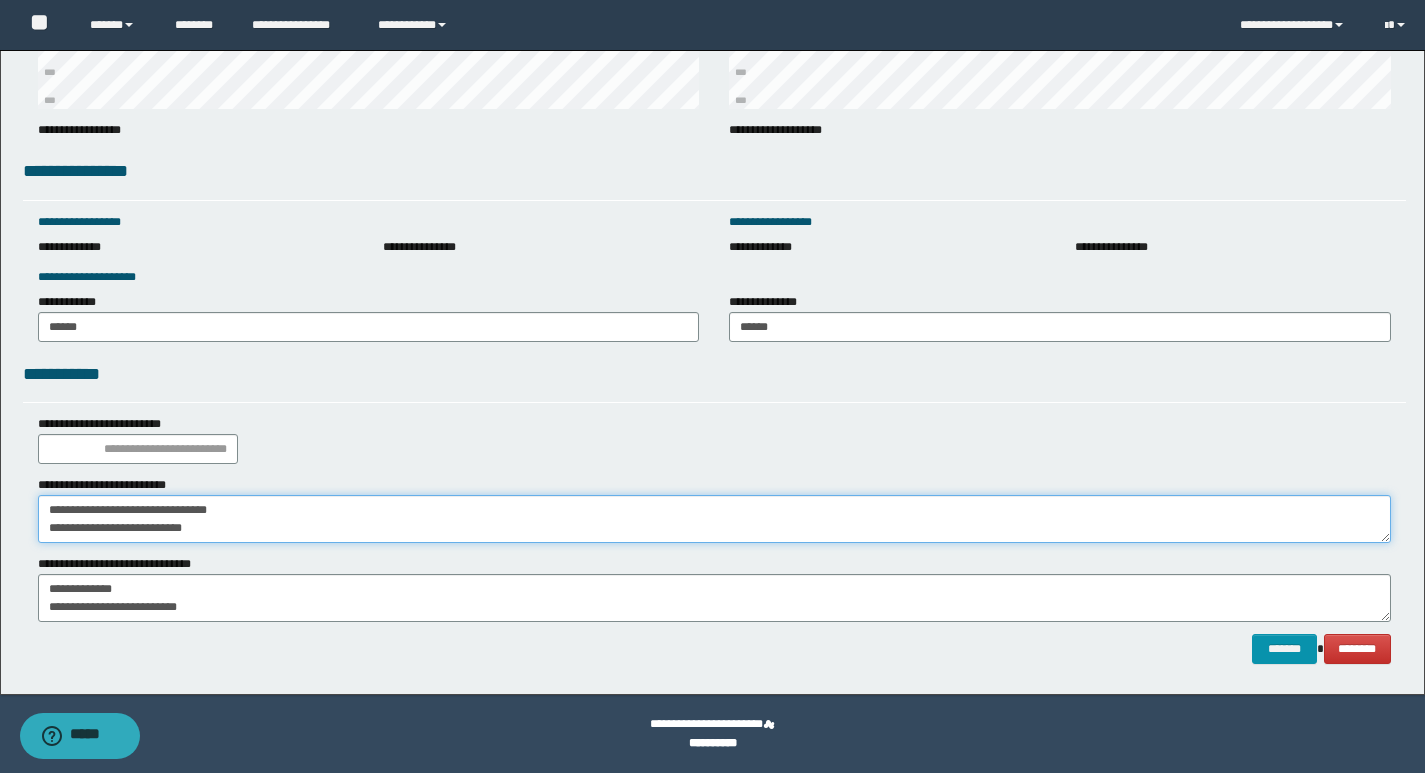 drag, startPoint x: 260, startPoint y: 541, endPoint x: 0, endPoint y: 503, distance: 262.76224 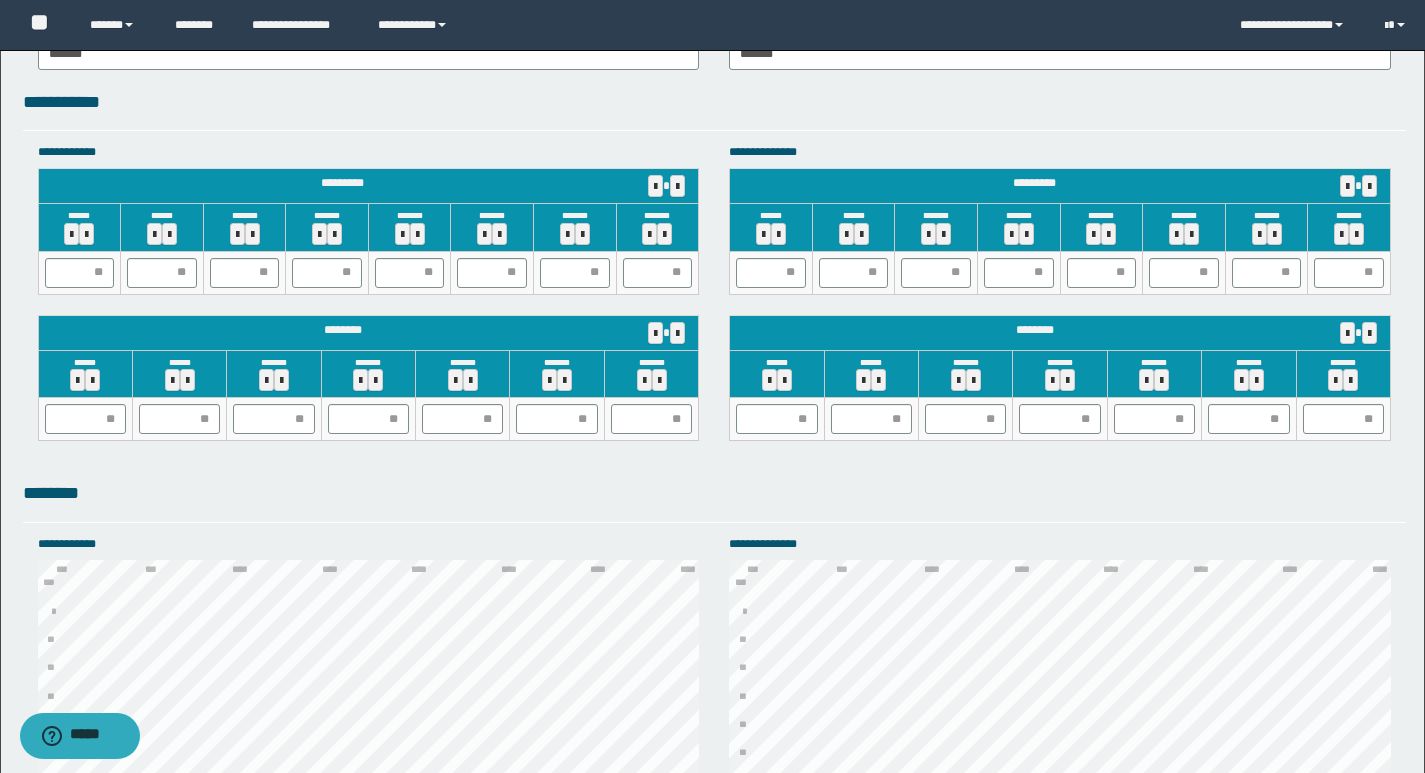 scroll, scrollTop: 1815, scrollLeft: 0, axis: vertical 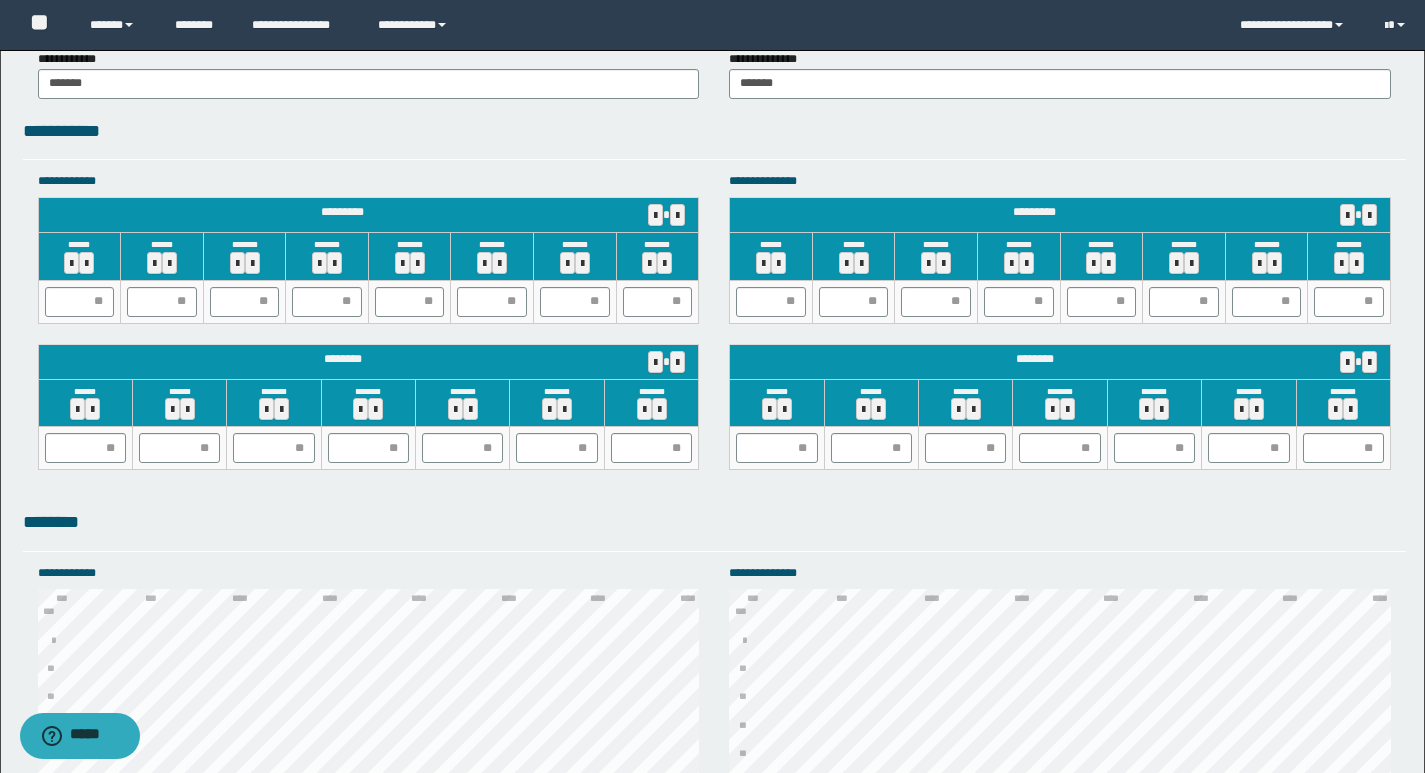 type on "**********" 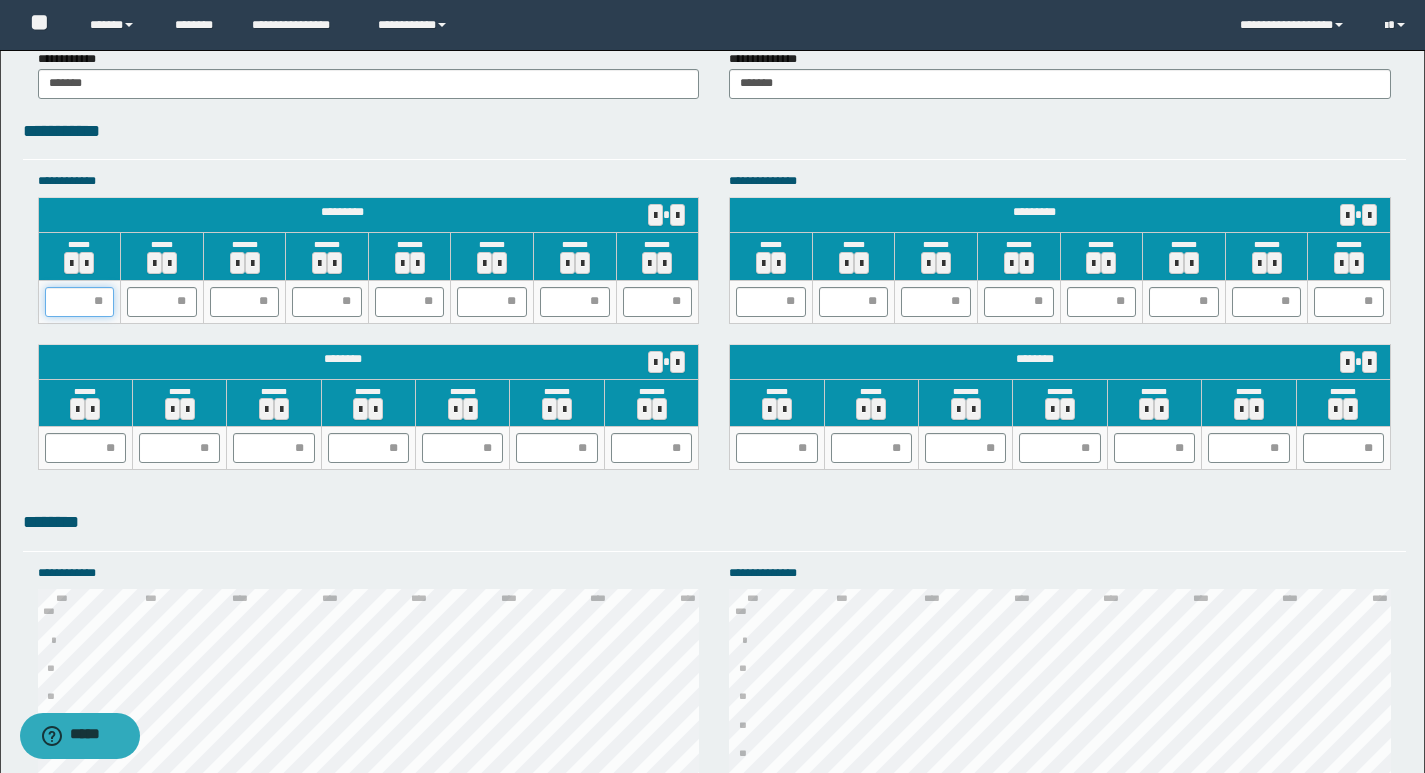 click at bounding box center (80, 302) 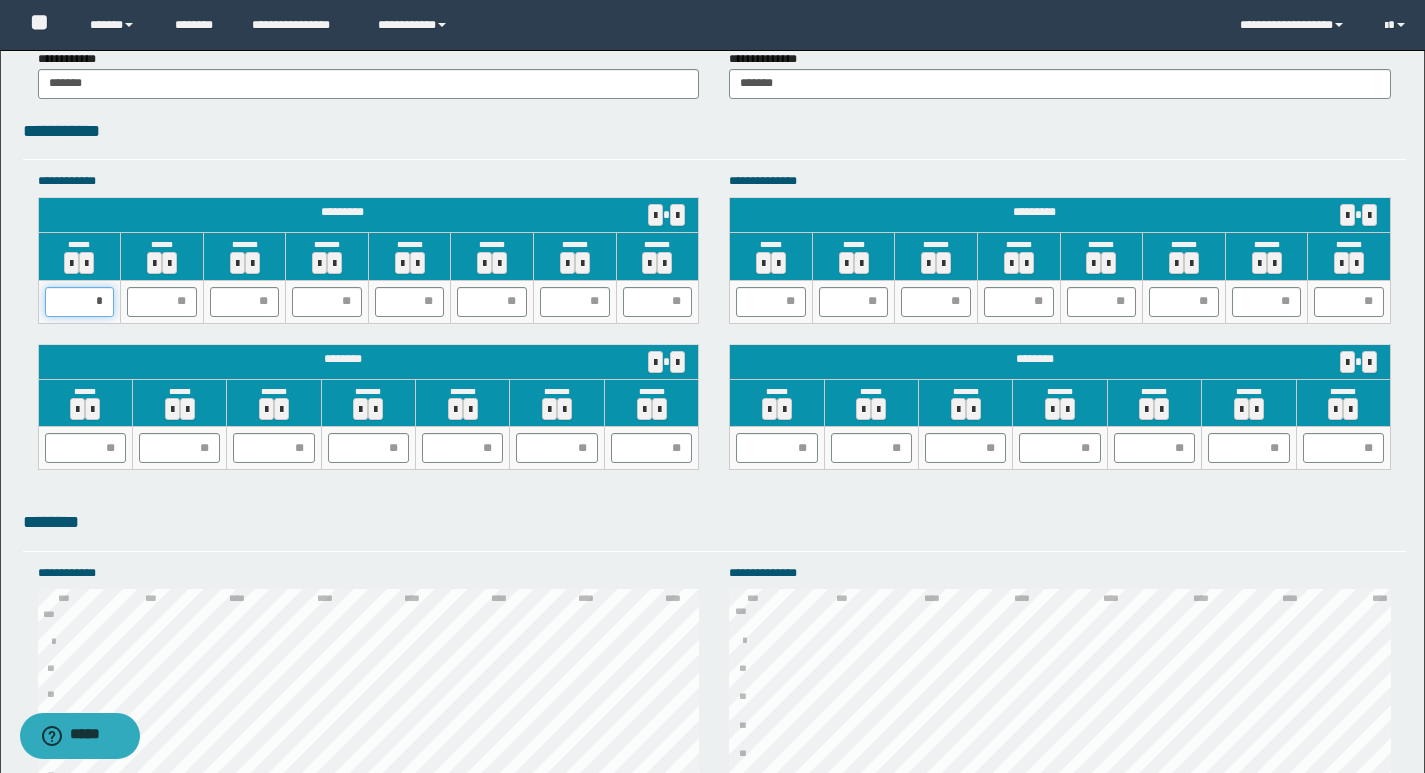 type on "**" 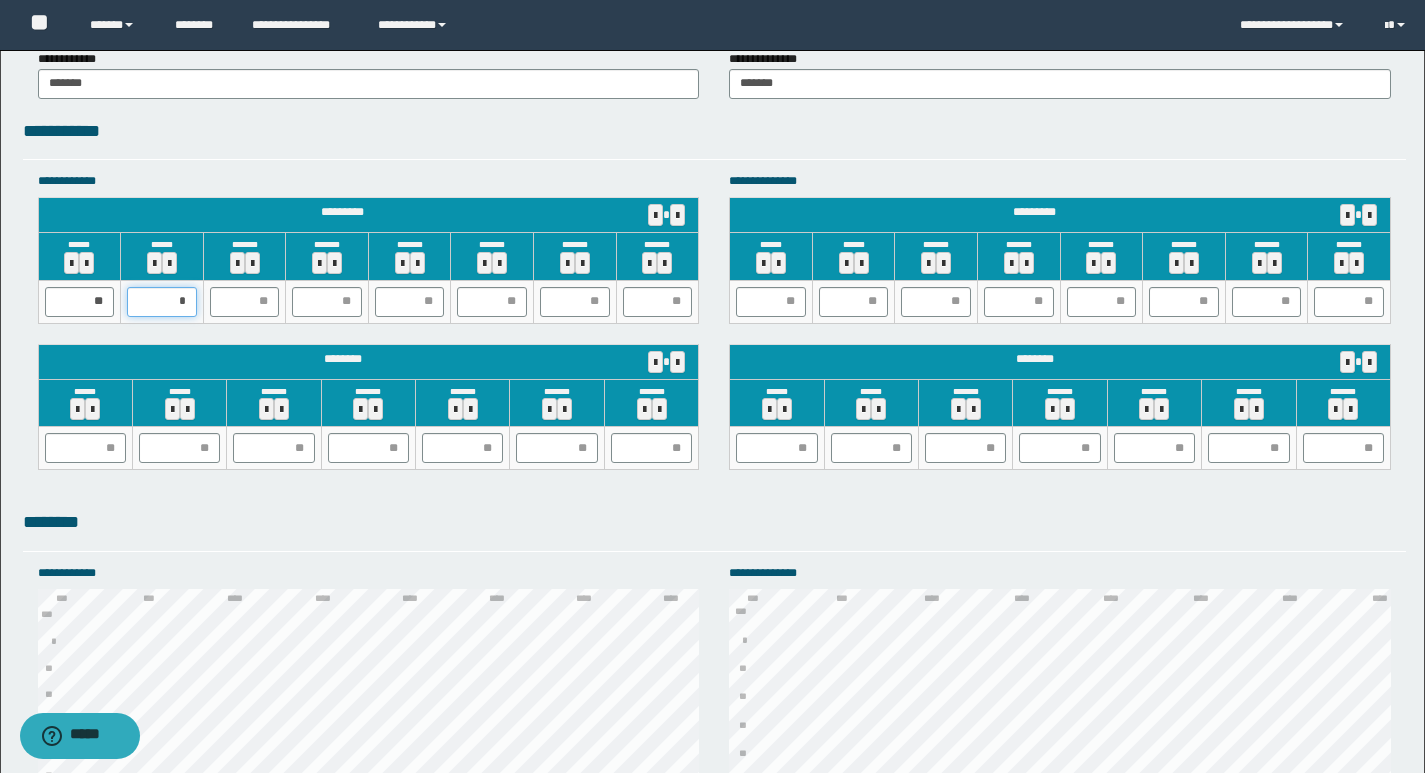 type on "**" 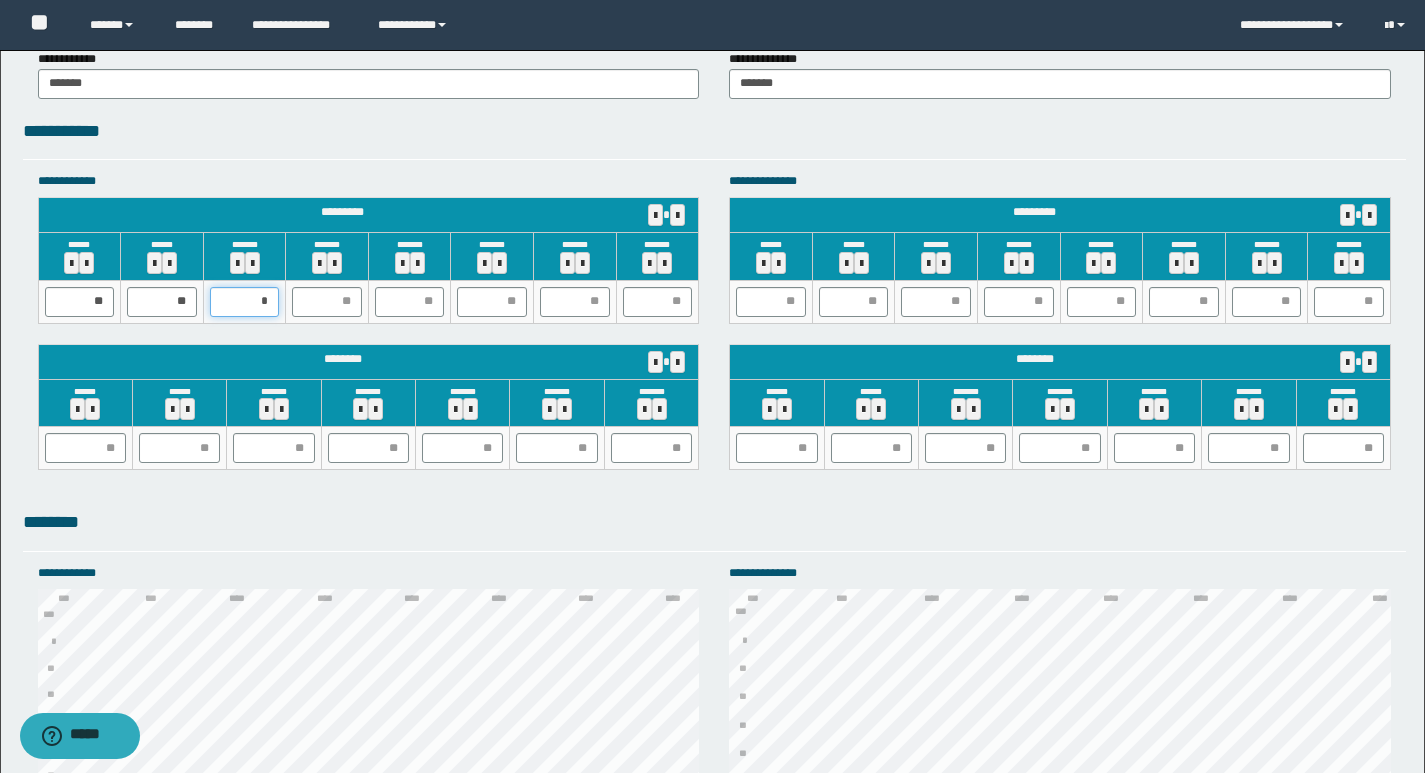 type on "**" 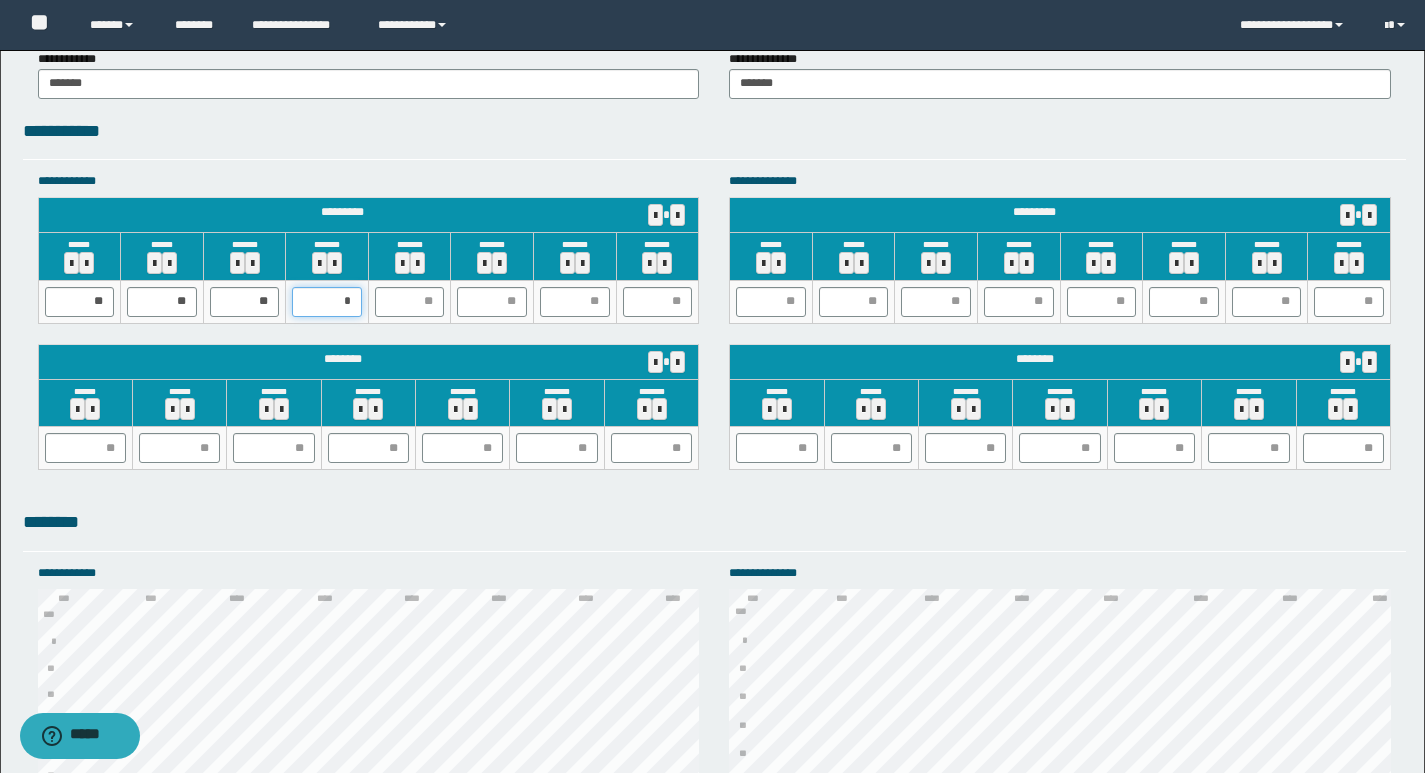 type on "**" 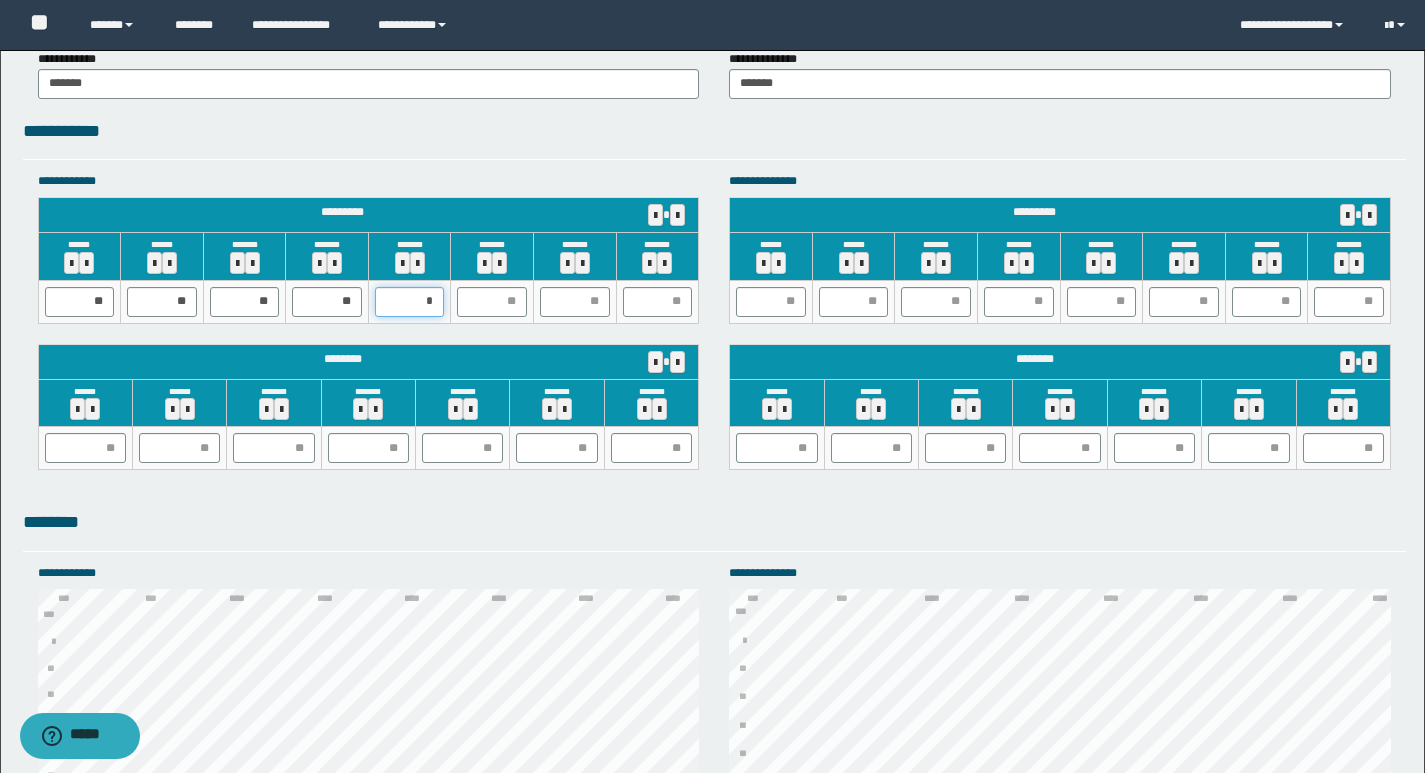 type on "**" 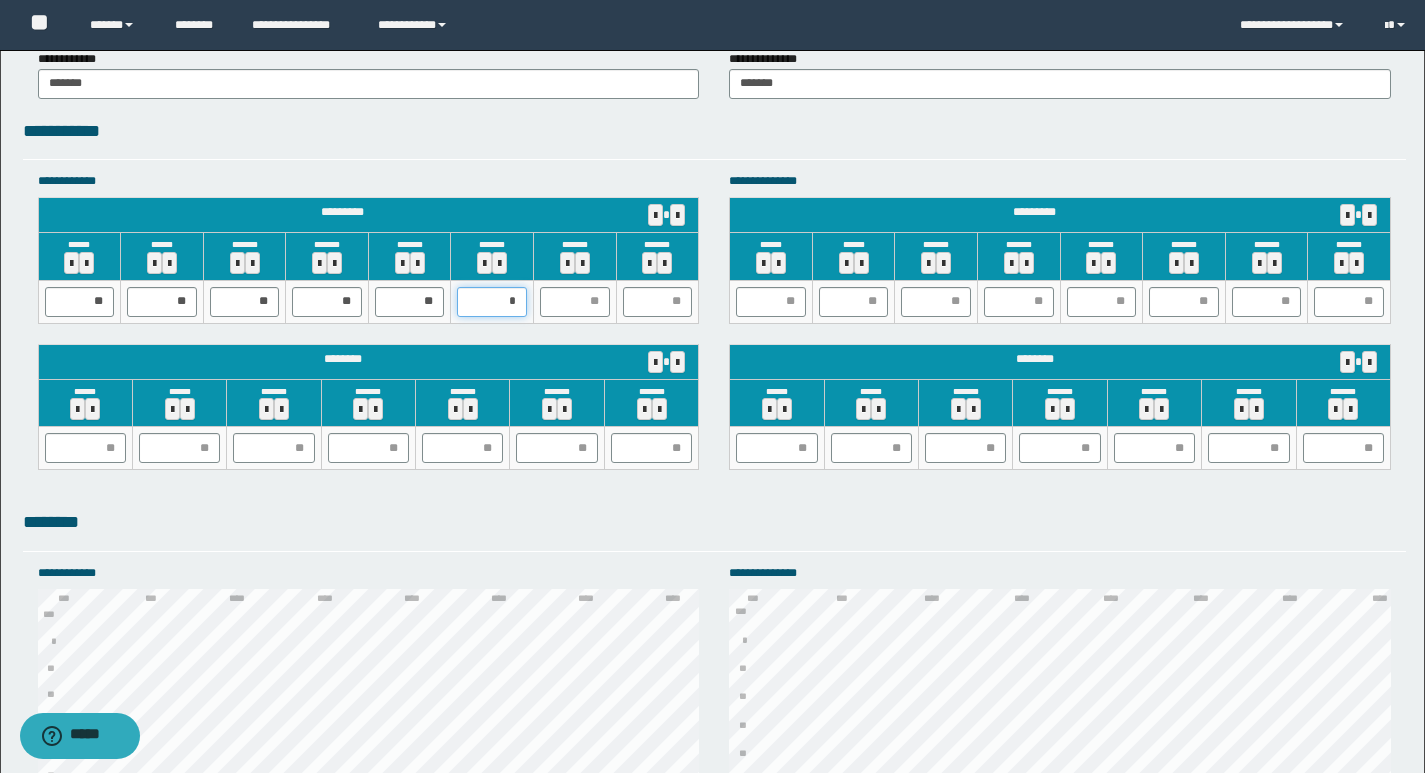 type on "**" 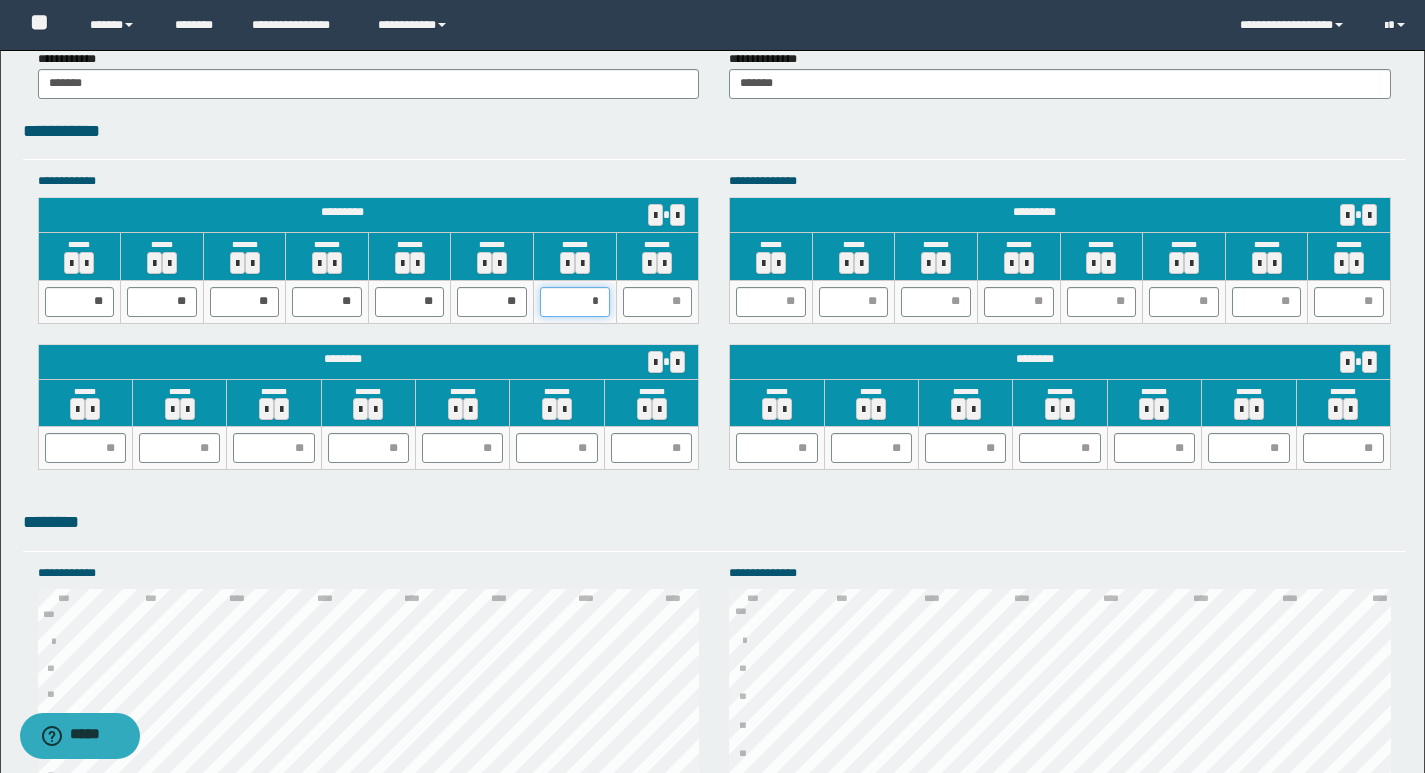 type on "**" 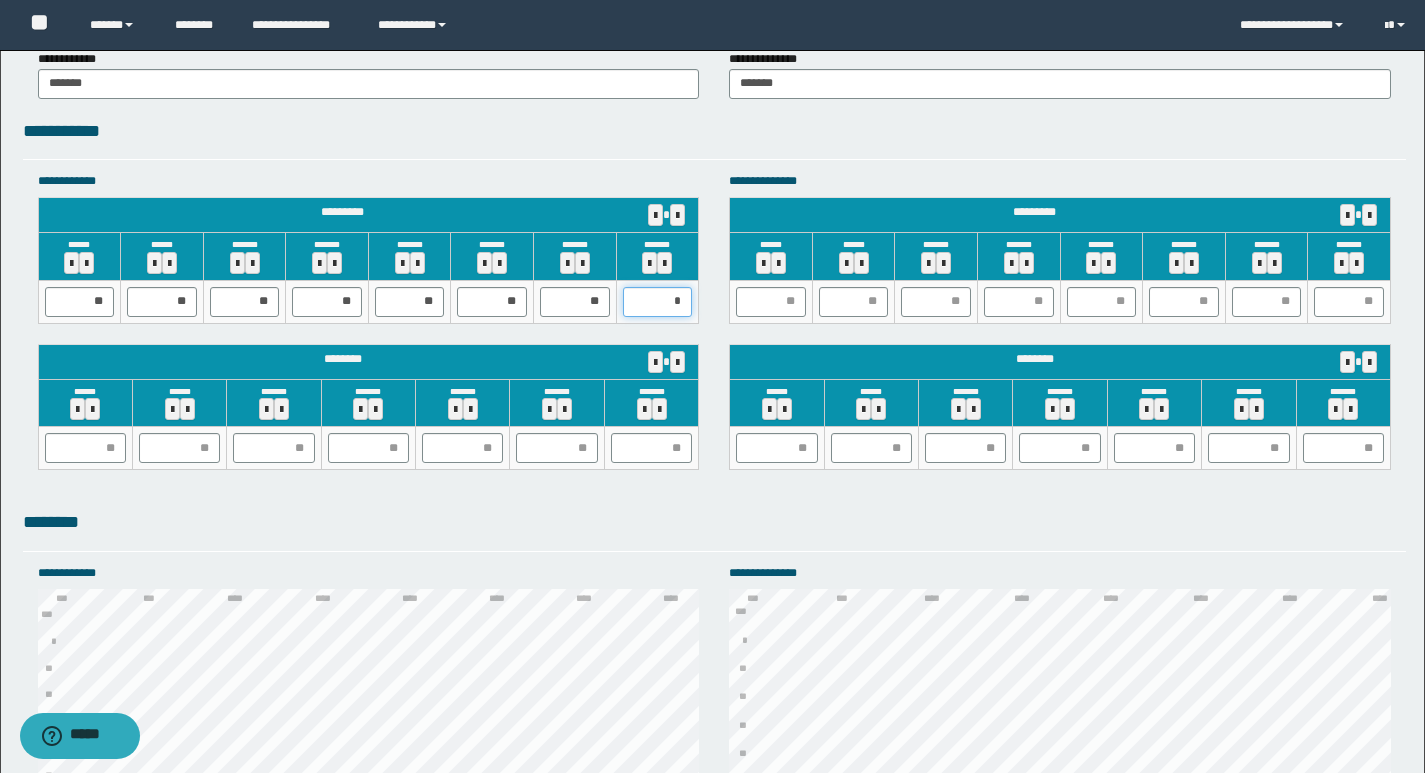 type on "**" 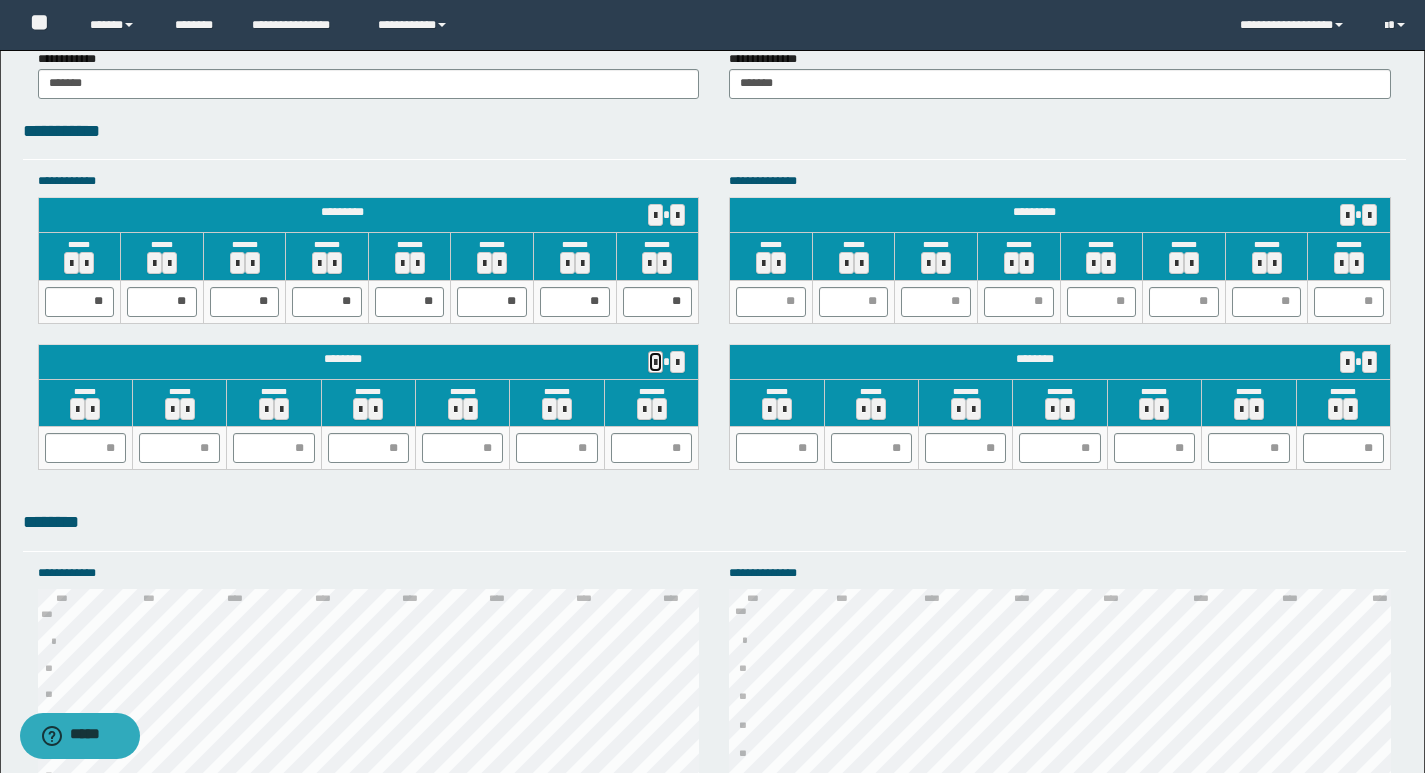 type 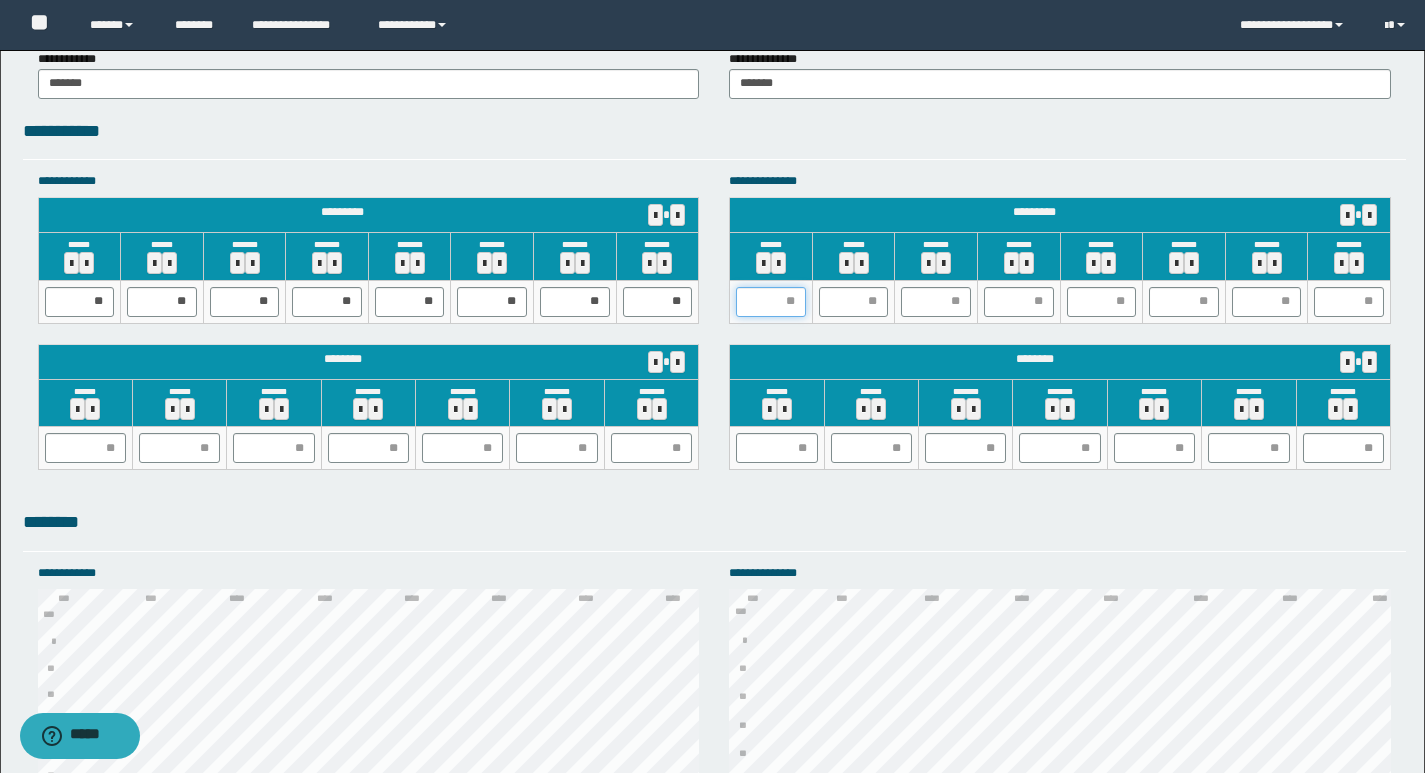 click at bounding box center (771, 302) 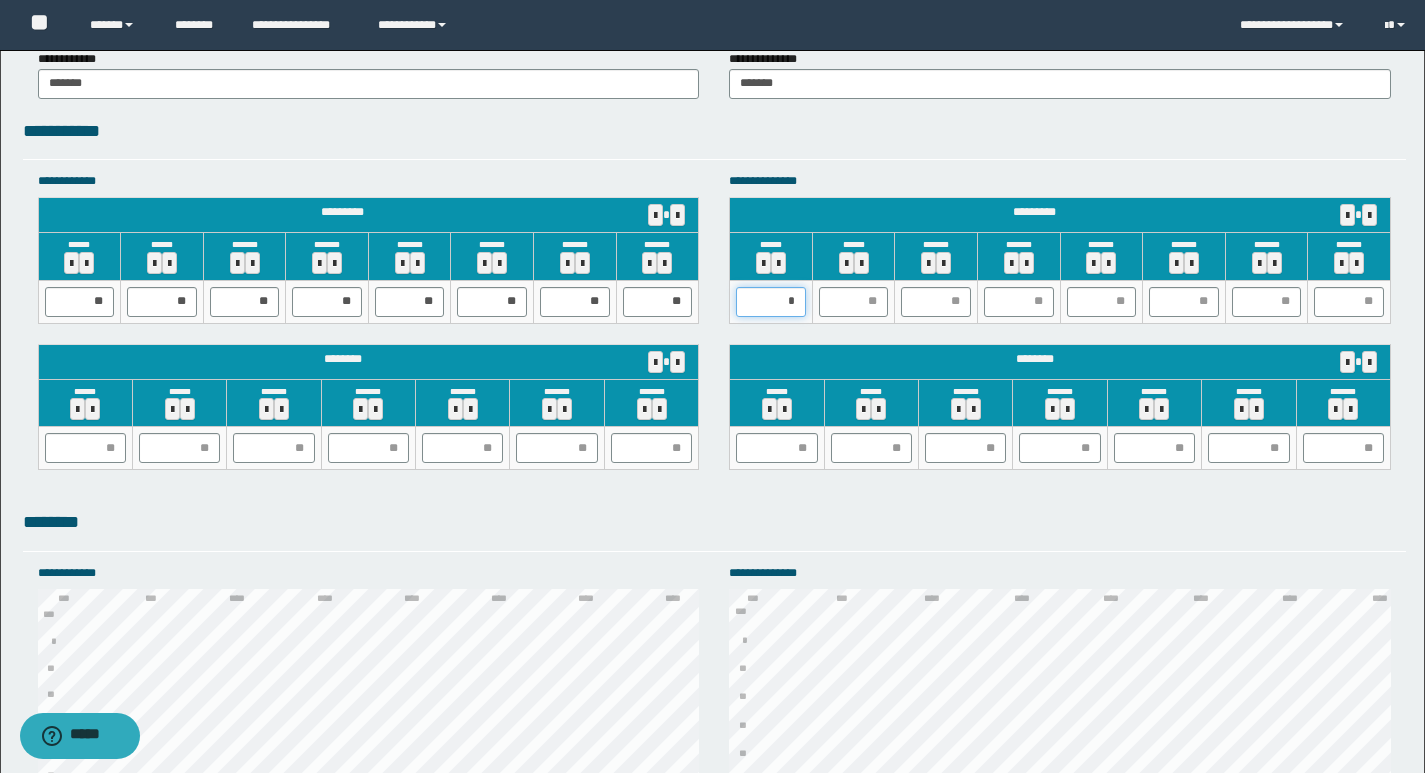 type on "**" 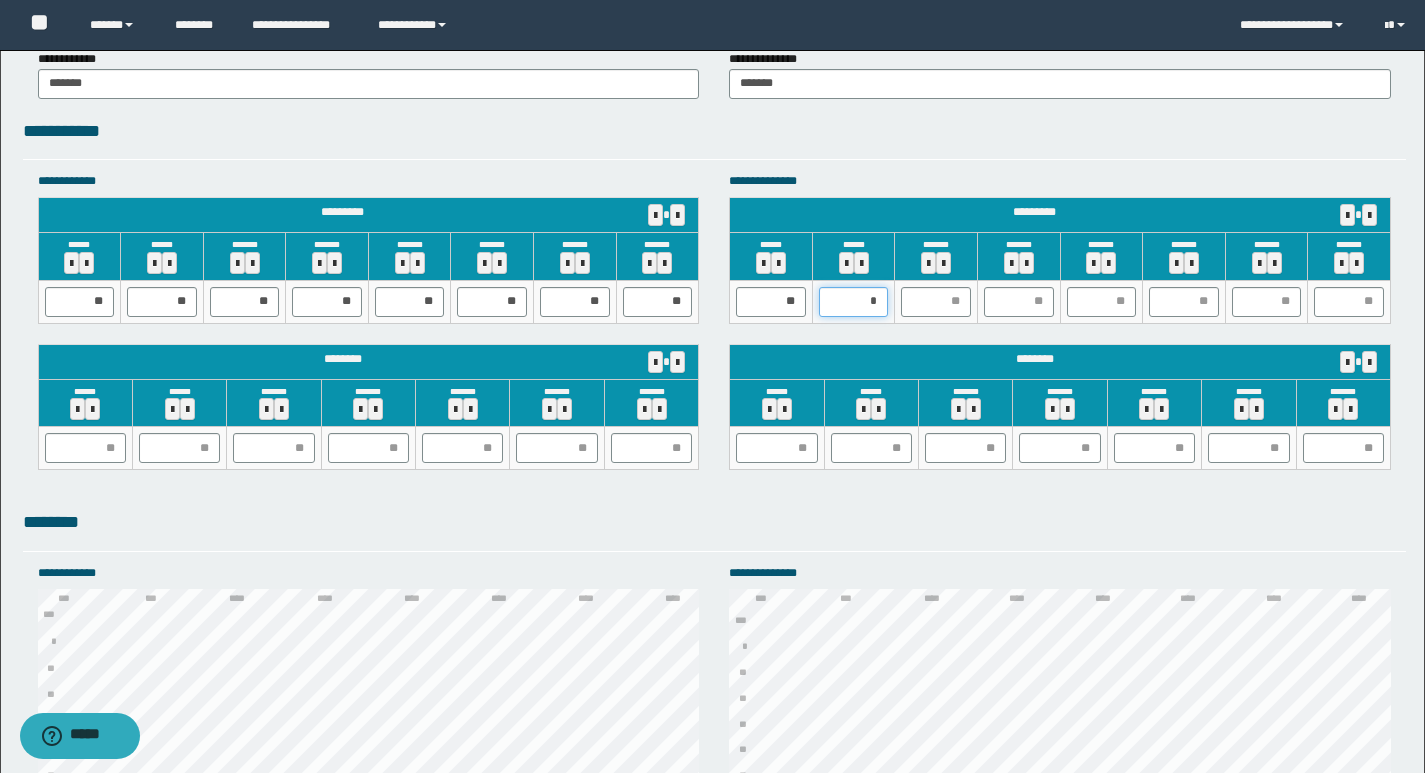 type on "**" 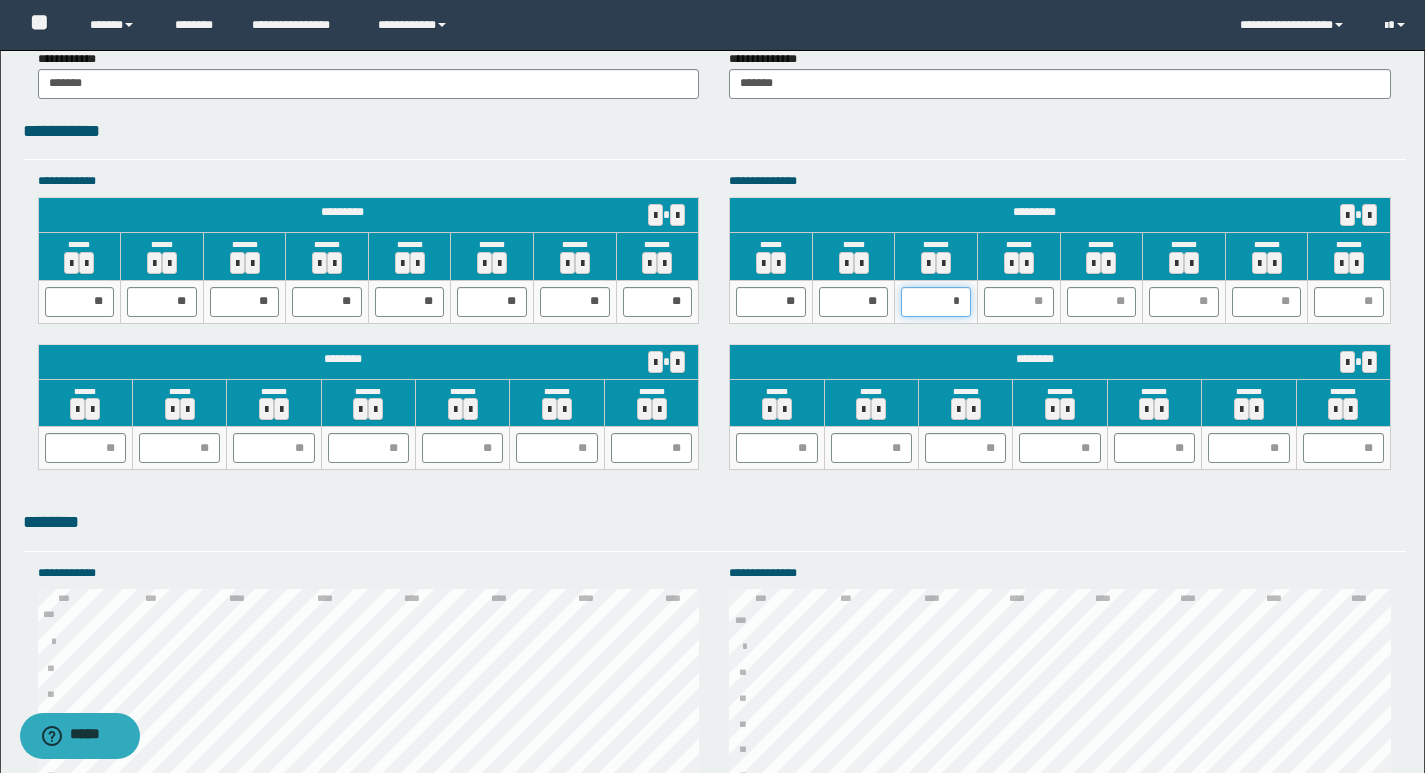type on "**" 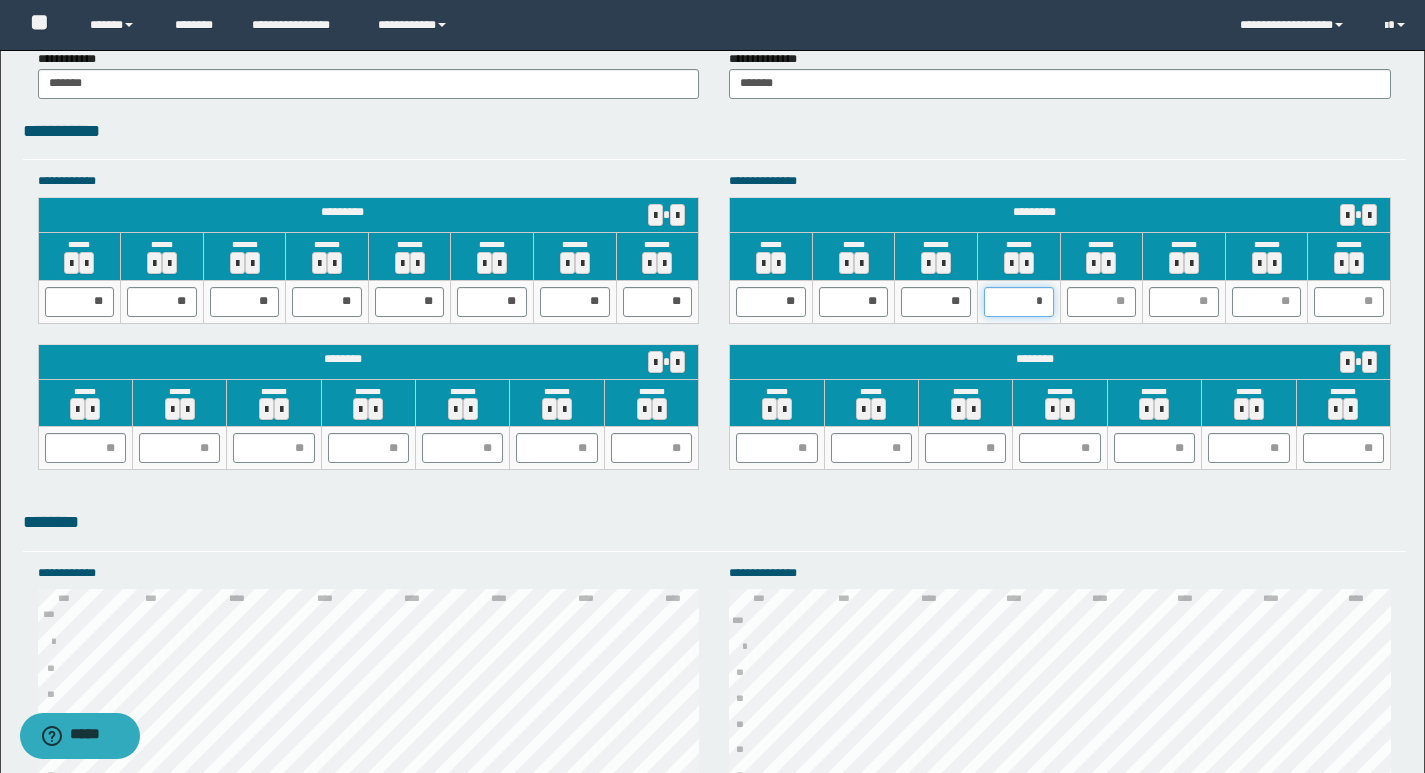 type on "**" 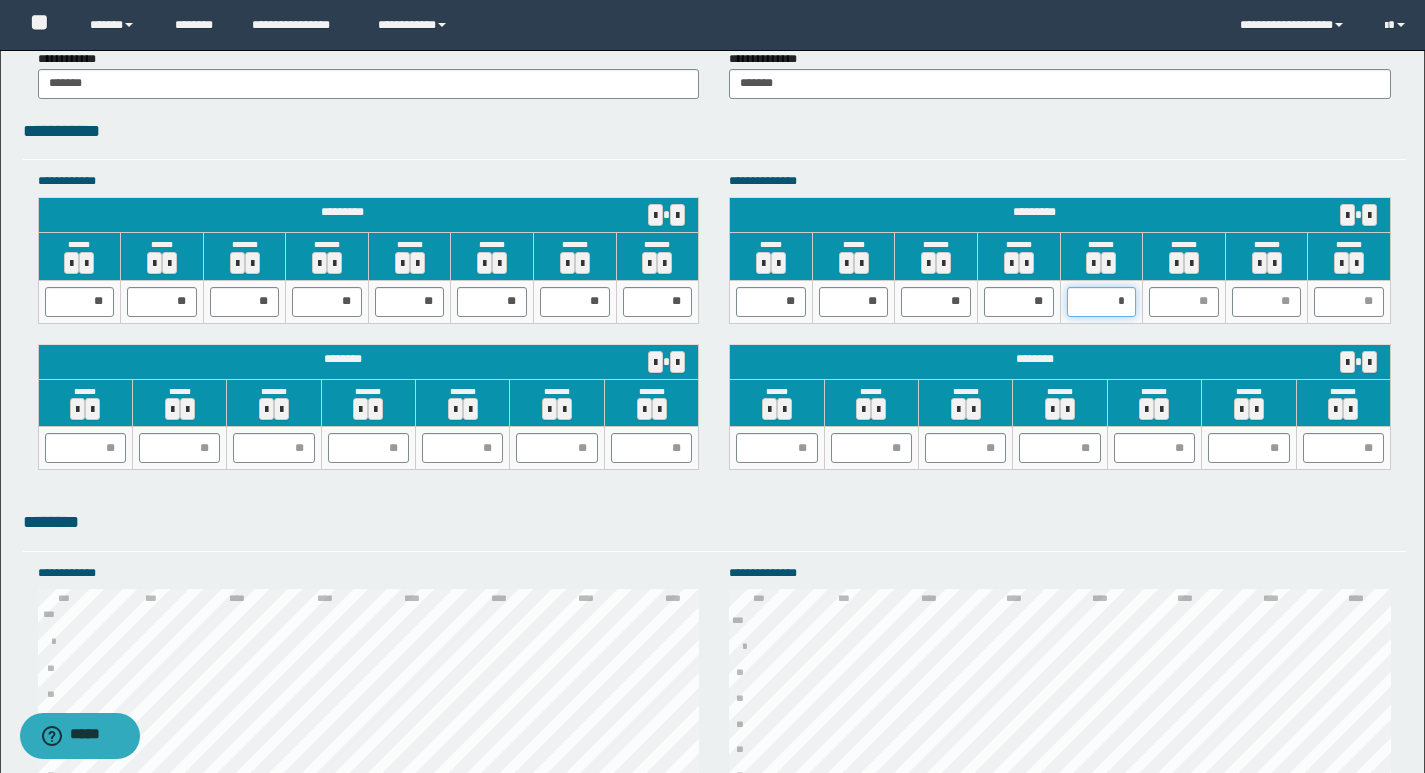 type on "**" 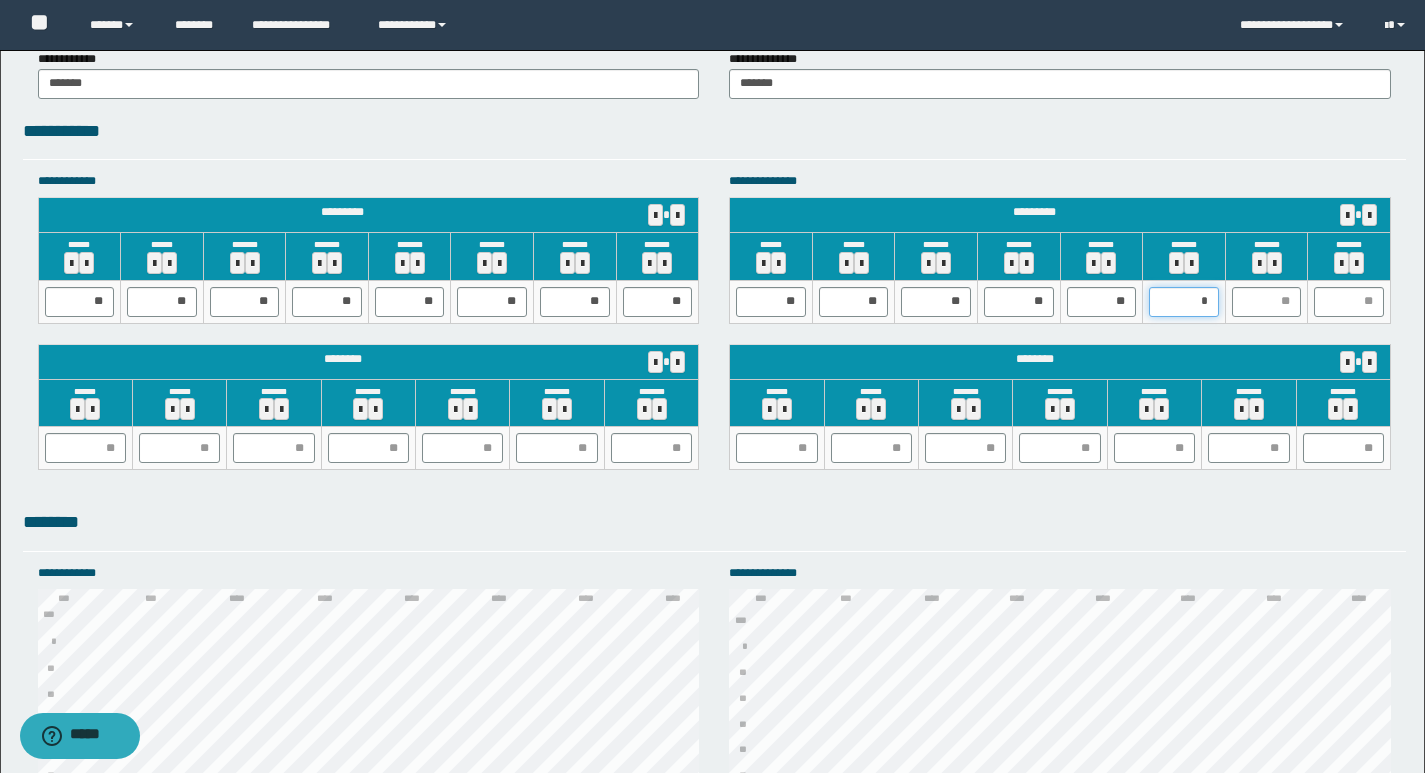 type on "**" 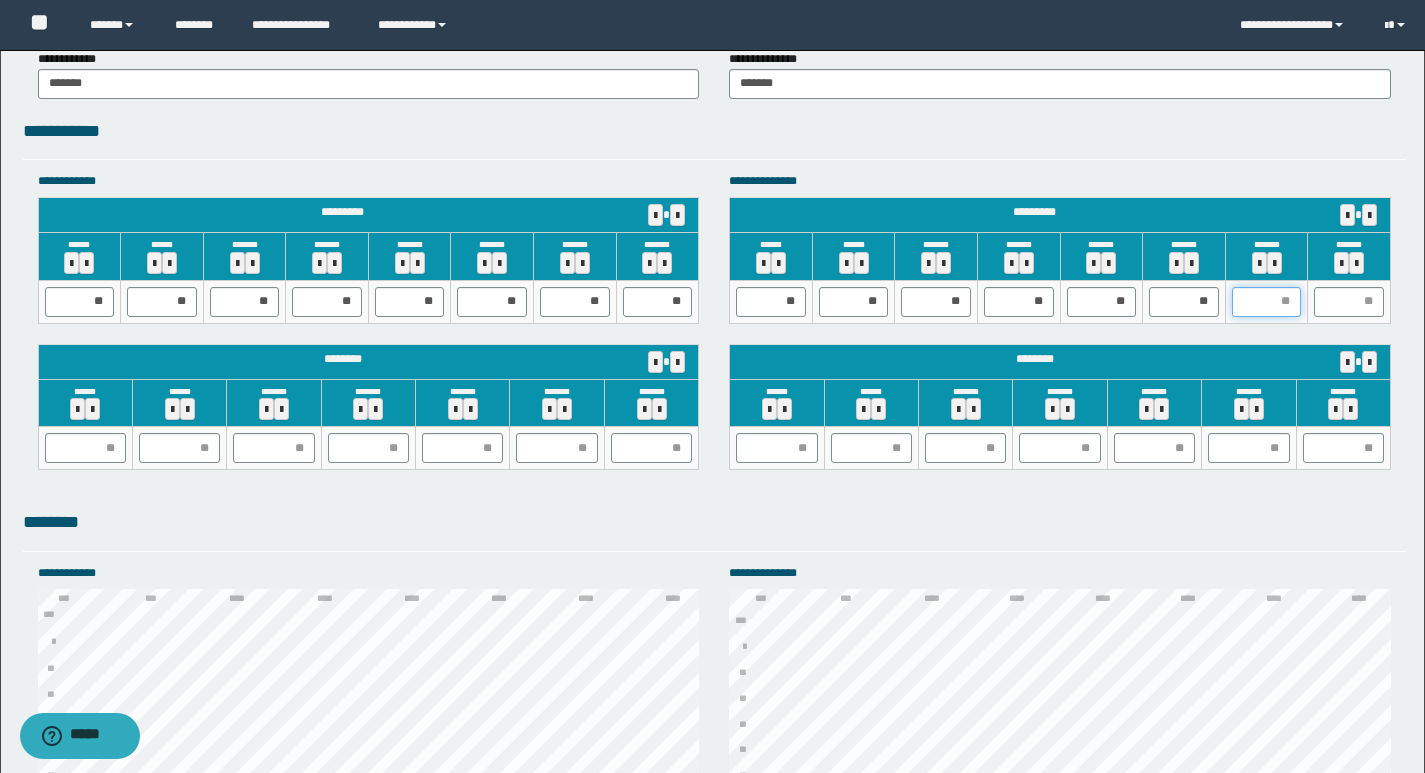 type on "*" 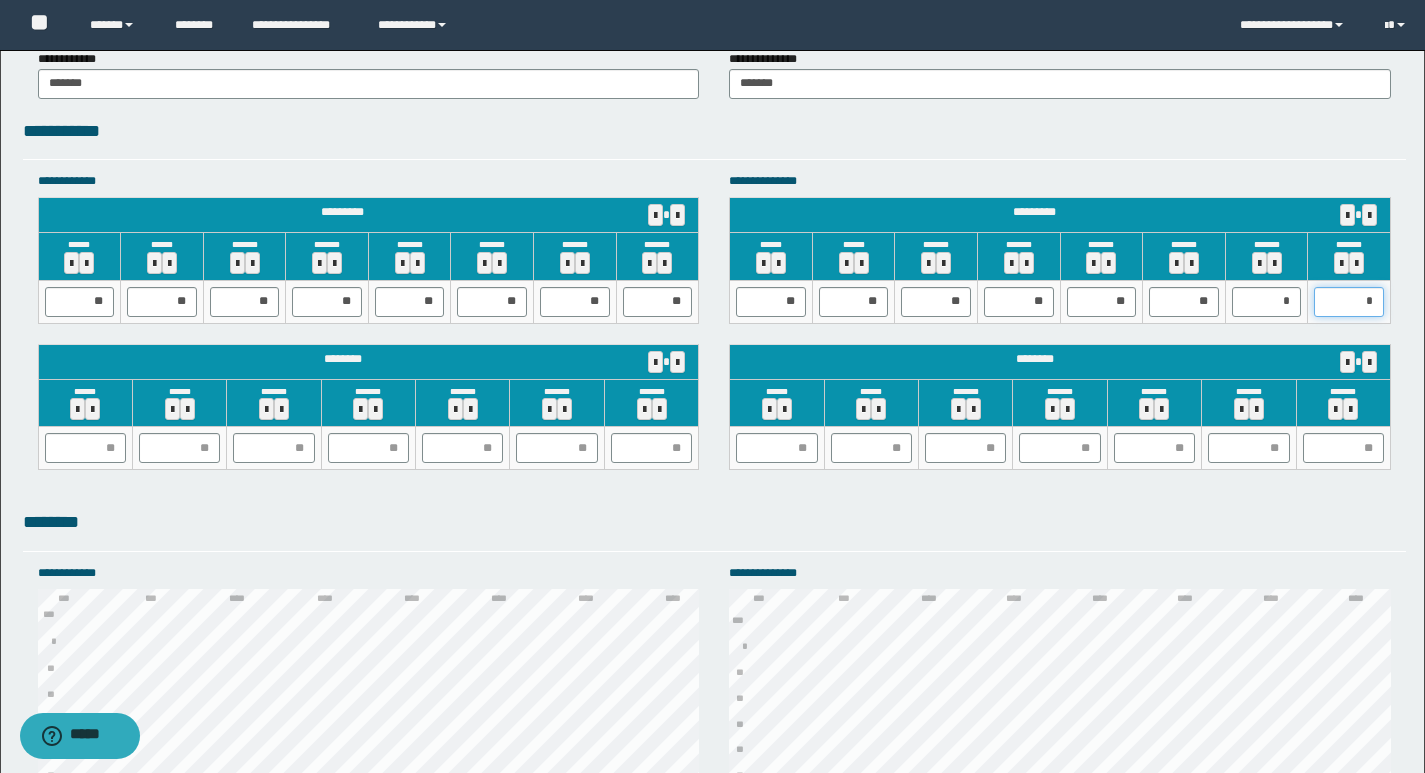 type on "**" 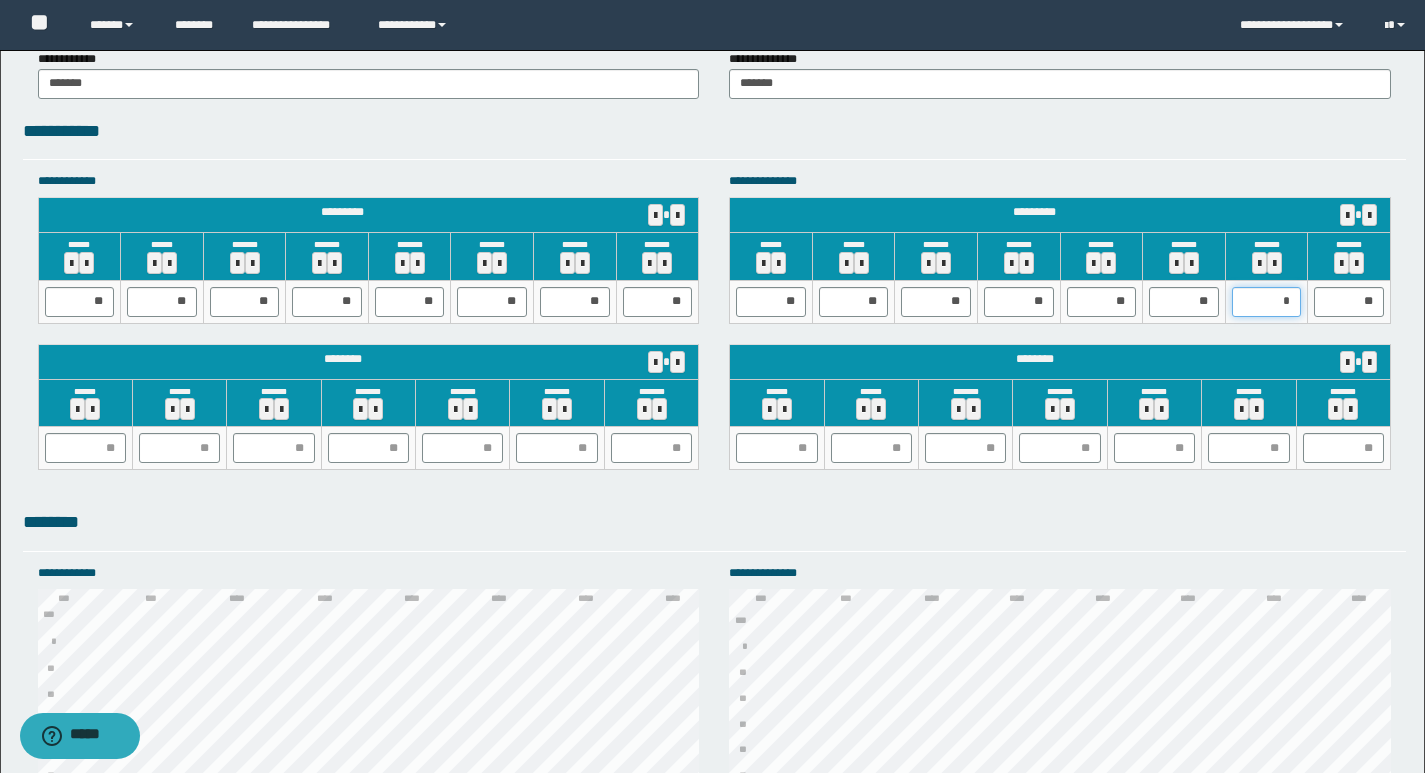 click on "*" at bounding box center [1267, 302] 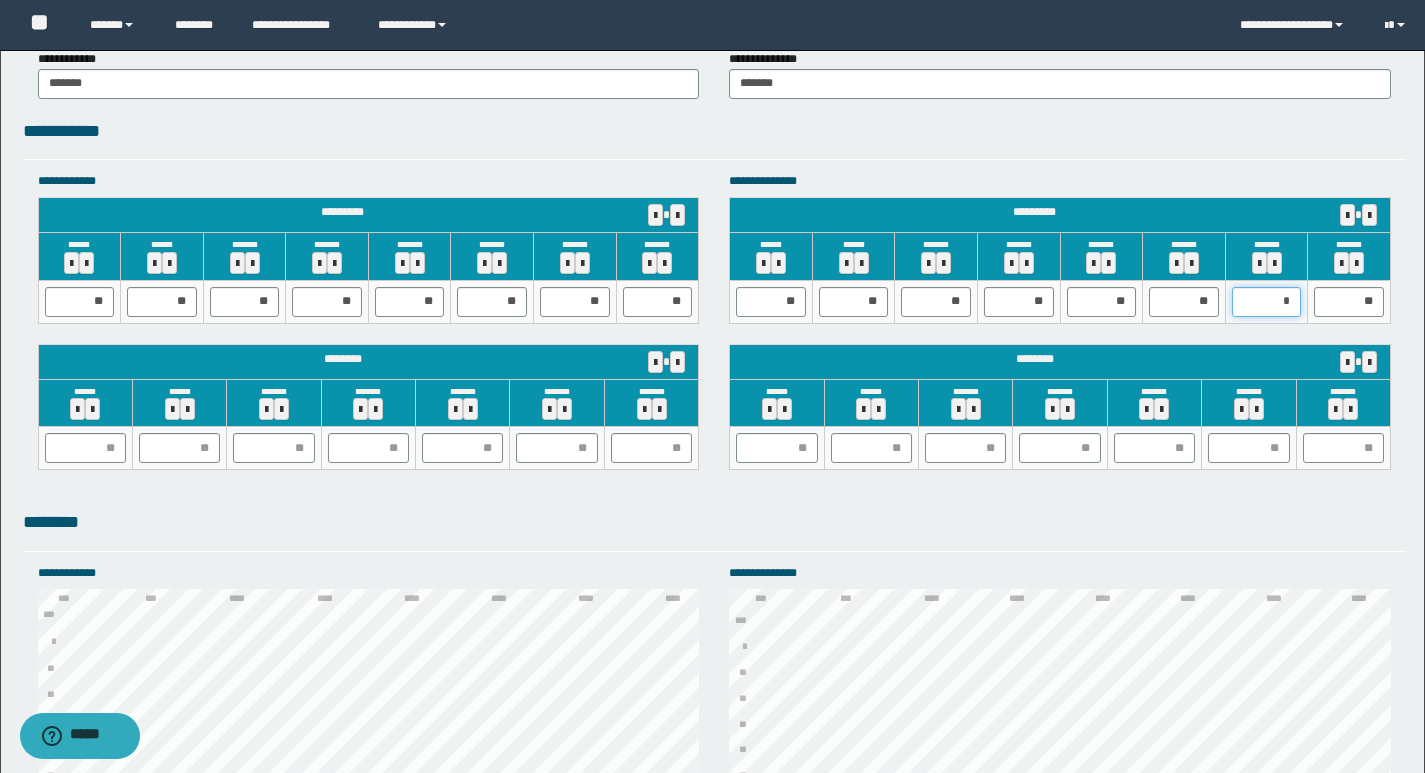 type on "**" 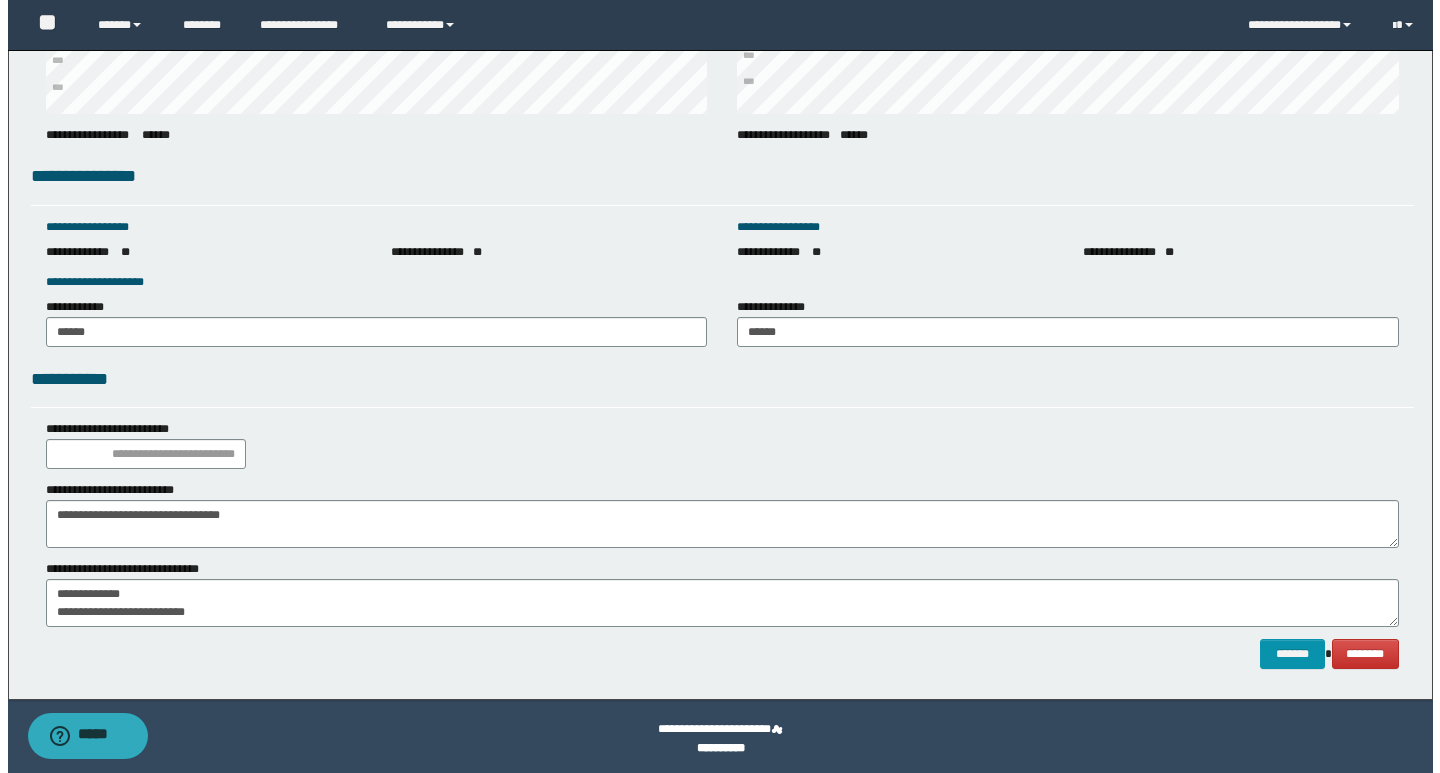 scroll, scrollTop: 2695, scrollLeft: 0, axis: vertical 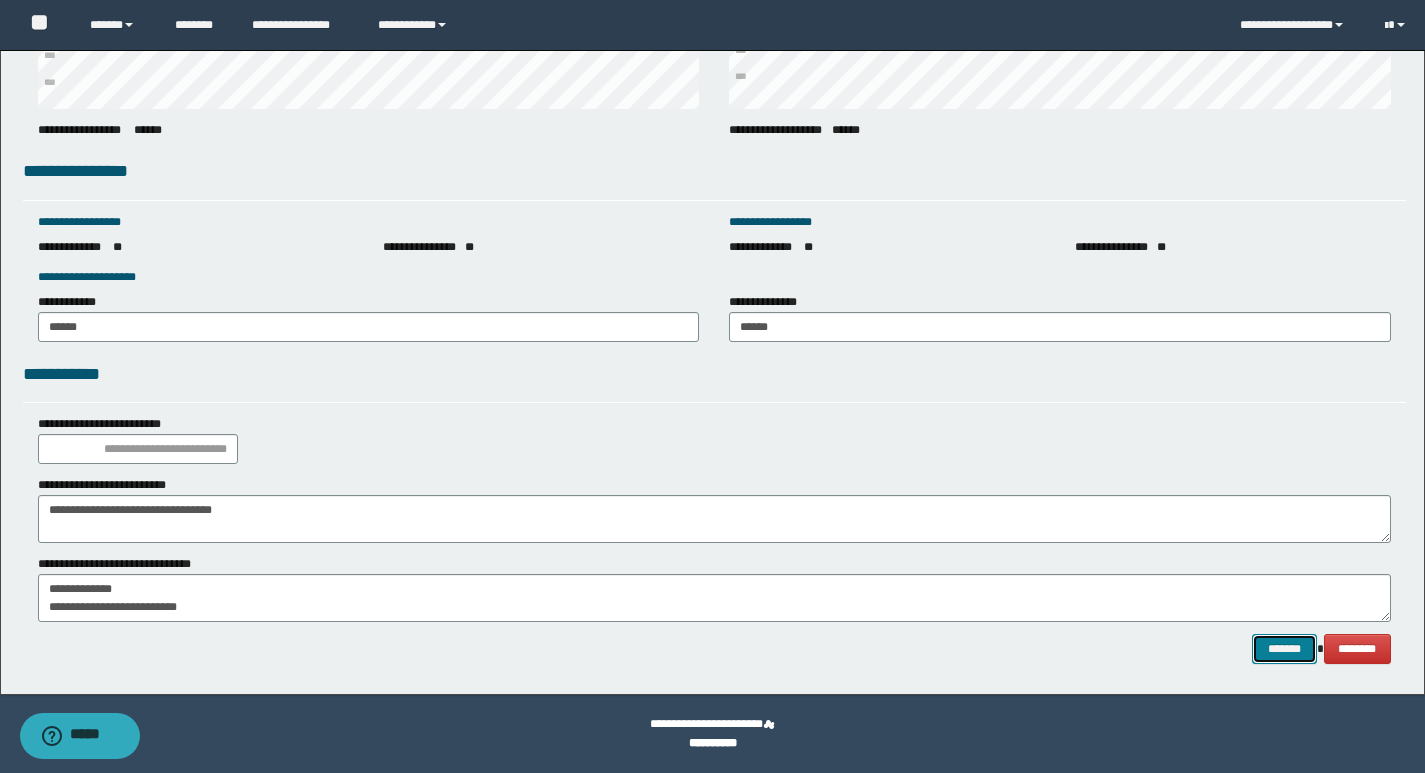 click on "*******" at bounding box center (1284, 649) 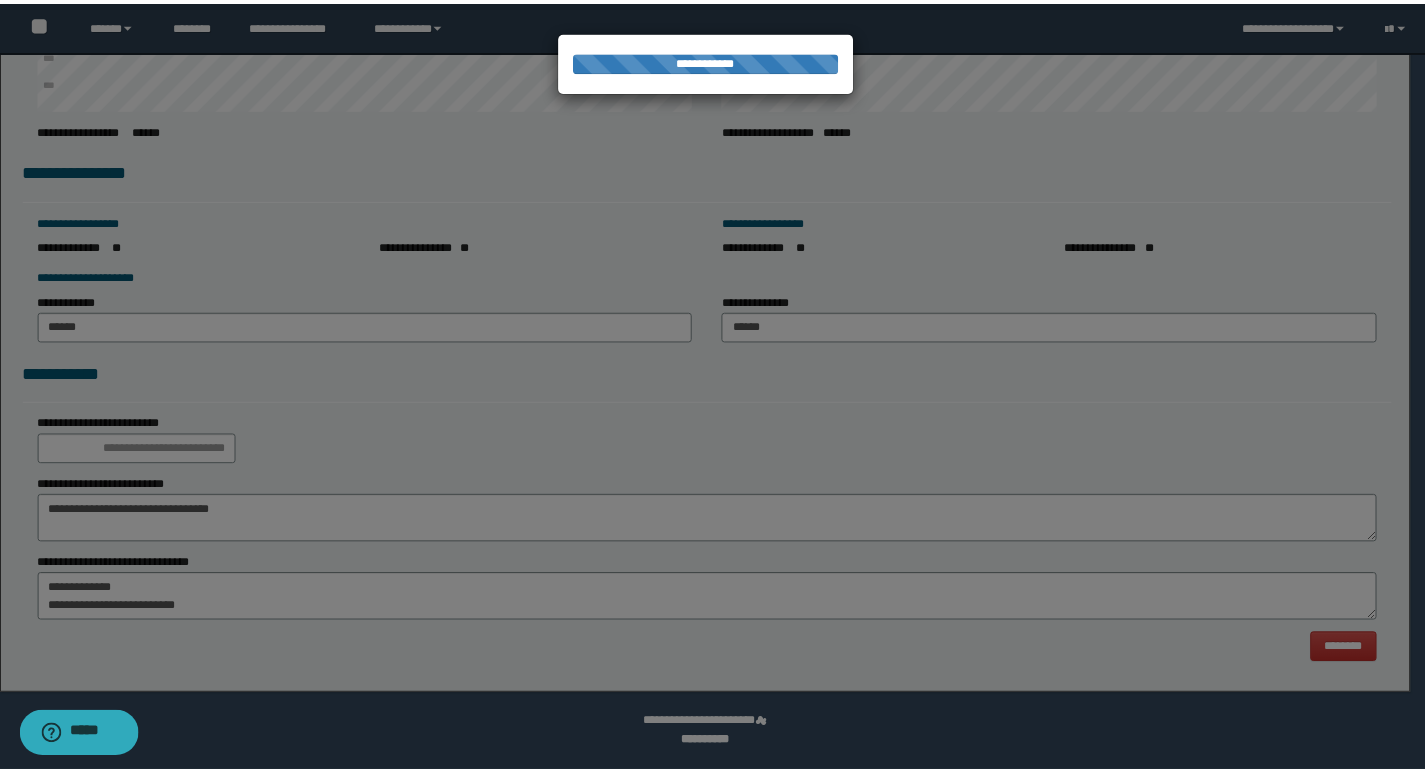 scroll, scrollTop: 0, scrollLeft: 0, axis: both 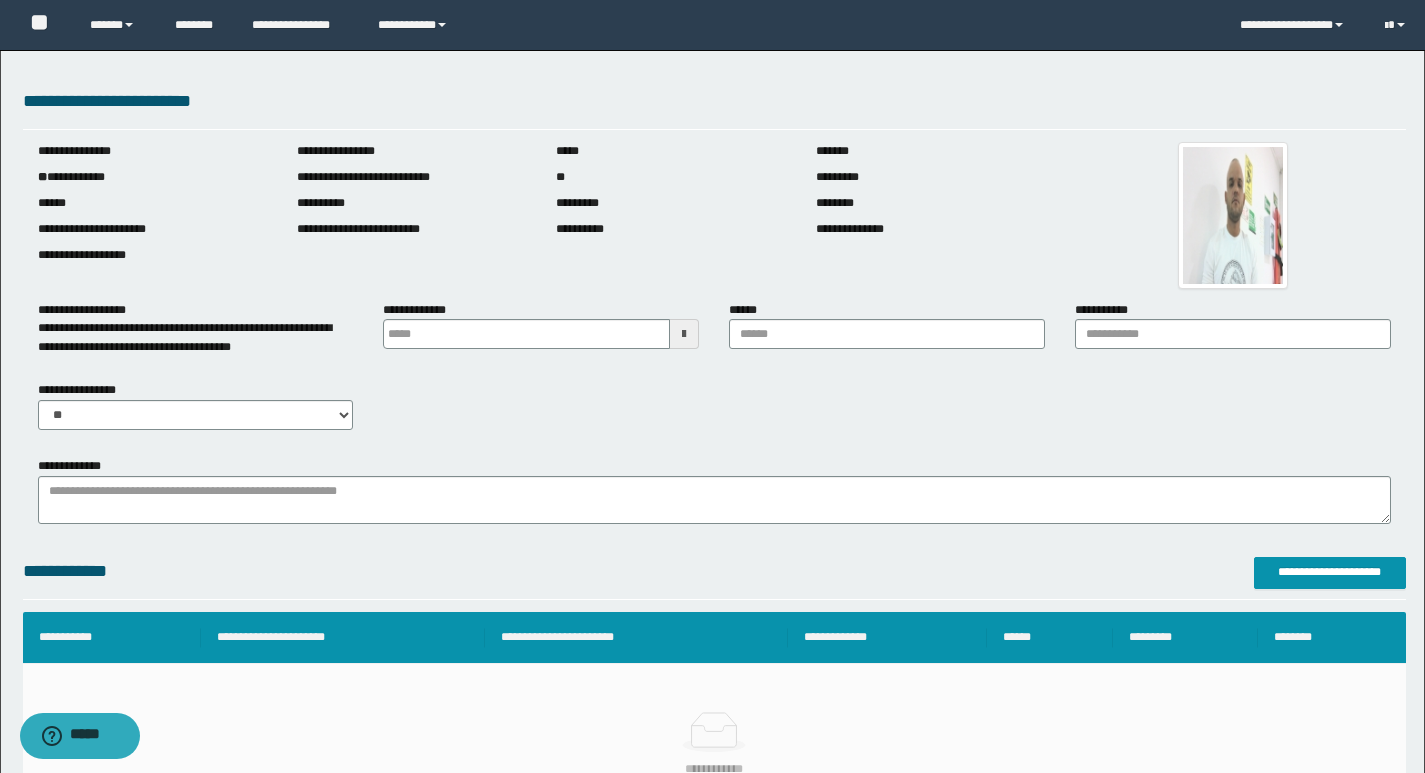 click at bounding box center [684, 334] 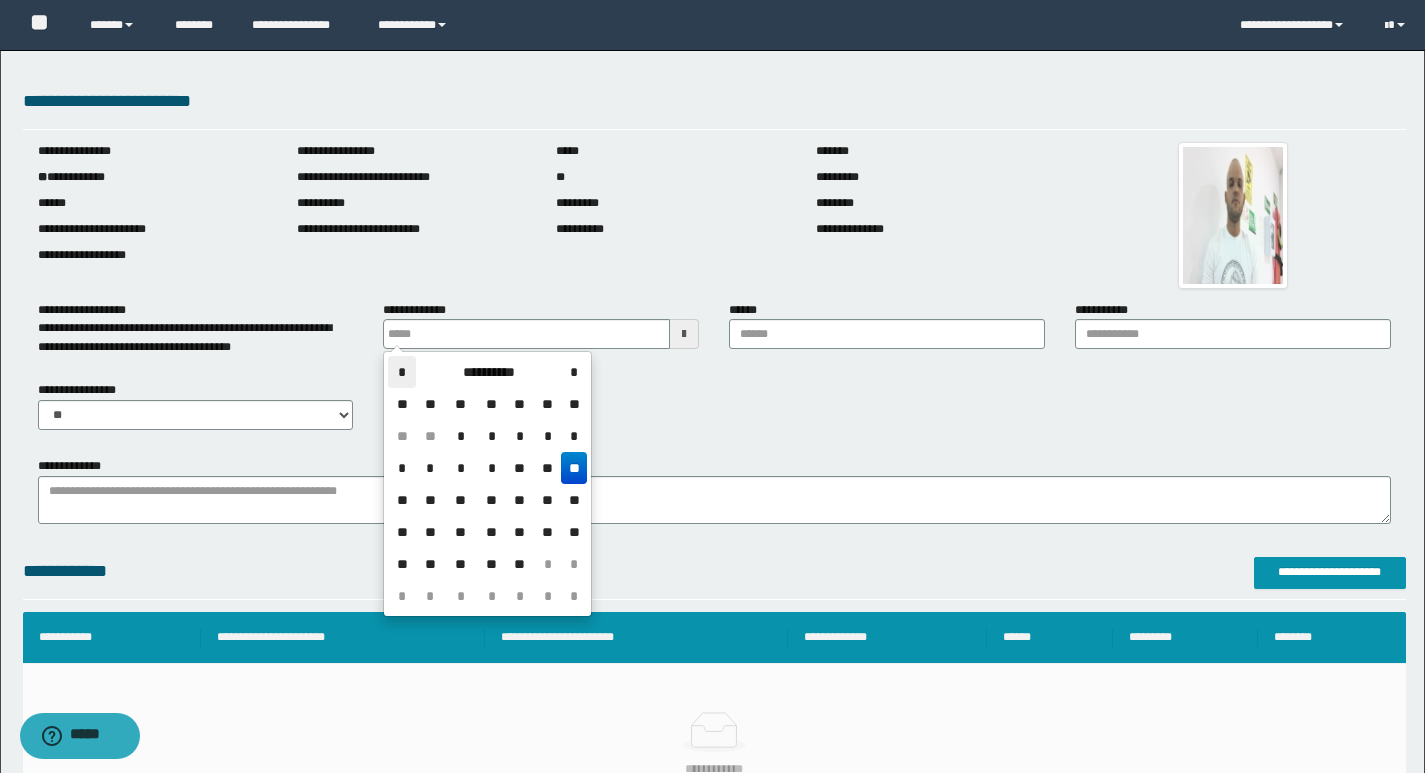 click on "*" at bounding box center (402, 372) 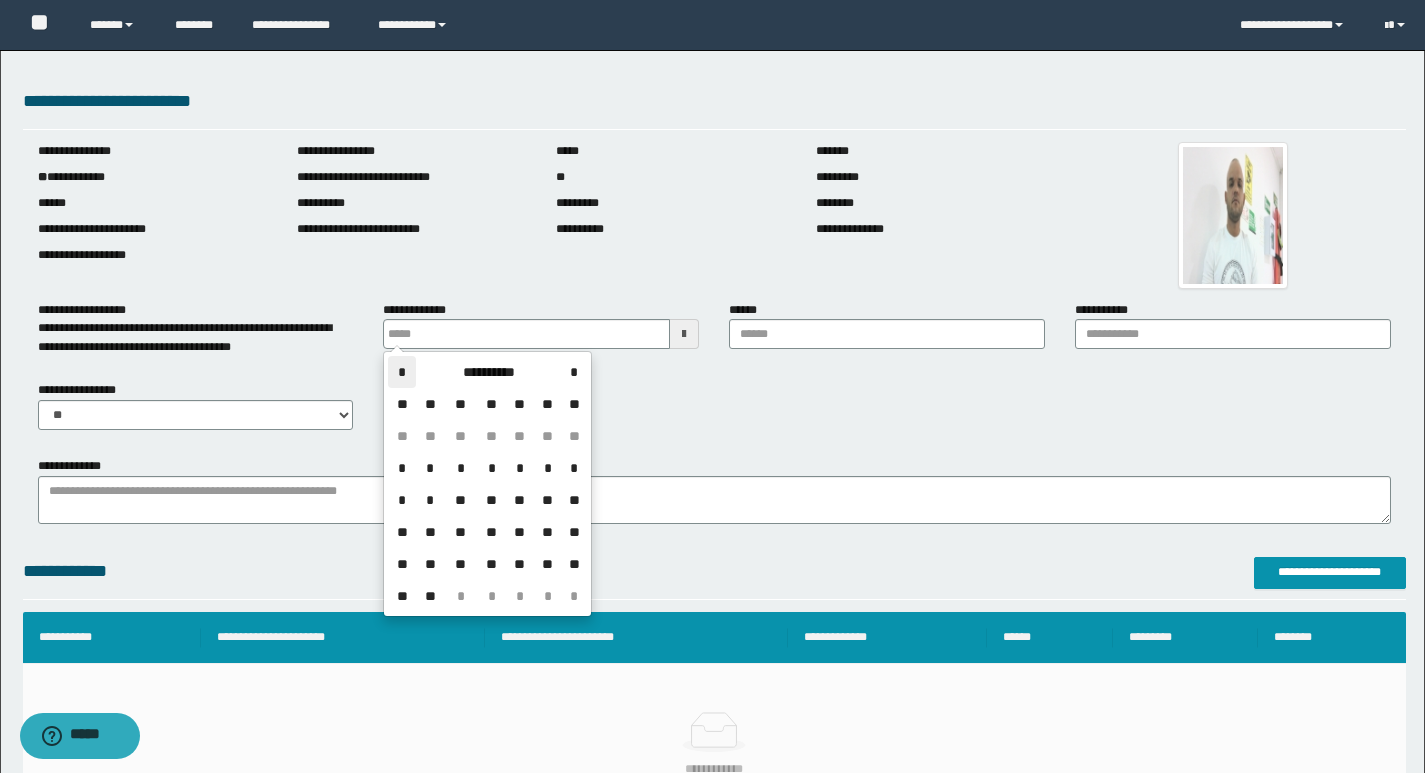 click on "*" at bounding box center [402, 372] 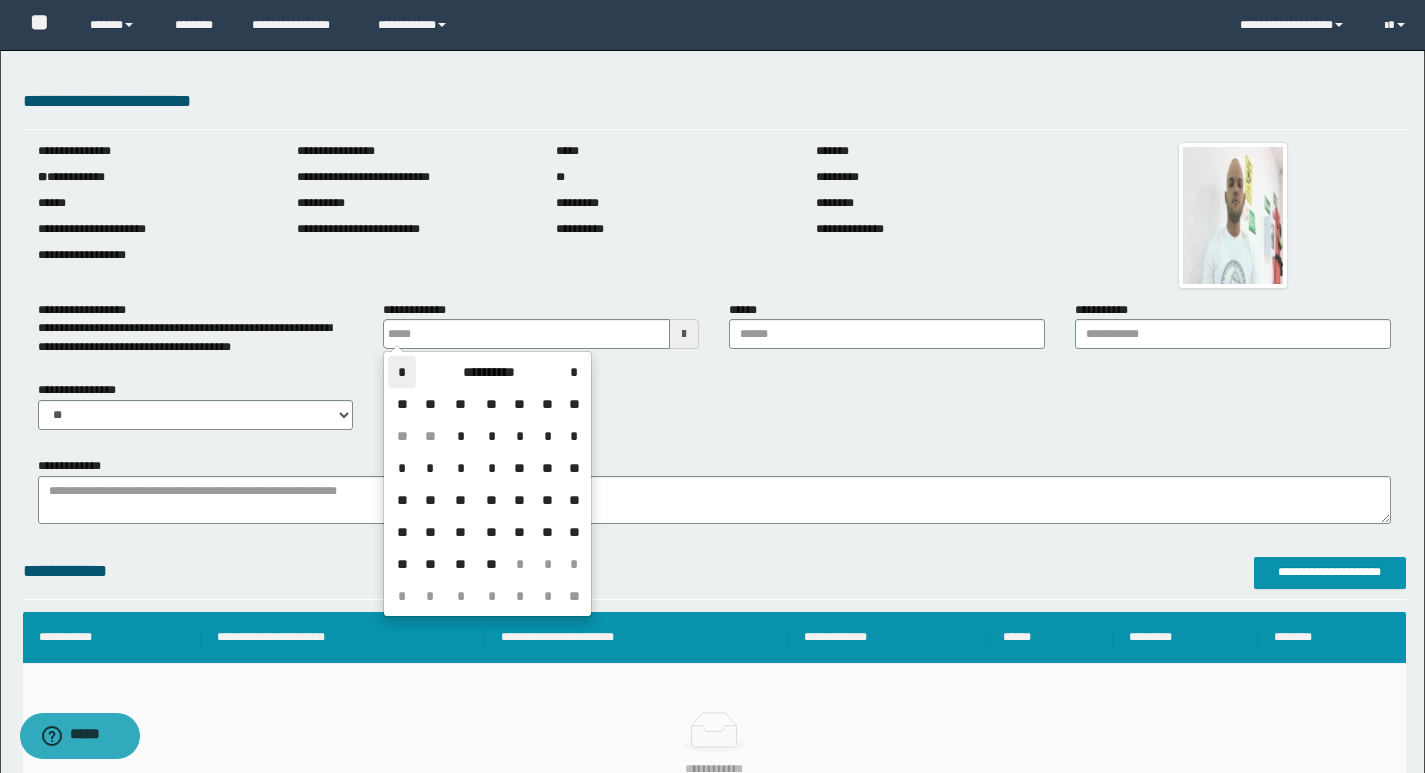click on "*" at bounding box center (402, 372) 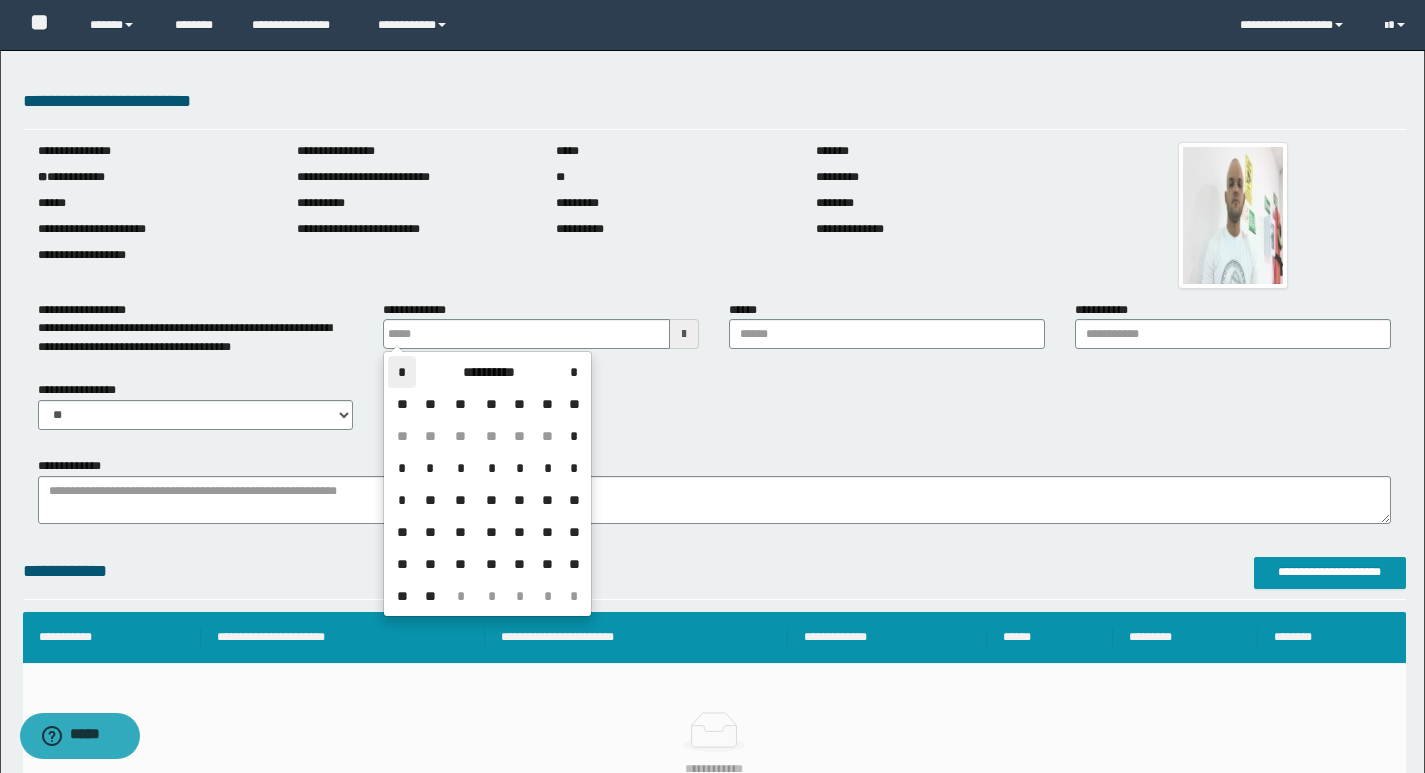 click on "*" at bounding box center [402, 372] 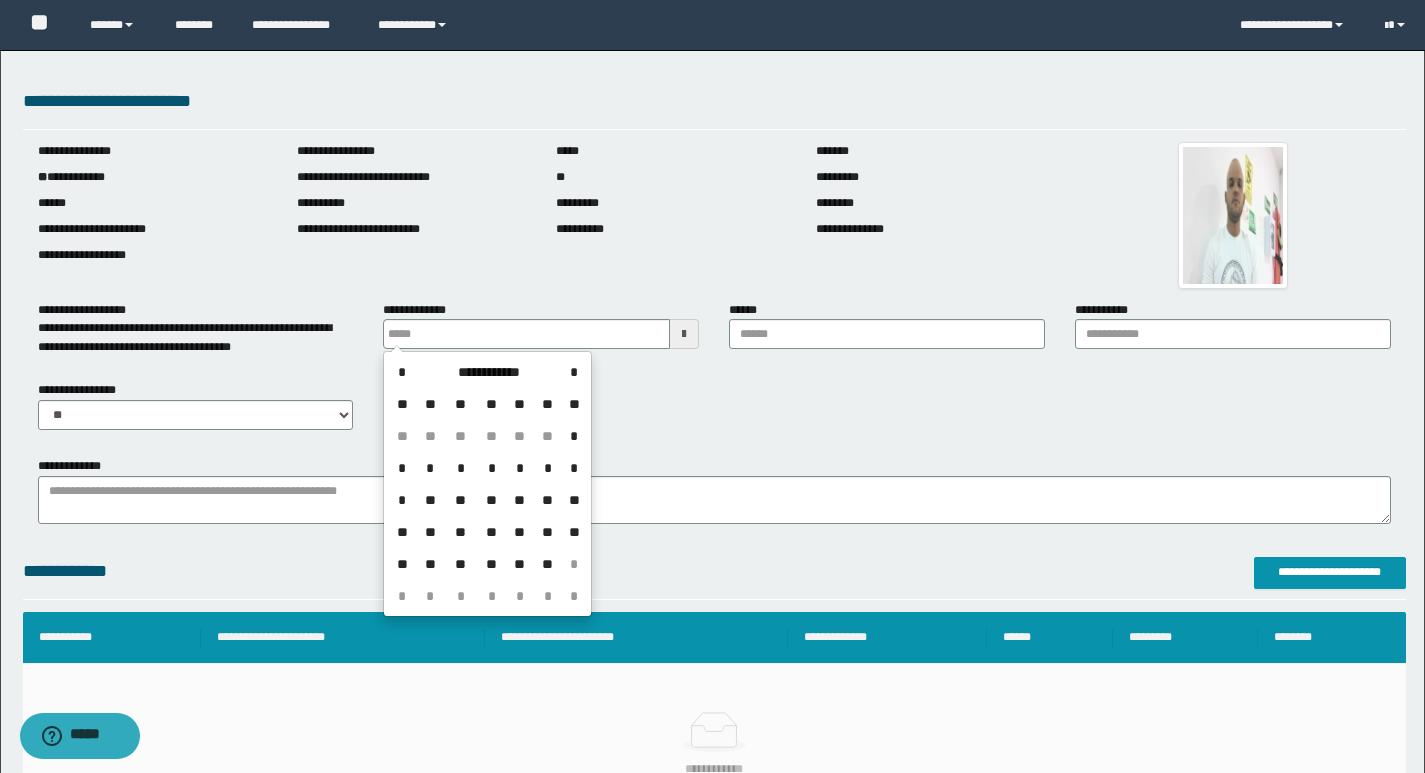 click on "*" at bounding box center [491, 468] 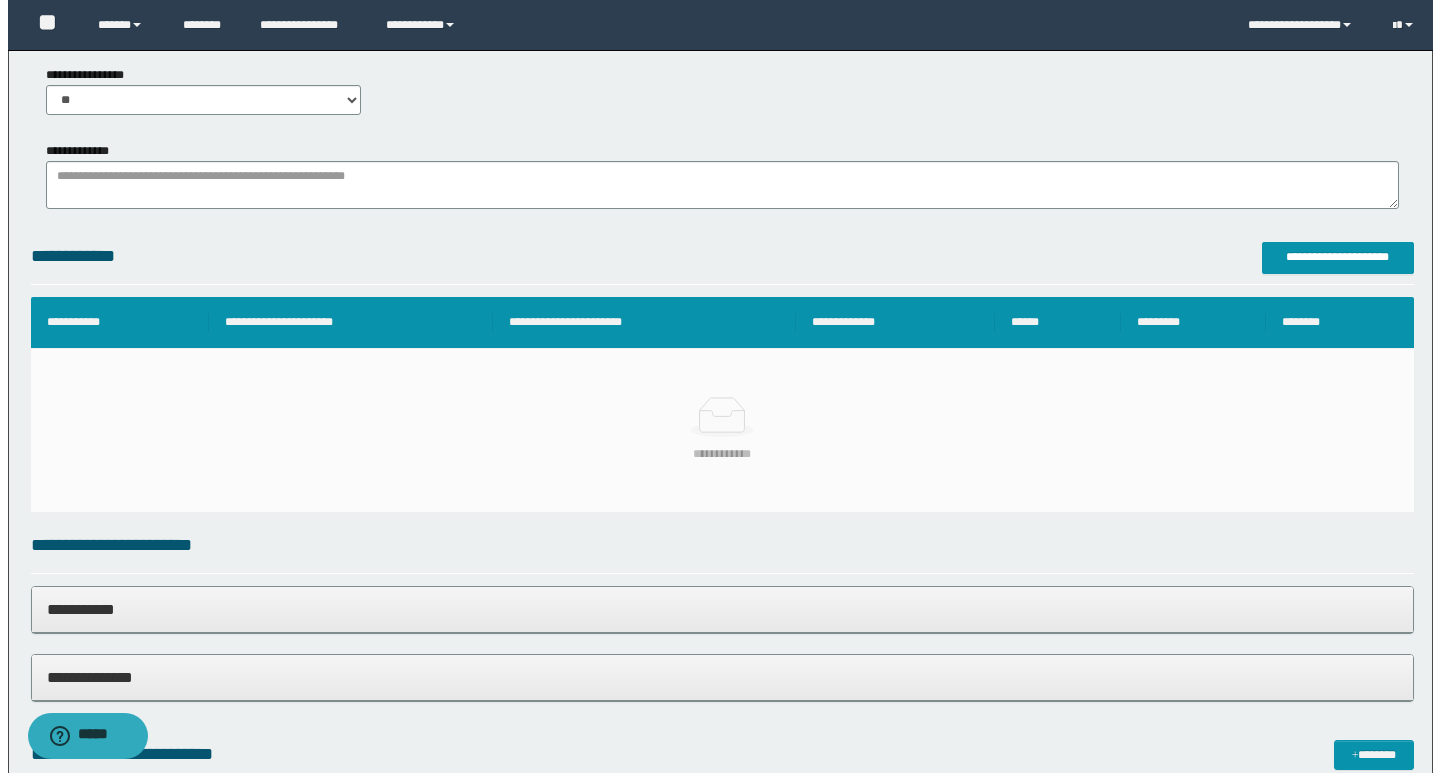 scroll, scrollTop: 331, scrollLeft: 0, axis: vertical 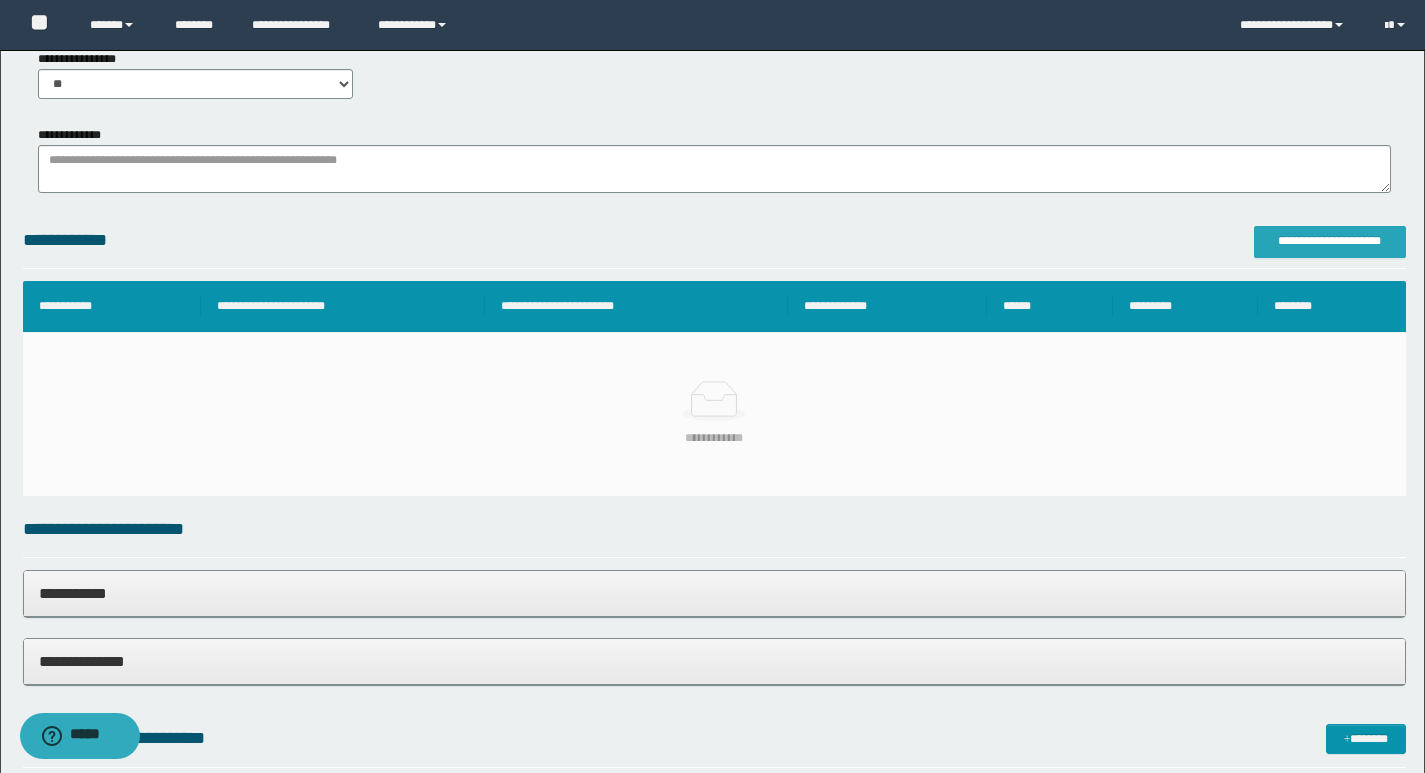 click on "**********" at bounding box center [1330, 241] 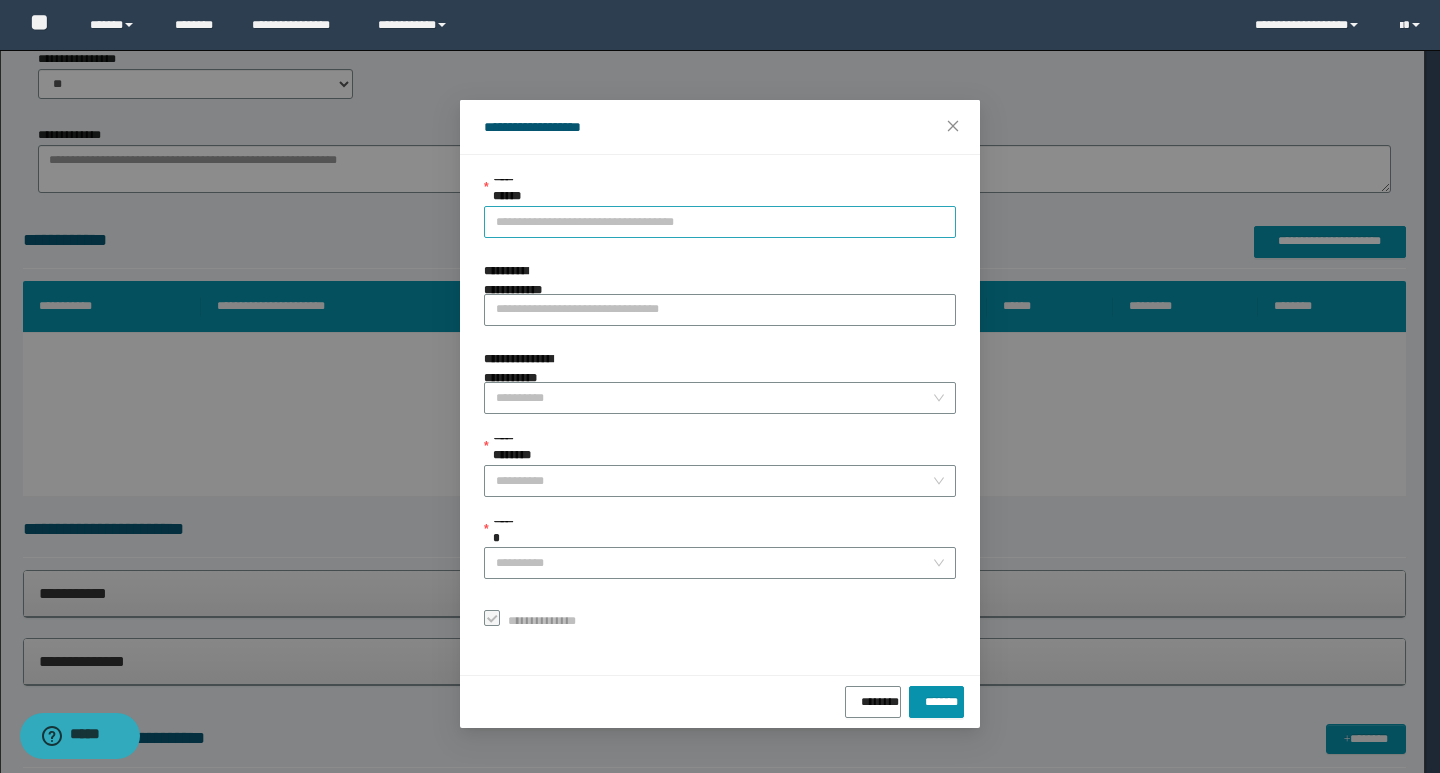 click on "**********" at bounding box center [720, 222] 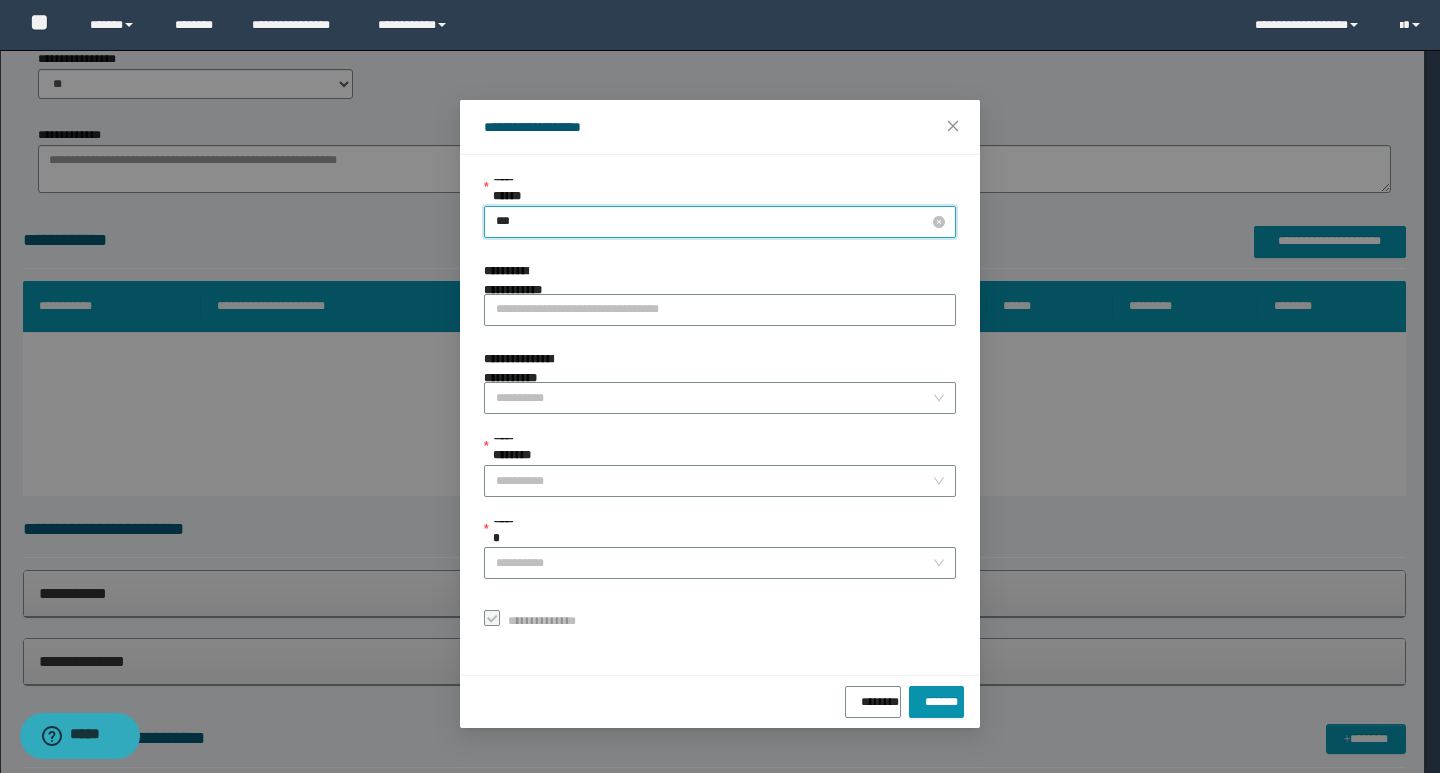 type on "****" 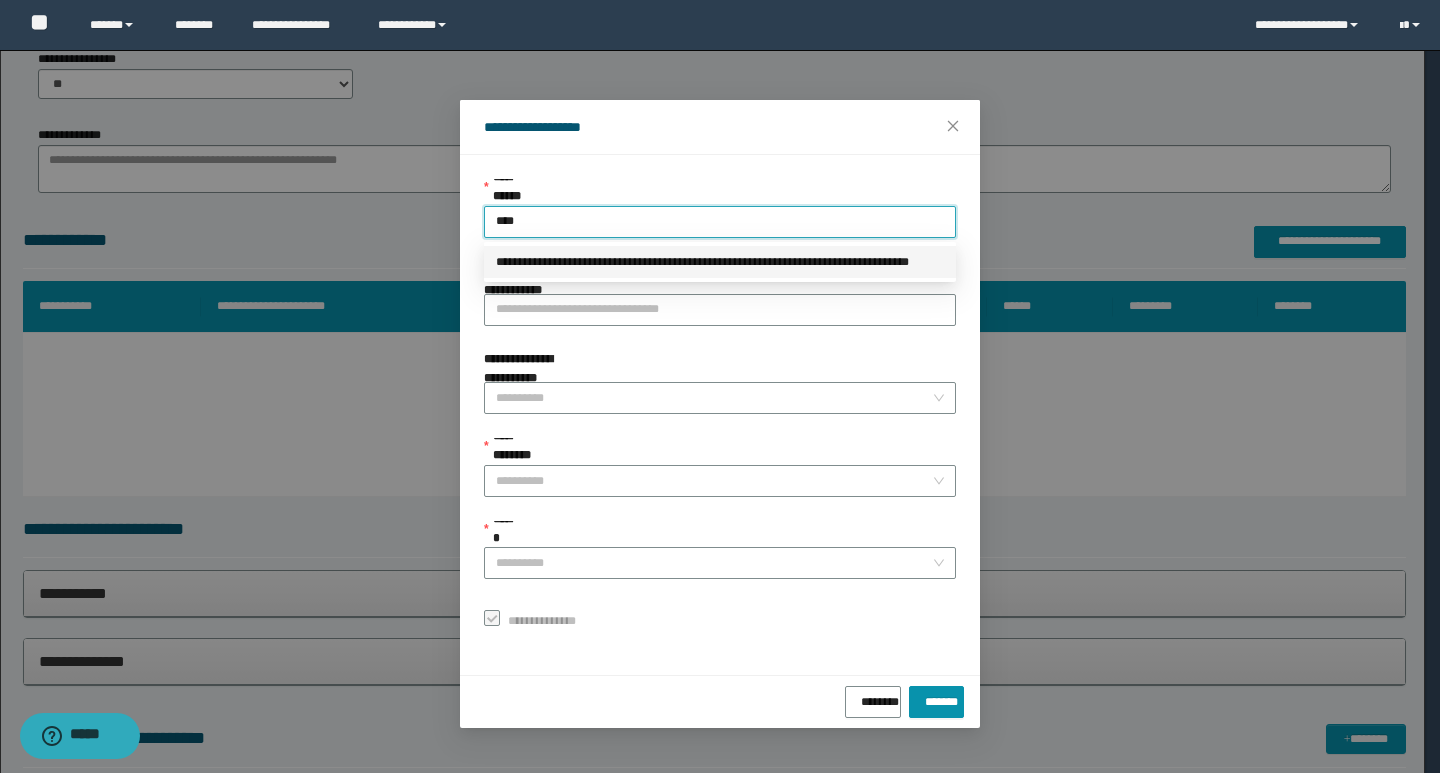 click on "**********" at bounding box center [720, 262] 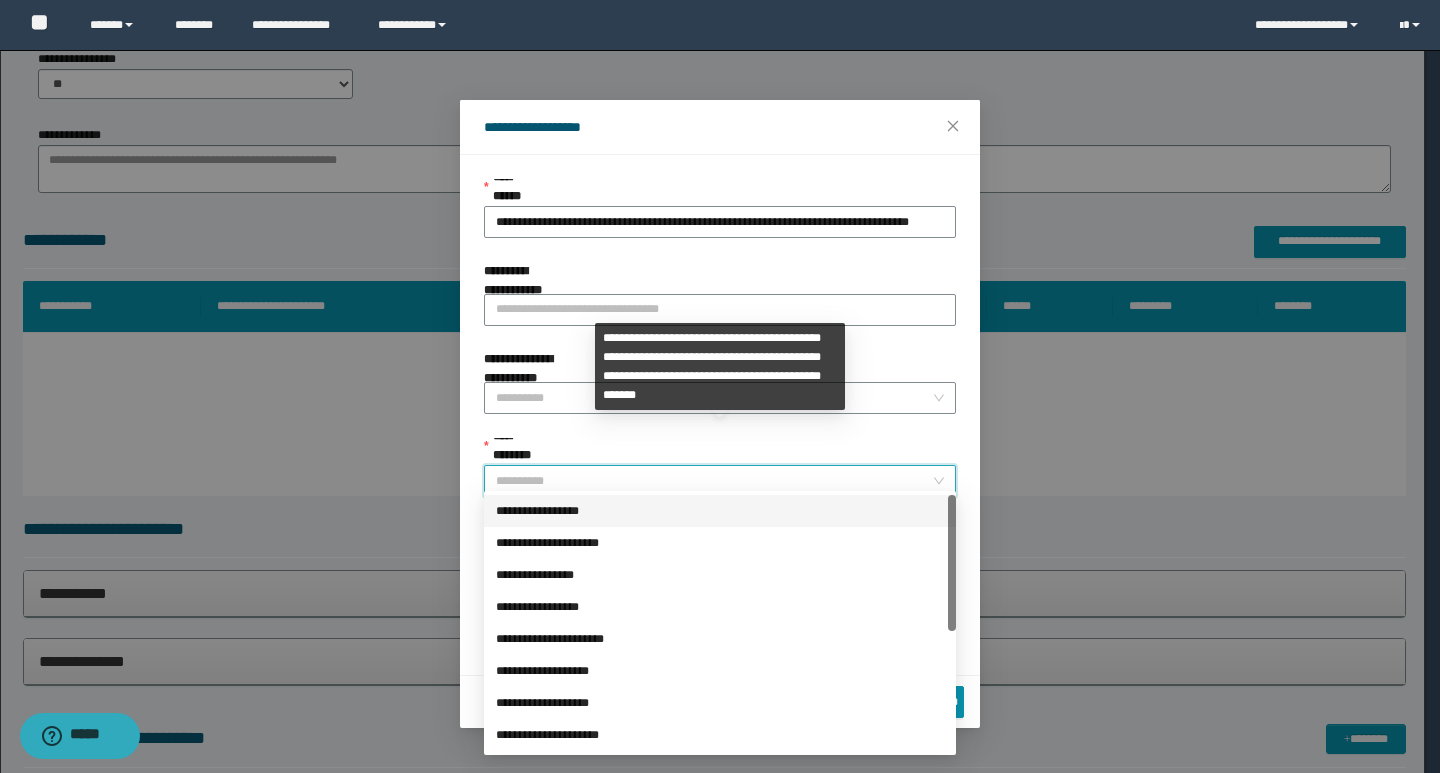 click on "**********" at bounding box center [714, 481] 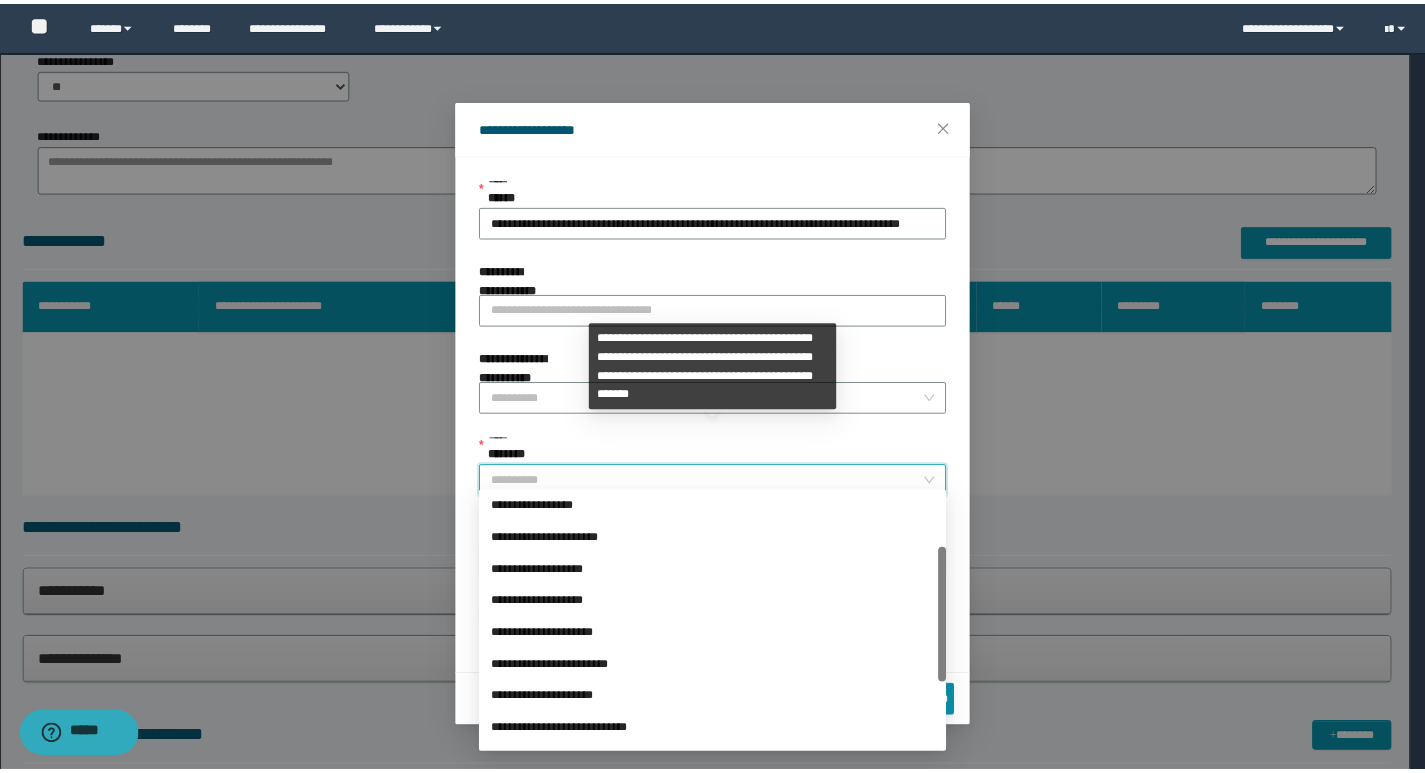 scroll, scrollTop: 224, scrollLeft: 0, axis: vertical 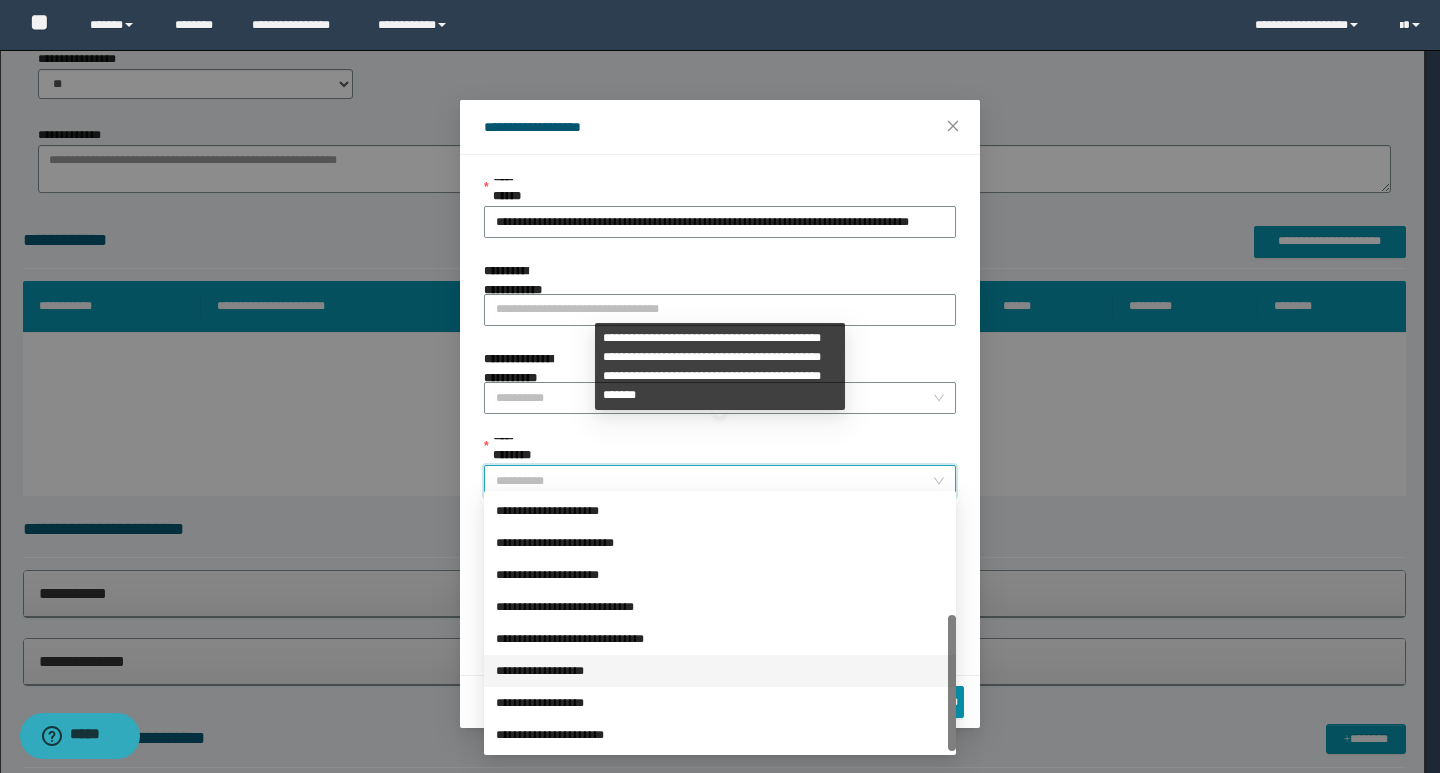 click on "**********" at bounding box center (720, 671) 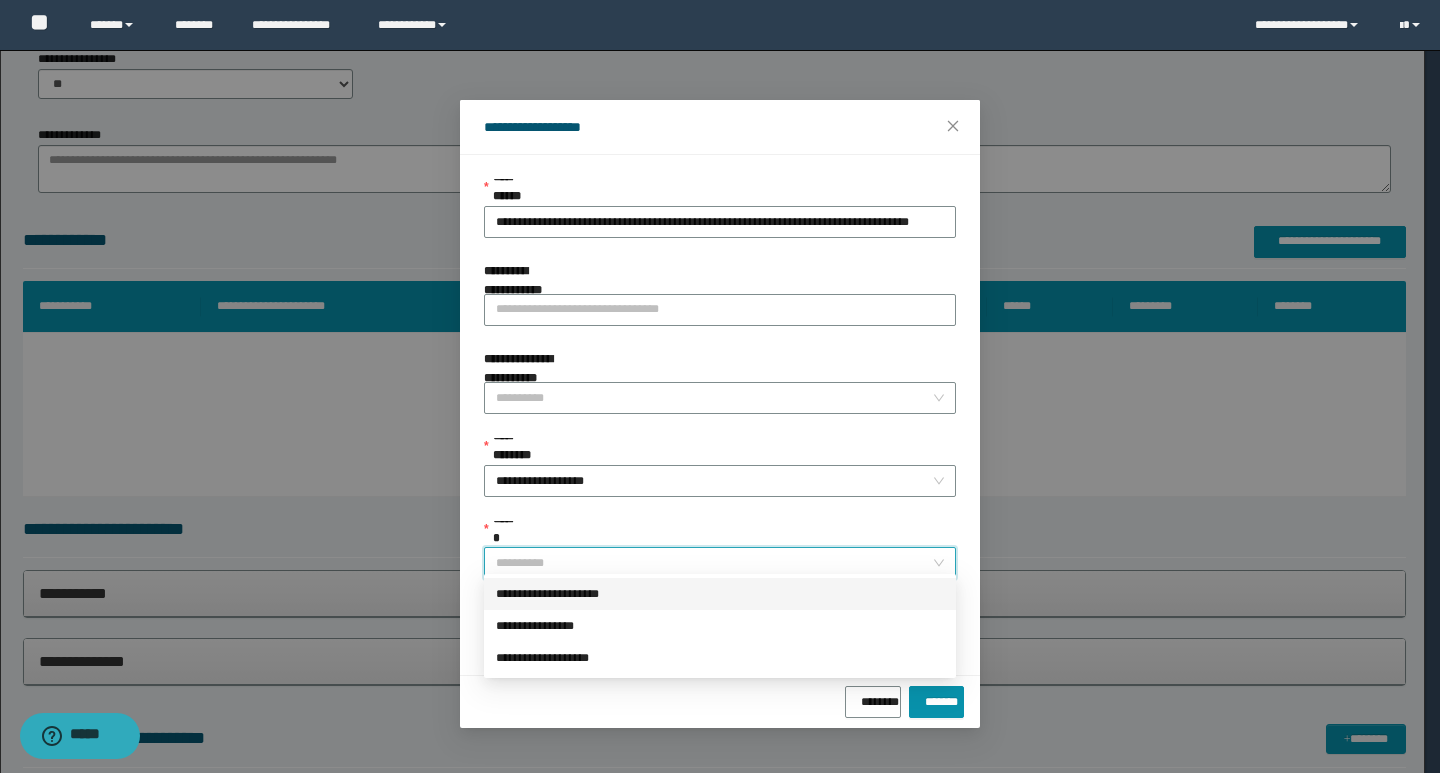 click on "******" at bounding box center (714, 563) 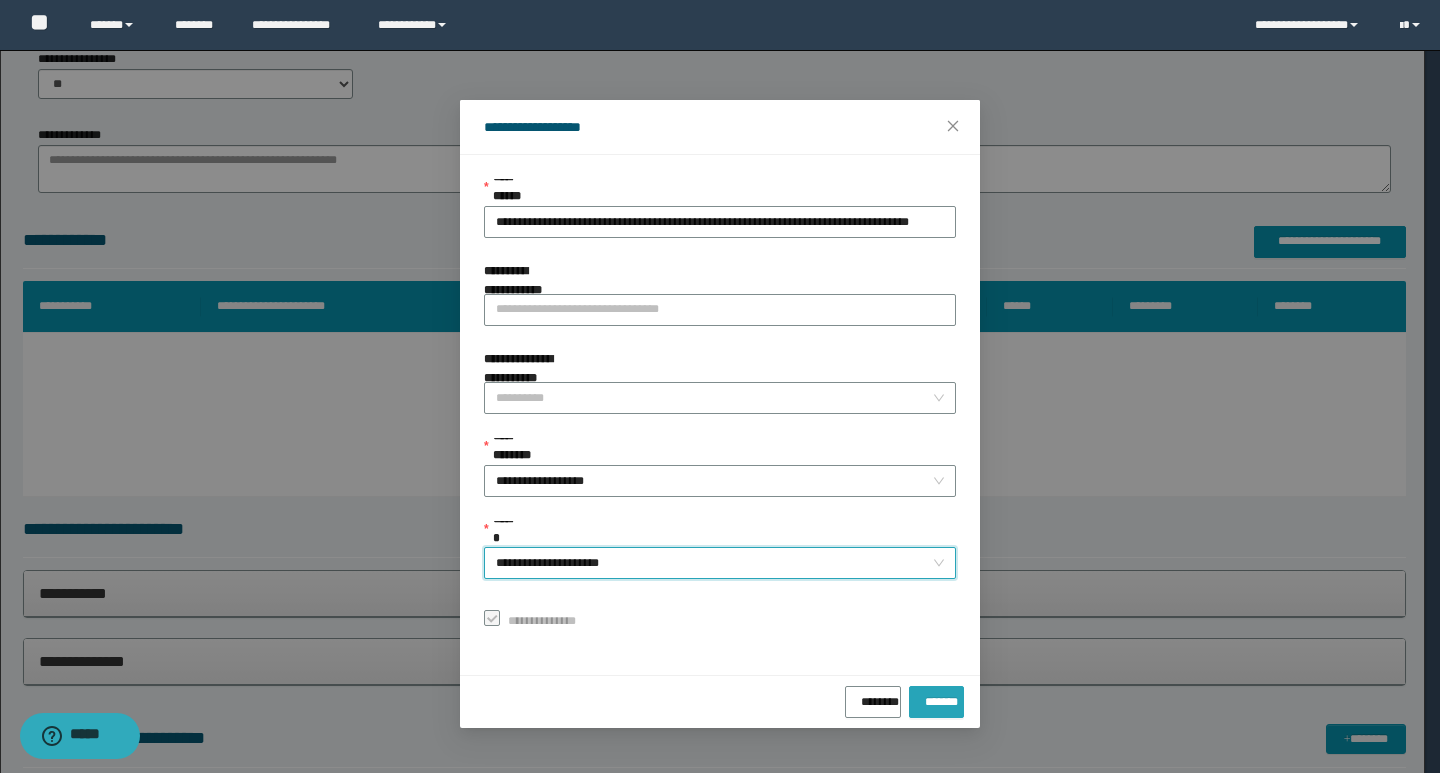click on "*******" at bounding box center (936, 698) 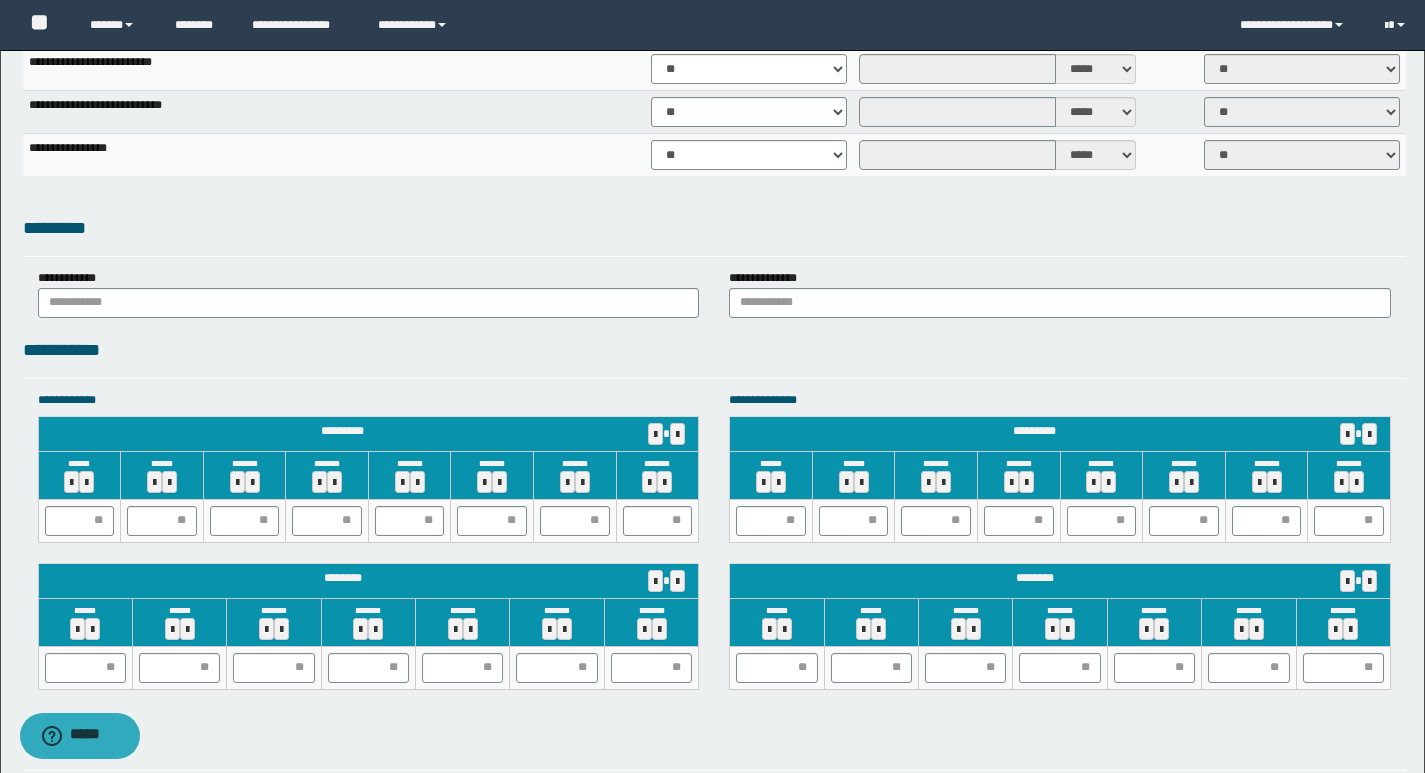 scroll, scrollTop: 1656, scrollLeft: 0, axis: vertical 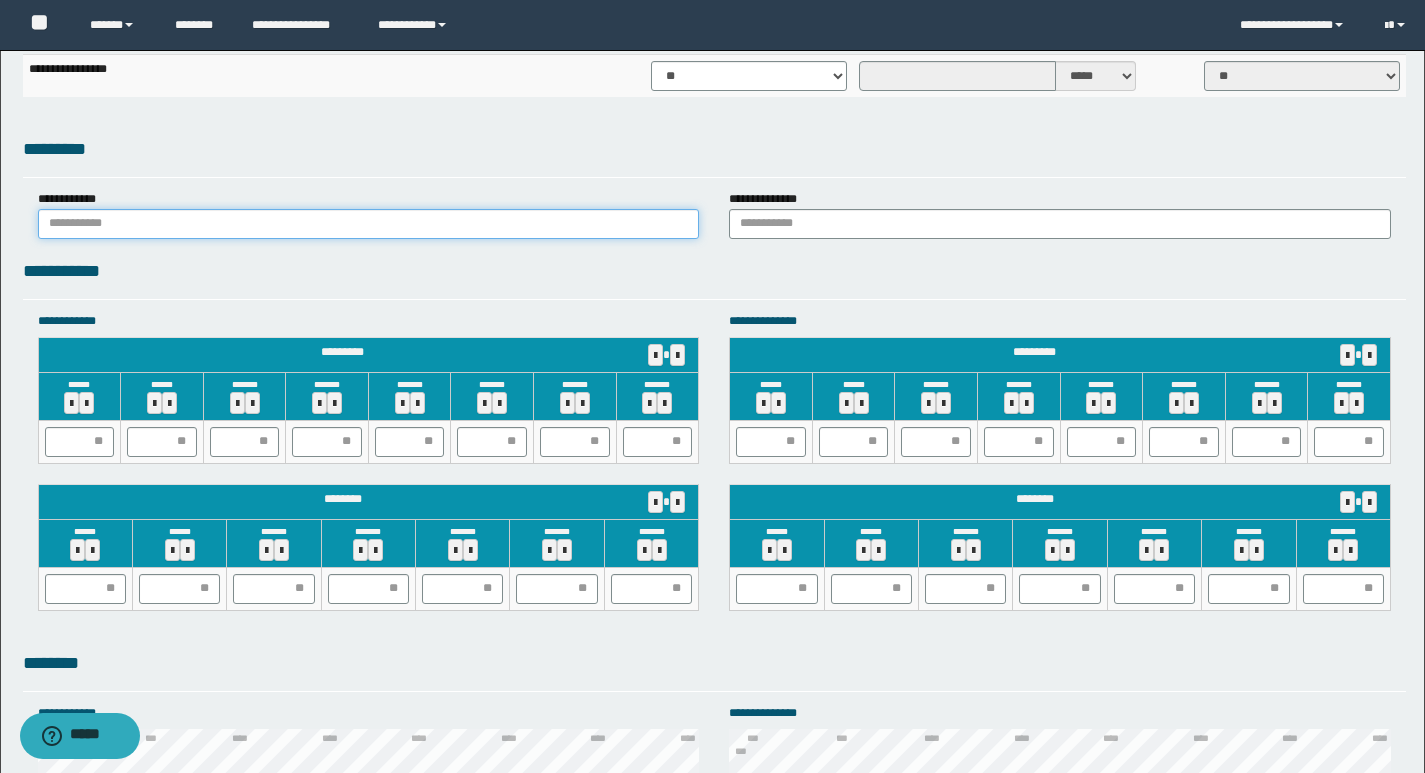 click at bounding box center (369, 224) 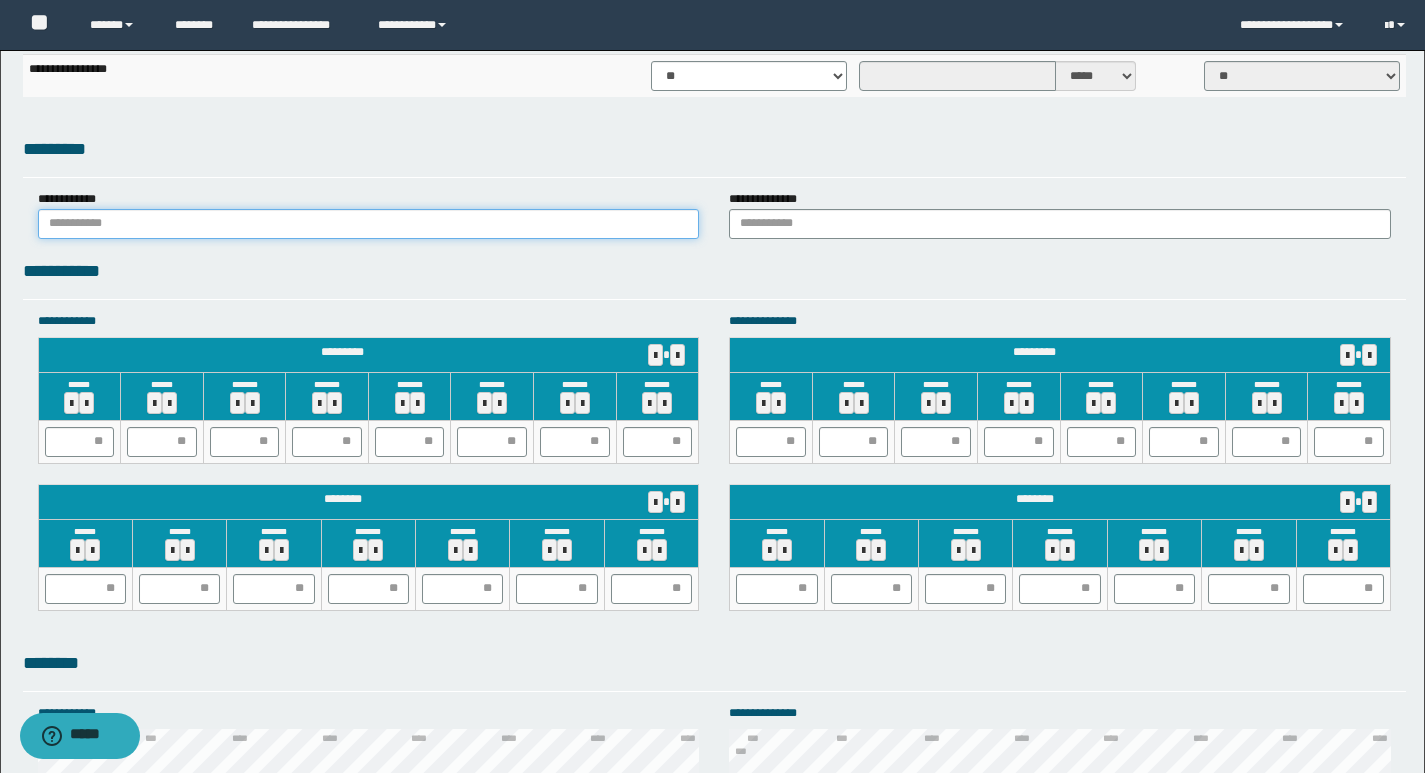 type on "******" 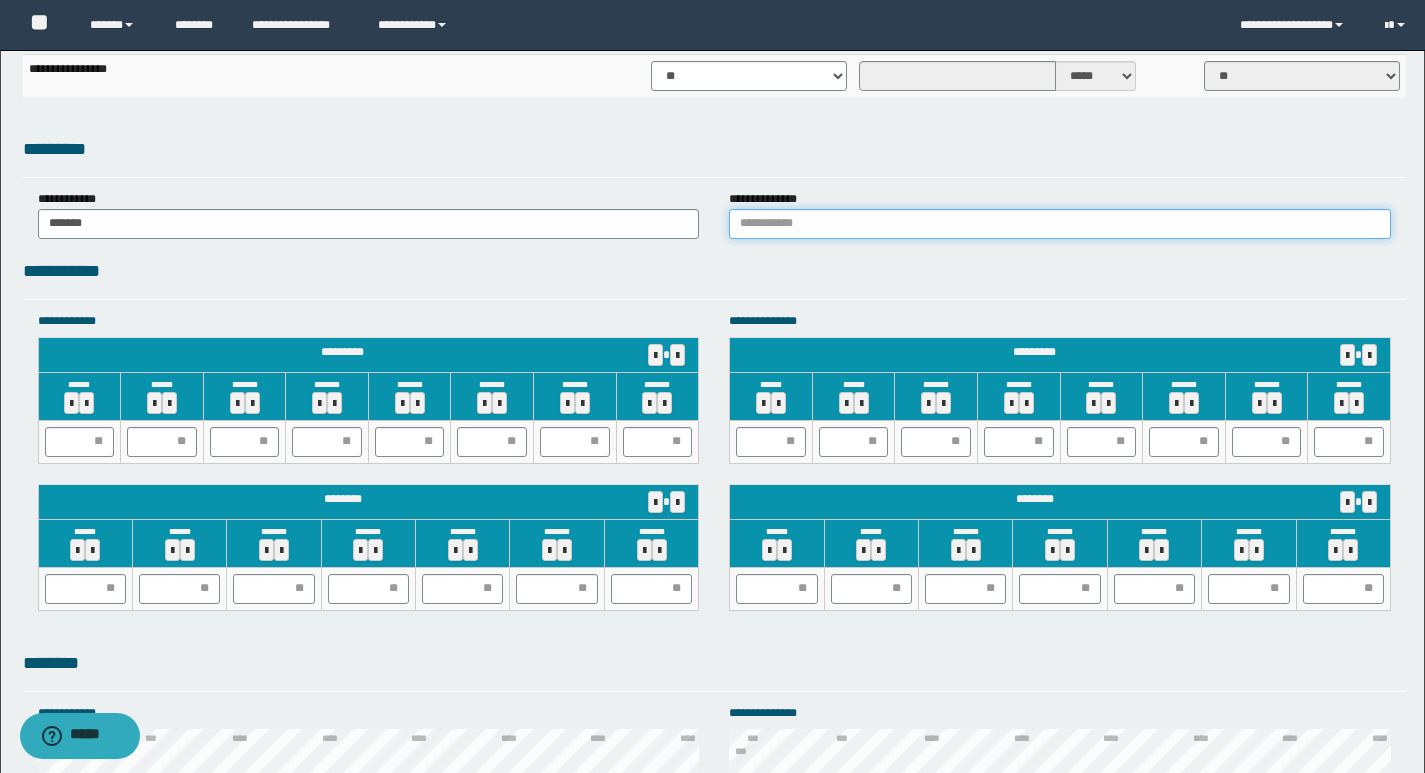 click at bounding box center (1060, 224) 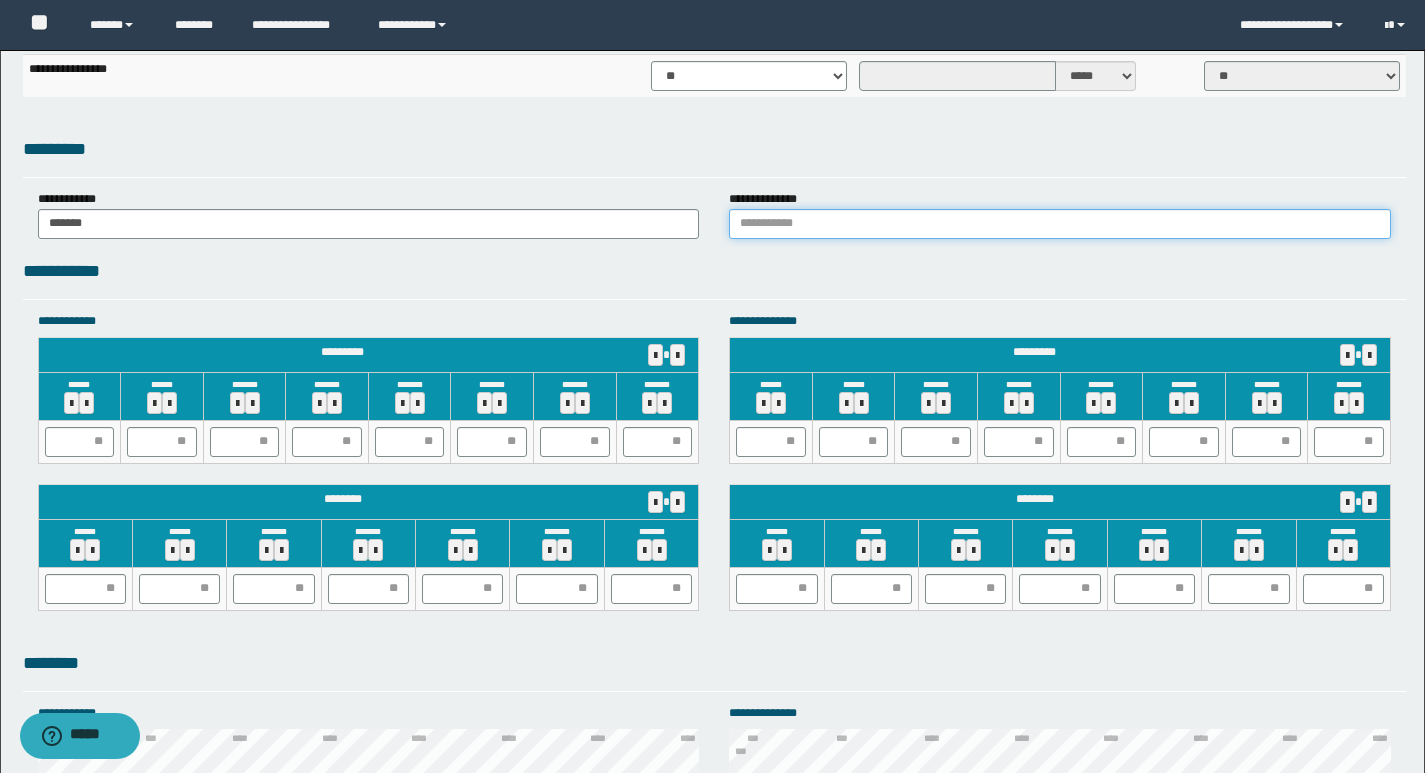 type on "******" 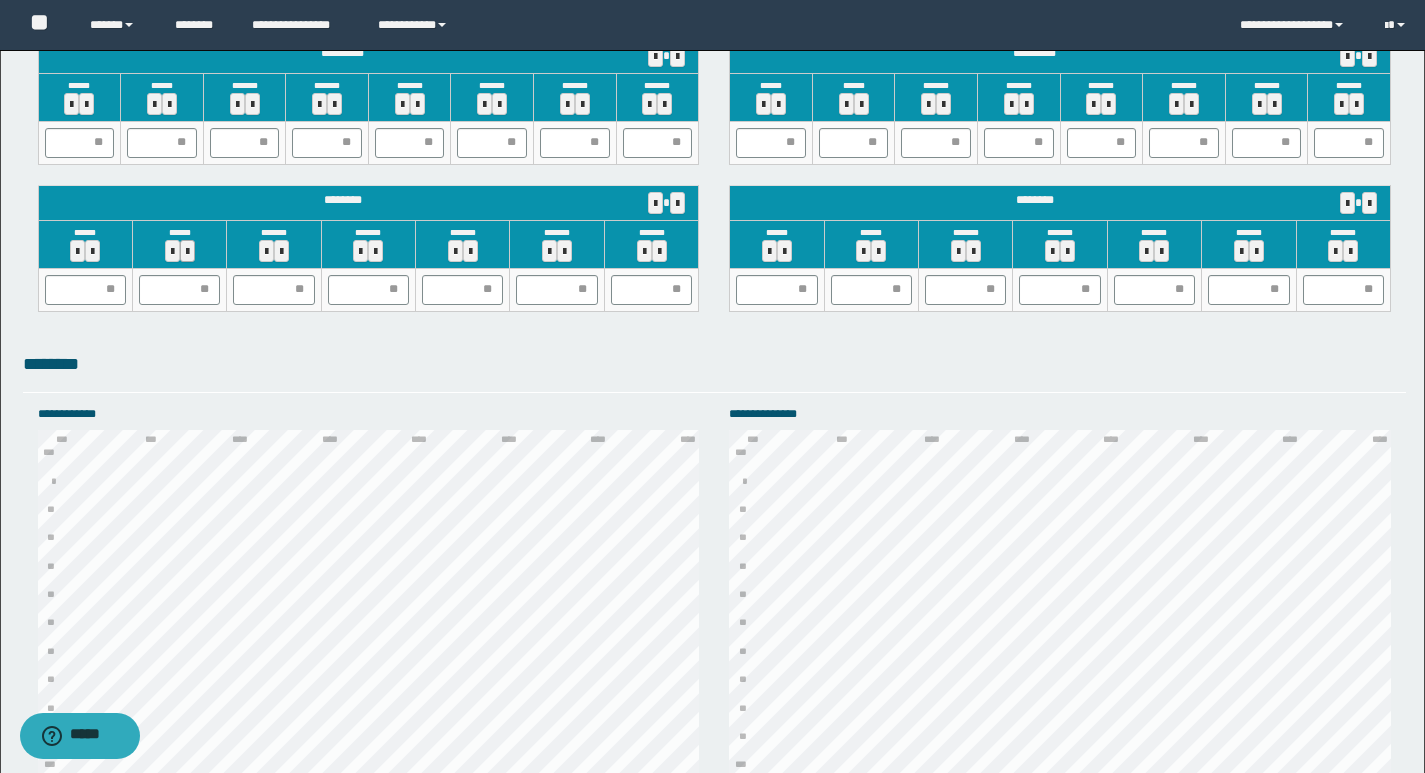 scroll, scrollTop: 1956, scrollLeft: 0, axis: vertical 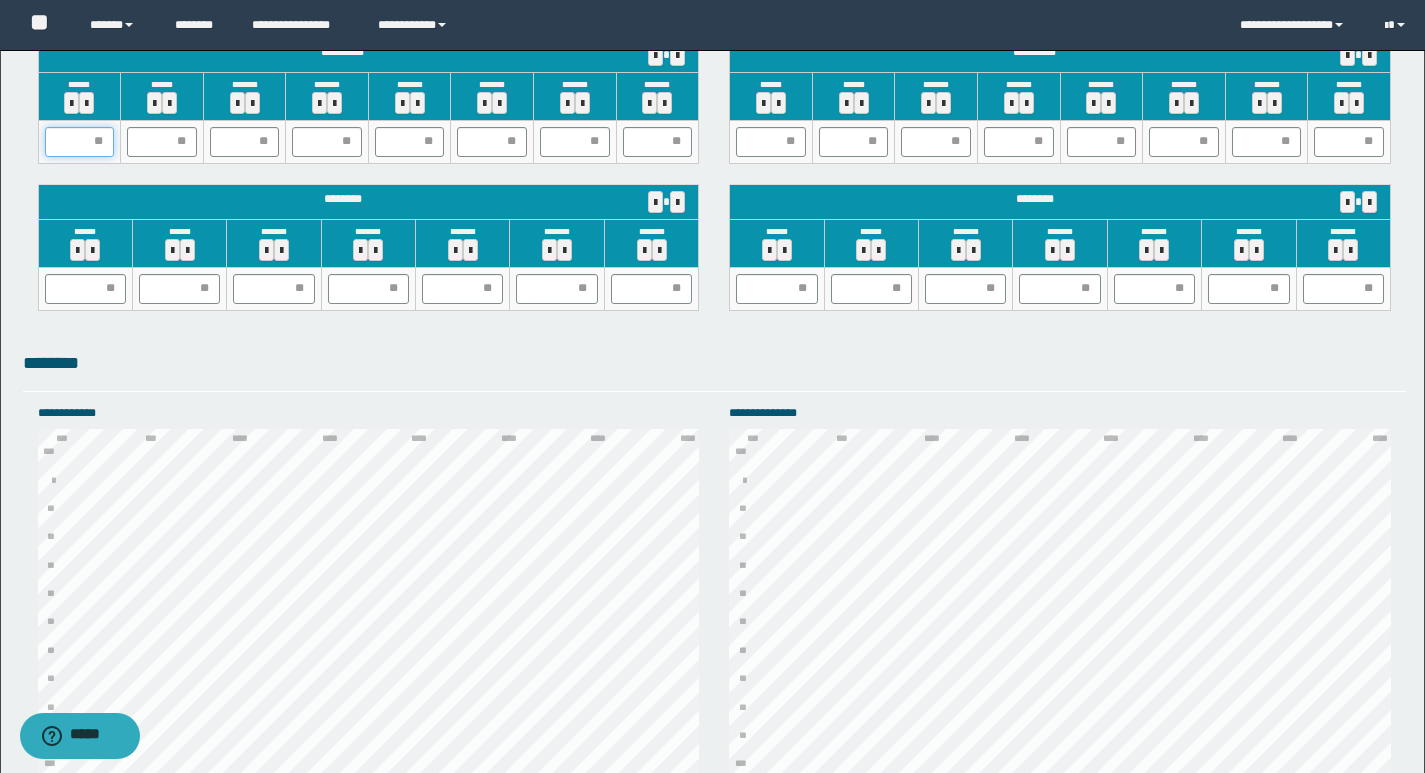 click at bounding box center [80, 142] 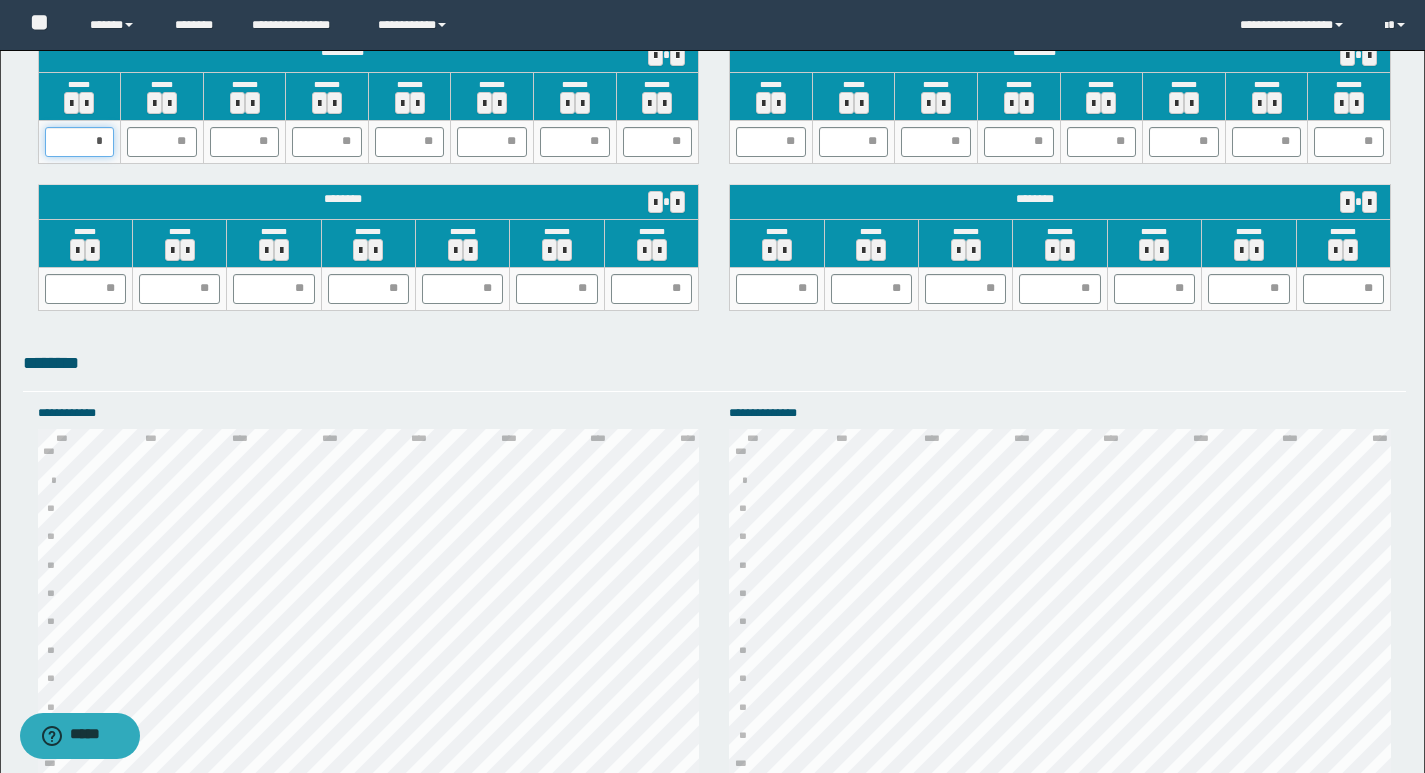 type on "**" 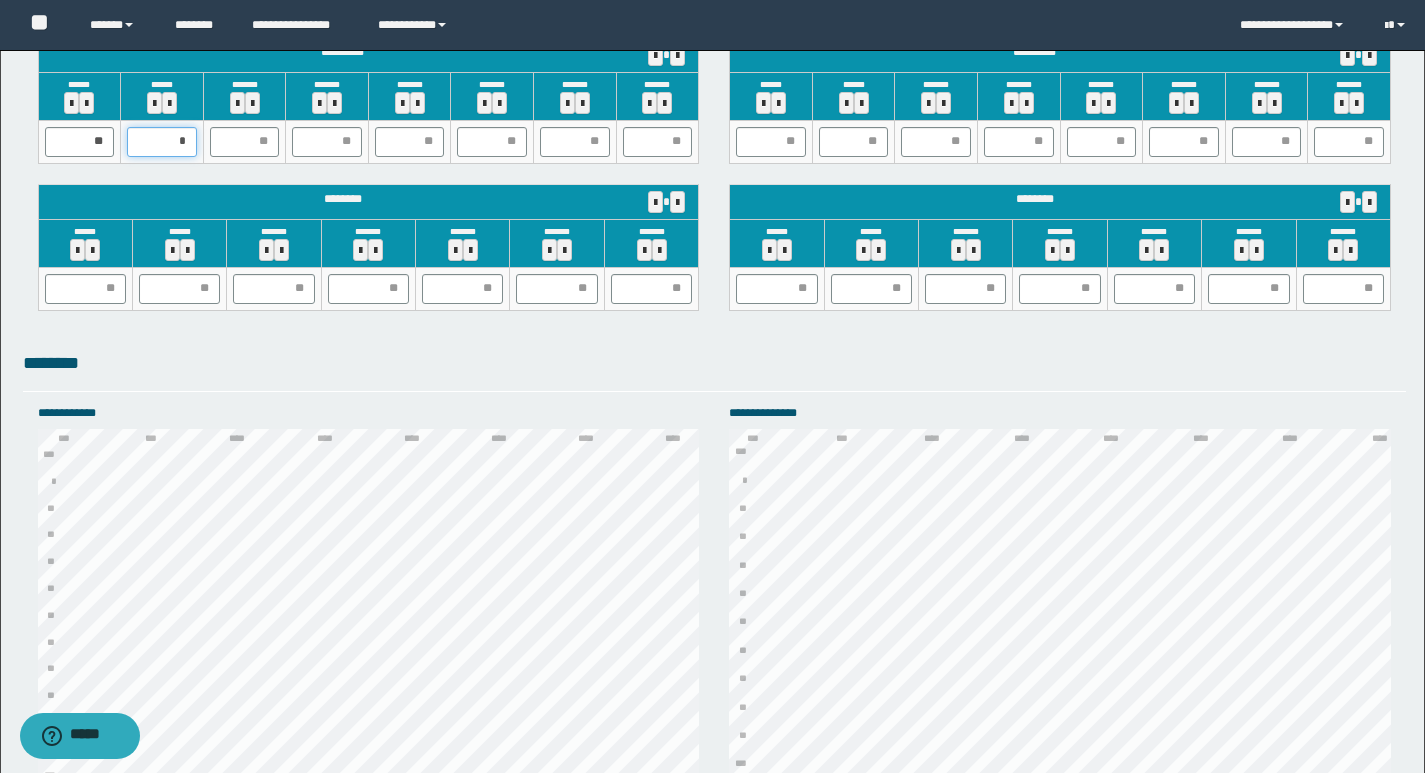 type on "**" 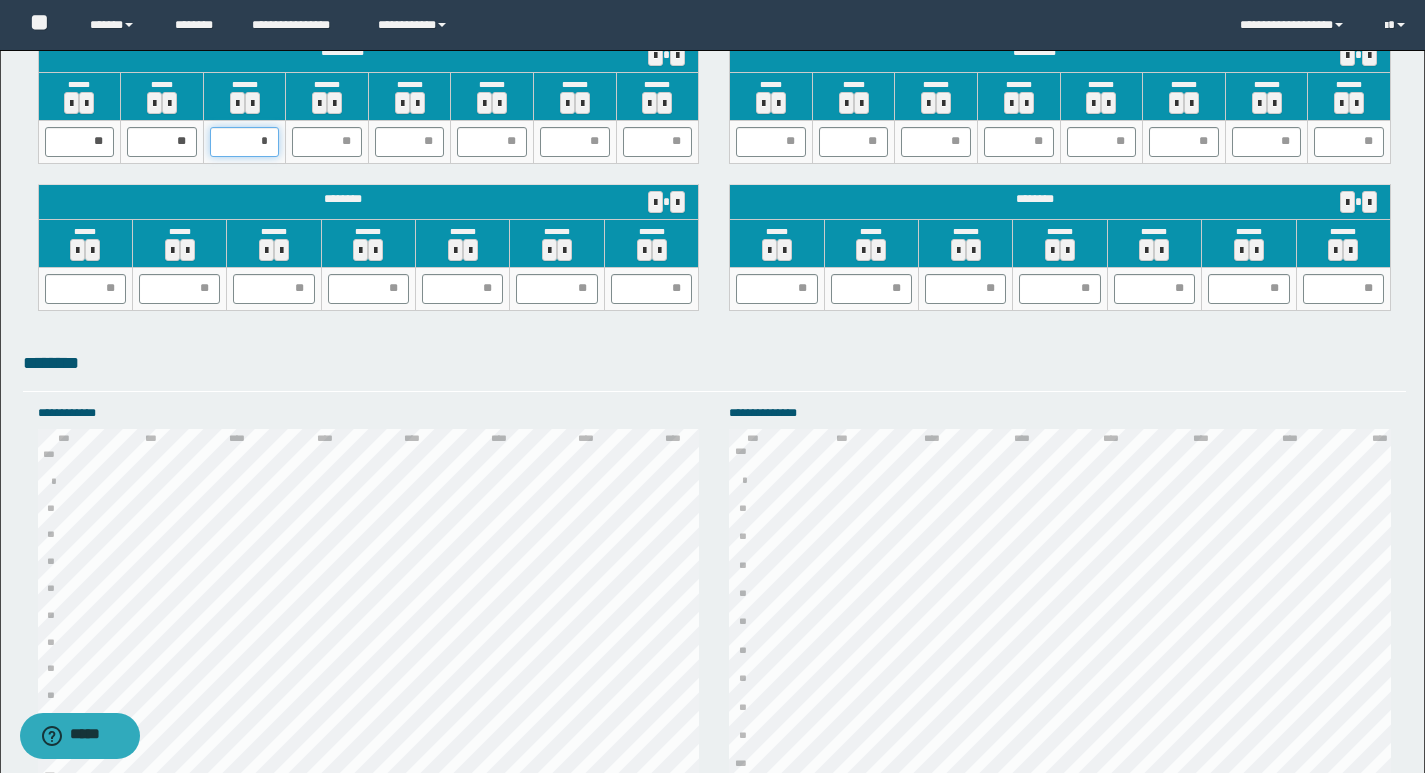 type on "**" 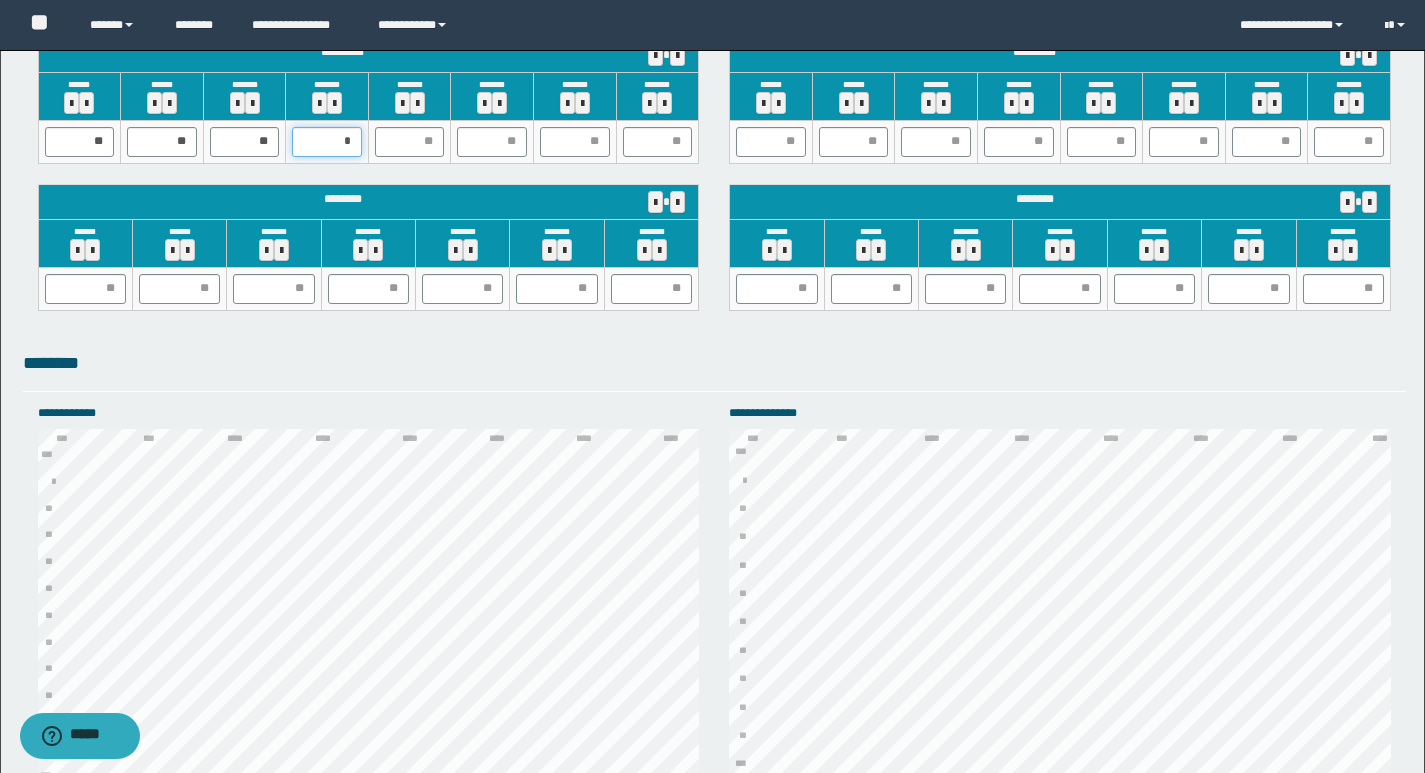 type on "**" 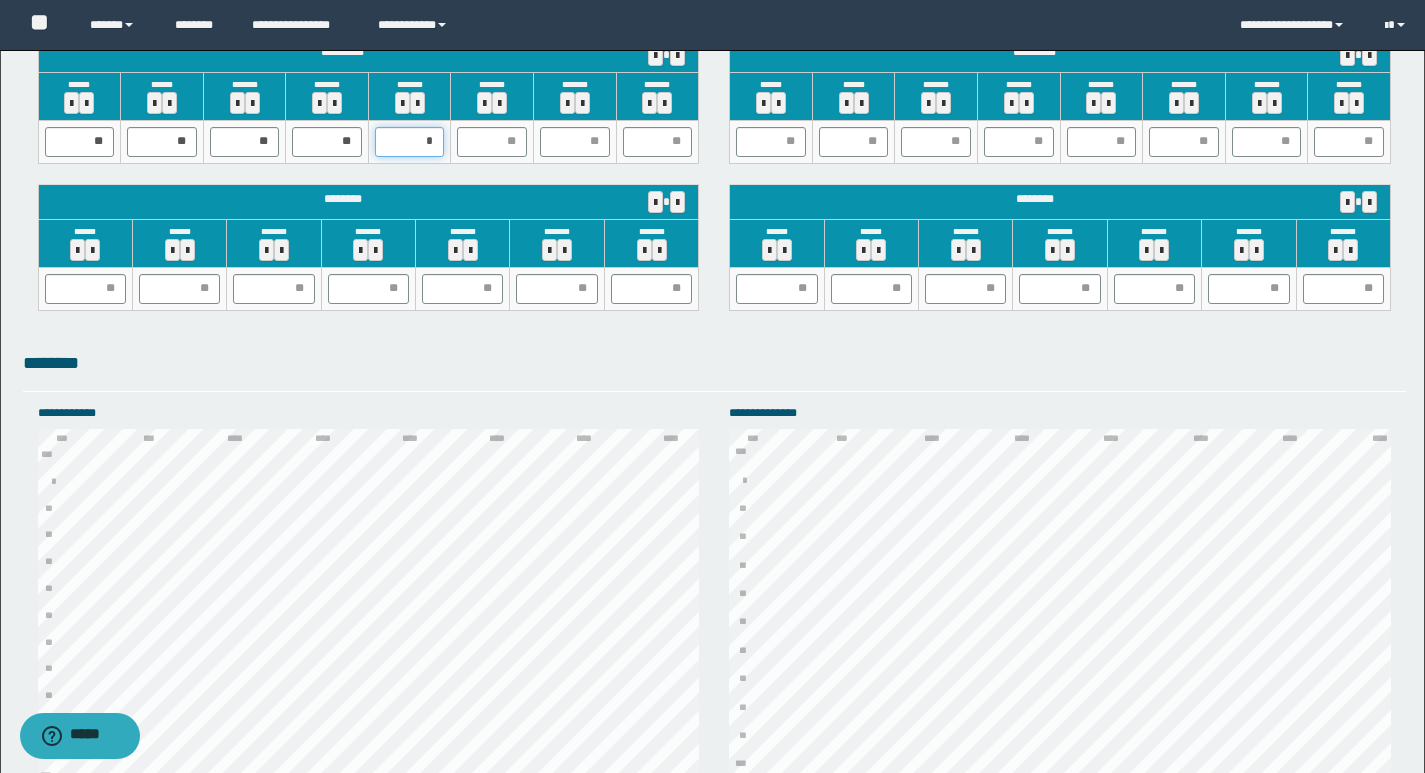 type on "**" 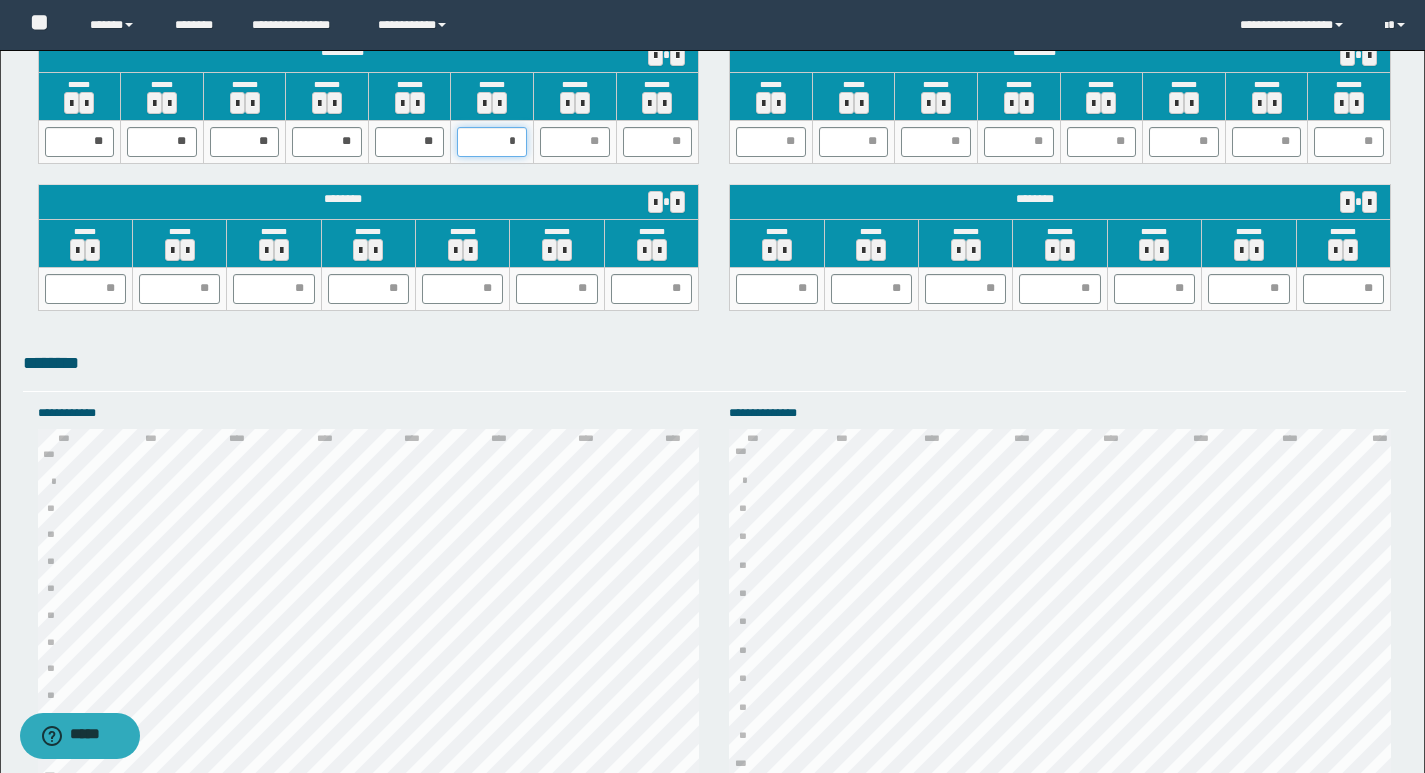 type on "**" 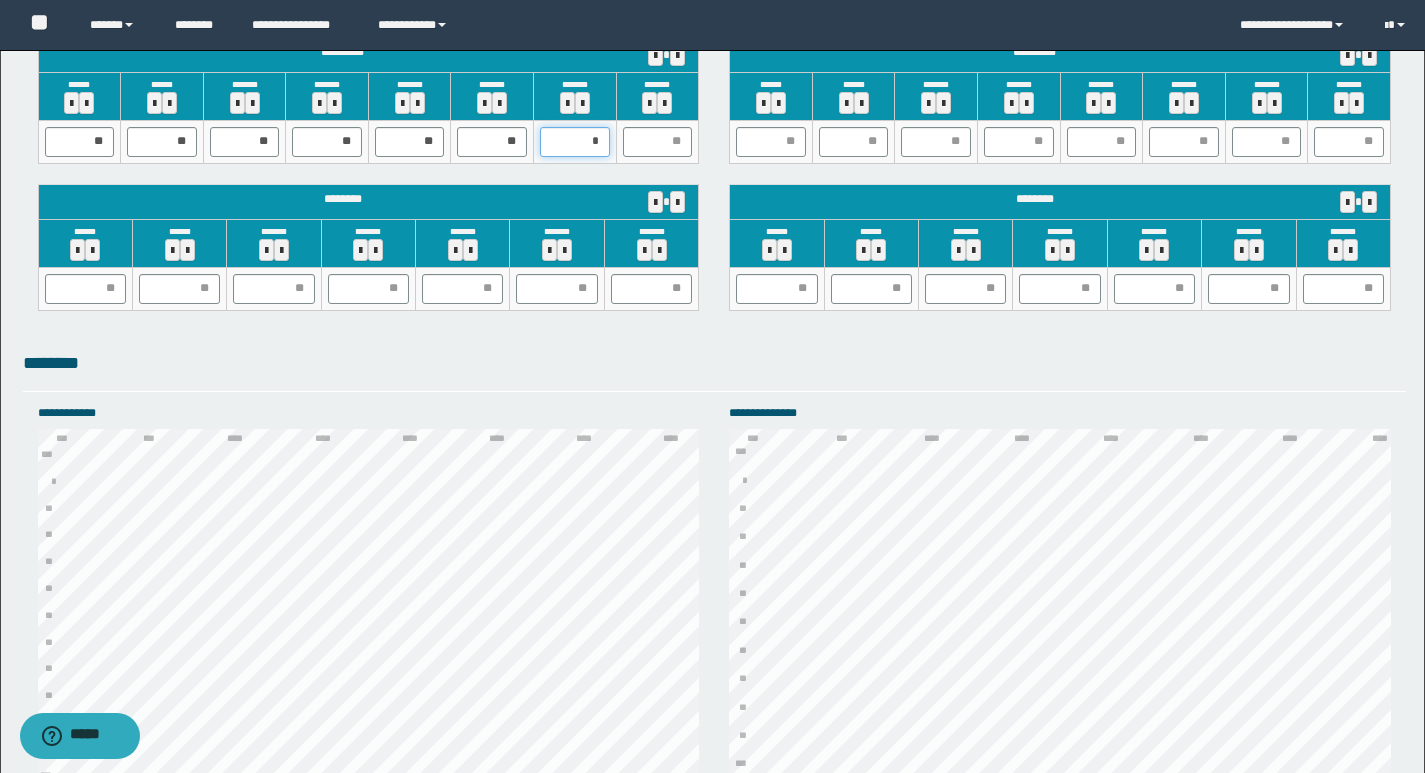 type on "**" 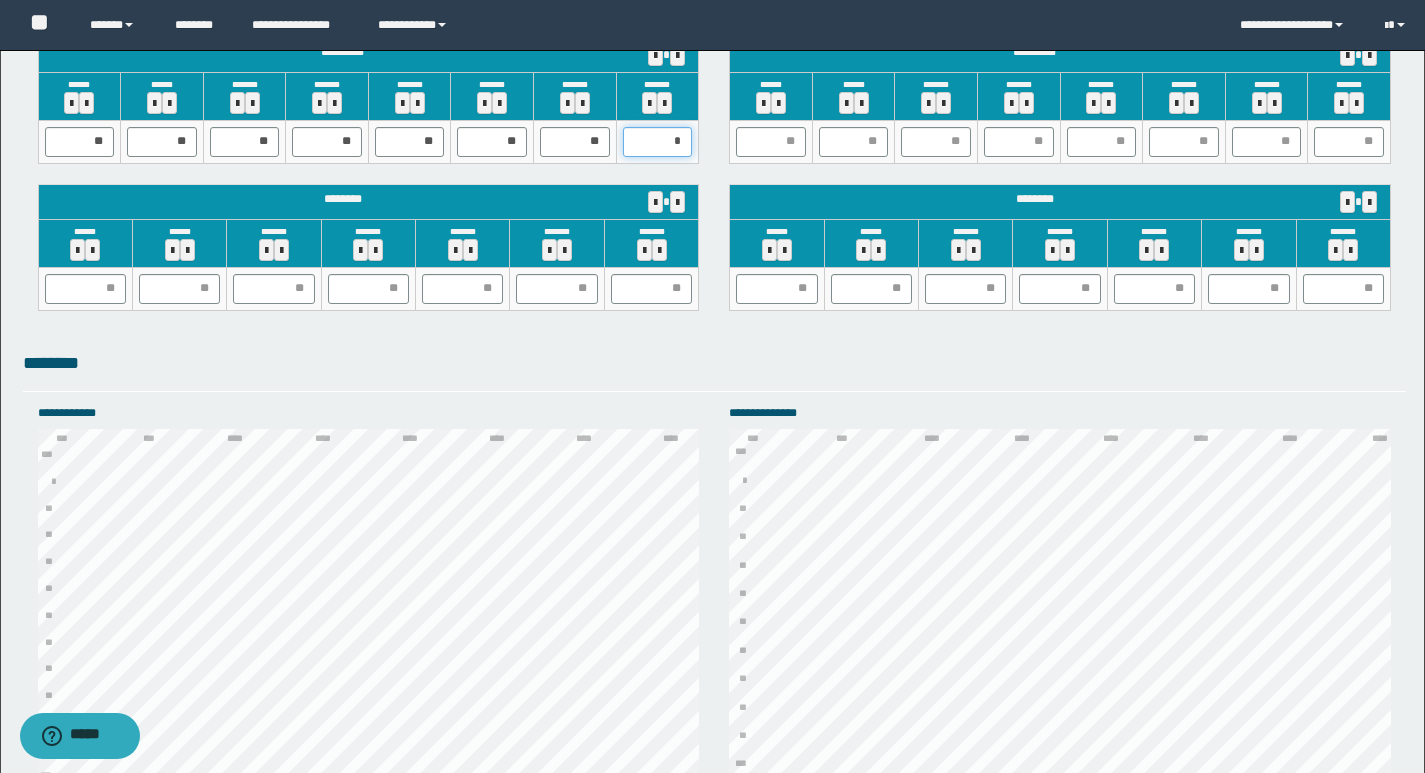 type on "**" 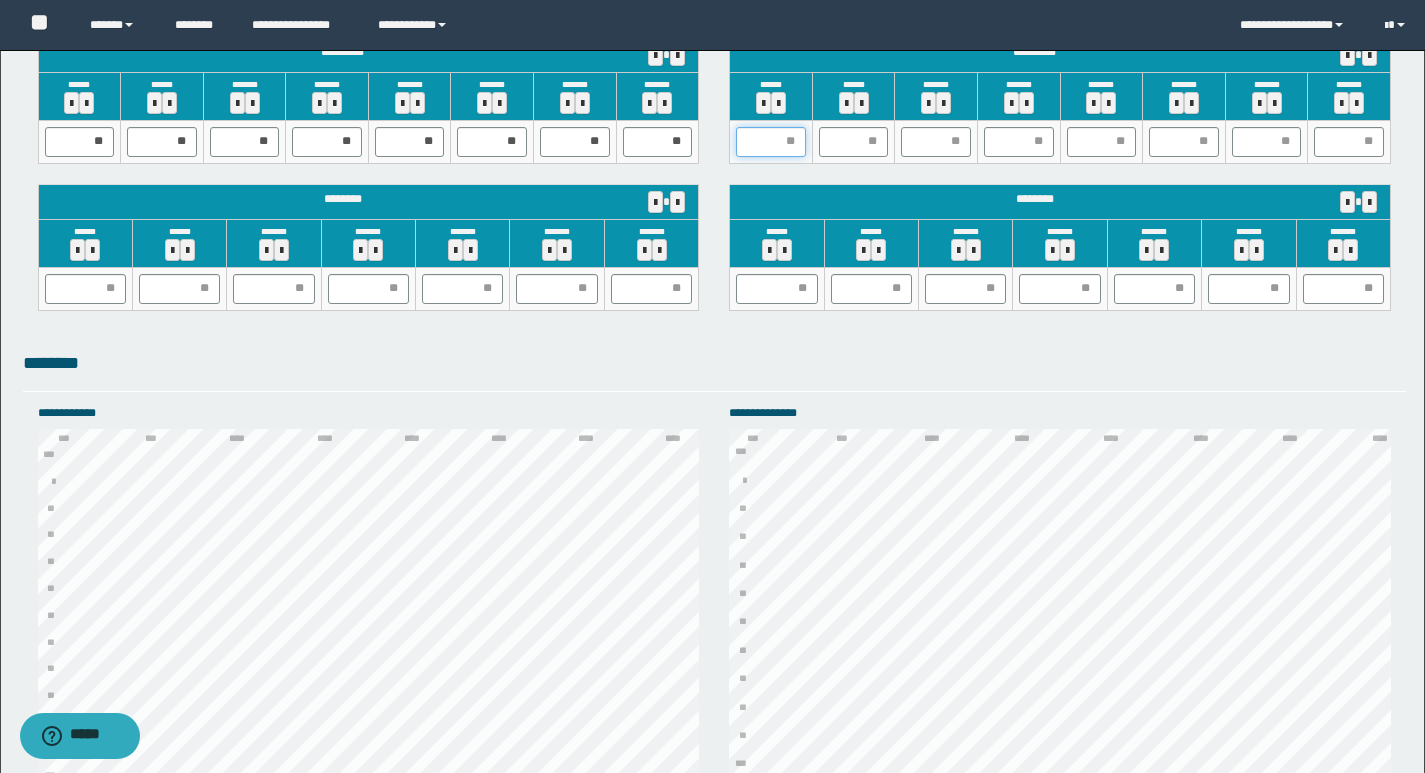 click at bounding box center [771, 142] 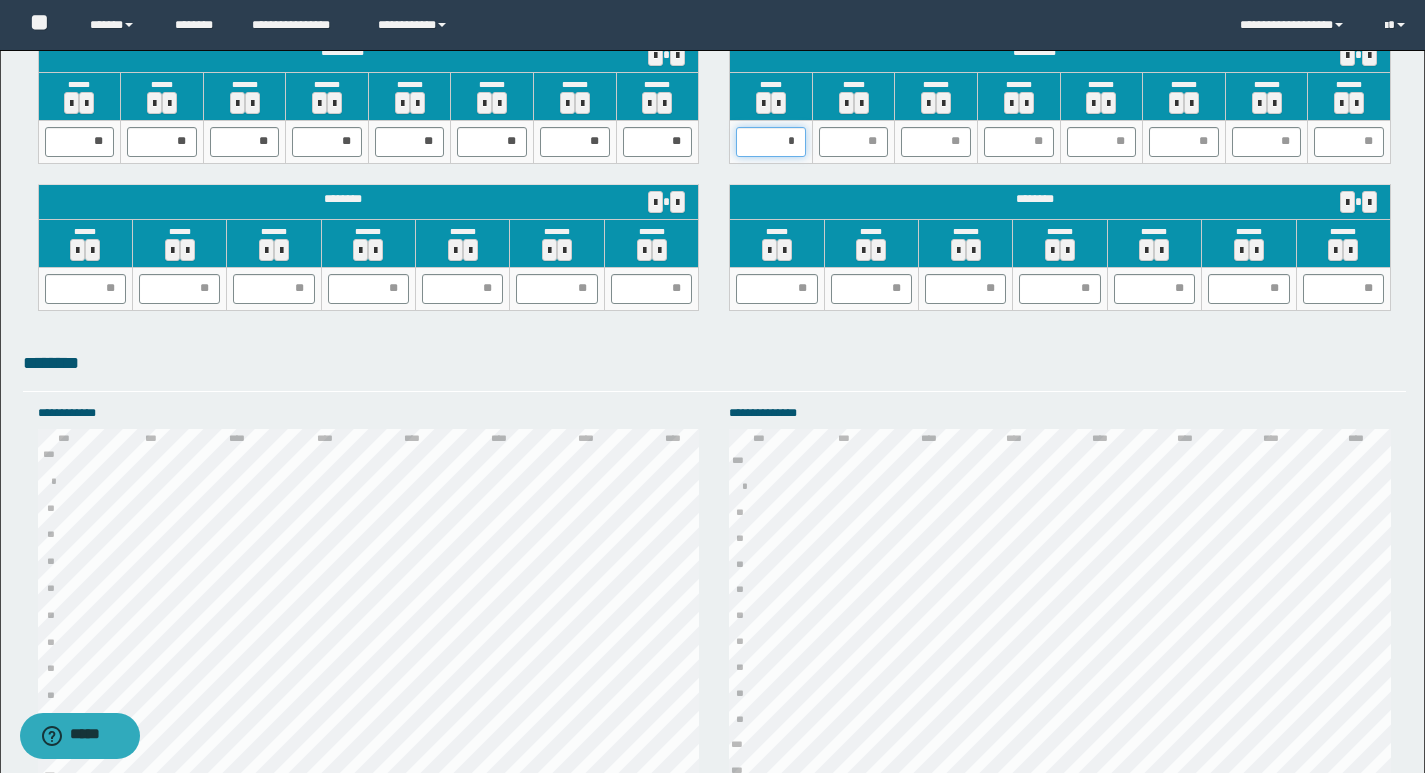 type on "**" 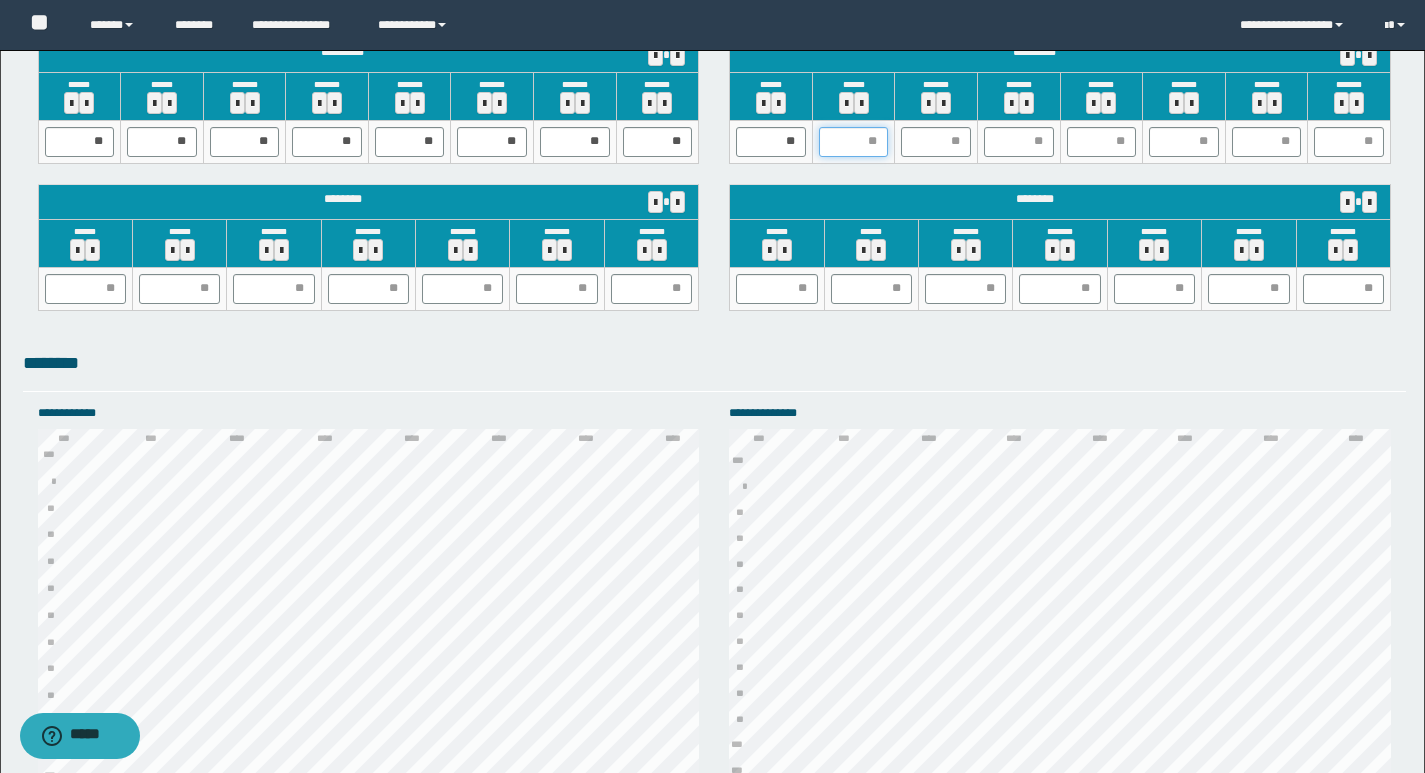 type on "*" 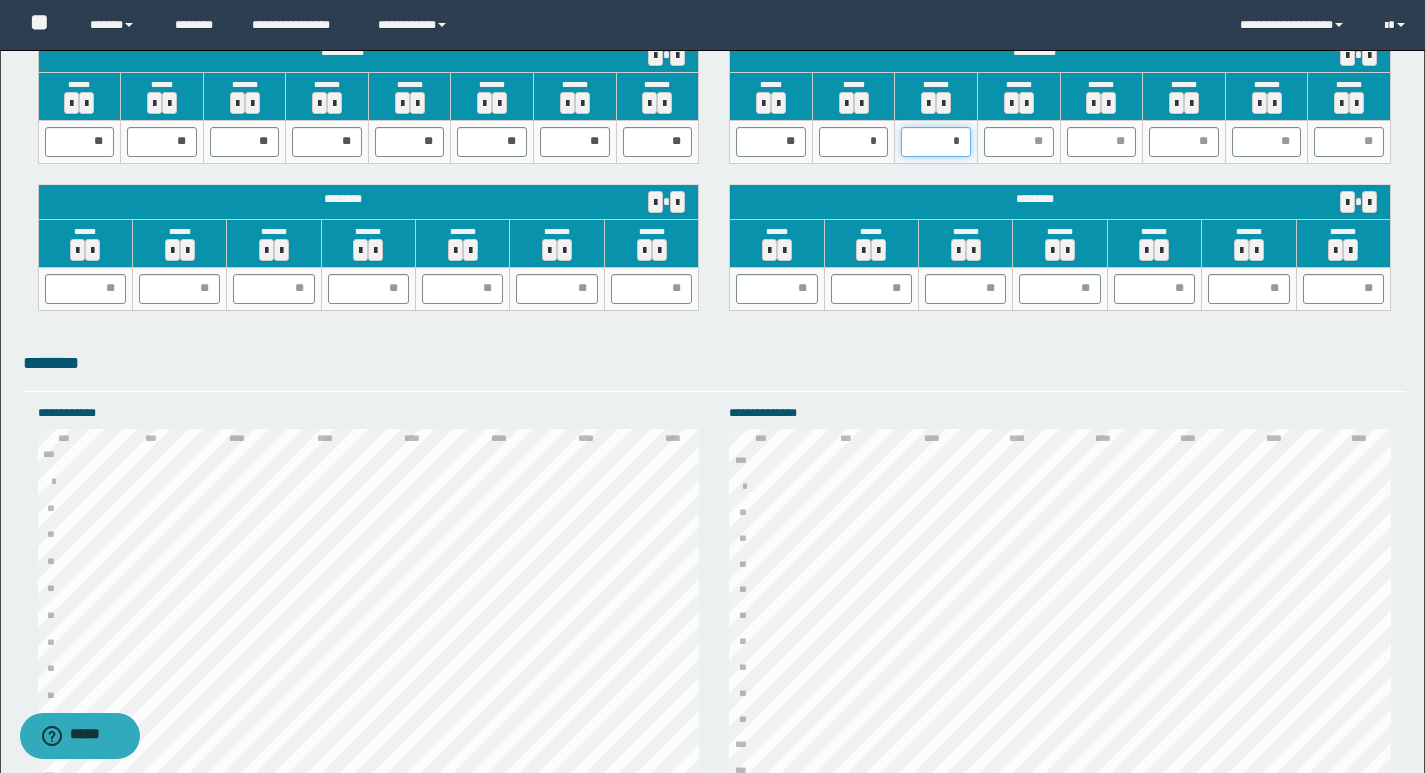 type on "**" 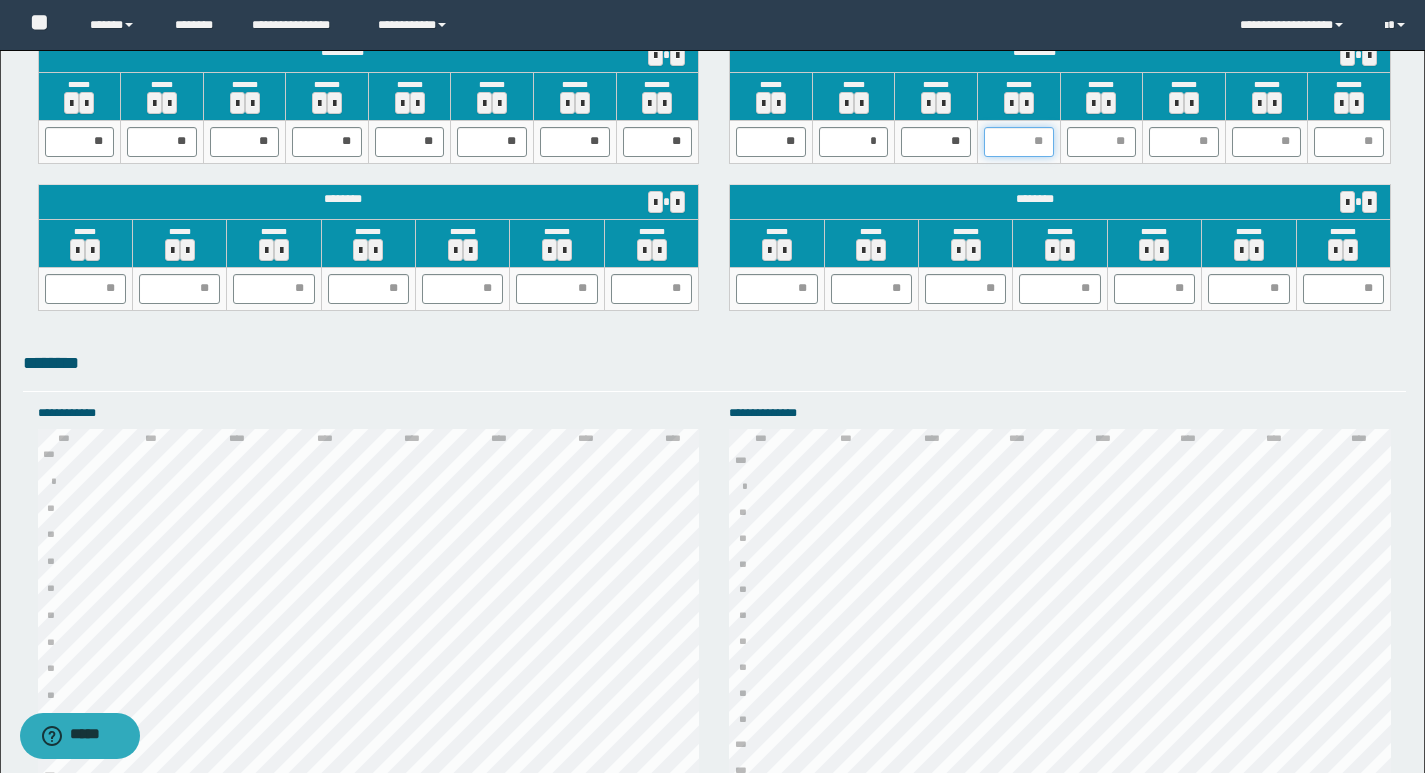 type on "*" 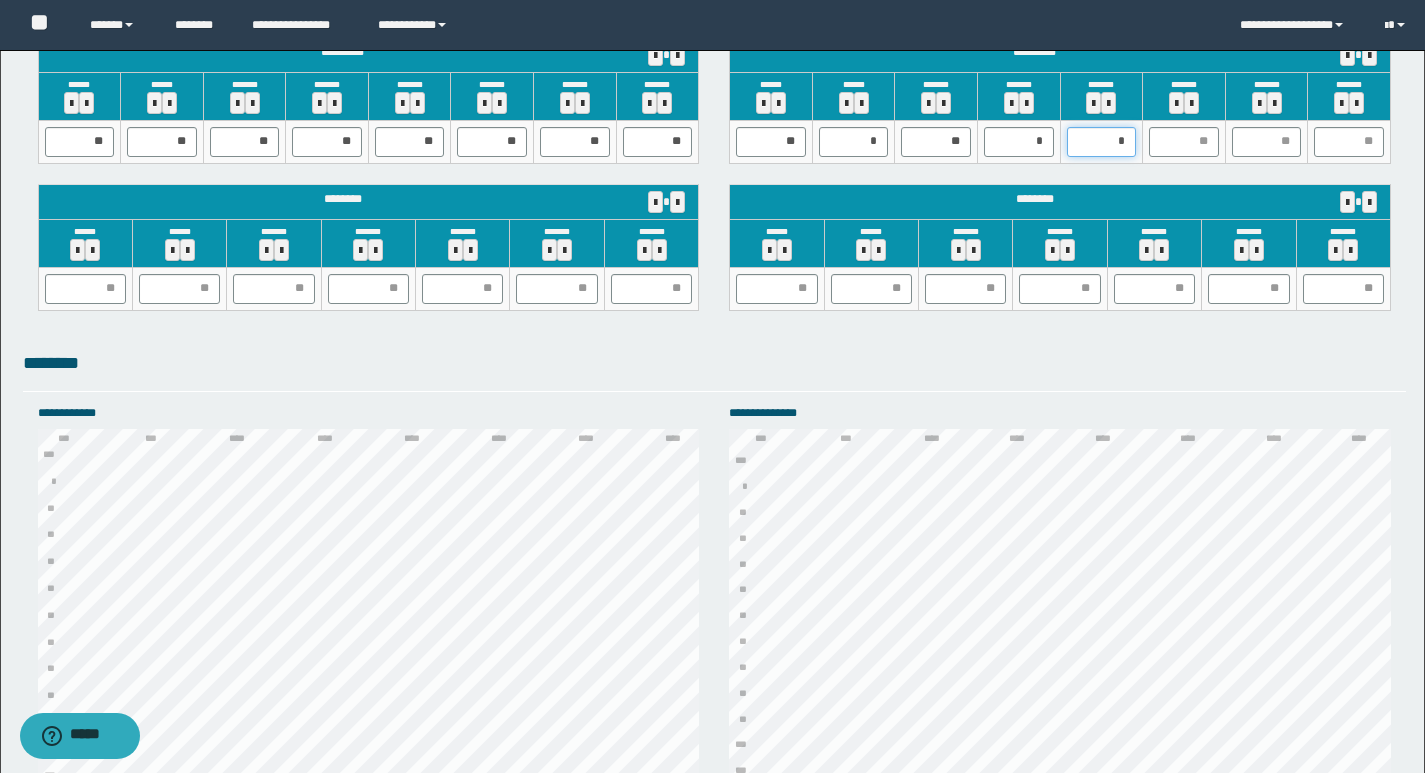 type on "**" 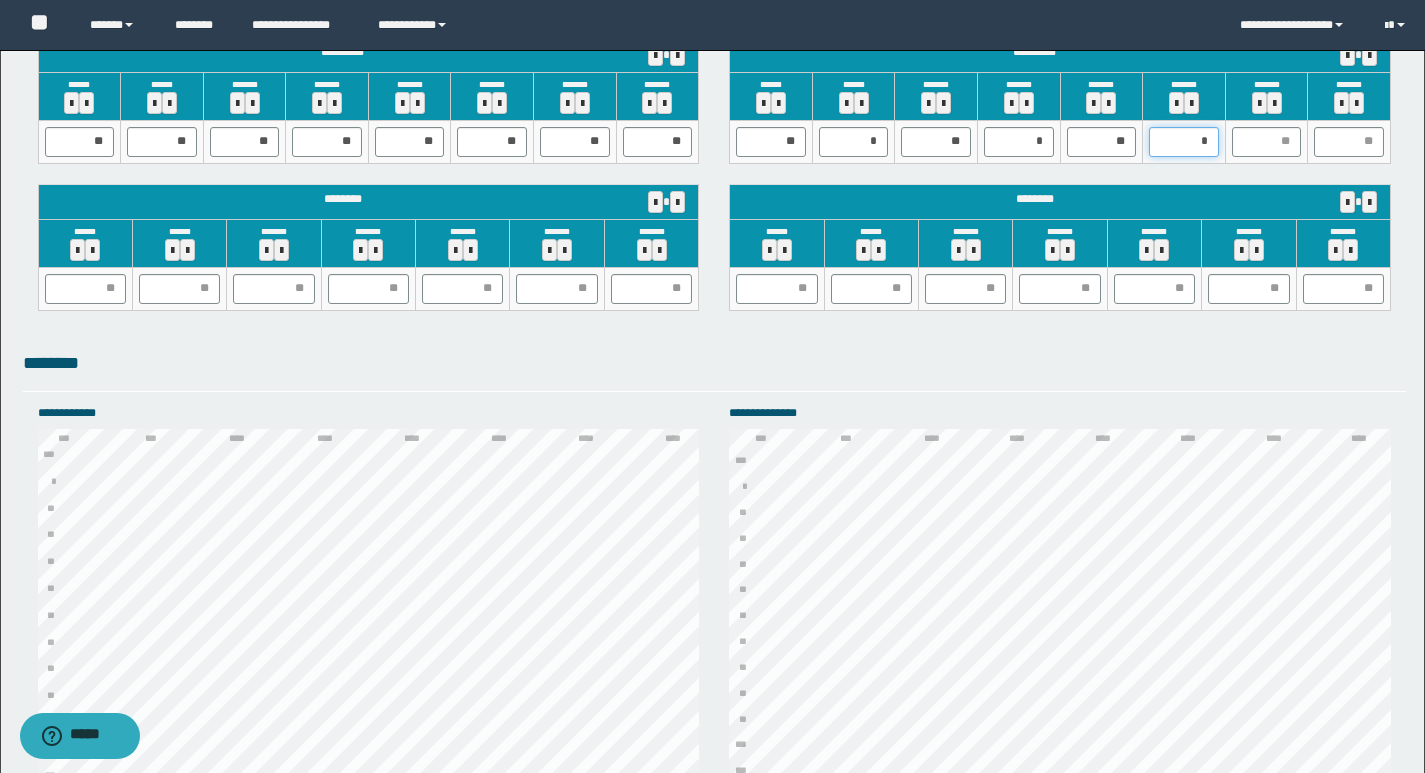type on "**" 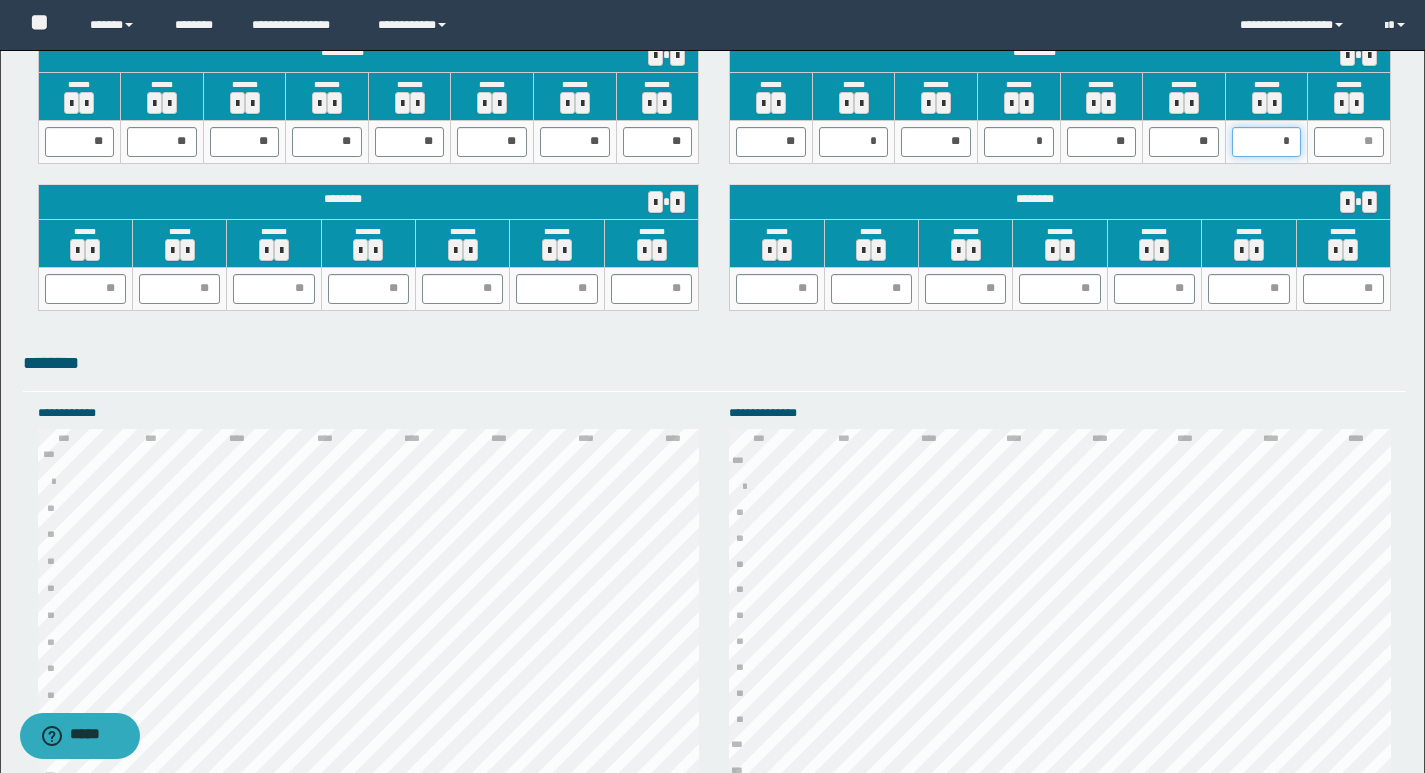 type on "**" 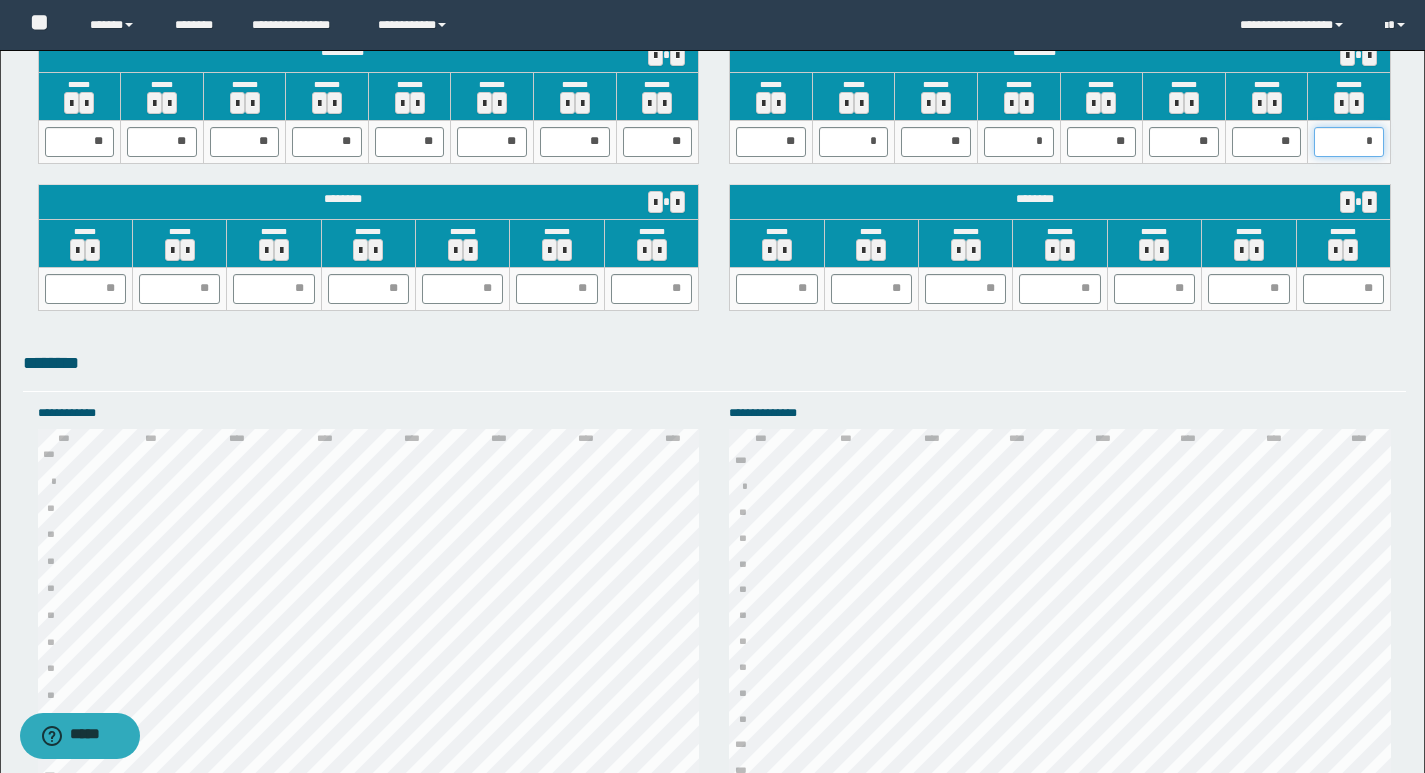 type on "**" 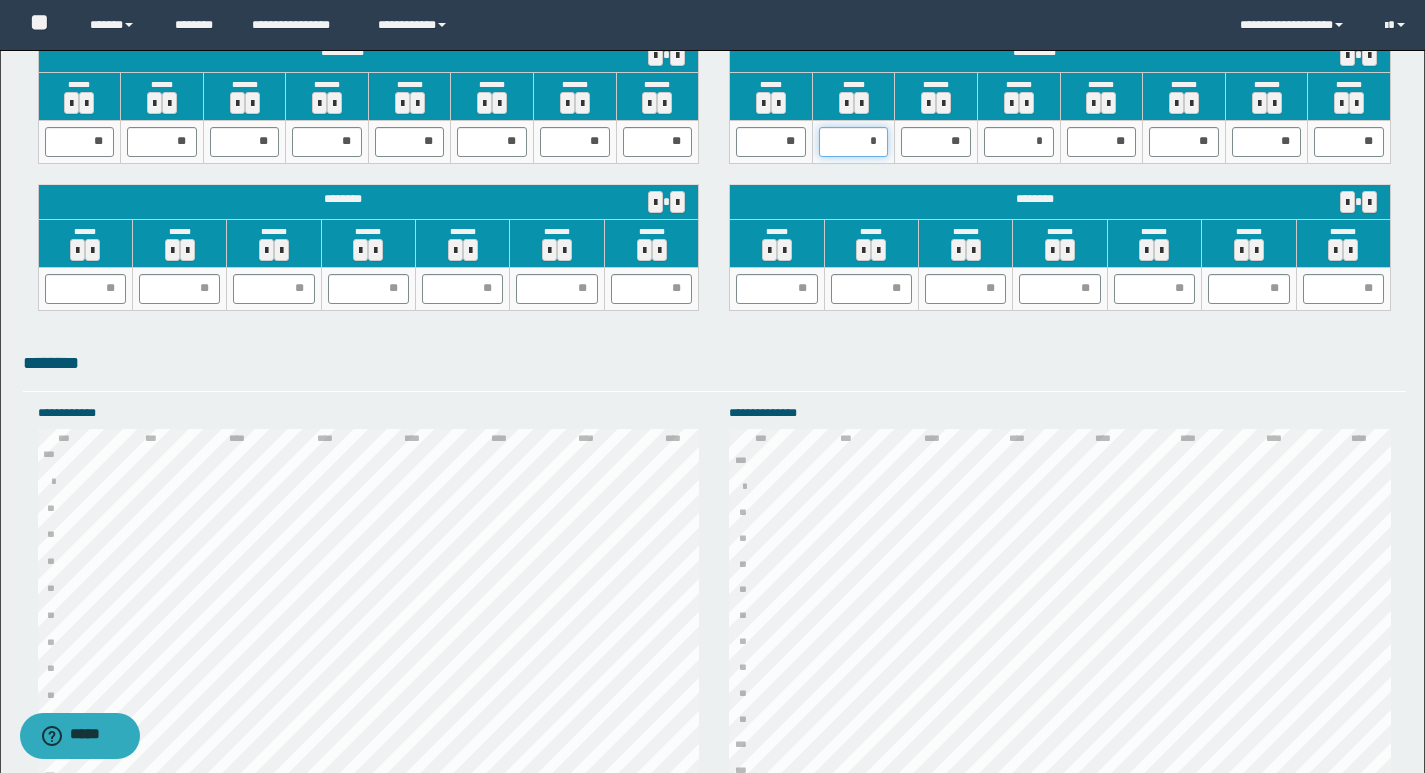 click on "*" at bounding box center (854, 142) 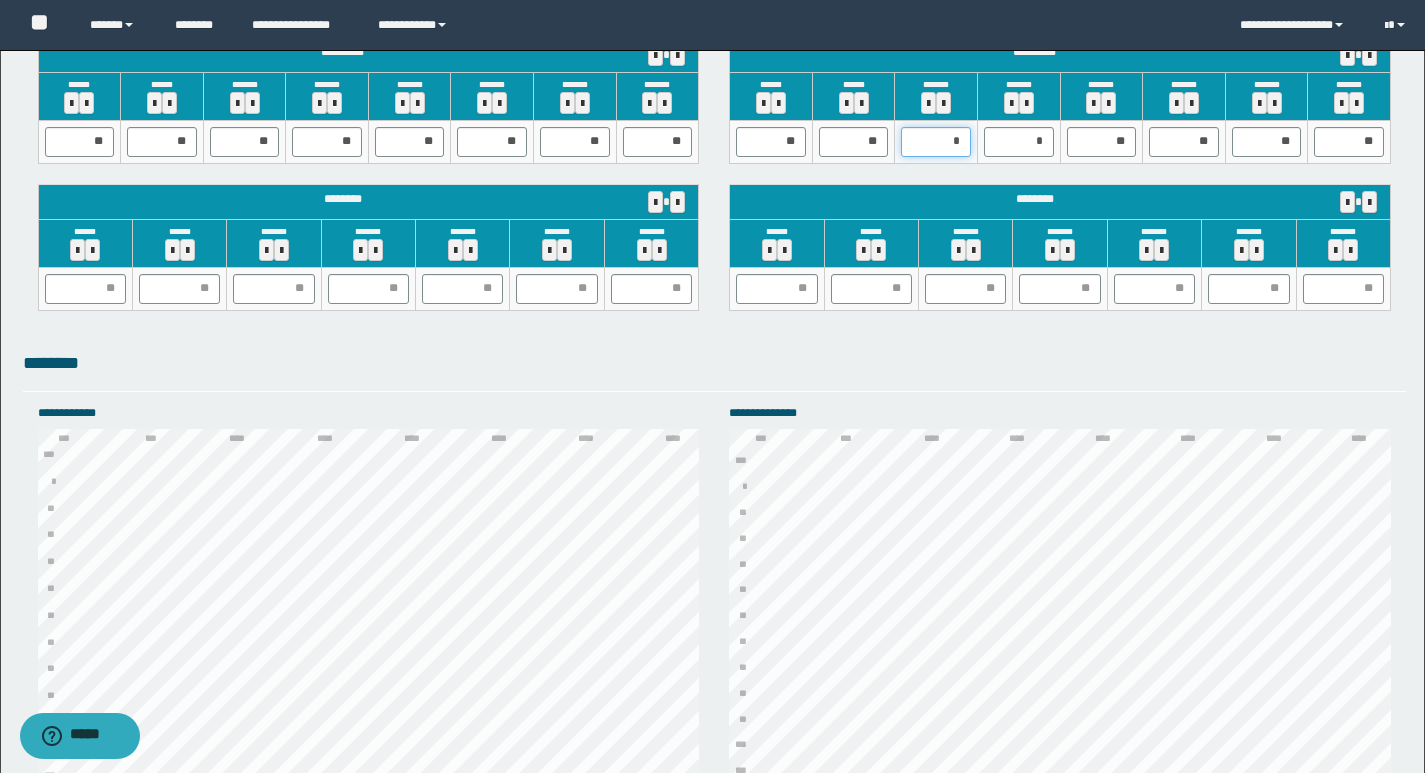 type on "**" 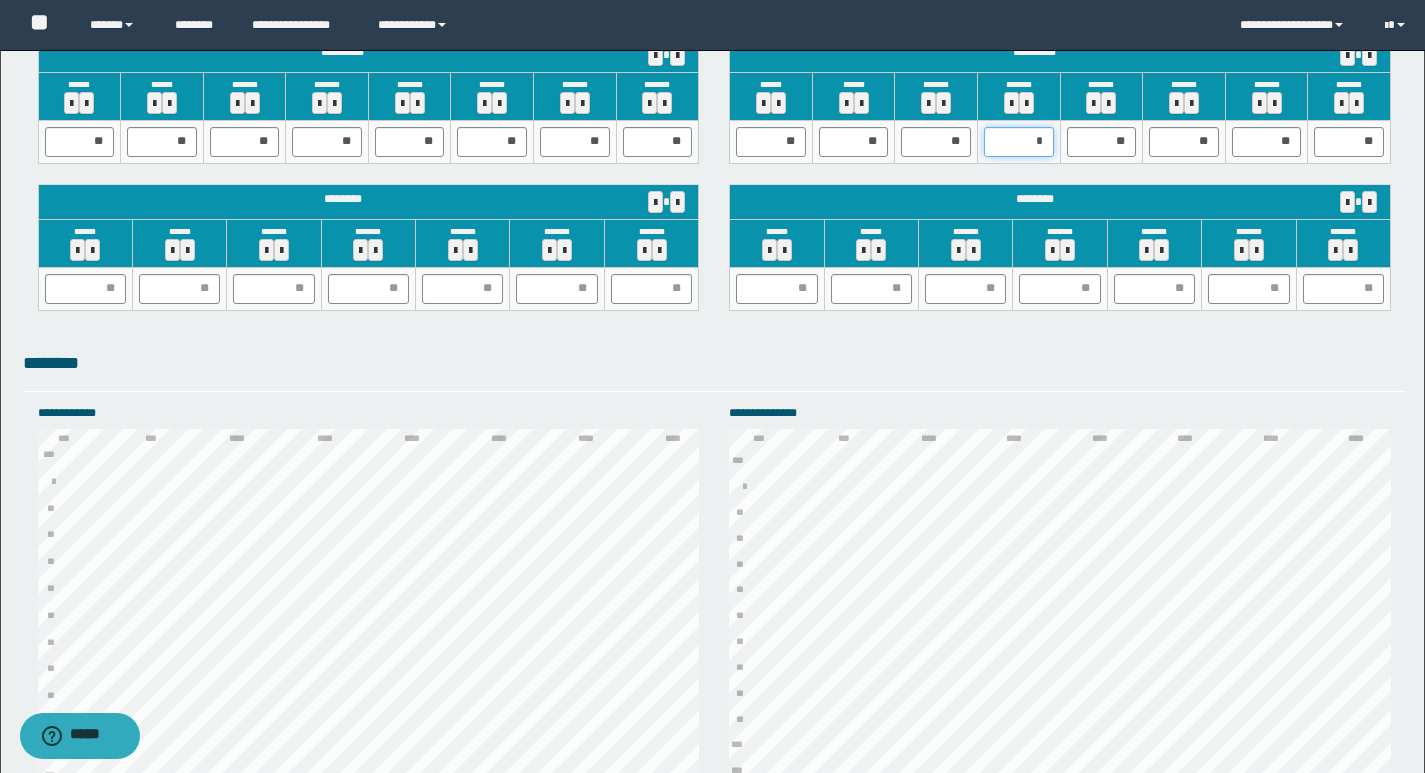 type on "**" 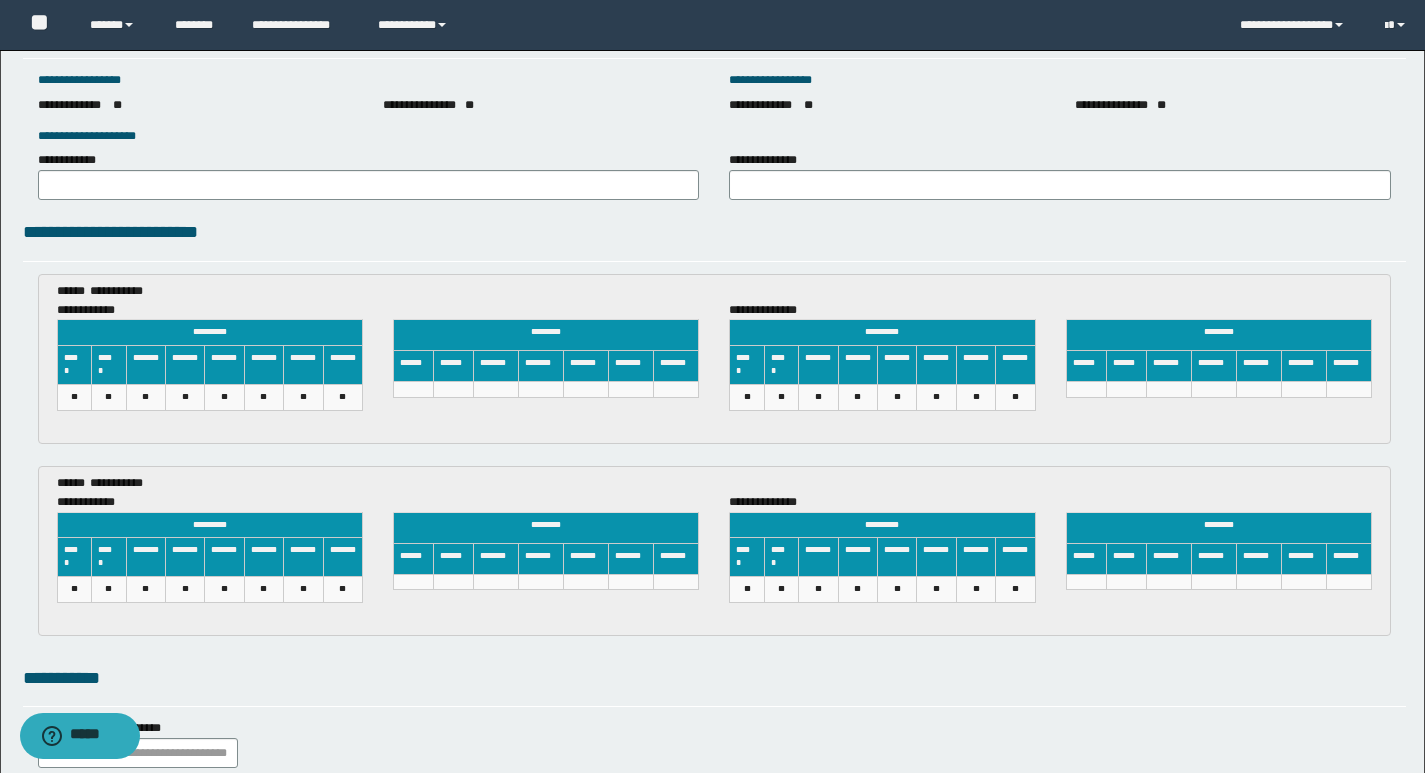 scroll, scrollTop: 2849, scrollLeft: 0, axis: vertical 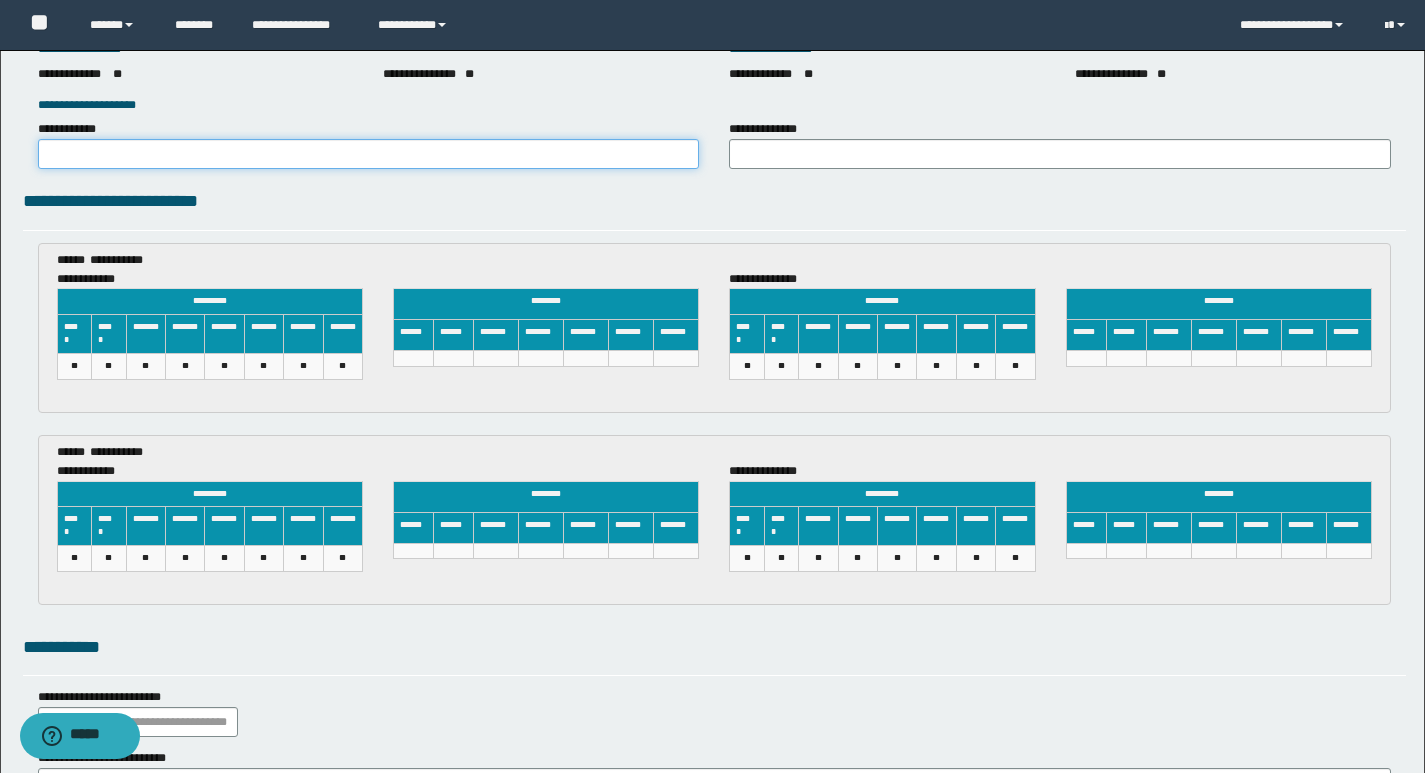 click on "**********" at bounding box center (369, 154) 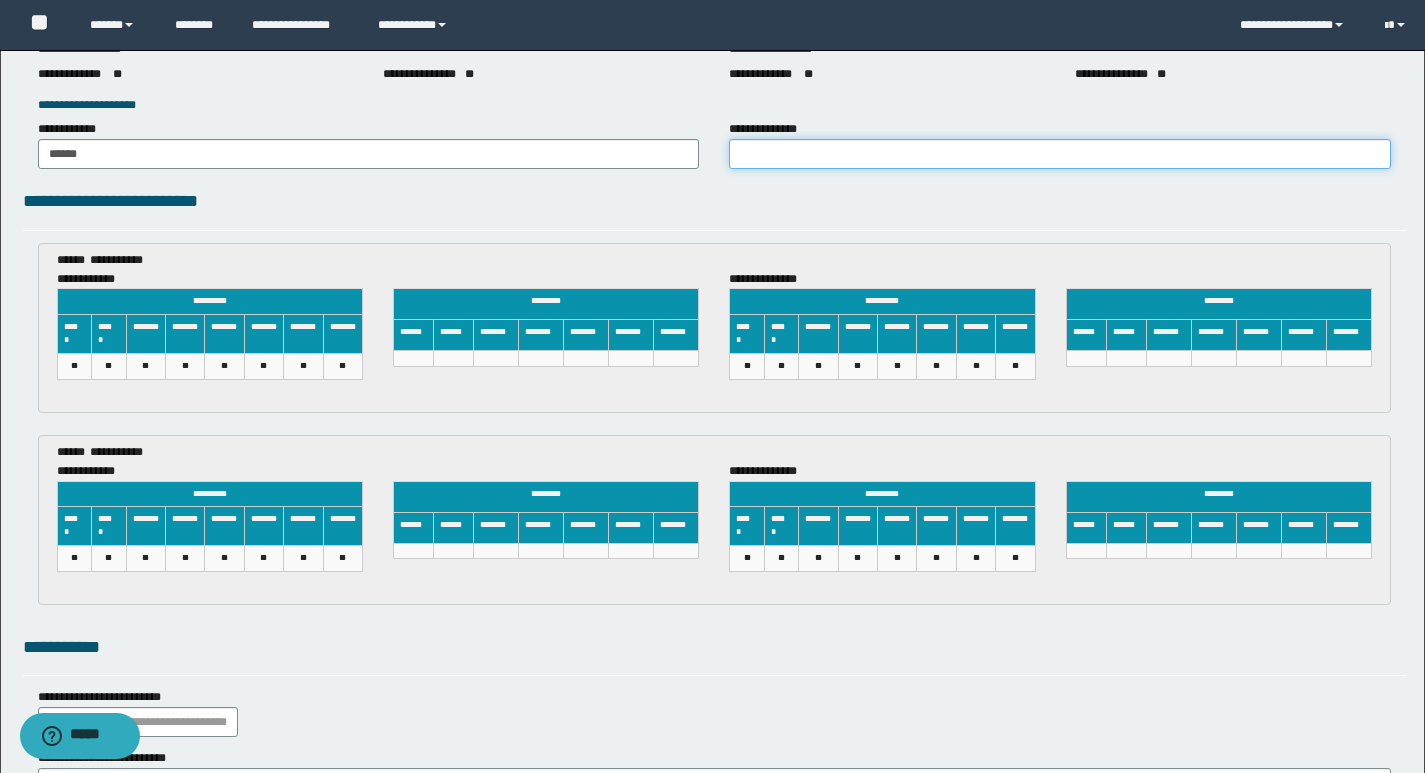 drag, startPoint x: 778, startPoint y: 150, endPoint x: 827, endPoint y: 149, distance: 49.010204 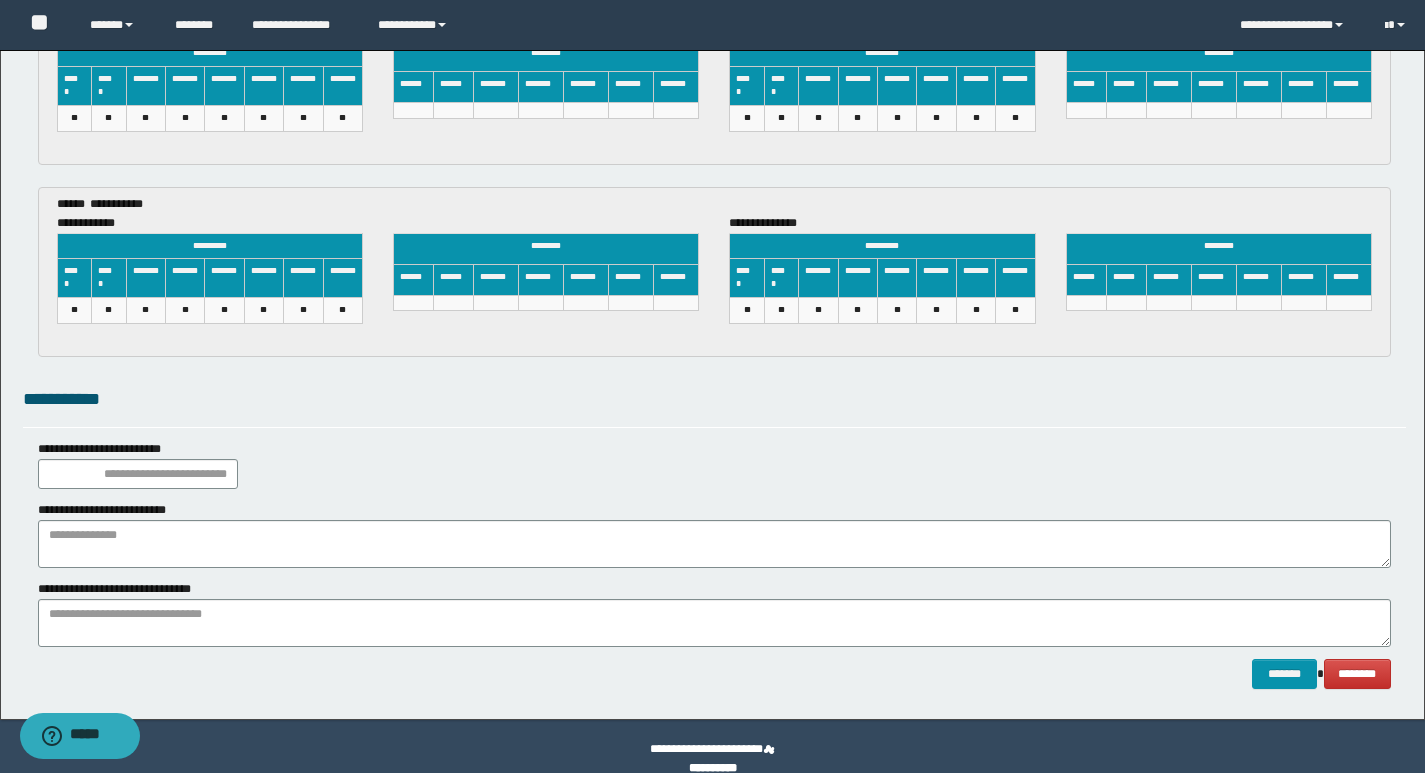 scroll, scrollTop: 3122, scrollLeft: 0, axis: vertical 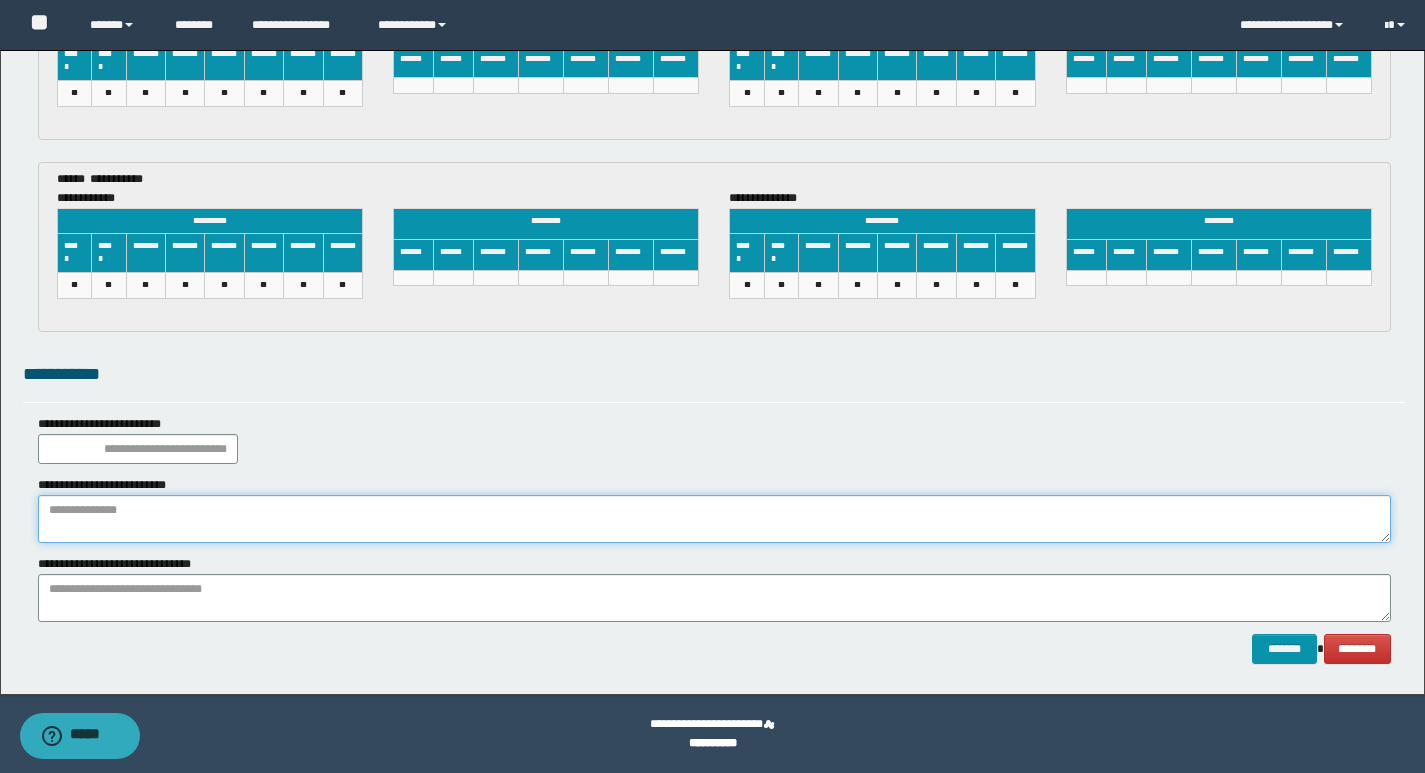paste on "**********" 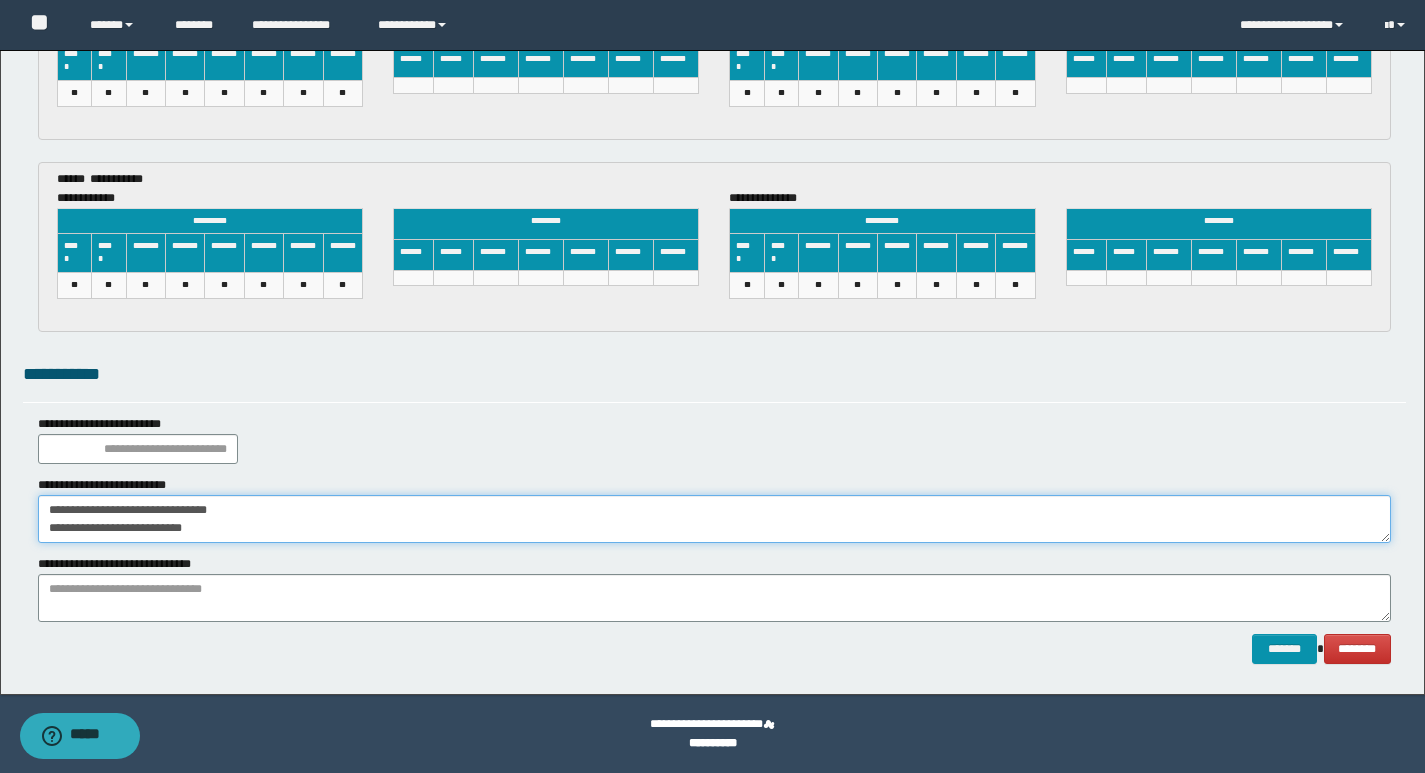 drag, startPoint x: 284, startPoint y: 505, endPoint x: 0, endPoint y: 496, distance: 284.14258 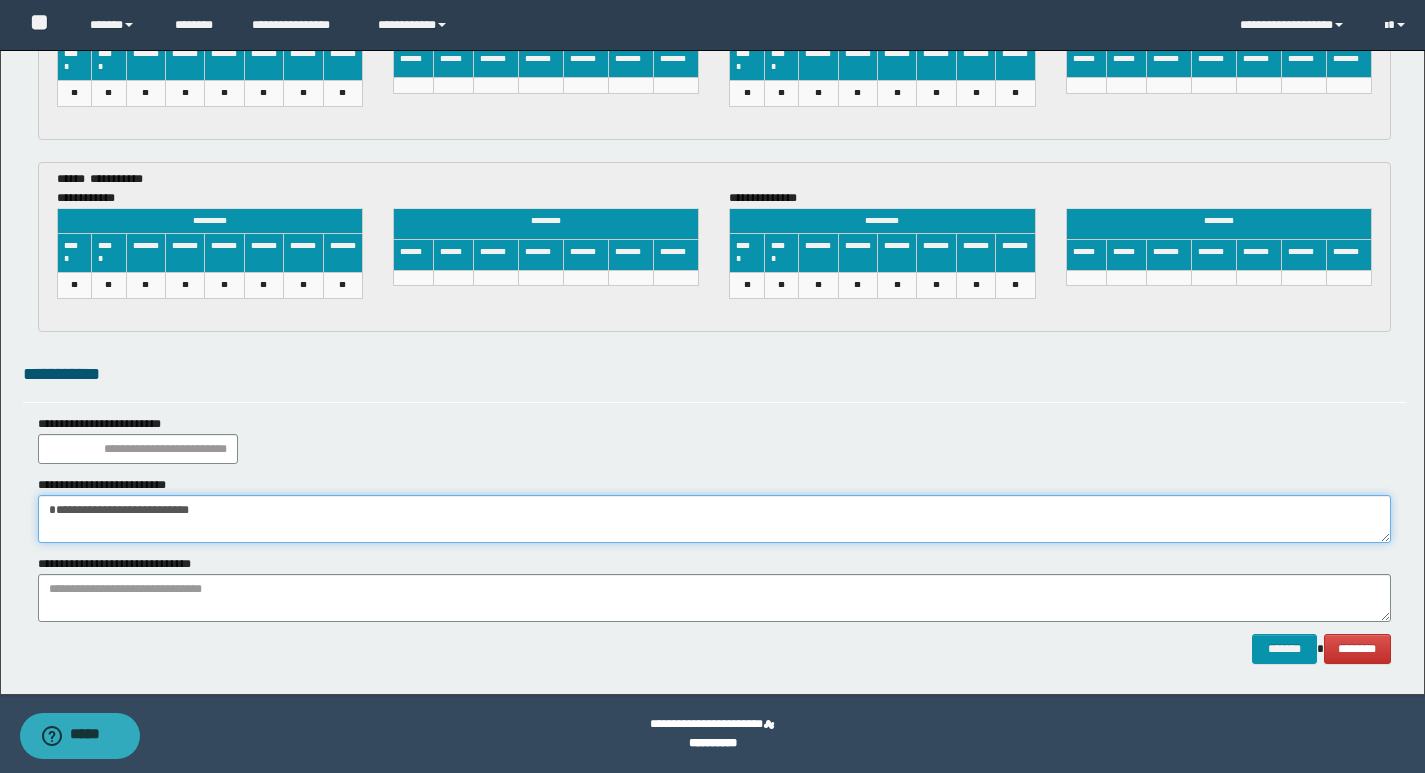 click on "**********" at bounding box center (714, 519) 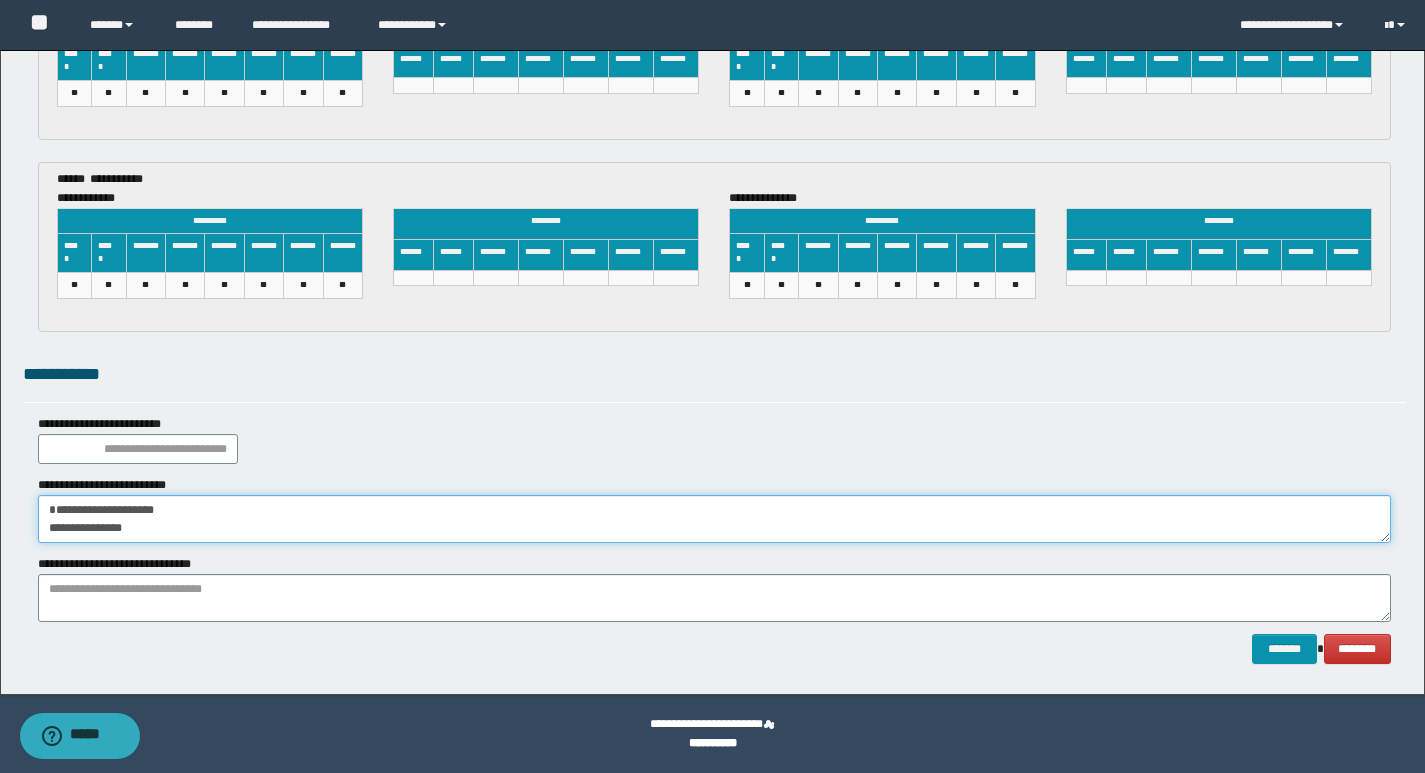 scroll, scrollTop: 12, scrollLeft: 0, axis: vertical 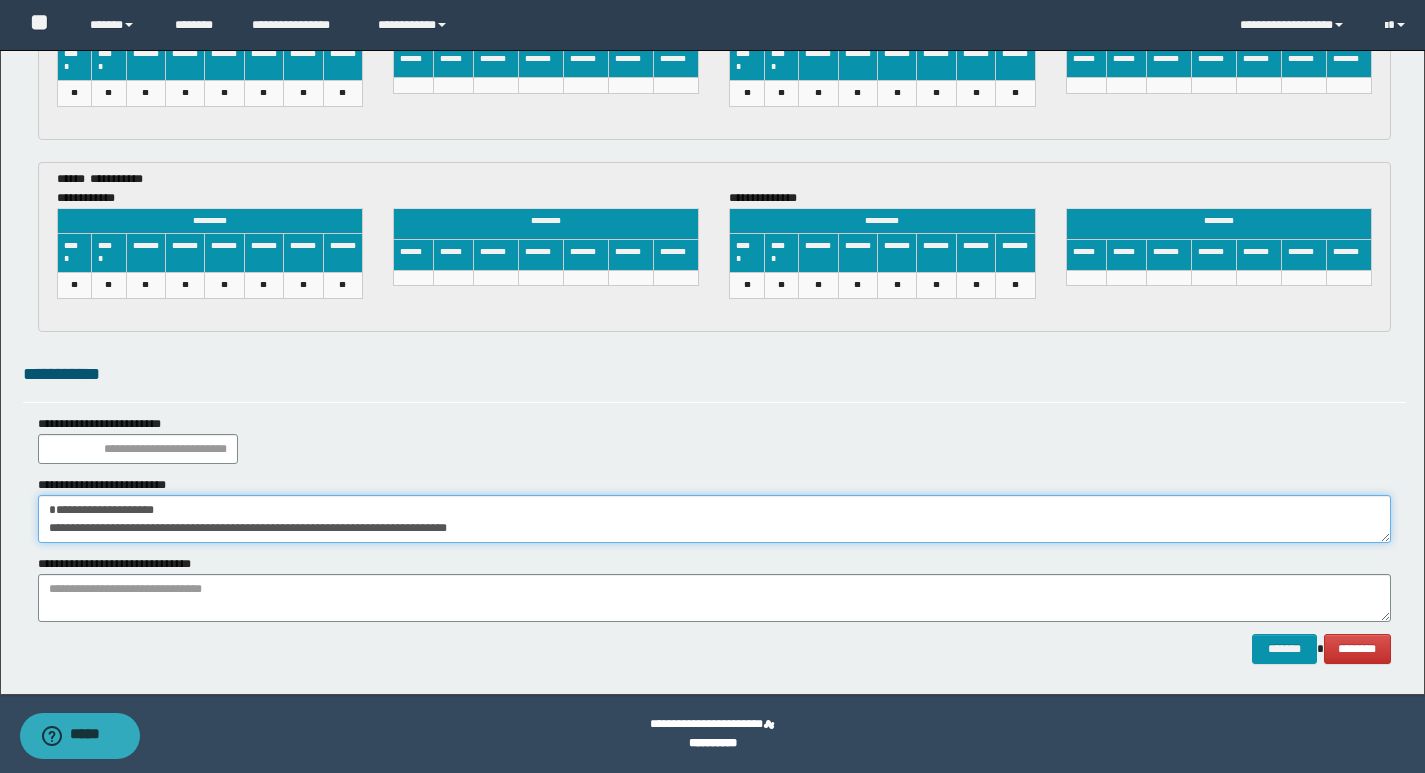 click on "**********" at bounding box center (714, 519) 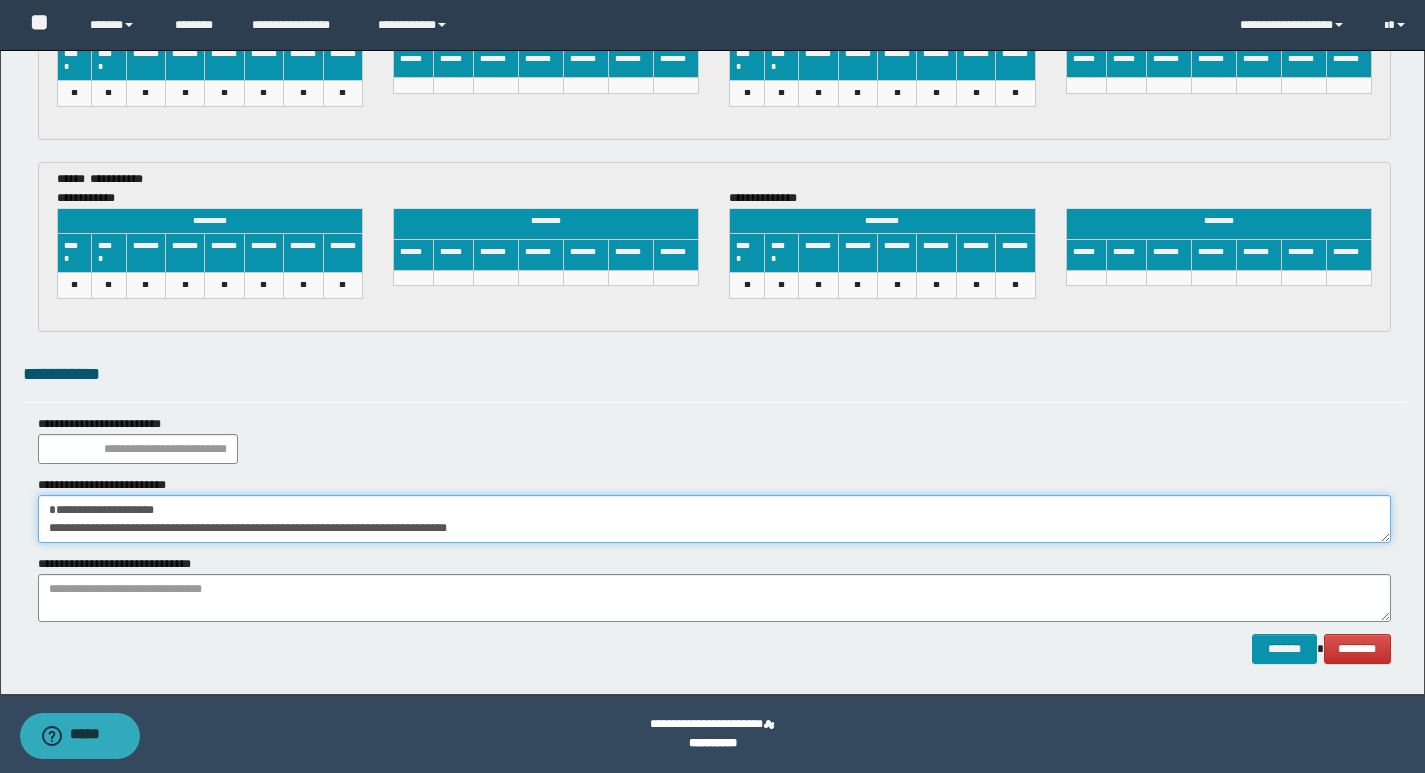 type on "**********" 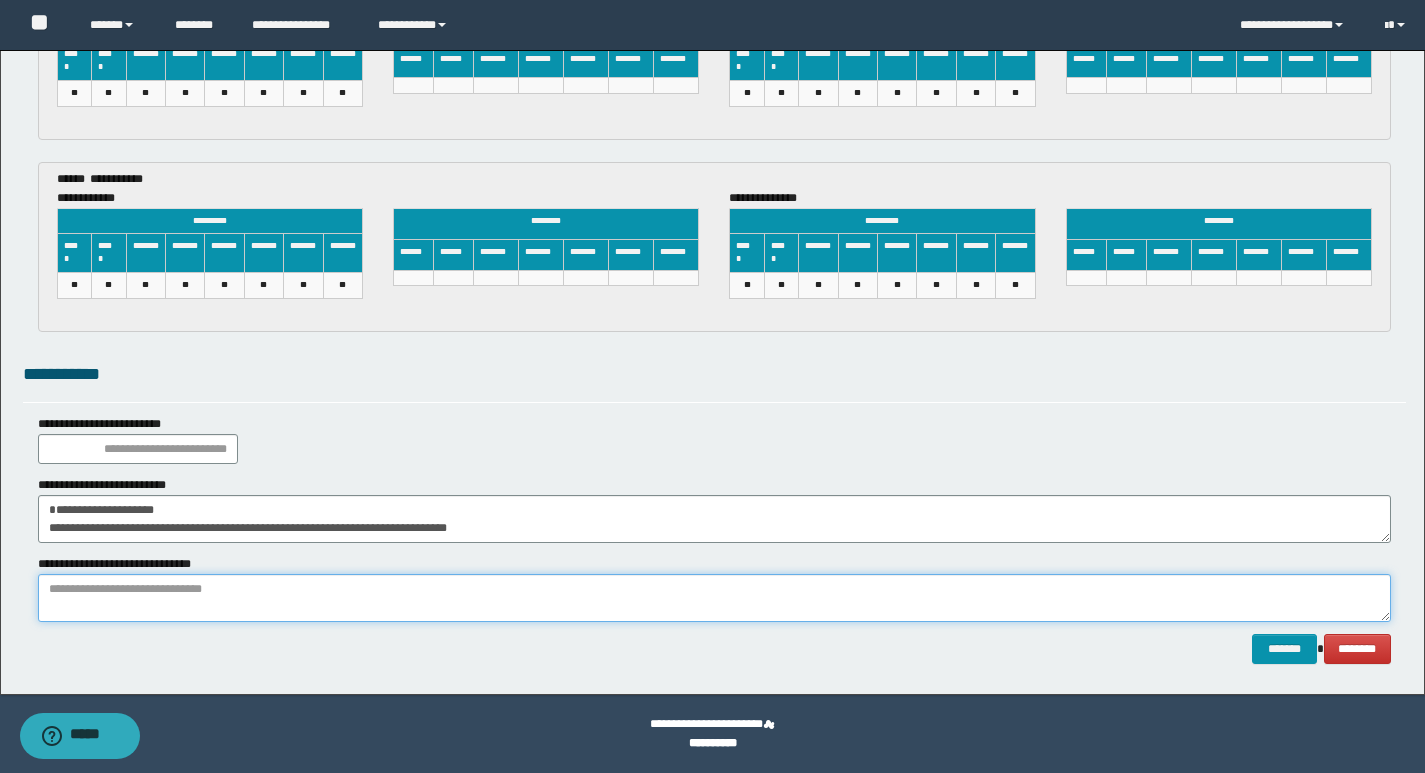 click at bounding box center [714, 598] 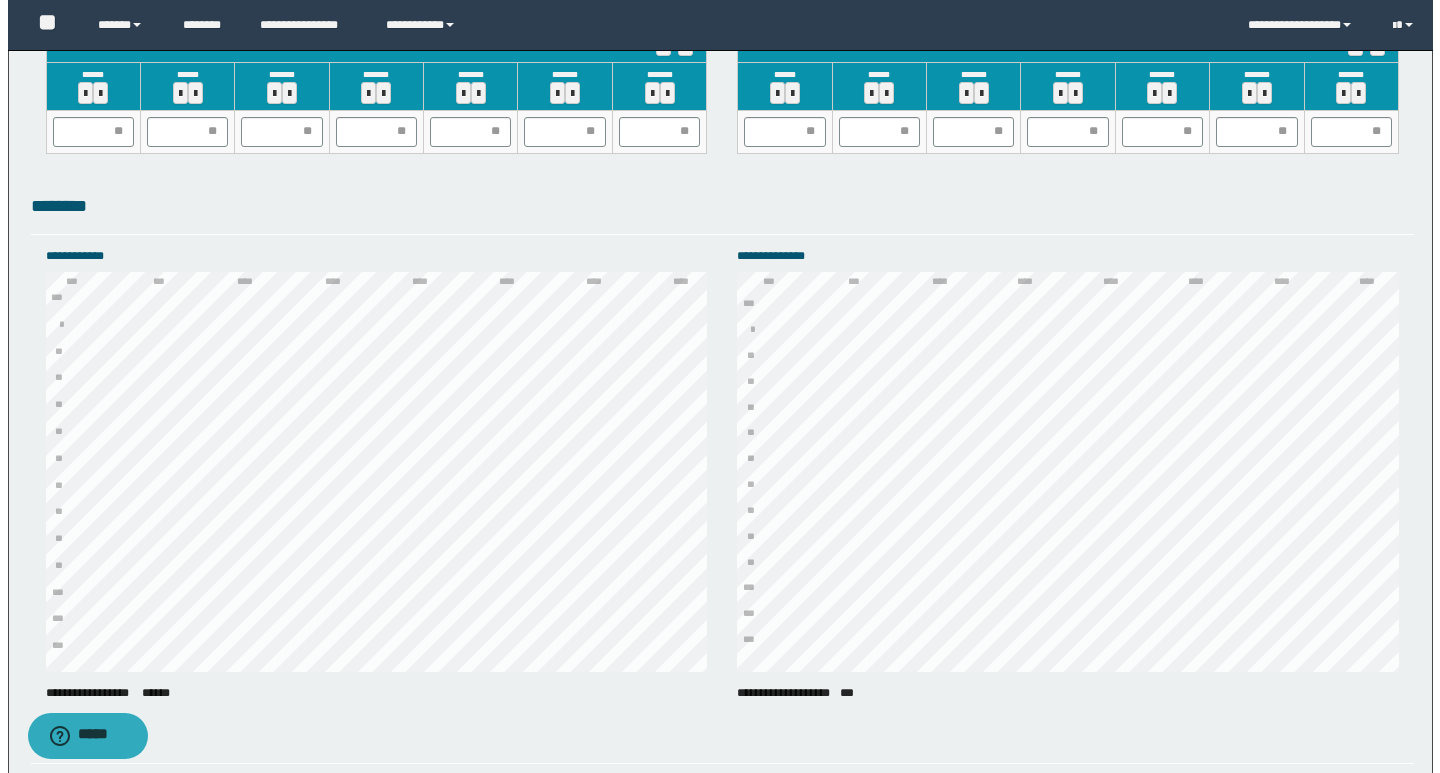 scroll, scrollTop: 3122, scrollLeft: 0, axis: vertical 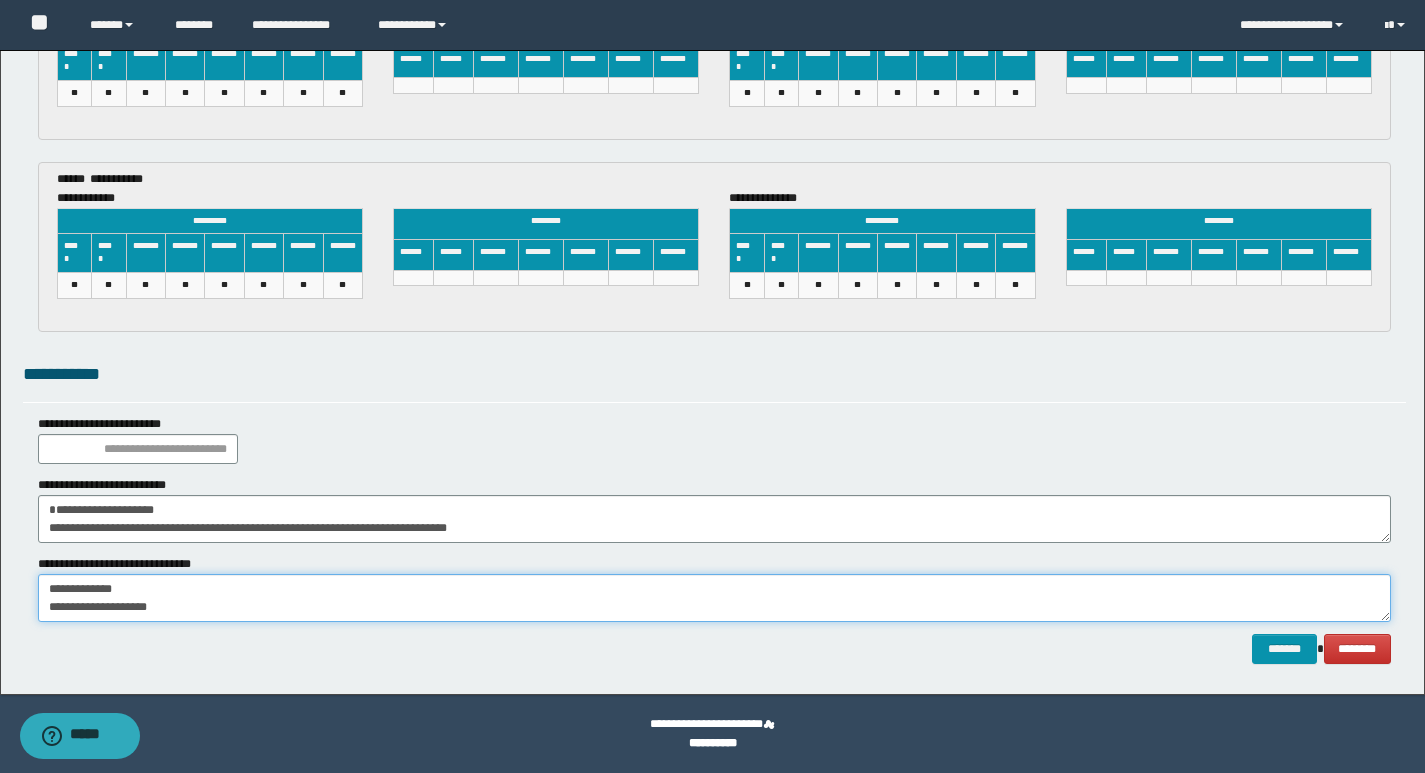 type on "**********" 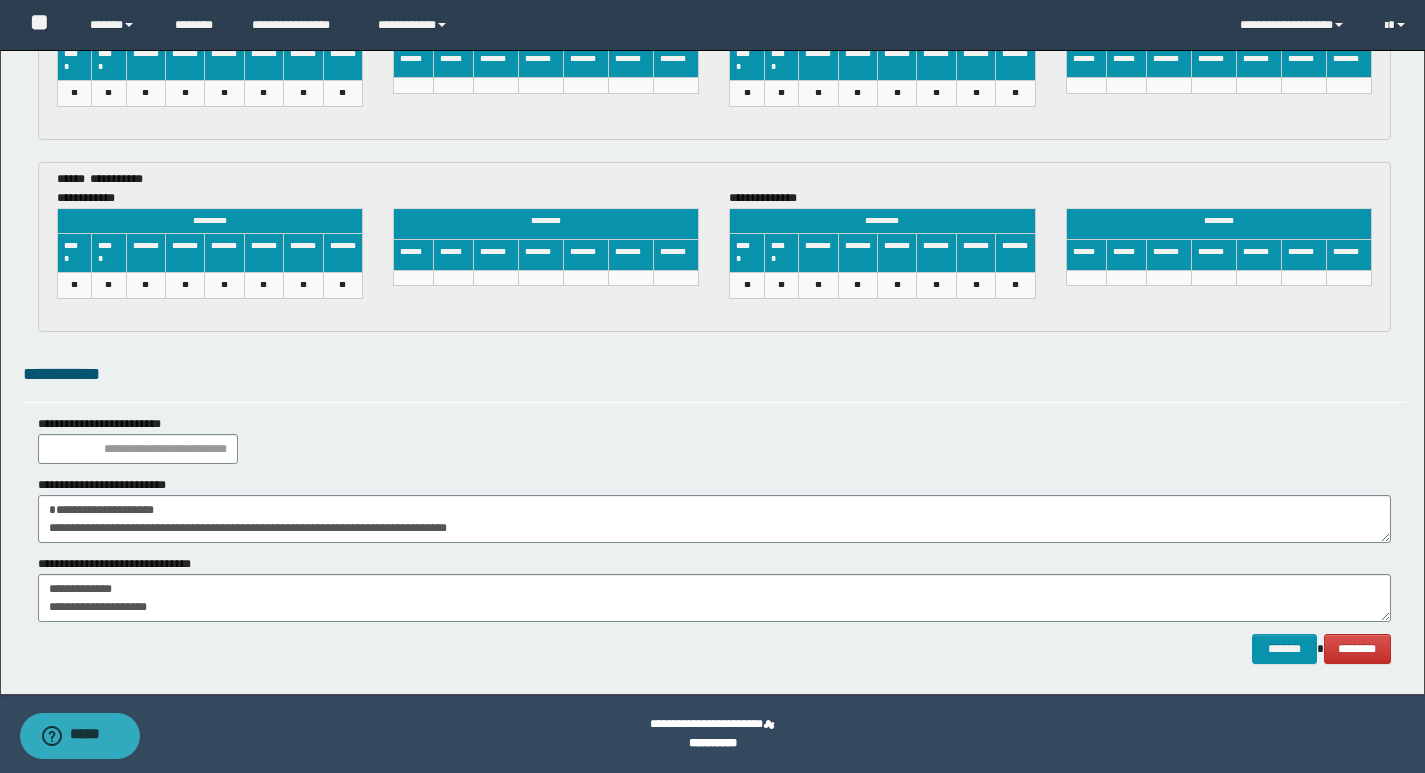 click on "**********" at bounding box center [712, -1189] 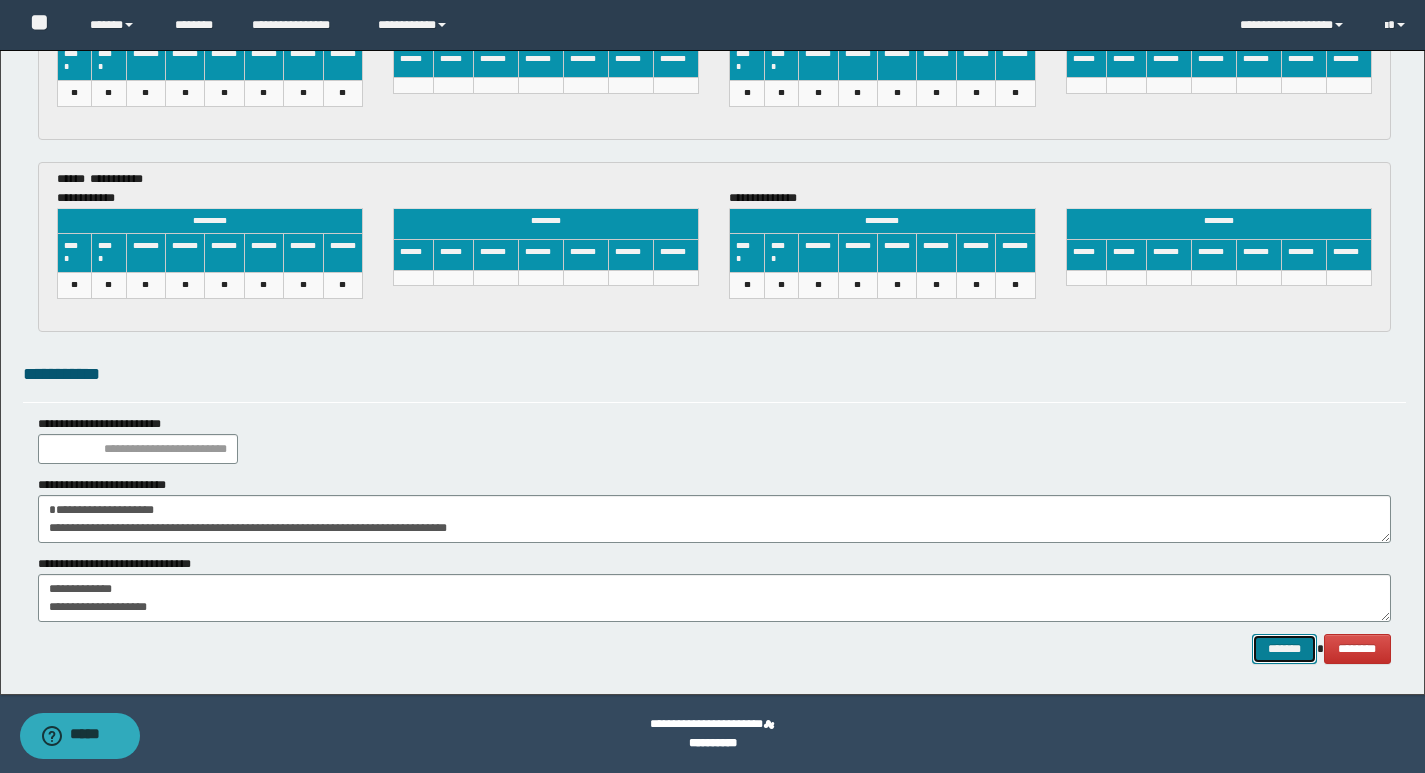 click on "*******" at bounding box center [1284, 649] 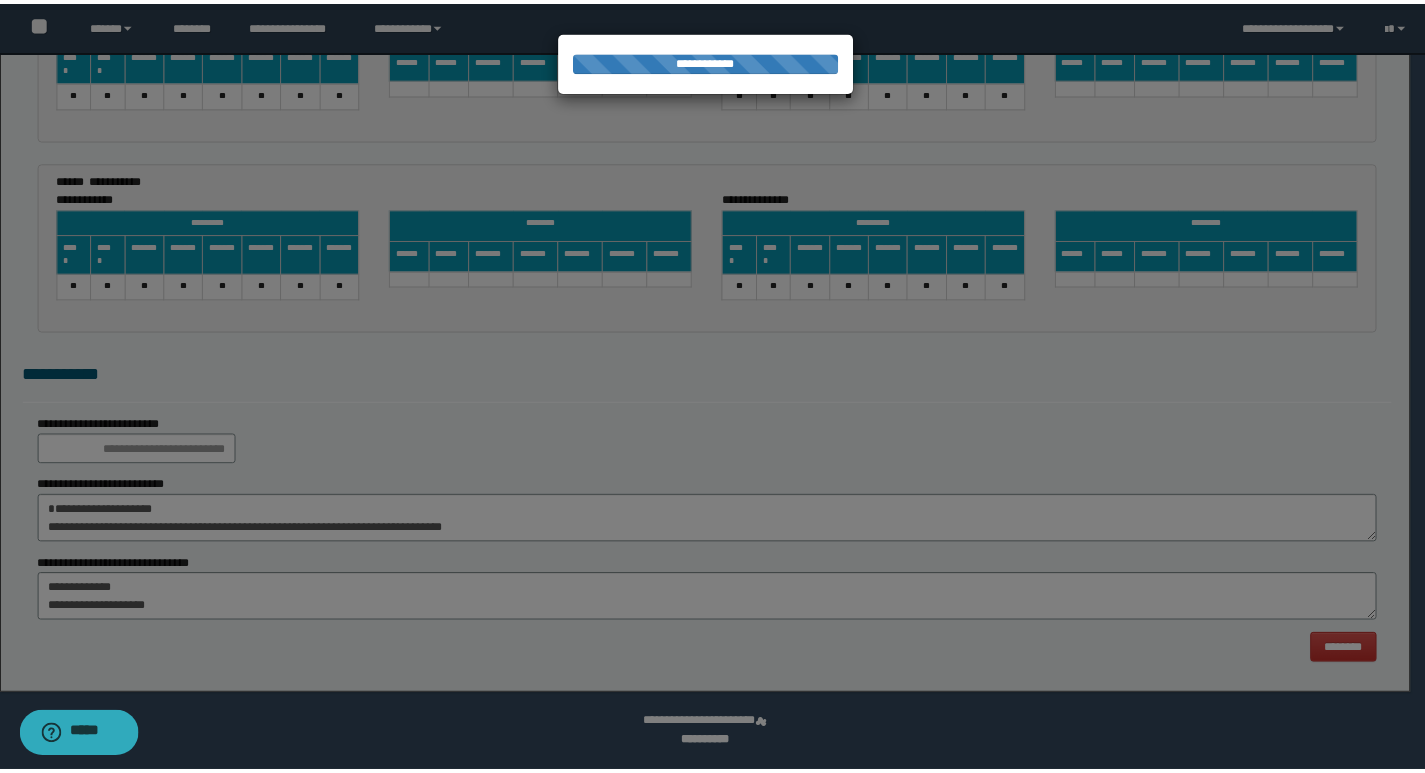 scroll, scrollTop: 0, scrollLeft: 0, axis: both 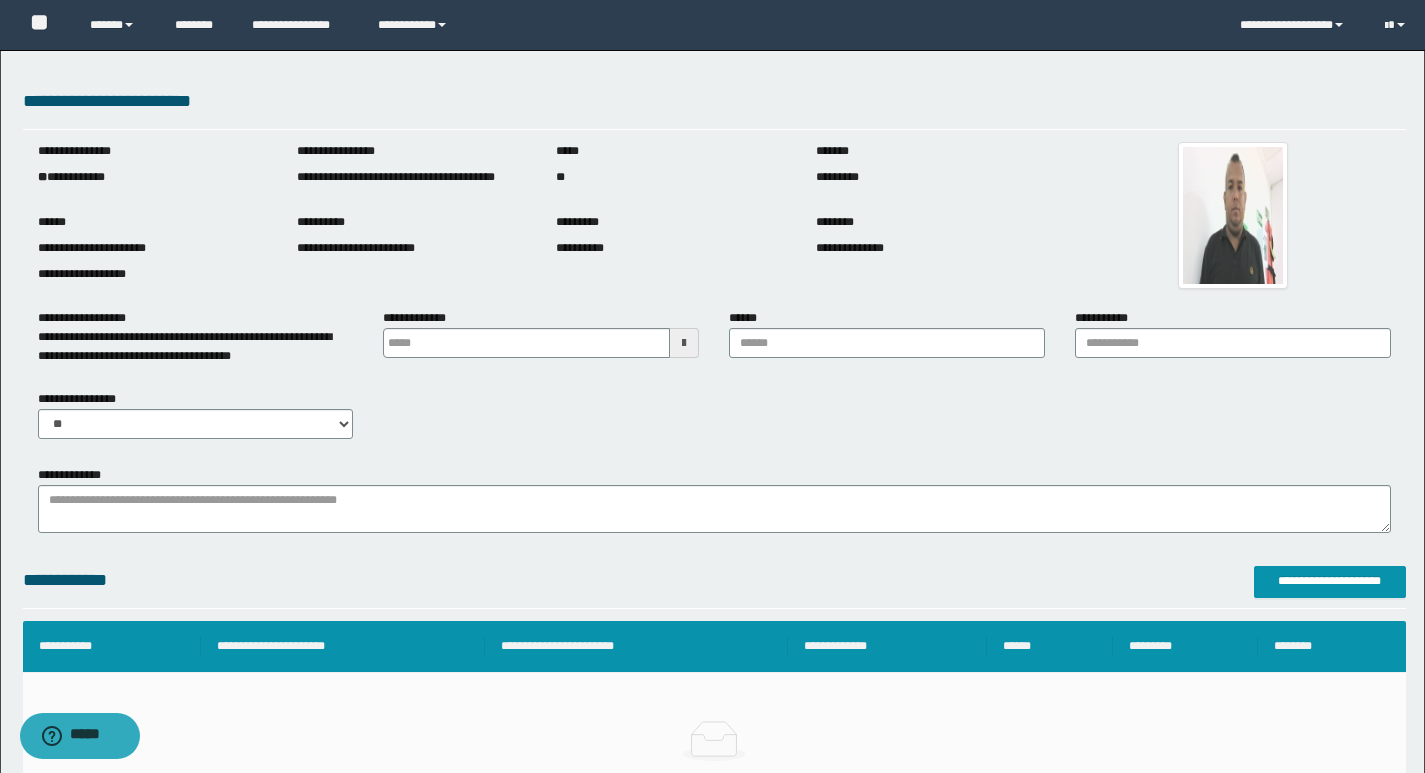 click on "**********" at bounding box center (712, 386) 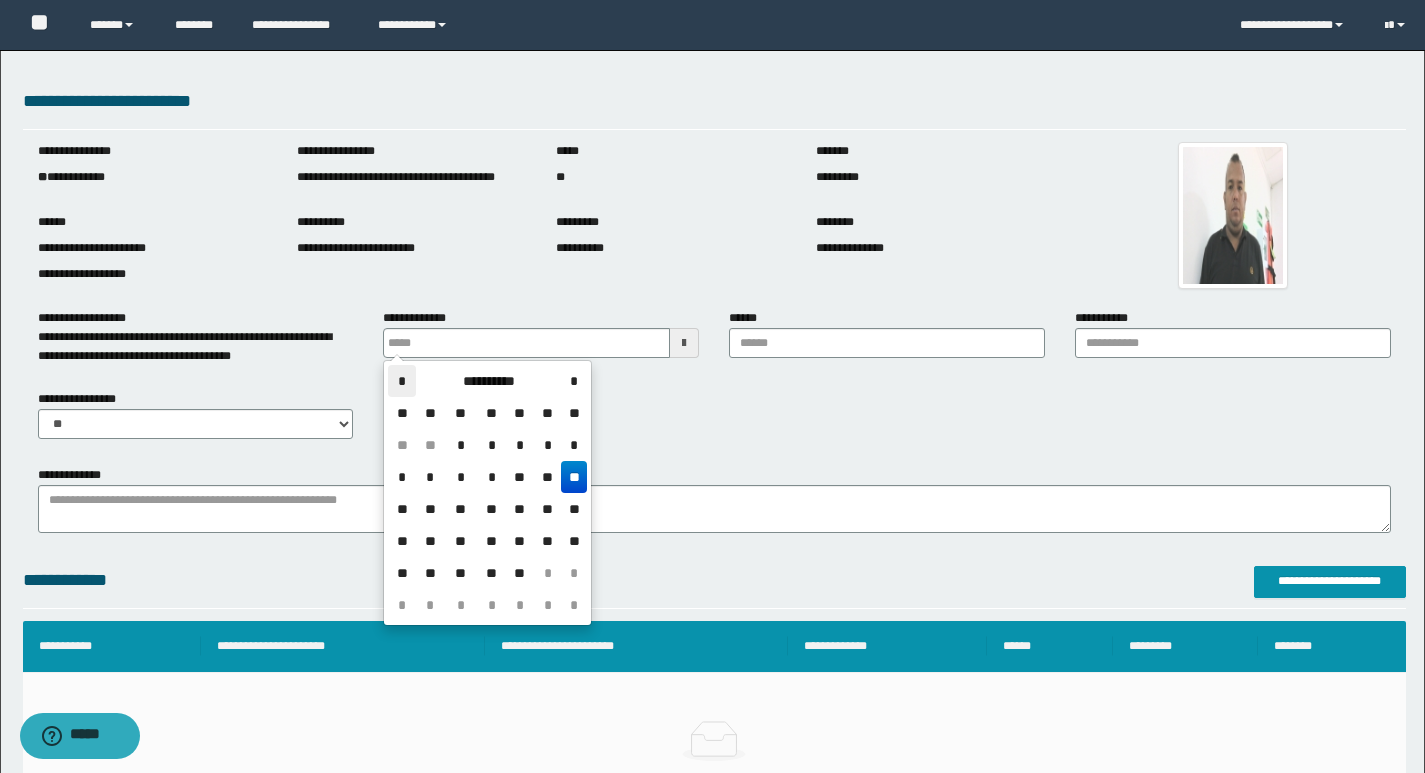 click on "*" at bounding box center [402, 381] 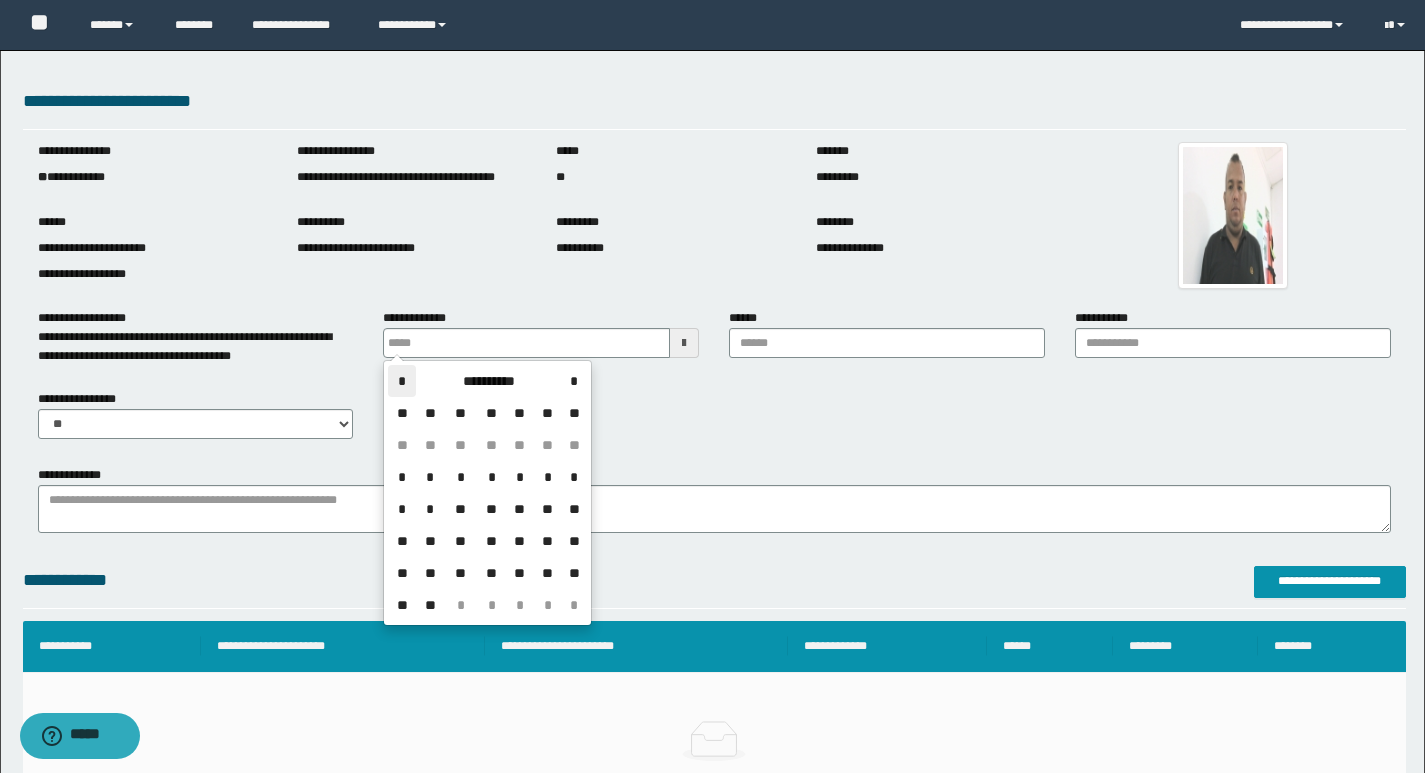 click on "*" at bounding box center (402, 381) 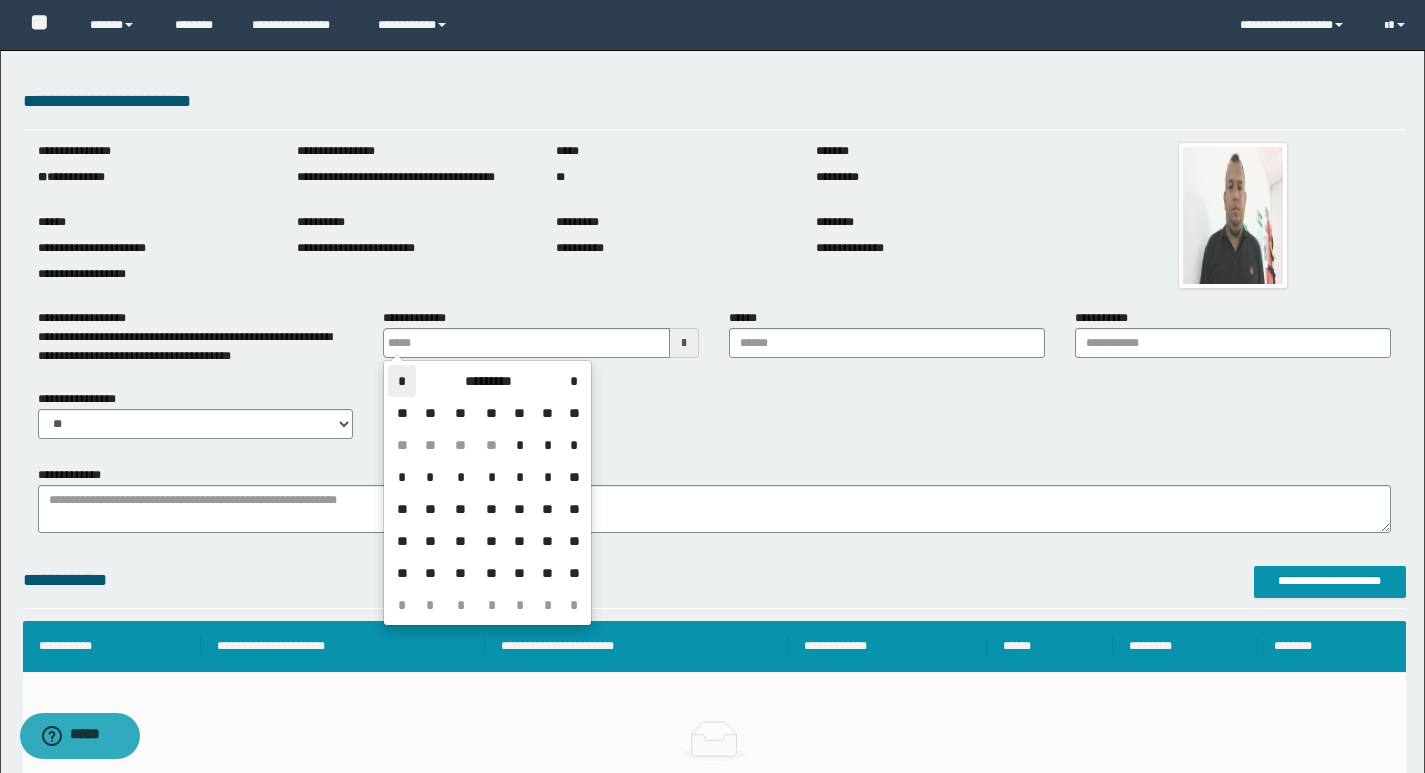 click on "*" at bounding box center [402, 381] 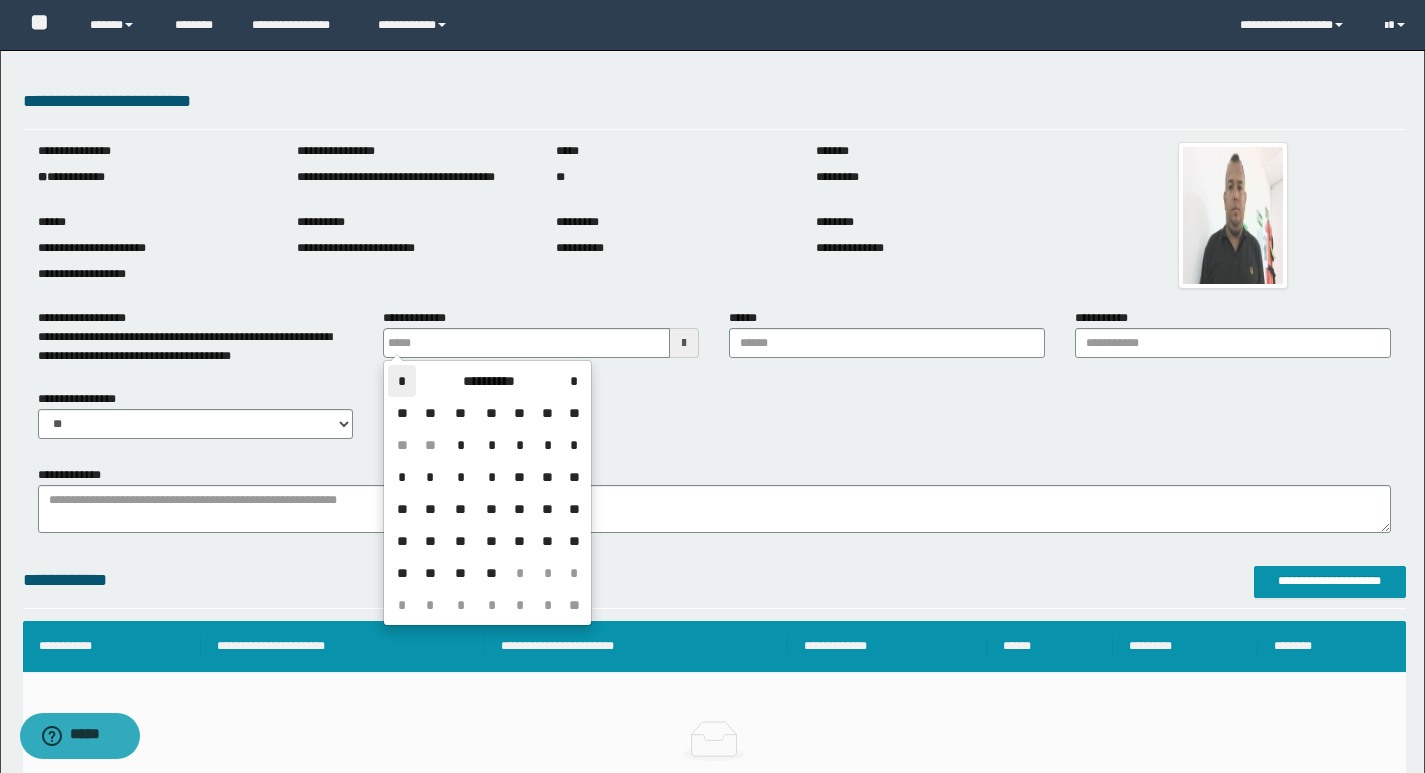 click on "*" at bounding box center (402, 381) 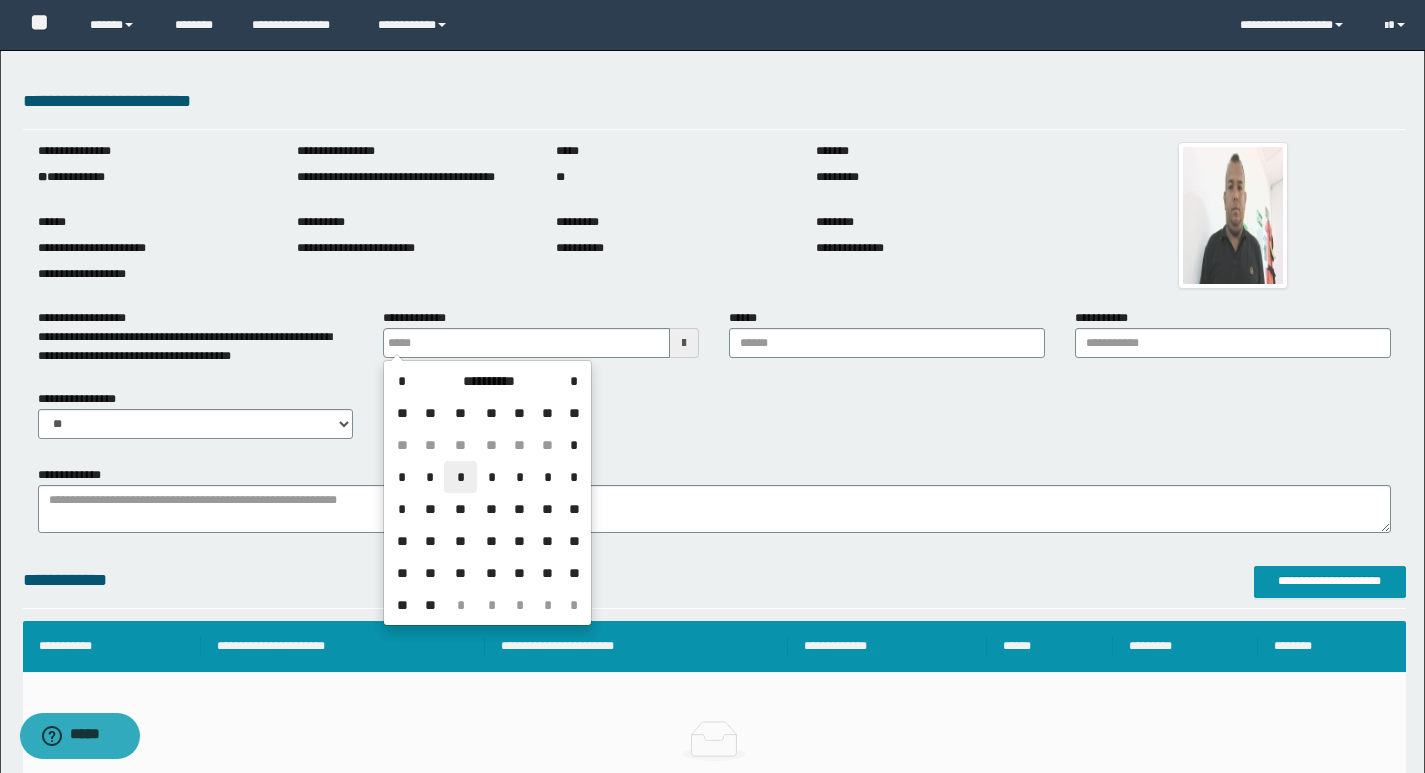 click on "*" at bounding box center (460, 477) 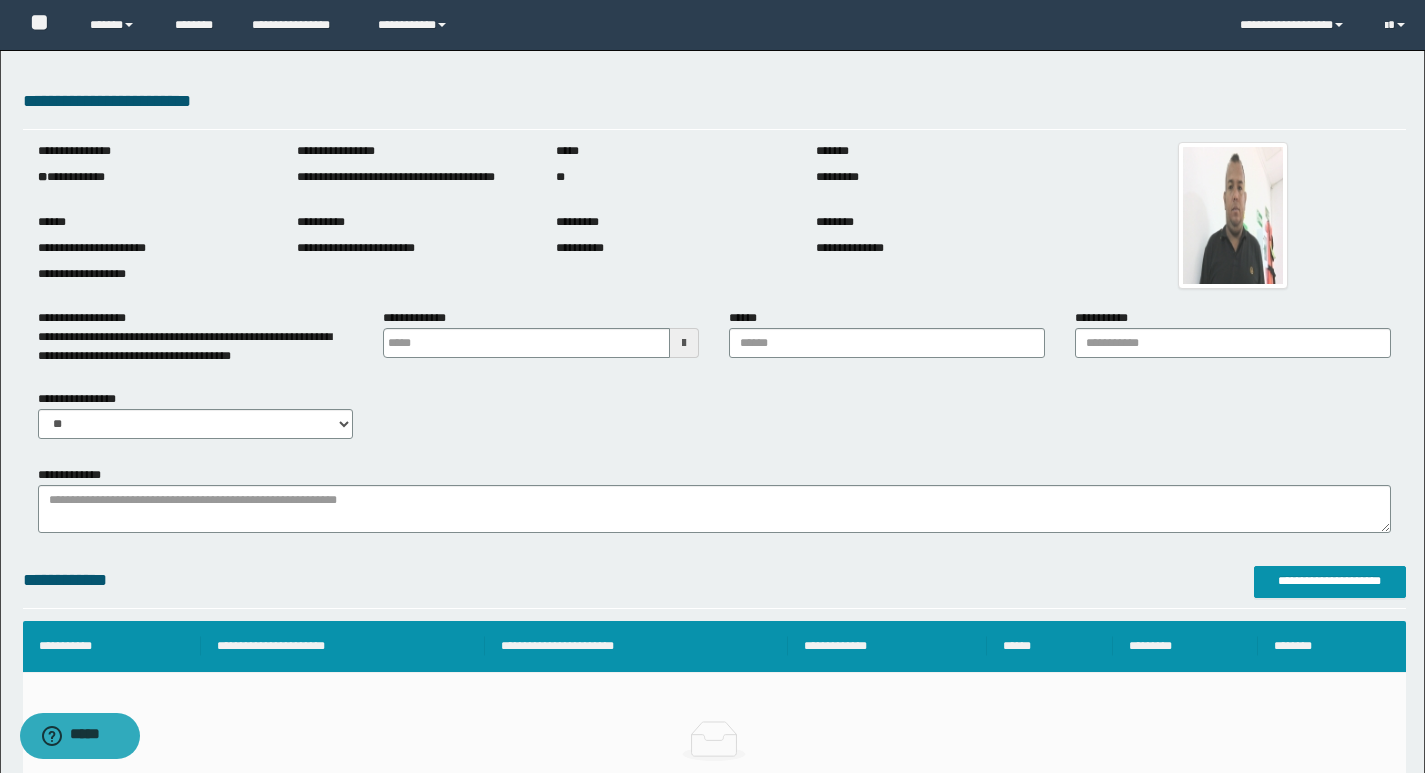 click at bounding box center [684, 343] 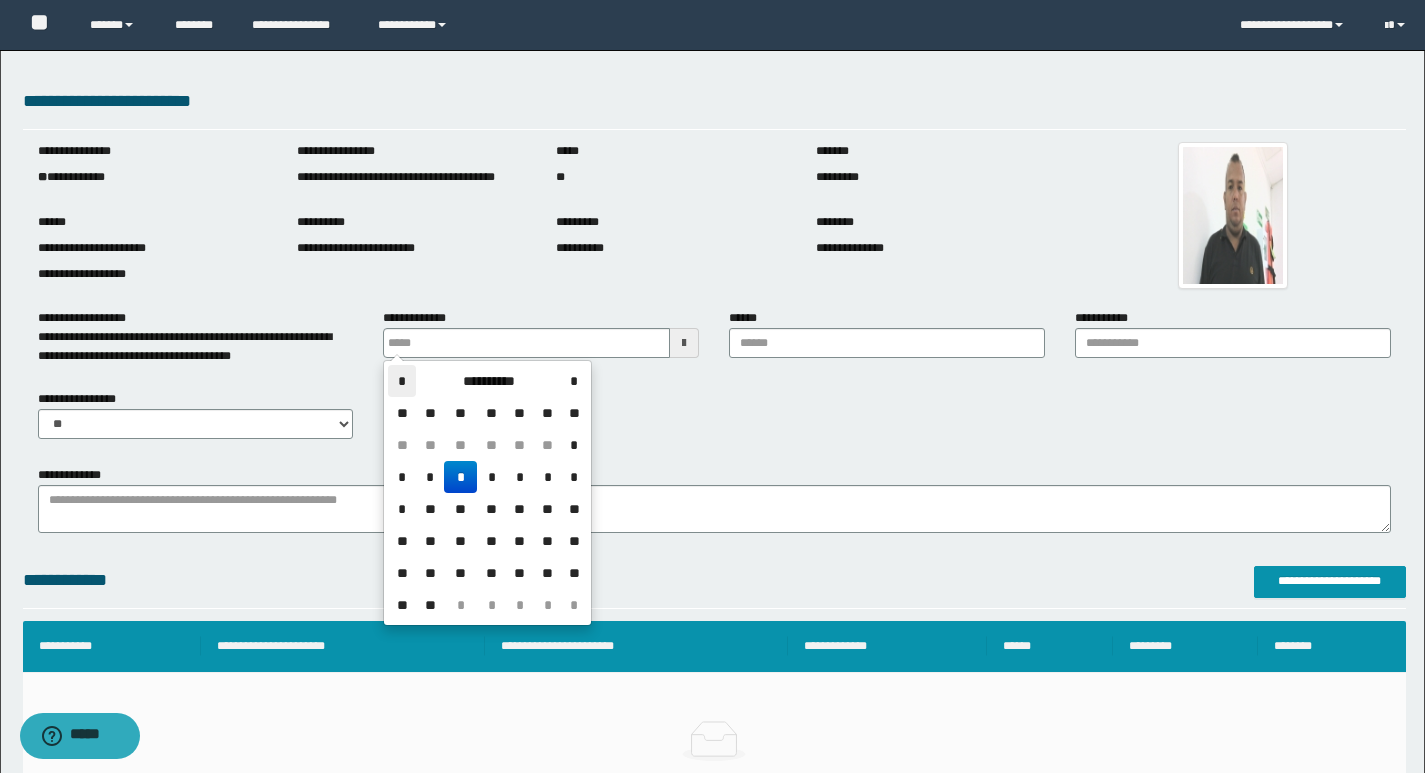 click on "*" at bounding box center [402, 381] 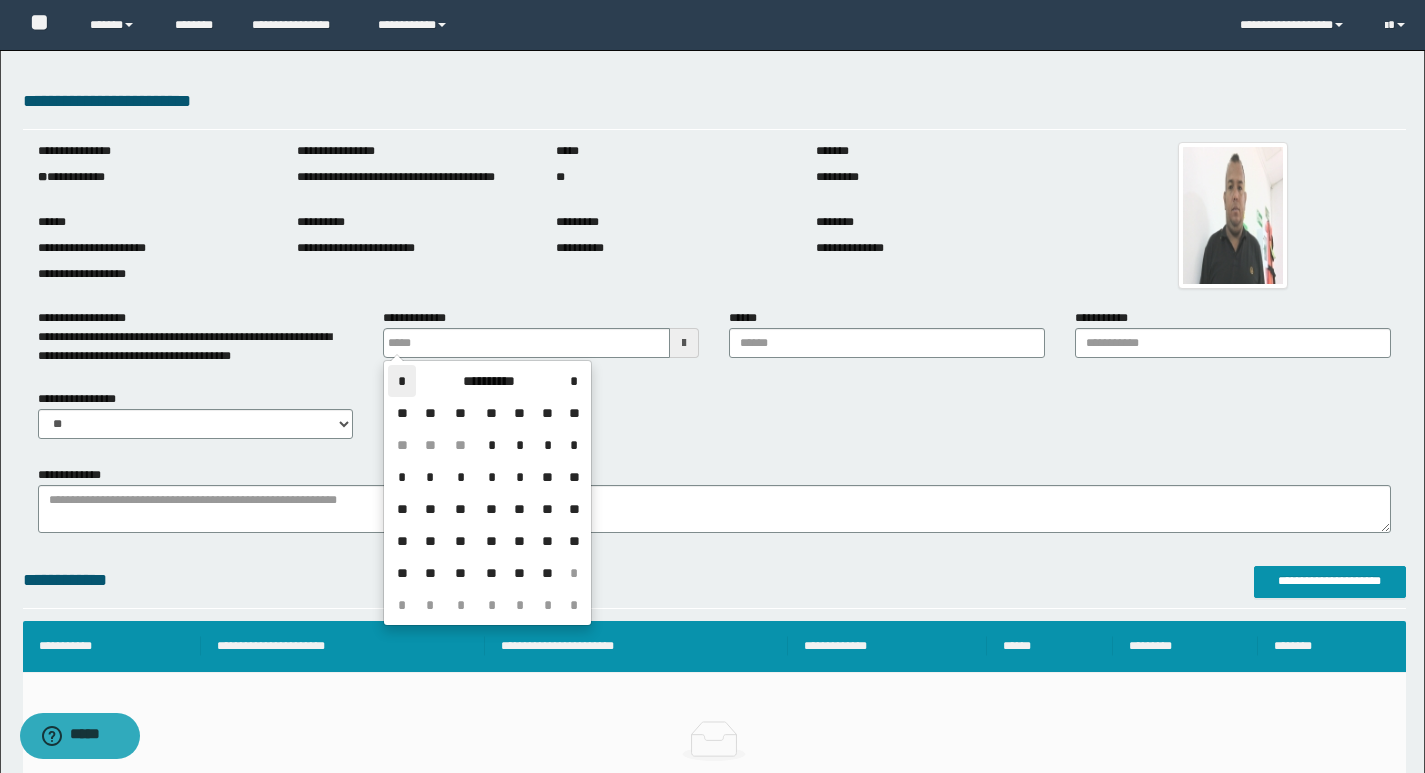 click on "*" at bounding box center [402, 381] 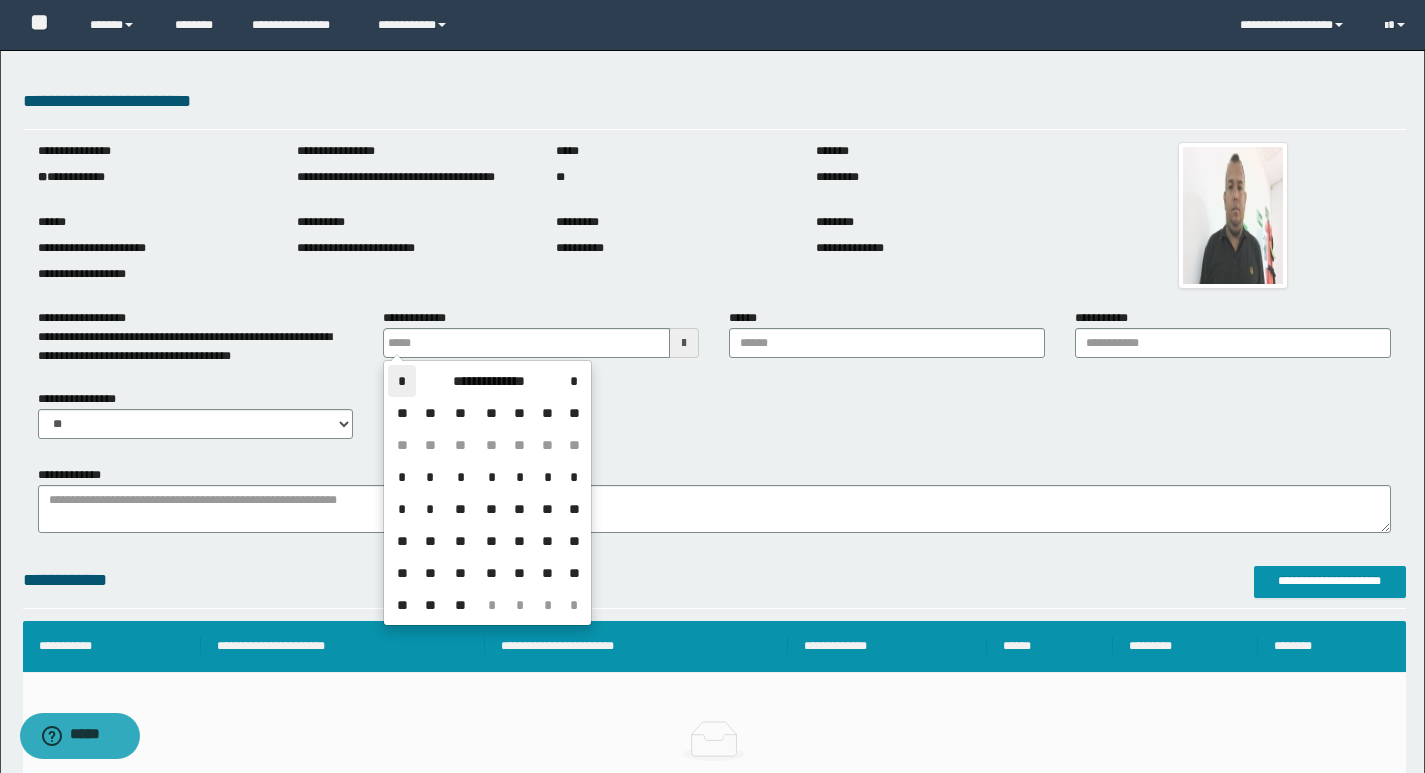 click on "*" at bounding box center (402, 381) 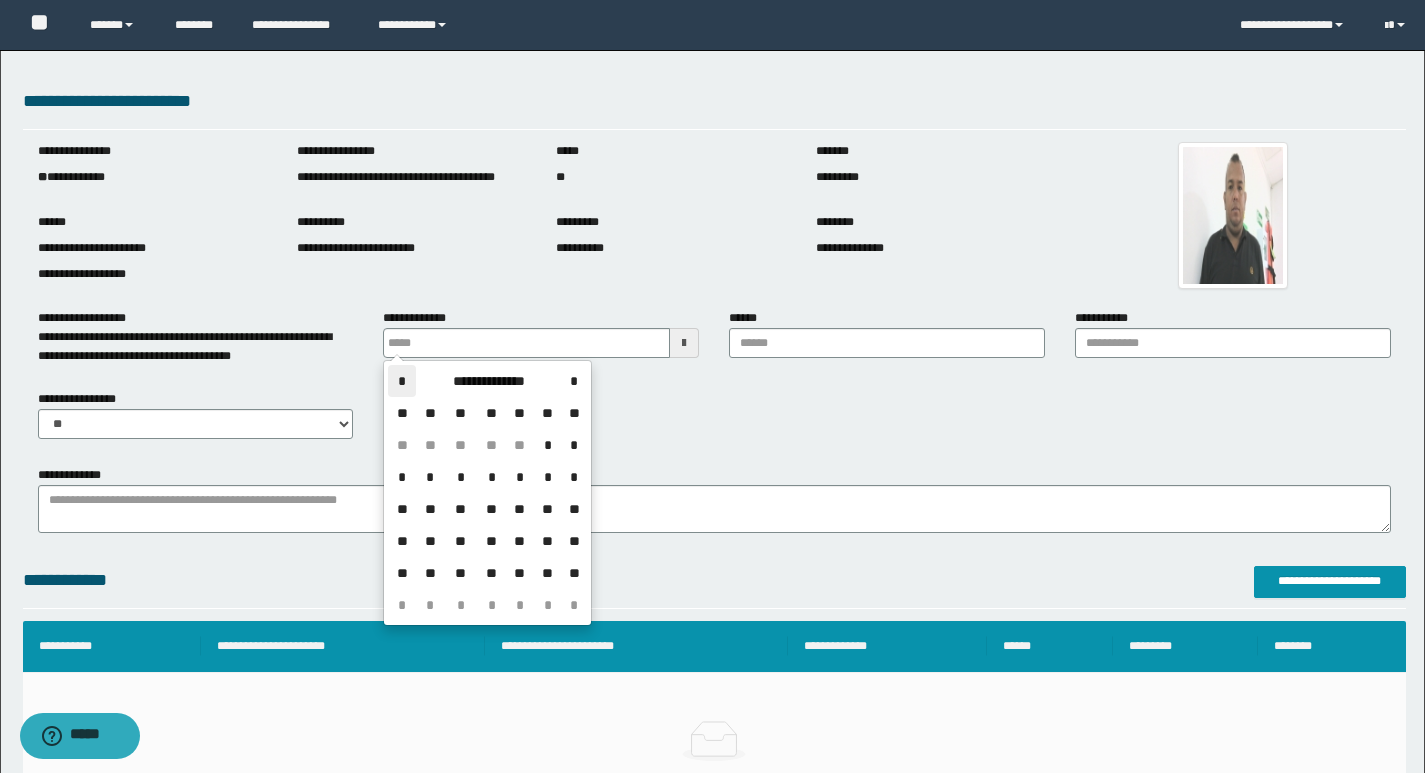click on "*" at bounding box center (402, 381) 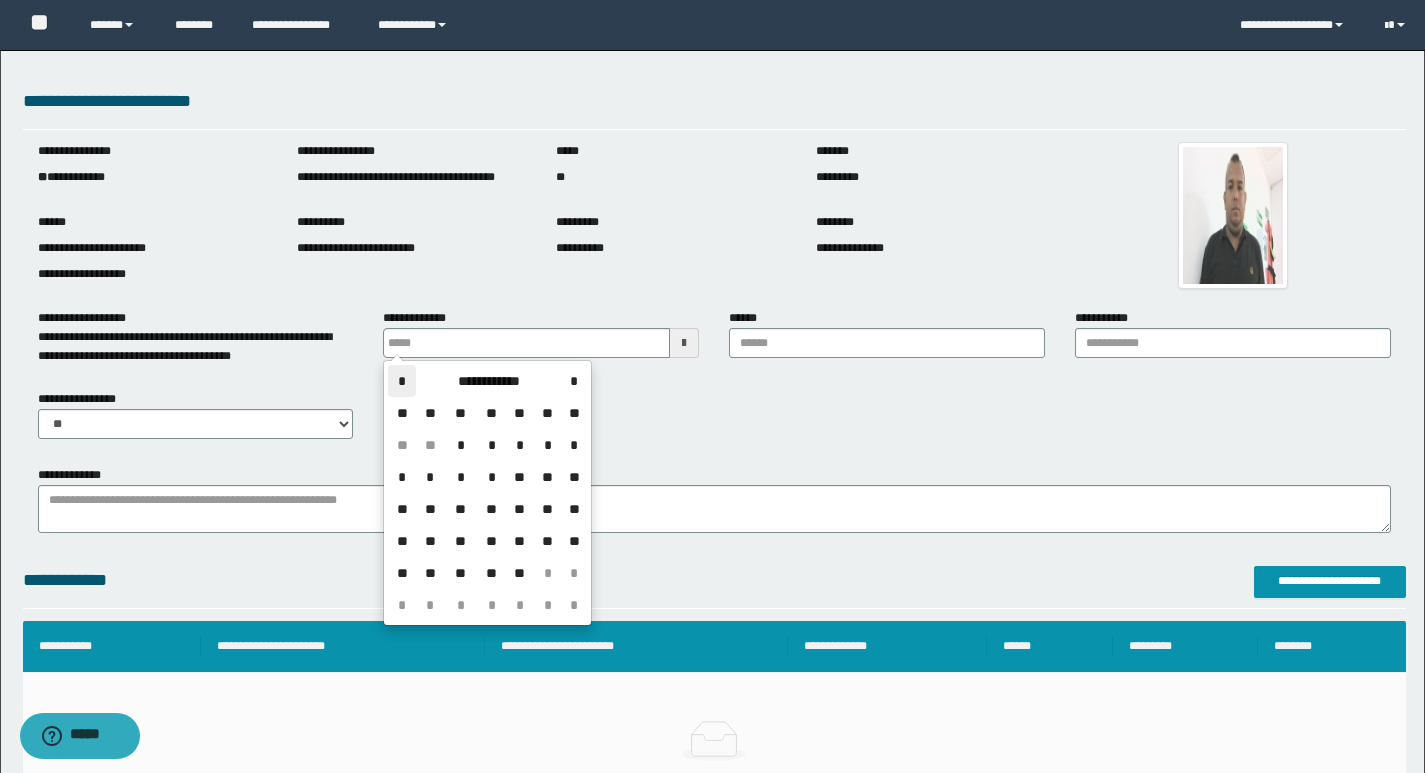 click on "*" at bounding box center (402, 381) 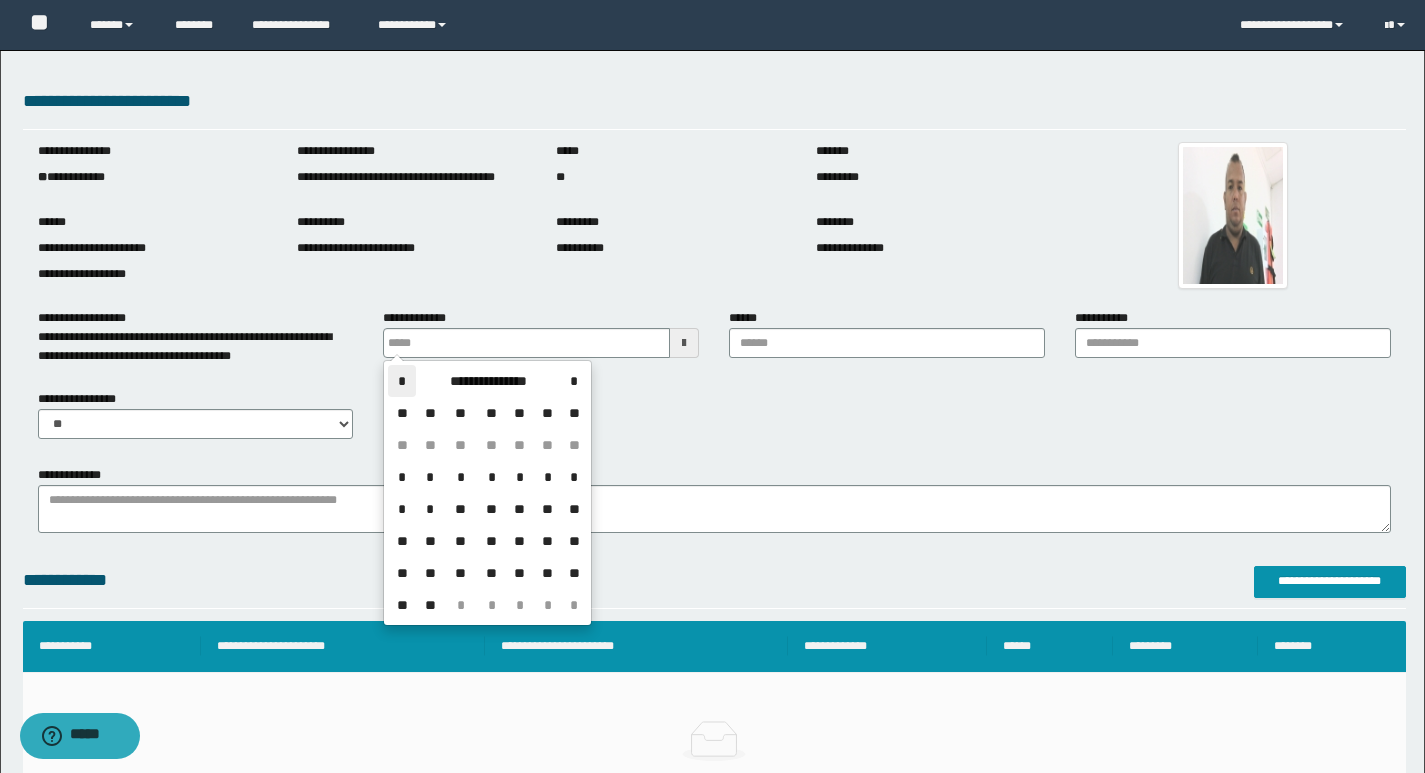 click on "*" at bounding box center (402, 381) 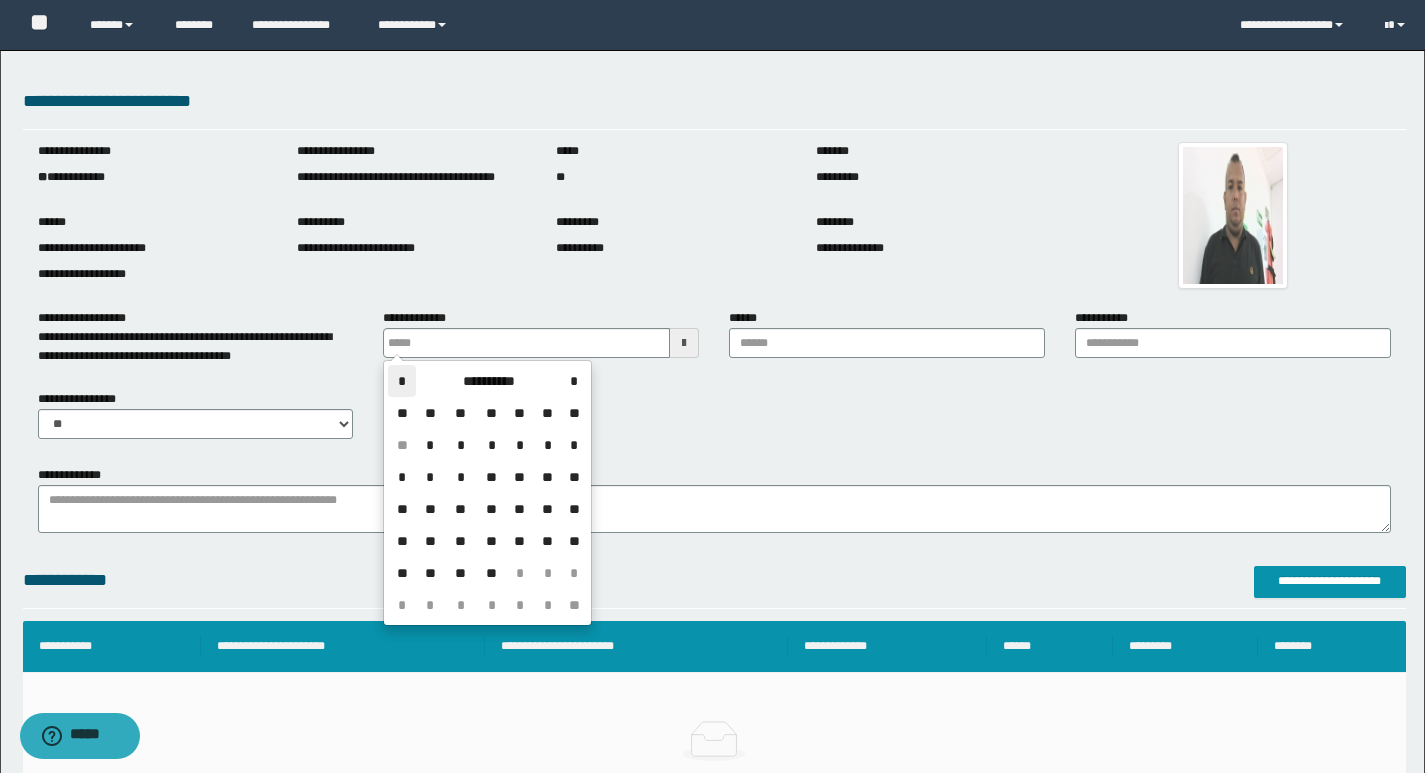 click on "*" at bounding box center [402, 381] 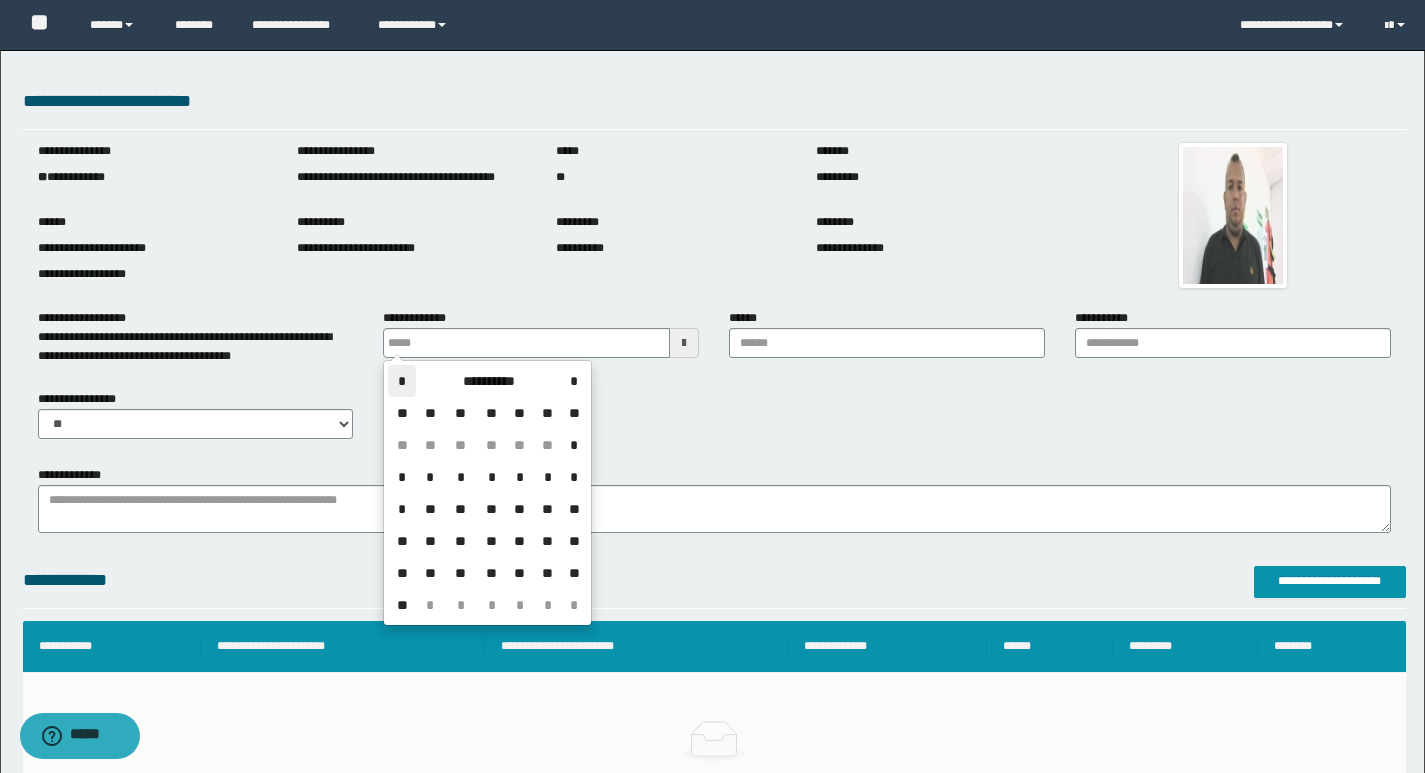 click on "*" at bounding box center (402, 381) 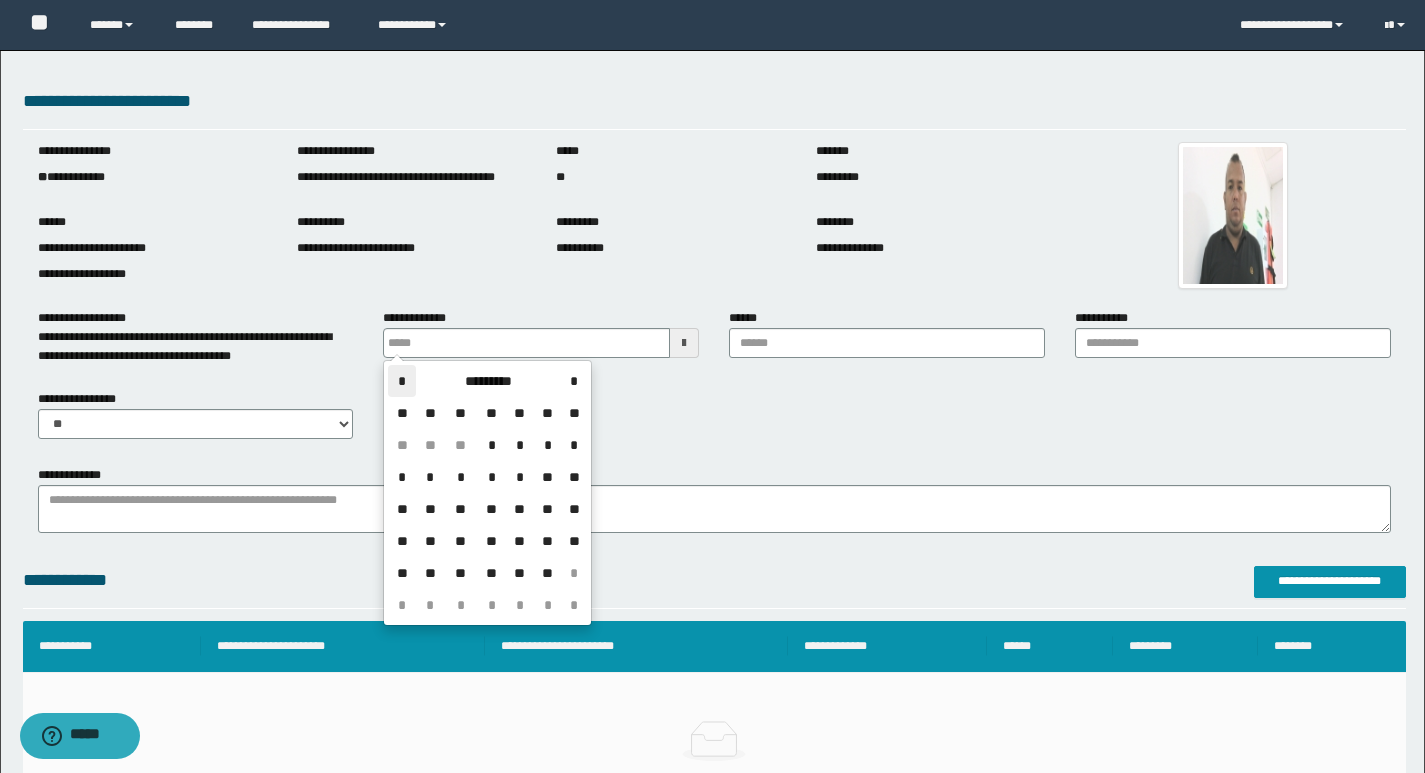 click on "*" at bounding box center (402, 381) 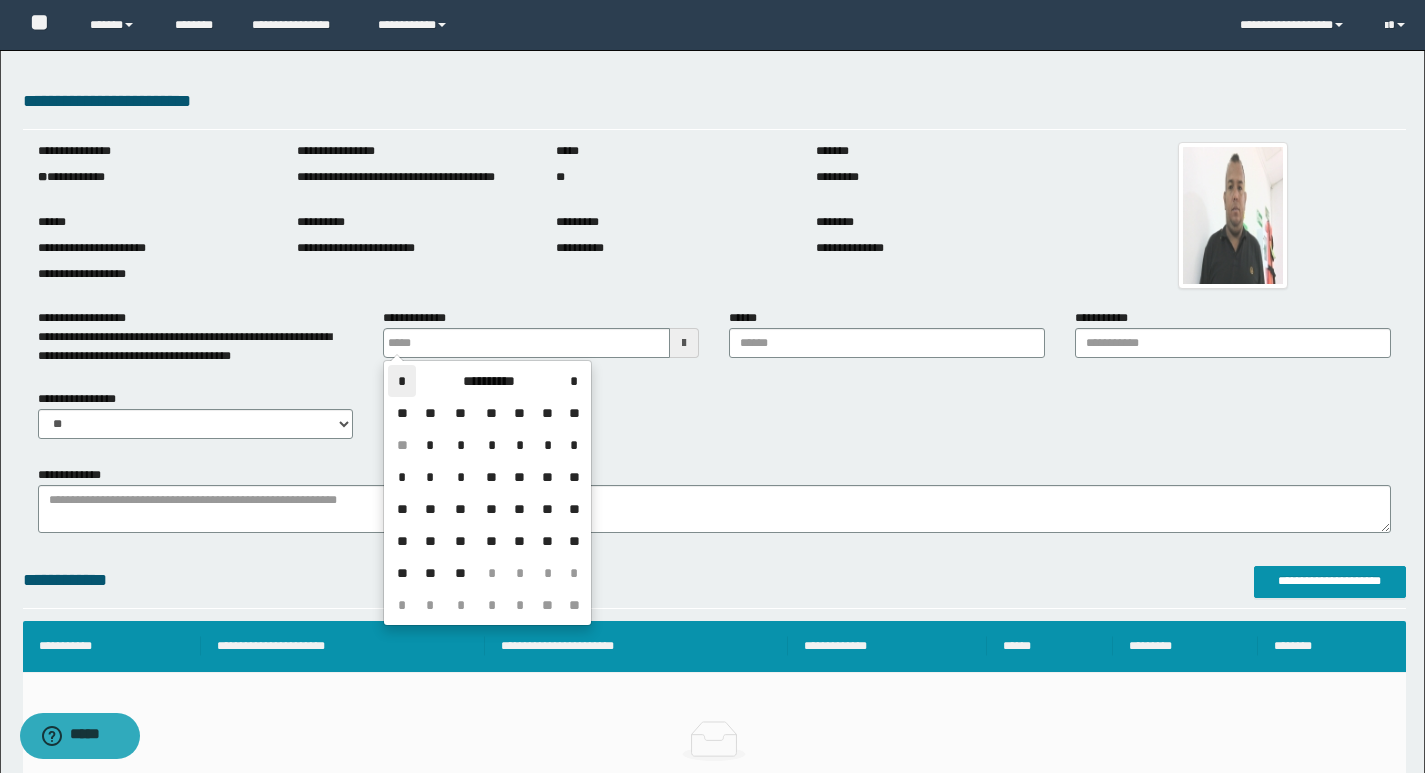 click on "*" at bounding box center (402, 381) 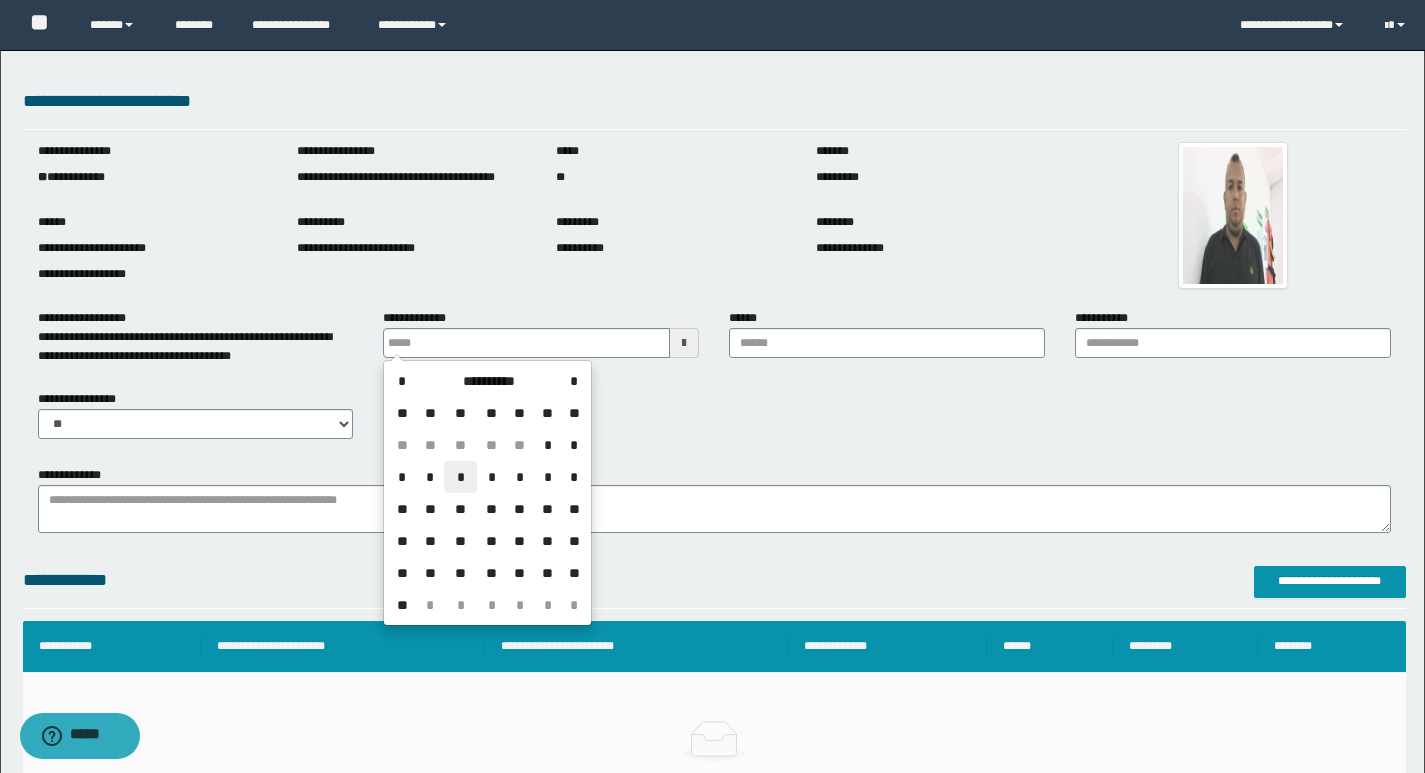click on "*" at bounding box center [460, 477] 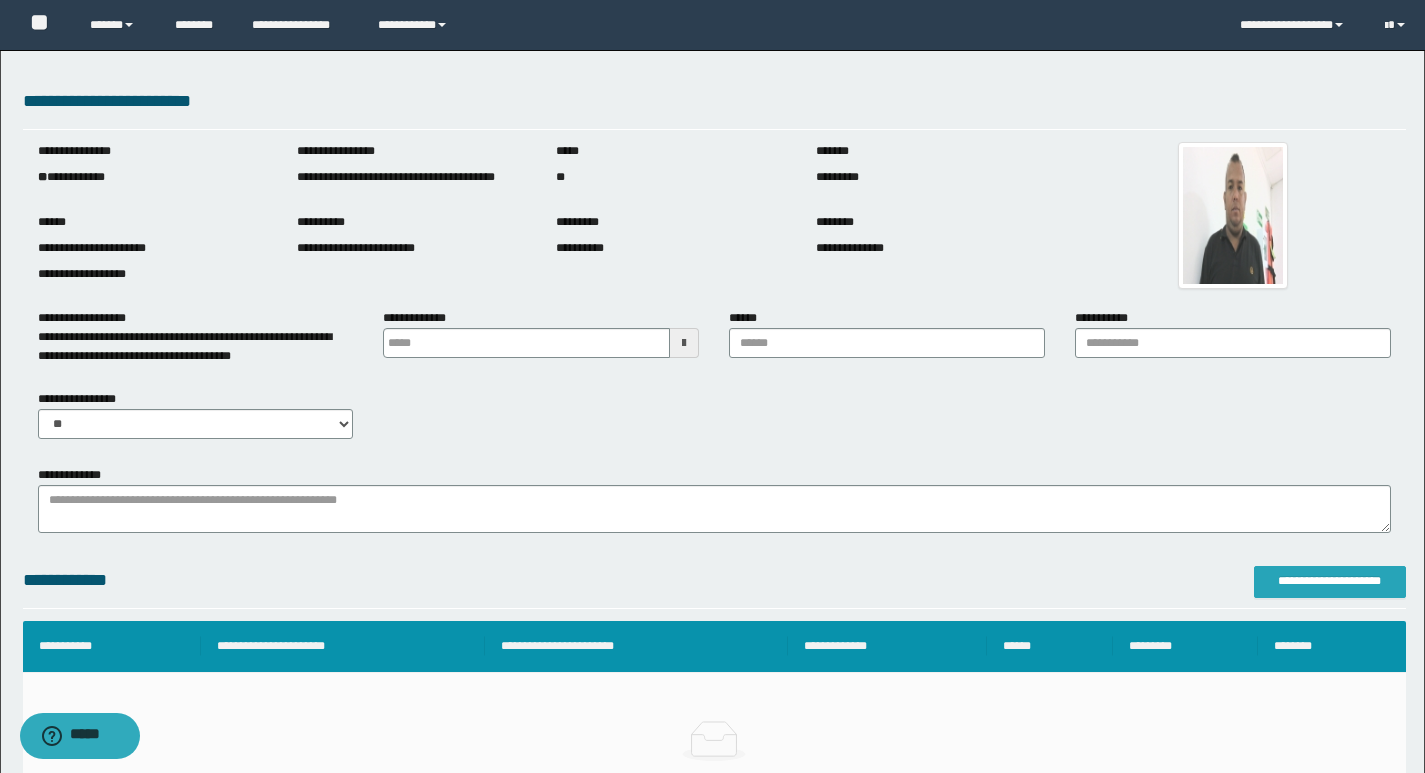 click on "**********" at bounding box center (1330, 581) 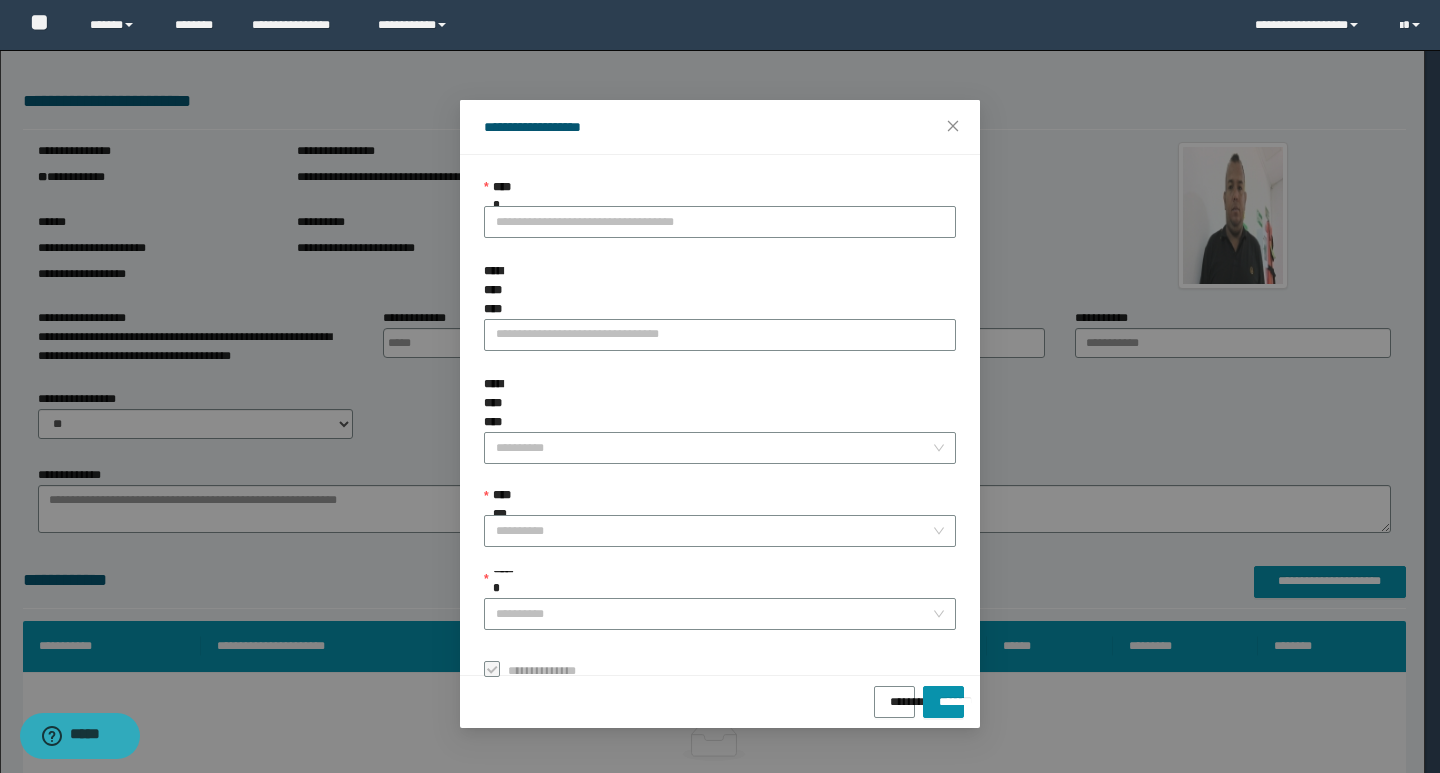 click on "******** *******" at bounding box center (720, 701) 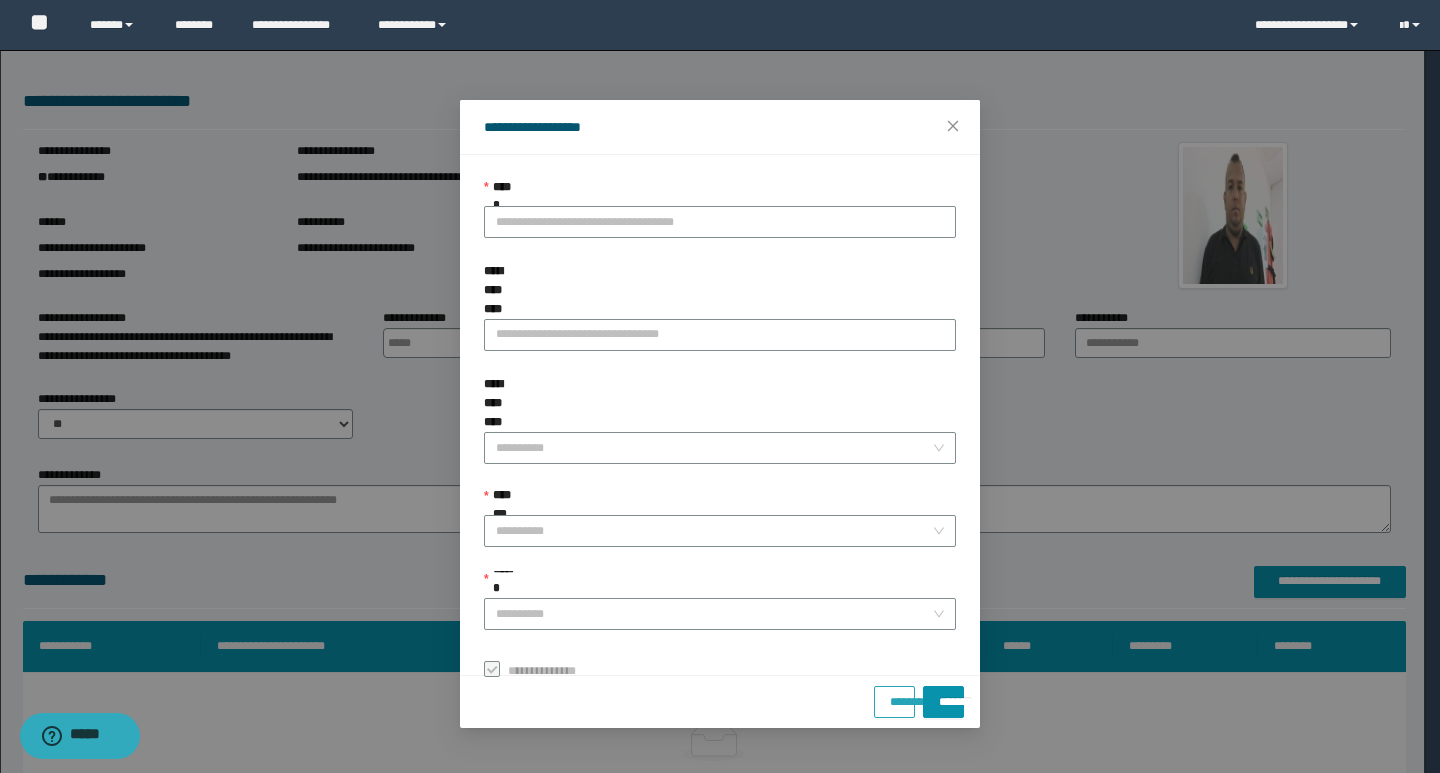 click on "********" at bounding box center [894, 695] 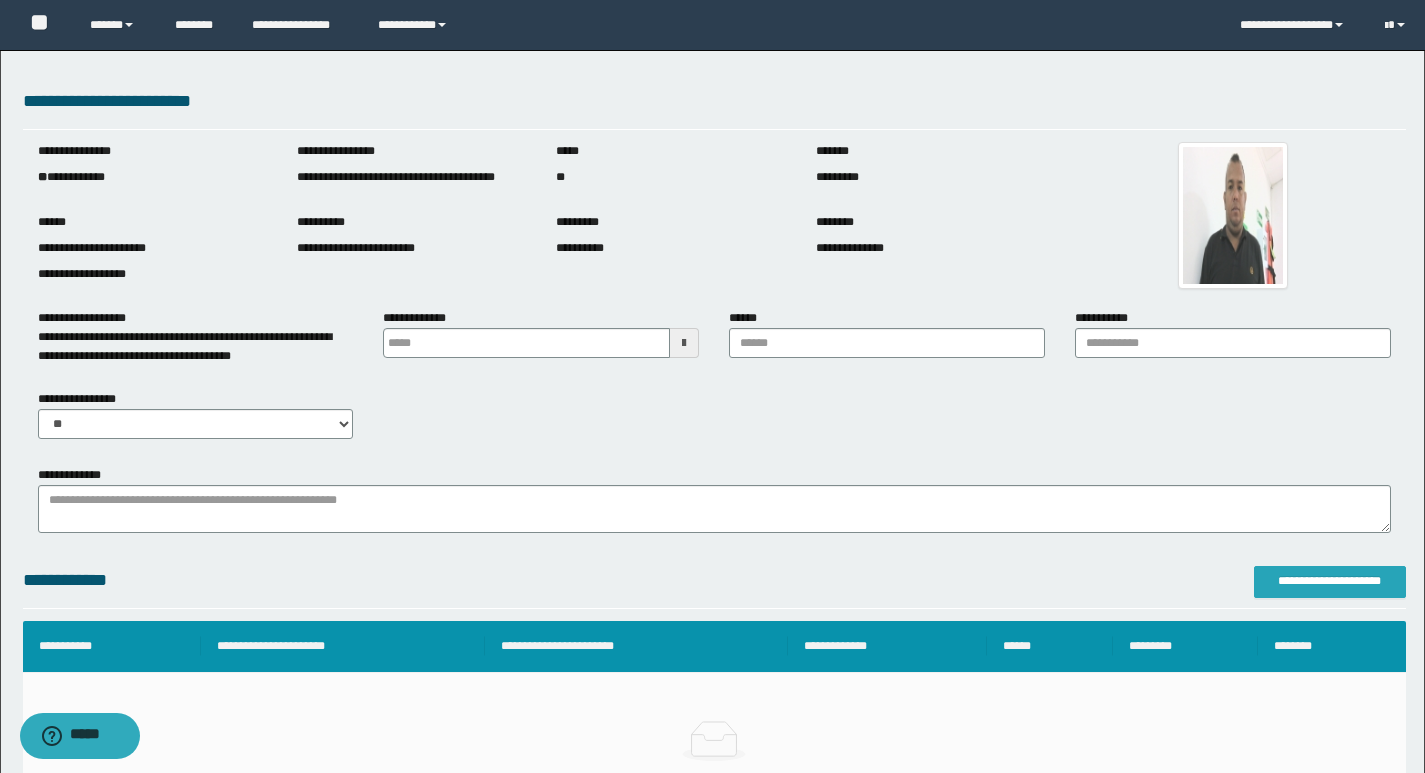 scroll, scrollTop: 2973, scrollLeft: 0, axis: vertical 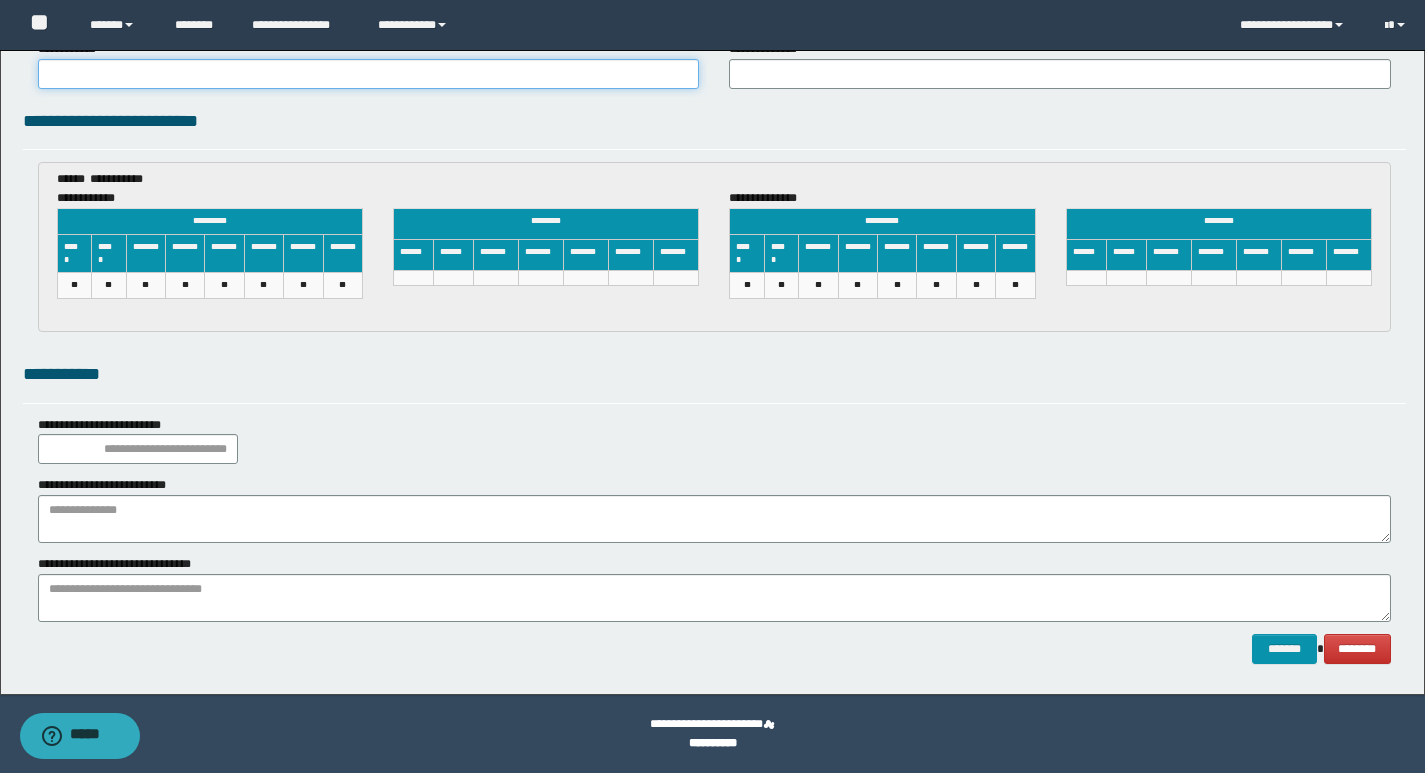 click on "**********" at bounding box center [369, 74] 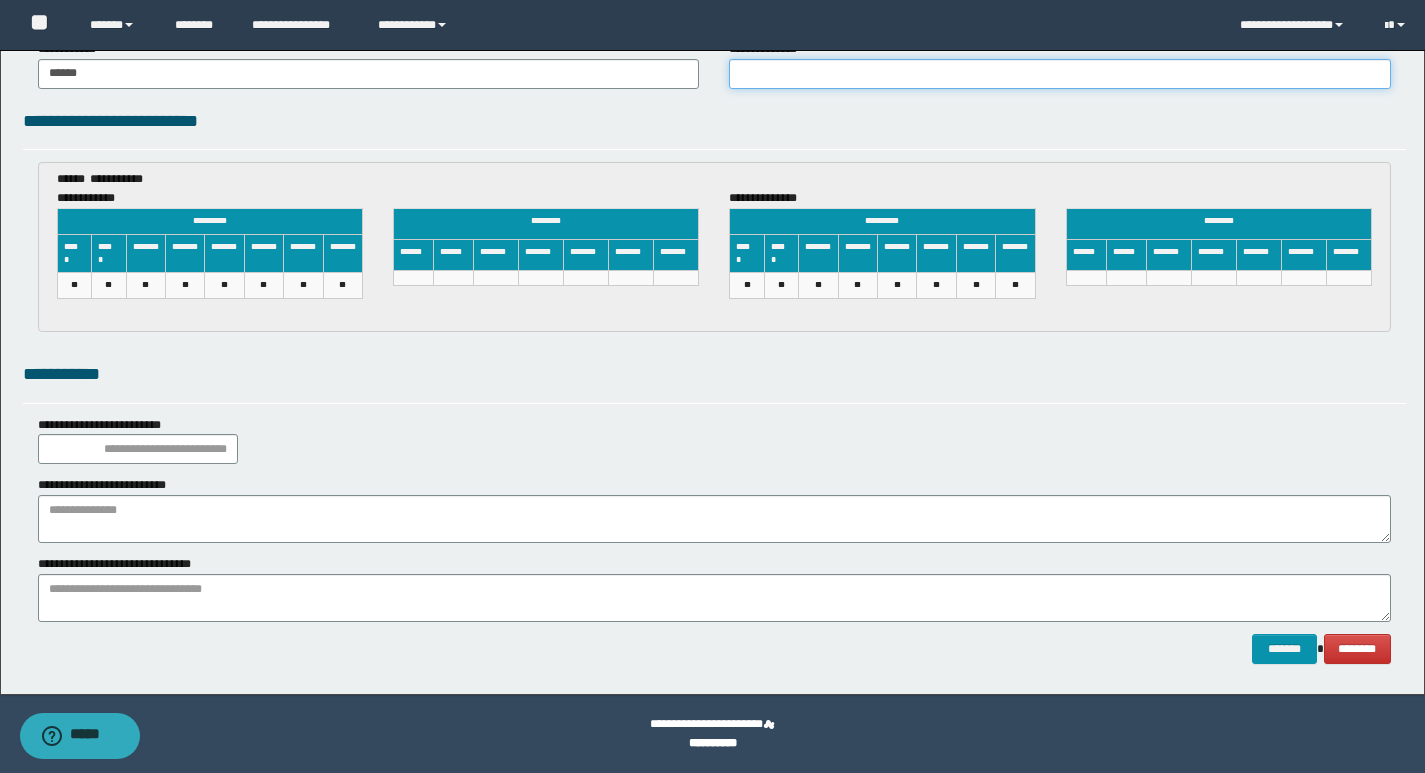 click on "**********" at bounding box center (1060, 74) 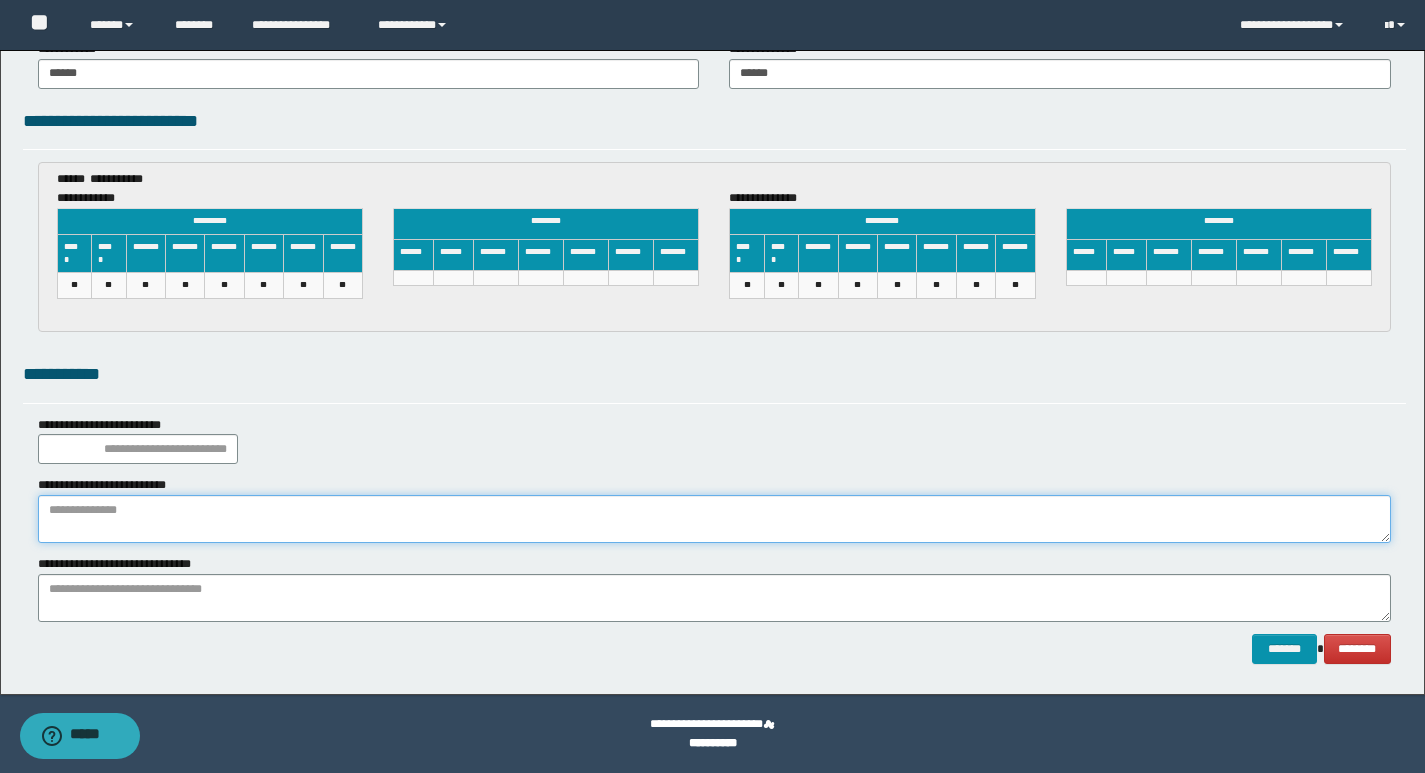 paste on "**********" 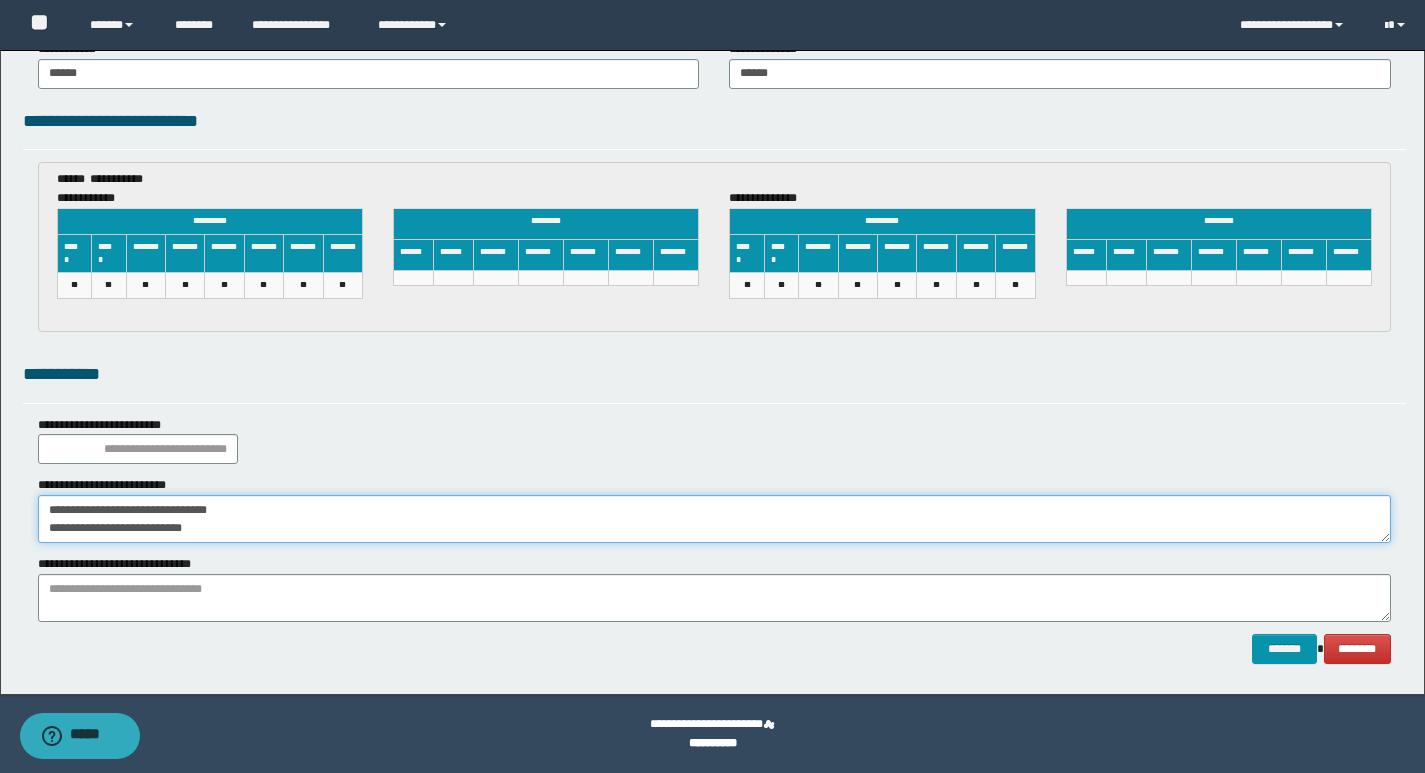 type on "**********" 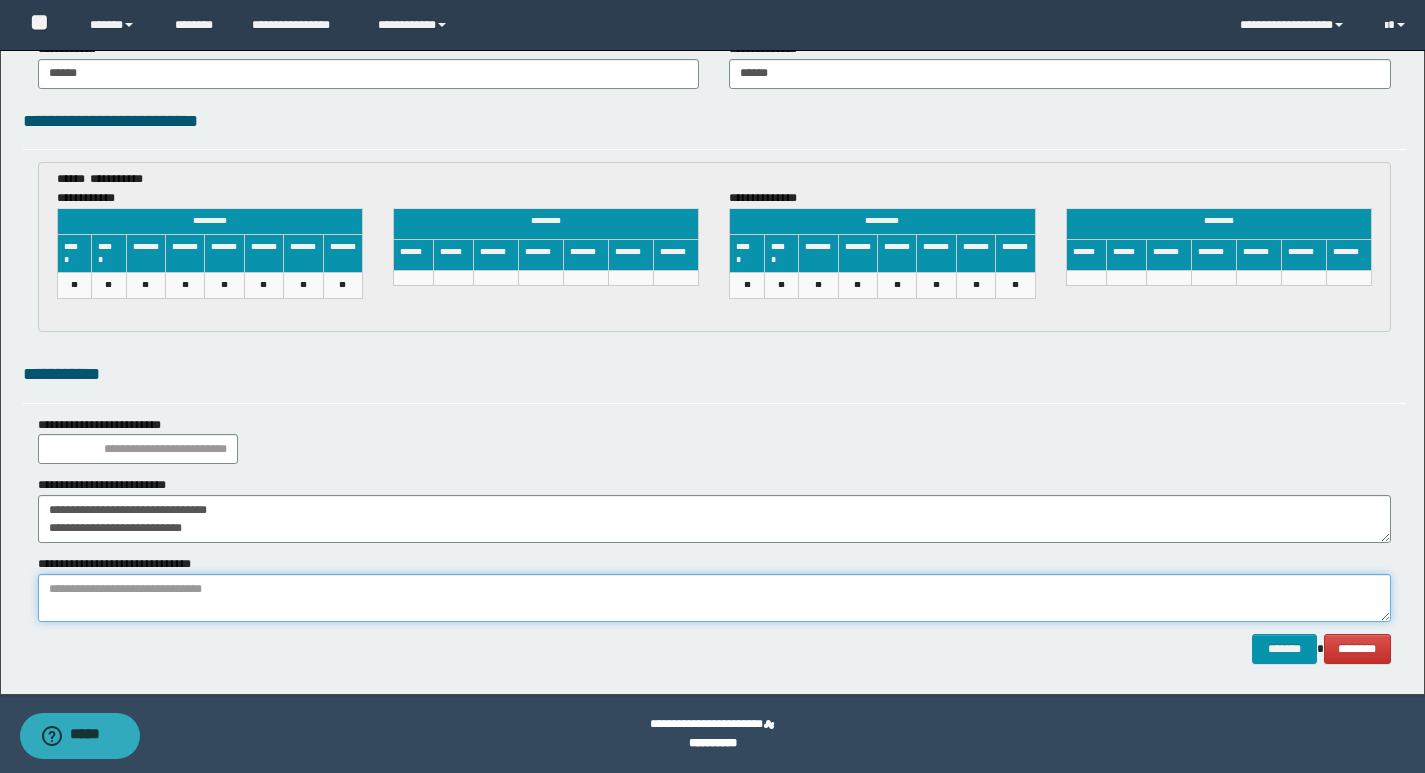 click at bounding box center (714, 598) 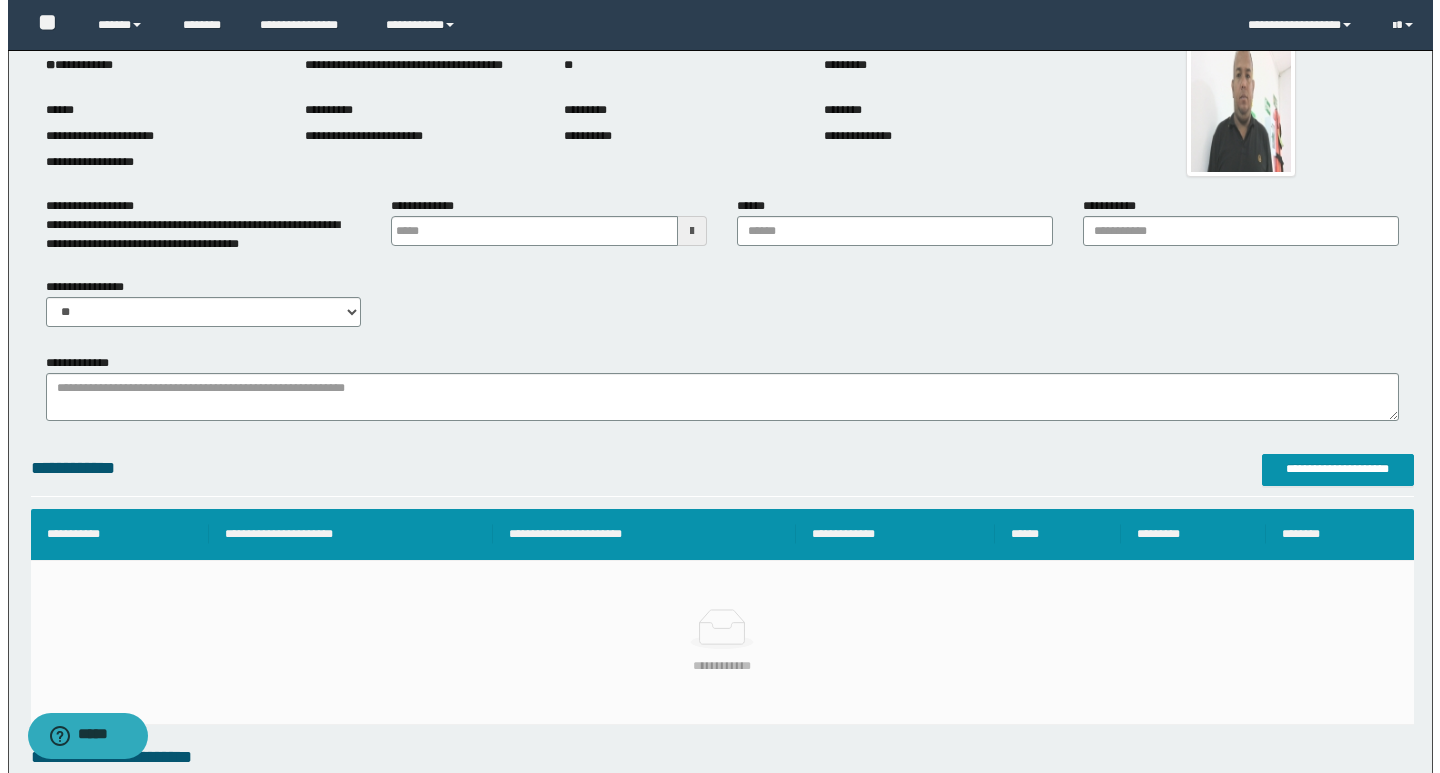 scroll, scrollTop: 10, scrollLeft: 0, axis: vertical 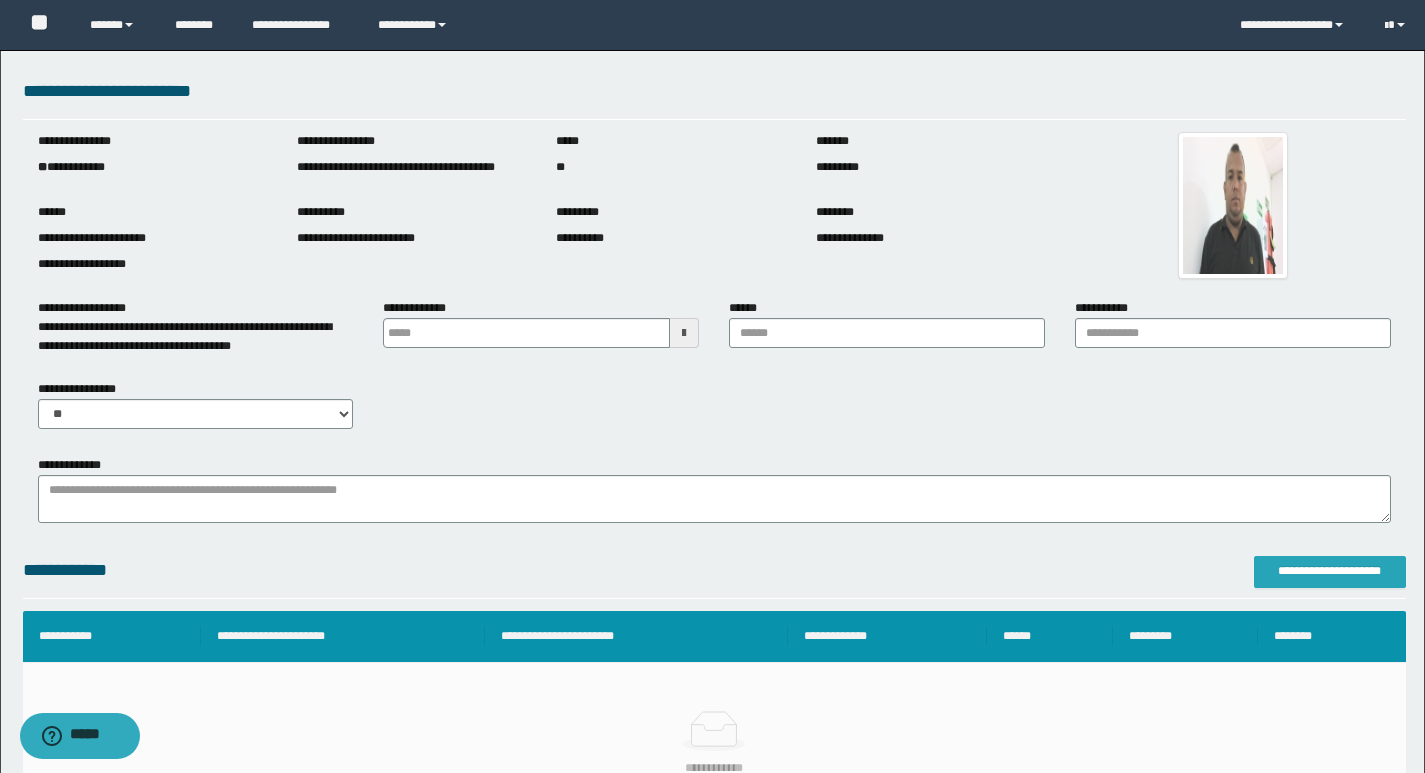 type on "**********" 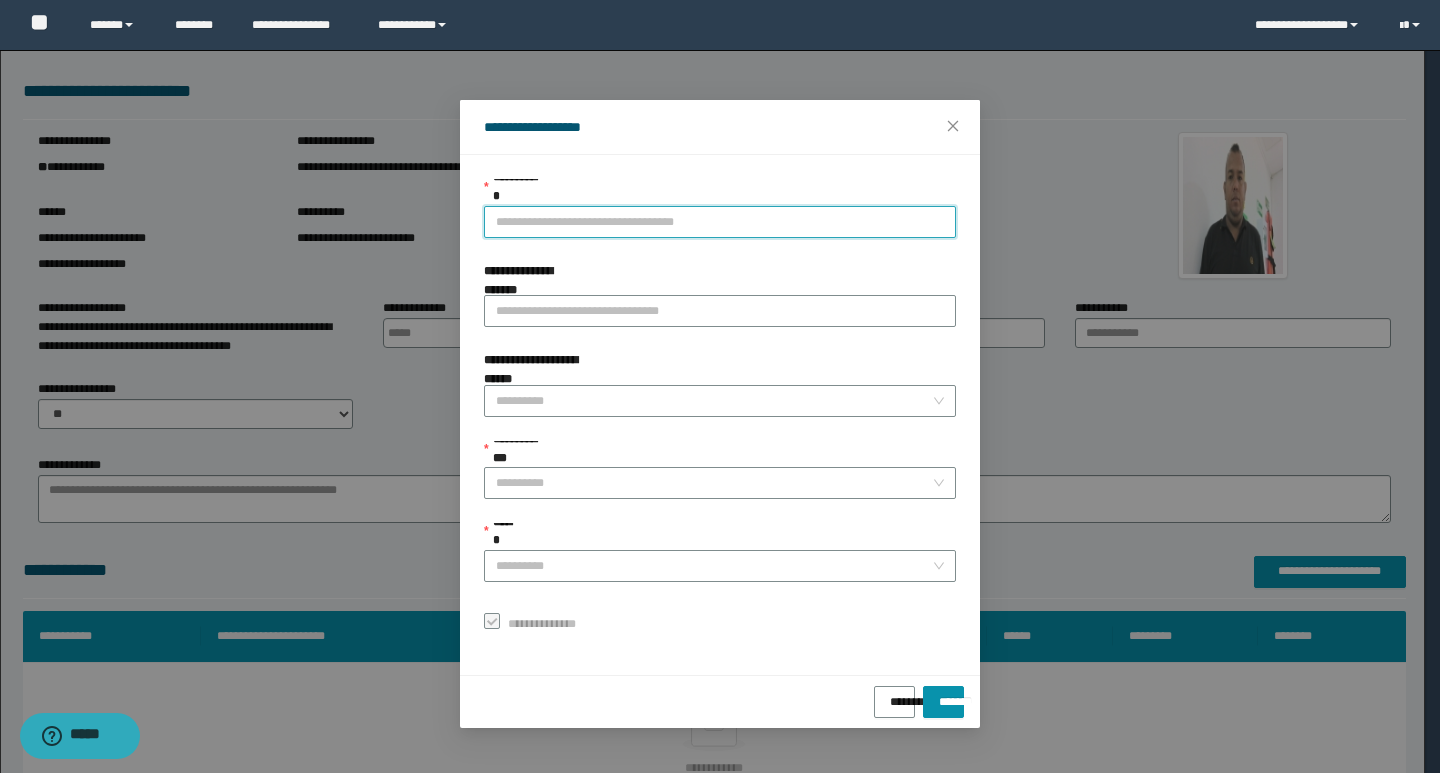 click on "**********" at bounding box center [720, 222] 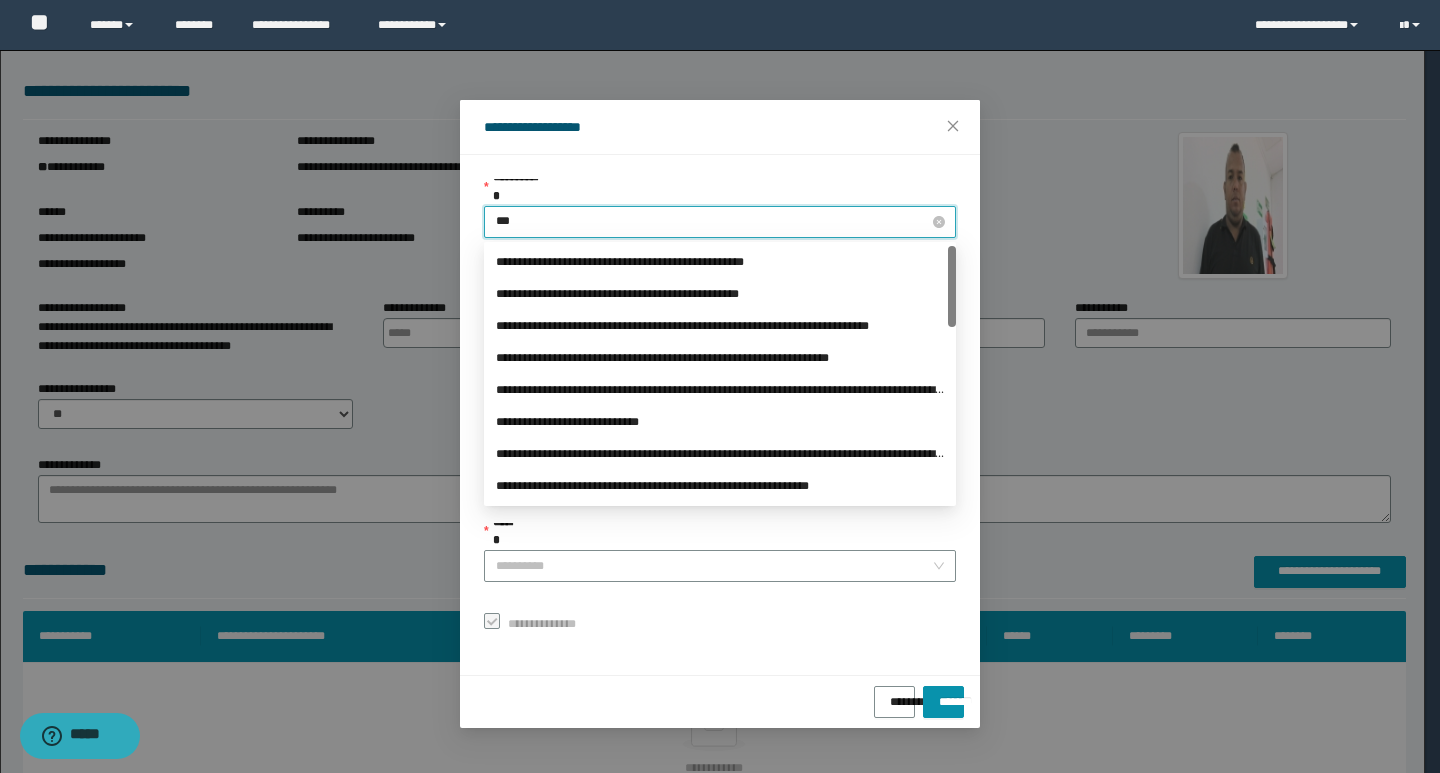 type on "****" 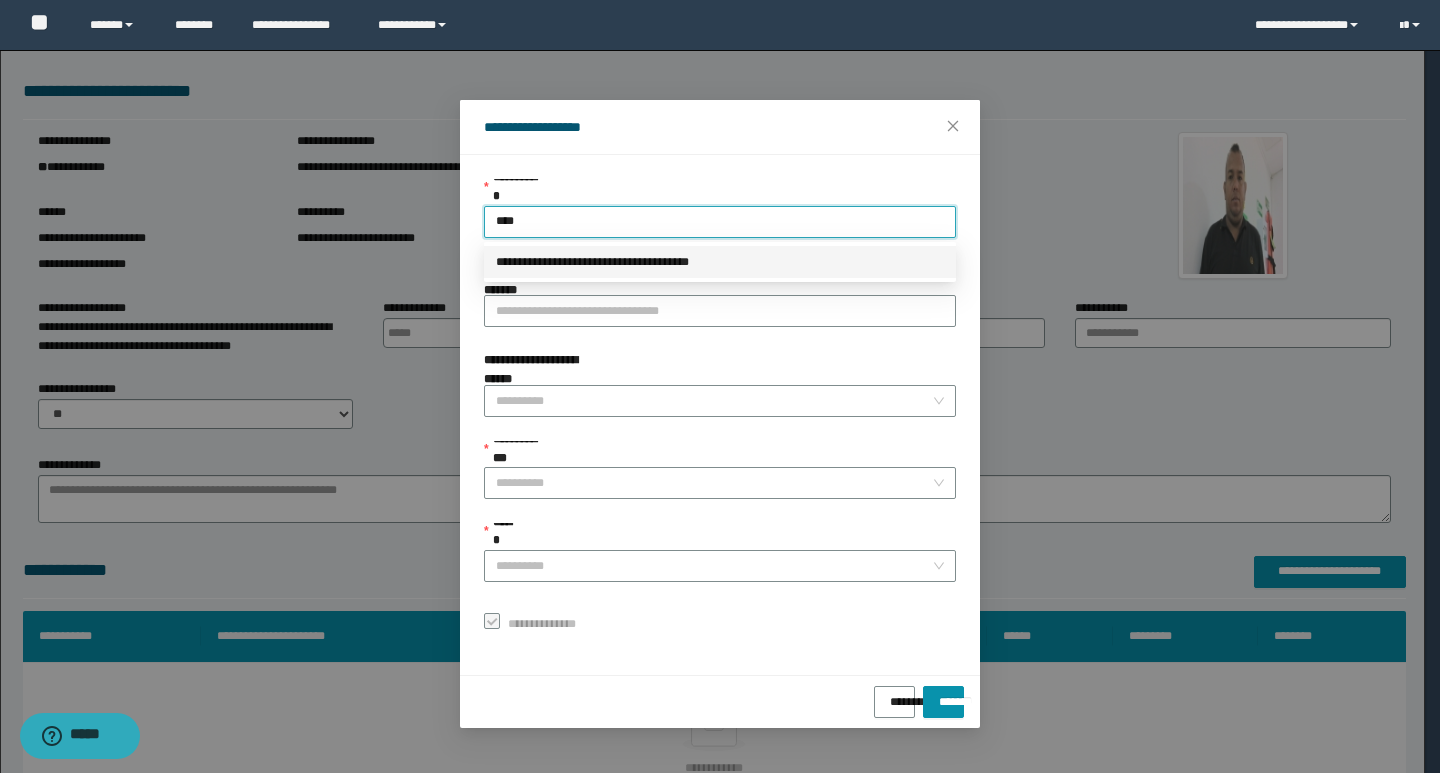 click on "**********" at bounding box center (720, 262) 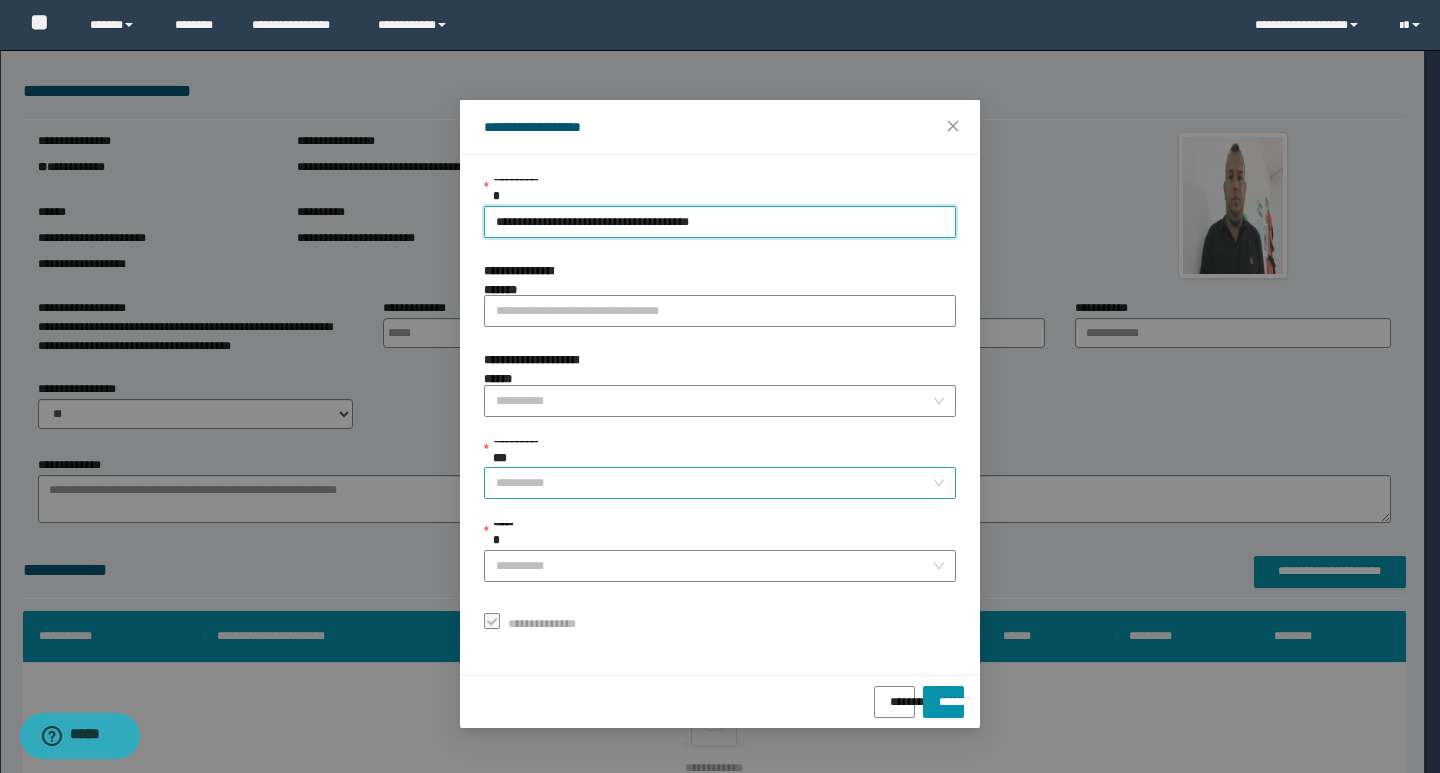 click on "**********" at bounding box center (714, 483) 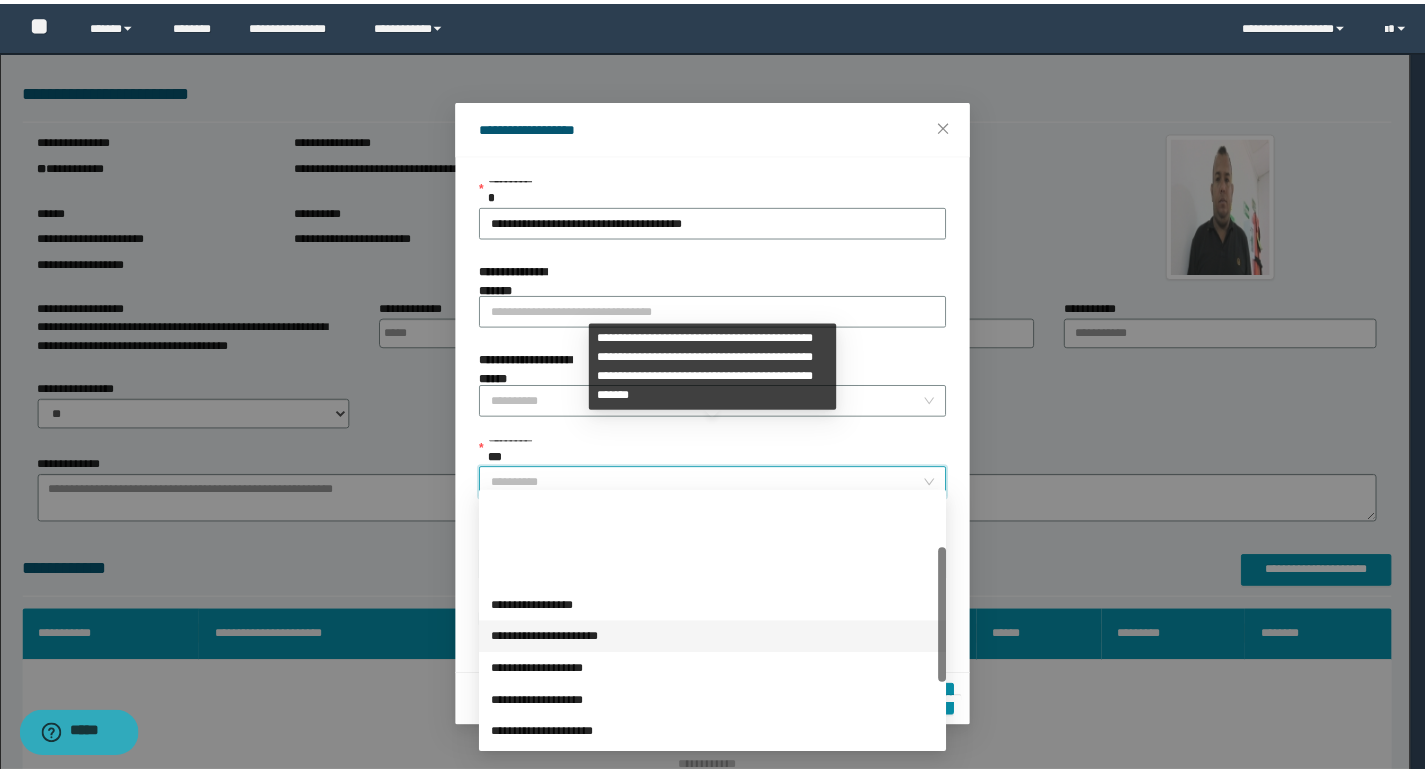scroll, scrollTop: 224, scrollLeft: 0, axis: vertical 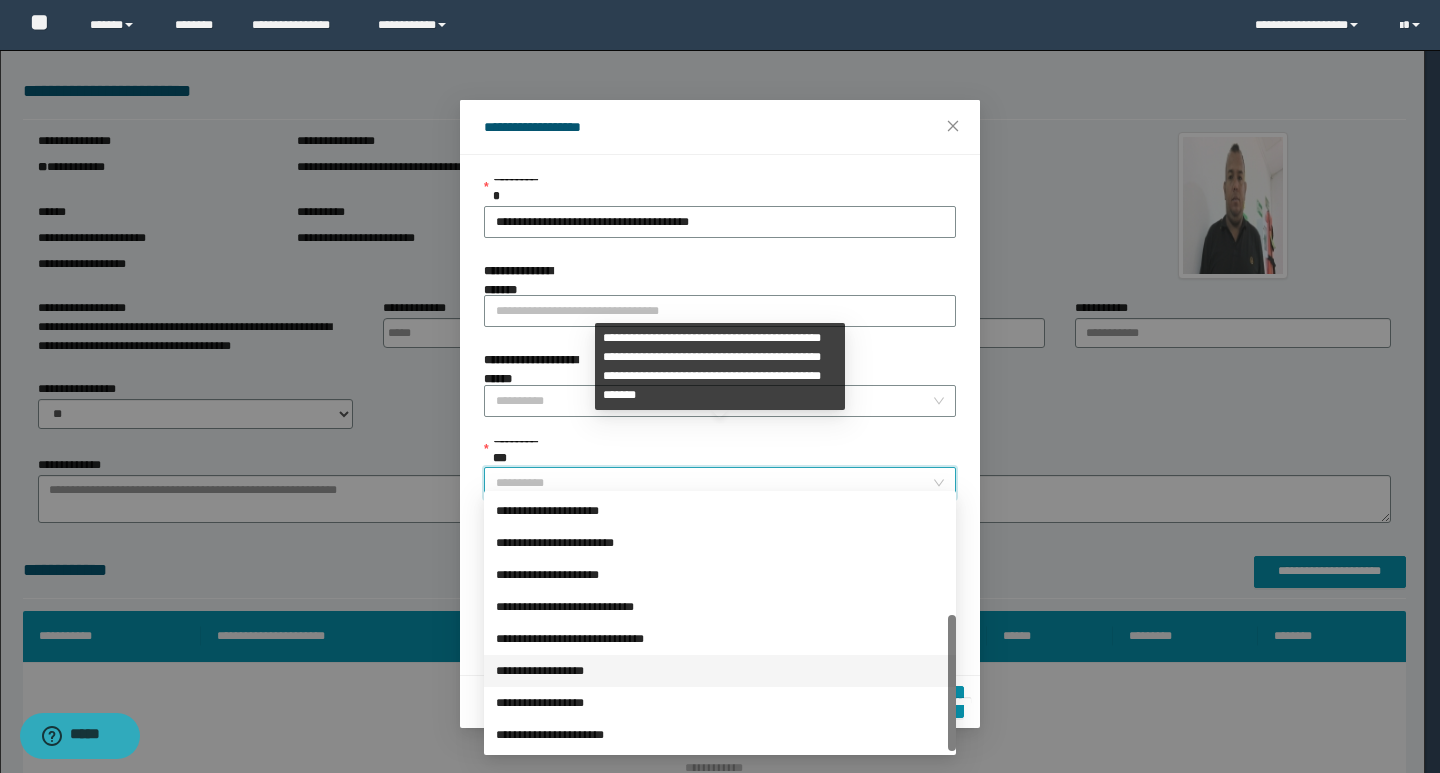 click on "**********" at bounding box center (720, 671) 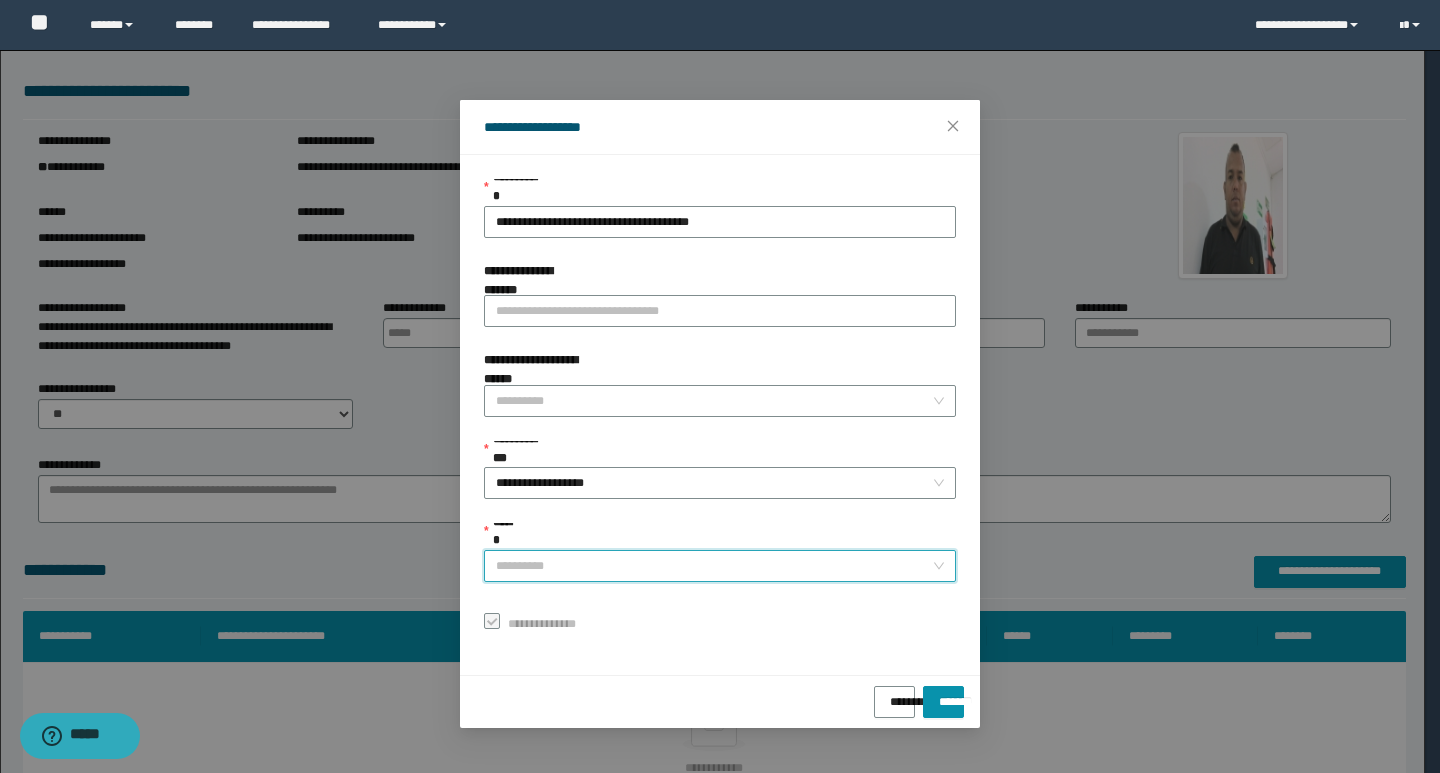 click on "******" at bounding box center (714, 566) 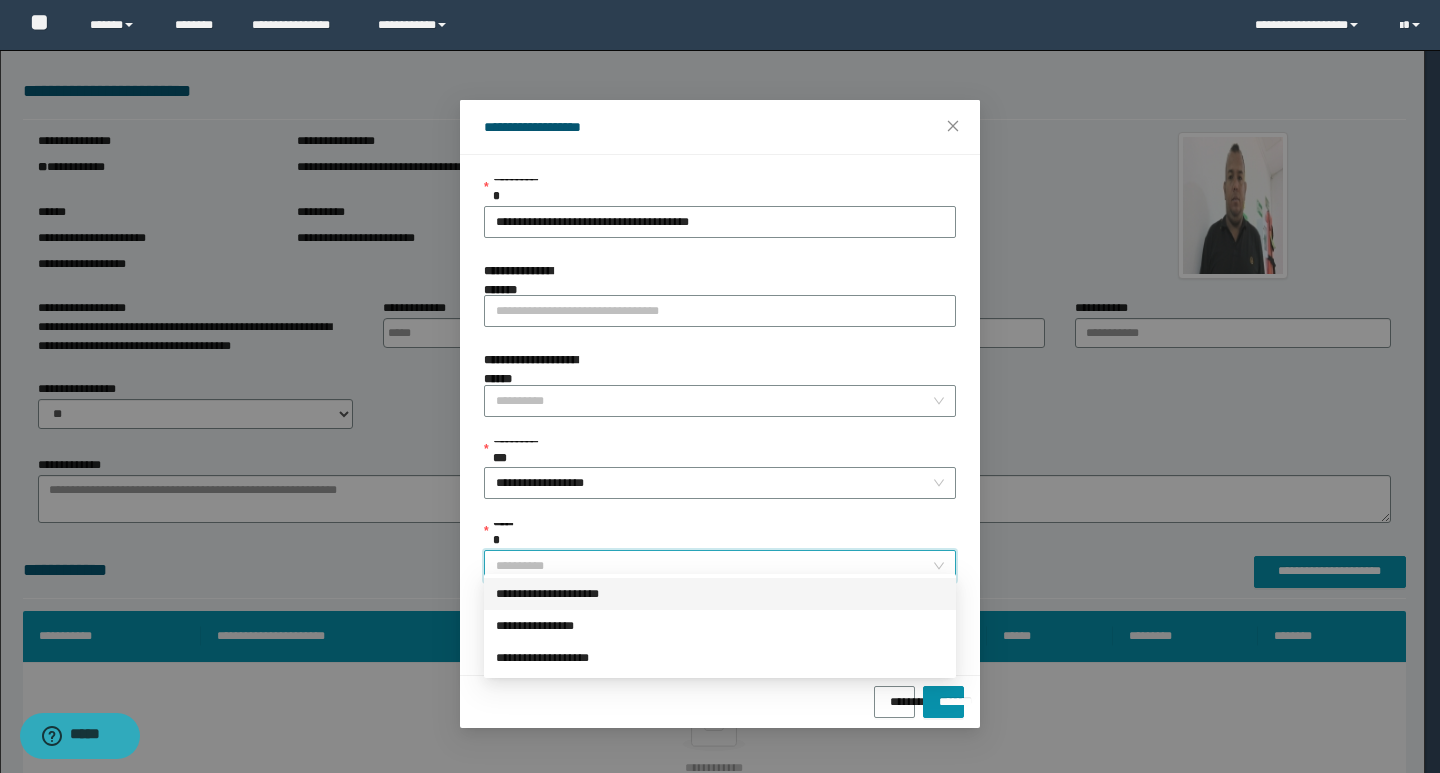 click on "**********" at bounding box center [720, 594] 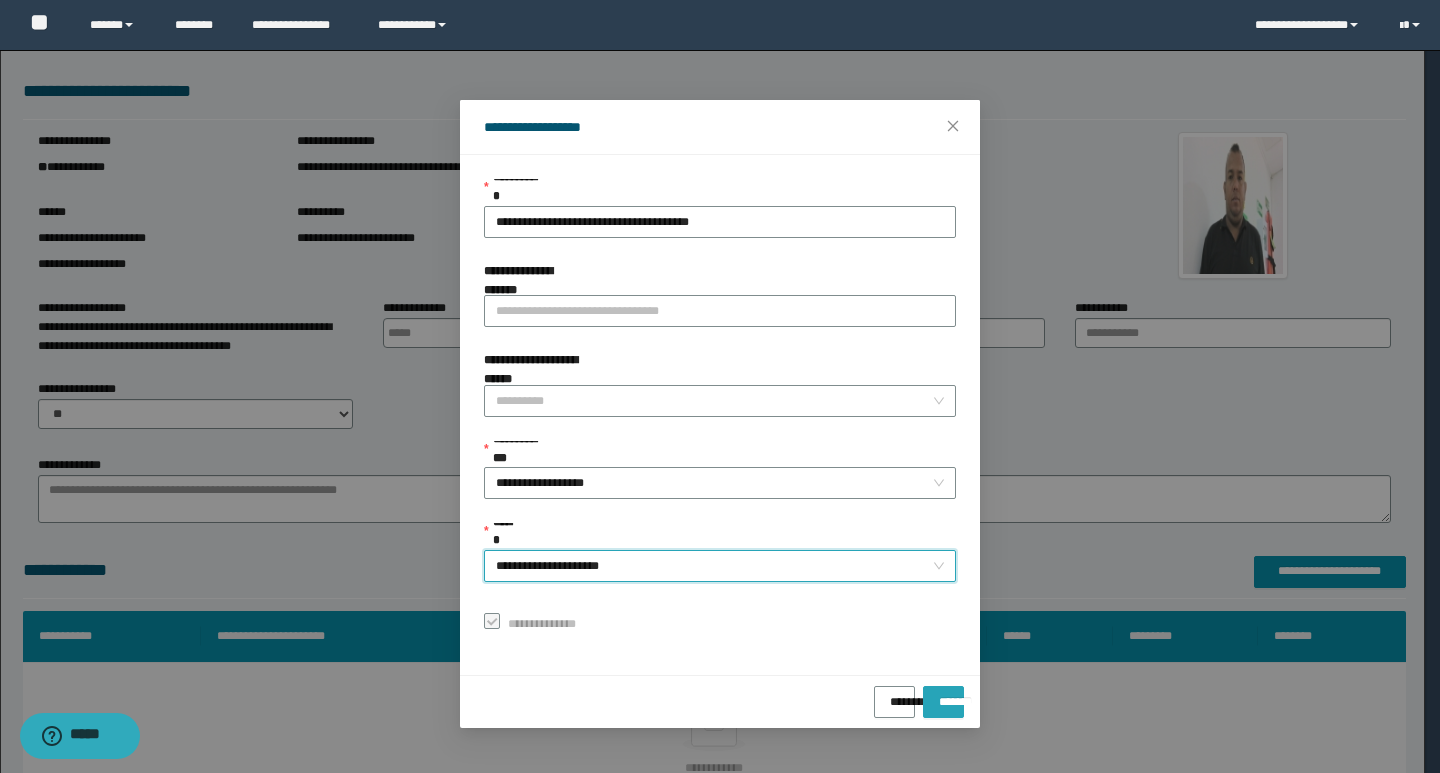 click on "*******" at bounding box center (943, 695) 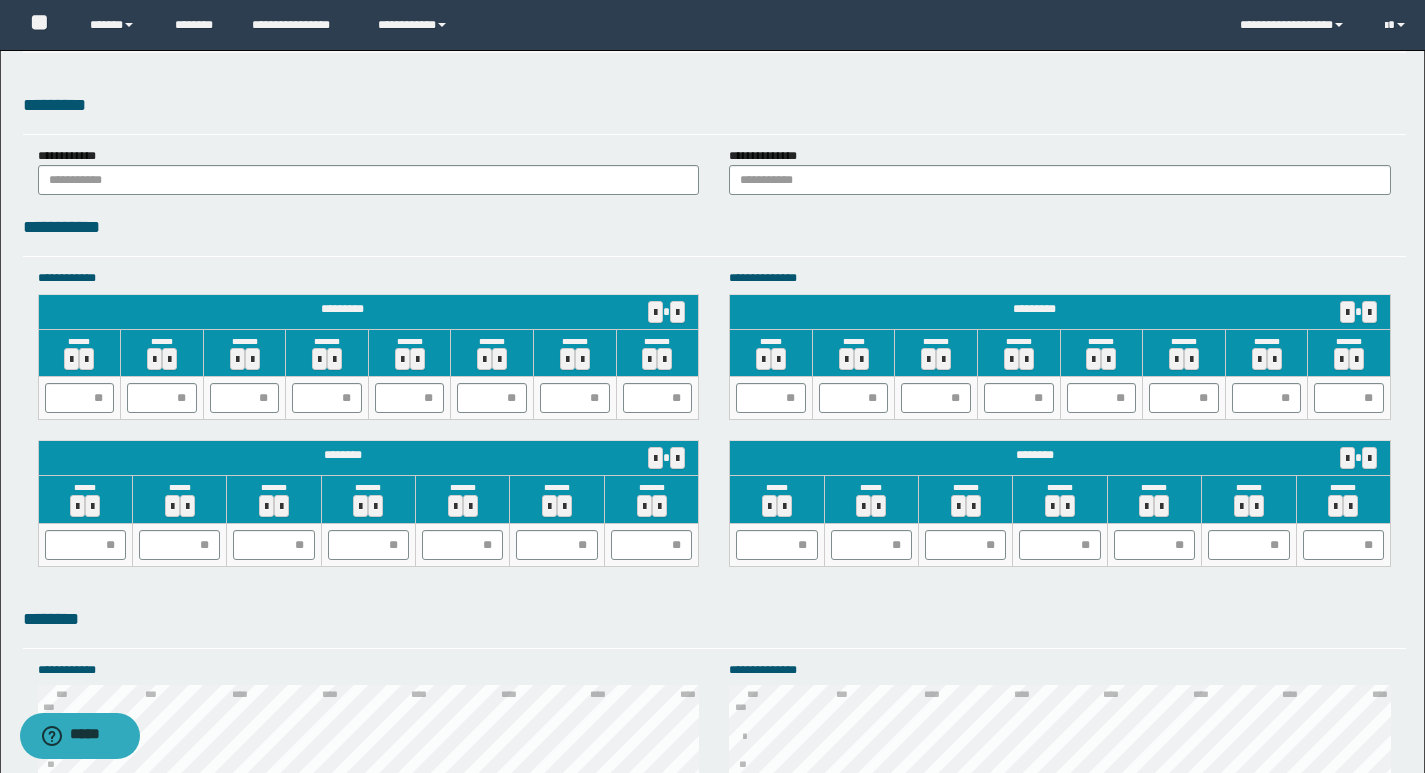 scroll, scrollTop: 1724, scrollLeft: 0, axis: vertical 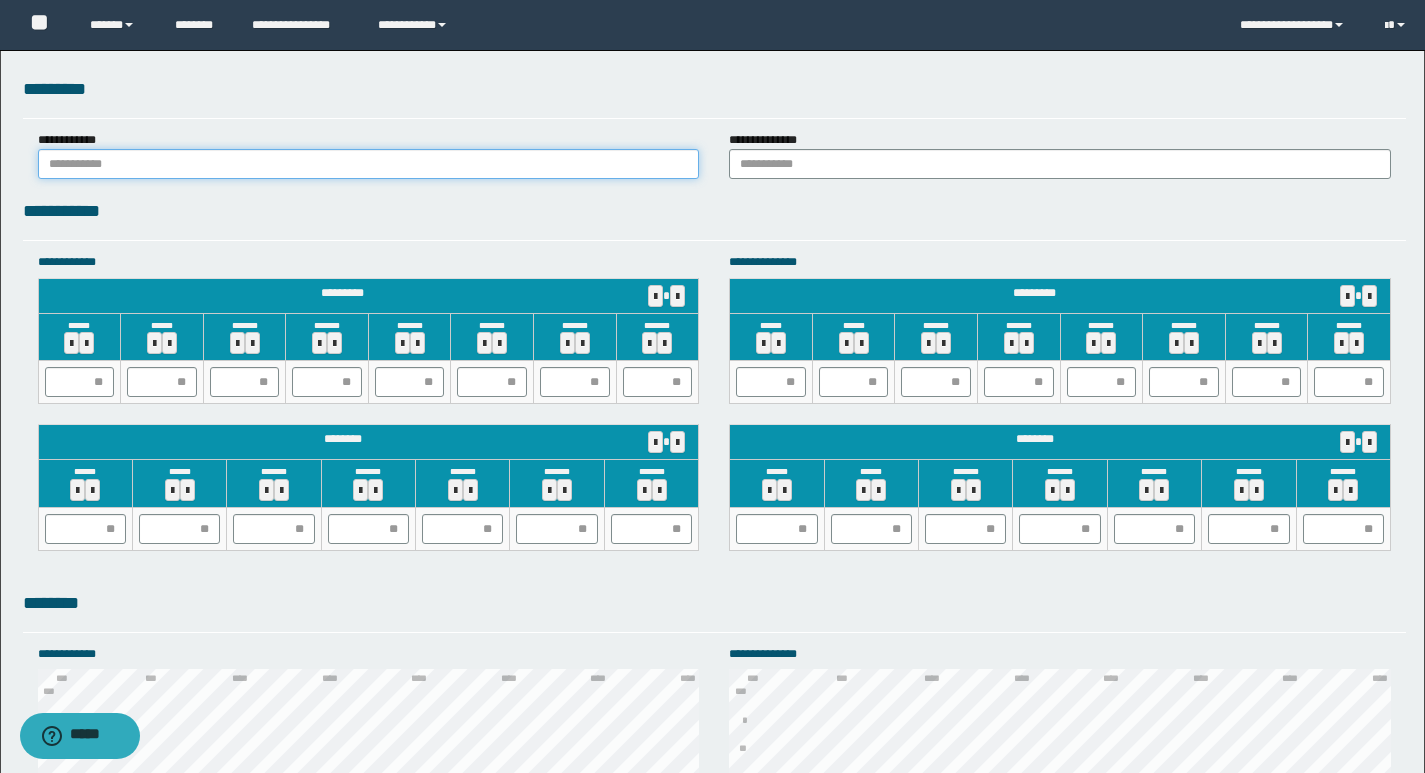 click at bounding box center (369, 164) 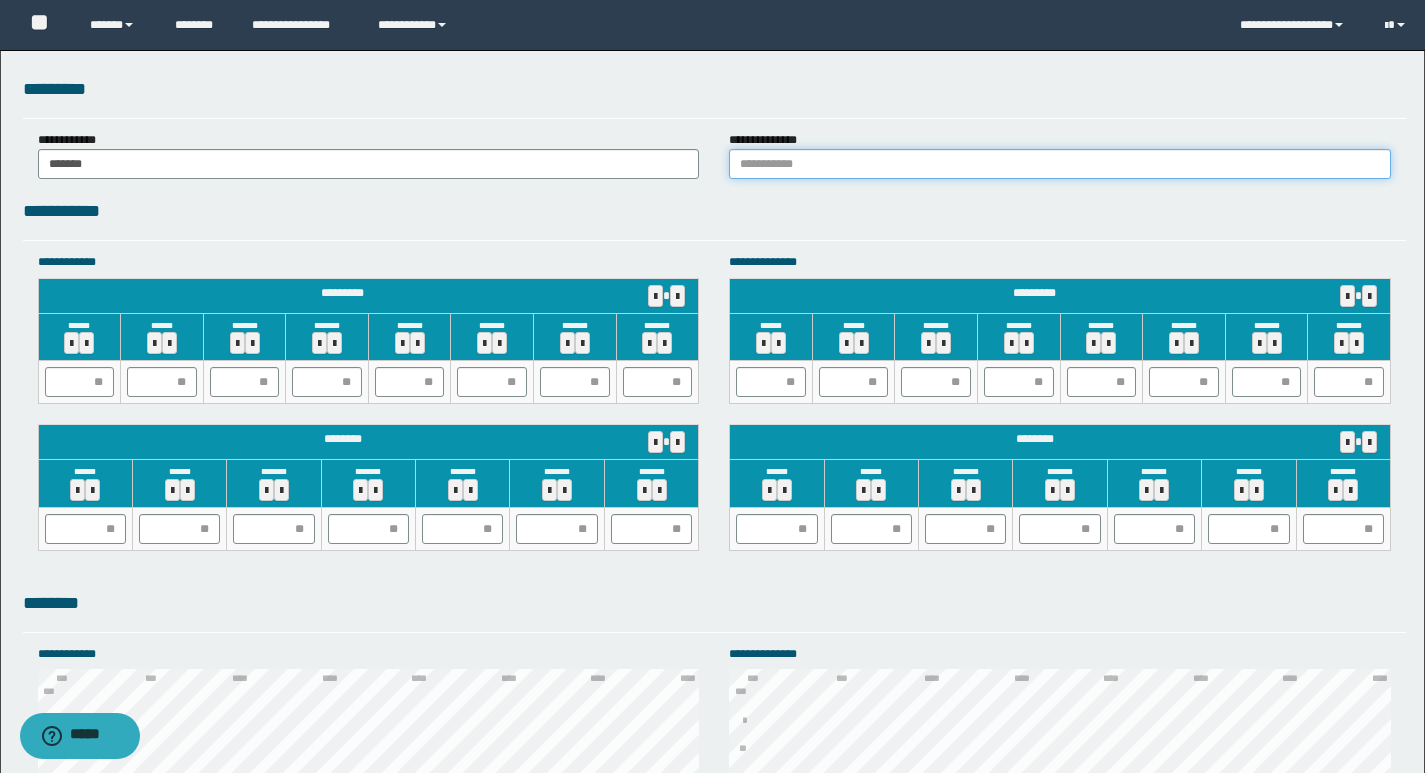 click at bounding box center [1060, 164] 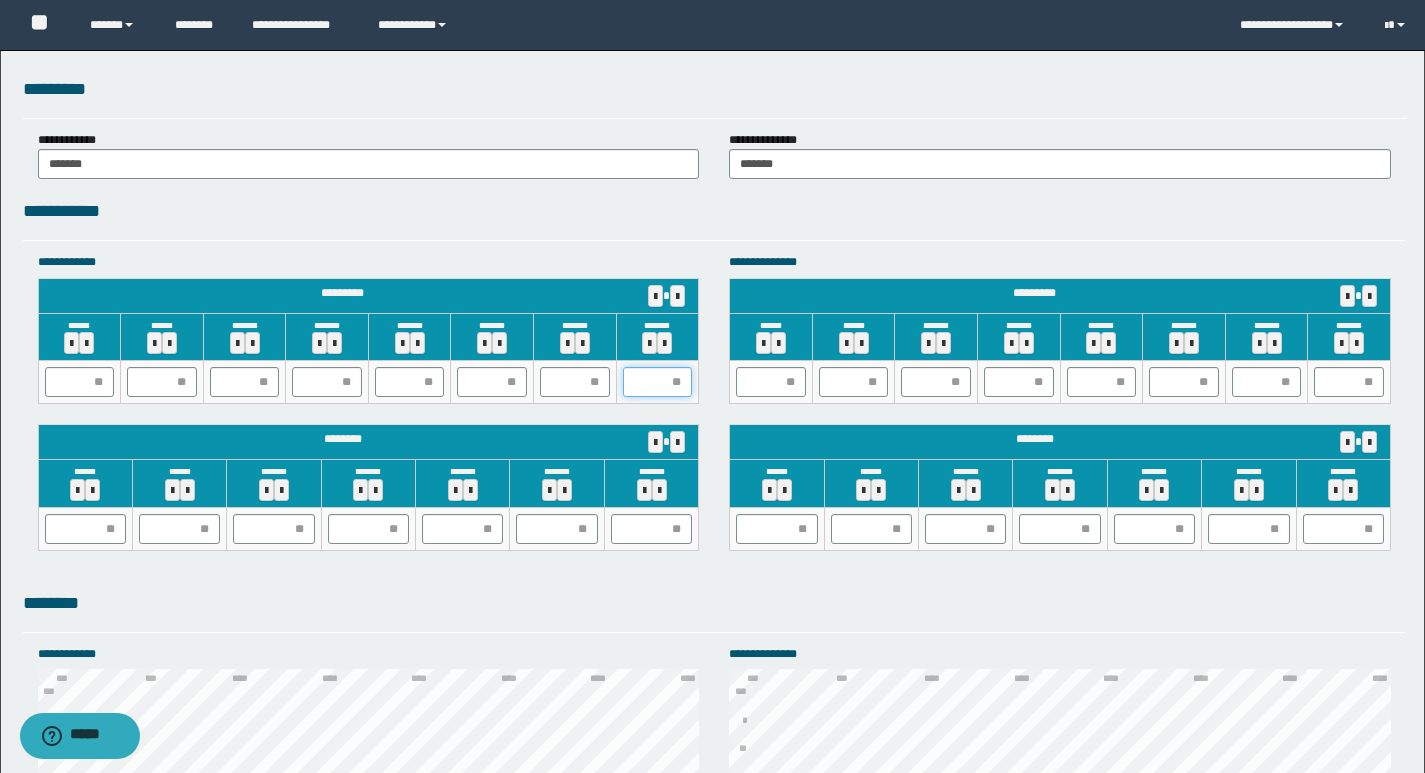 click at bounding box center (658, 382) 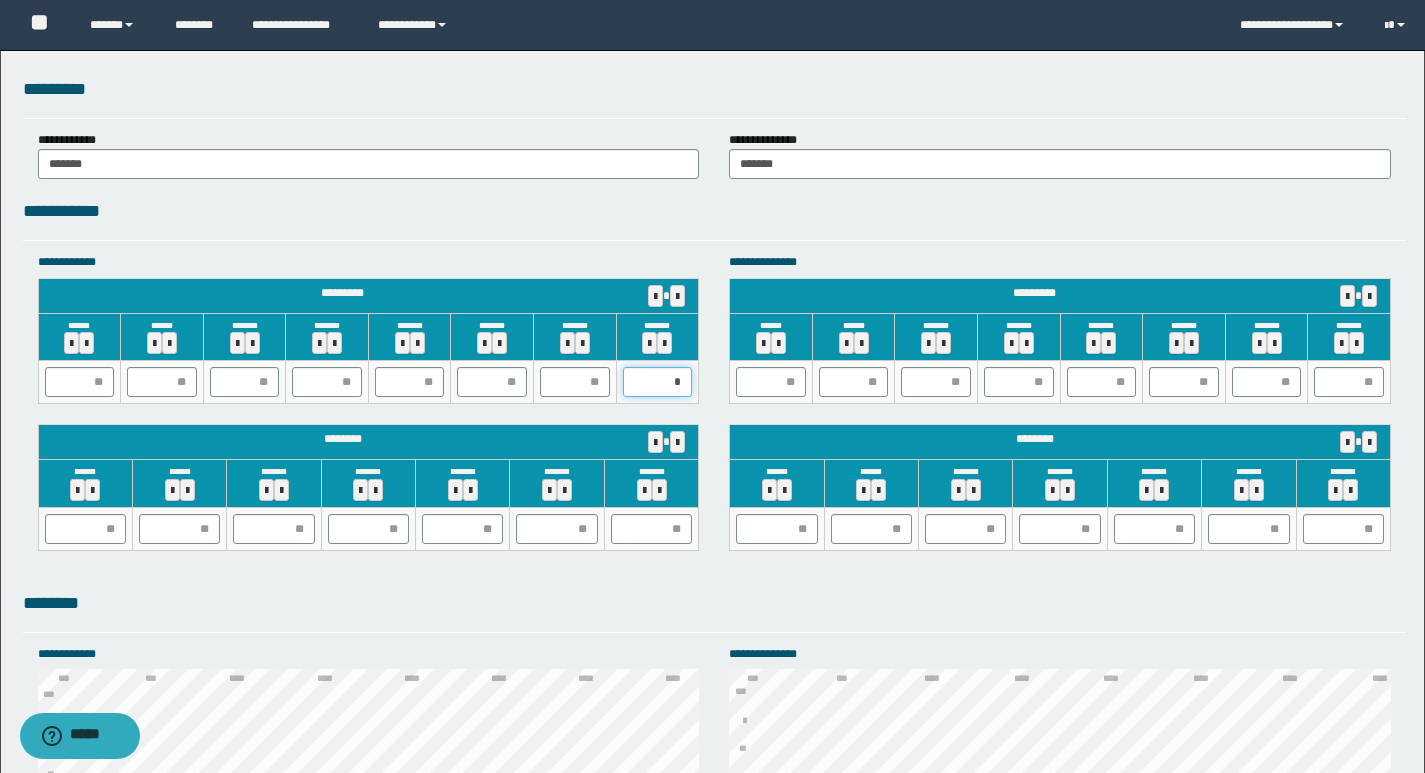 type on "**" 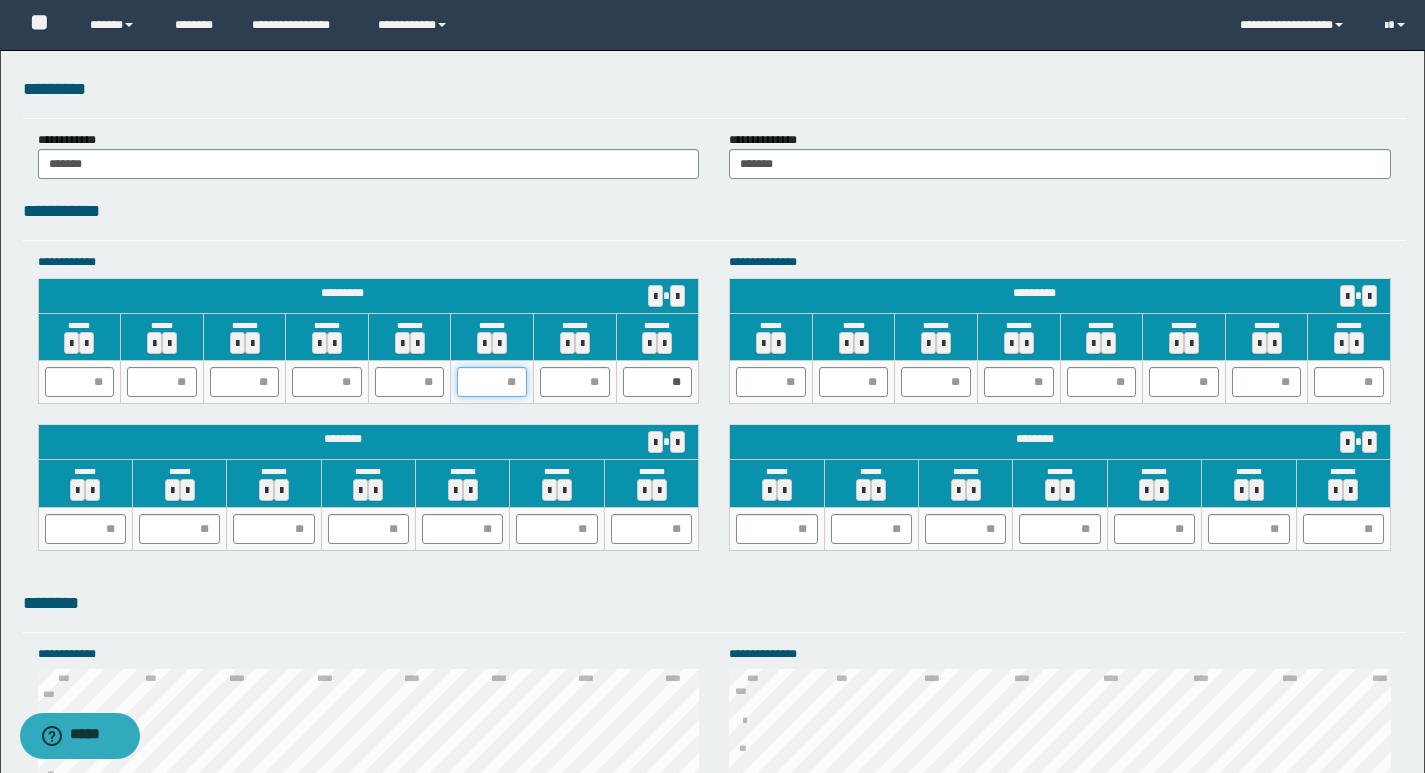 click at bounding box center [492, 382] 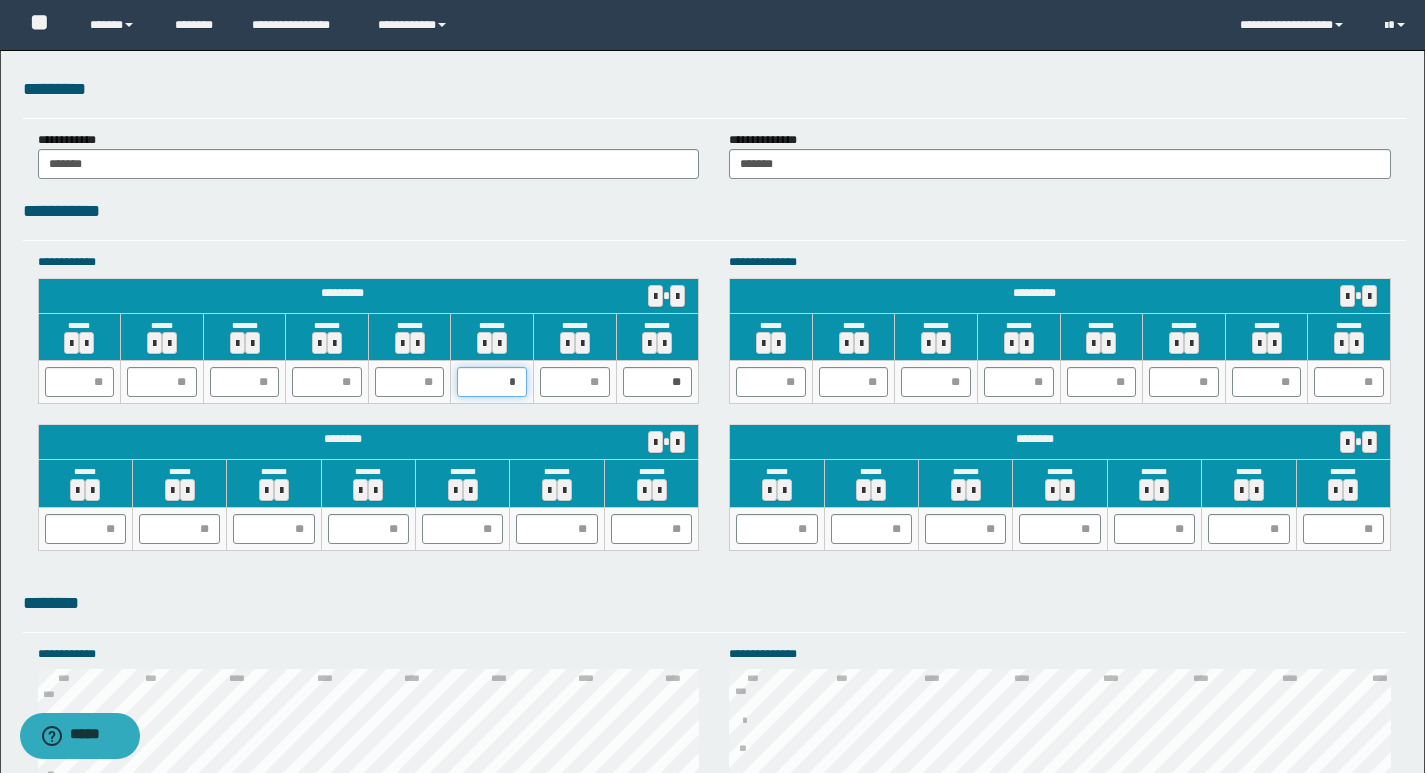 type on "**" 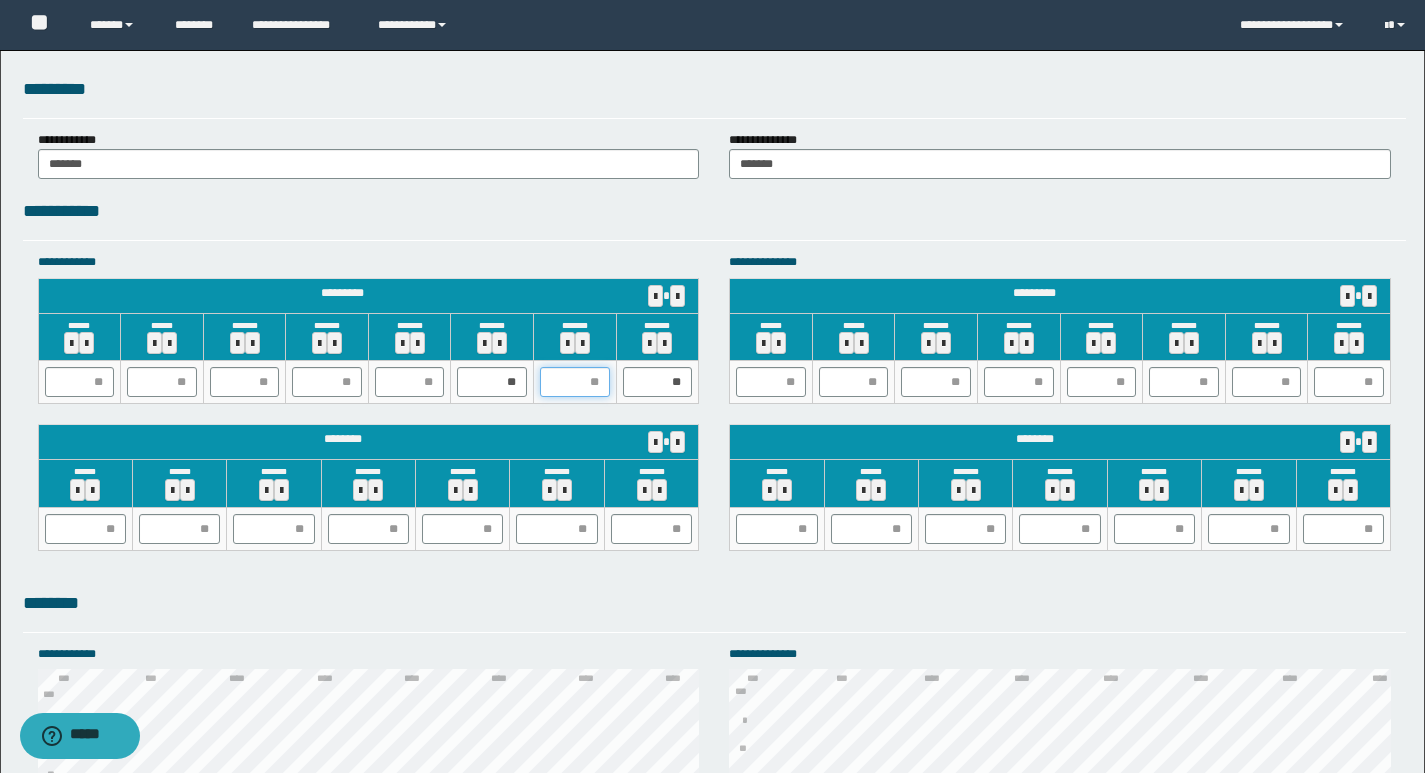 click at bounding box center [575, 382] 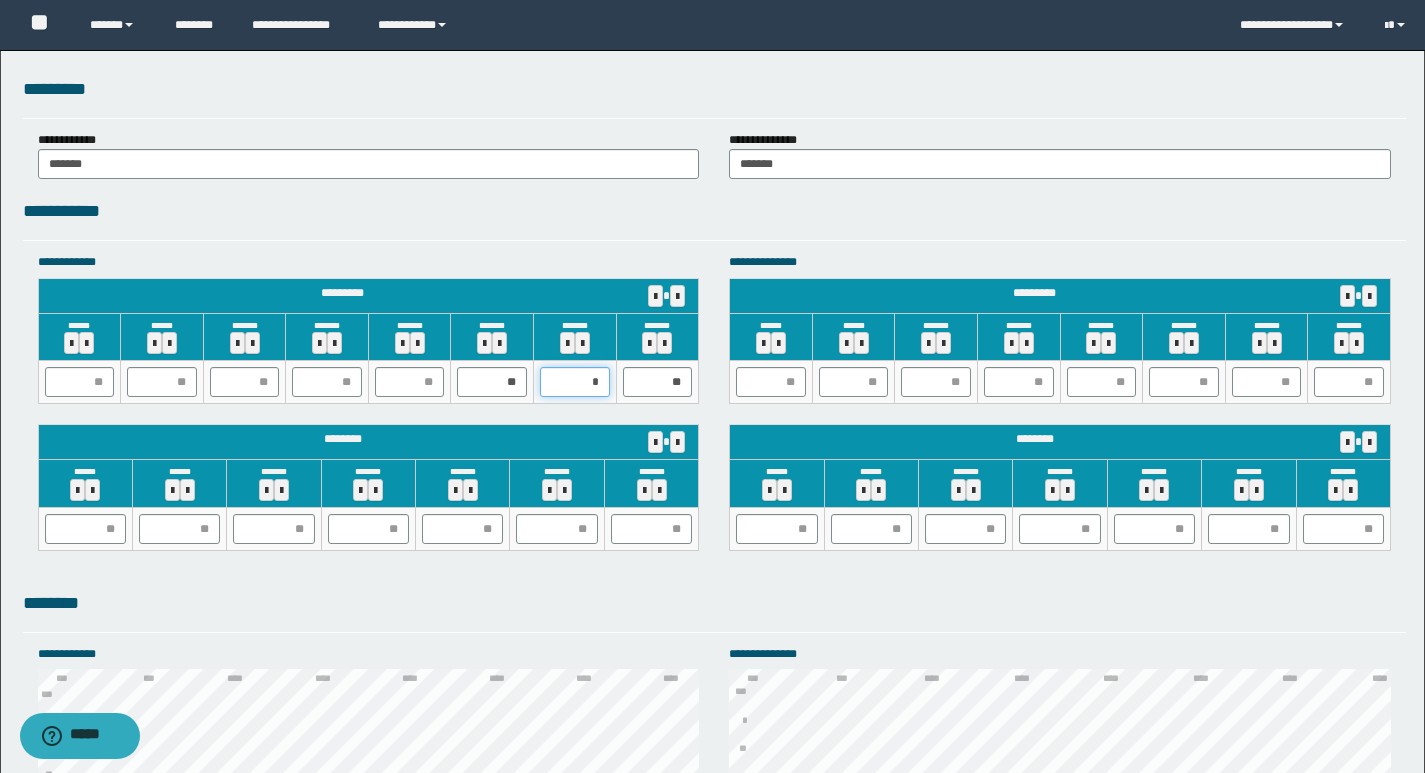 type on "**" 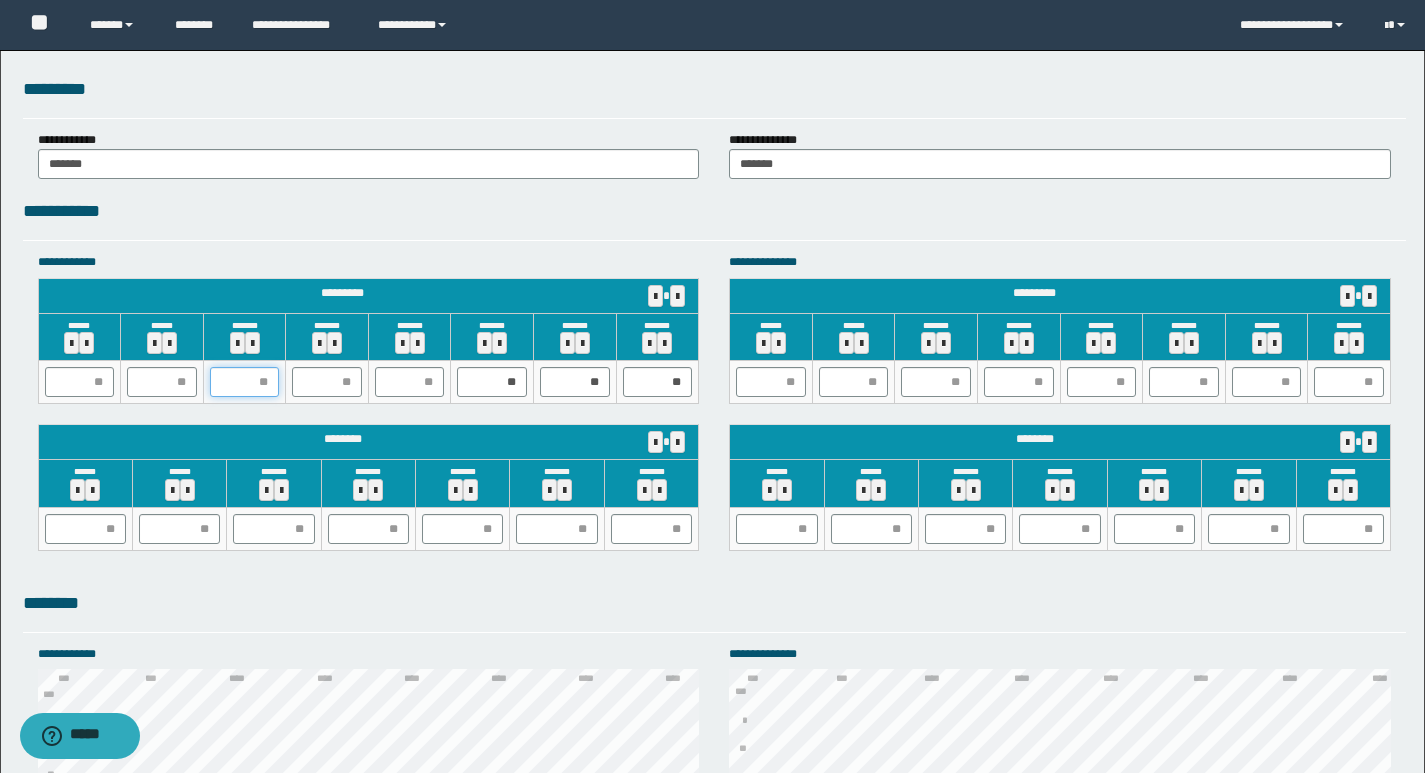 click at bounding box center (245, 382) 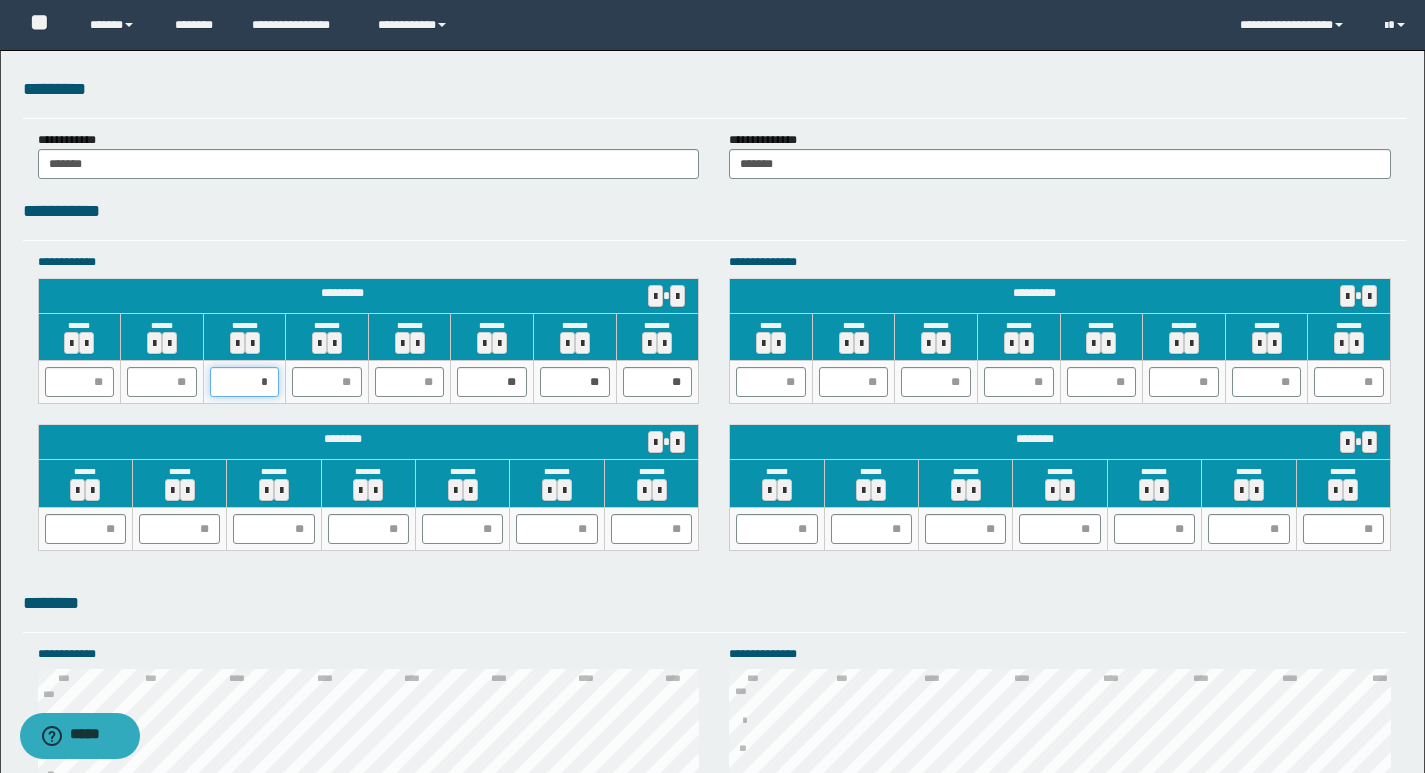 type on "**" 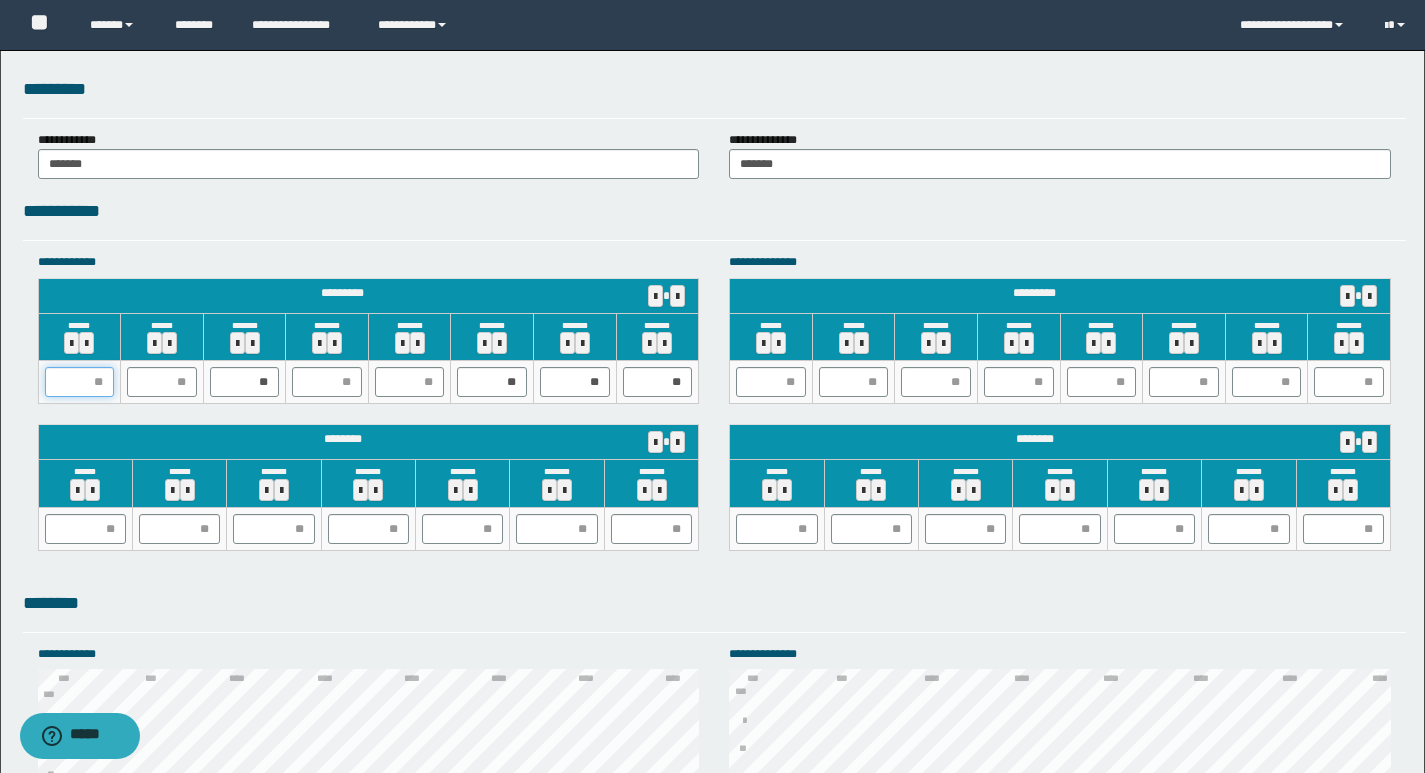 click at bounding box center [80, 382] 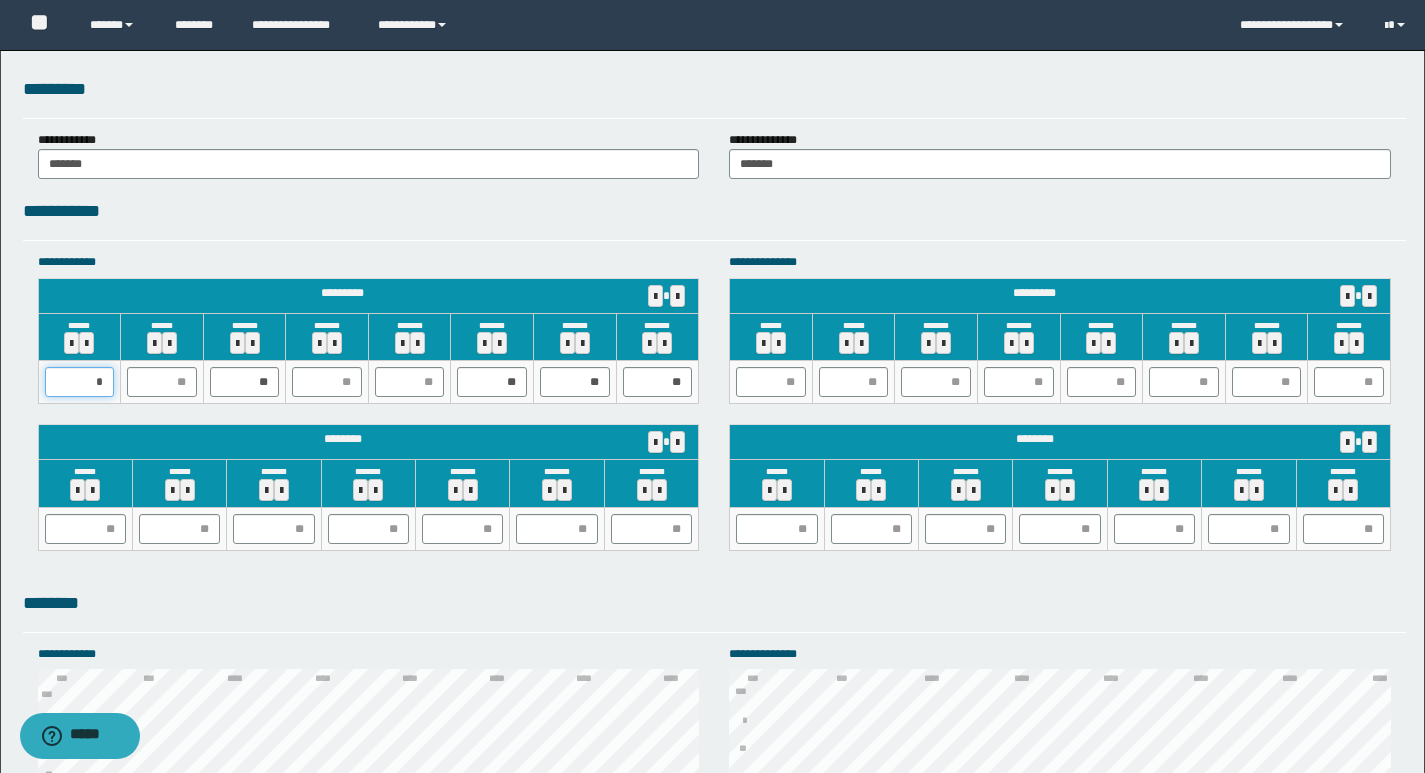 type on "**" 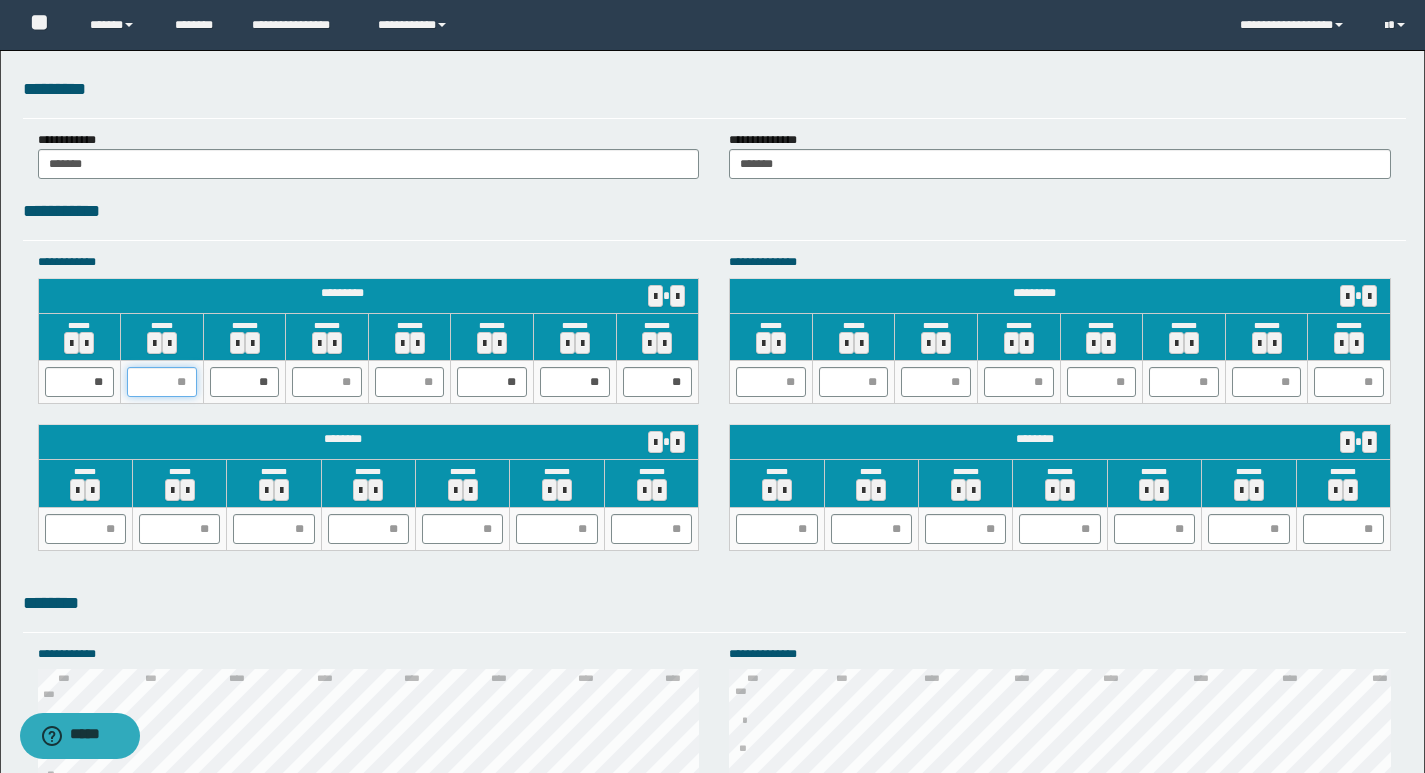 click at bounding box center [162, 382] 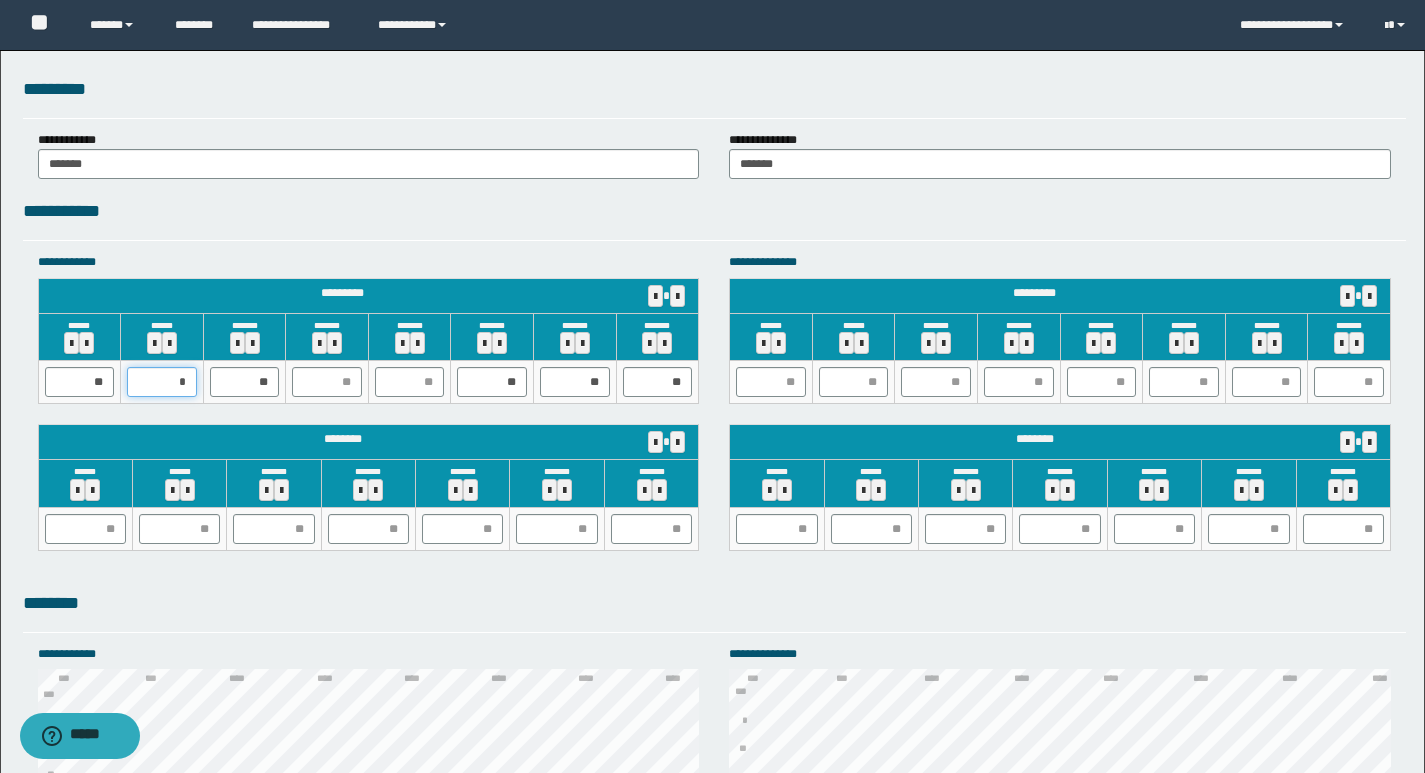 type on "**" 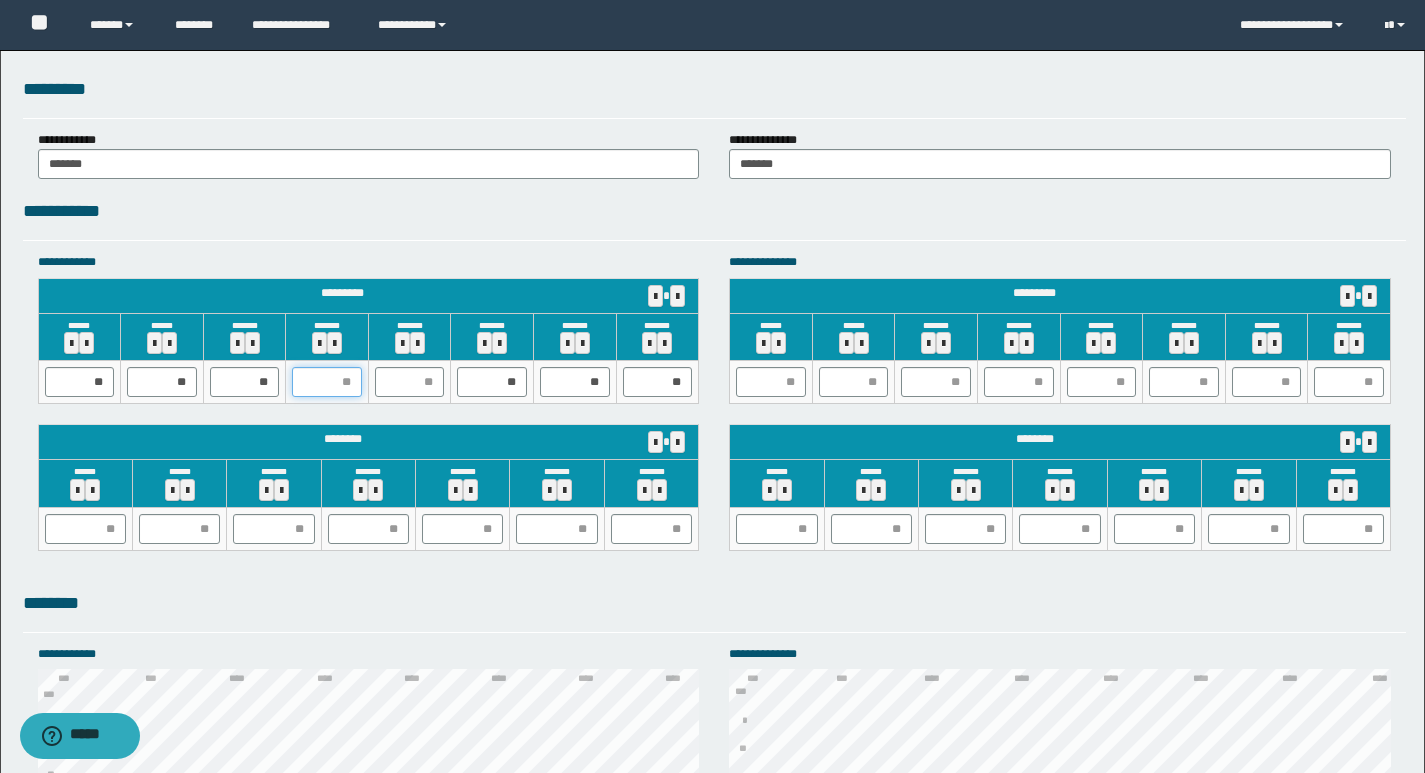click at bounding box center [327, 382] 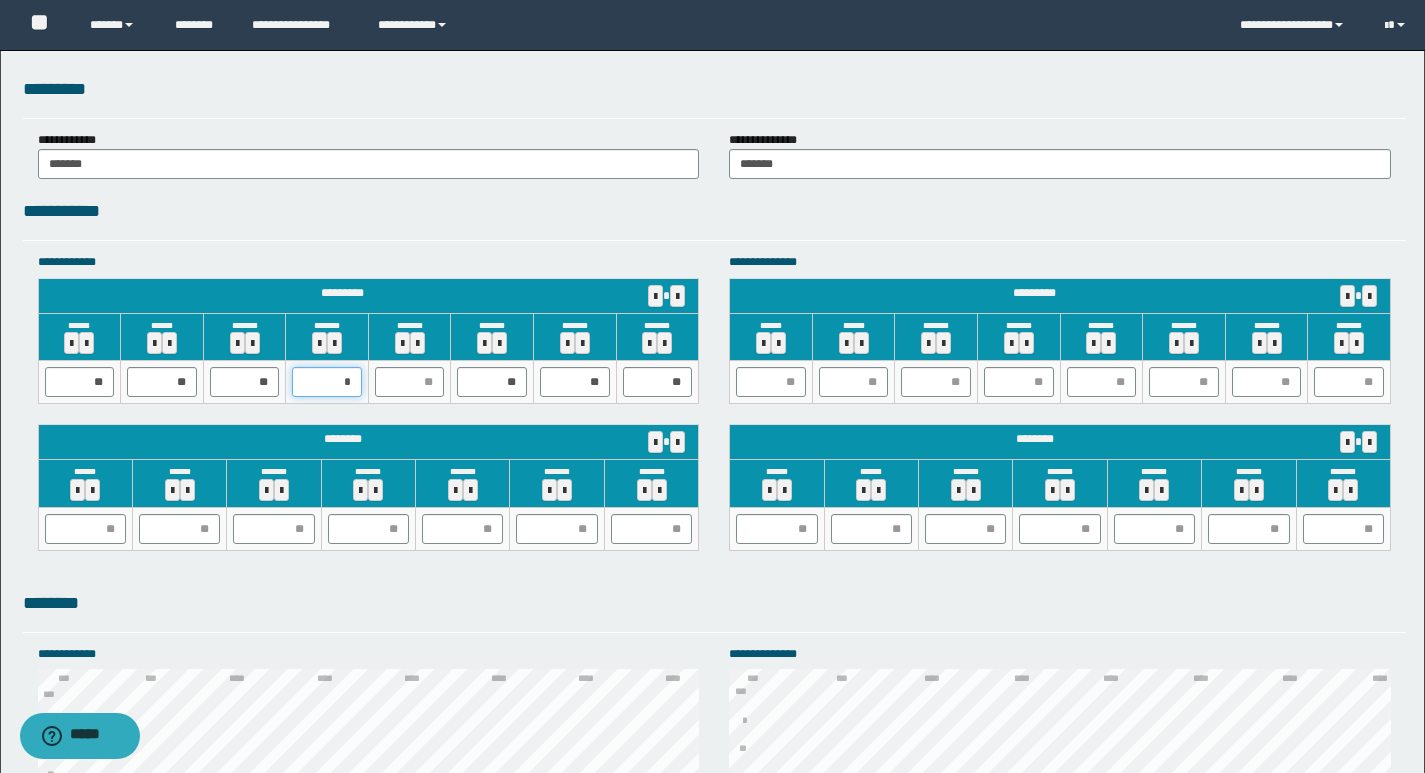 type on "**" 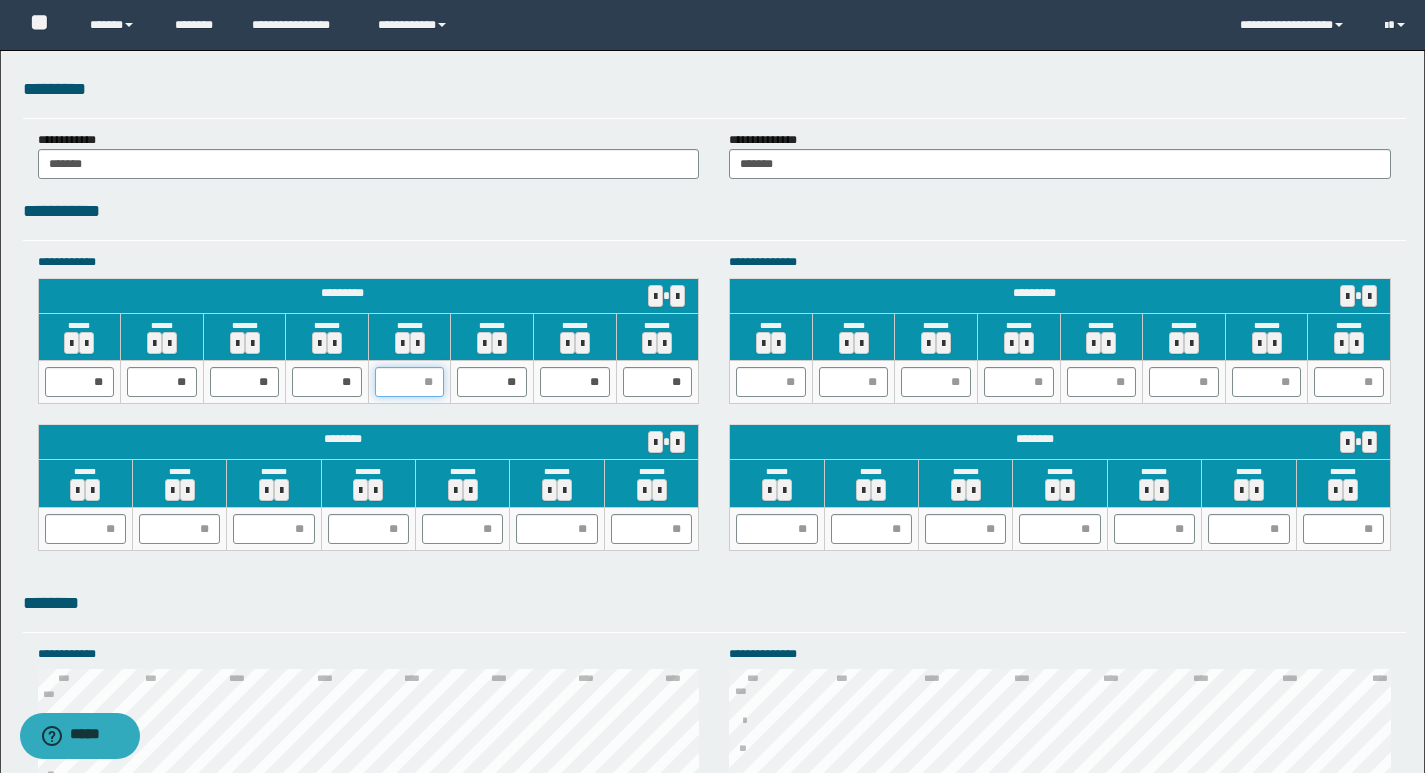 click at bounding box center [410, 382] 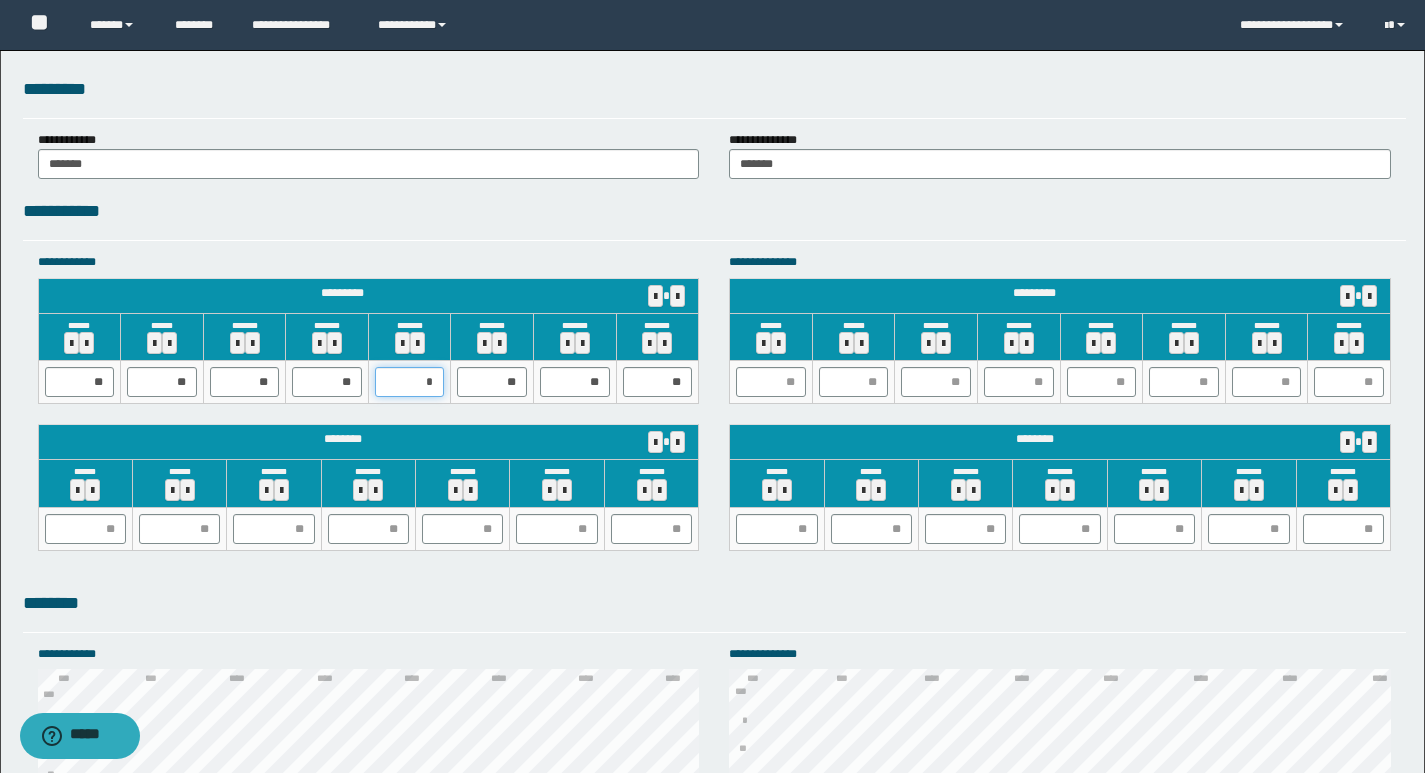 type on "**" 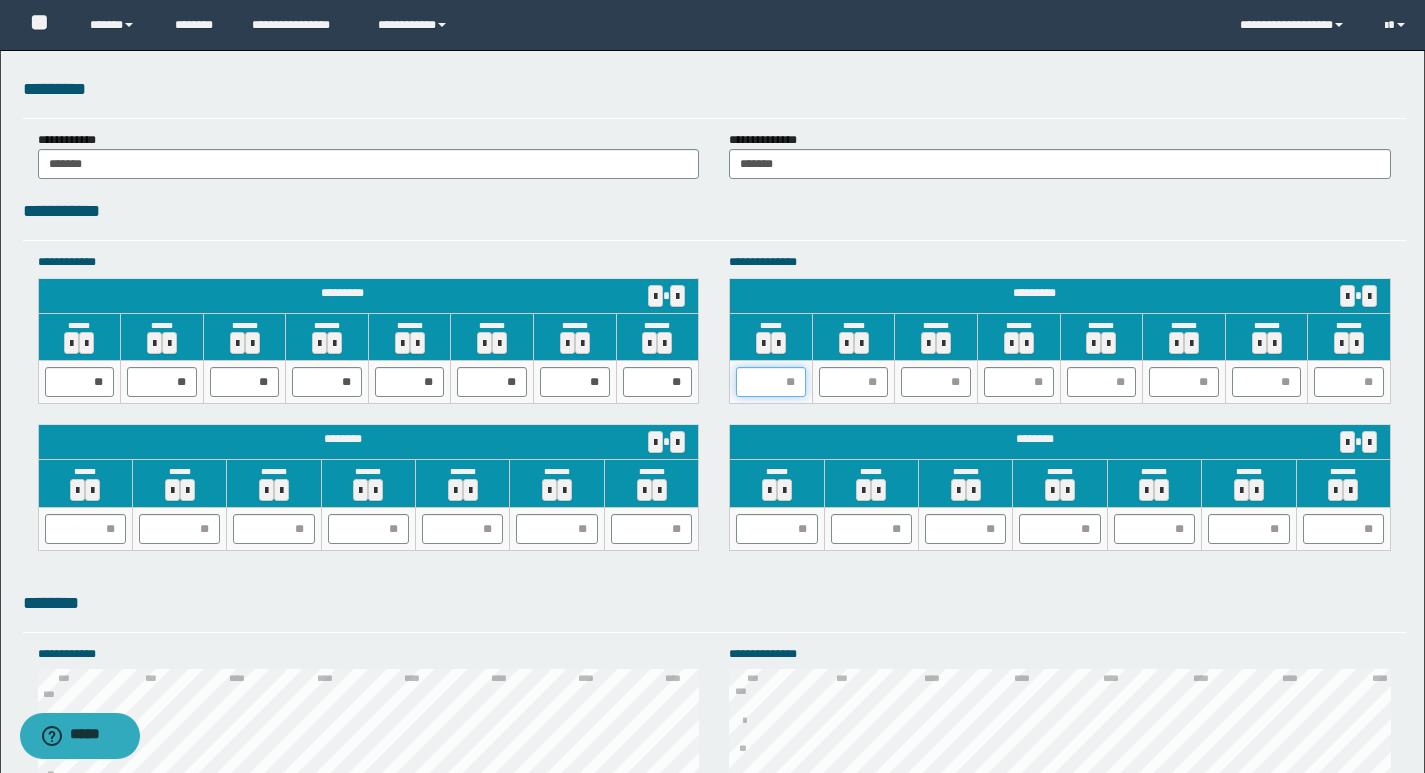click at bounding box center (771, 382) 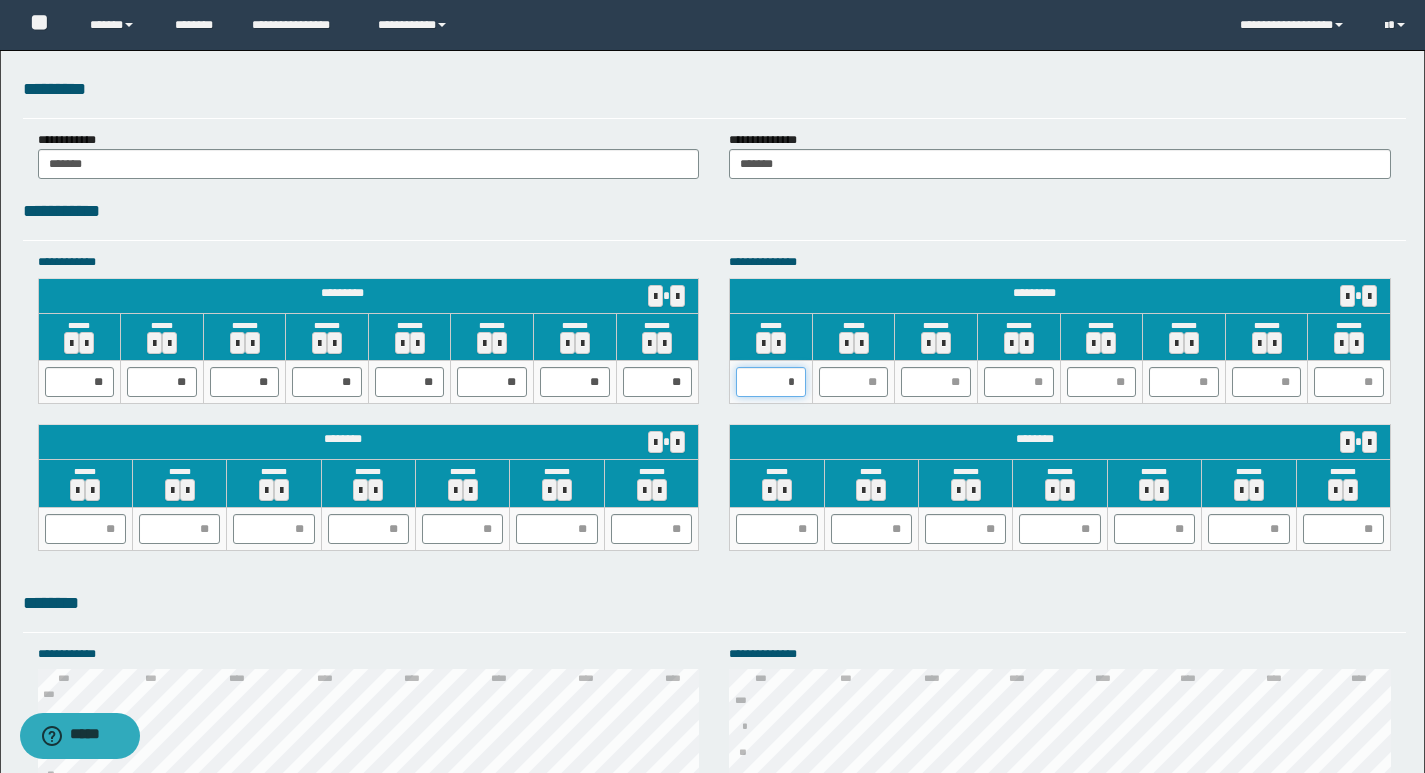 type on "**" 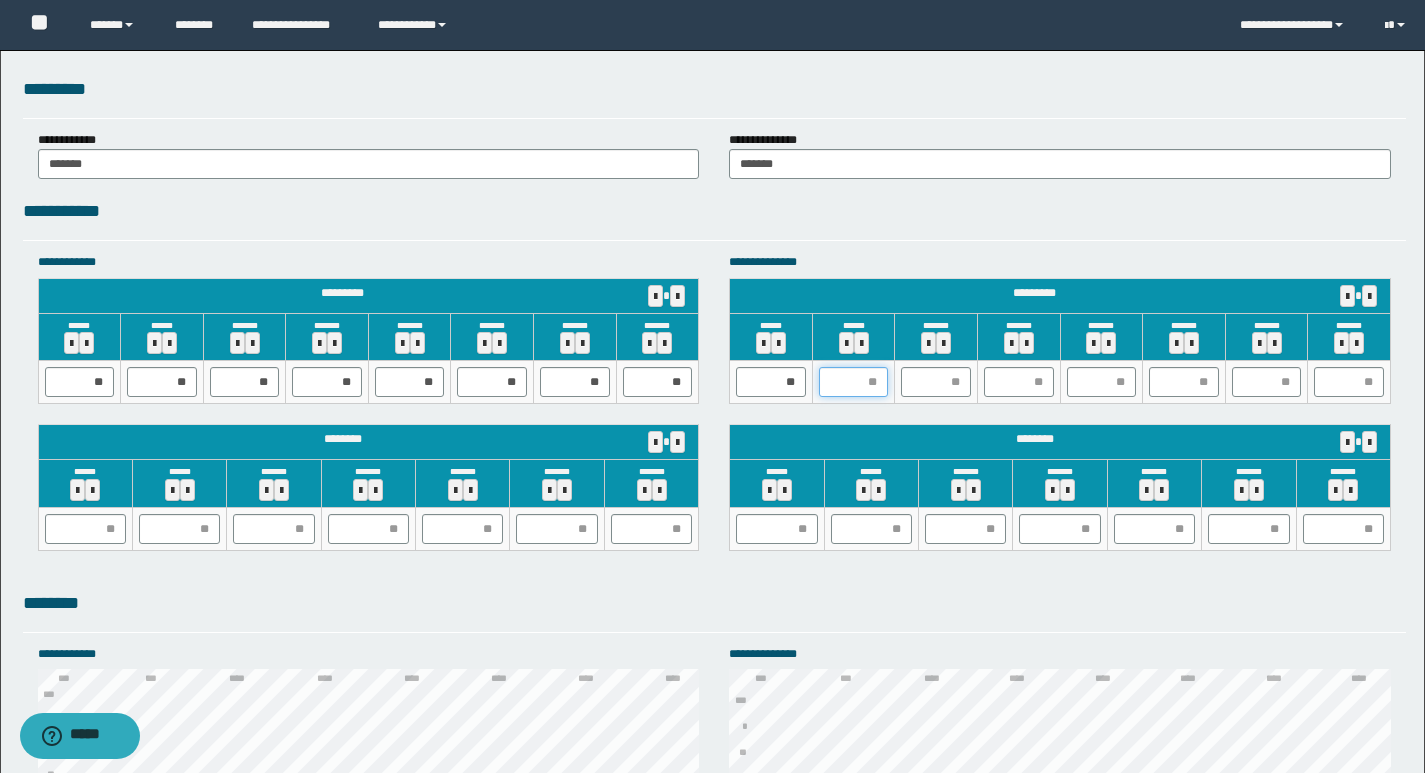 click at bounding box center (854, 382) 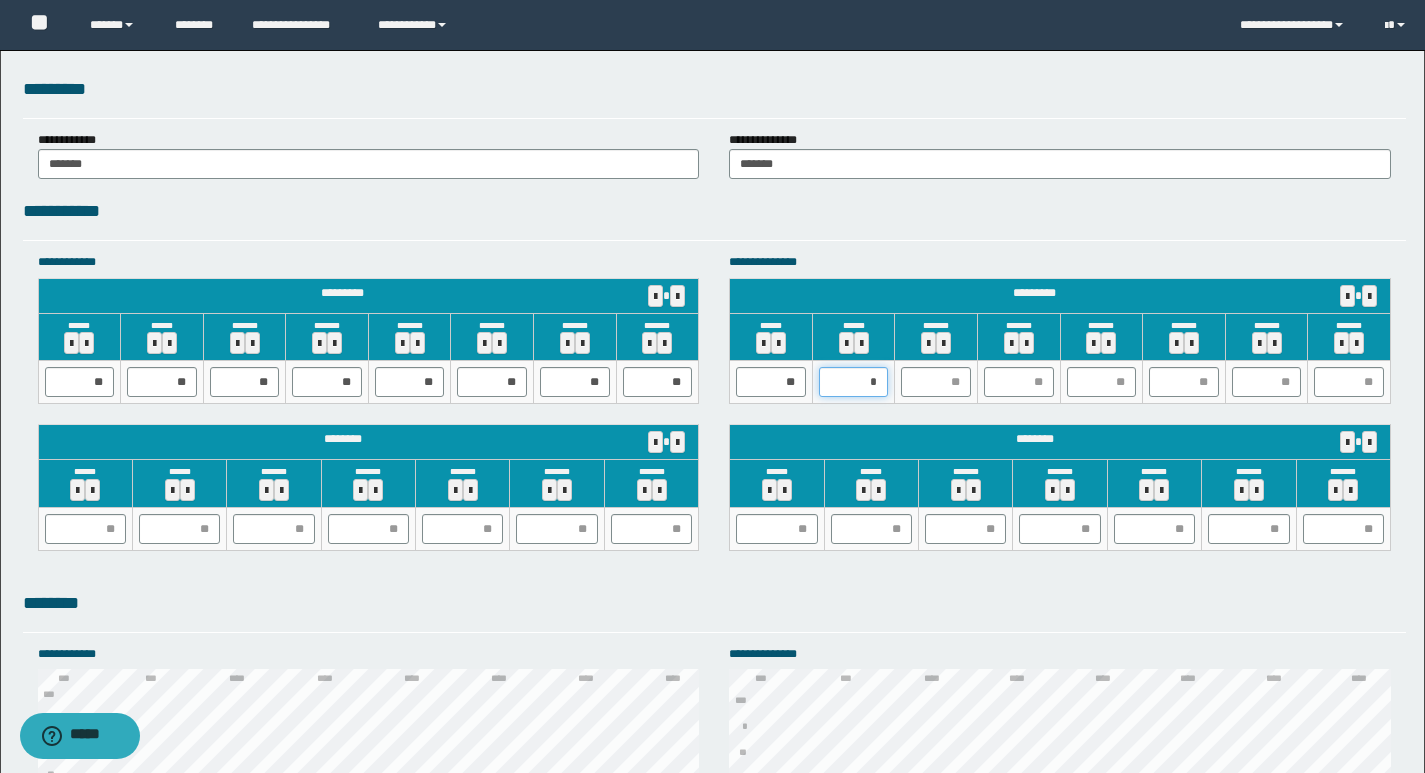 type on "**" 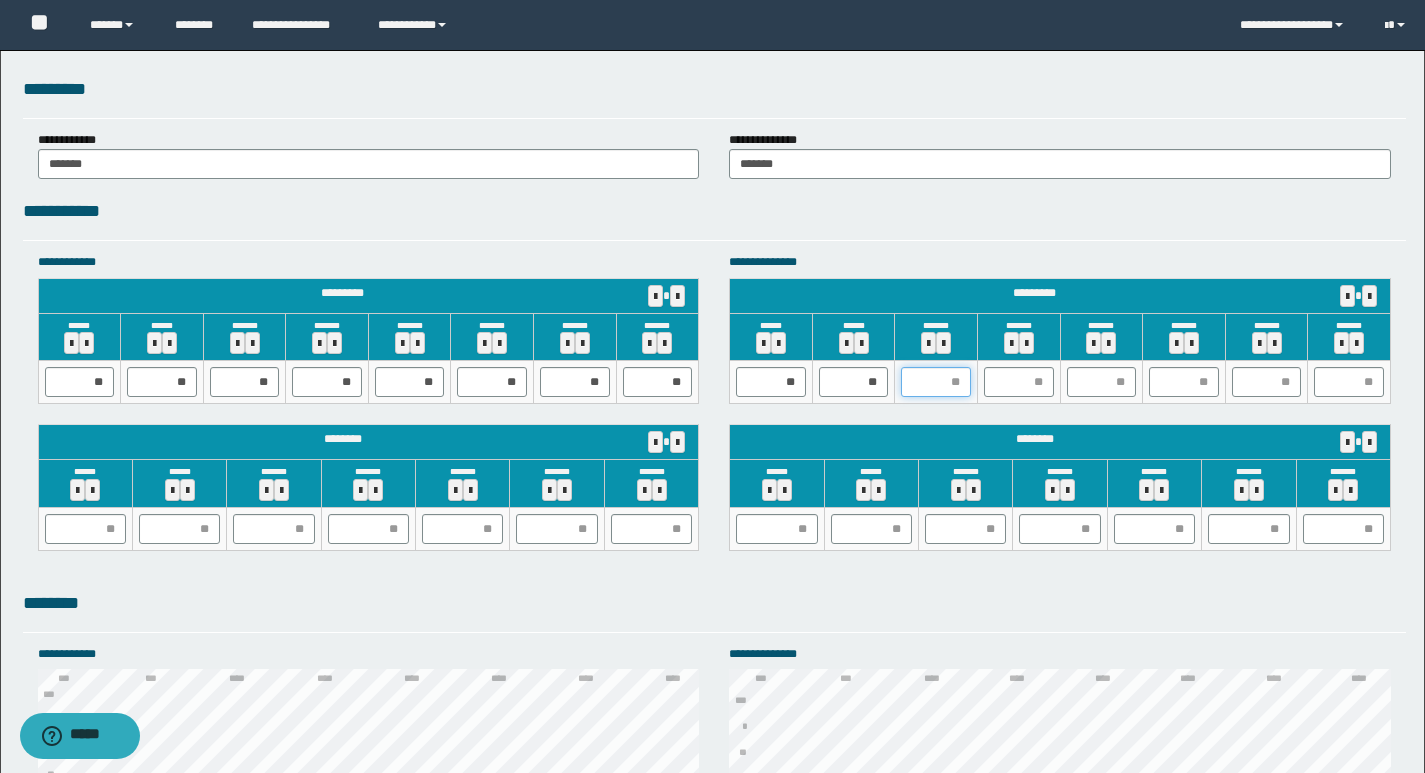 click at bounding box center (936, 382) 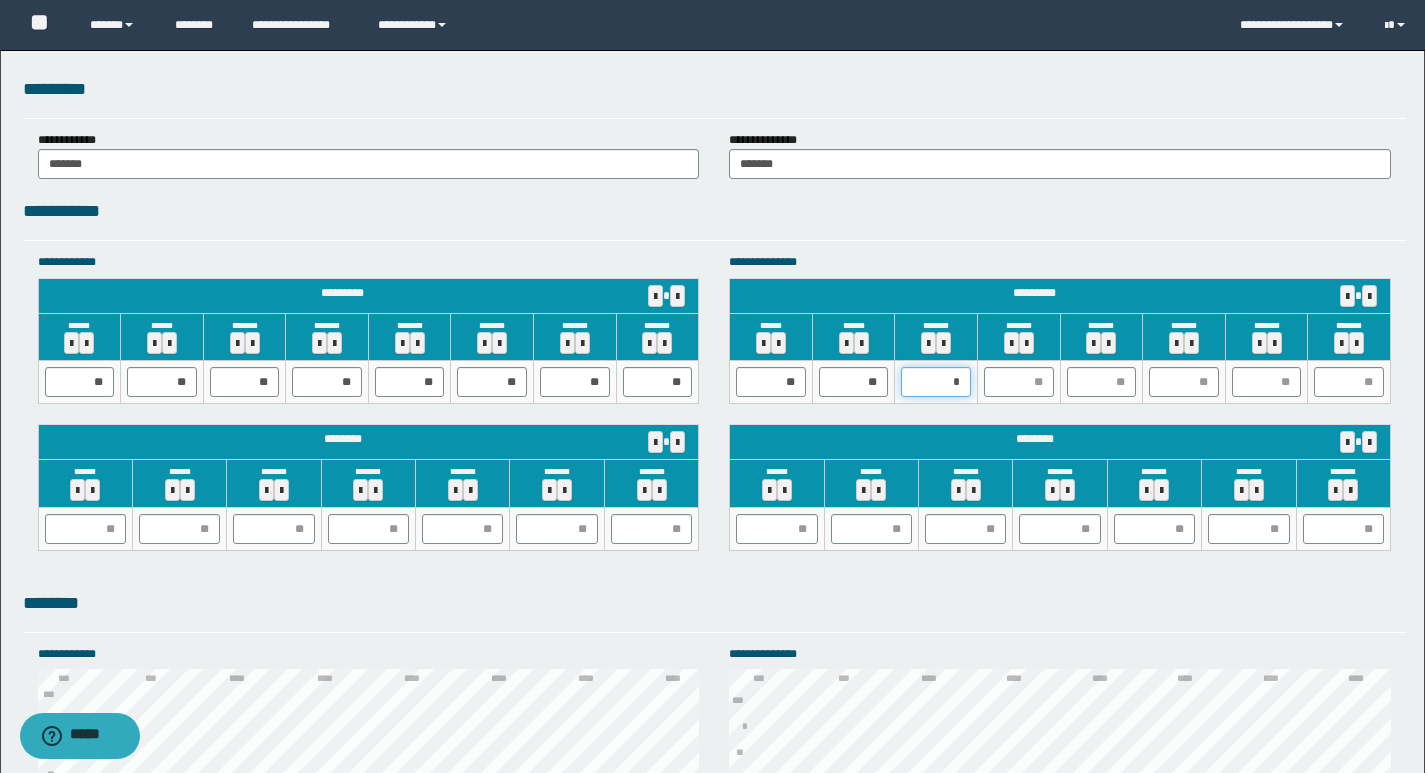 type on "**" 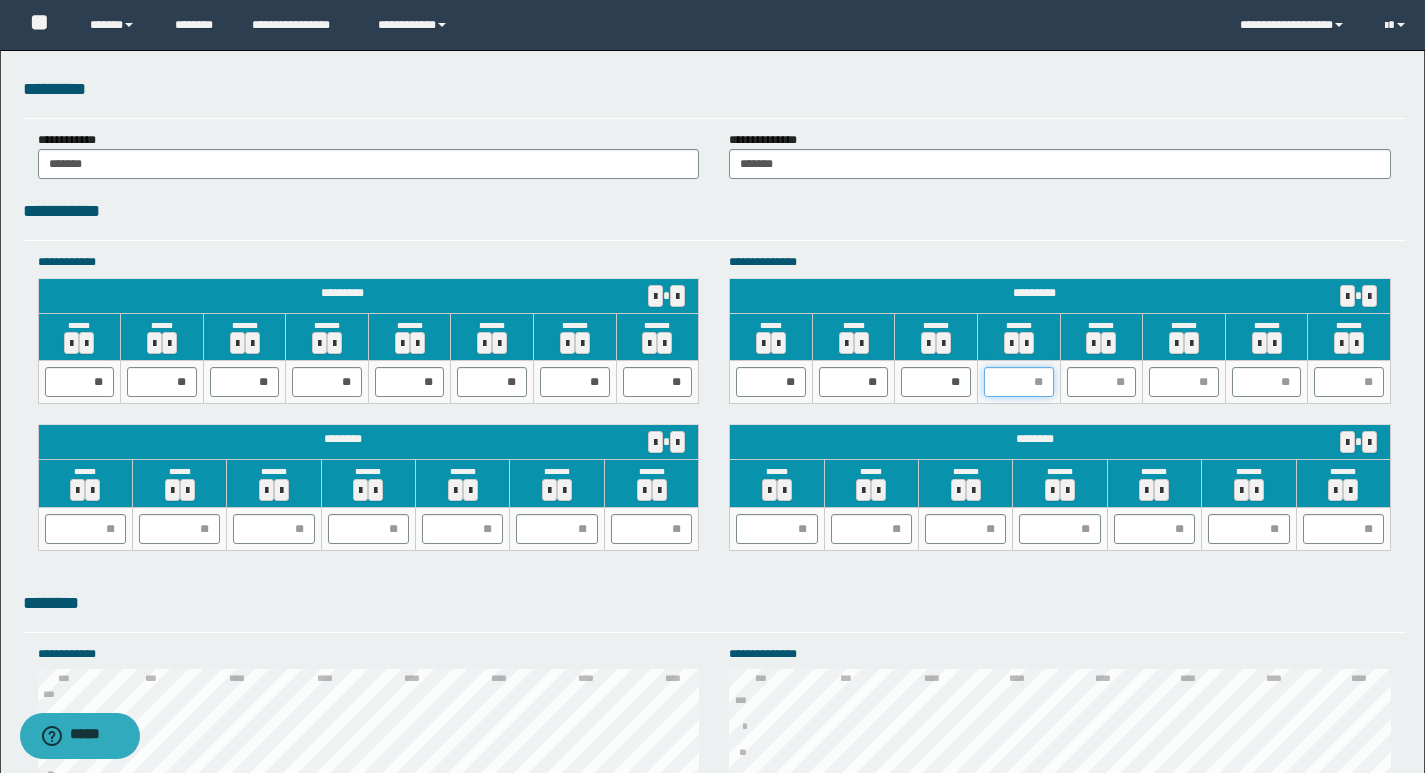 click at bounding box center [1019, 382] 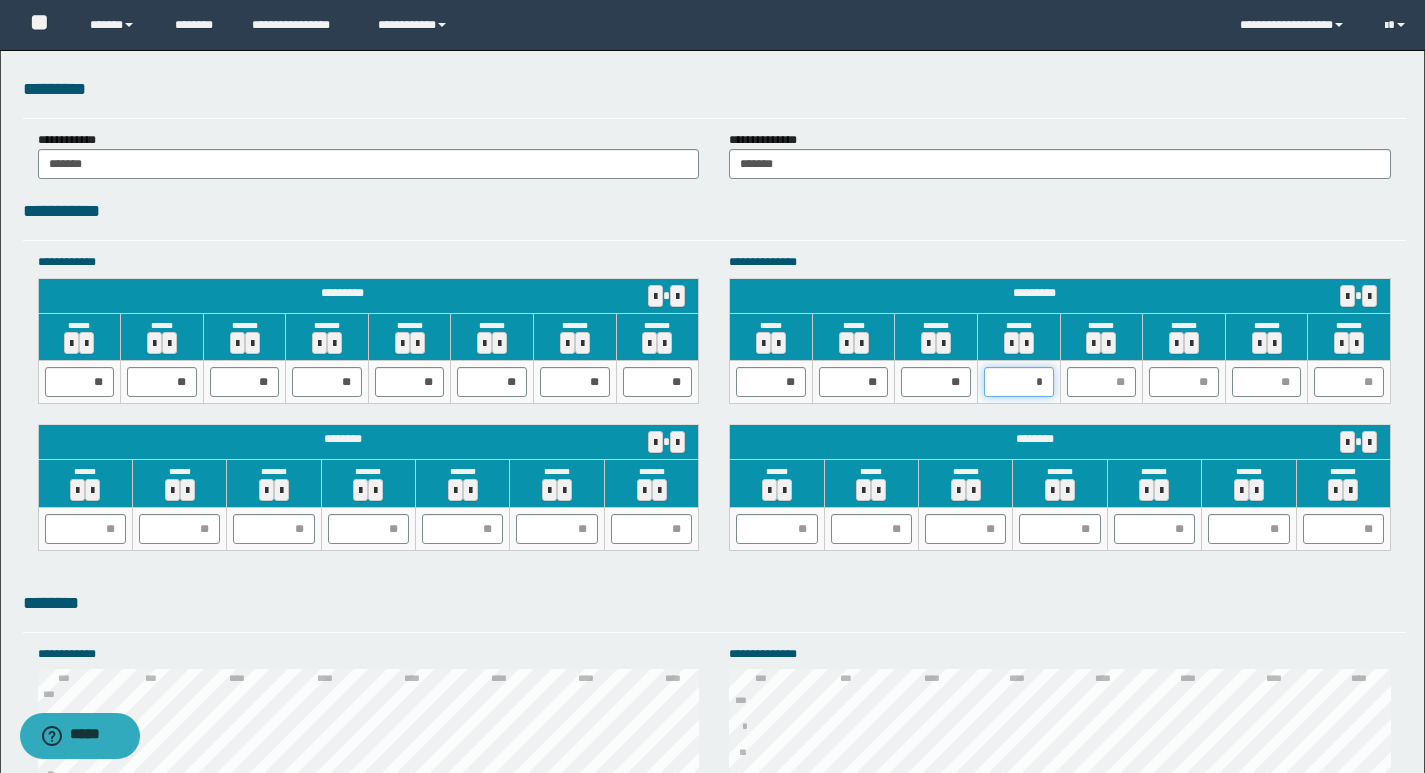 type on "**" 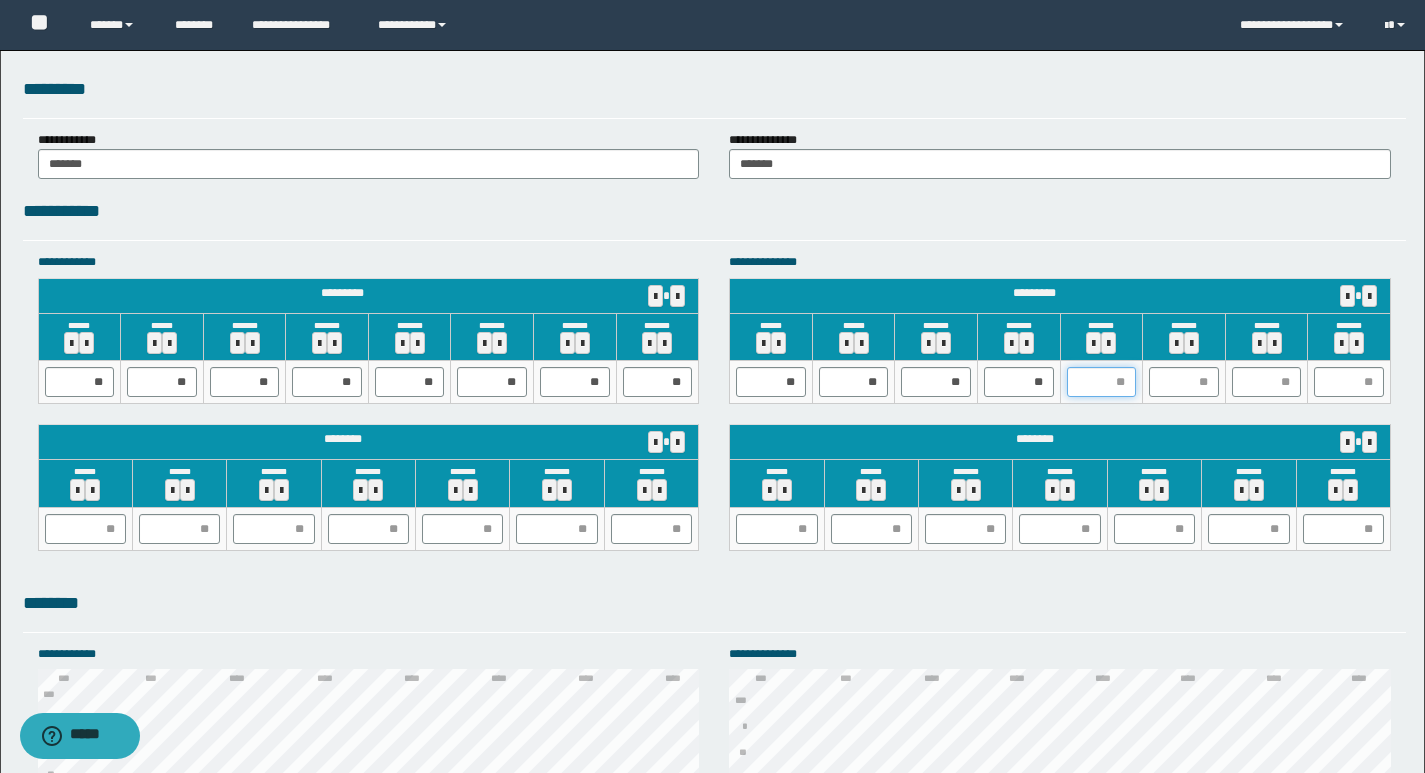 drag, startPoint x: 1102, startPoint y: 377, endPoint x: 1116, endPoint y: 382, distance: 14.866069 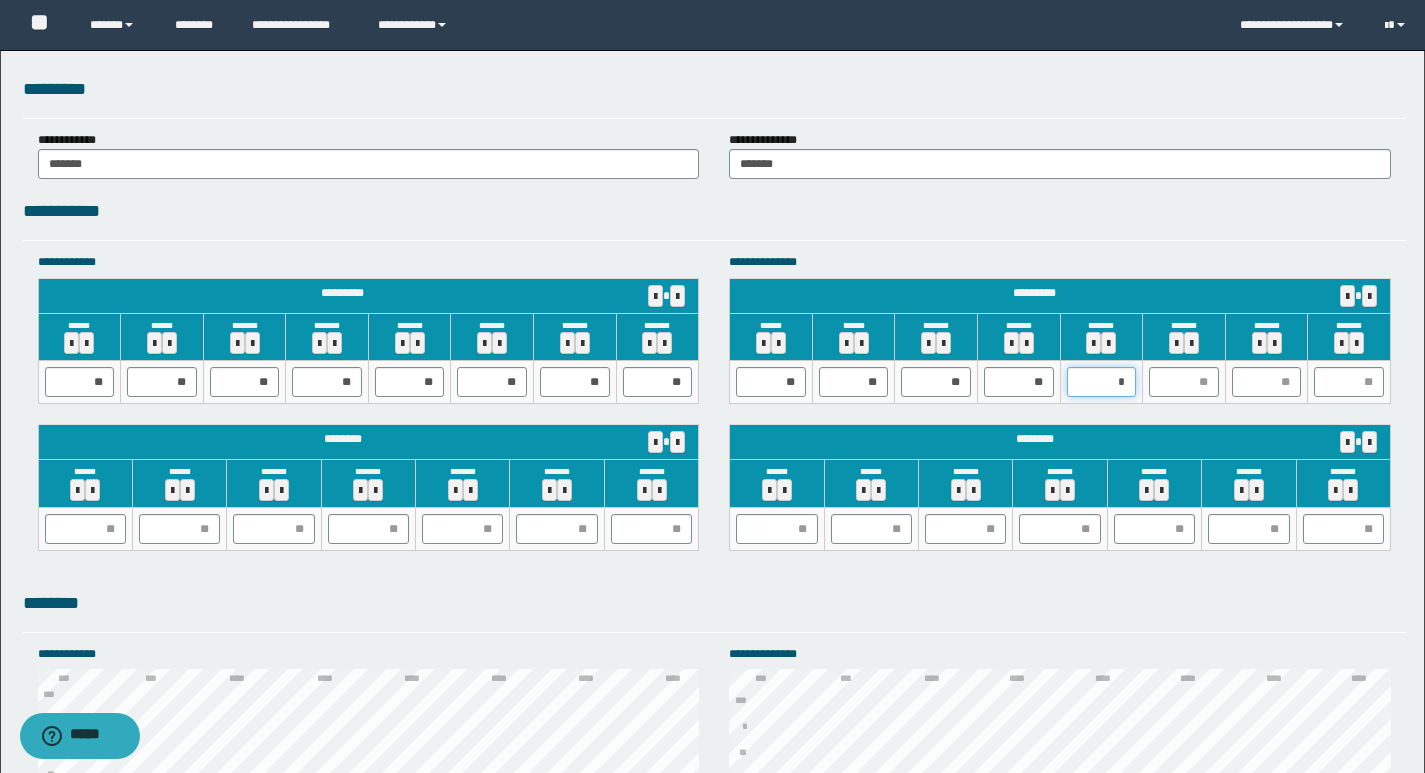type on "**" 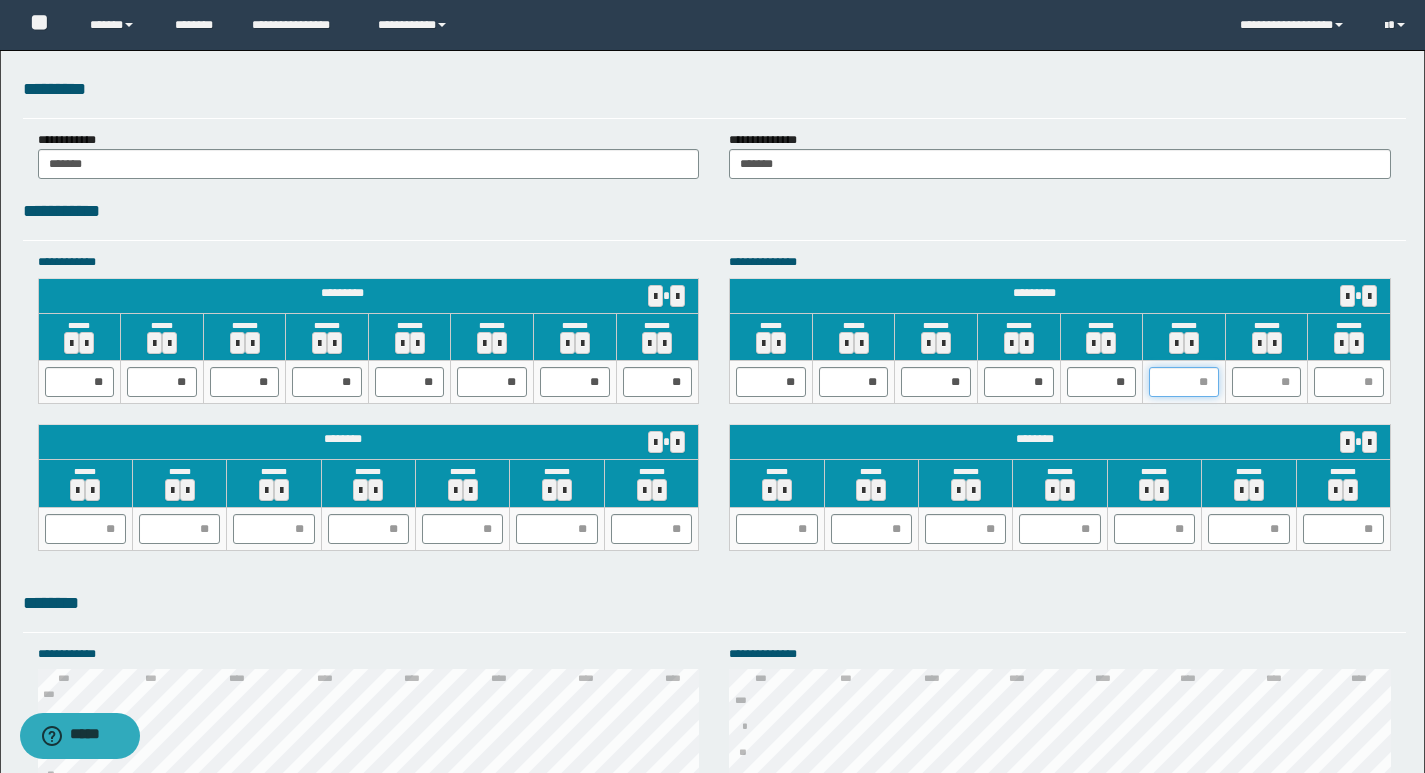 click at bounding box center [1184, 382] 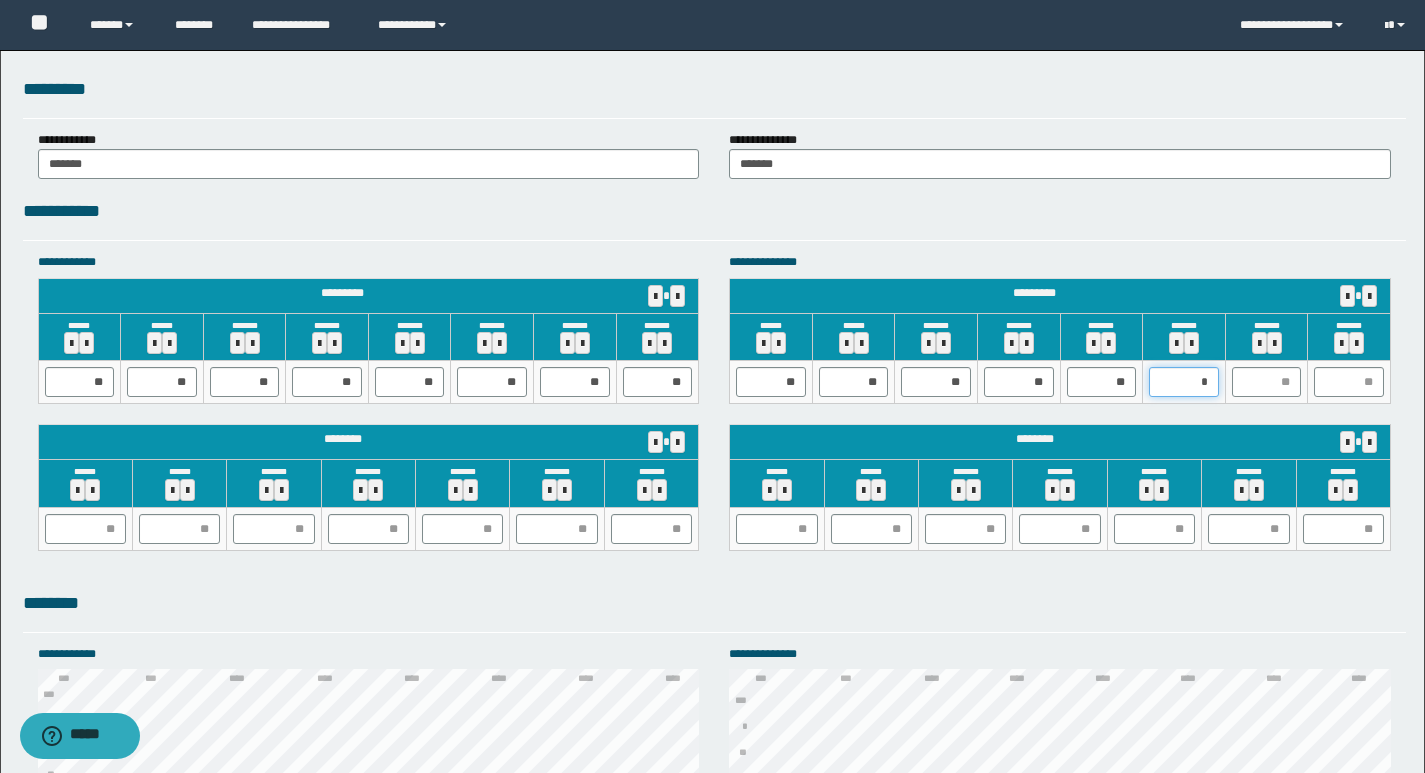 type on "**" 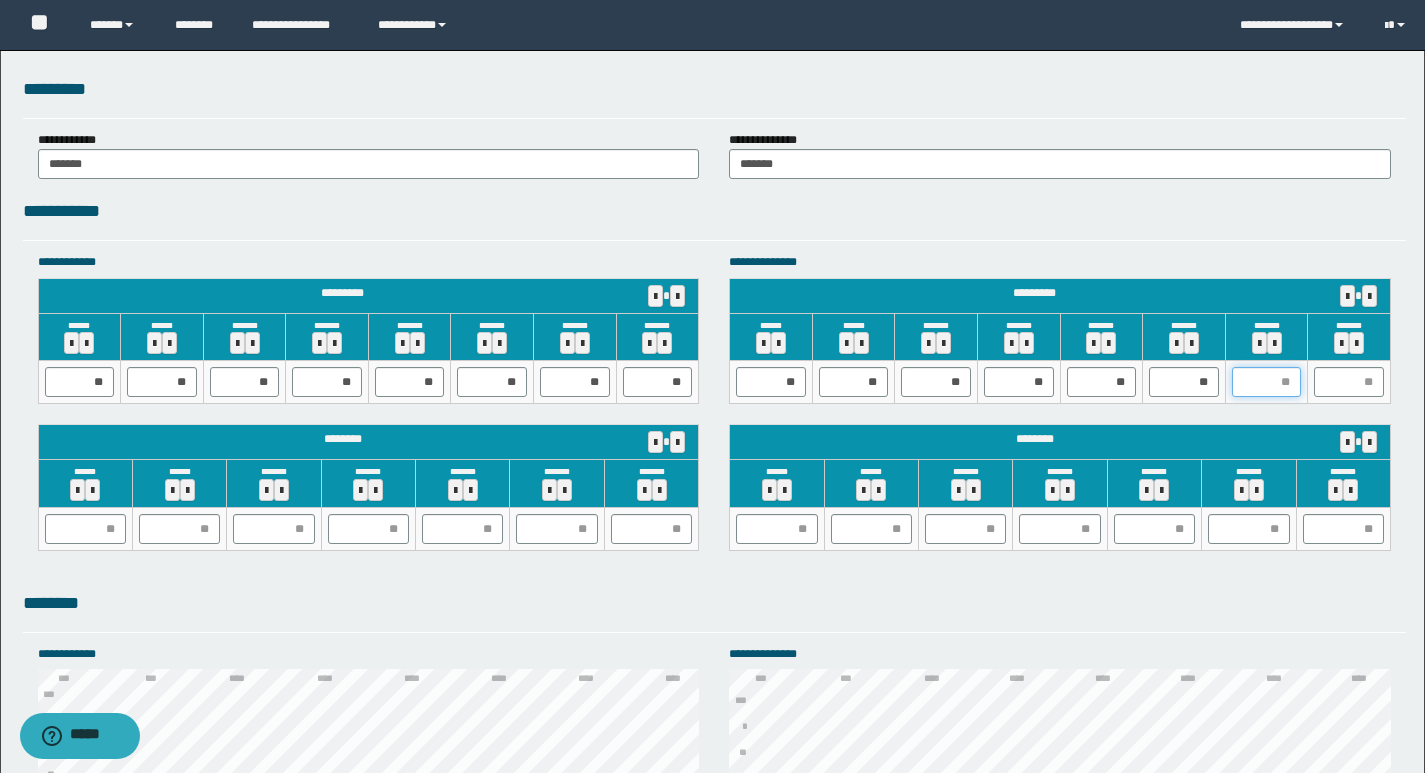 click at bounding box center [1267, 382] 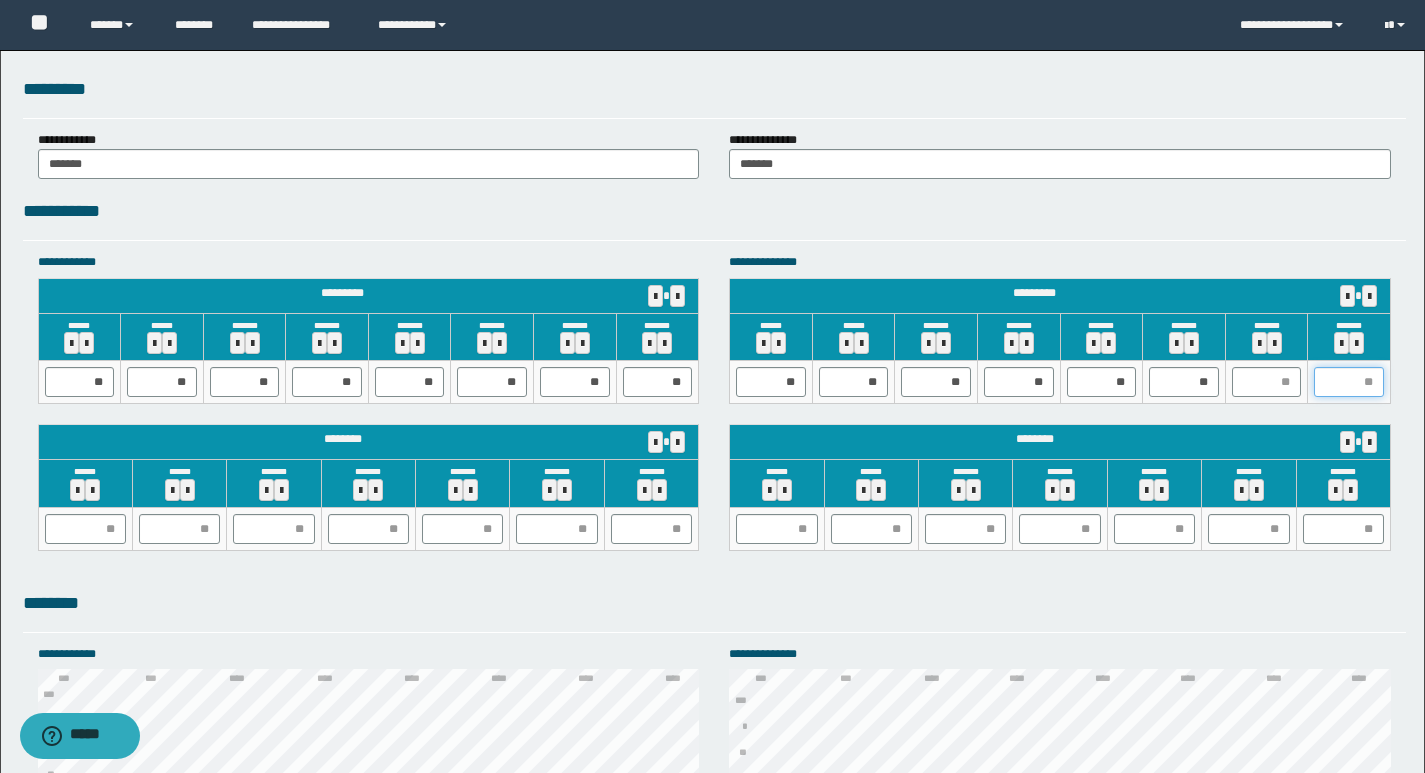 click at bounding box center (1349, 382) 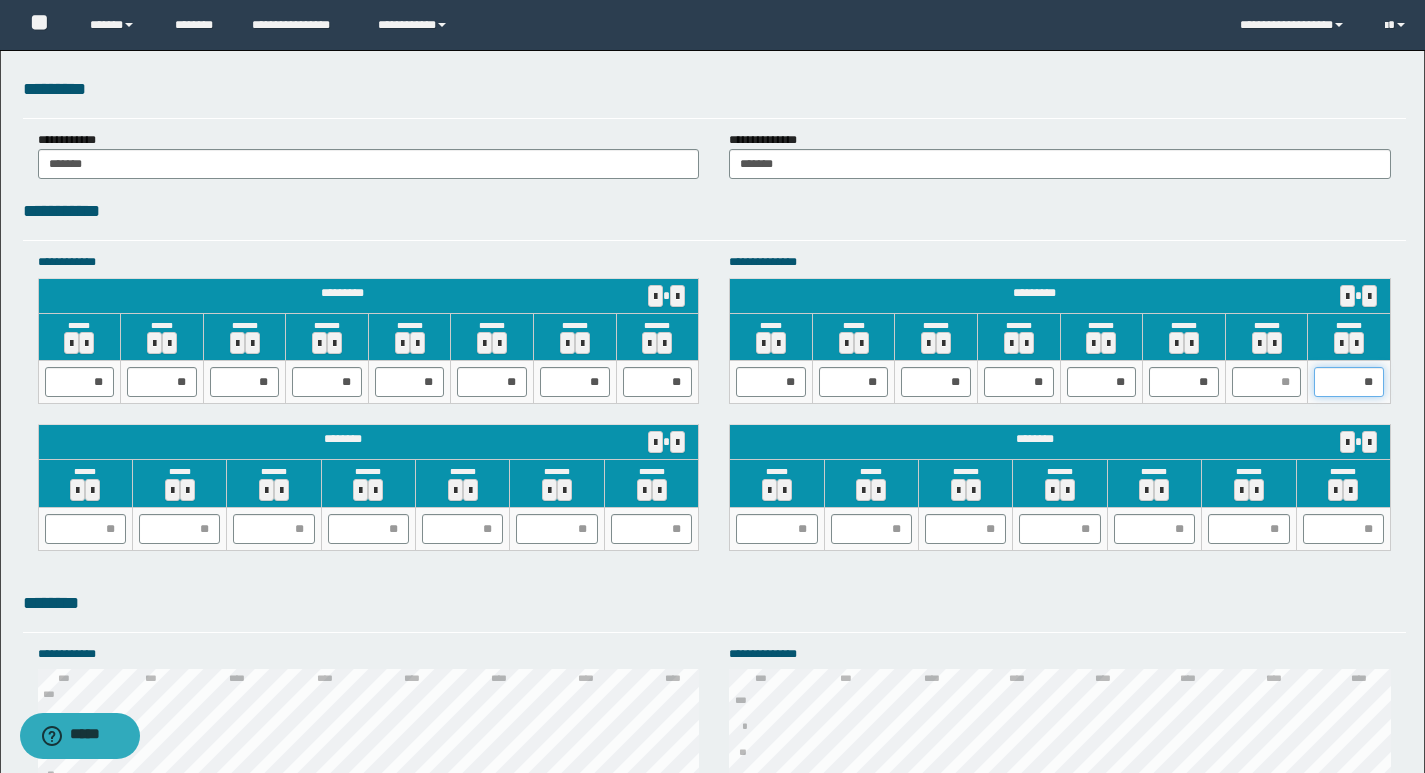 drag, startPoint x: 1382, startPoint y: 377, endPoint x: 1348, endPoint y: 381, distance: 34.234486 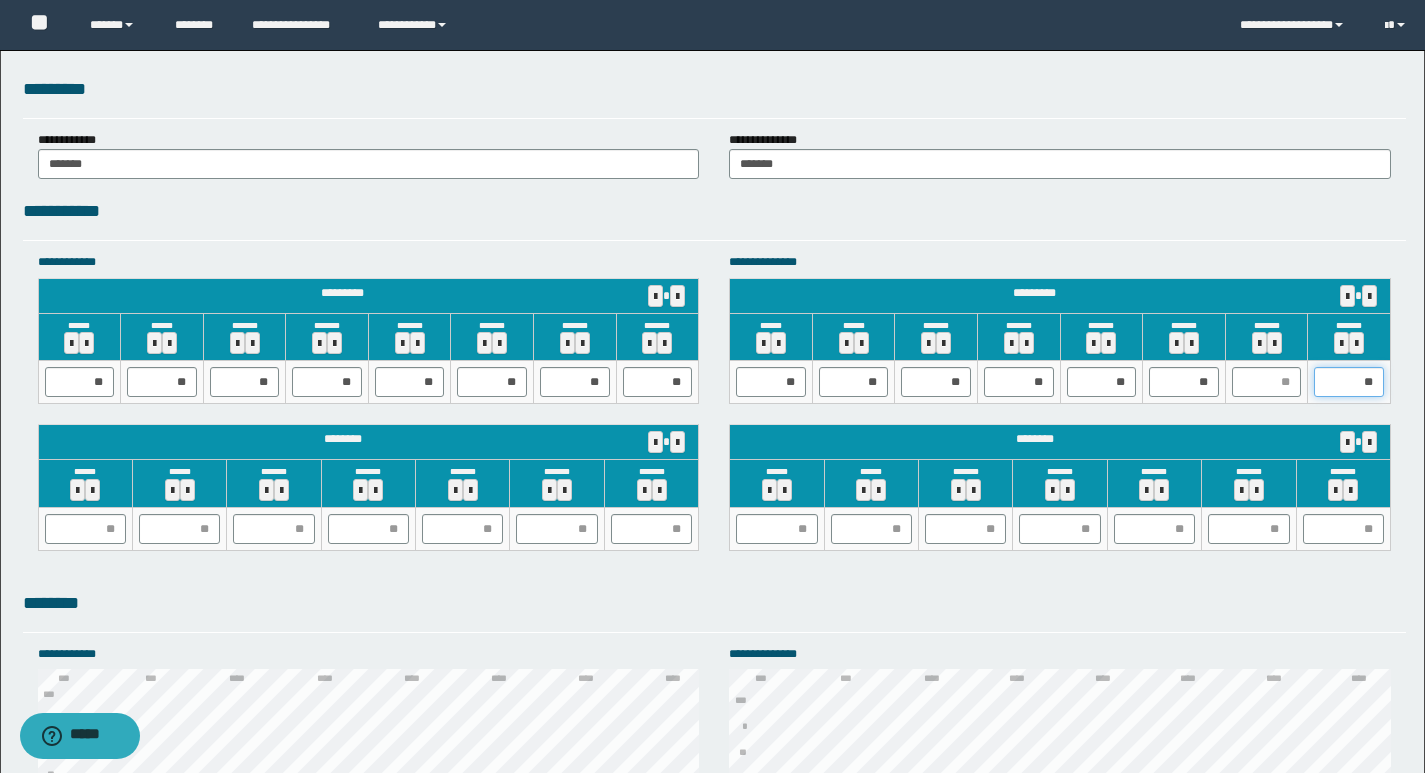 click on "**" at bounding box center (1349, 382) 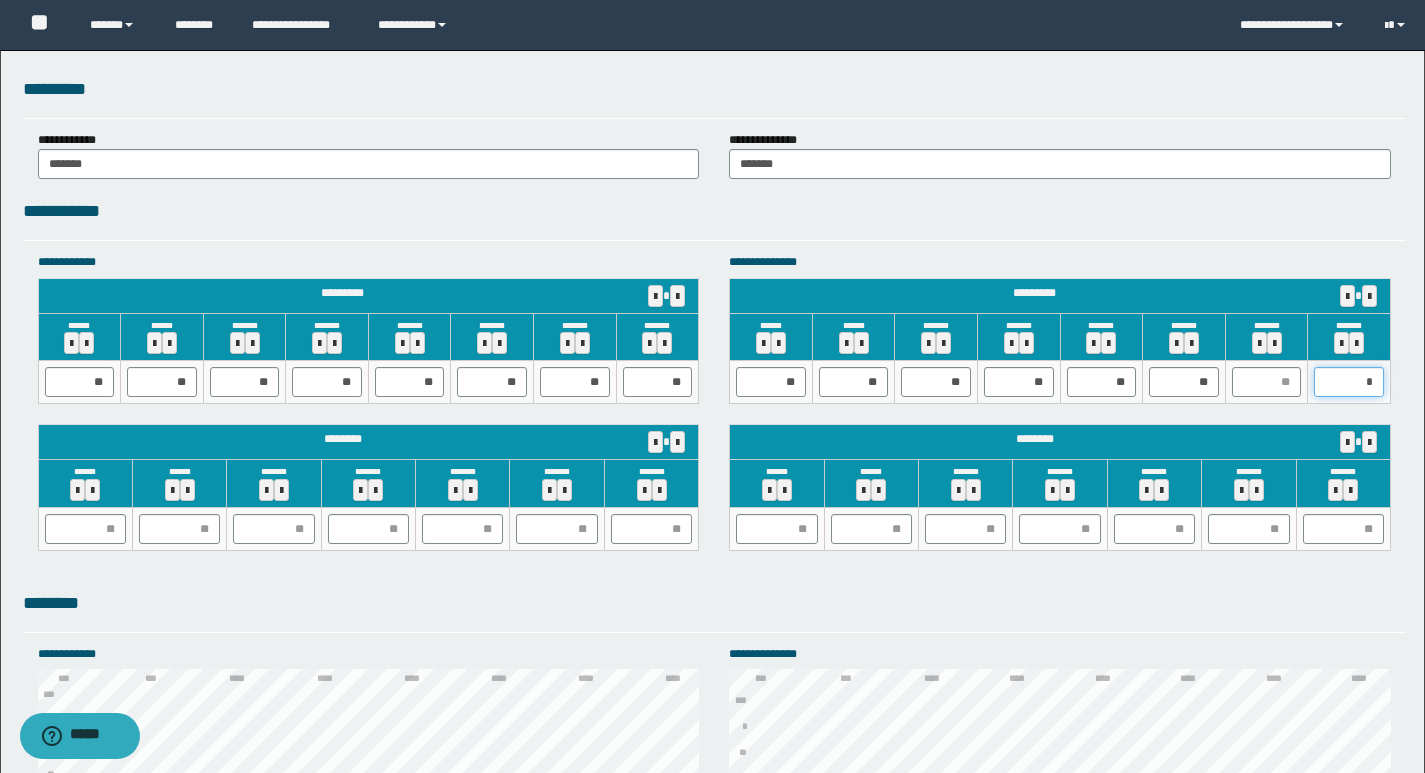 type on "**" 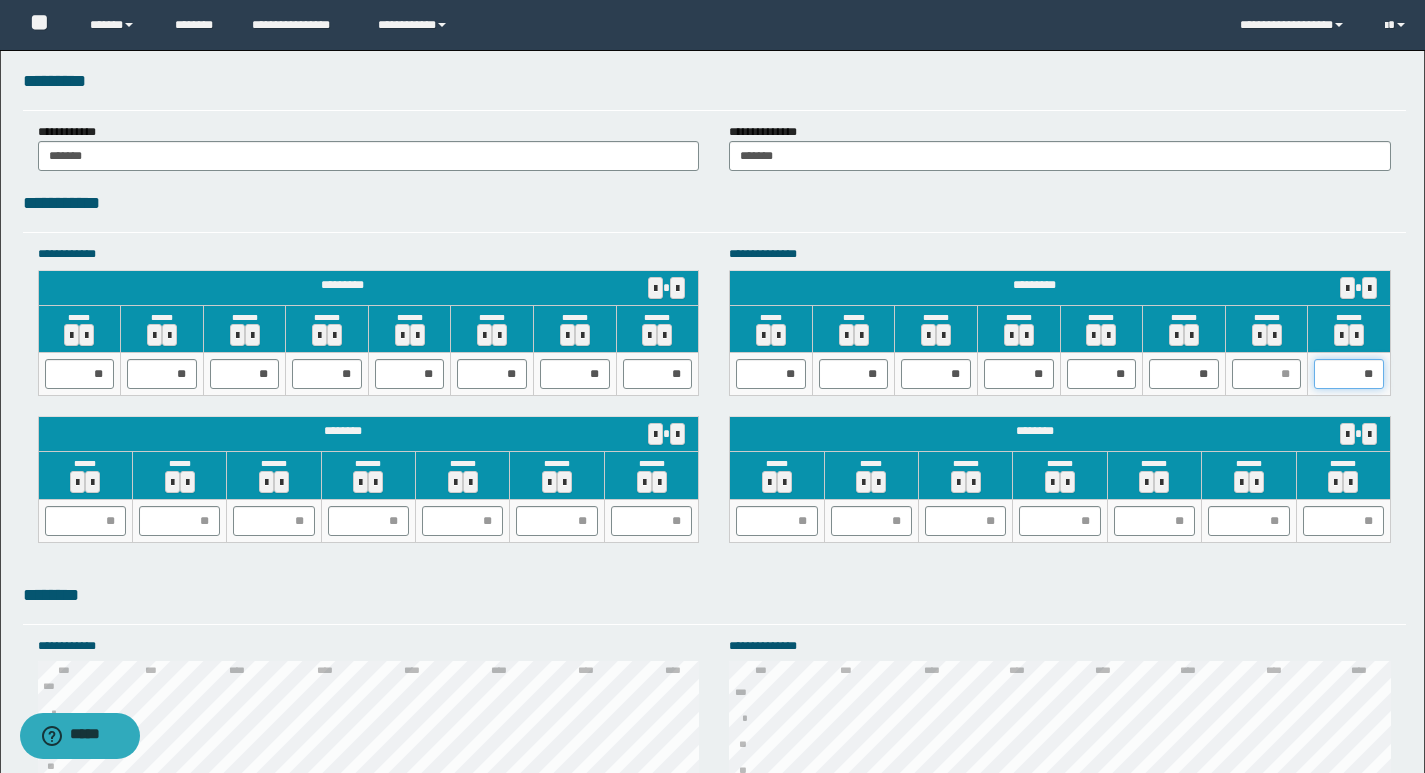 scroll, scrollTop: 1724, scrollLeft: 0, axis: vertical 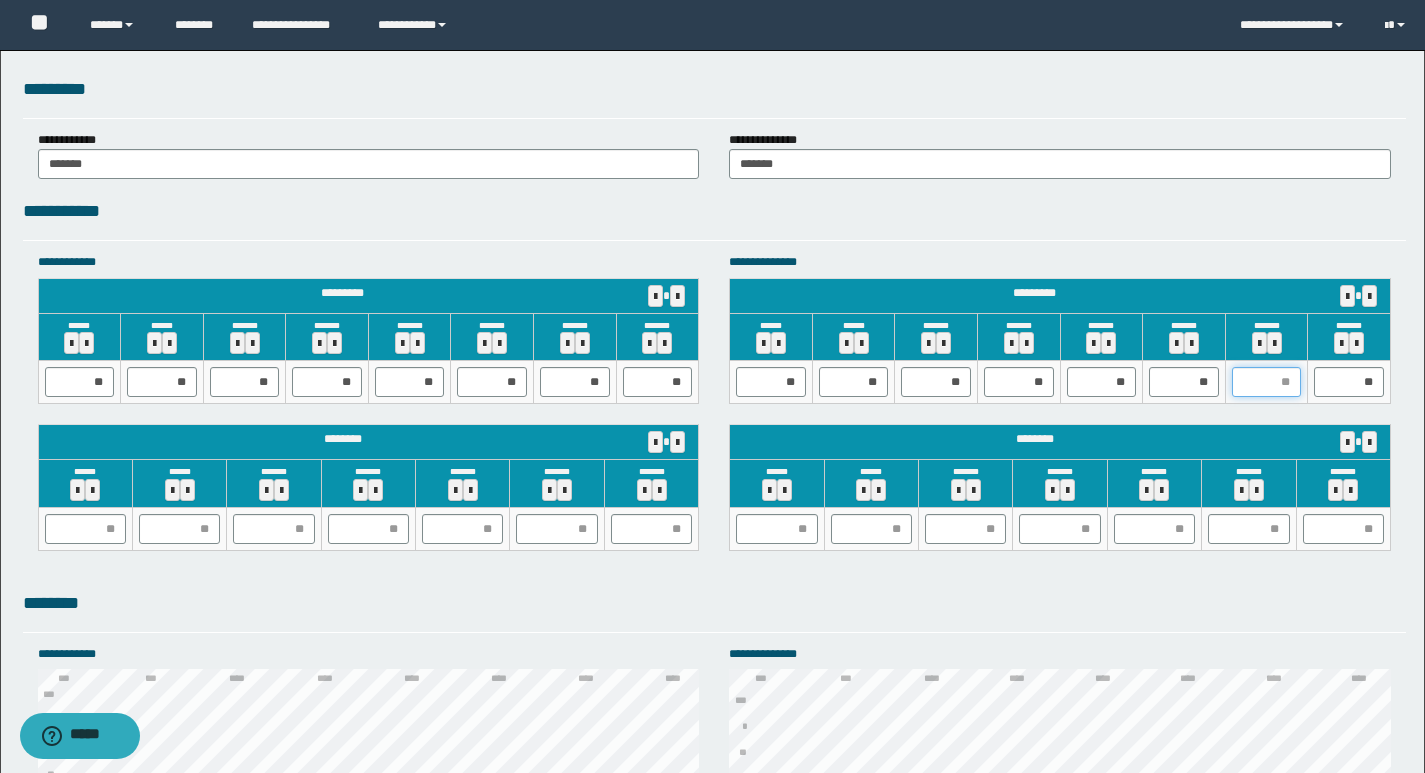 click at bounding box center (1267, 382) 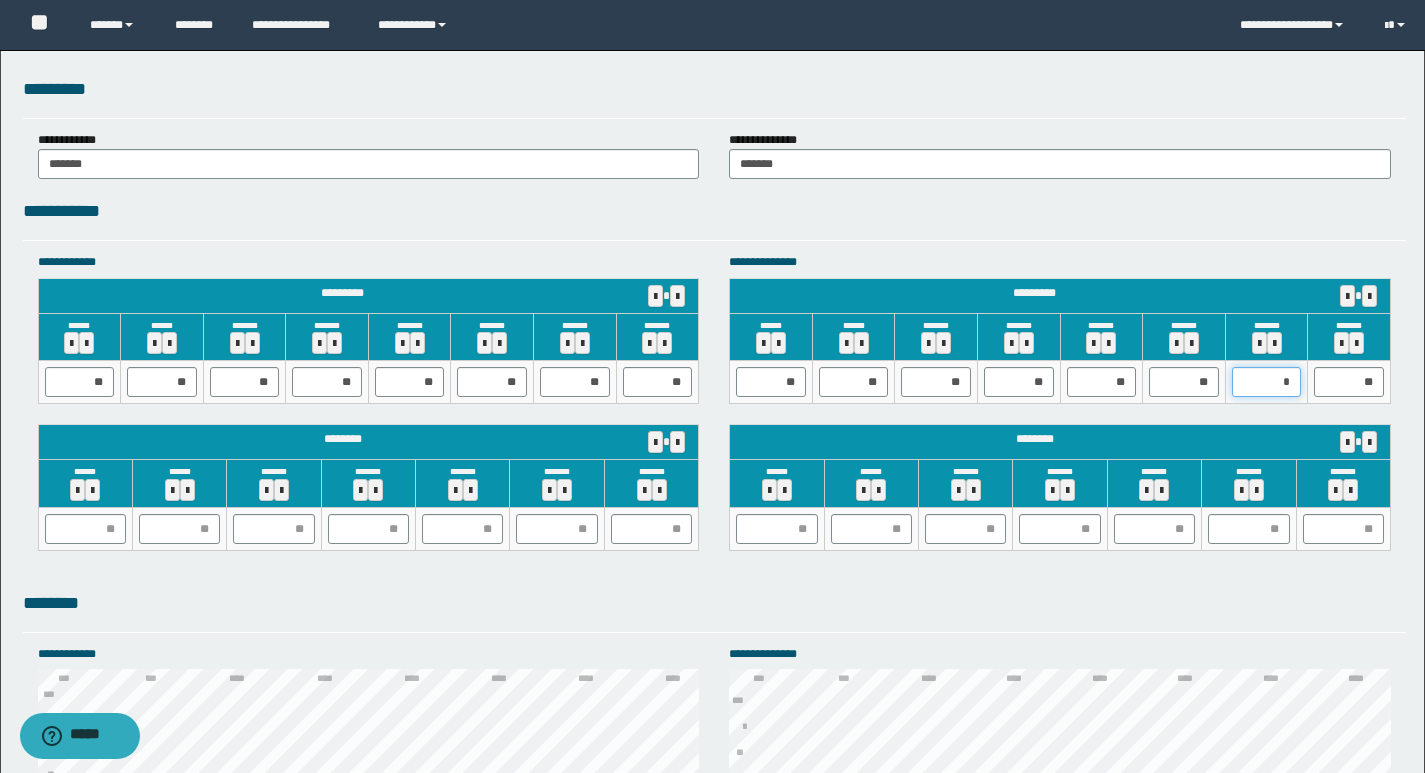 type on "**" 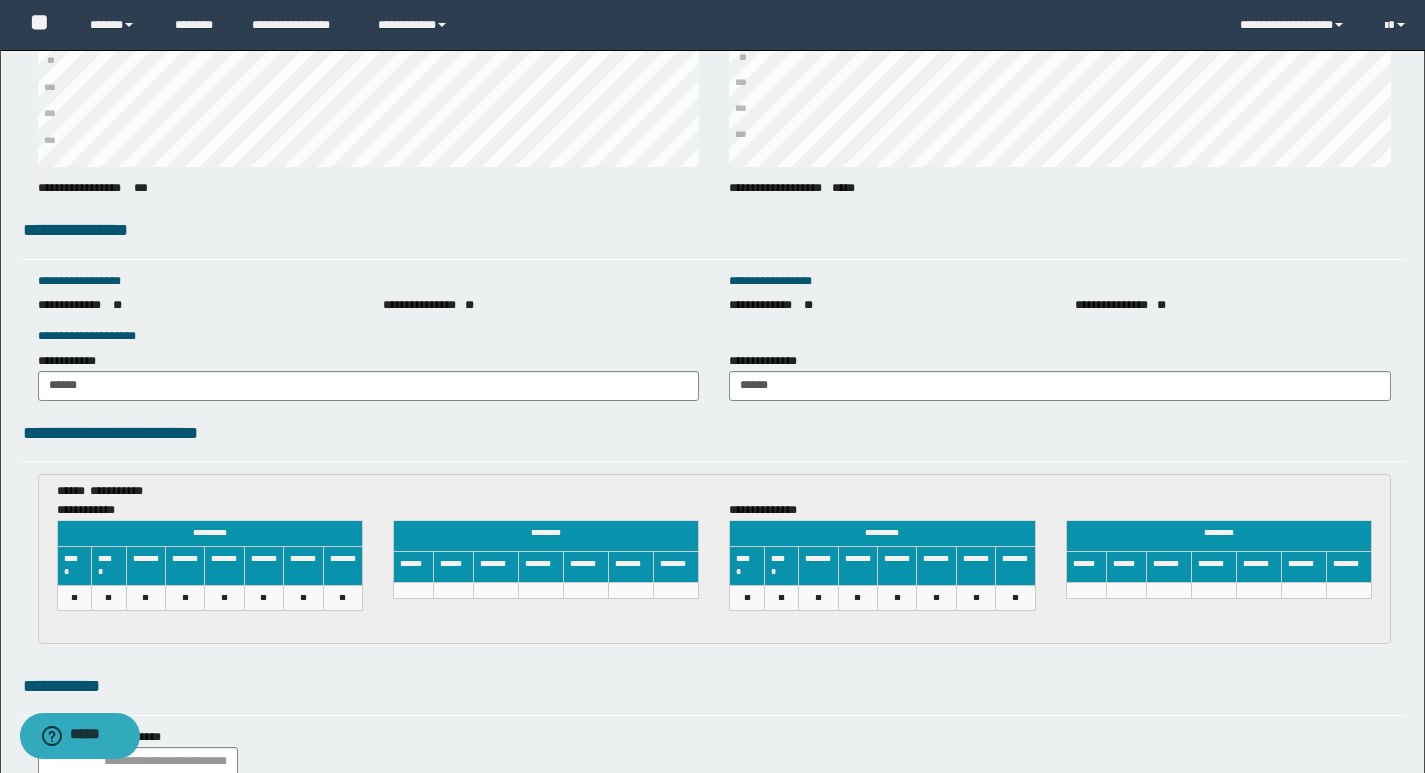 scroll, scrollTop: 2651, scrollLeft: 0, axis: vertical 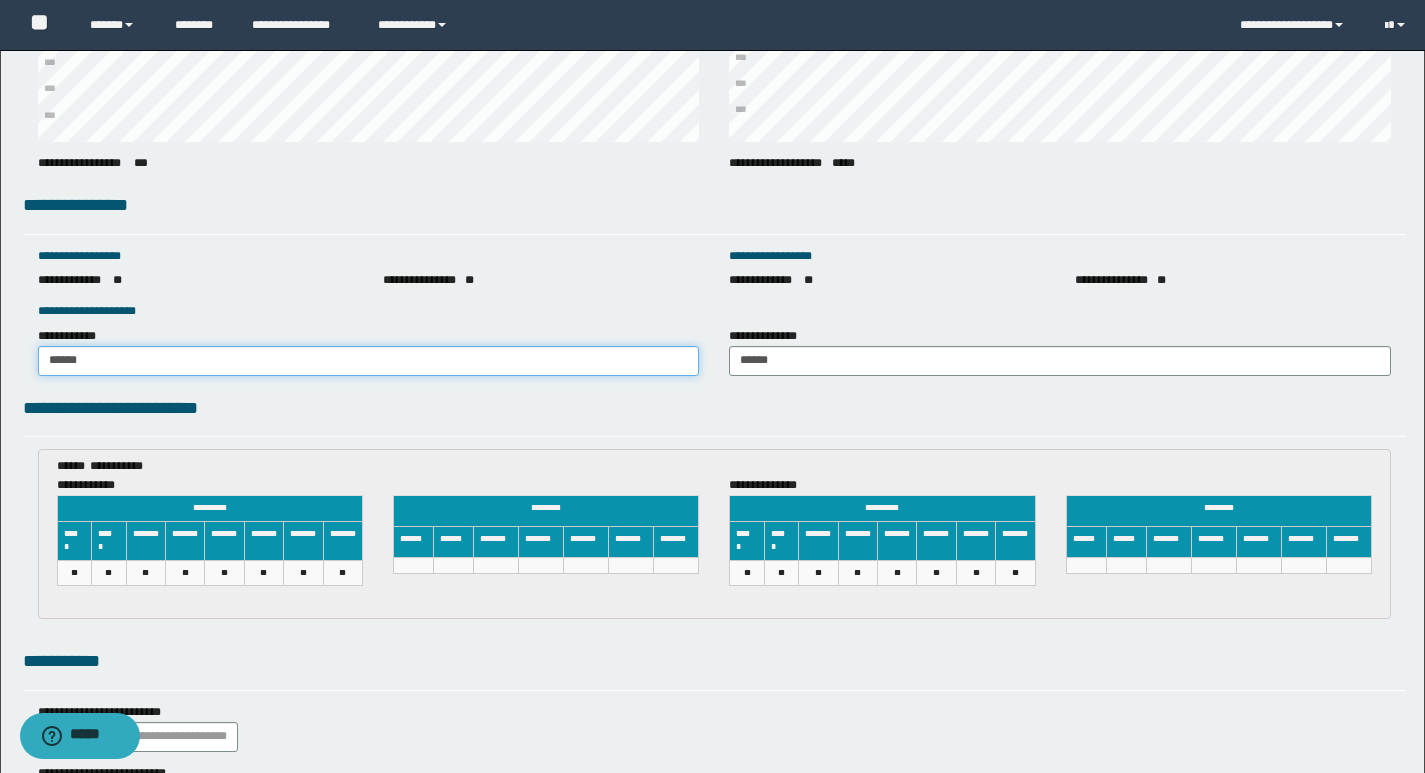 click on "******" at bounding box center (369, 361) 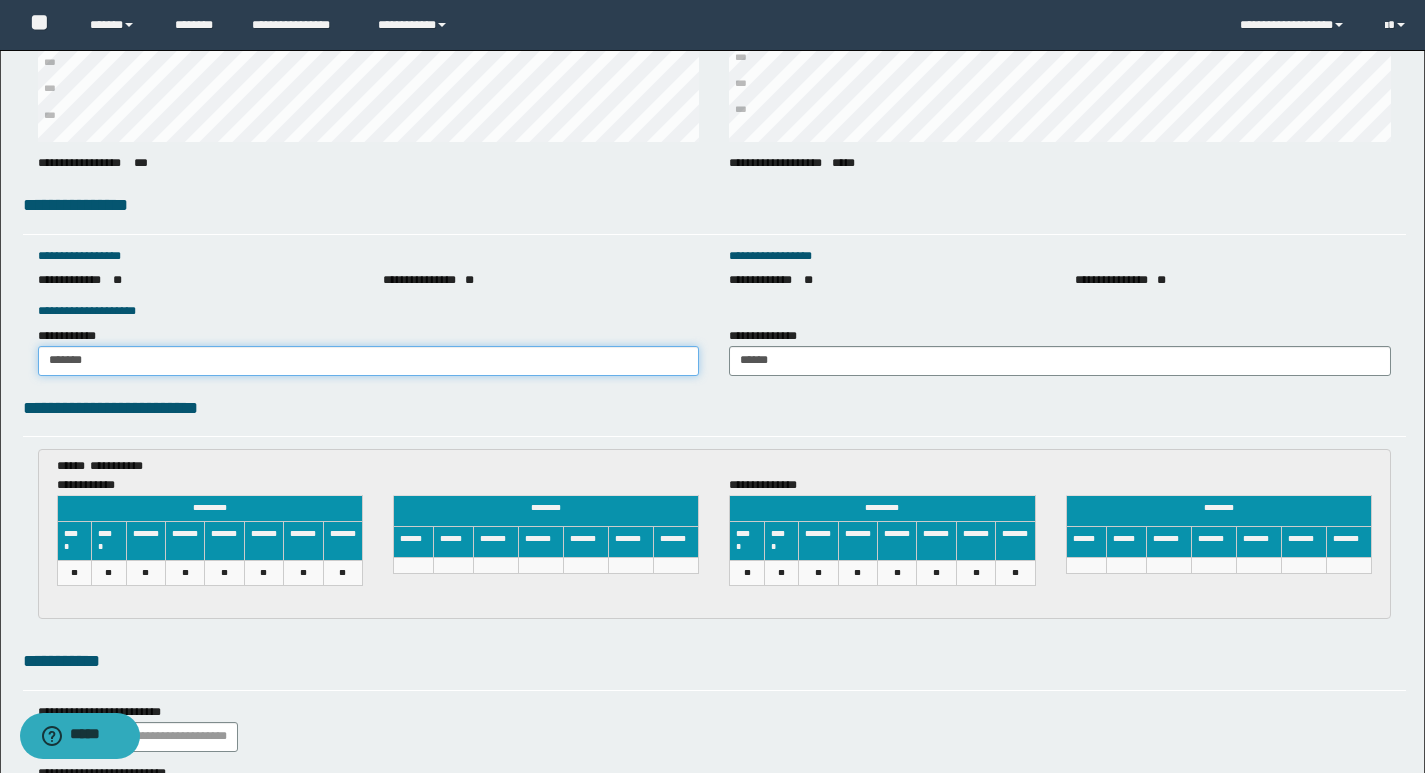 type on "*******" 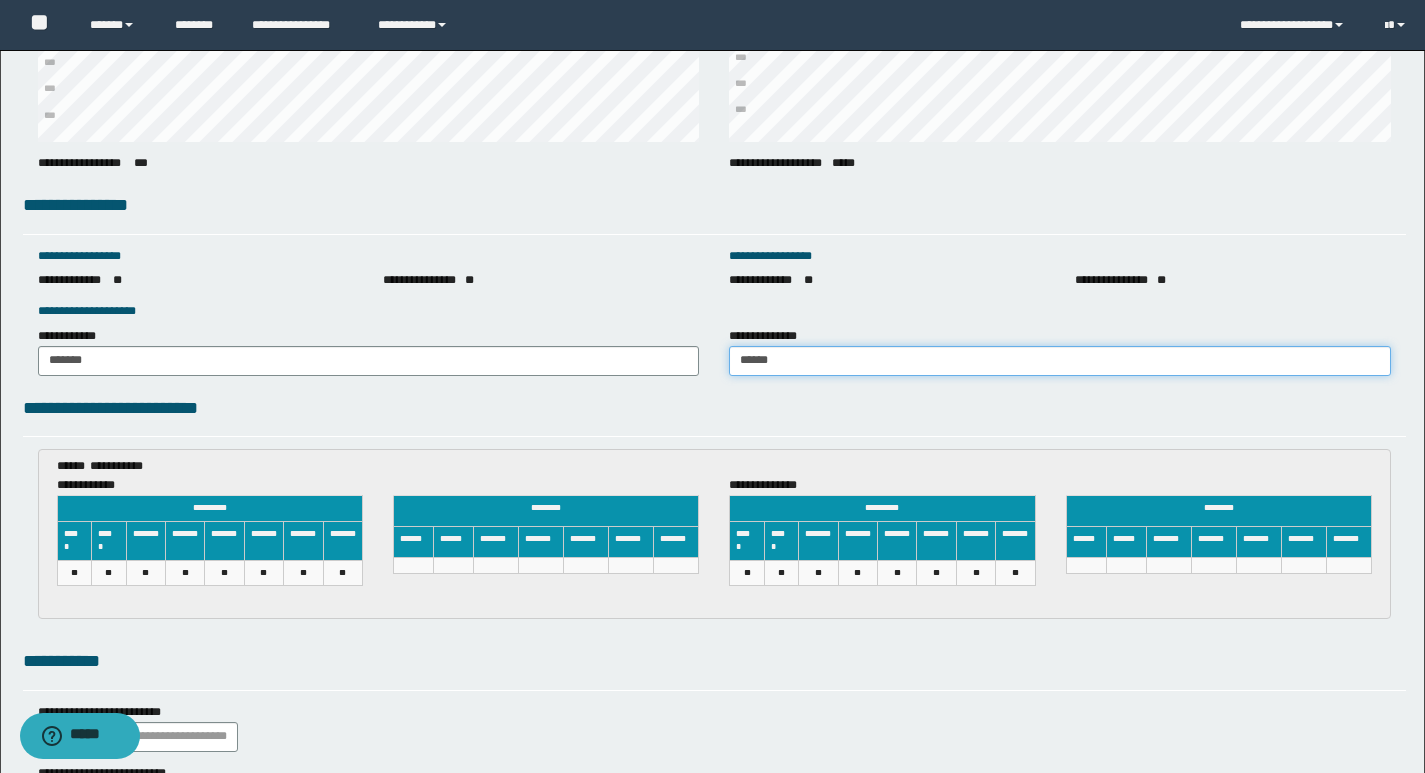 click on "******" at bounding box center (1060, 361) 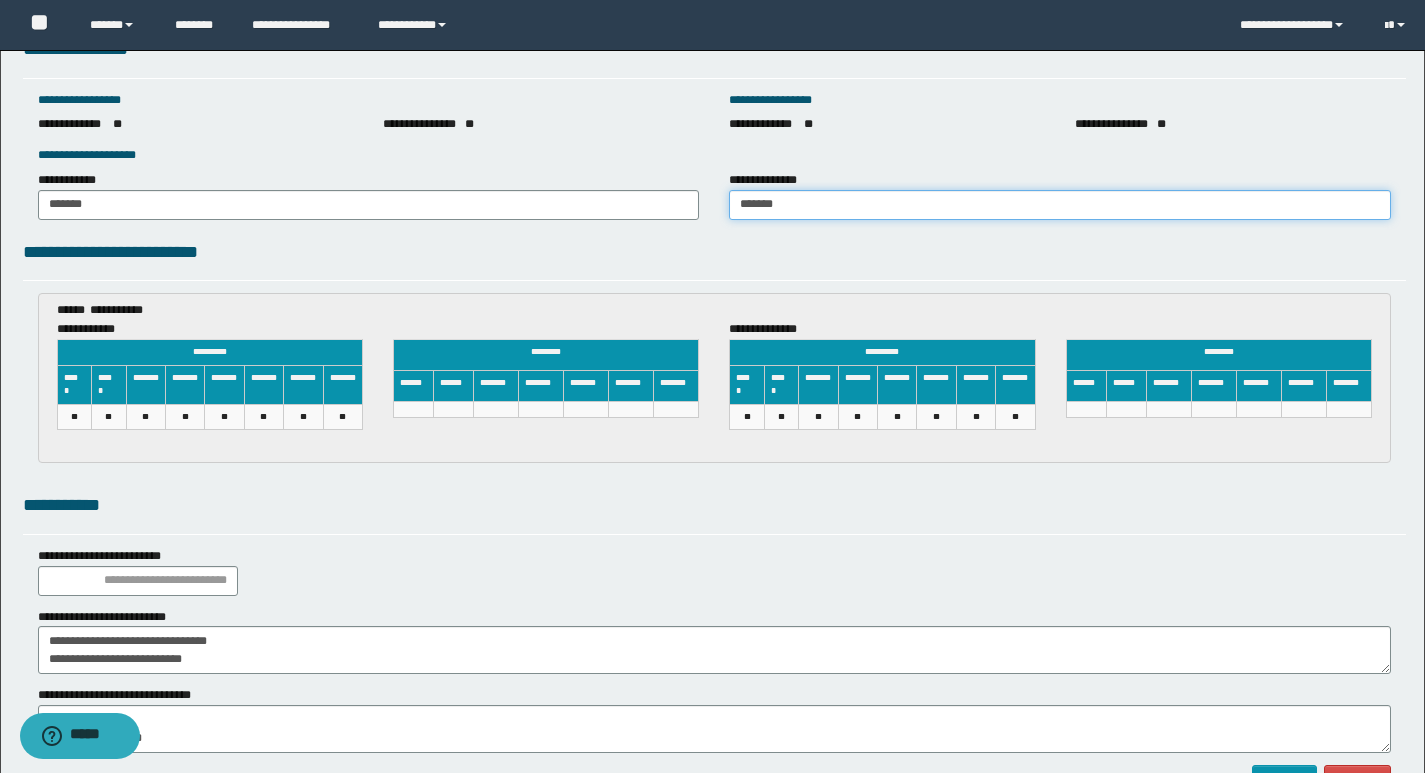 scroll, scrollTop: 2938, scrollLeft: 0, axis: vertical 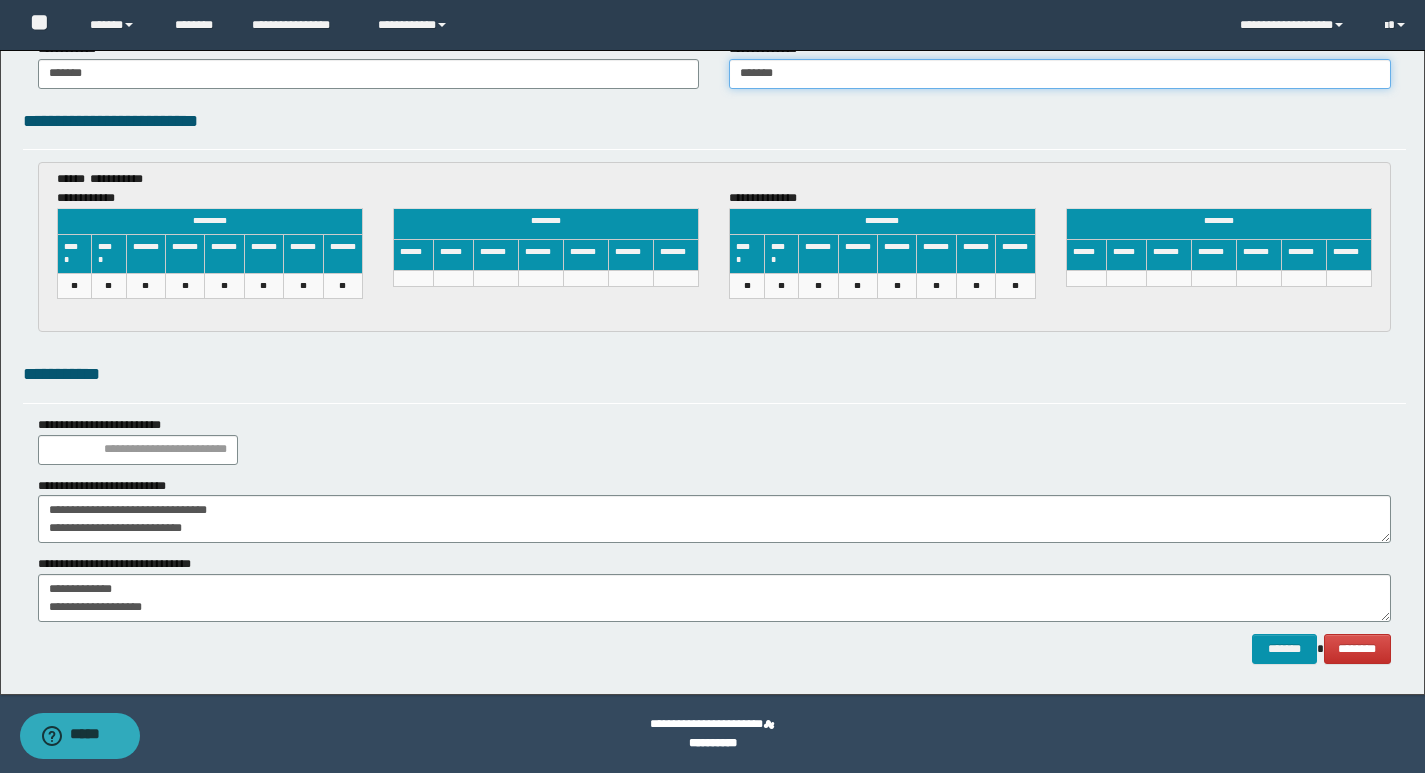 type on "*******" 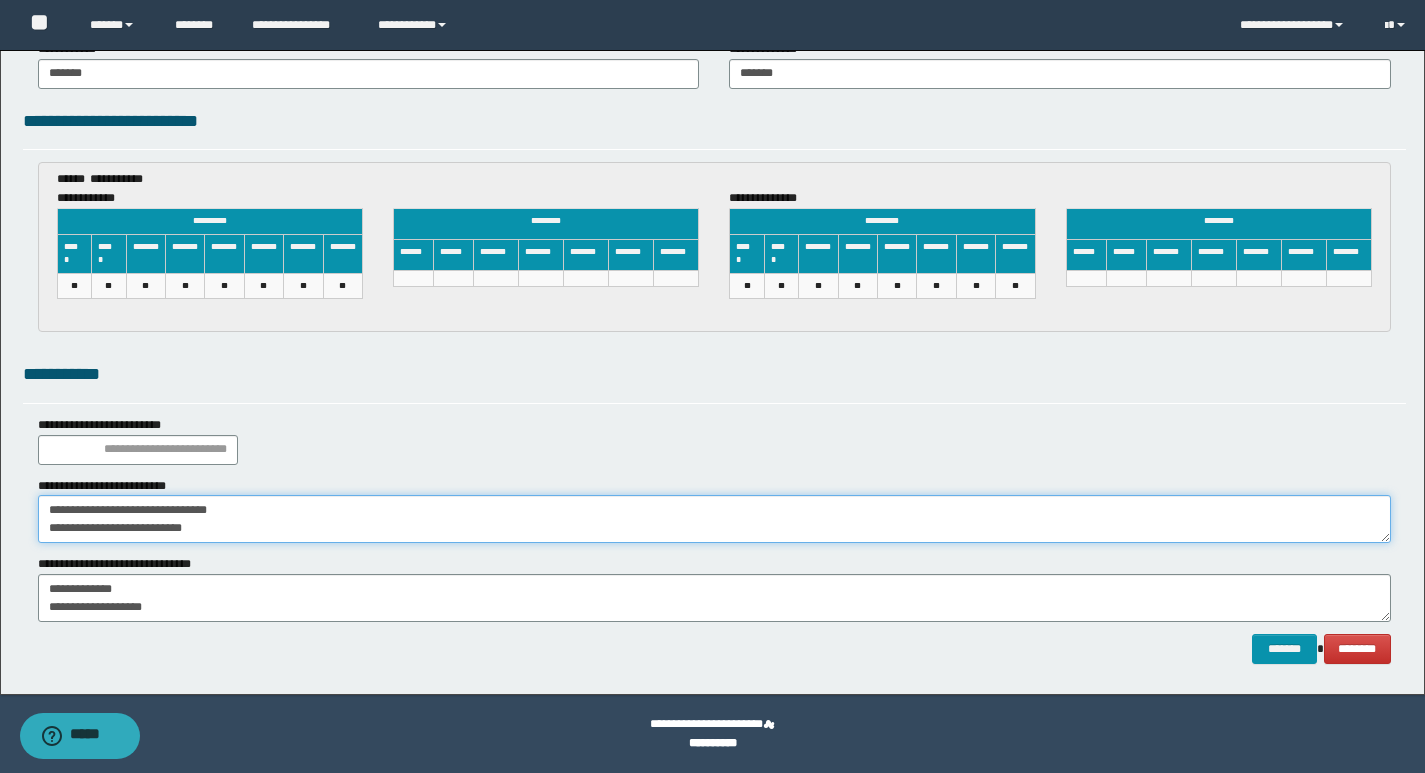 drag, startPoint x: 249, startPoint y: 529, endPoint x: 0, endPoint y: 439, distance: 264.76593 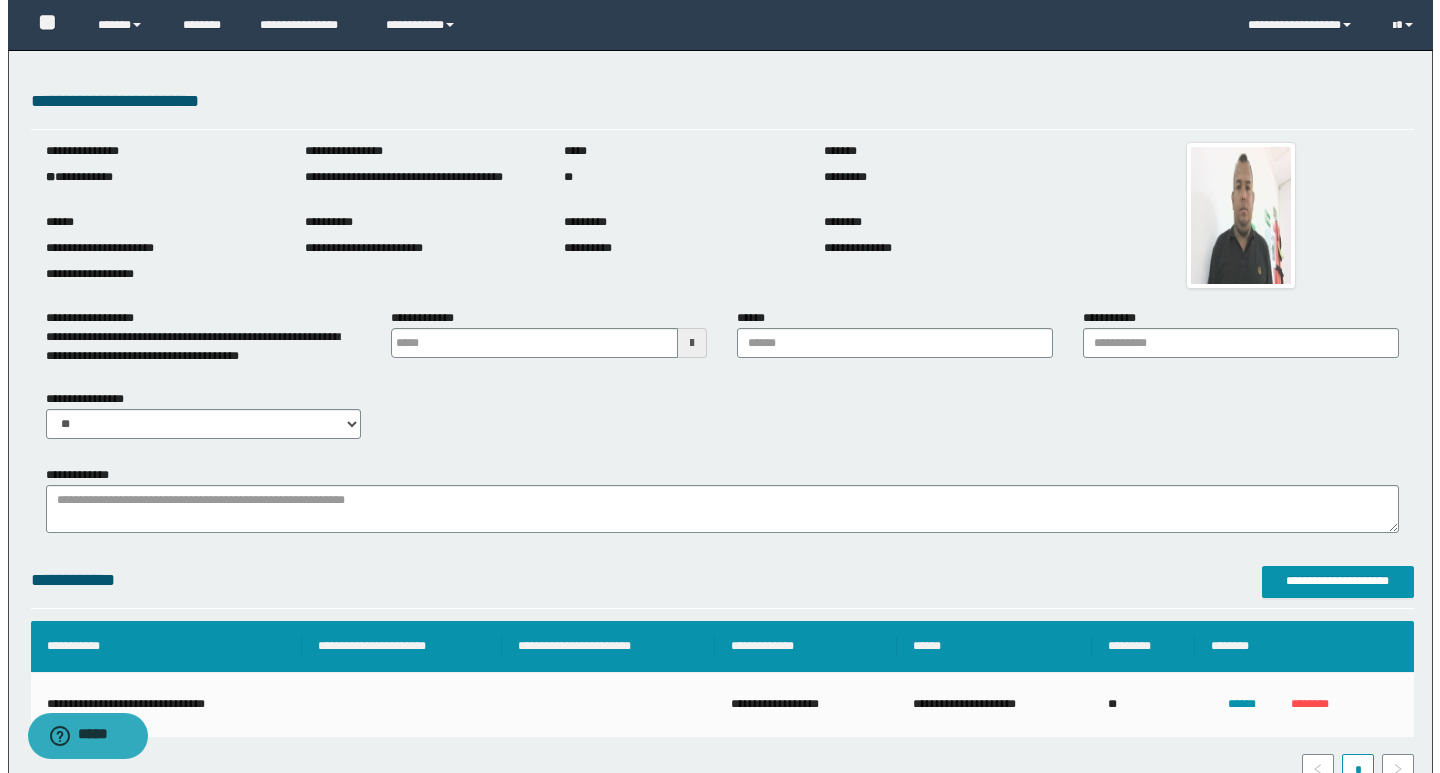 scroll, scrollTop: 307, scrollLeft: 0, axis: vertical 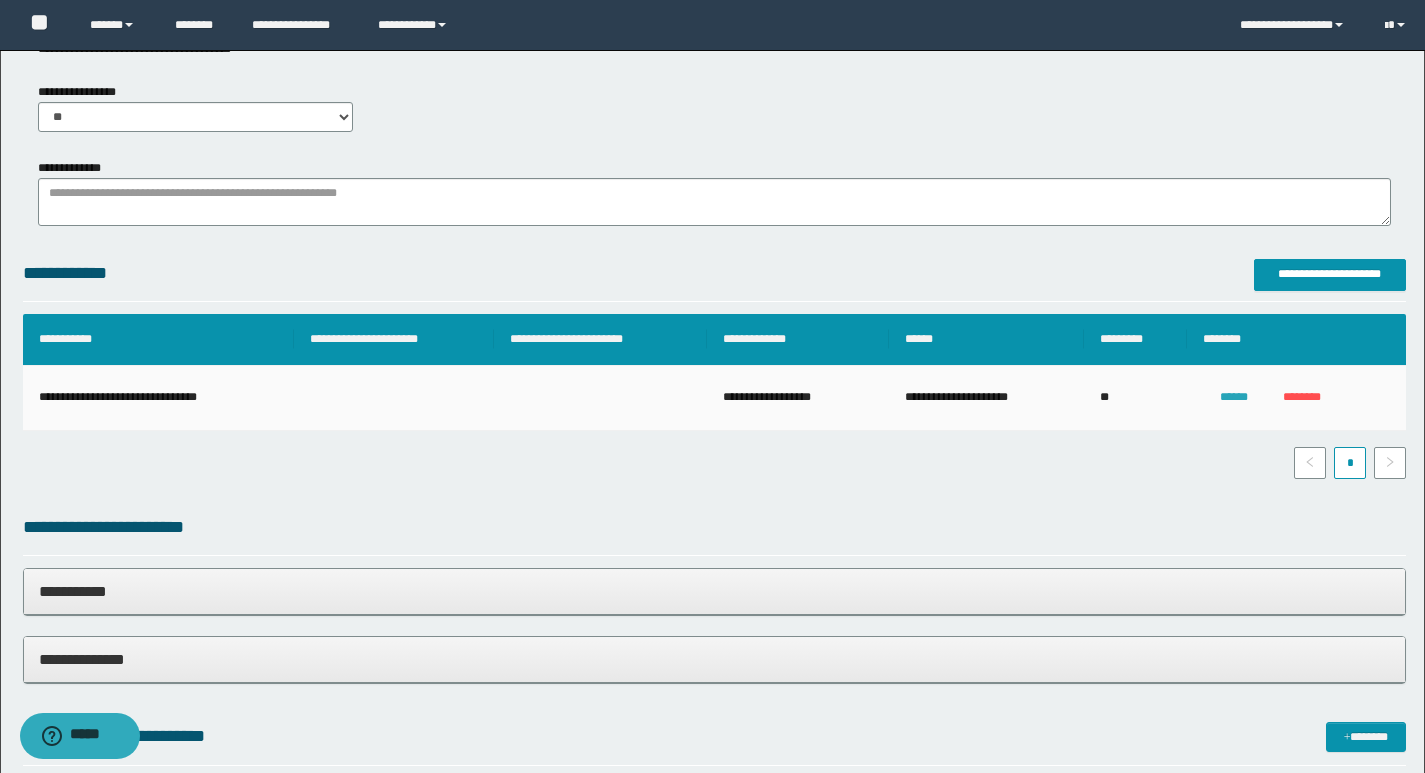type on "**********" 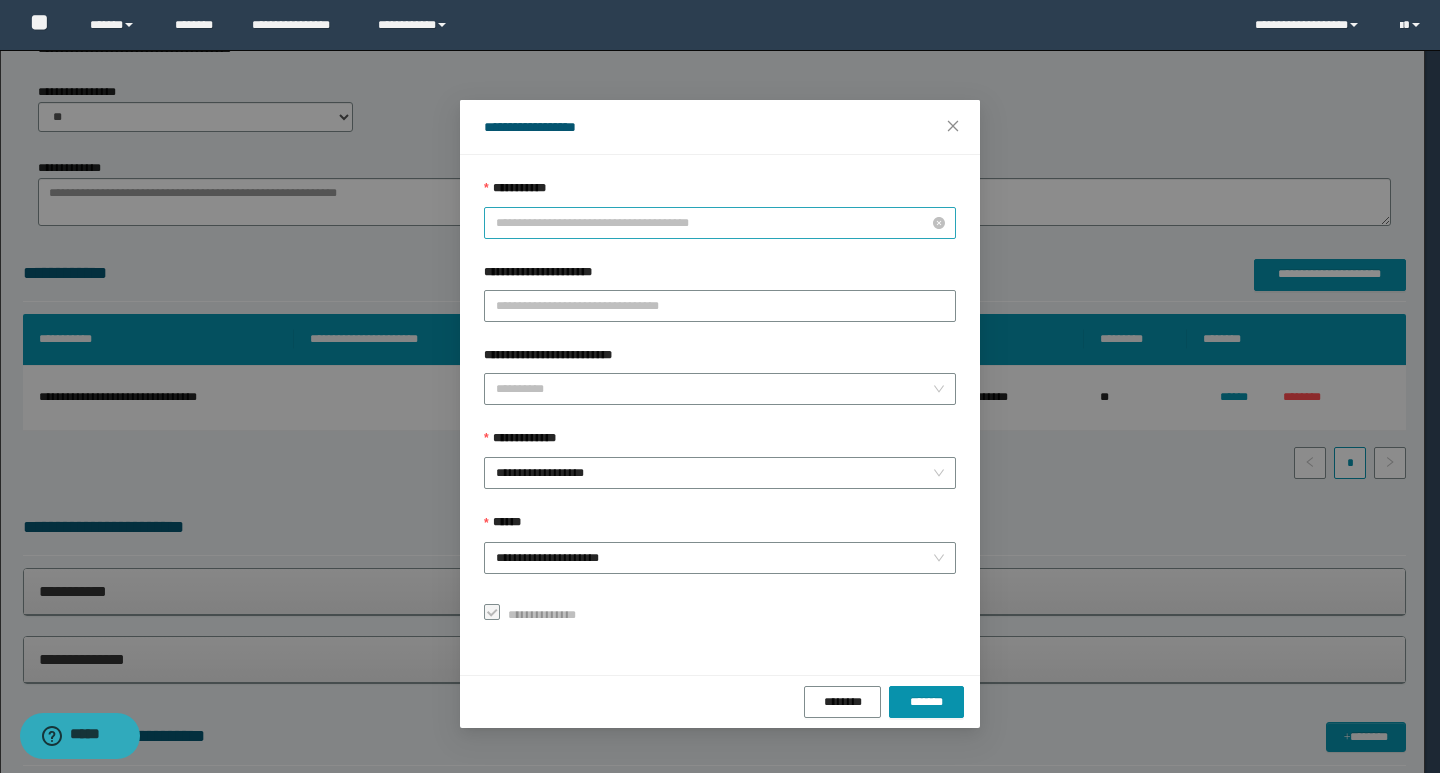 click on "**********" at bounding box center (720, 223) 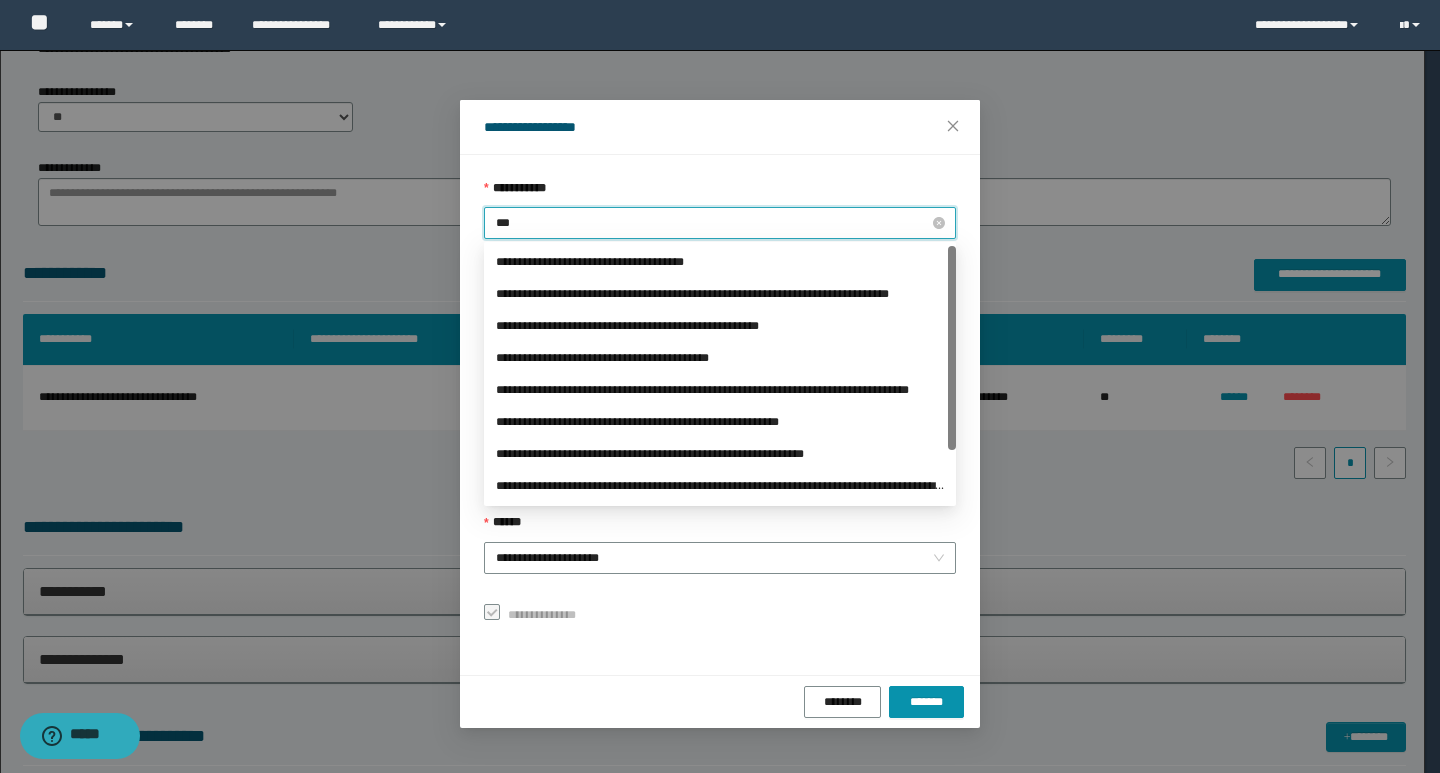 type on "****" 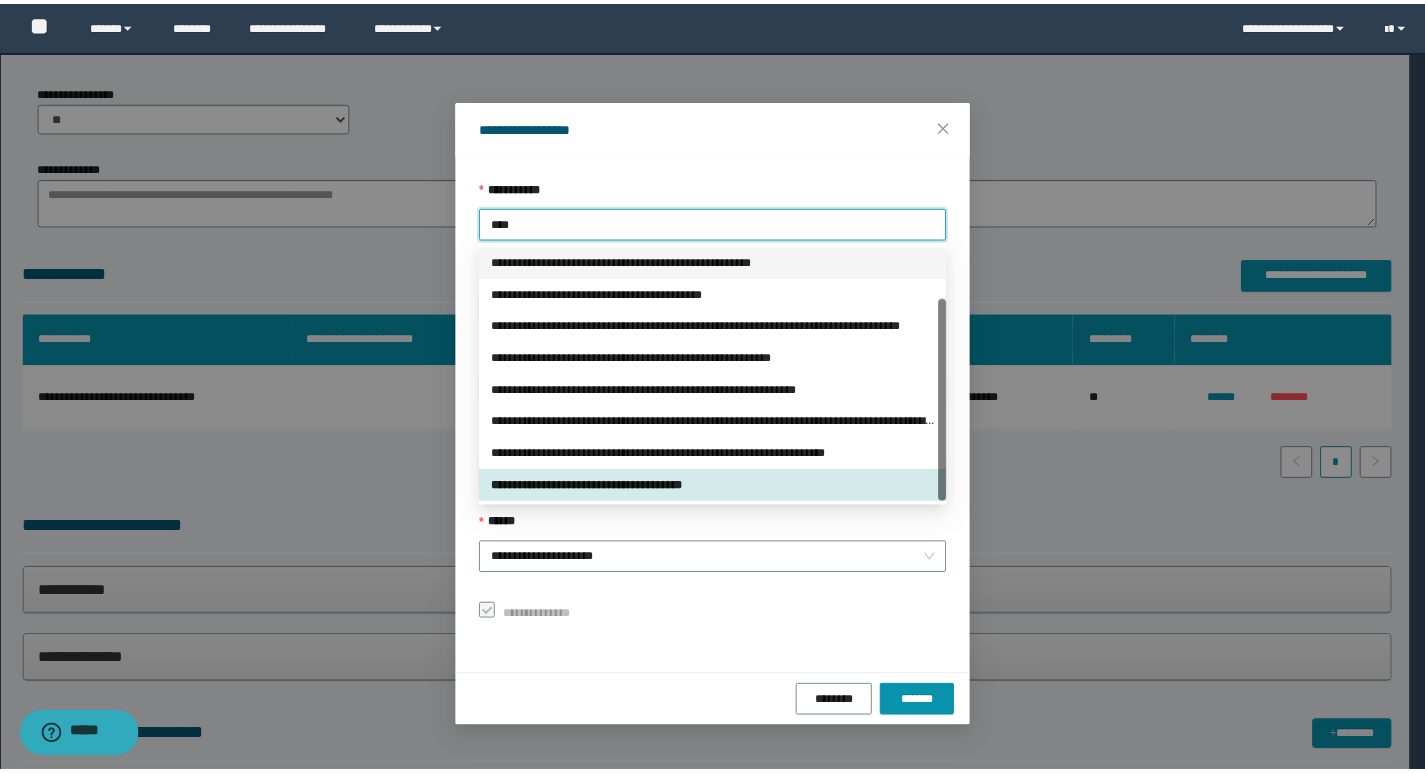 scroll, scrollTop: 0, scrollLeft: 0, axis: both 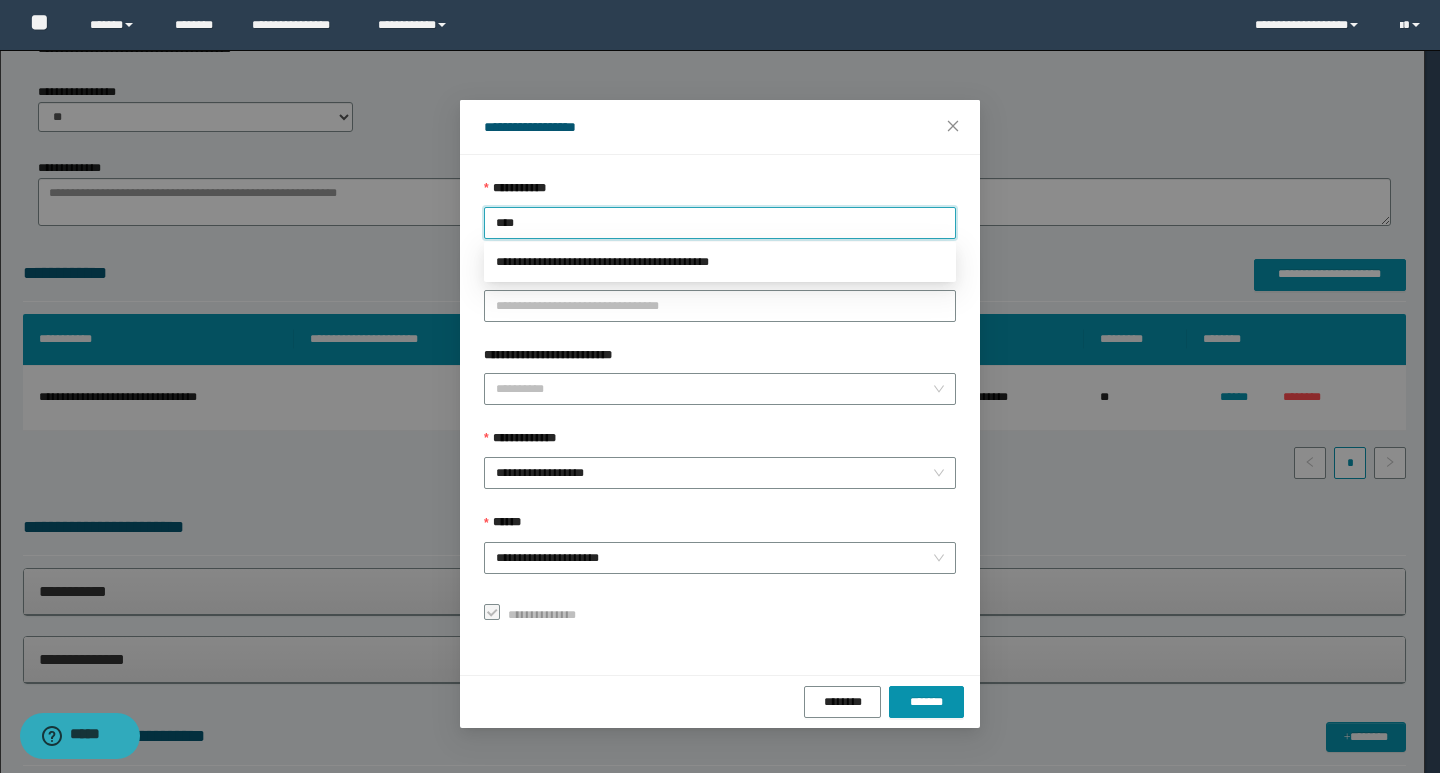 click on "**********" at bounding box center (720, 262) 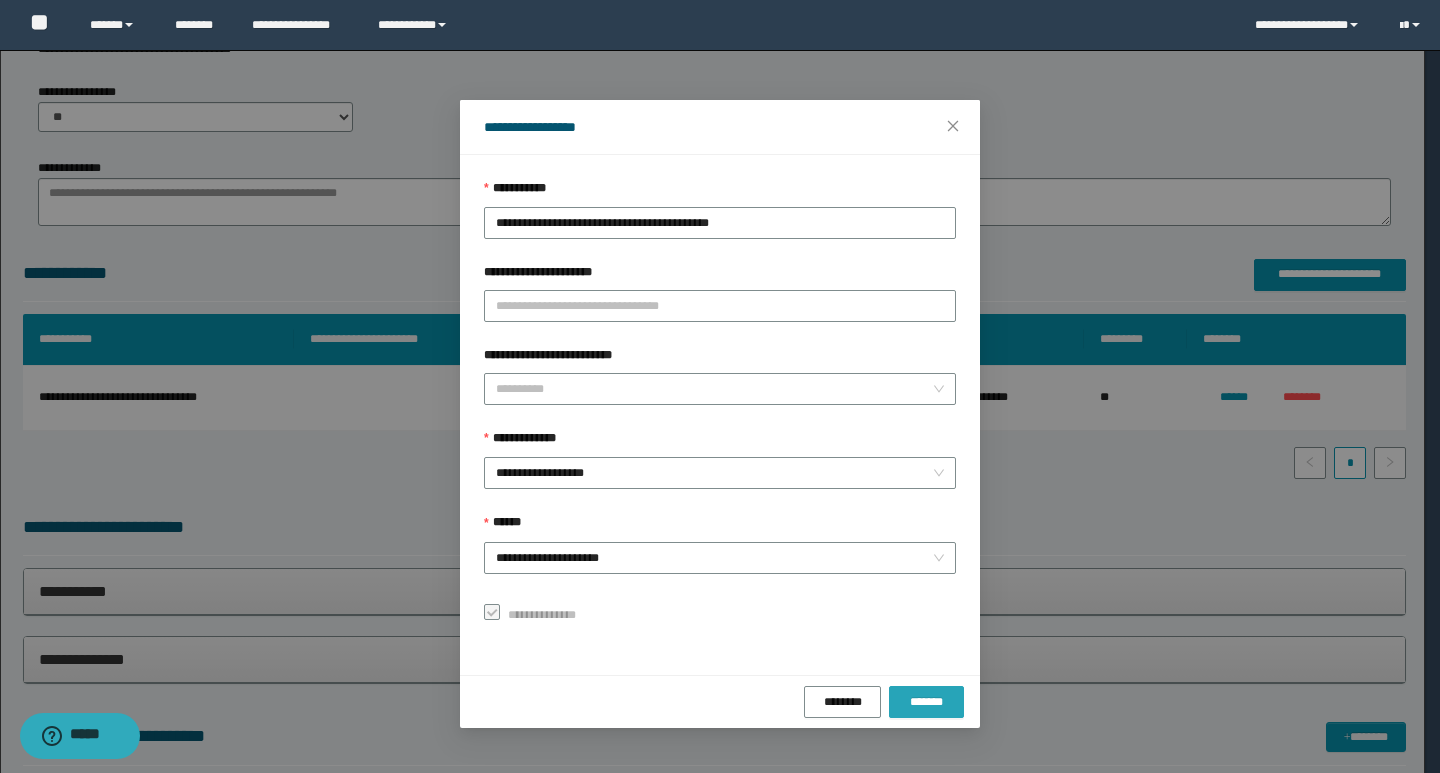 click on "*******" at bounding box center (926, 702) 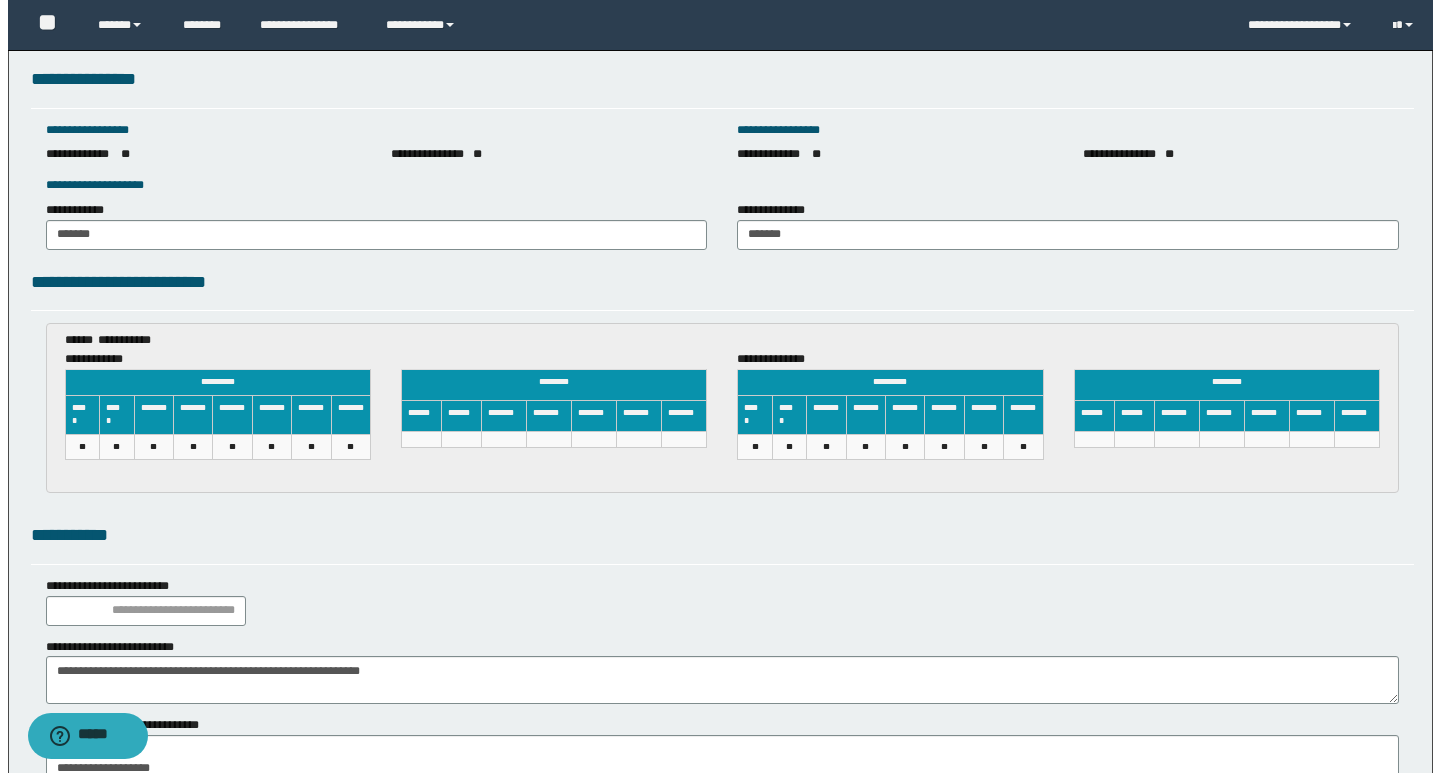 scroll, scrollTop: 2938, scrollLeft: 0, axis: vertical 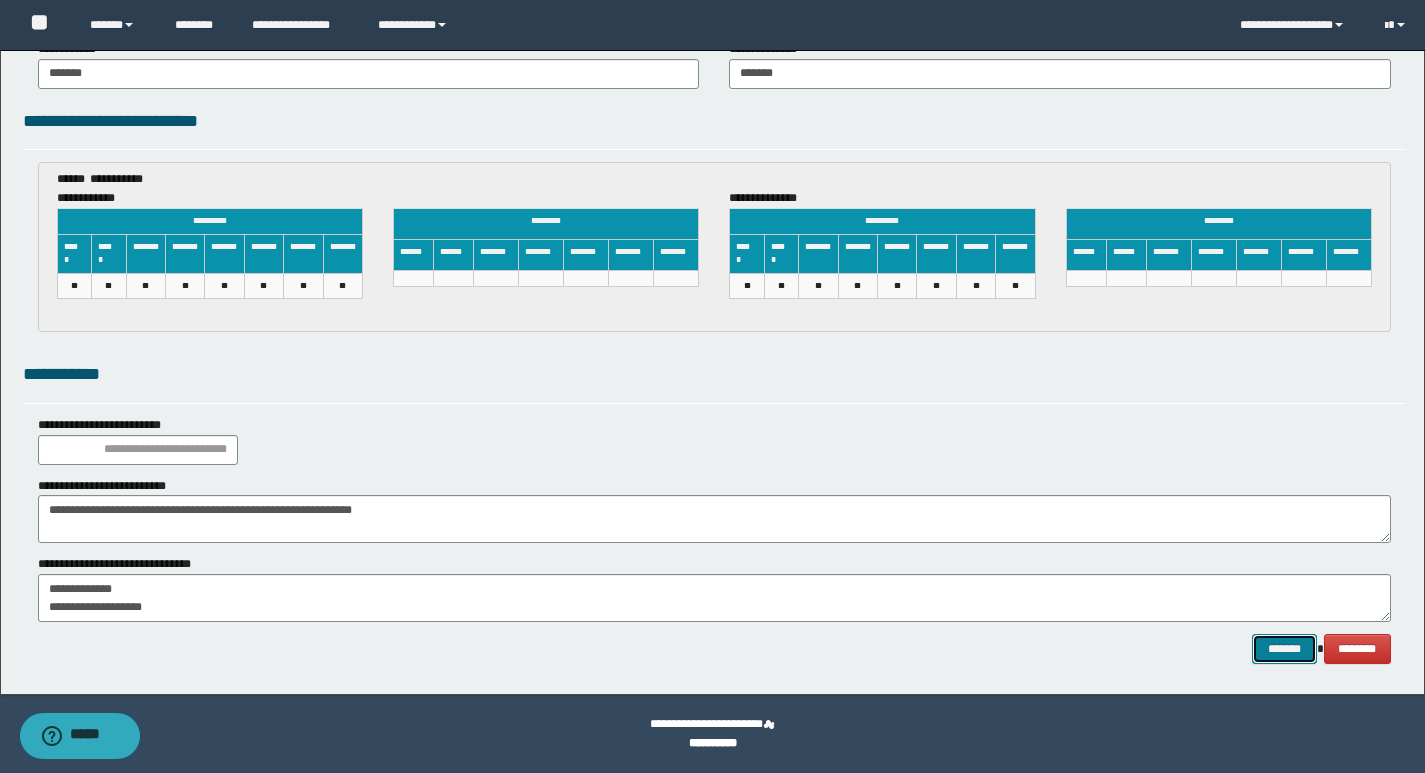 click on "*******" at bounding box center (1284, 649) 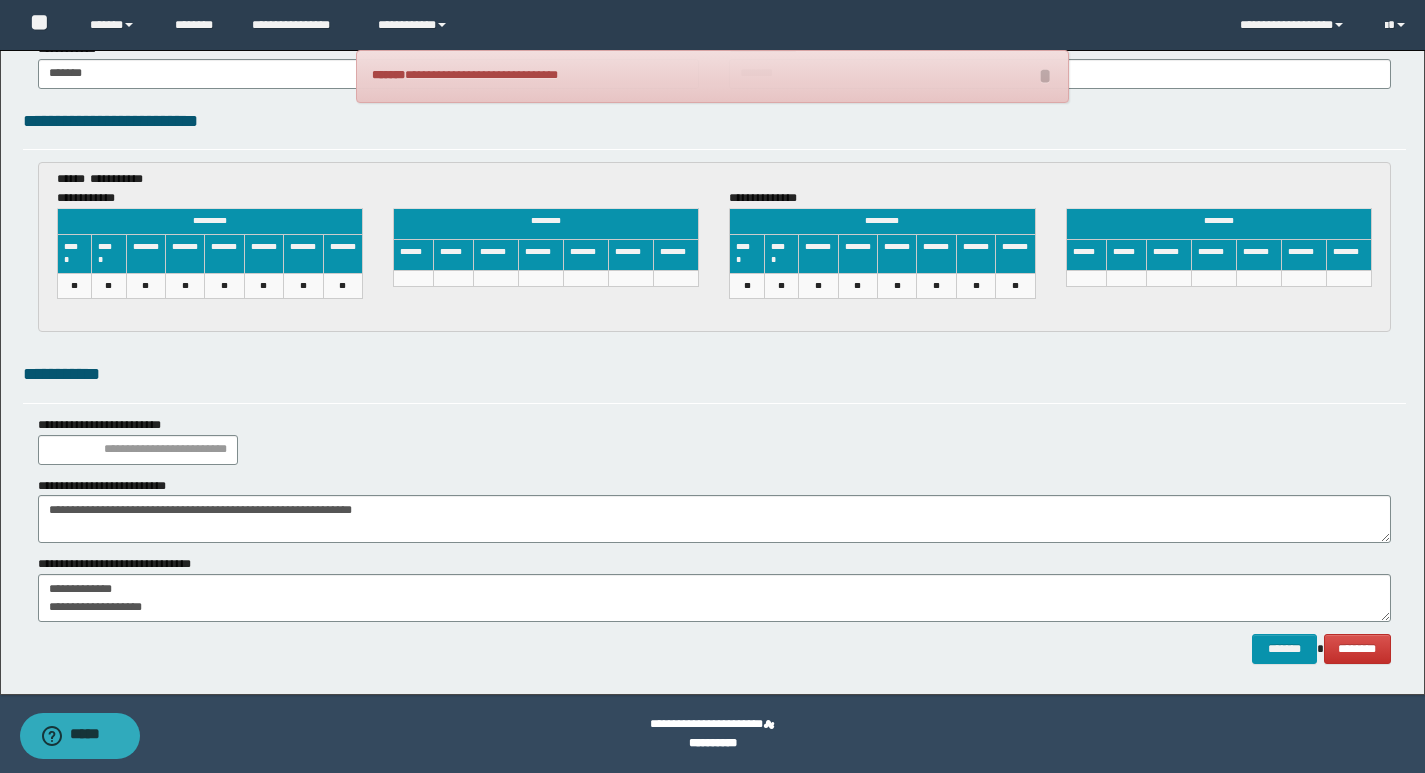 click on "*******" at bounding box center (1015, 253) 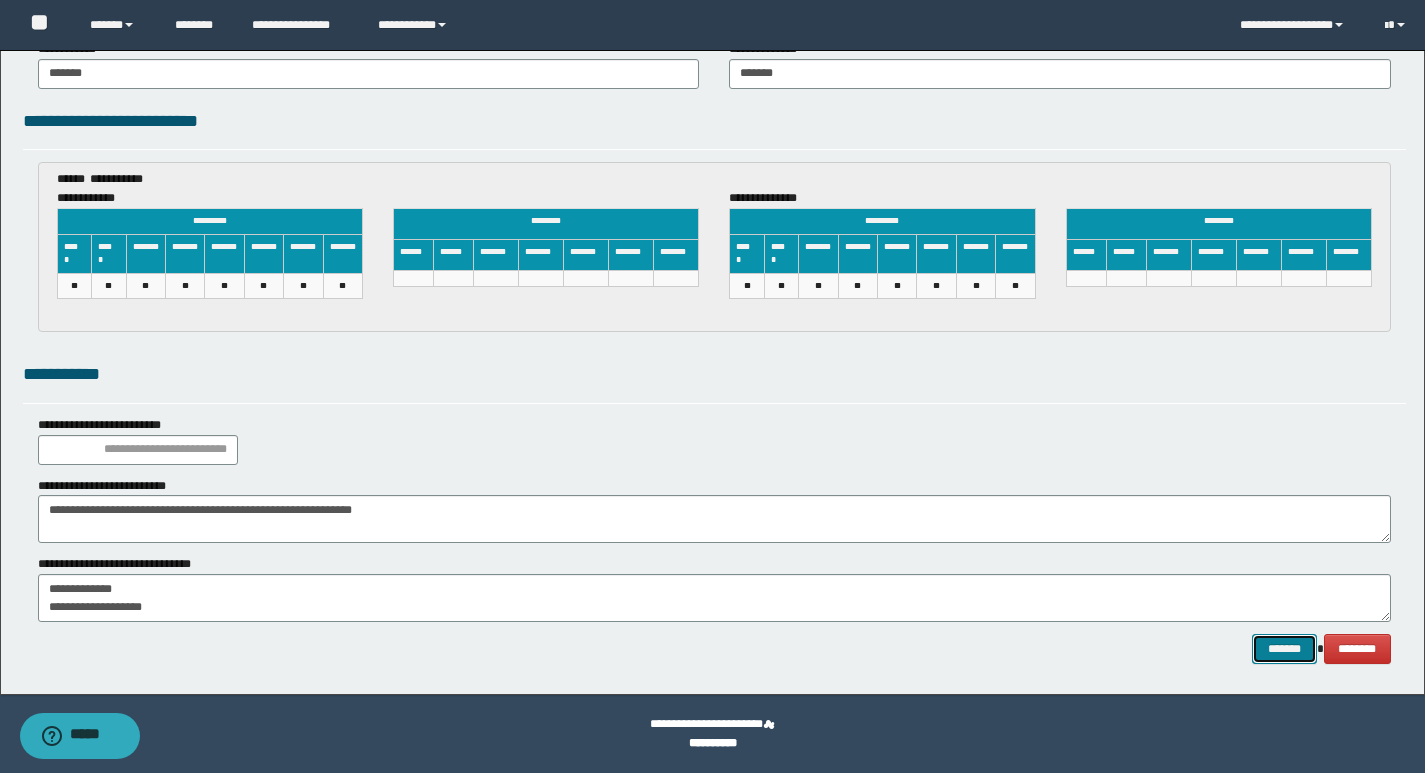 click on "*******" at bounding box center [1284, 649] 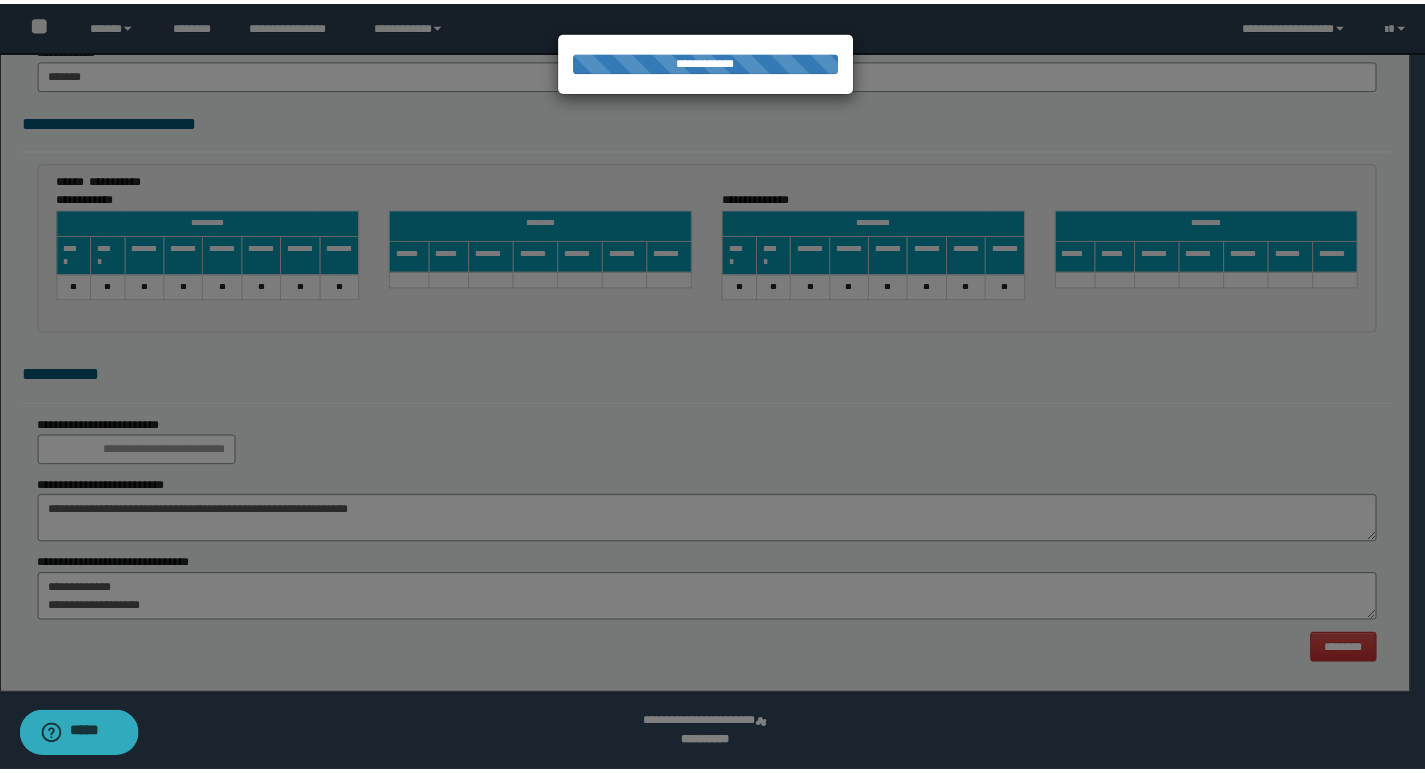 scroll, scrollTop: 0, scrollLeft: 0, axis: both 